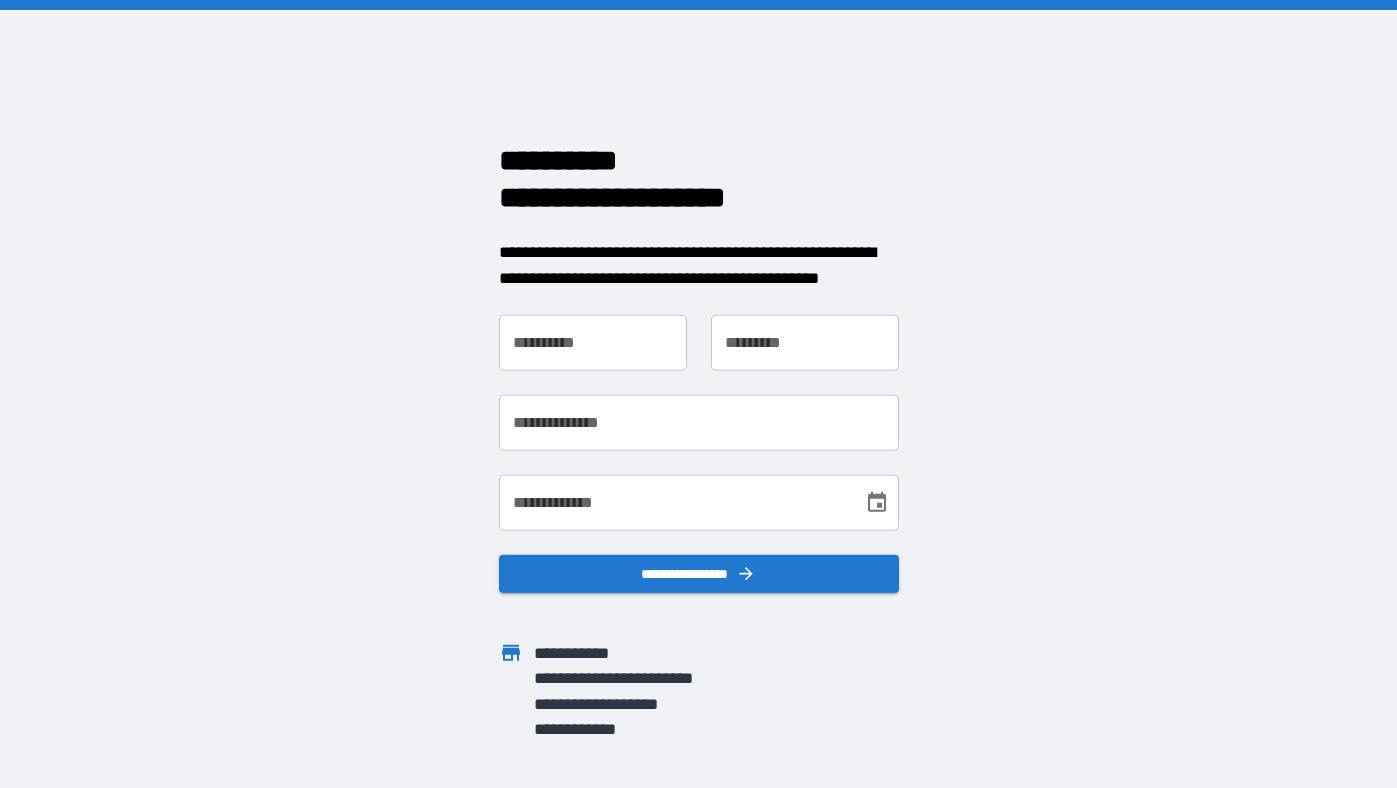 scroll, scrollTop: 0, scrollLeft: 0, axis: both 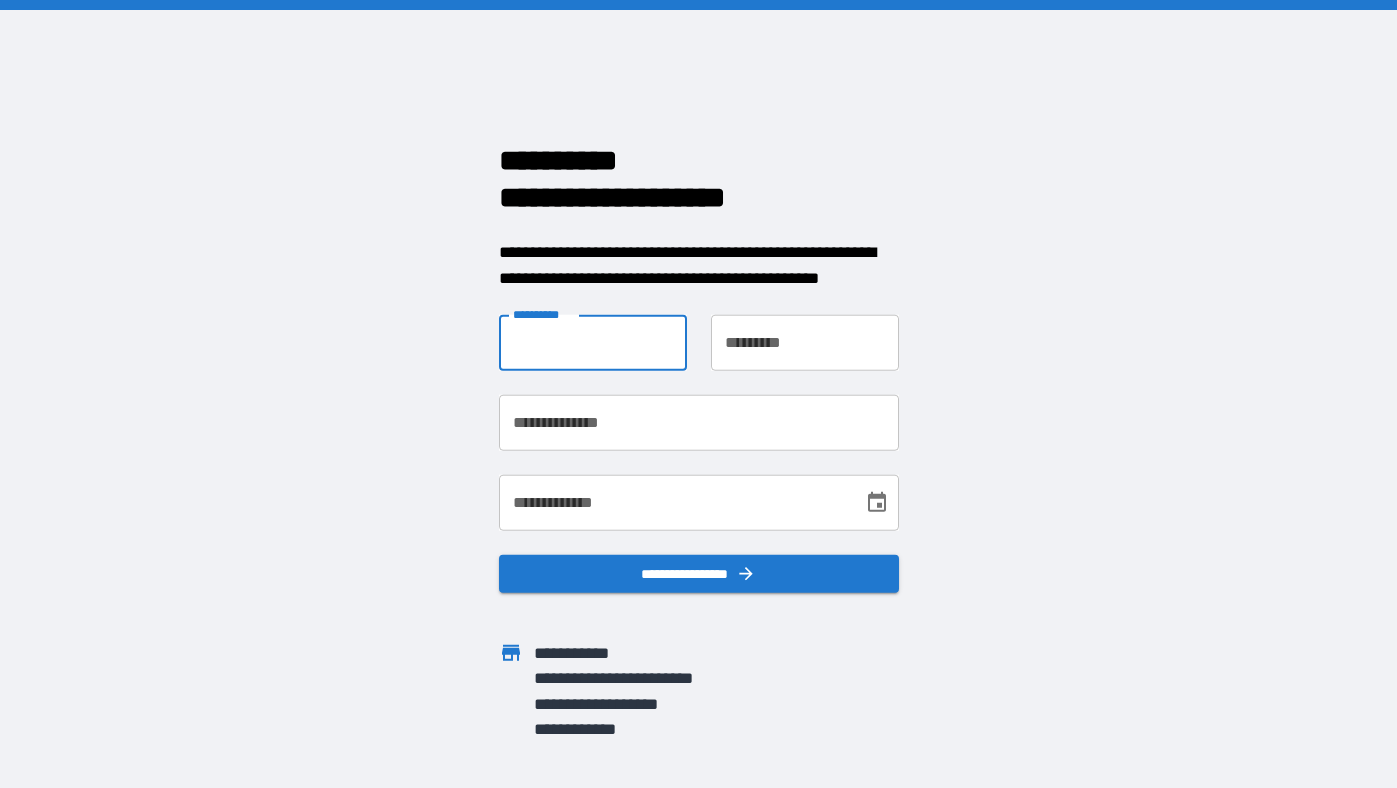 type on "**********" 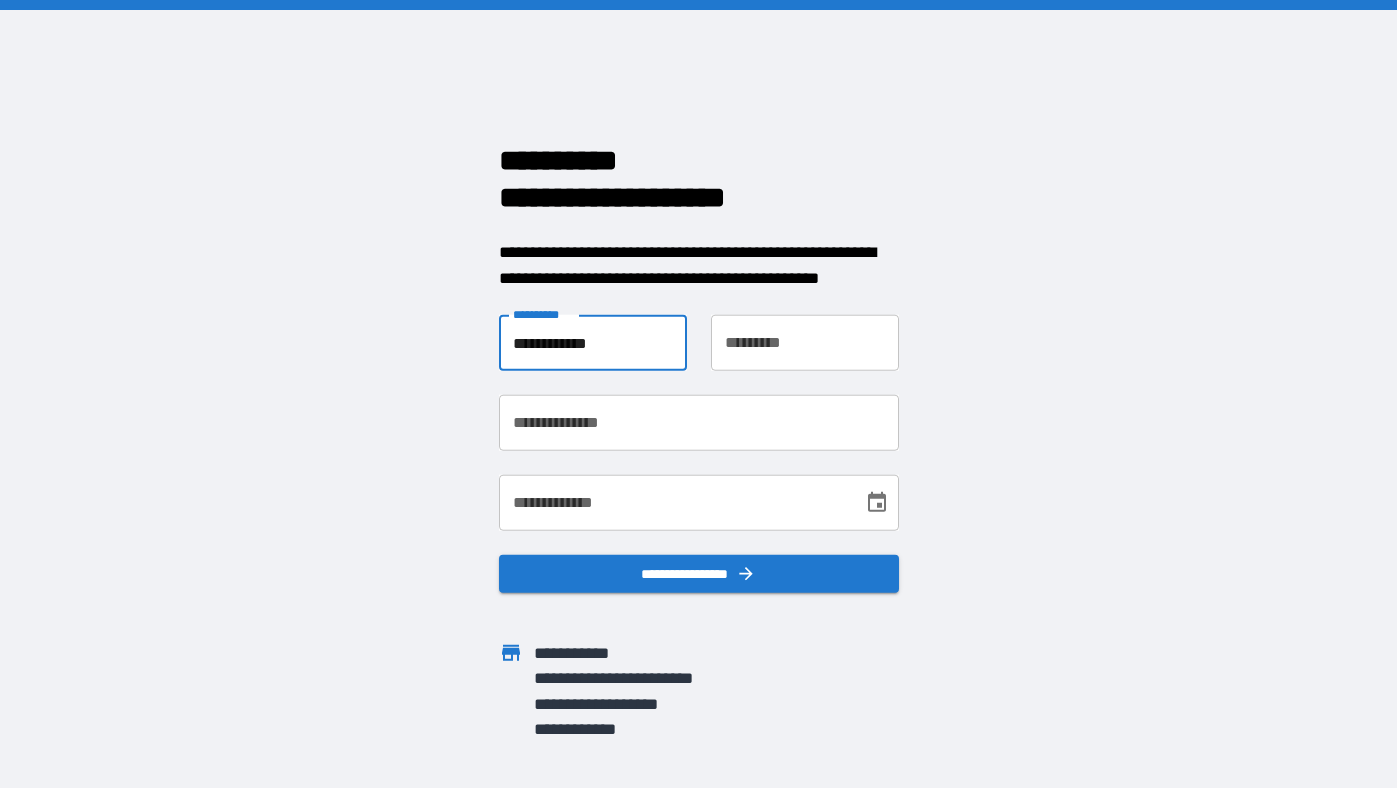 type on "**********" 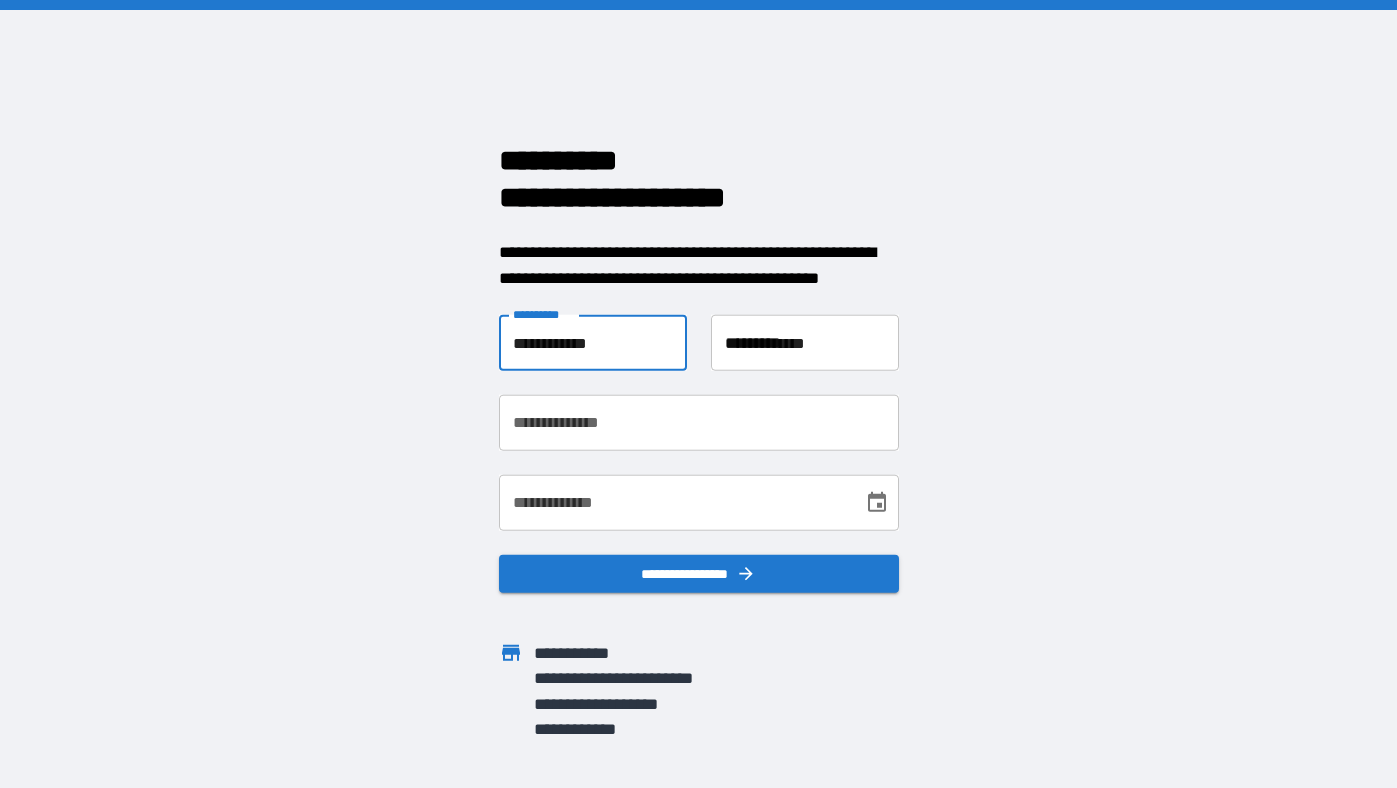 type on "**********" 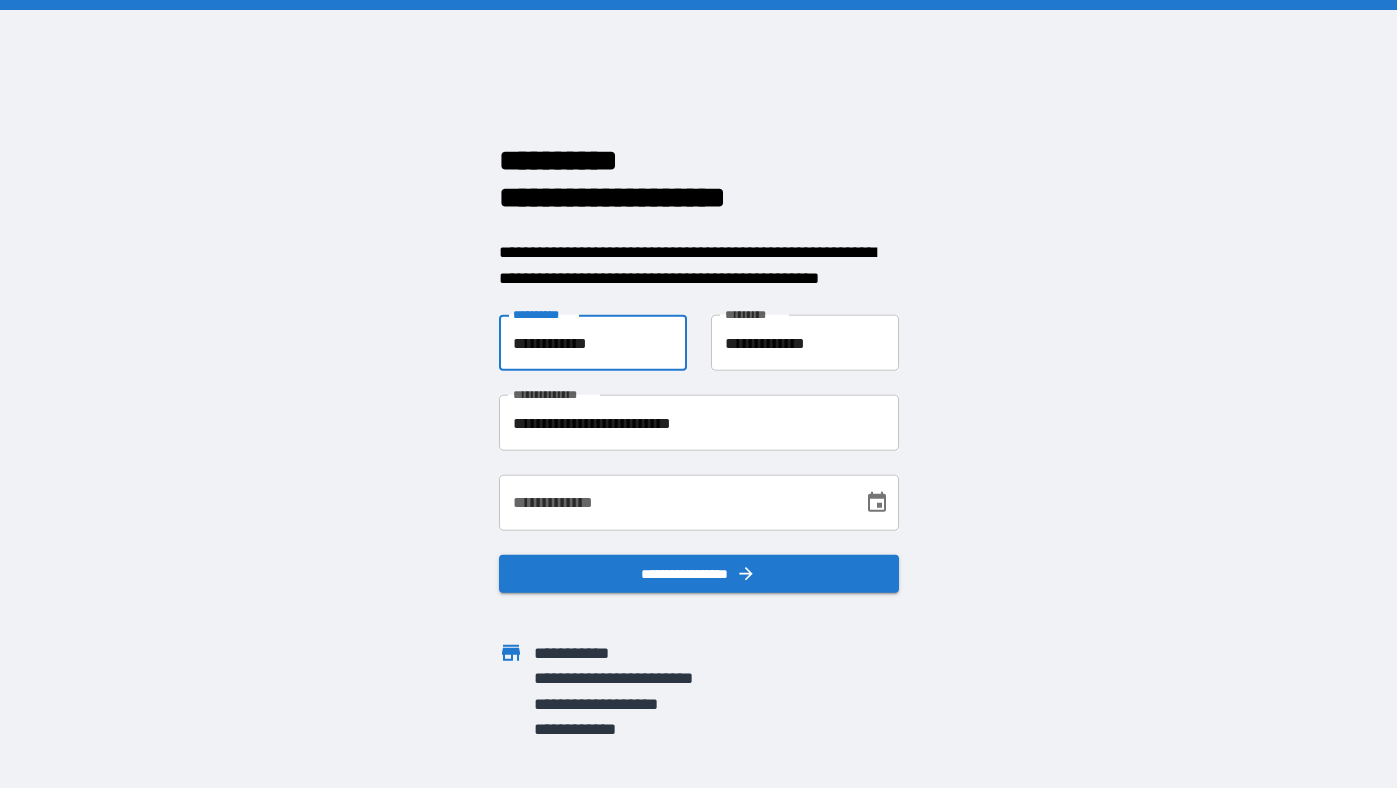 click on "**********" at bounding box center (674, 503) 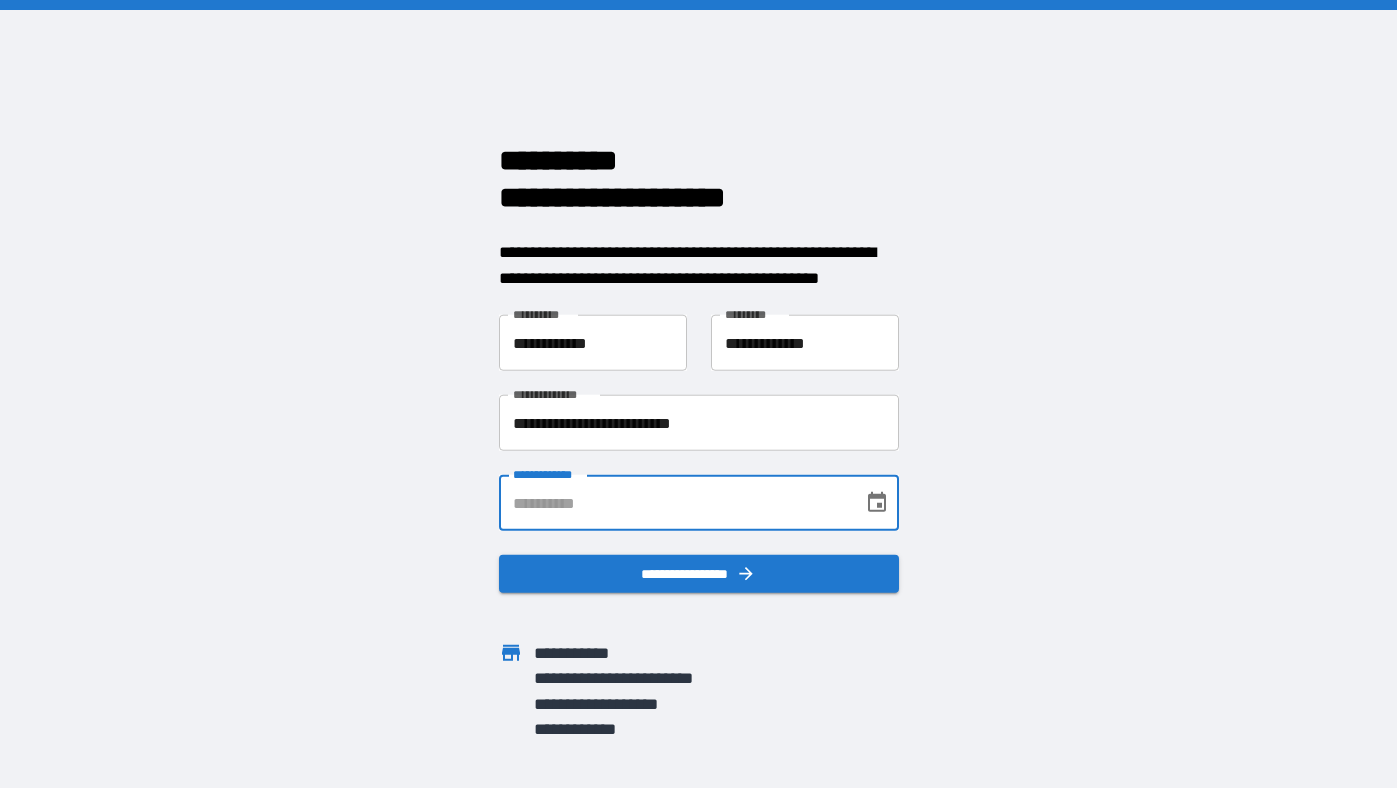 type on "**********" 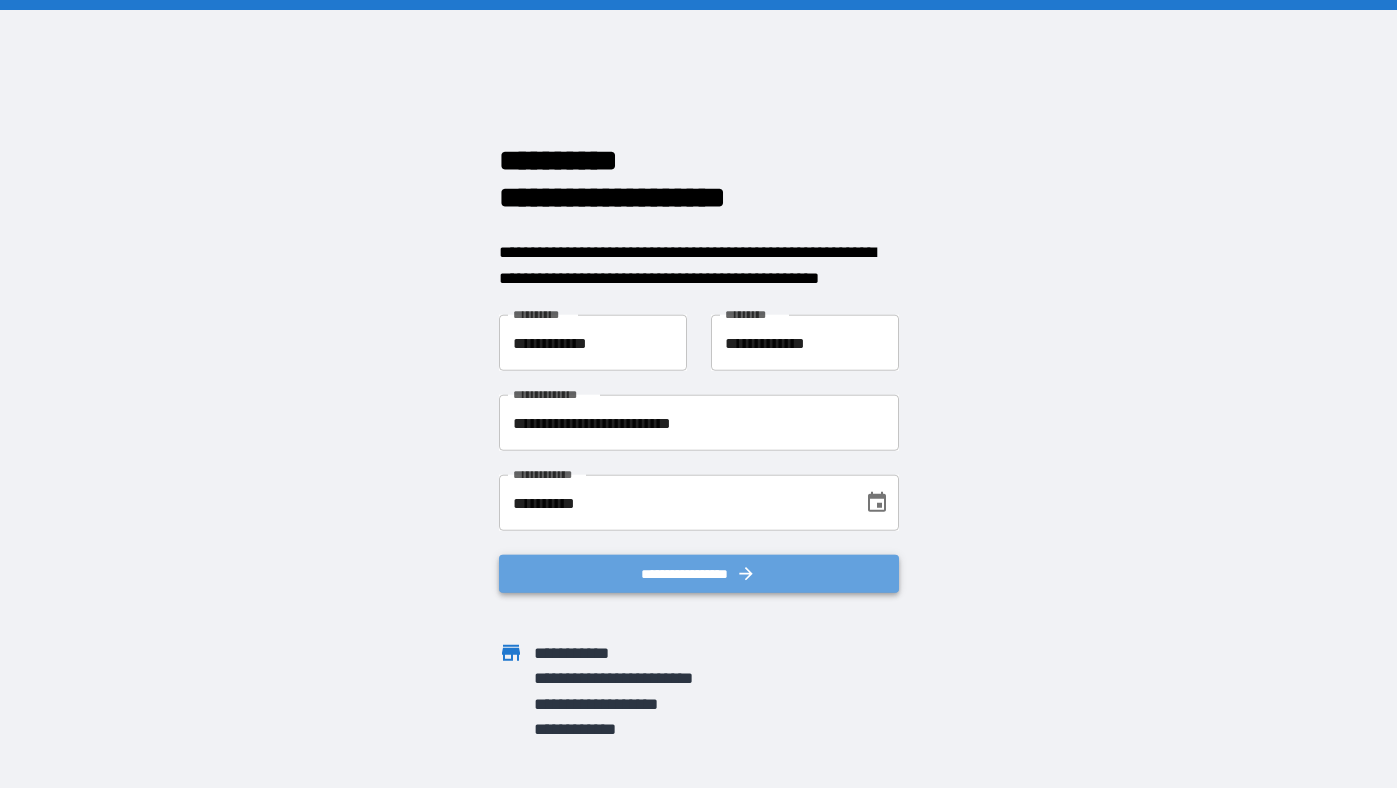 click on "**********" at bounding box center (699, 574) 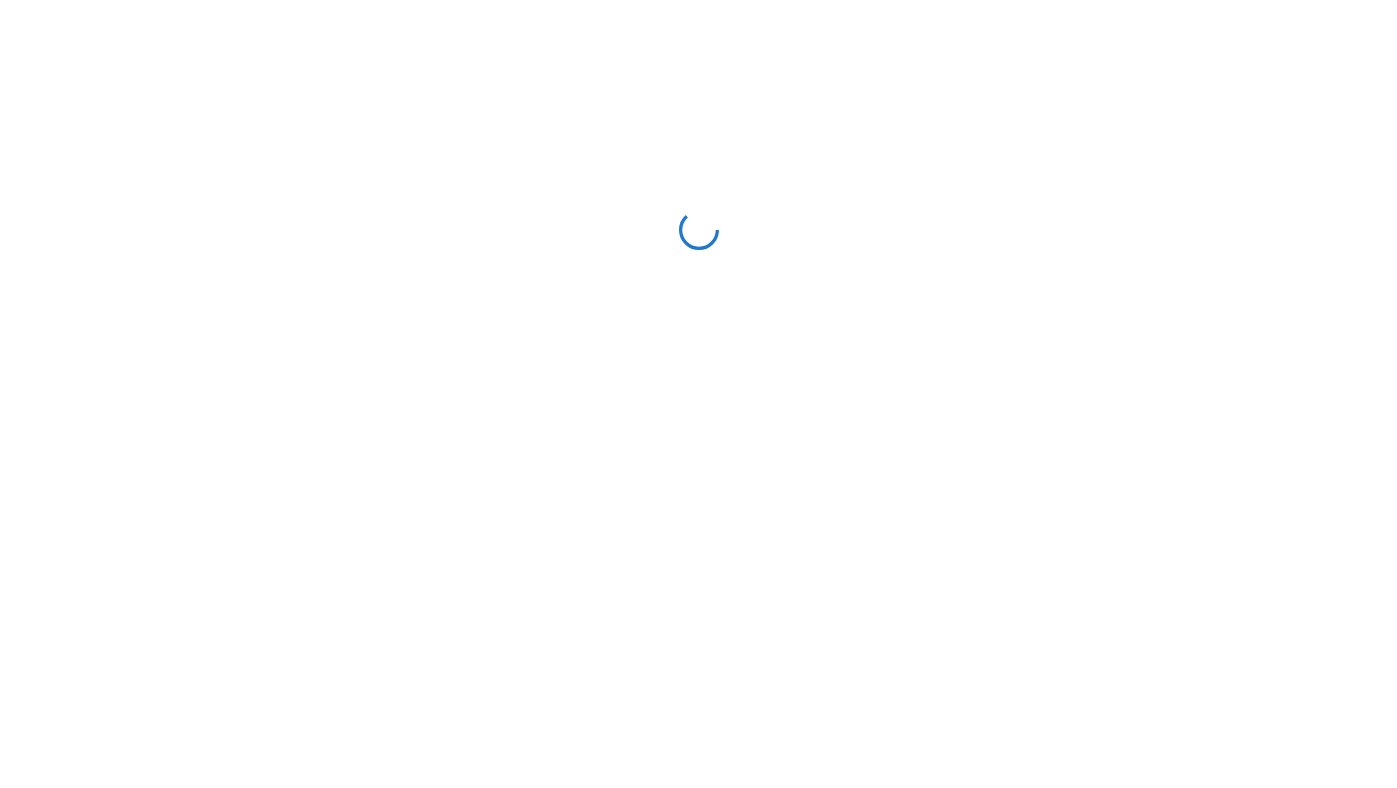 scroll, scrollTop: 0, scrollLeft: 0, axis: both 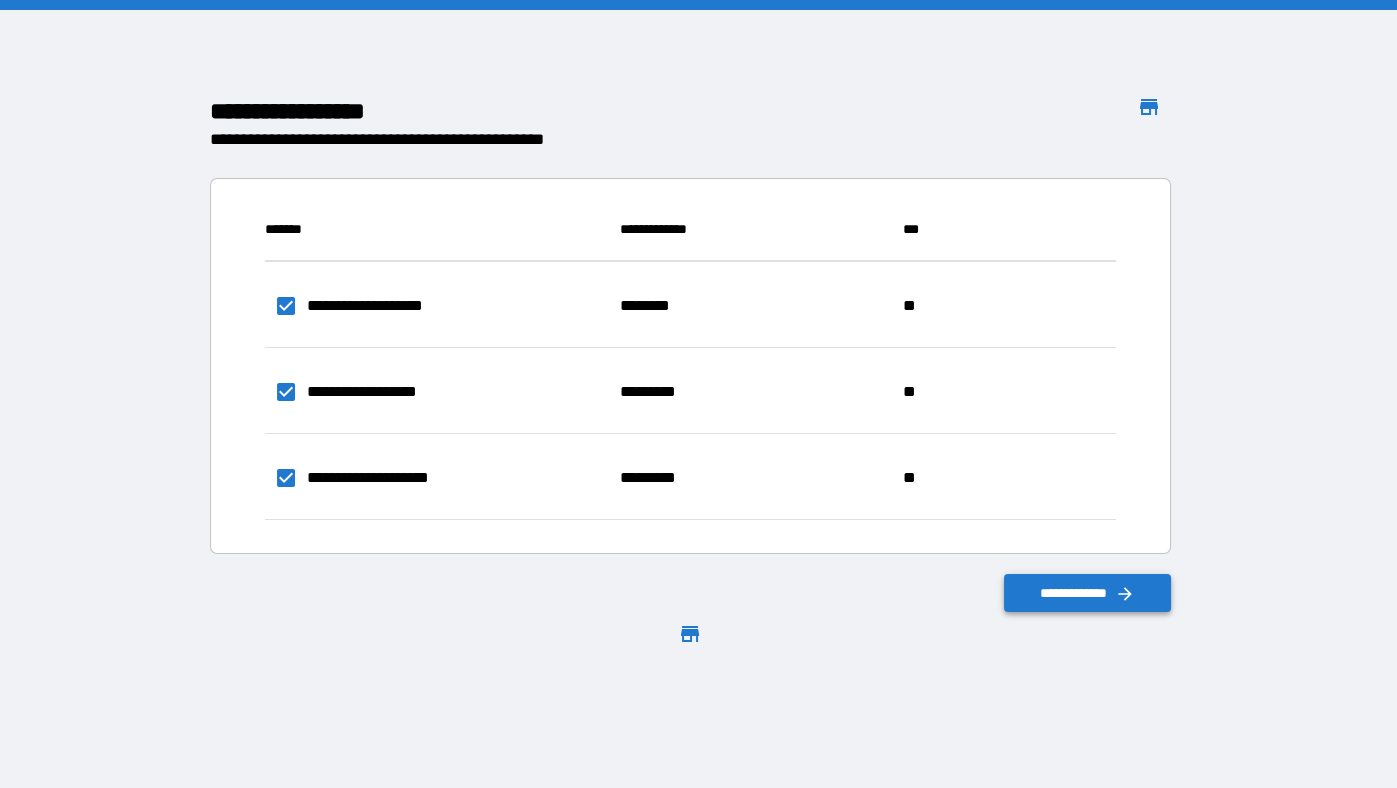 click on "**********" at bounding box center [1088, 593] 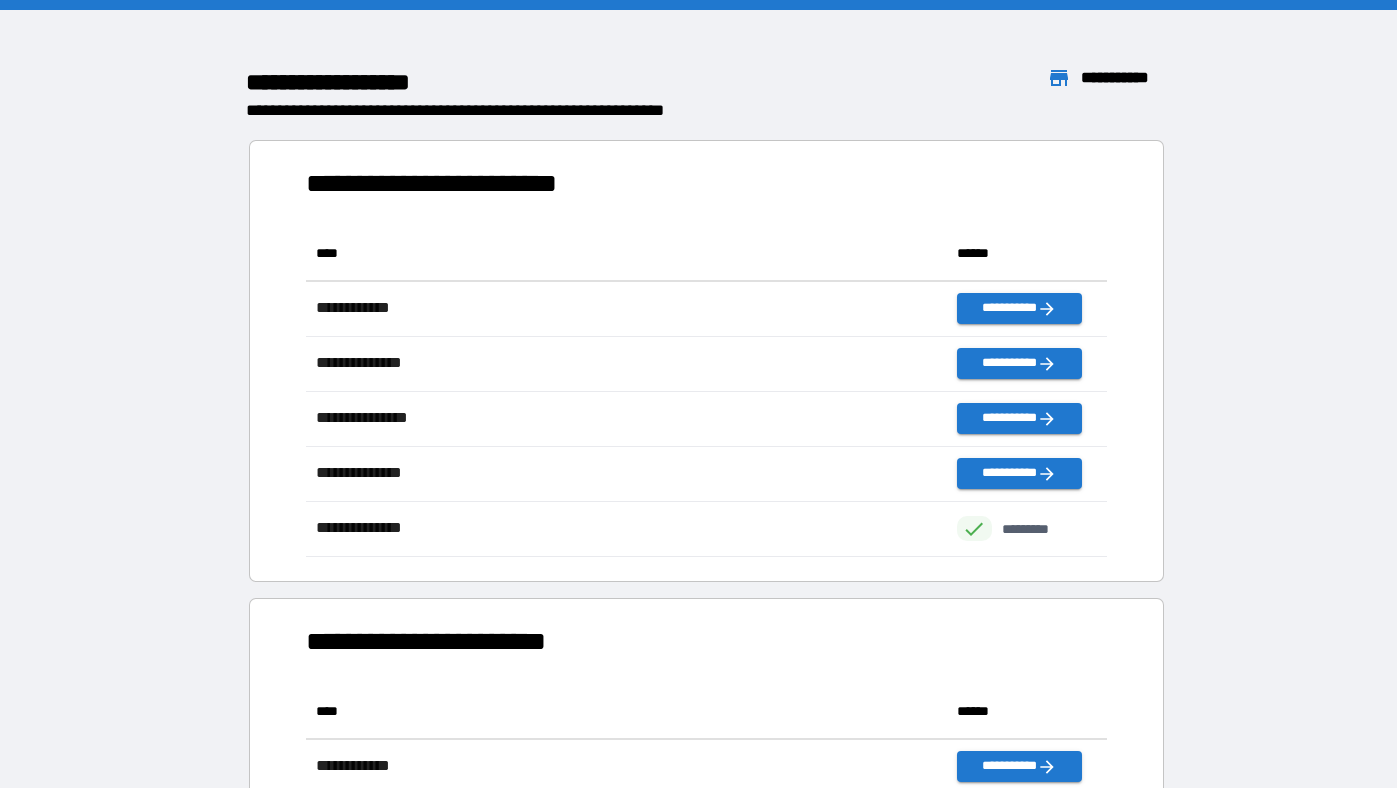 scroll, scrollTop: 1, scrollLeft: 0, axis: vertical 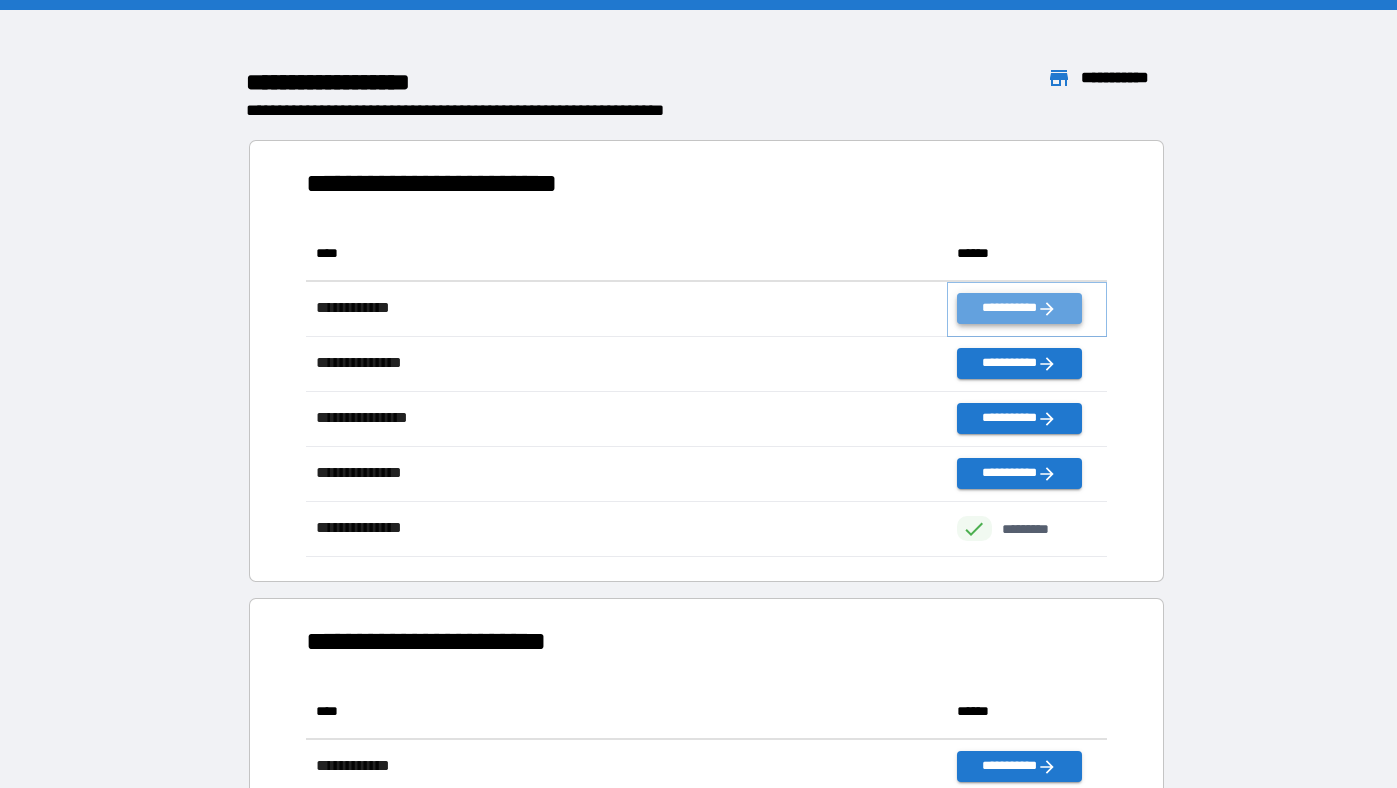 click on "**********" at bounding box center [1019, 308] 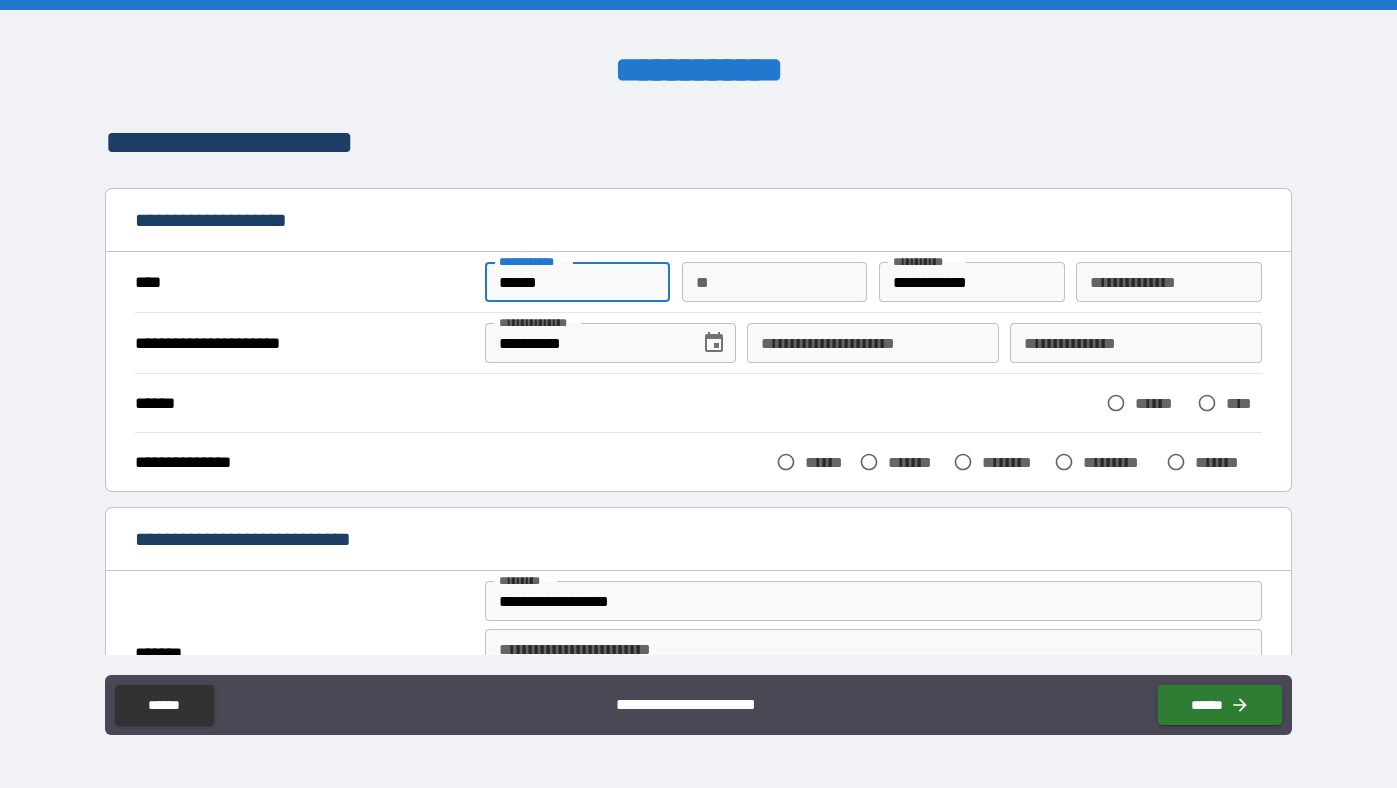 click on "******" at bounding box center [578, 282] 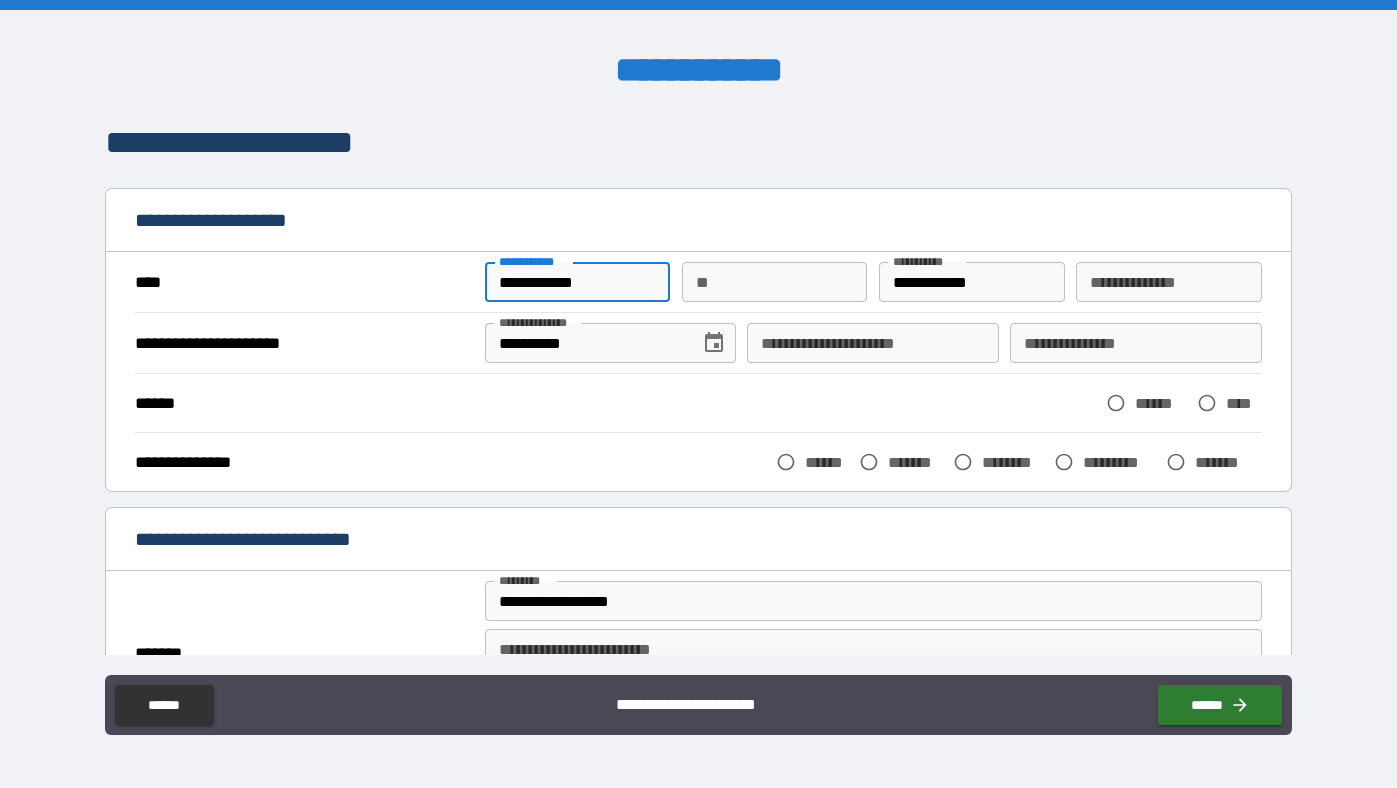 type on "**********" 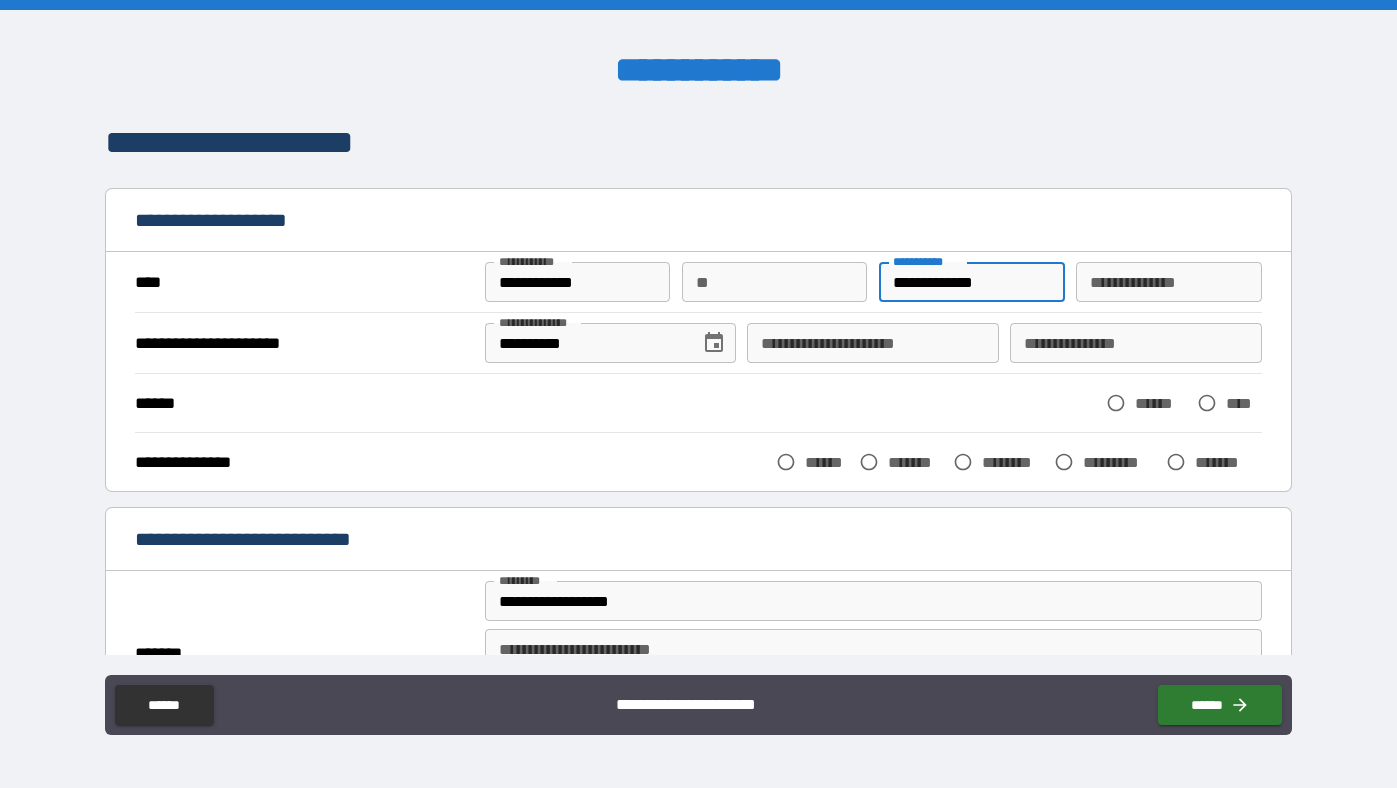 type on "**********" 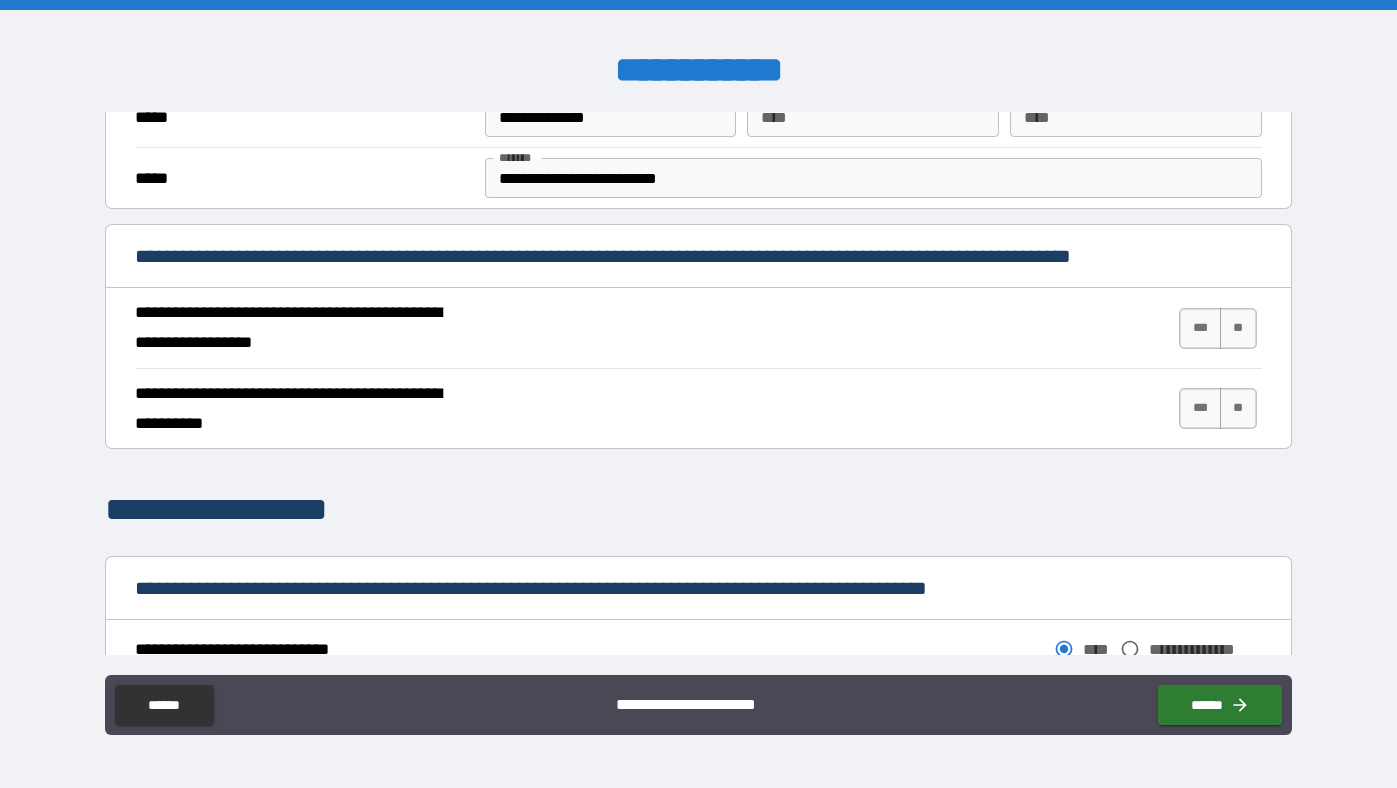 scroll, scrollTop: 653, scrollLeft: 0, axis: vertical 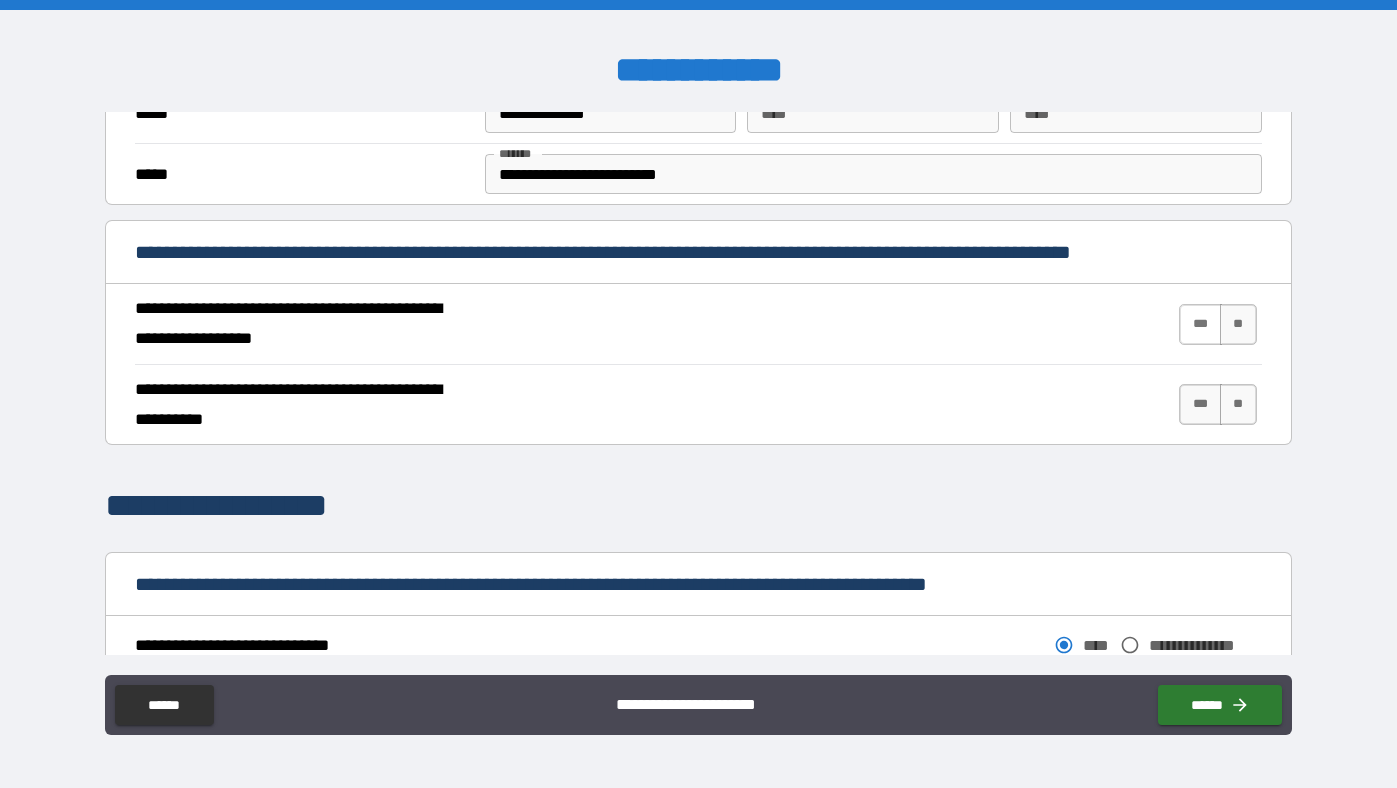 click on "***" at bounding box center [1200, 324] 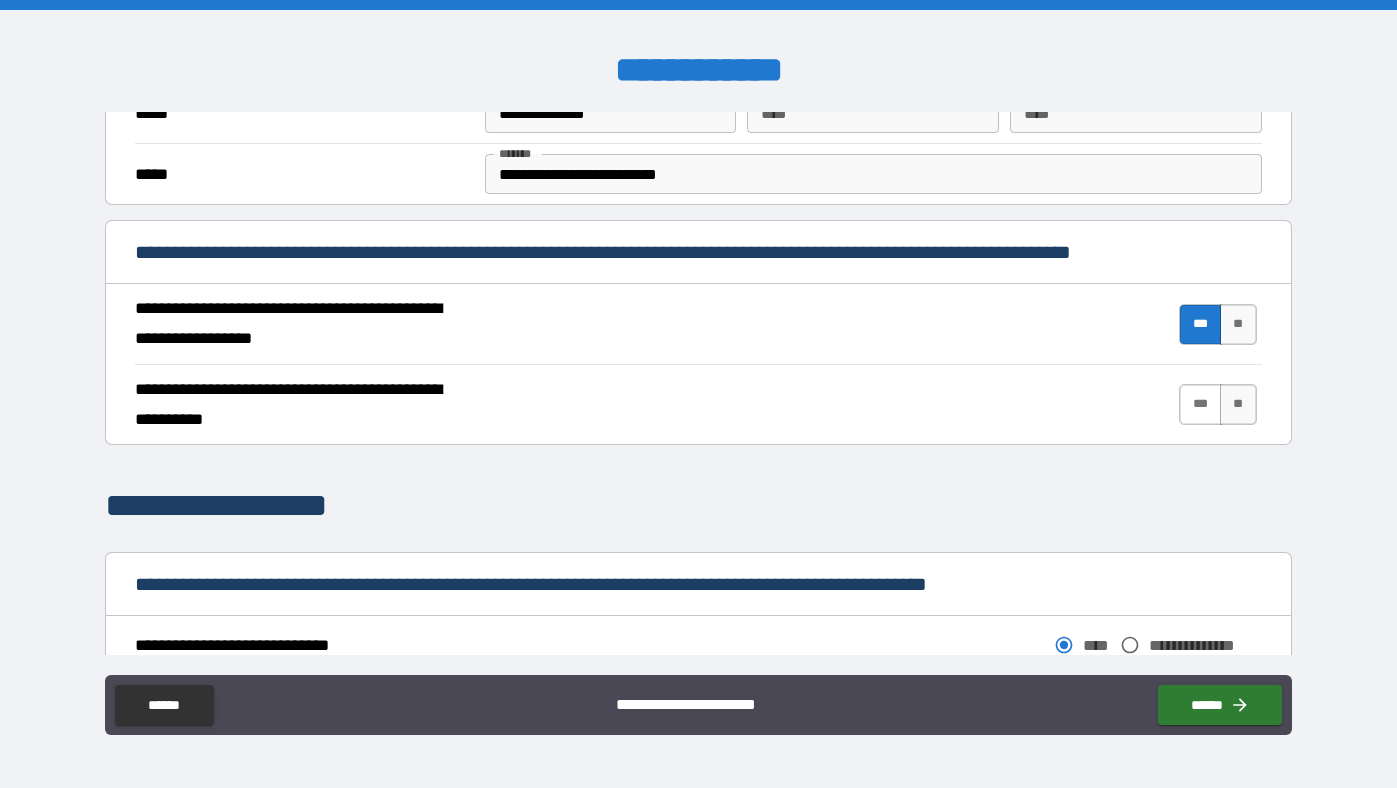 click on "***" at bounding box center (1200, 404) 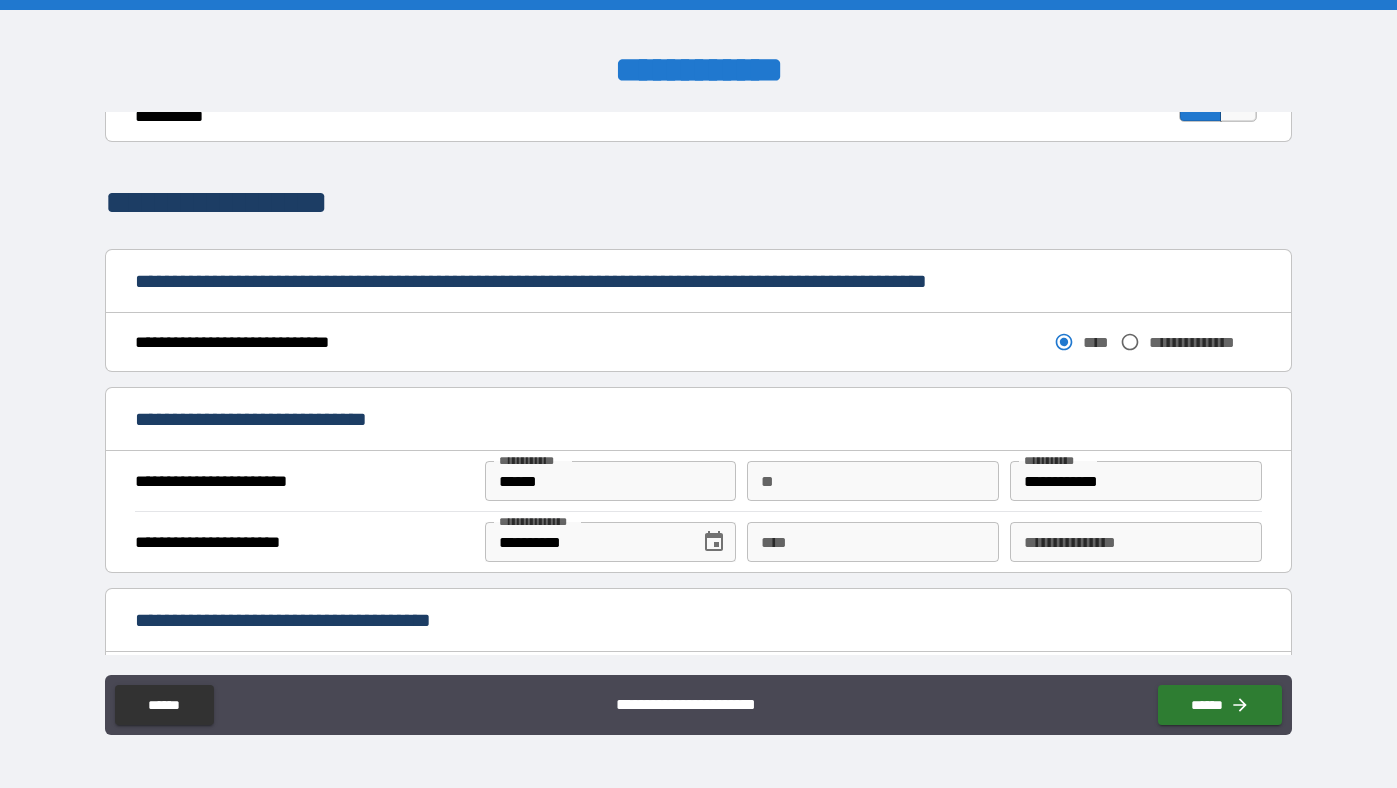 scroll, scrollTop: 961, scrollLeft: 0, axis: vertical 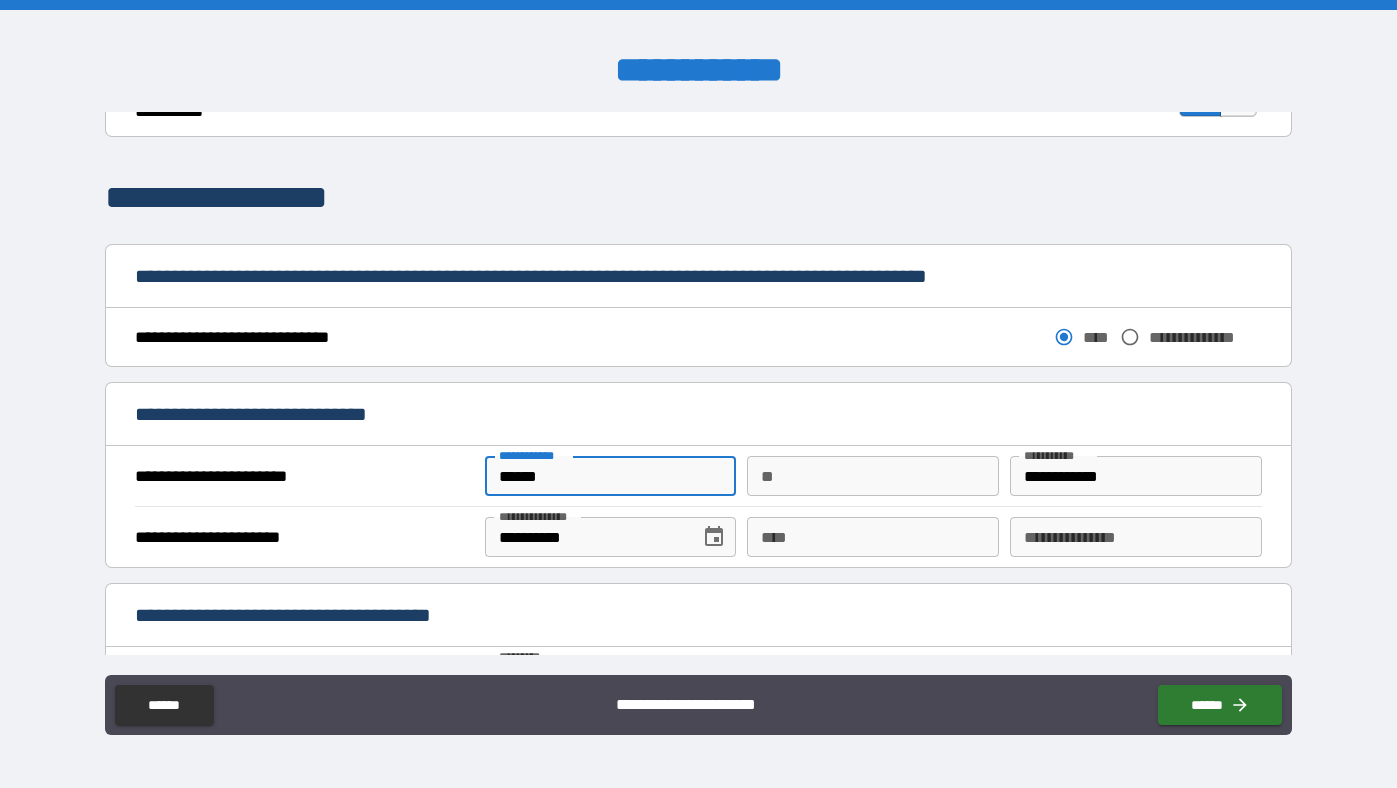 click on "******" at bounding box center (611, 476) 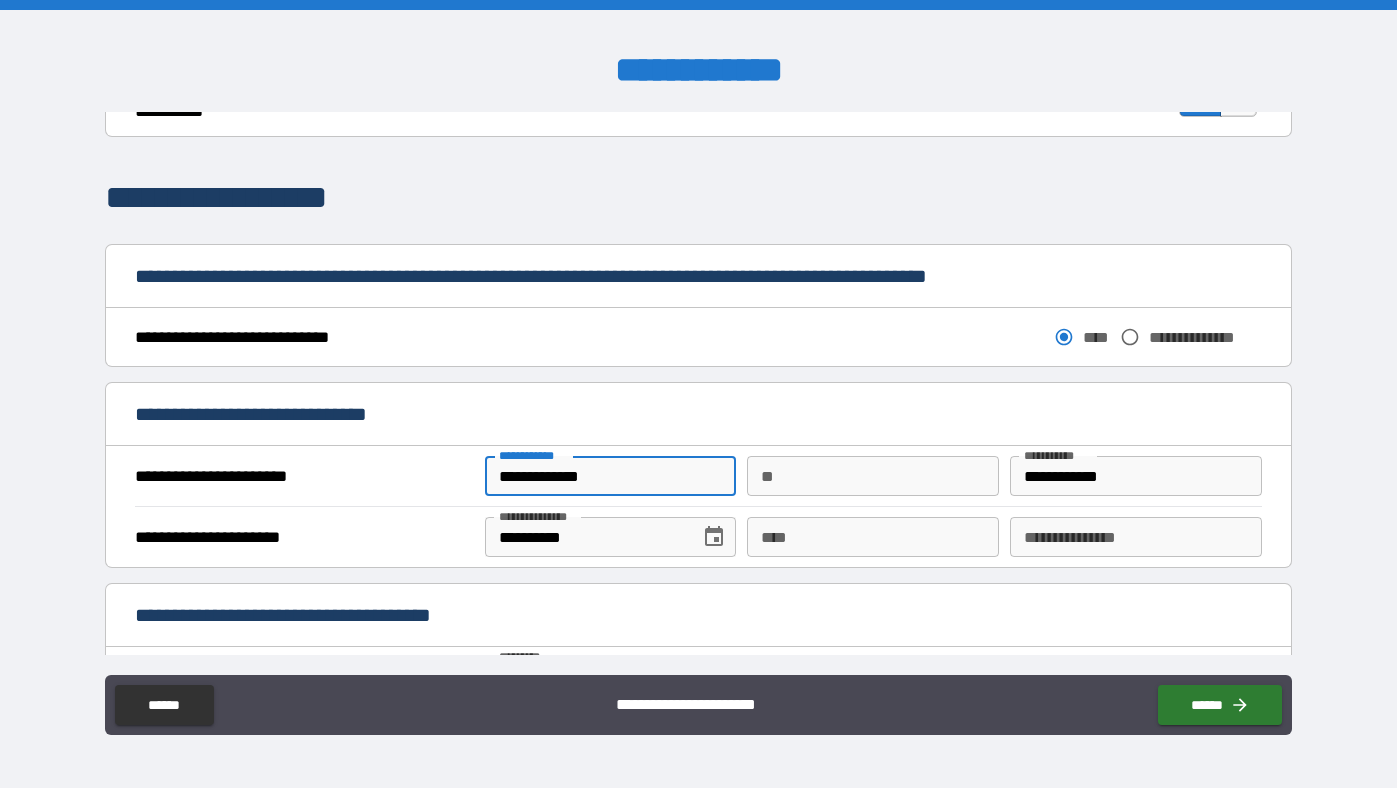 type on "**********" 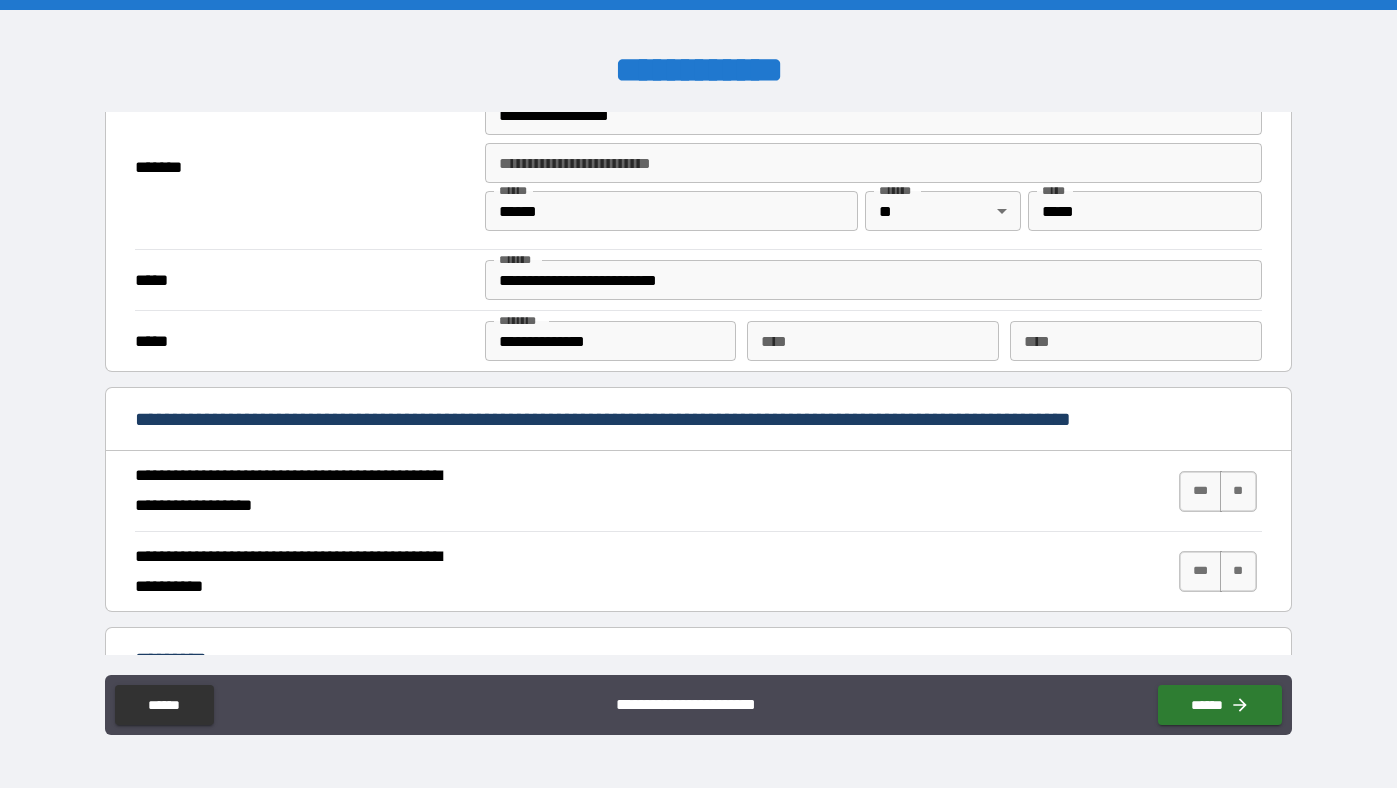 scroll, scrollTop: 1525, scrollLeft: 0, axis: vertical 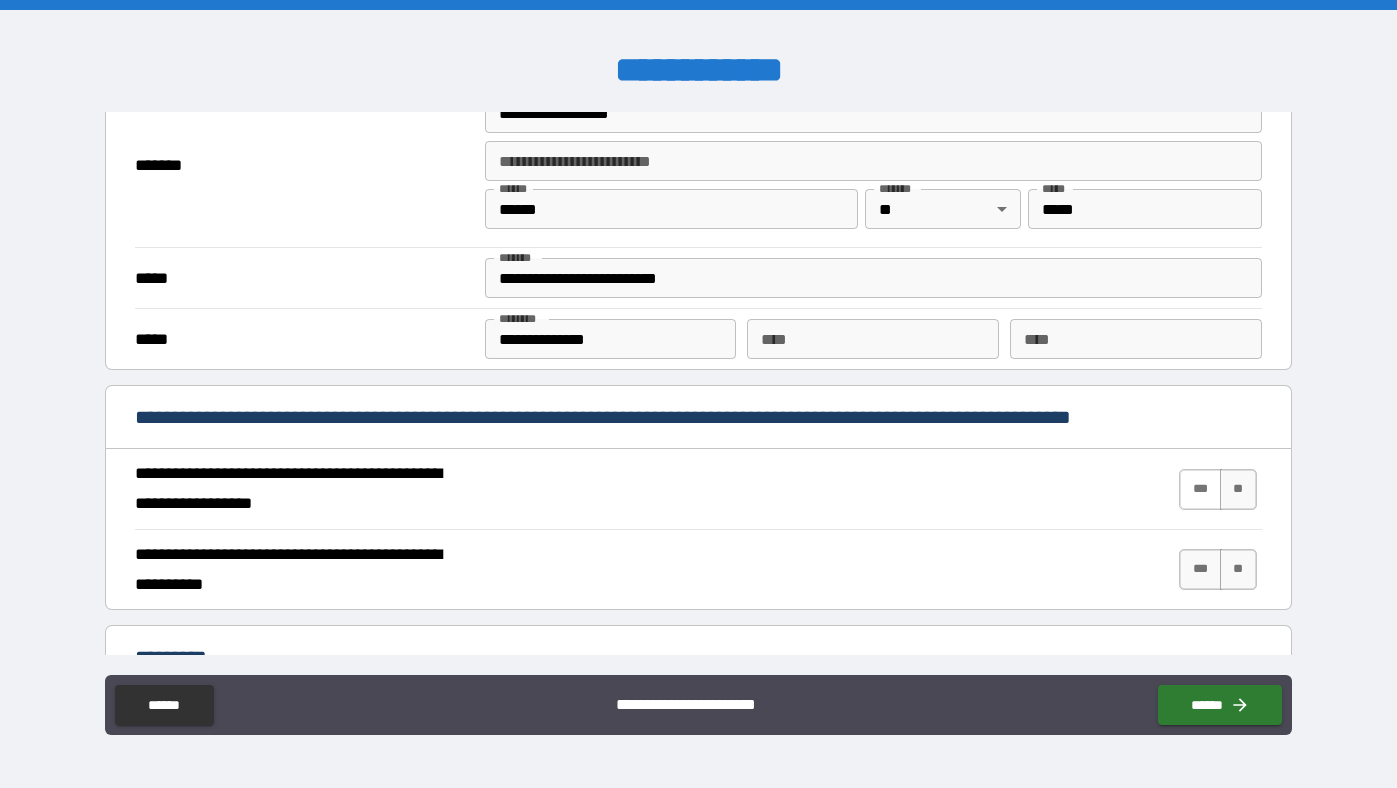 type on "**********" 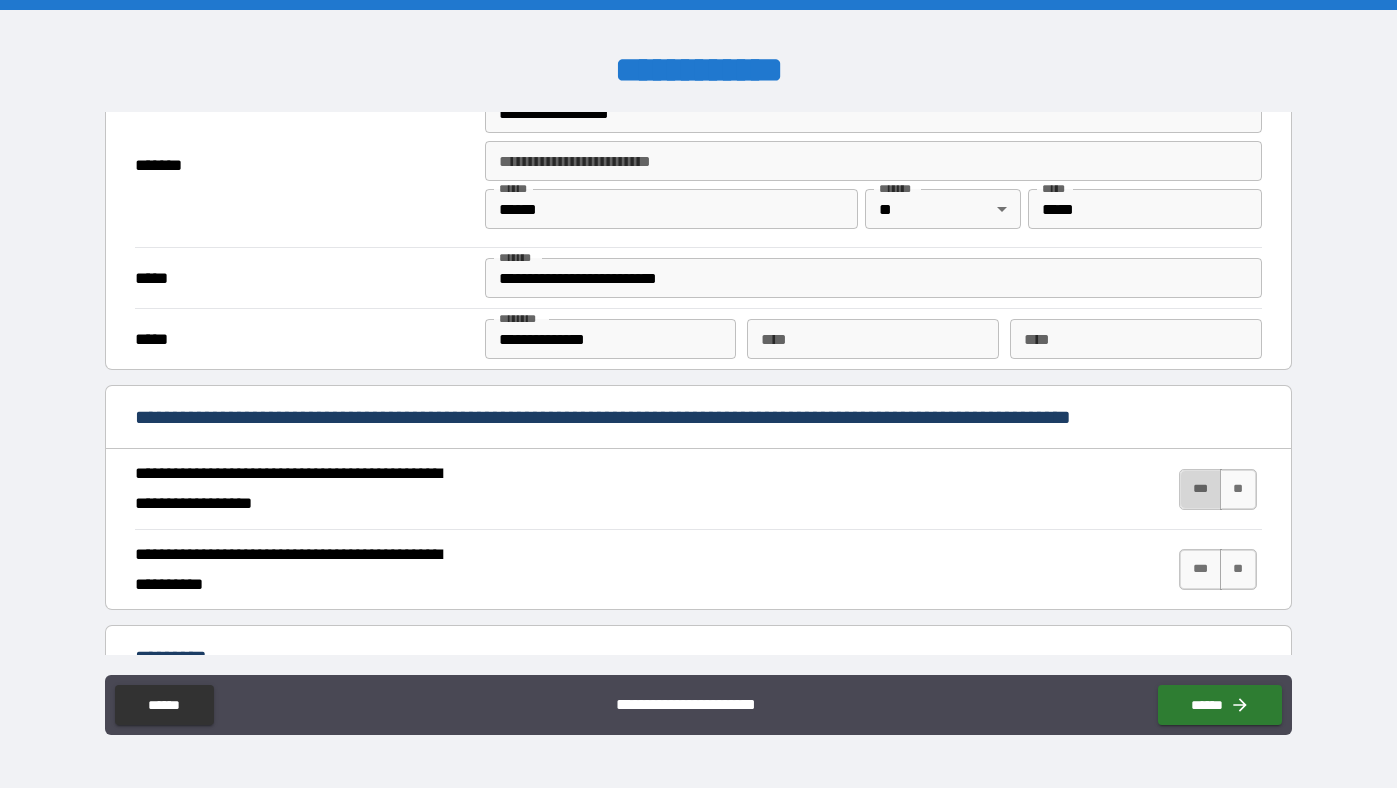 click on "***" at bounding box center [1200, 489] 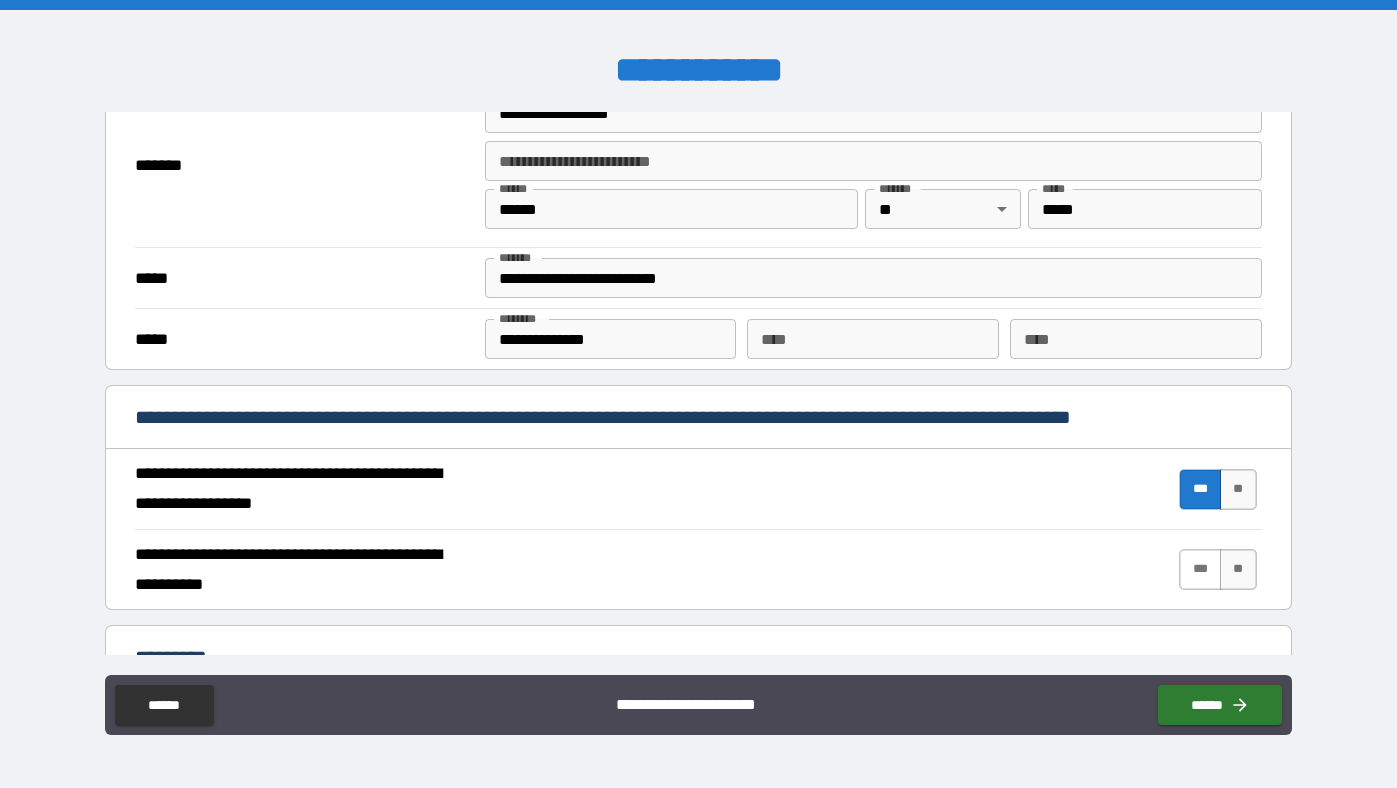 click on "***" at bounding box center (1200, 569) 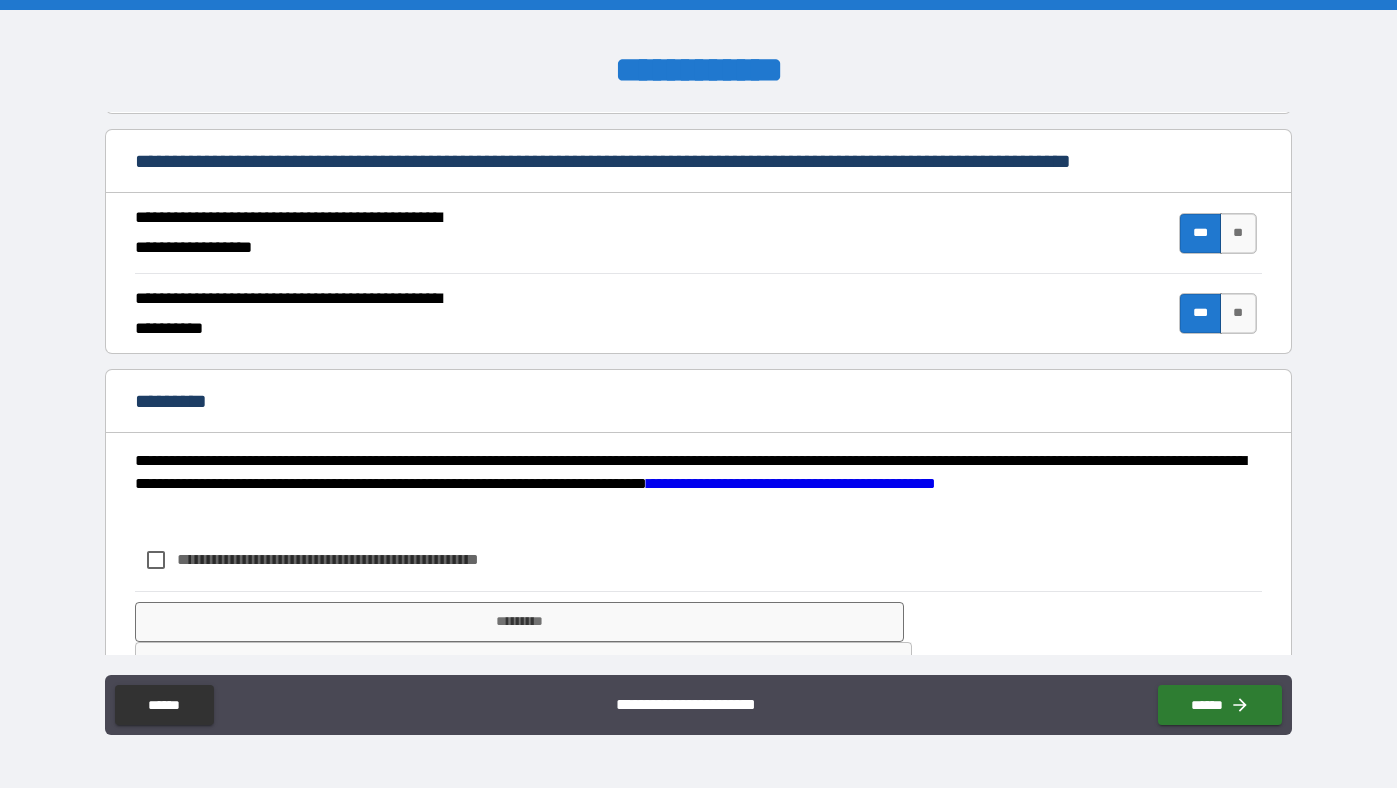 scroll, scrollTop: 1787, scrollLeft: 0, axis: vertical 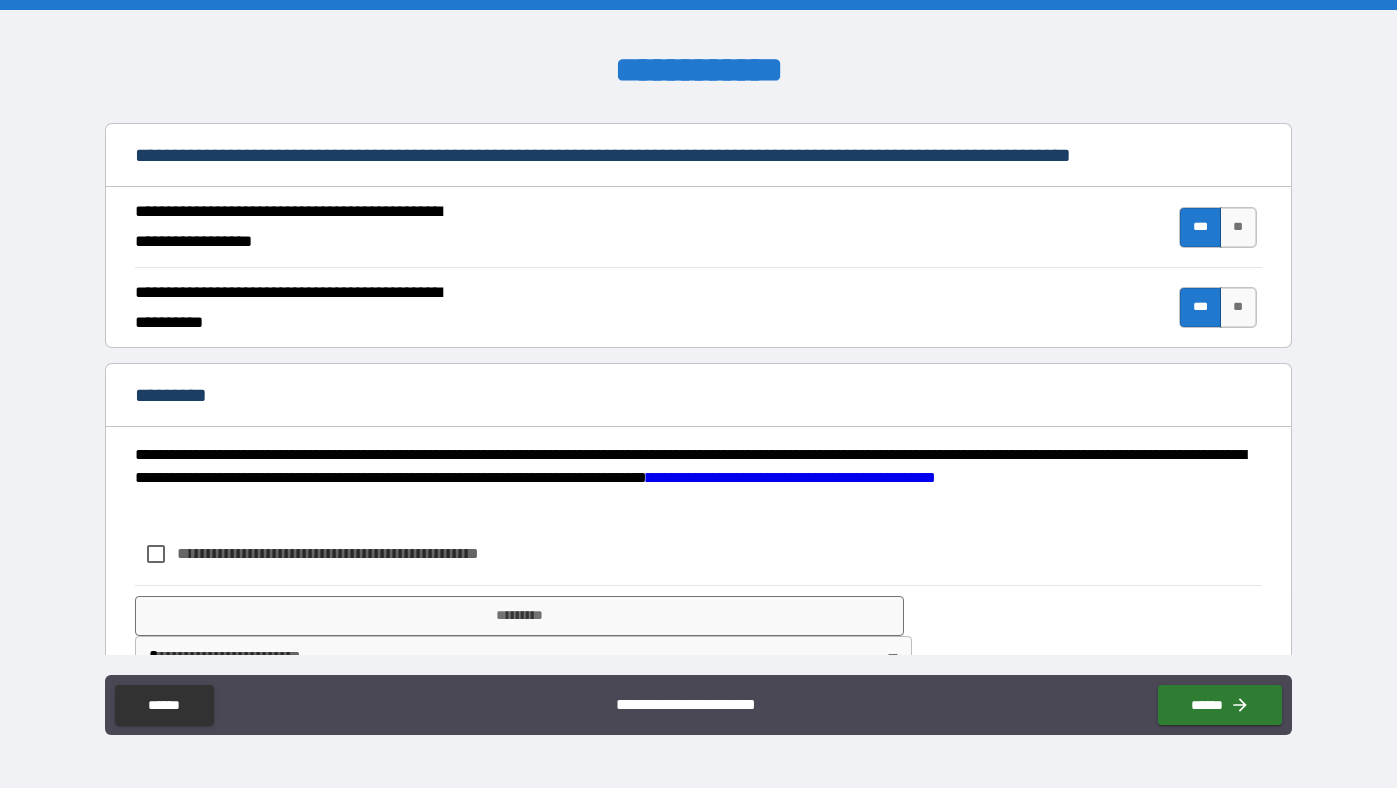 click on "**********" at bounding box center [361, 553] 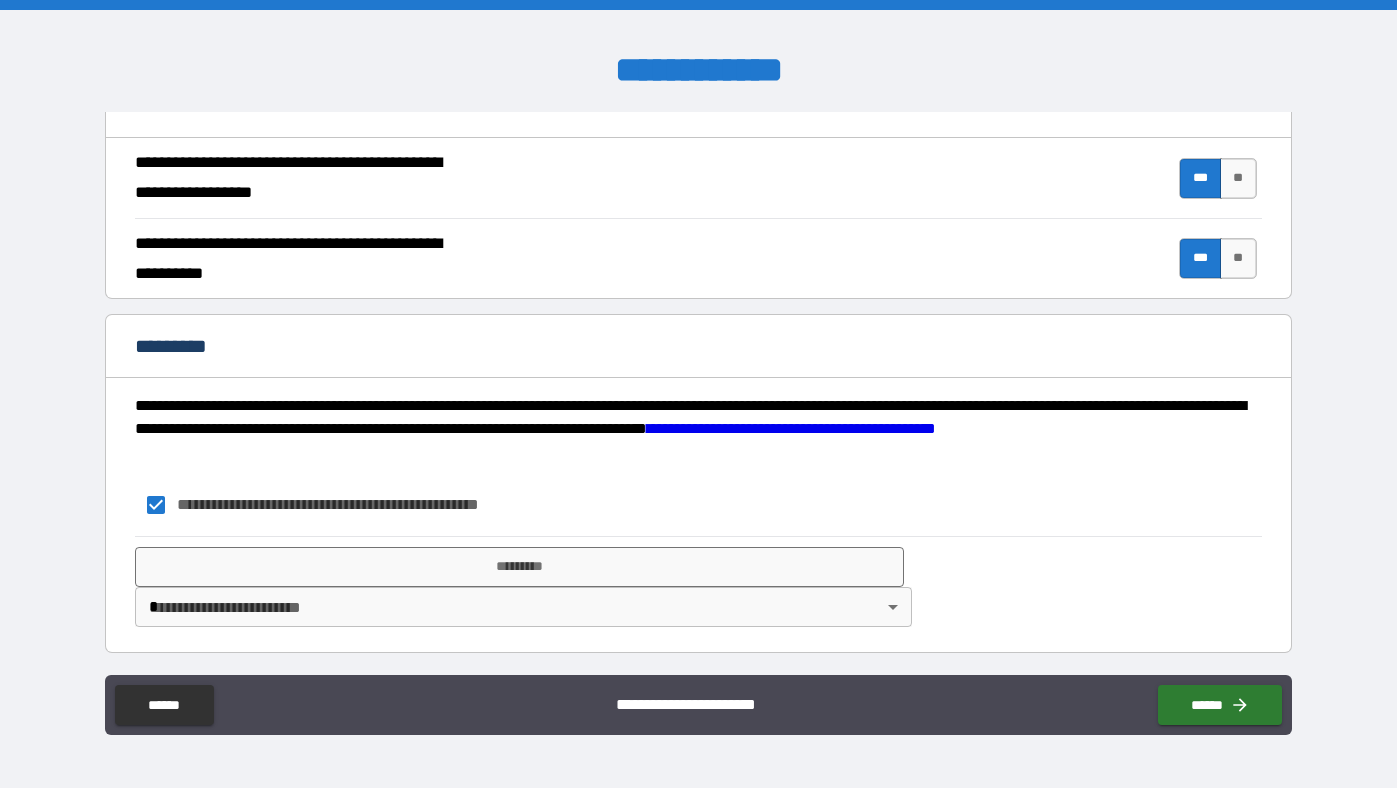 scroll, scrollTop: 1838, scrollLeft: 0, axis: vertical 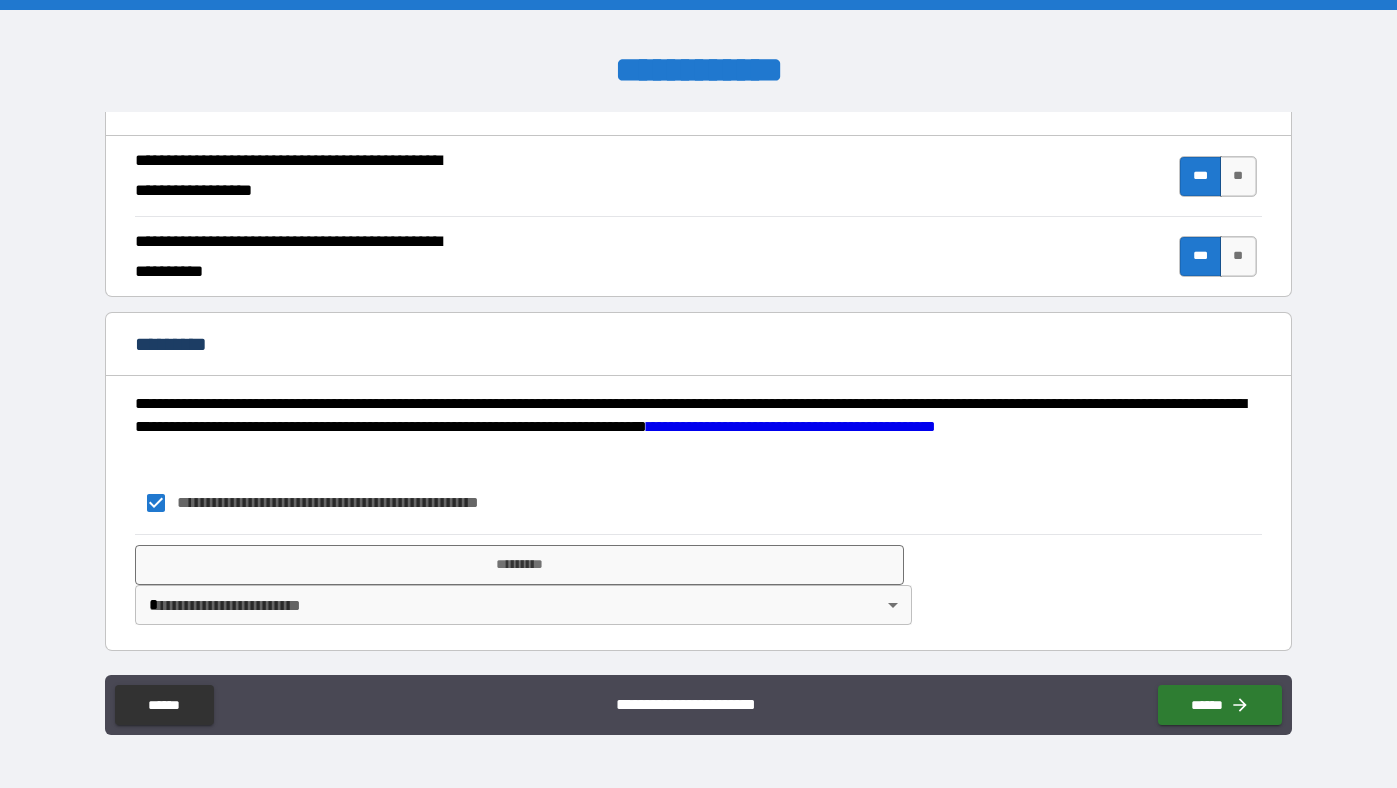 click on "**********" at bounding box center [698, 394] 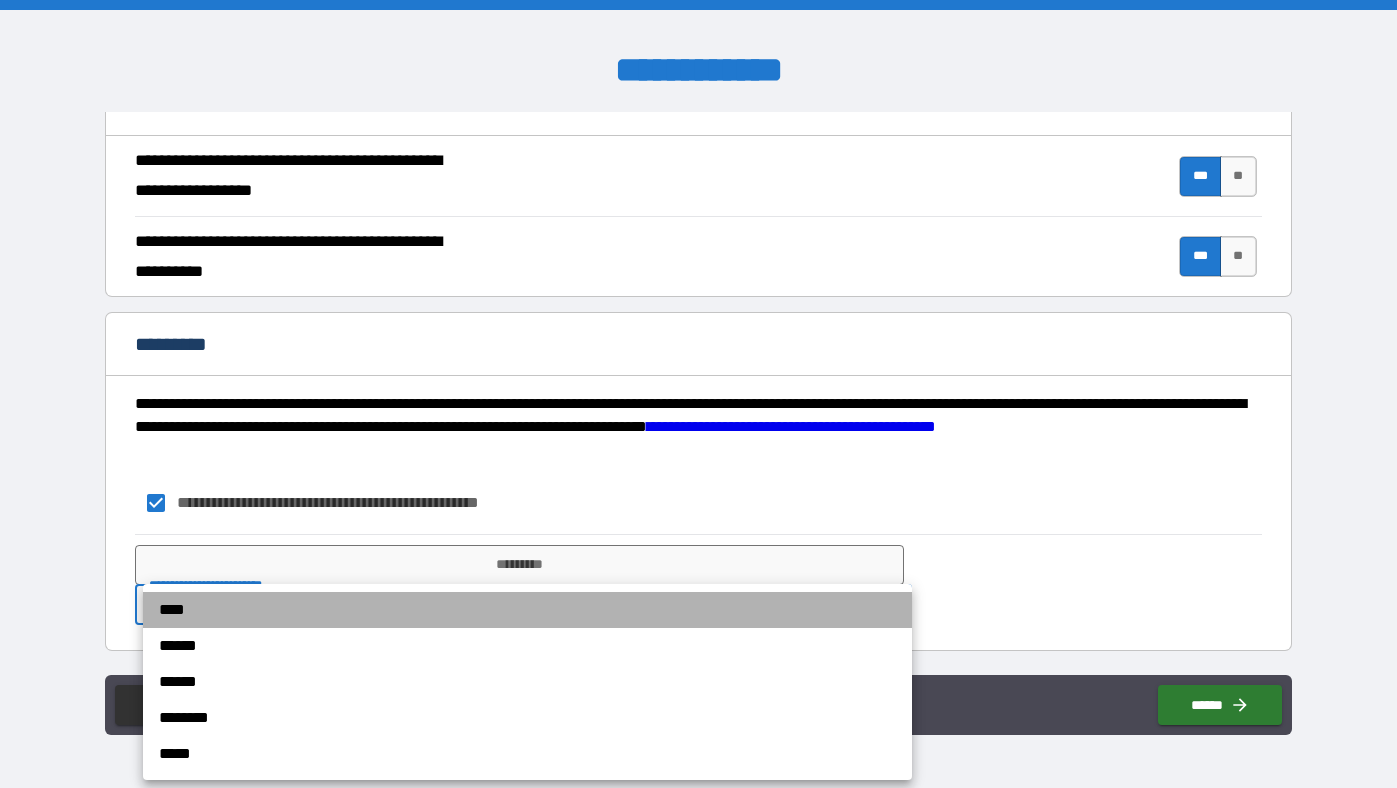 click on "****" at bounding box center [527, 610] 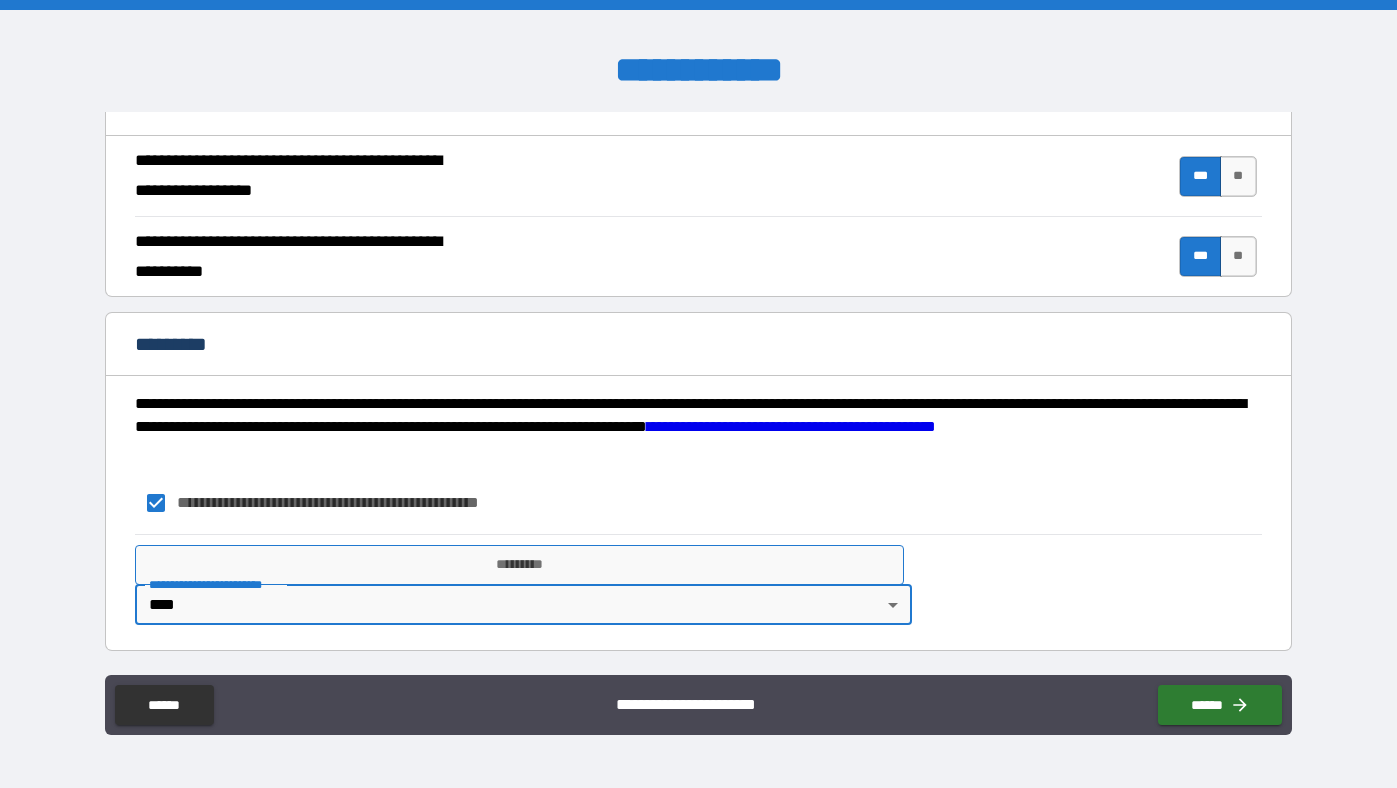 click on "*********" at bounding box center [519, 565] 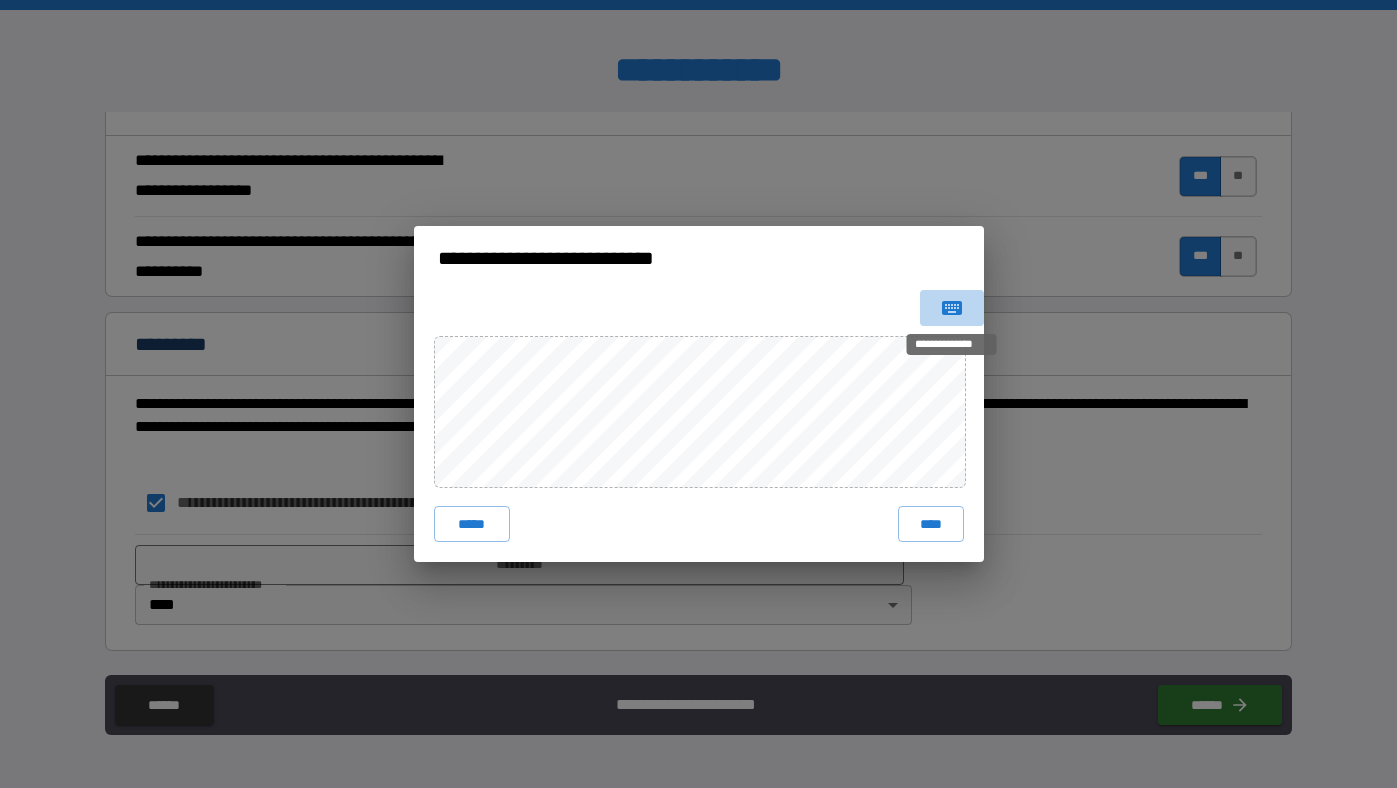 click 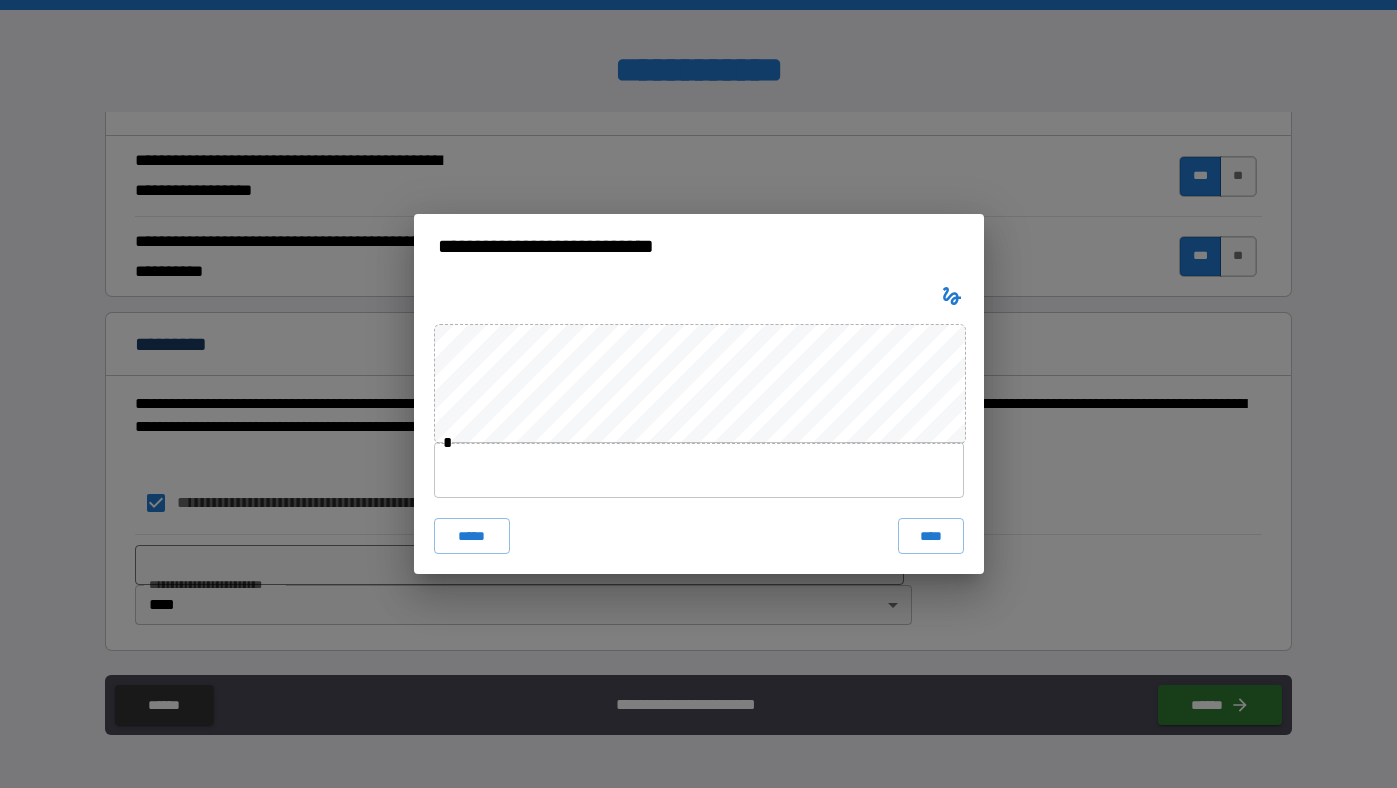 click at bounding box center [699, 470] 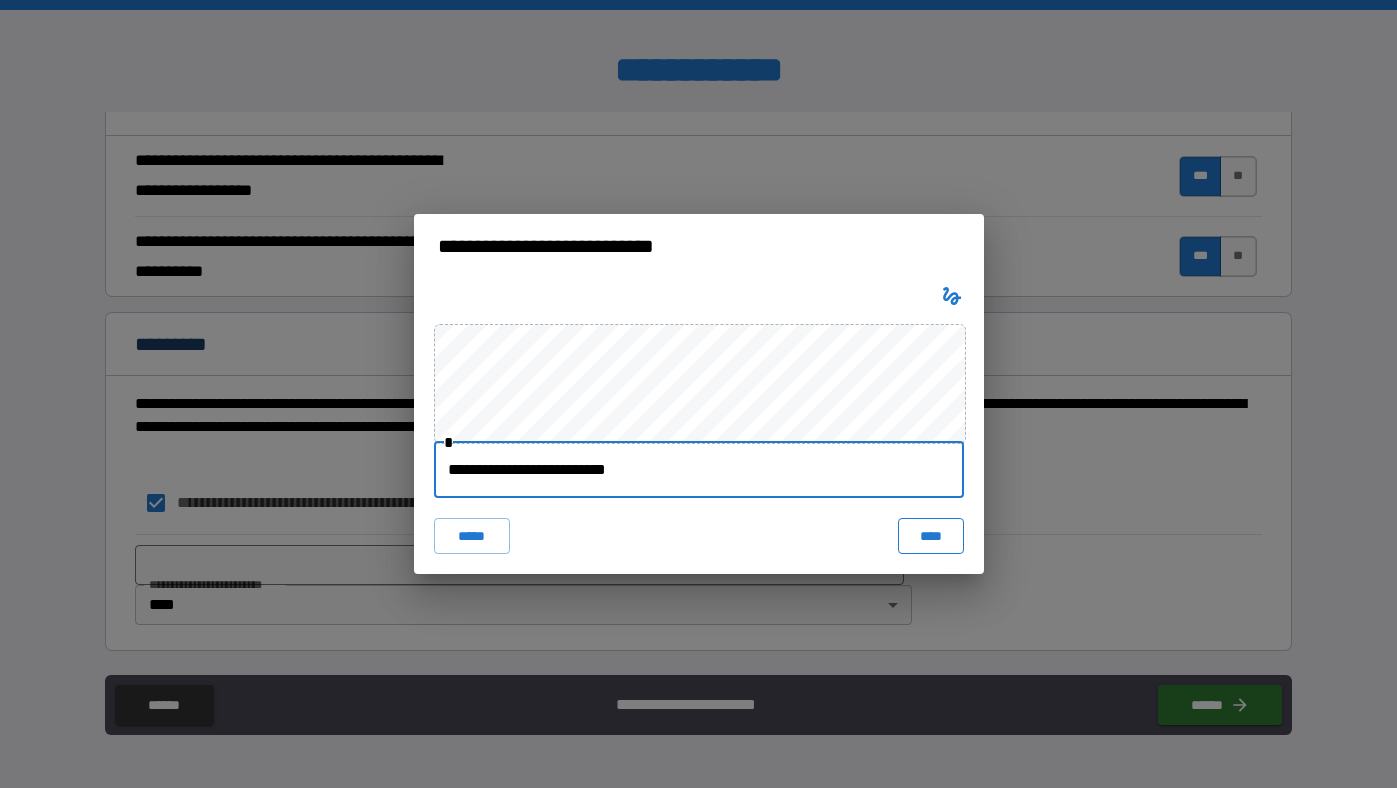 type on "**********" 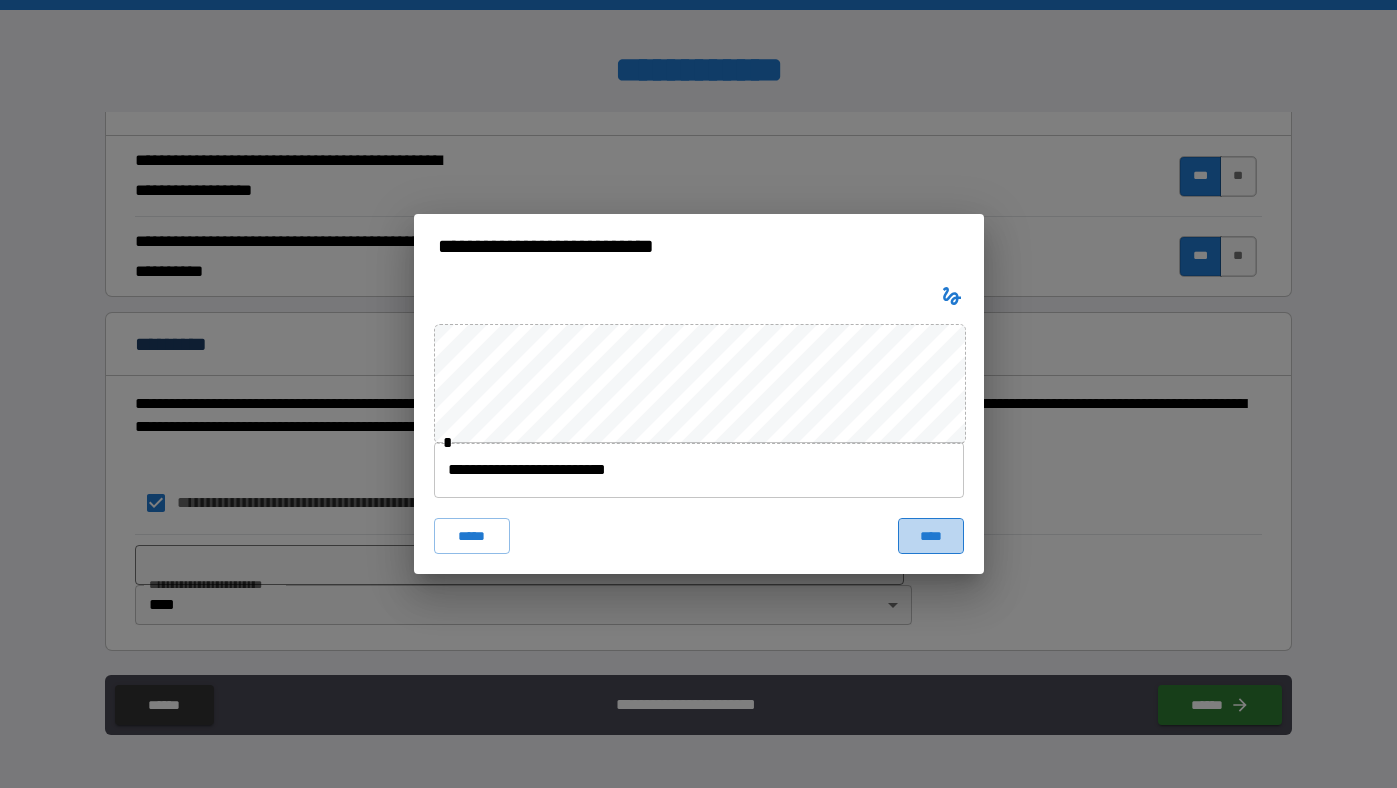 click on "****" at bounding box center [931, 536] 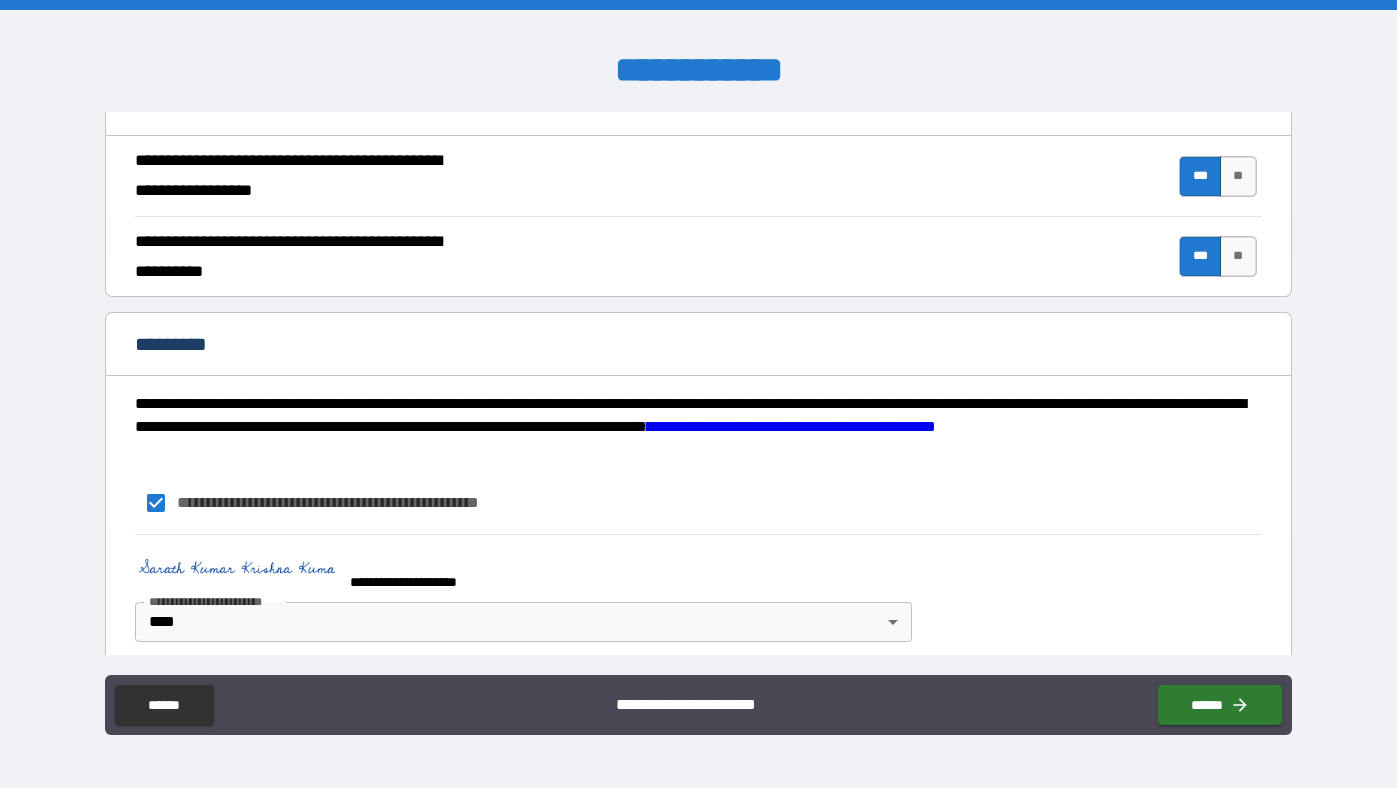 scroll, scrollTop: 1856, scrollLeft: 0, axis: vertical 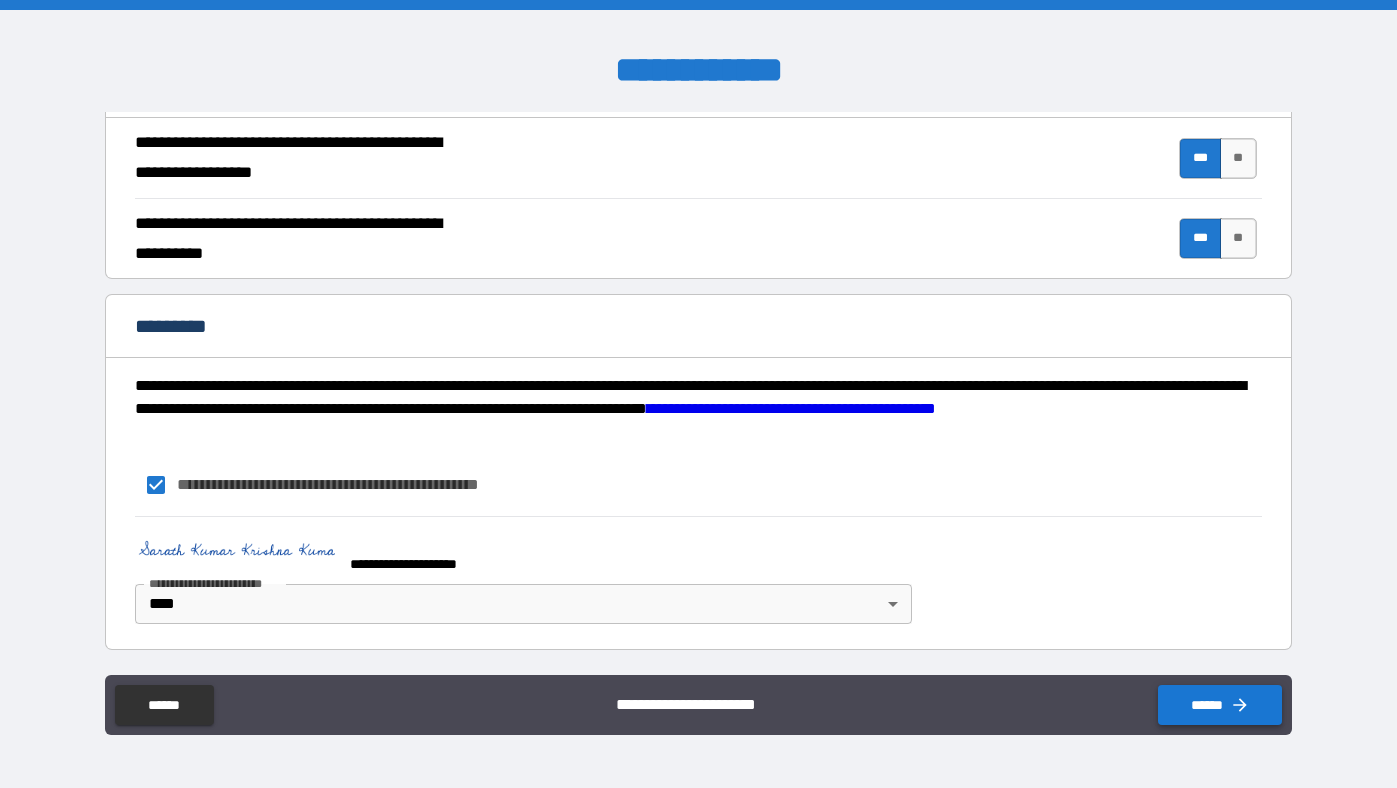 click on "******" at bounding box center (1220, 705) 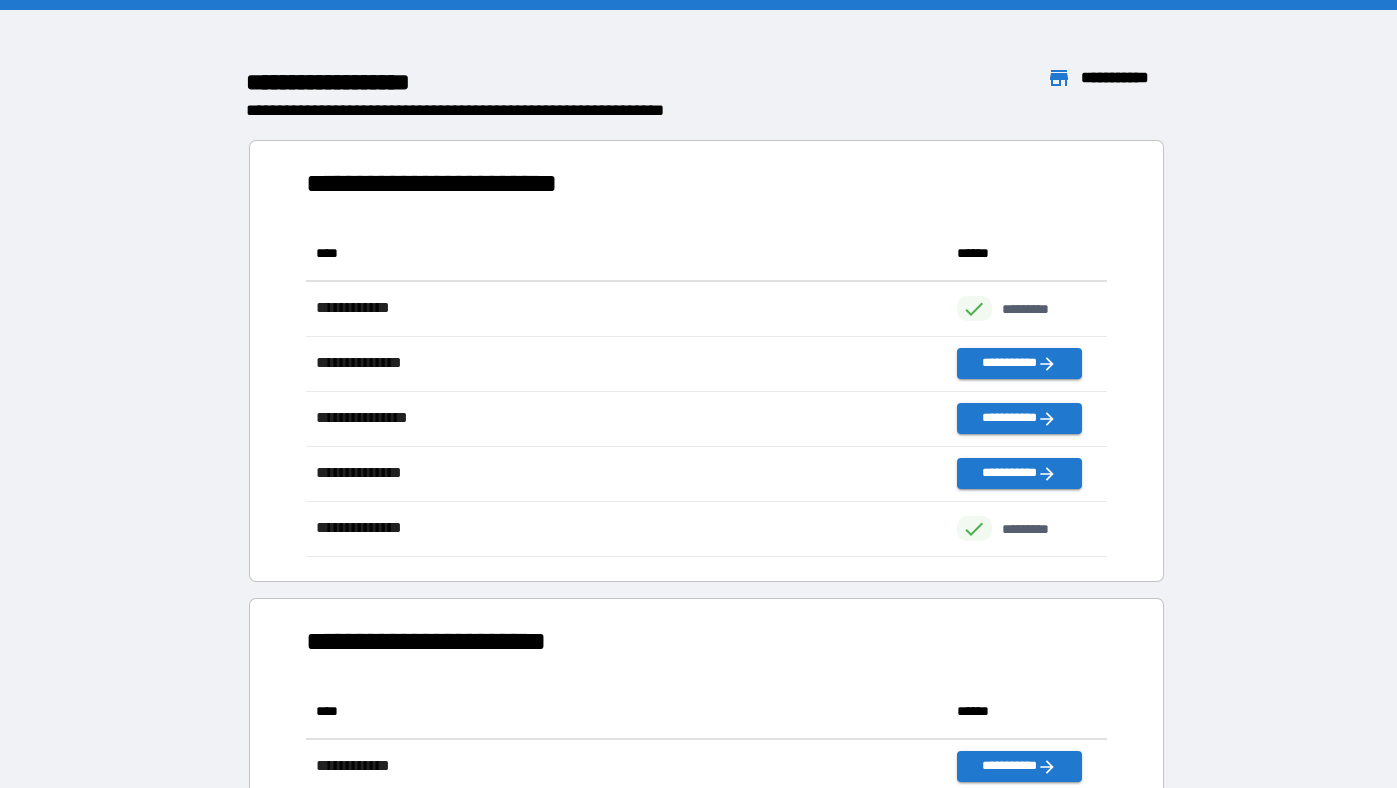 scroll, scrollTop: 1, scrollLeft: 0, axis: vertical 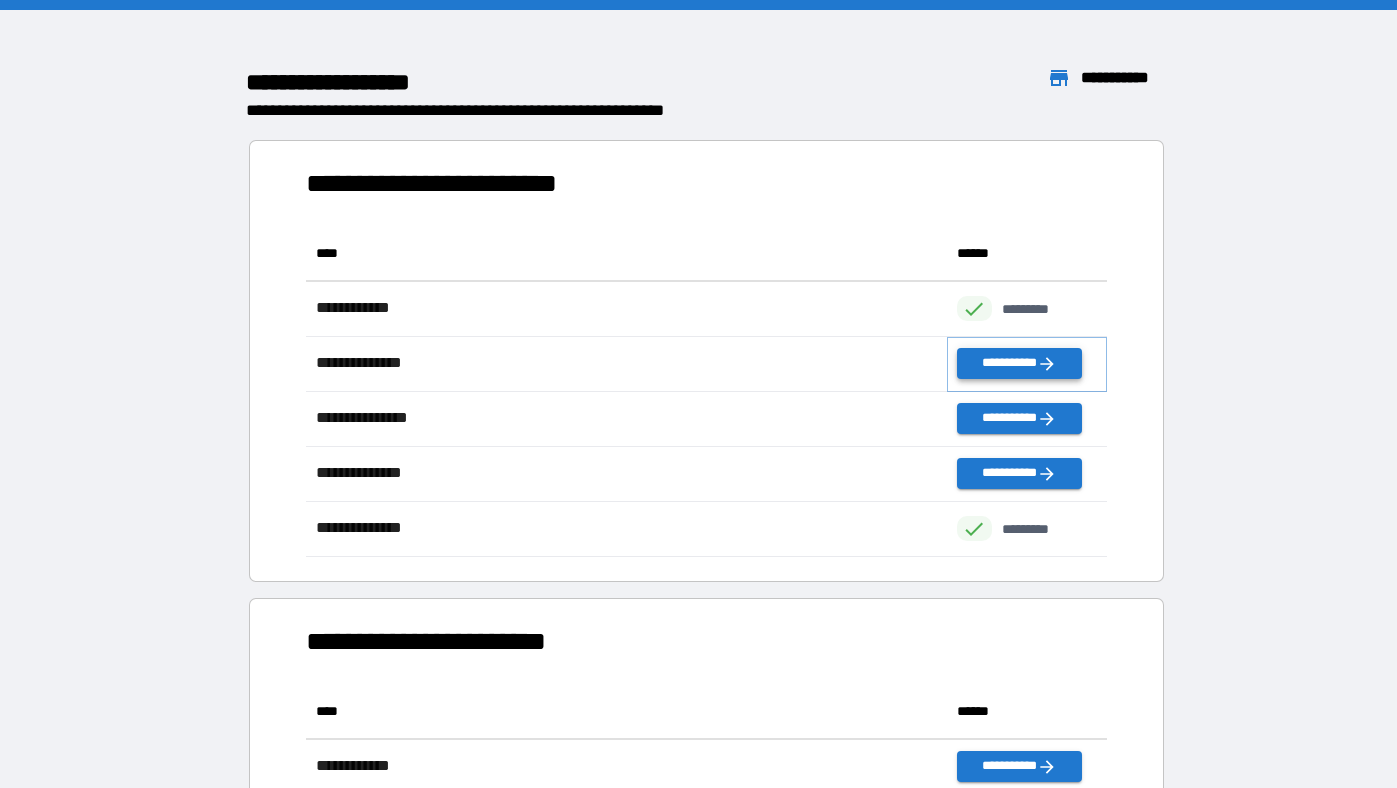 click on "**********" at bounding box center [1019, 363] 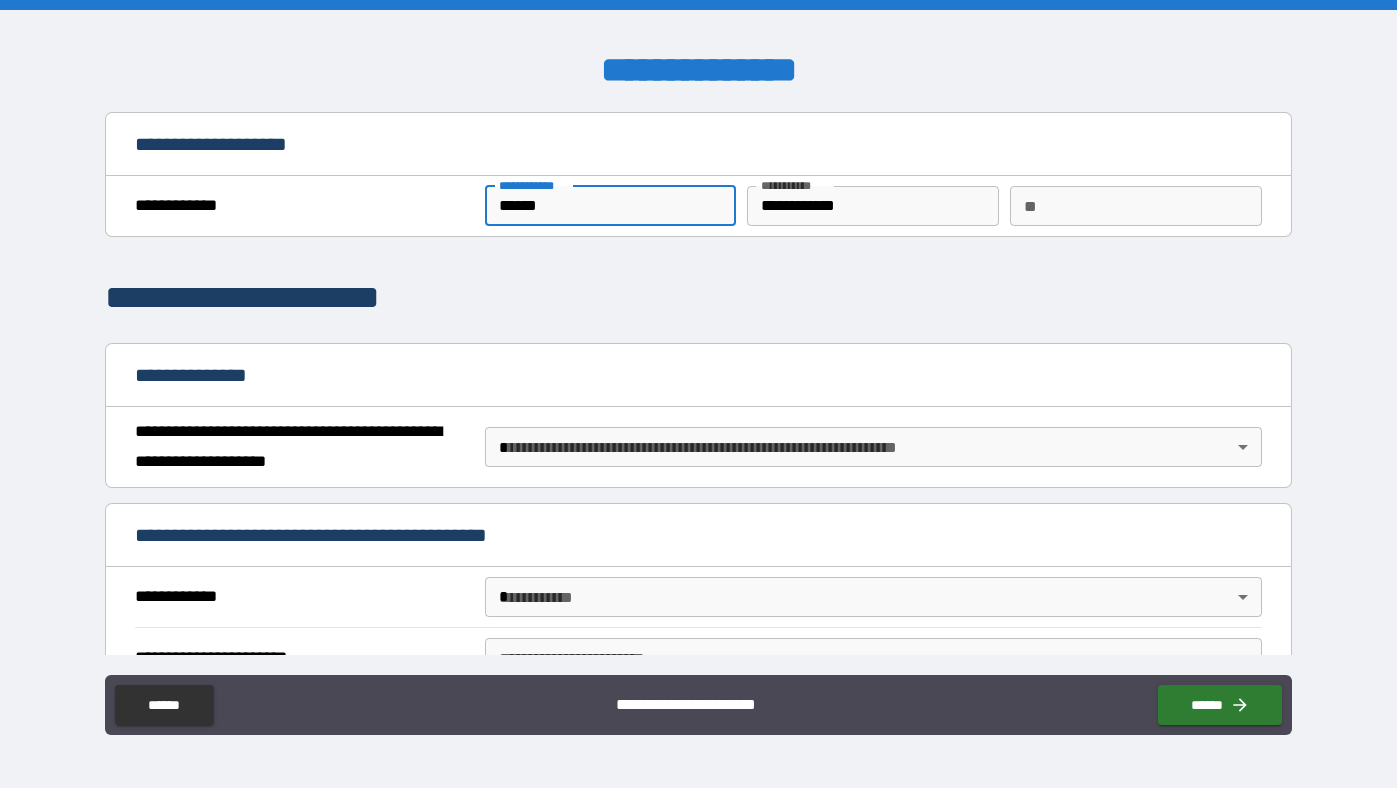click on "******" at bounding box center [611, 206] 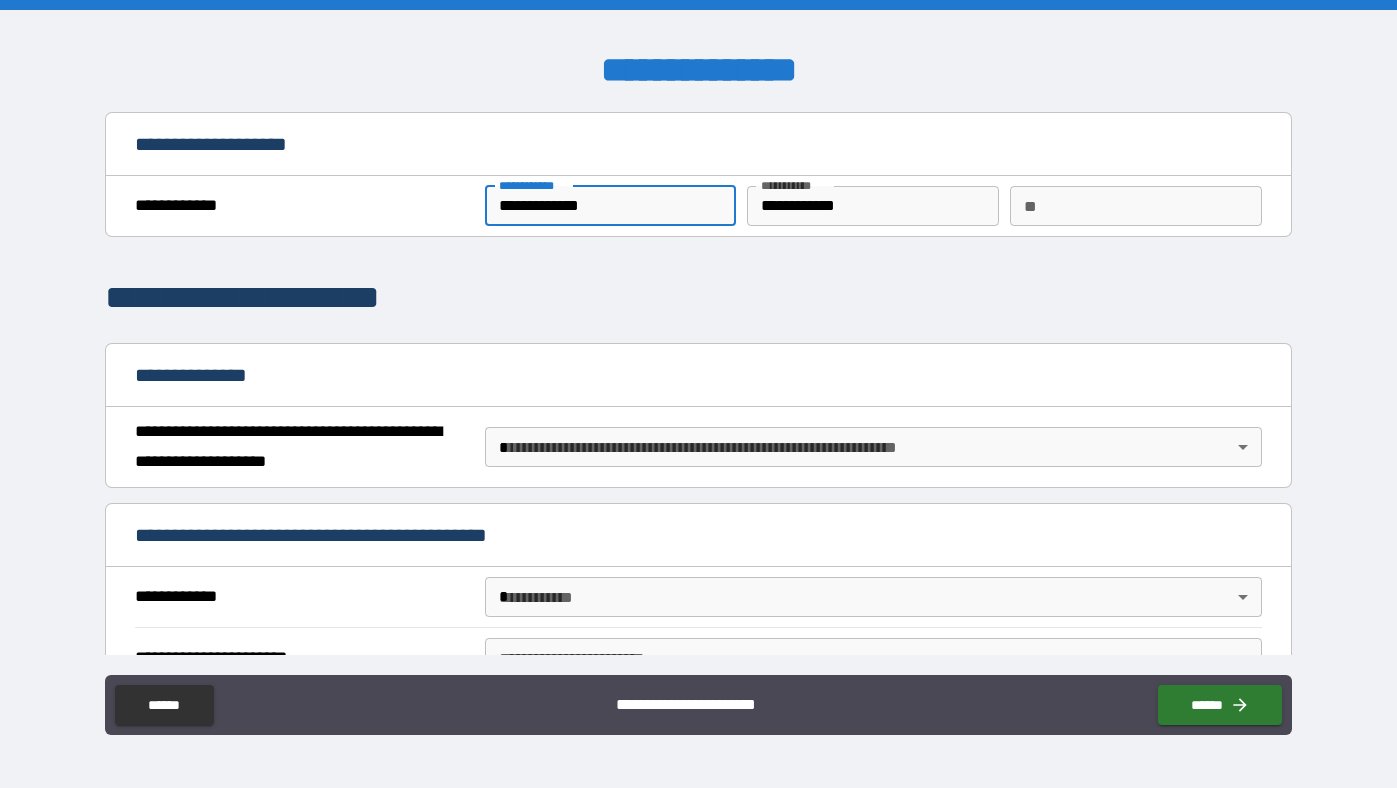 type on "**********" 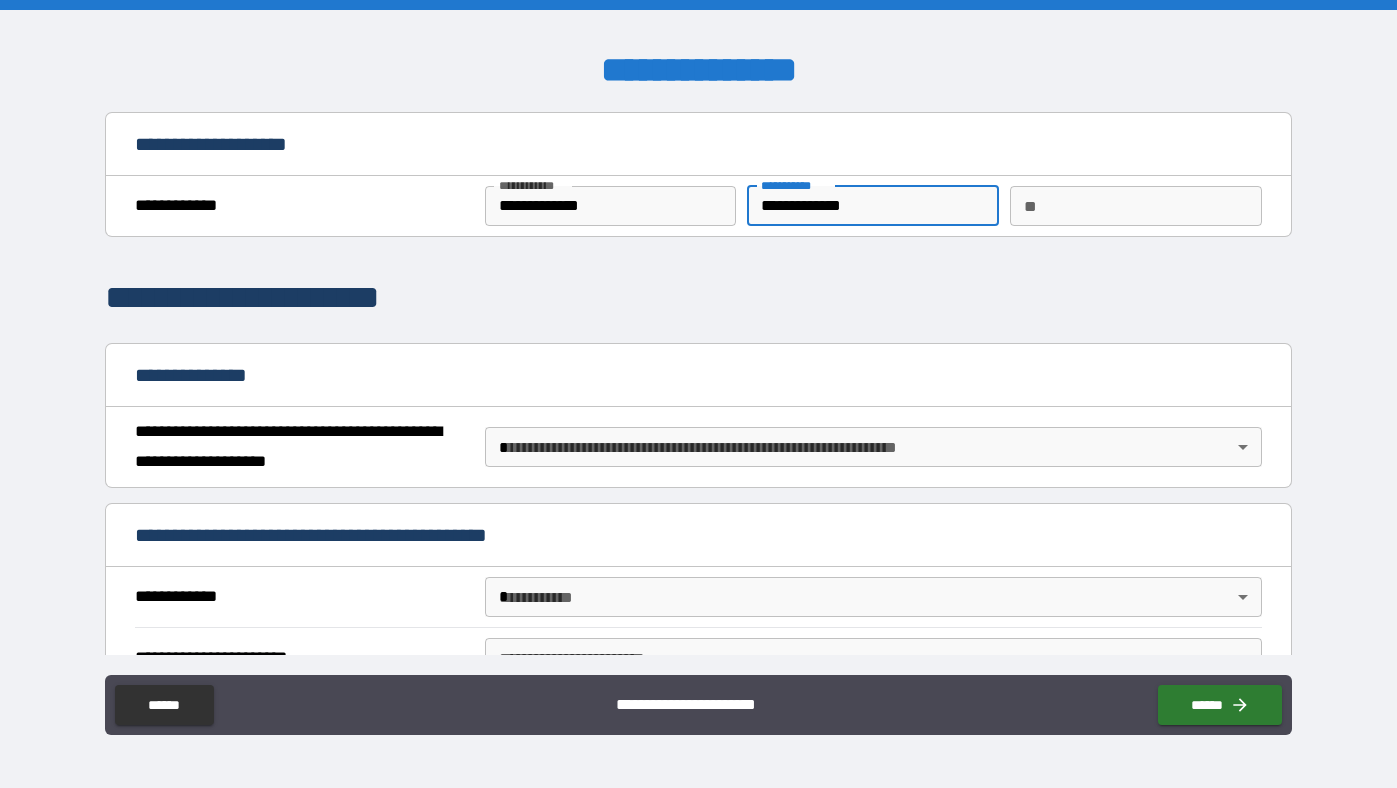 type on "**********" 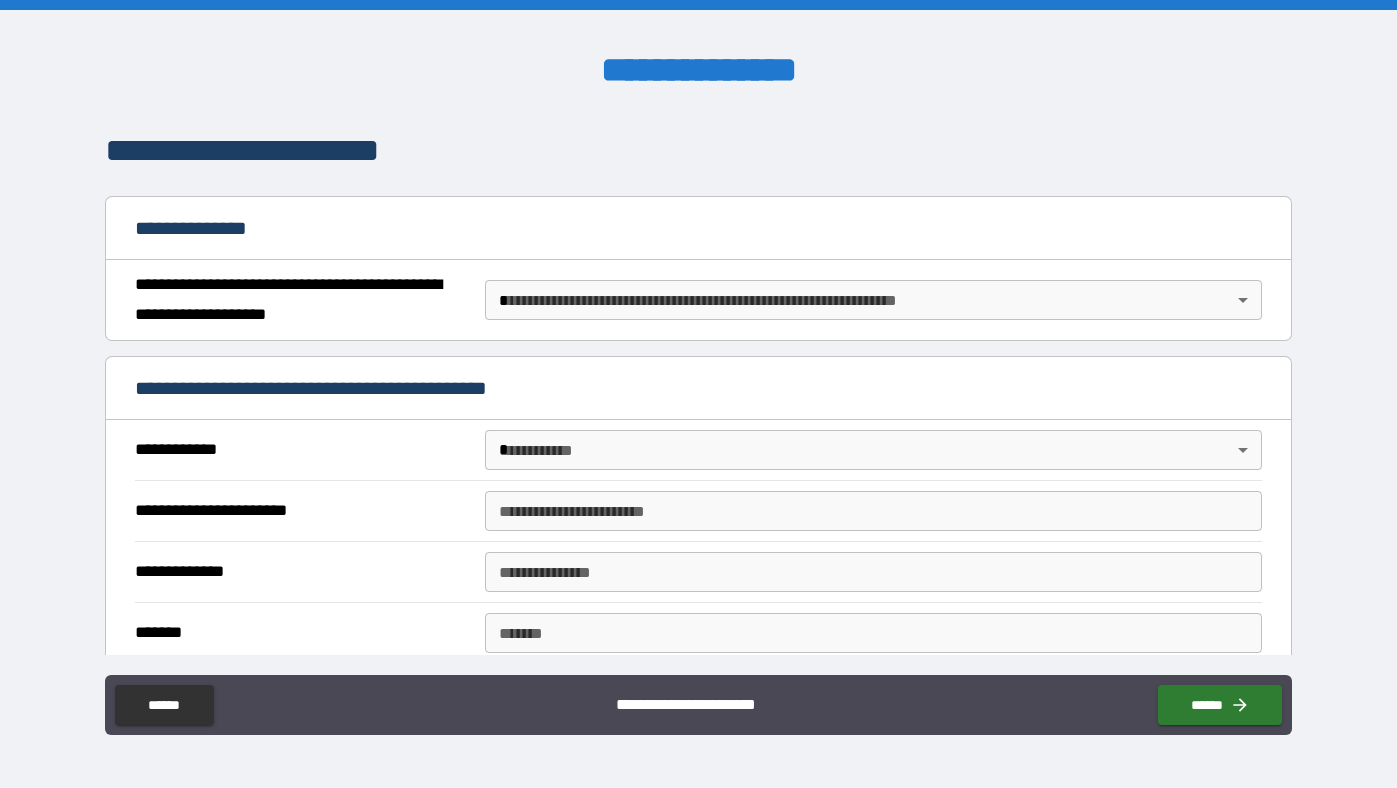 scroll, scrollTop: 154, scrollLeft: 0, axis: vertical 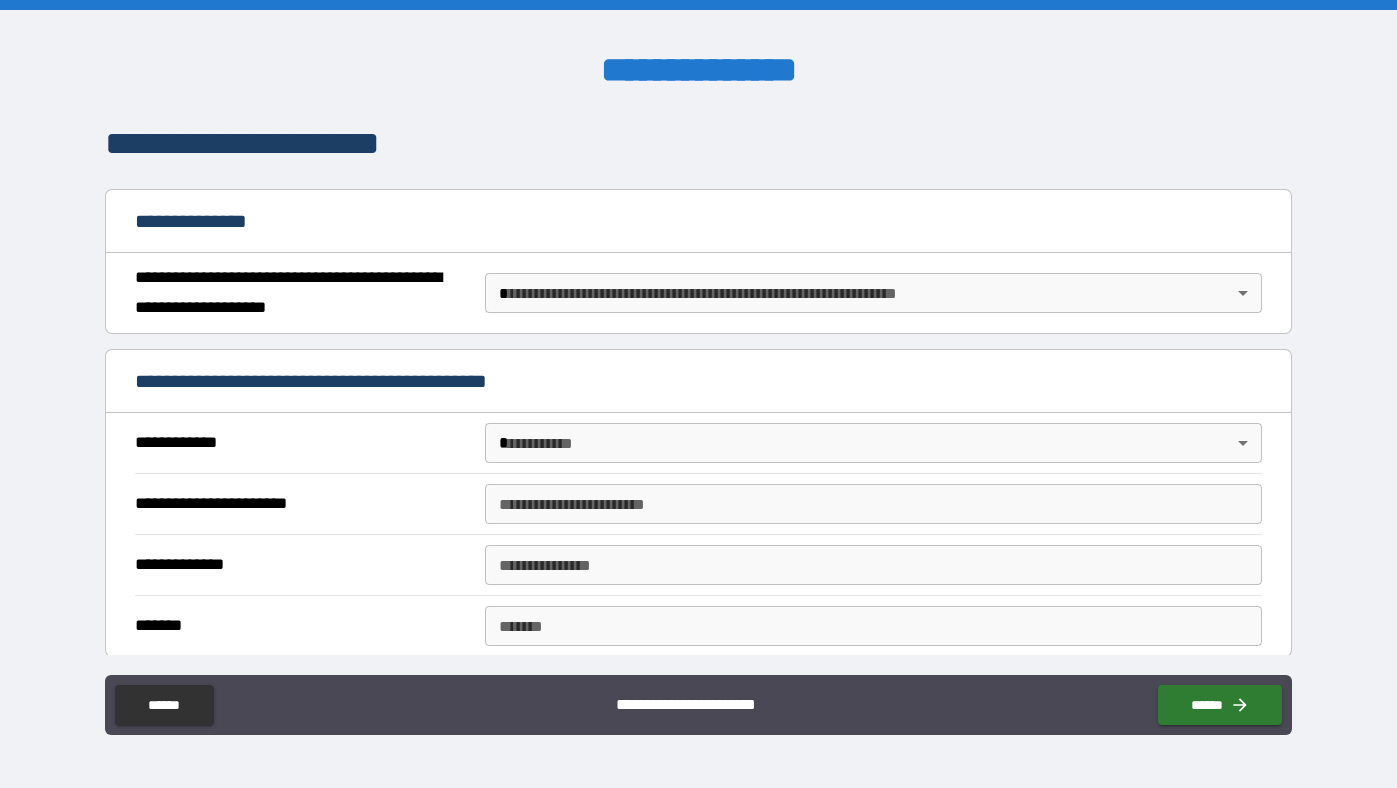 click on "**********" at bounding box center (698, 394) 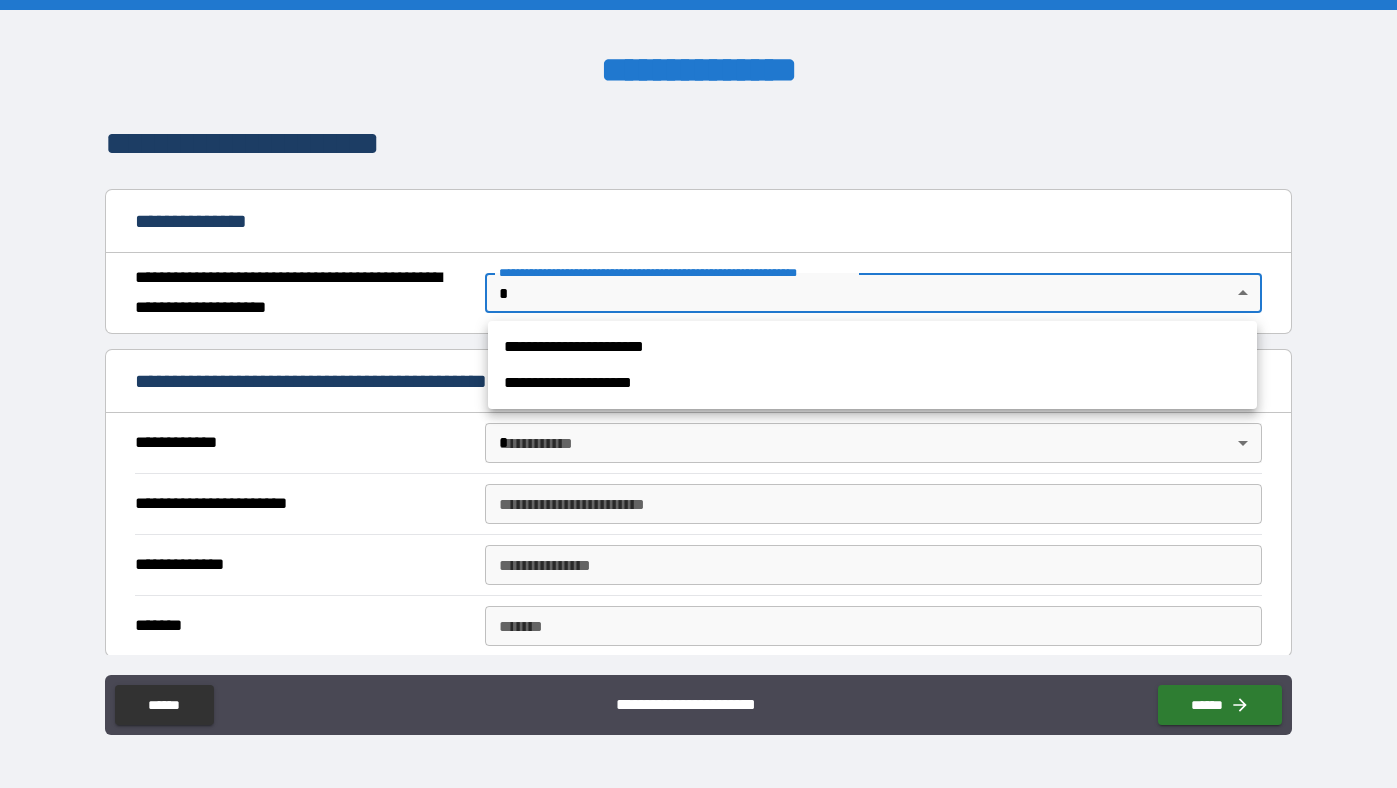 click at bounding box center (698, 394) 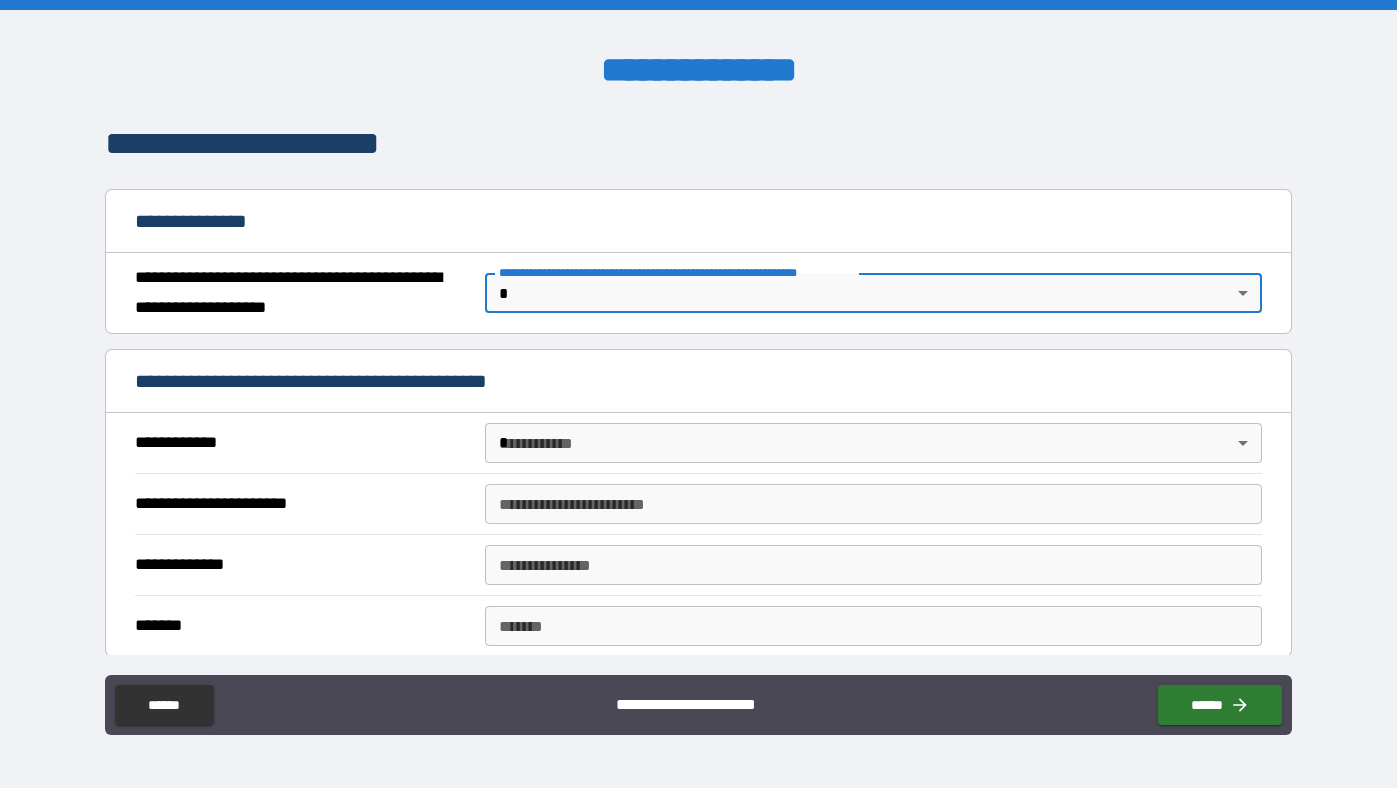 click on "**********" at bounding box center [698, 394] 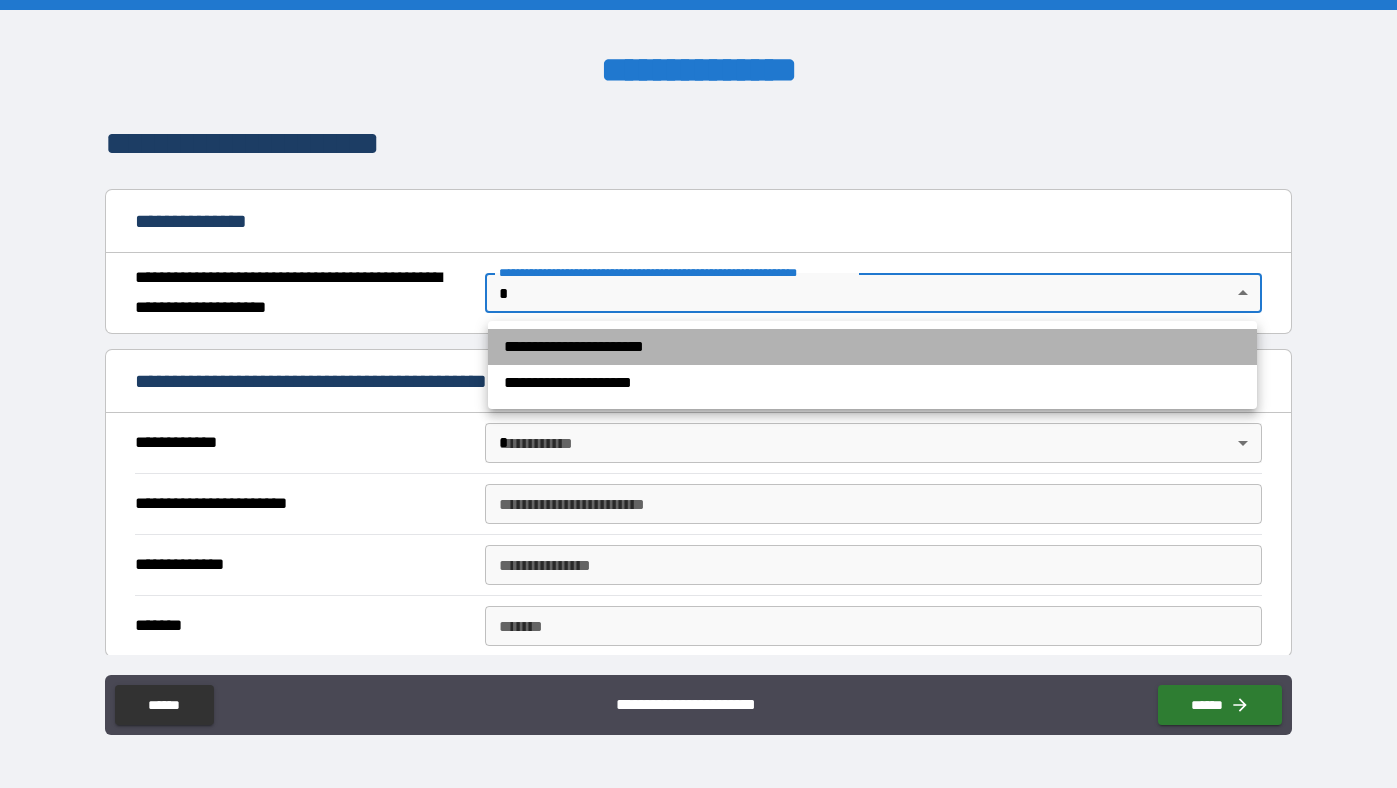 click on "**********" at bounding box center [872, 347] 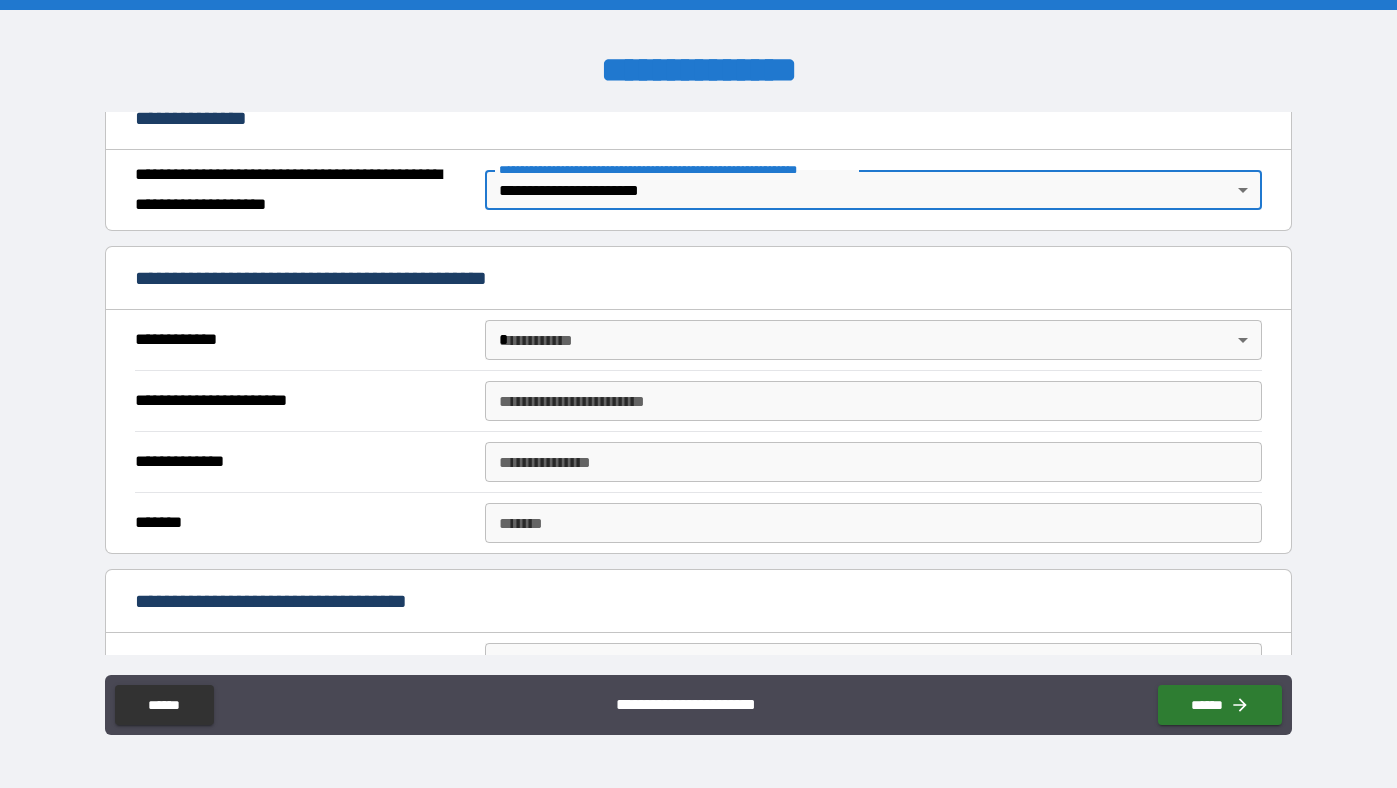 scroll, scrollTop: 340, scrollLeft: 0, axis: vertical 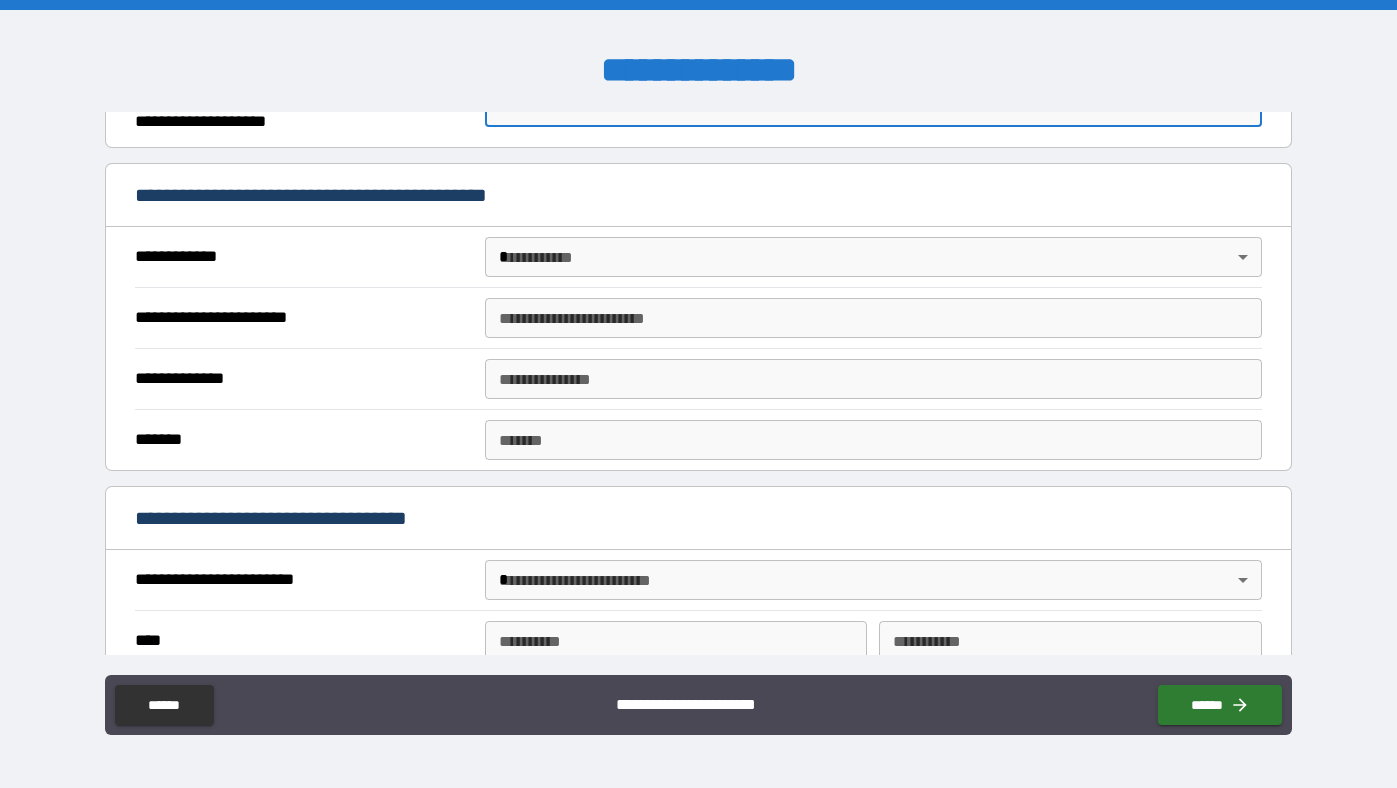 click on "**********" at bounding box center [698, 394] 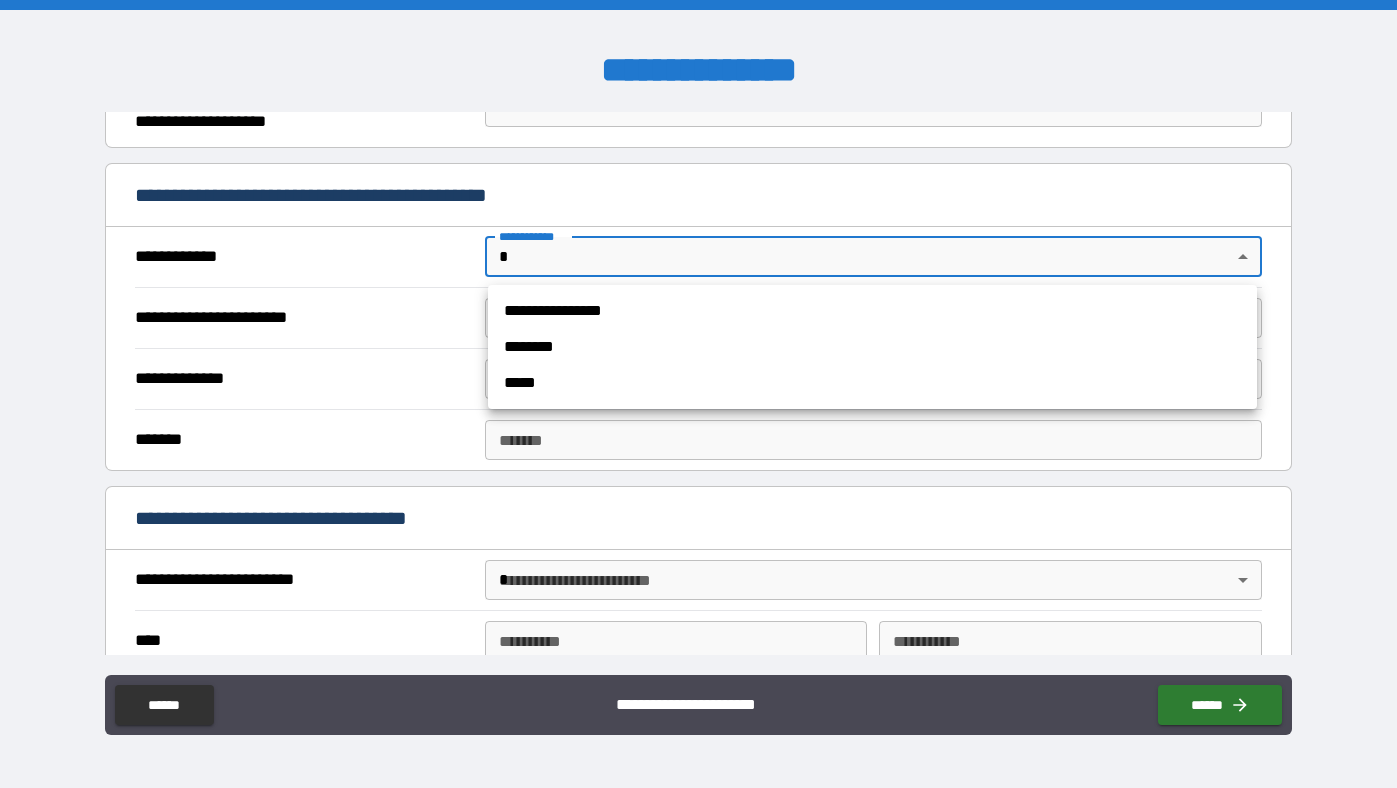 click on "**********" at bounding box center (872, 311) 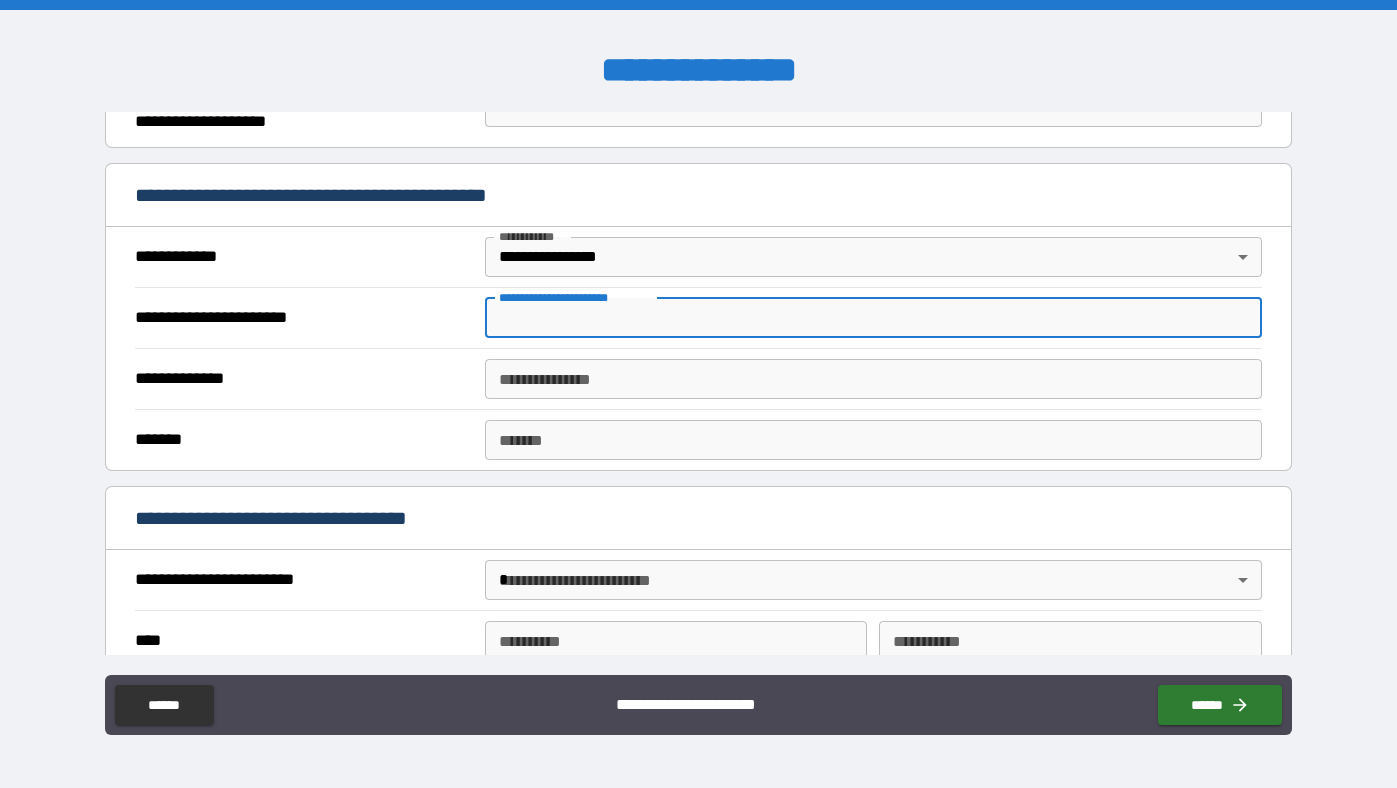 click on "**********" at bounding box center (873, 318) 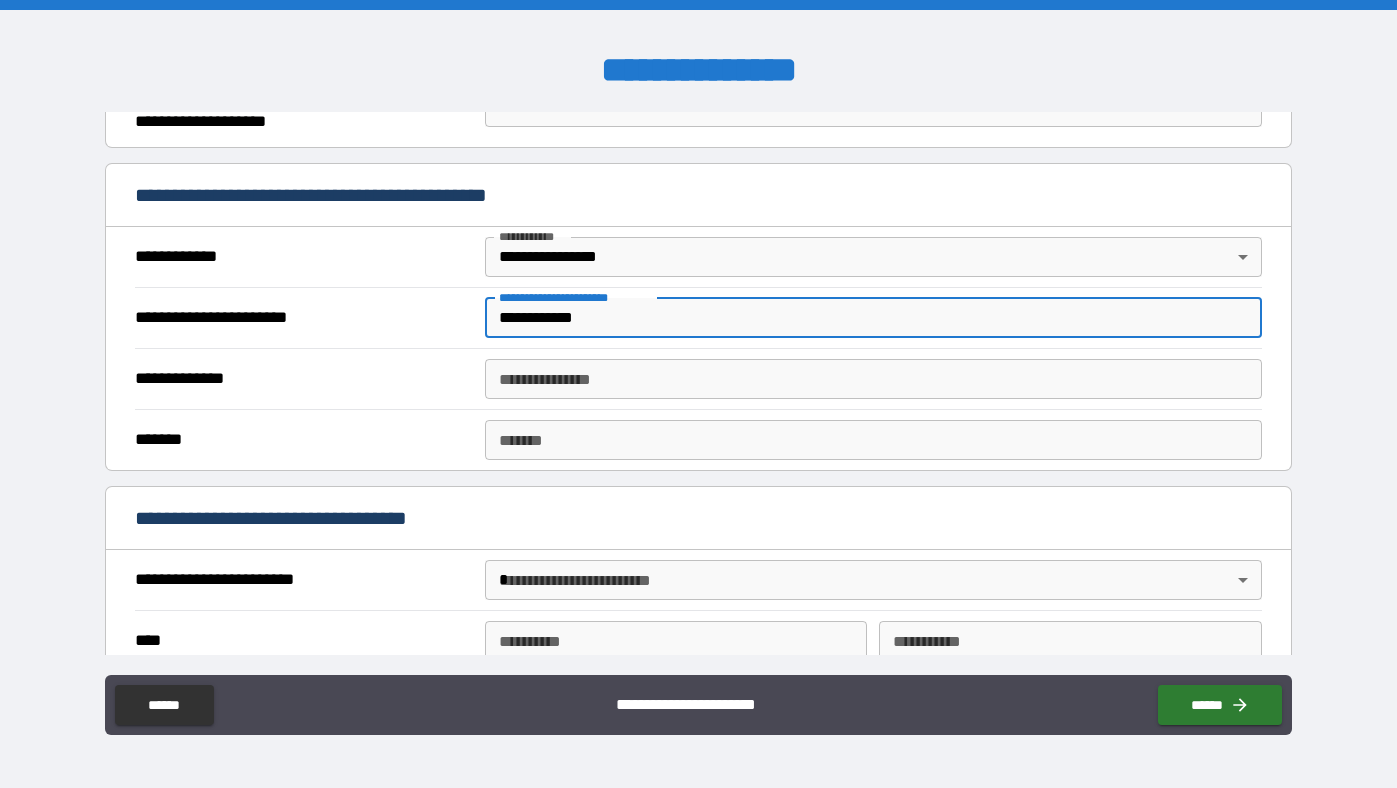 type on "**********" 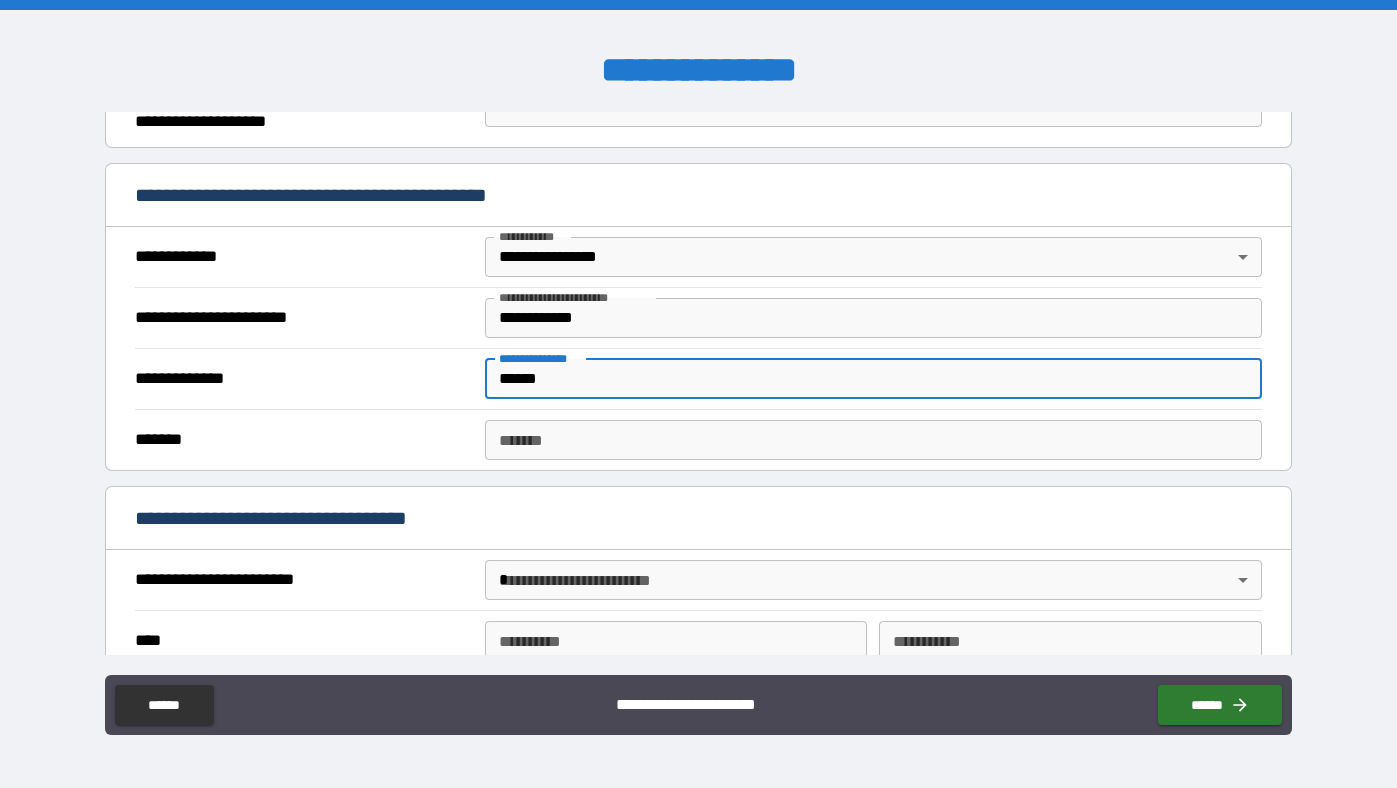 type on "******" 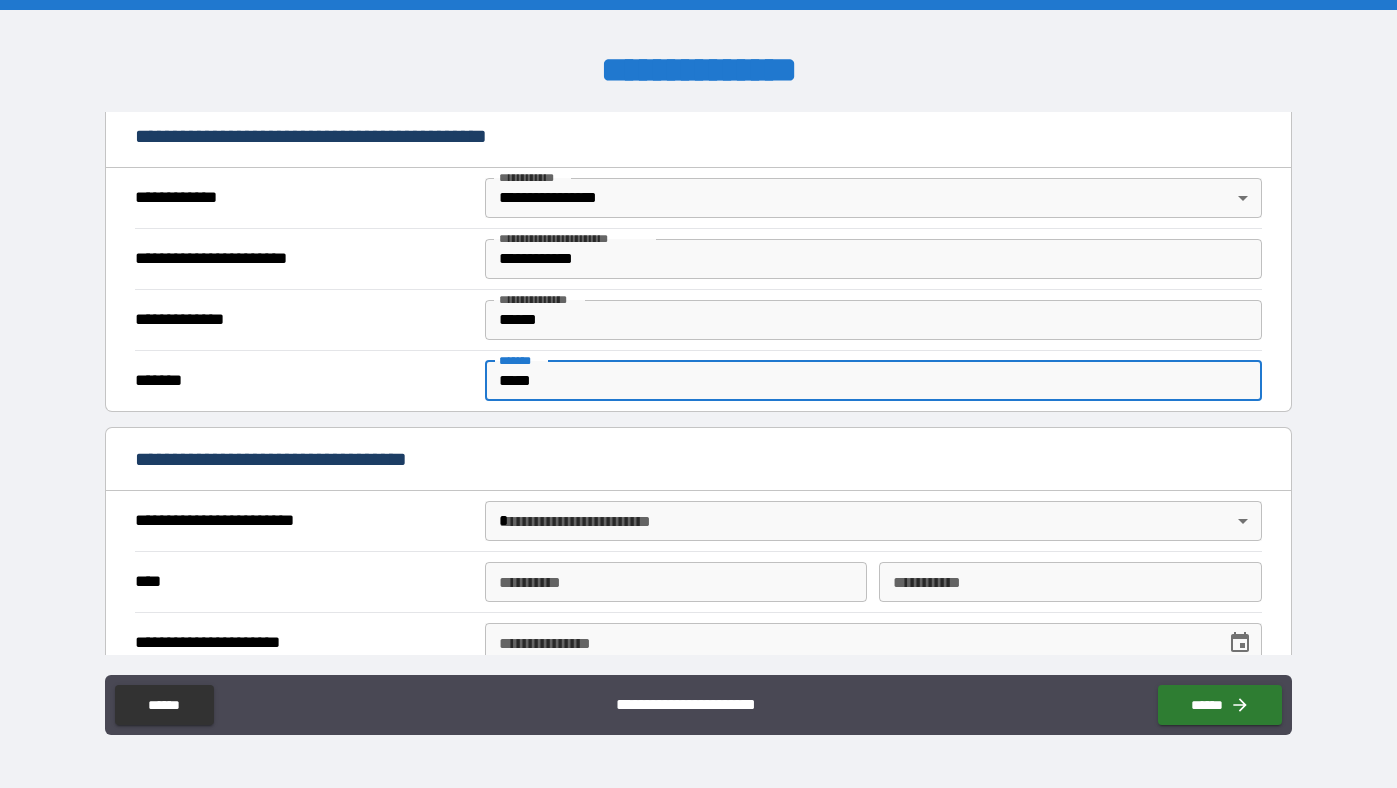 scroll, scrollTop: 422, scrollLeft: 0, axis: vertical 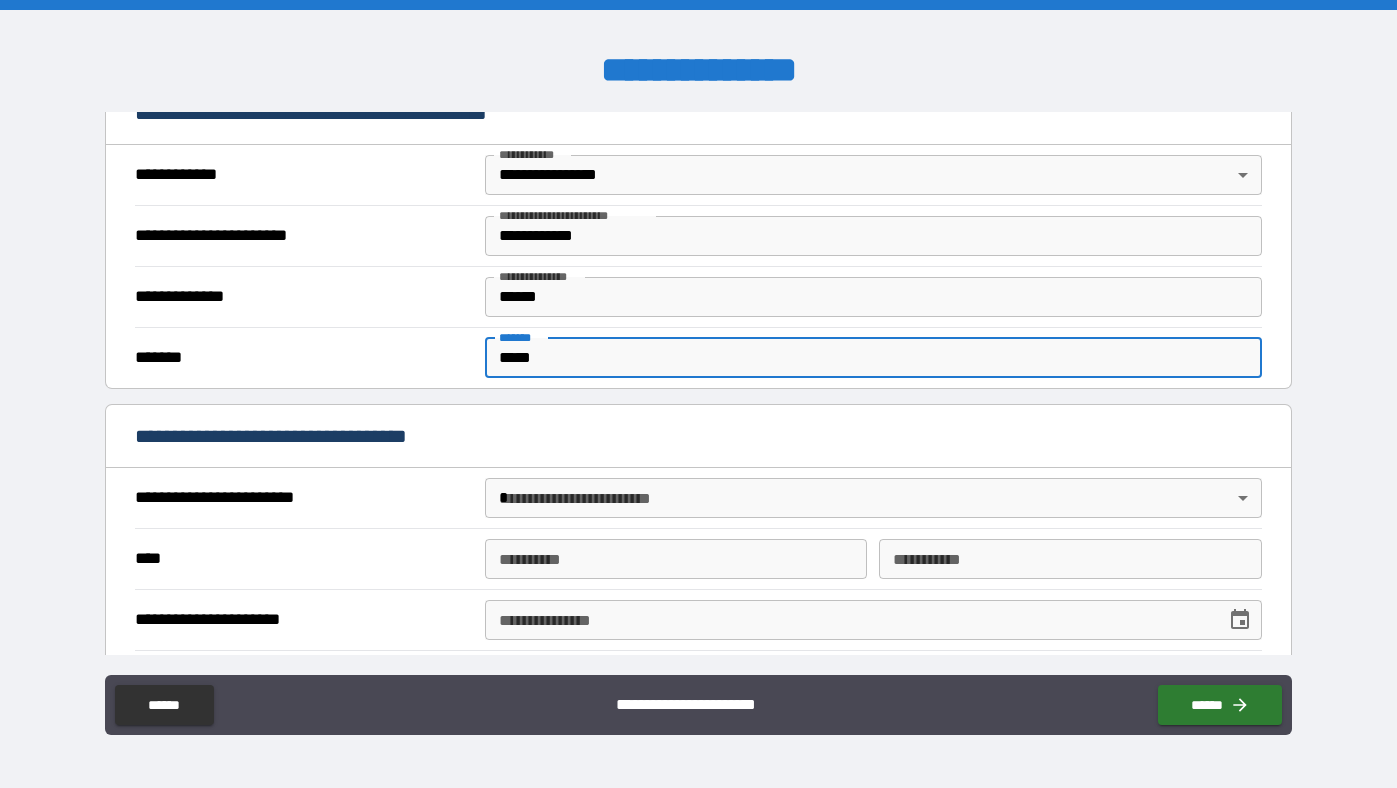 type on "*****" 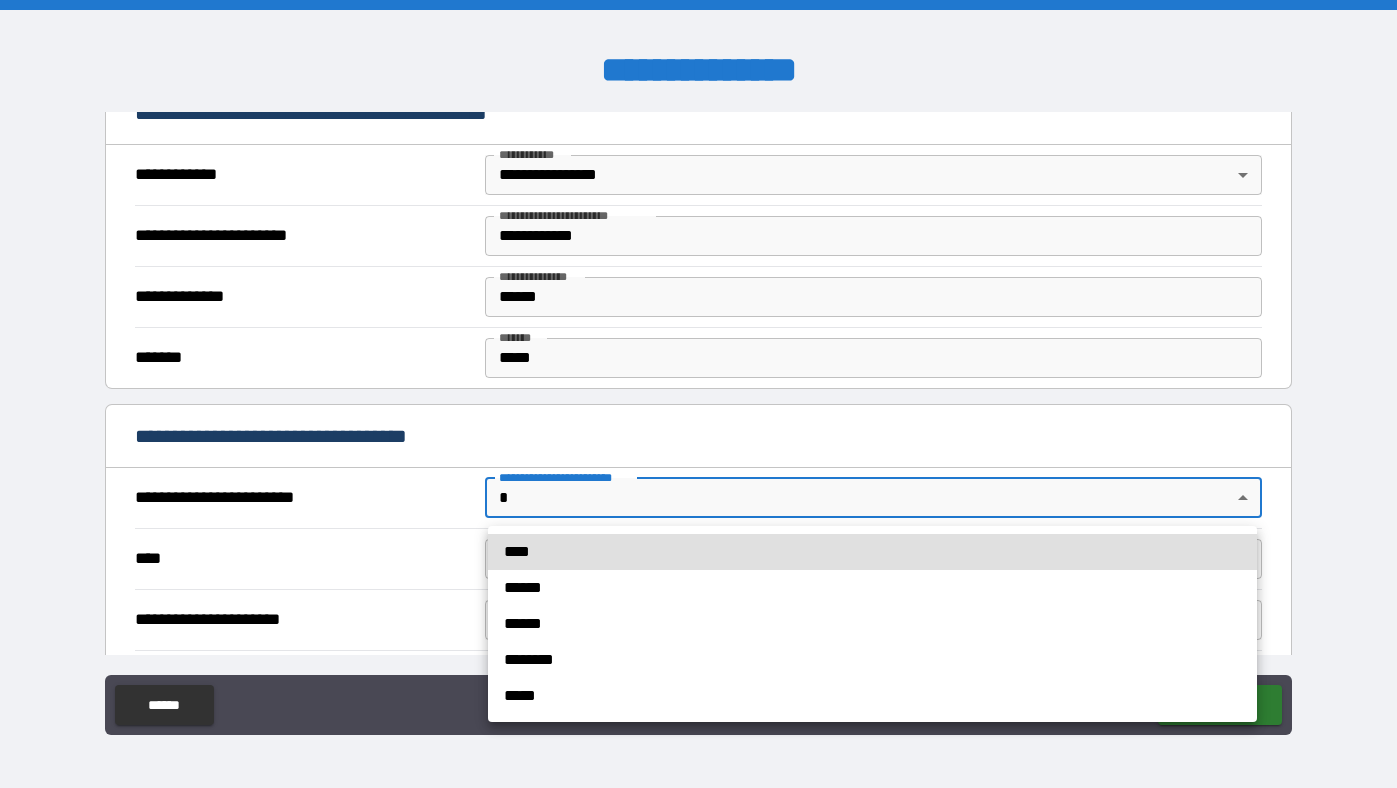 click on "****" at bounding box center (872, 552) 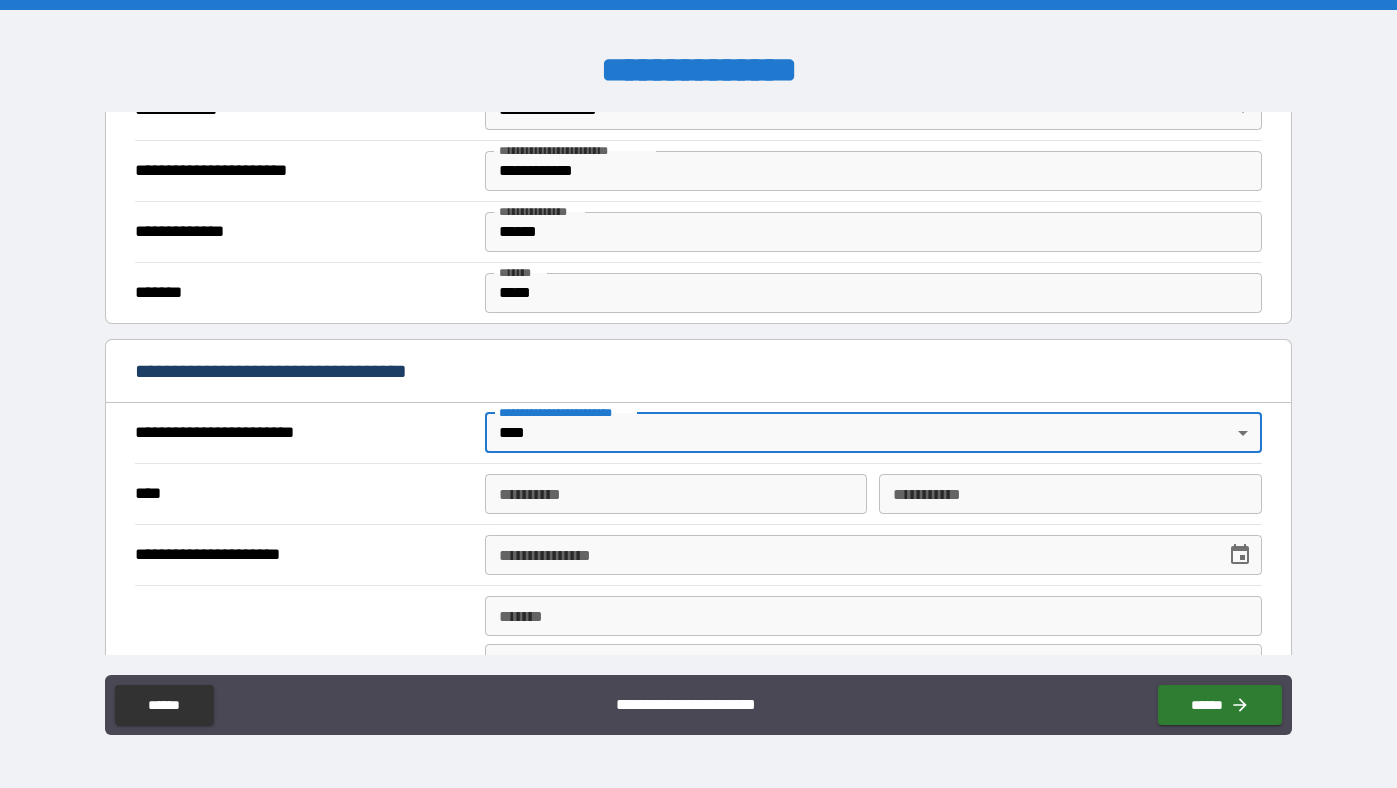 scroll, scrollTop: 490, scrollLeft: 0, axis: vertical 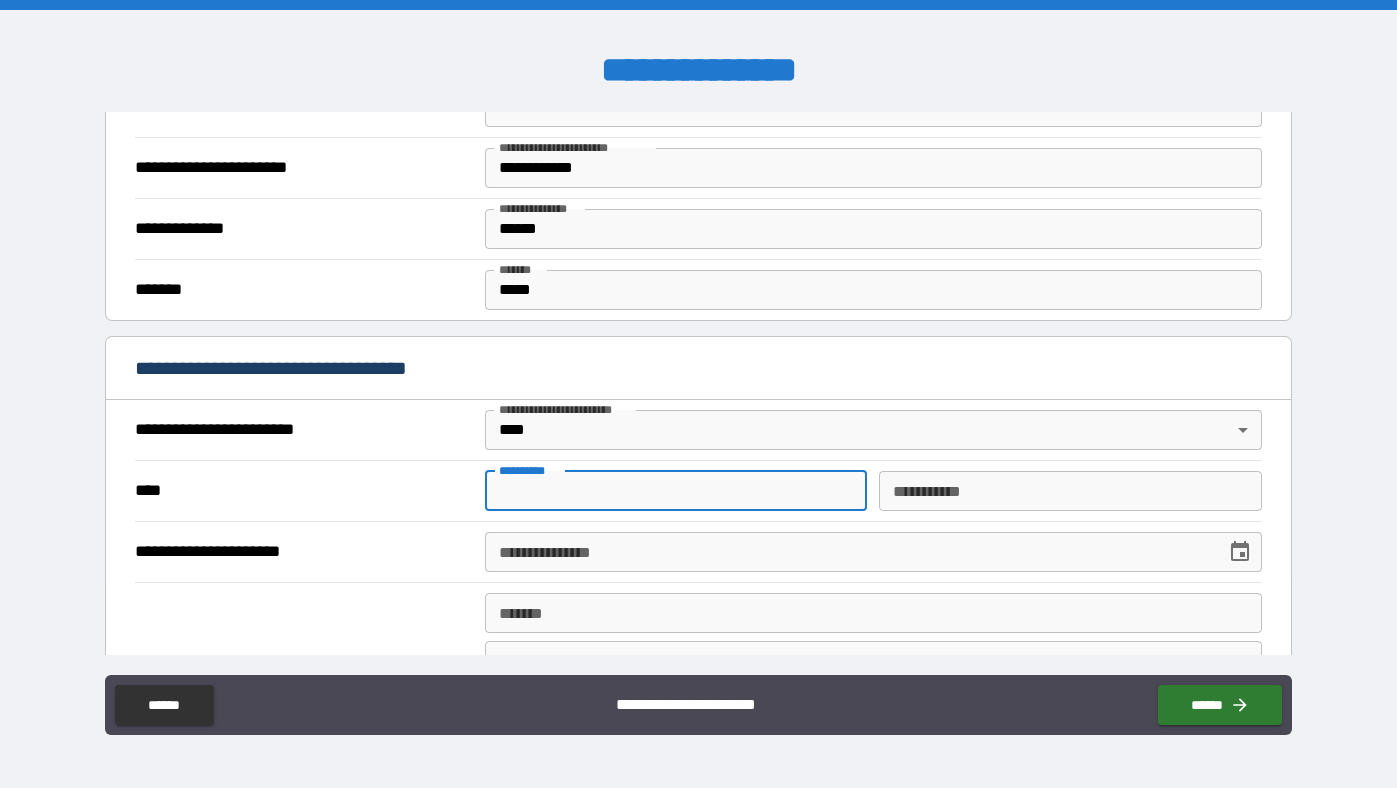 click on "**********" at bounding box center [676, 491] 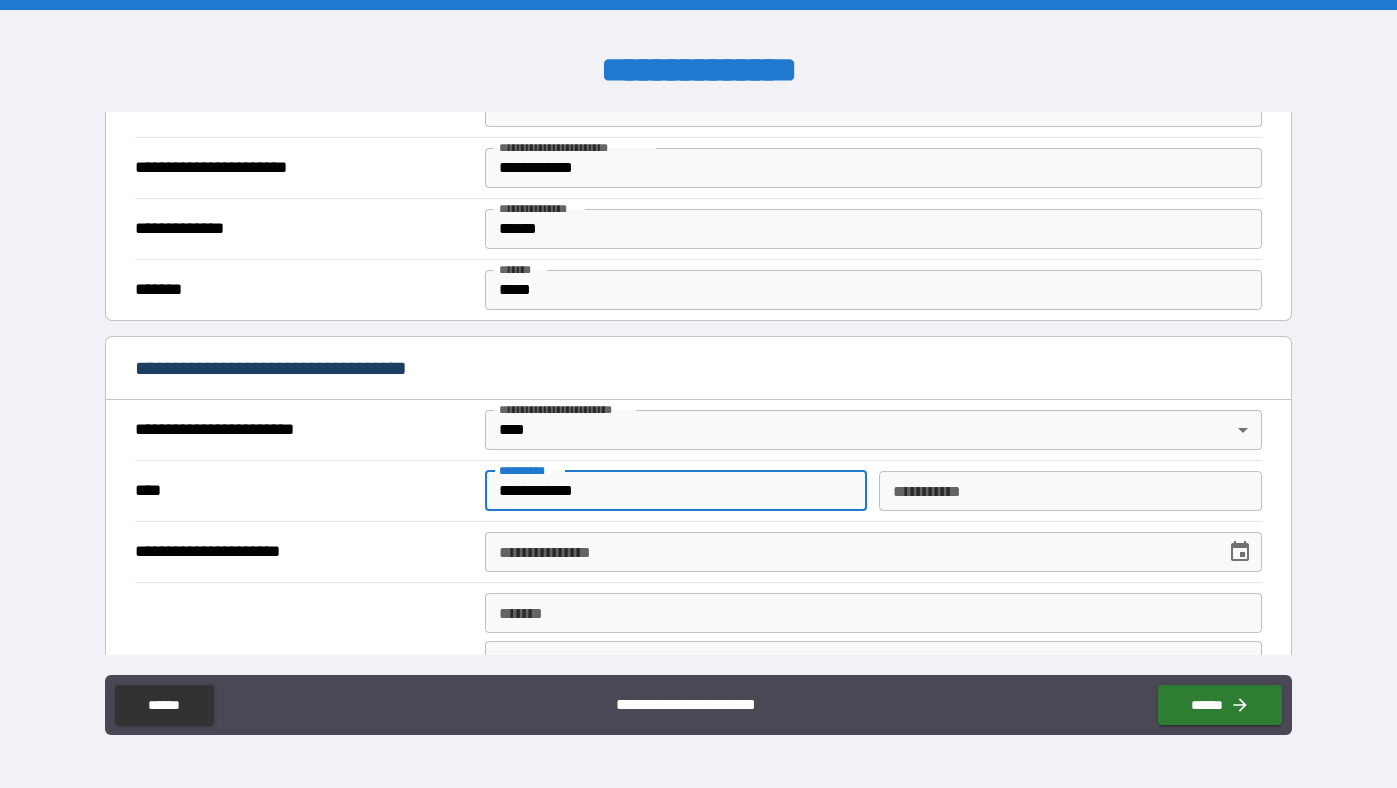 type on "**********" 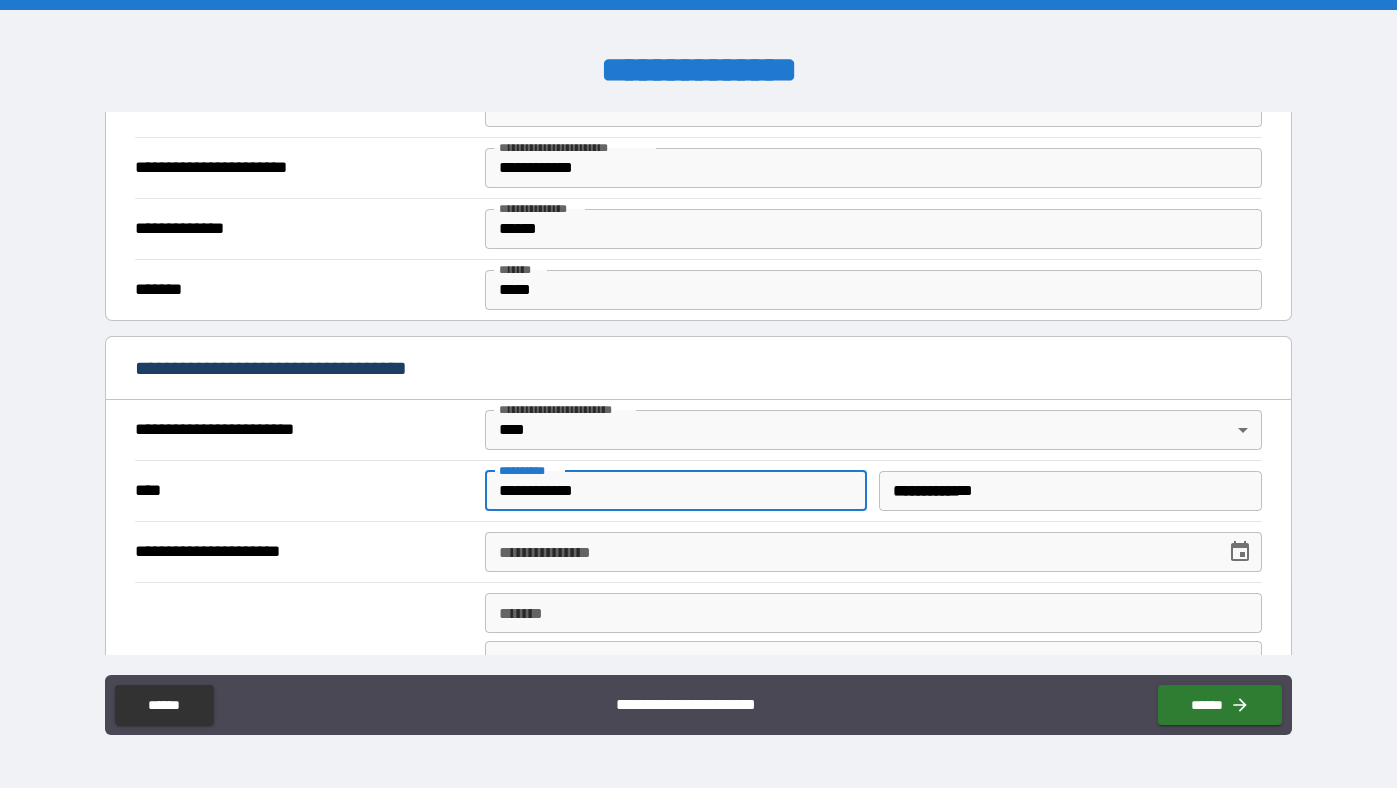 type on "**********" 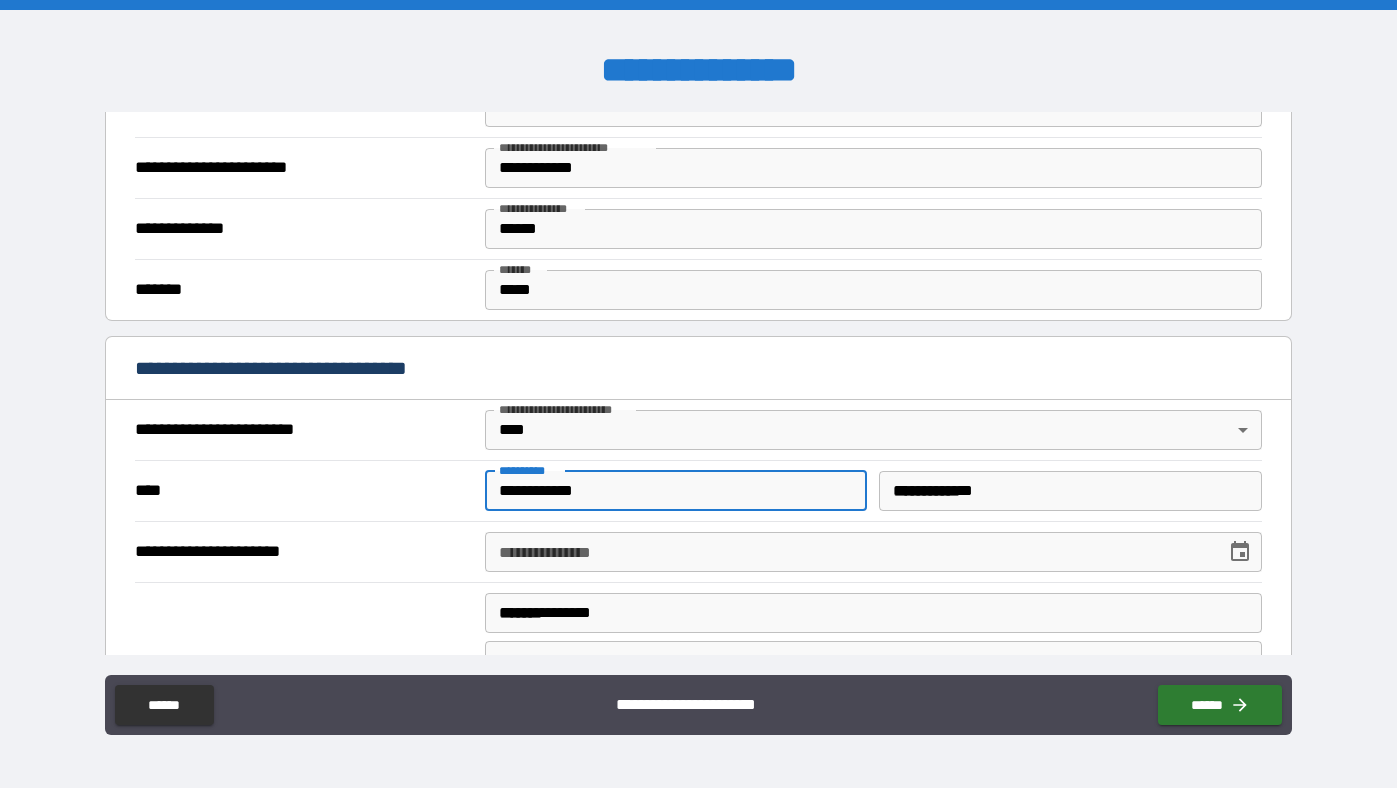 type on "**" 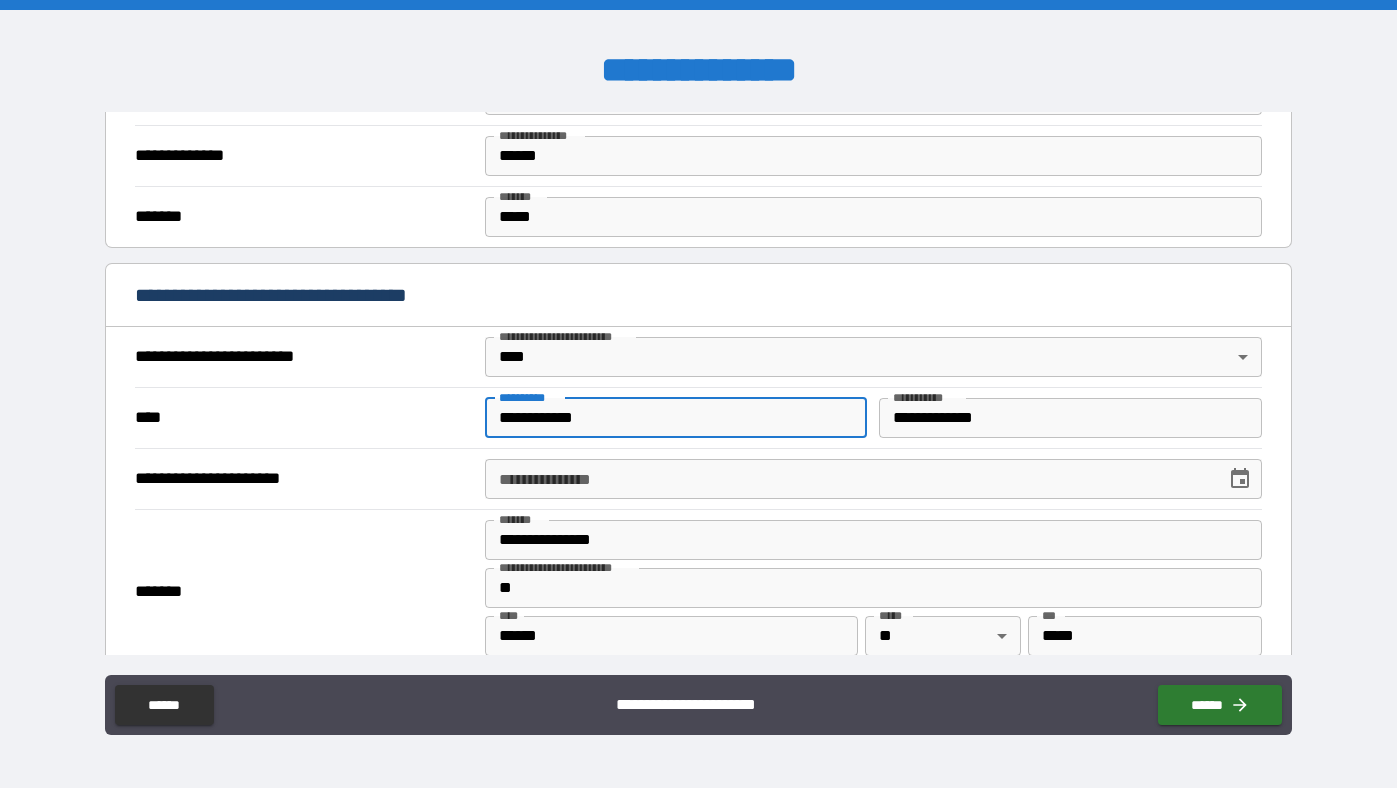 scroll, scrollTop: 569, scrollLeft: 0, axis: vertical 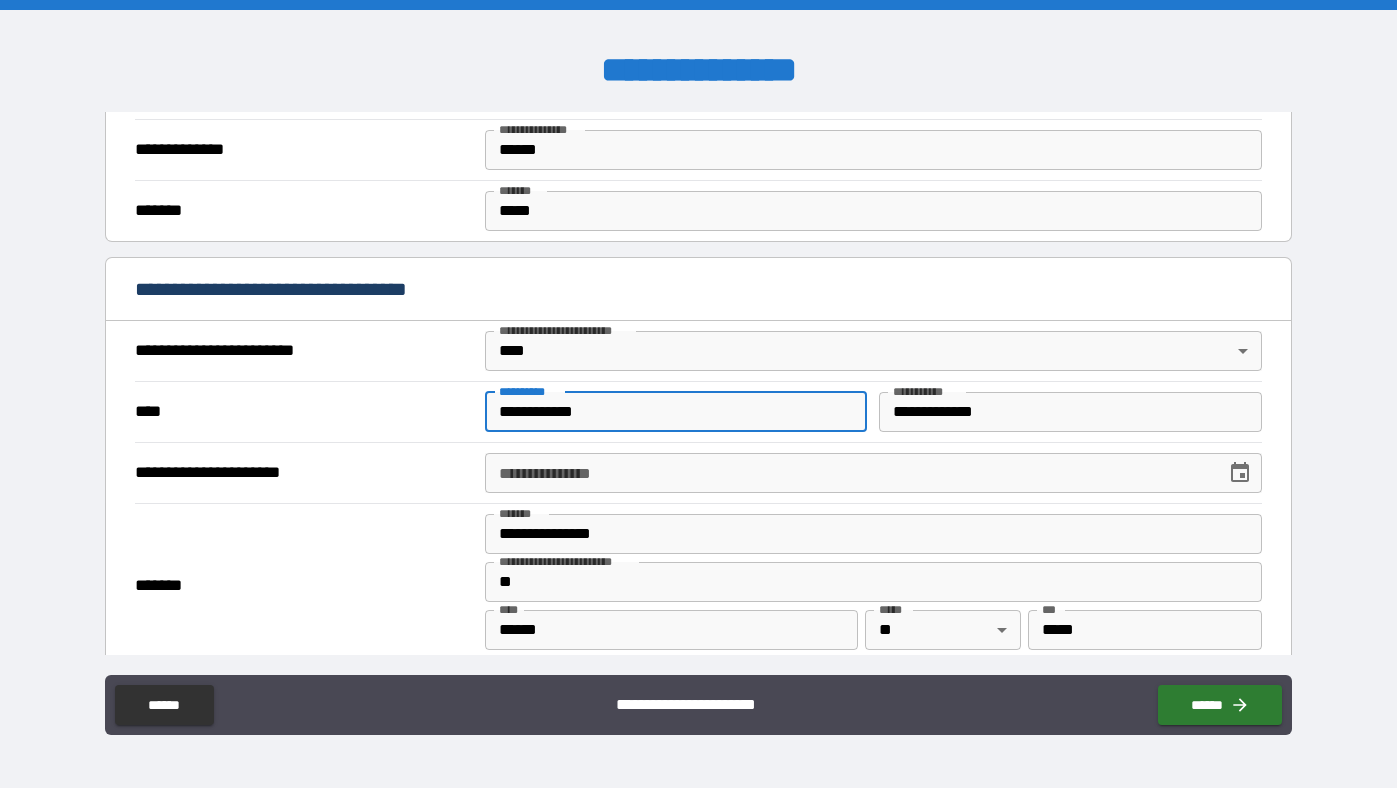 click on "**********" at bounding box center (848, 473) 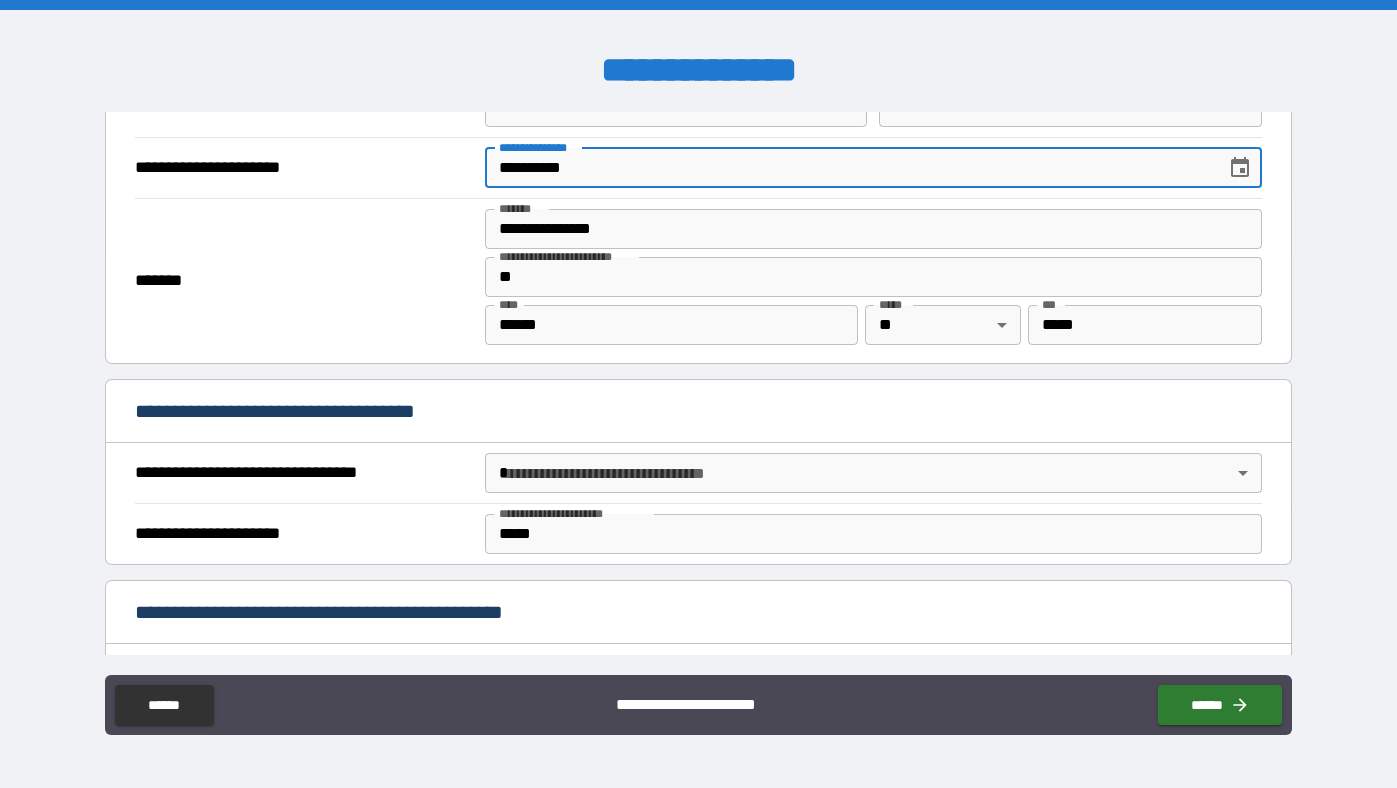 scroll, scrollTop: 878, scrollLeft: 0, axis: vertical 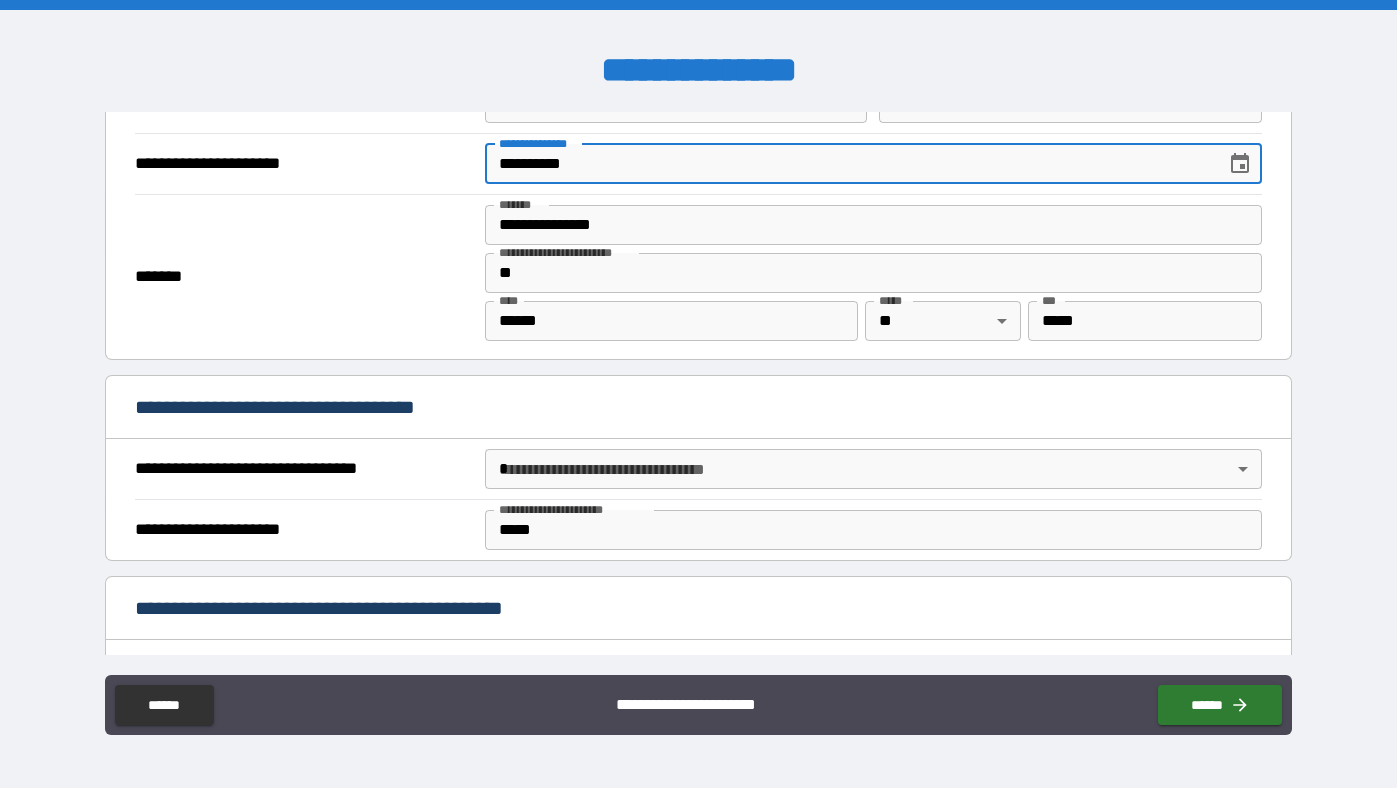 type on "**********" 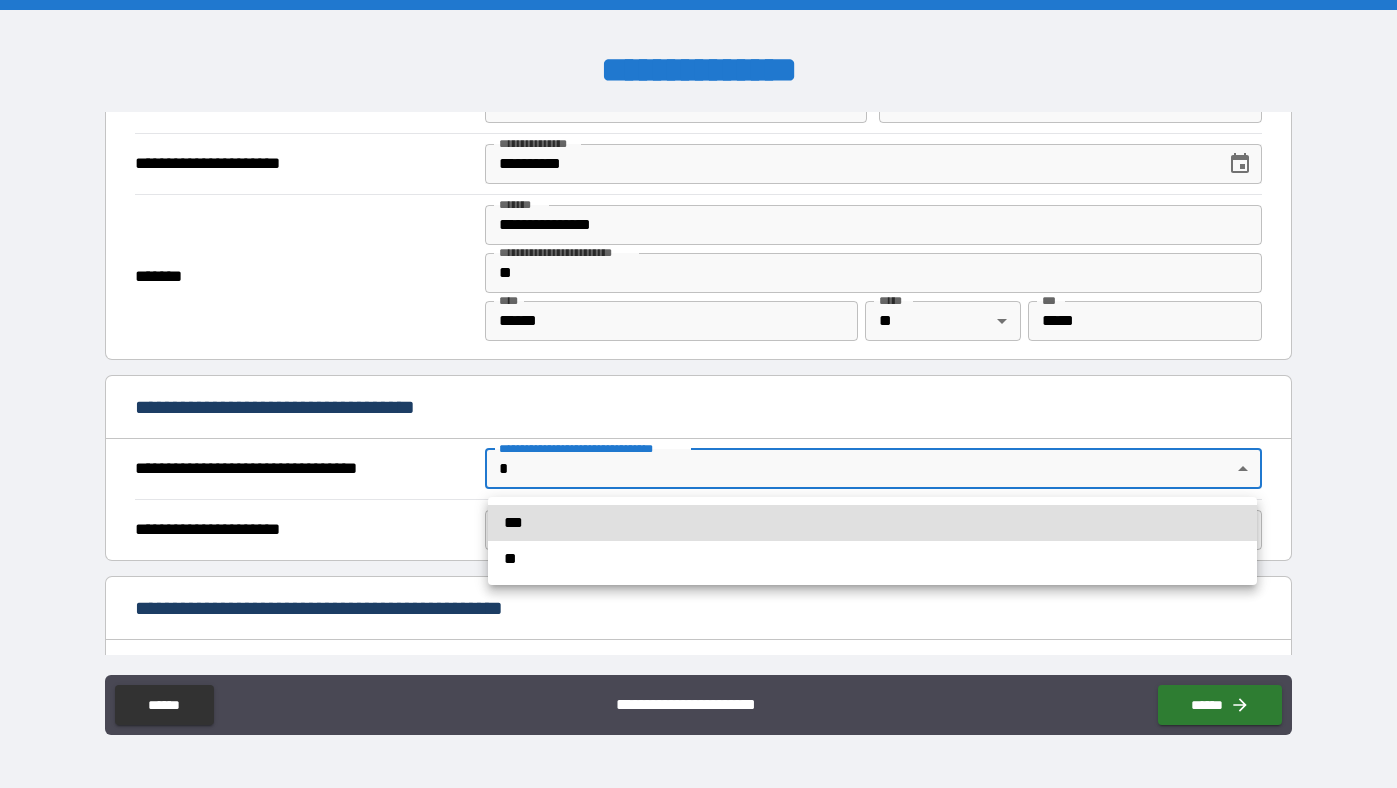click on "***" at bounding box center (872, 523) 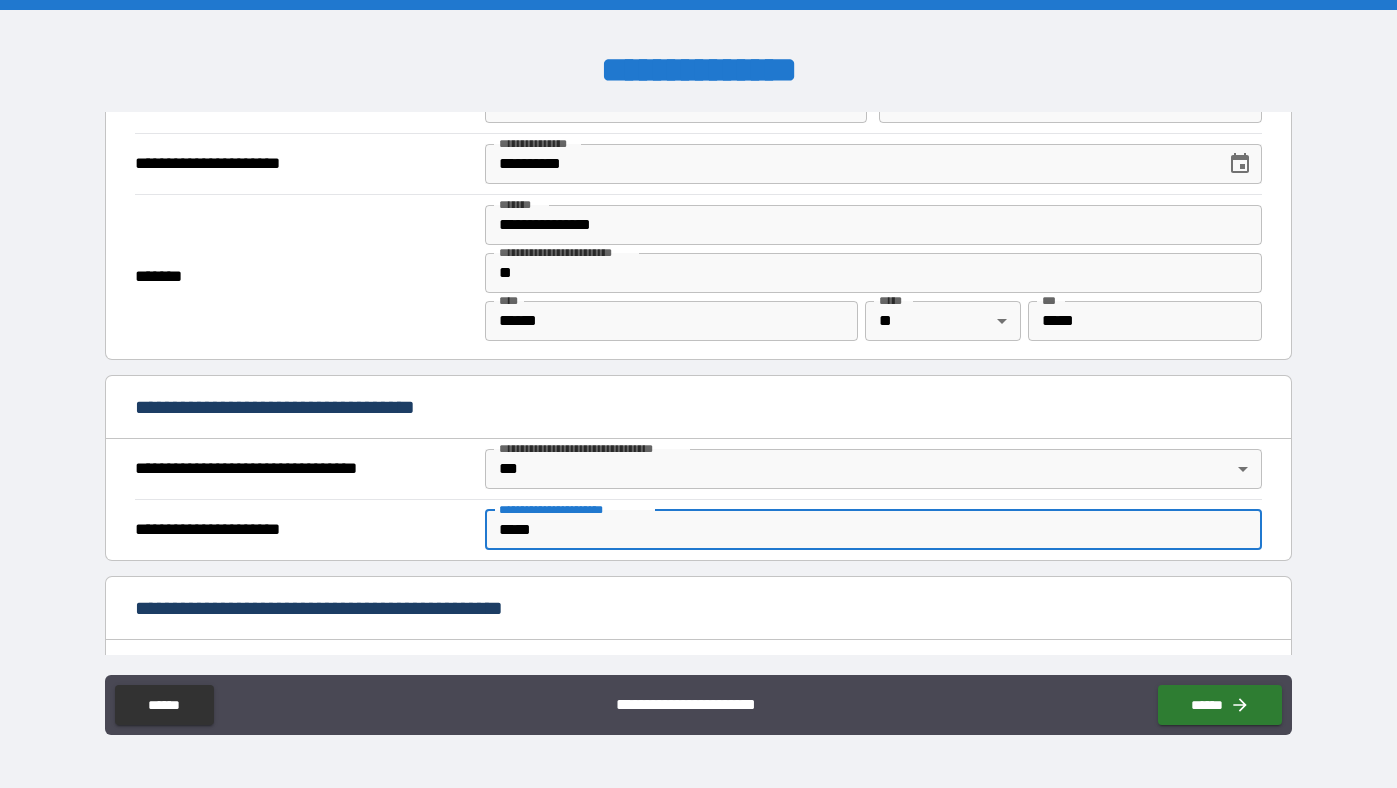 click on "*****" at bounding box center [873, 530] 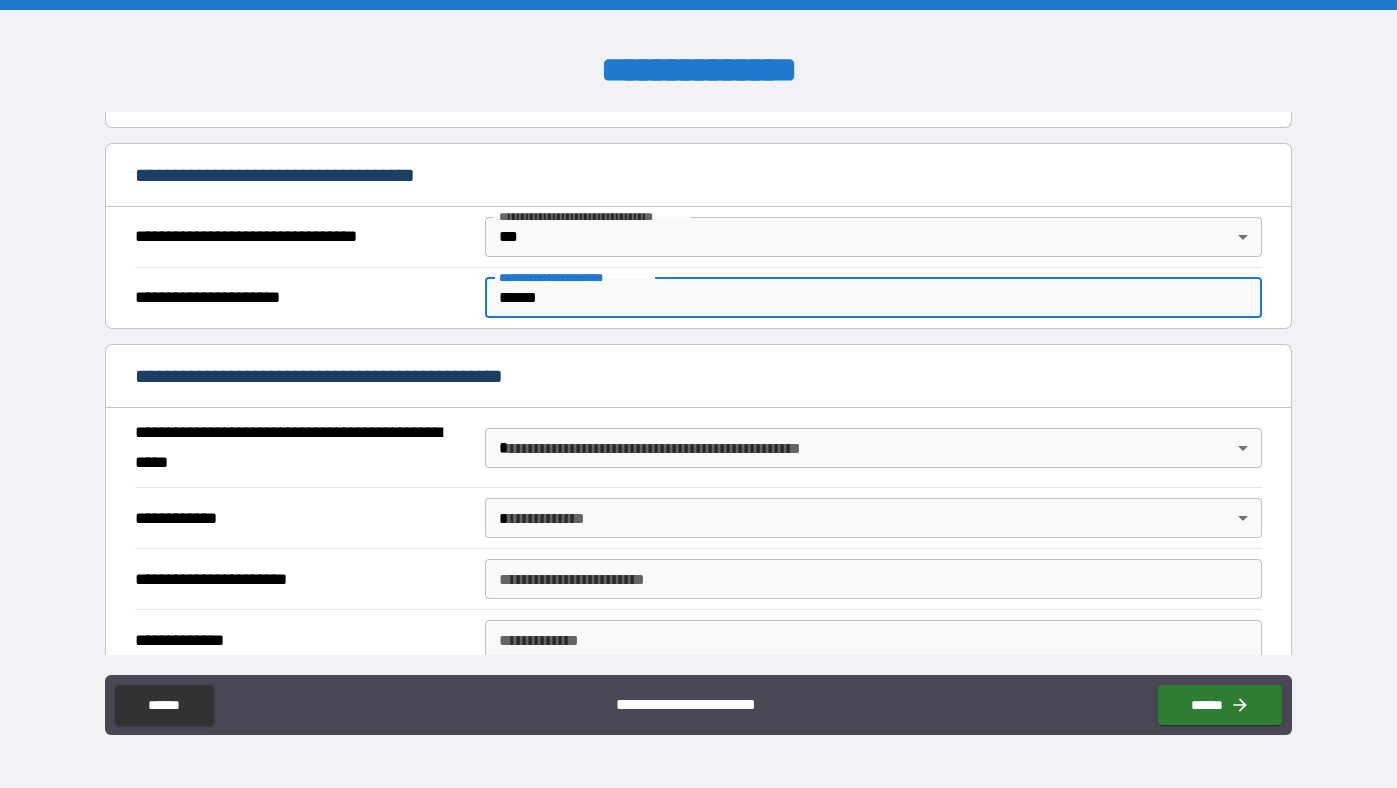 scroll, scrollTop: 1113, scrollLeft: 0, axis: vertical 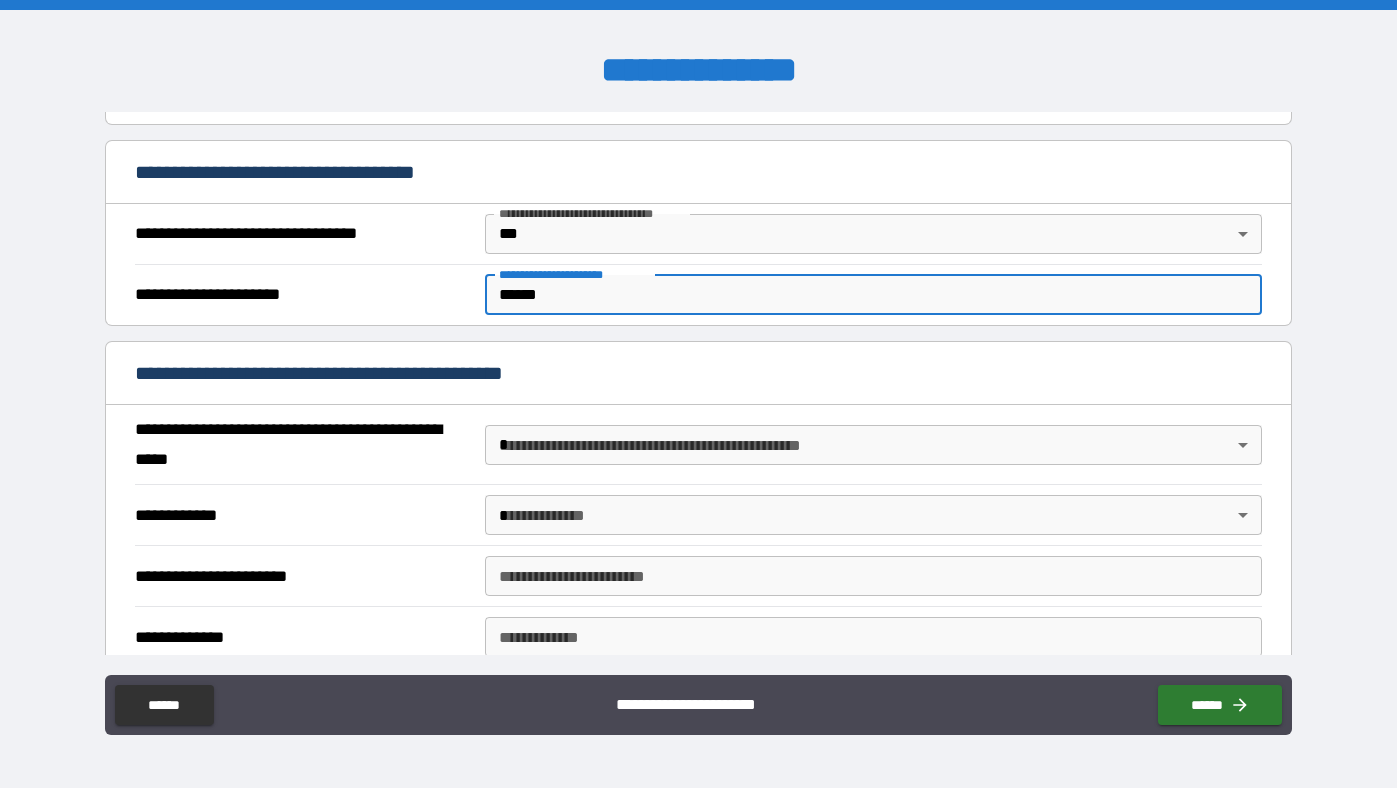 type on "******" 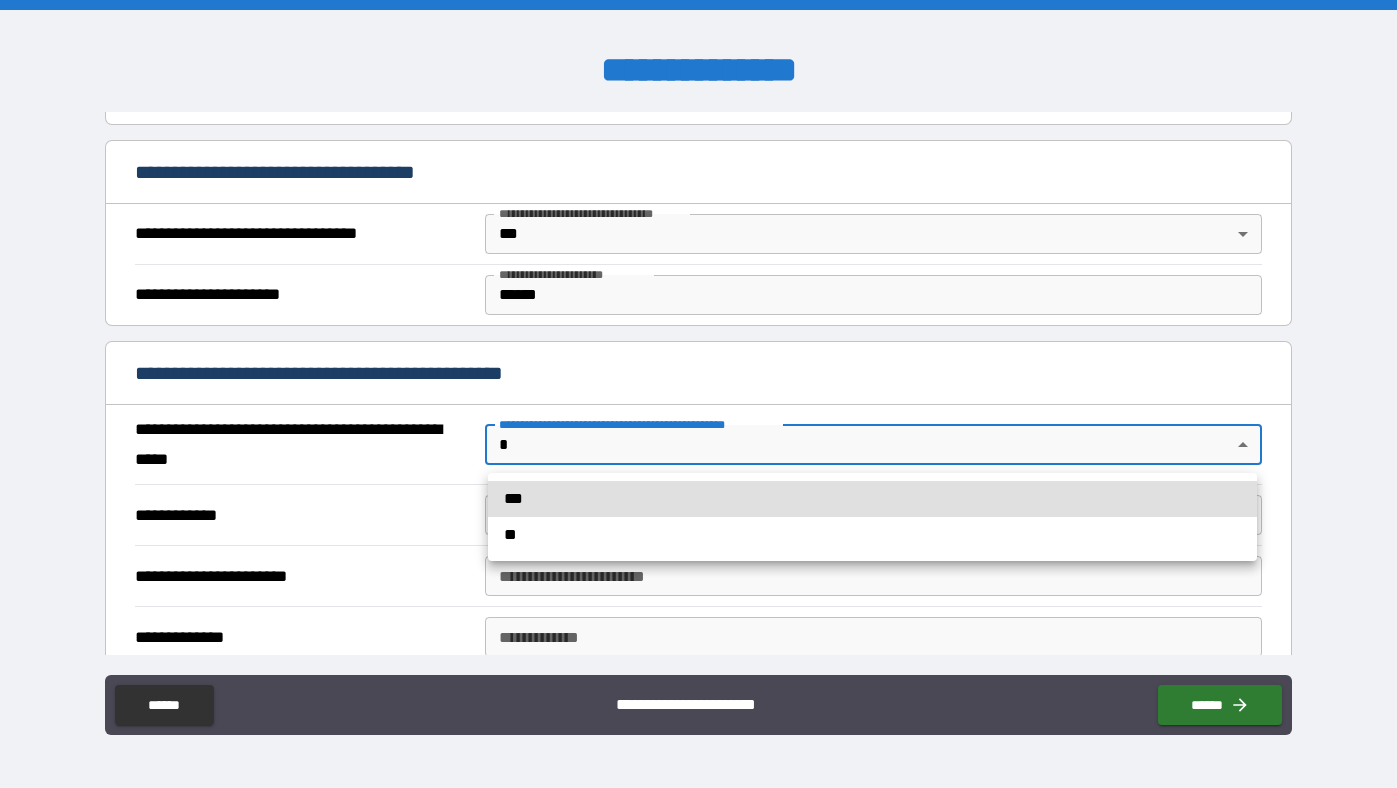 click on "**********" at bounding box center (698, 394) 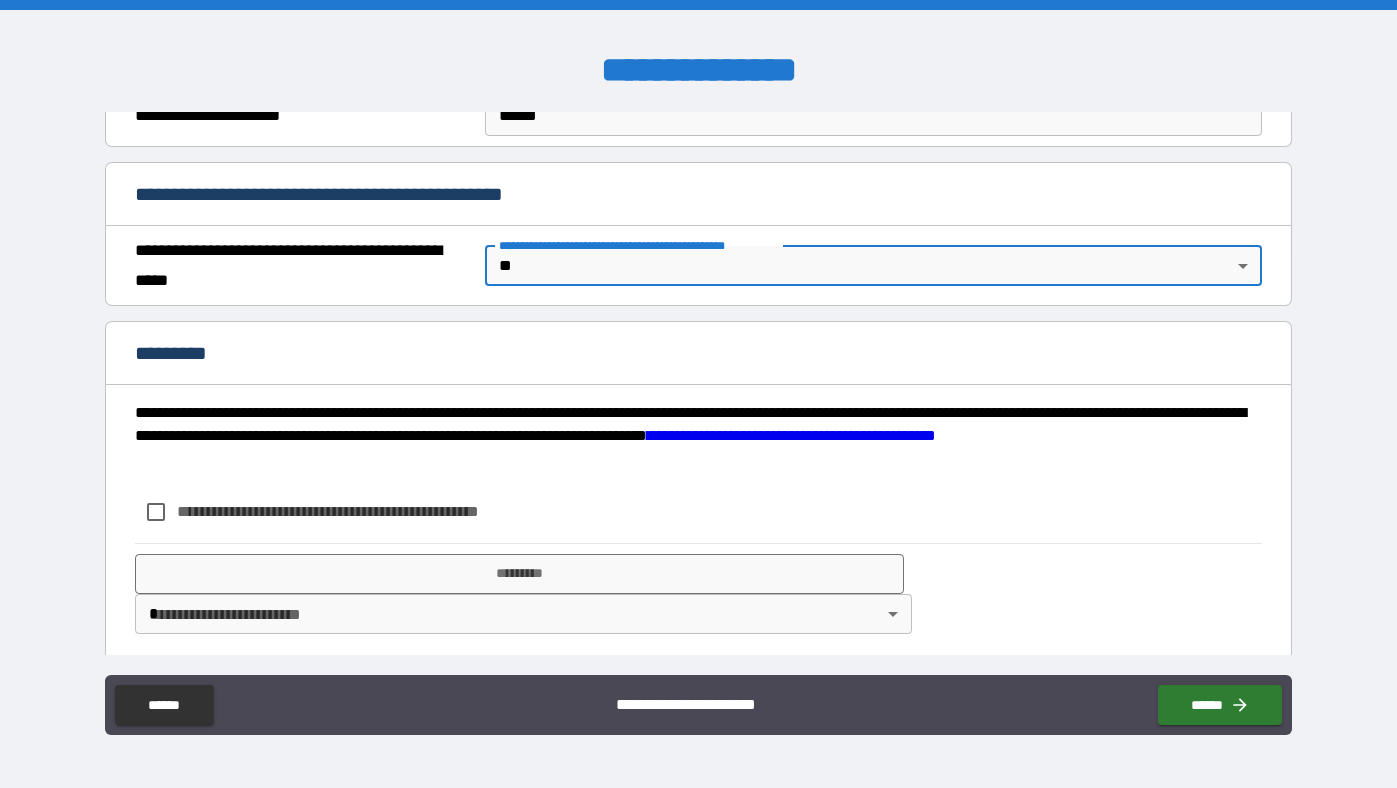 scroll, scrollTop: 1301, scrollLeft: 0, axis: vertical 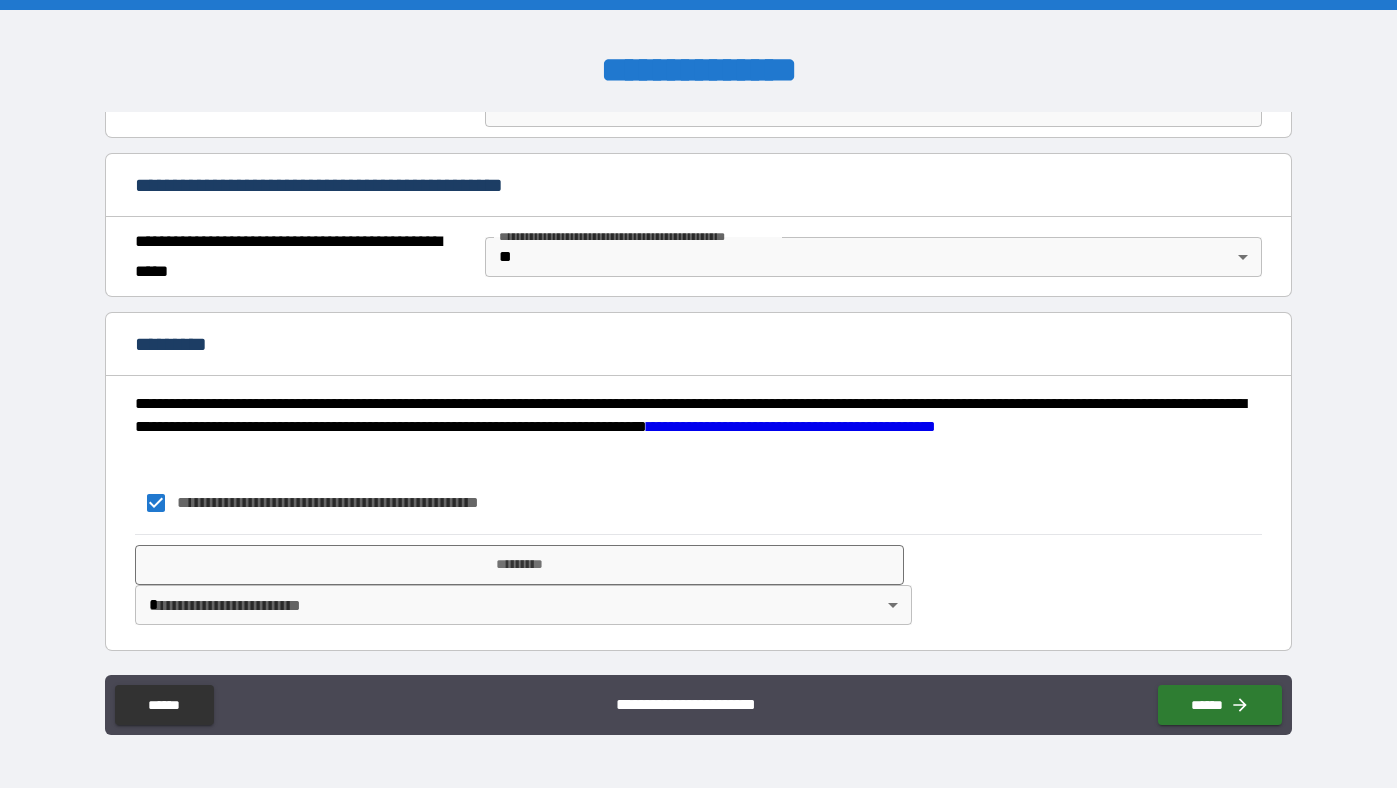 click on "**********" at bounding box center (698, 394) 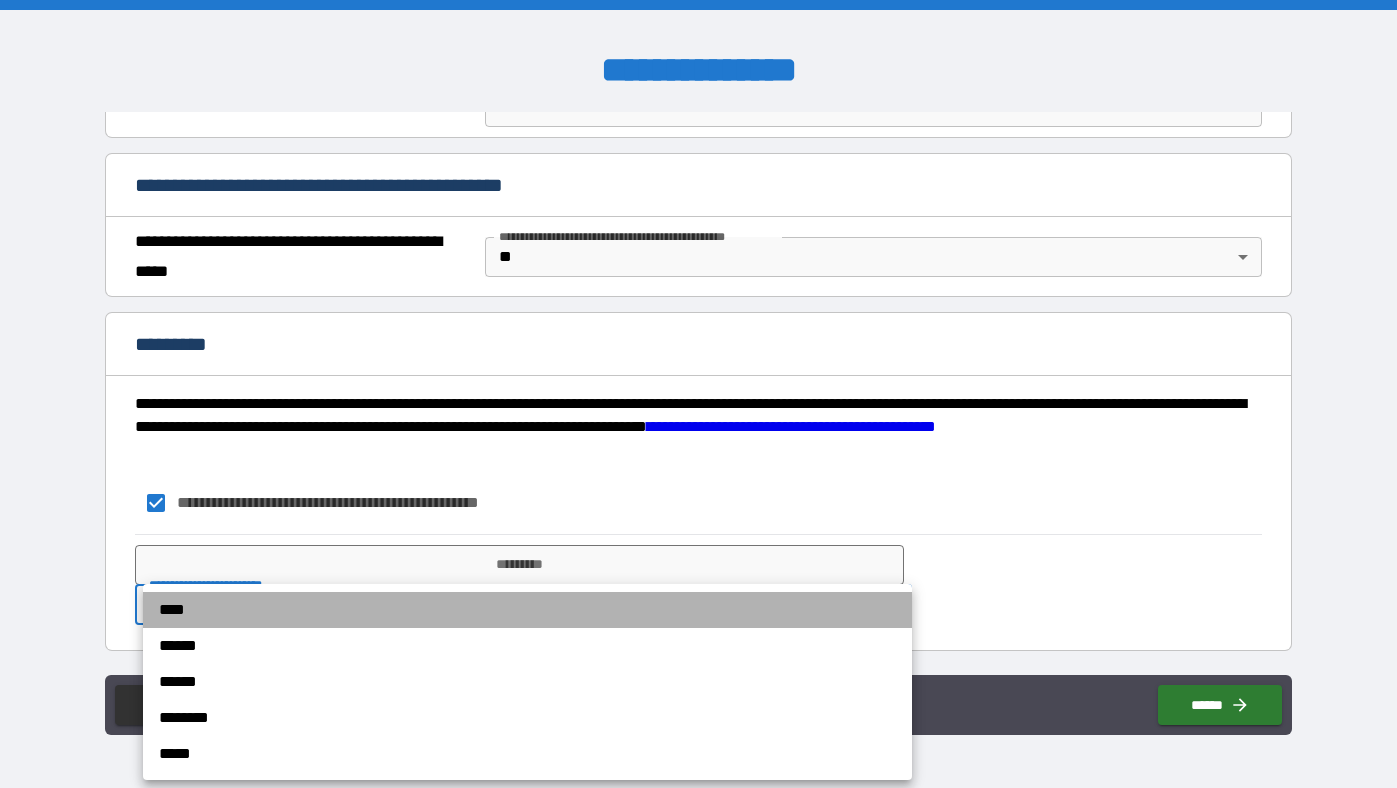 click on "****" at bounding box center (527, 610) 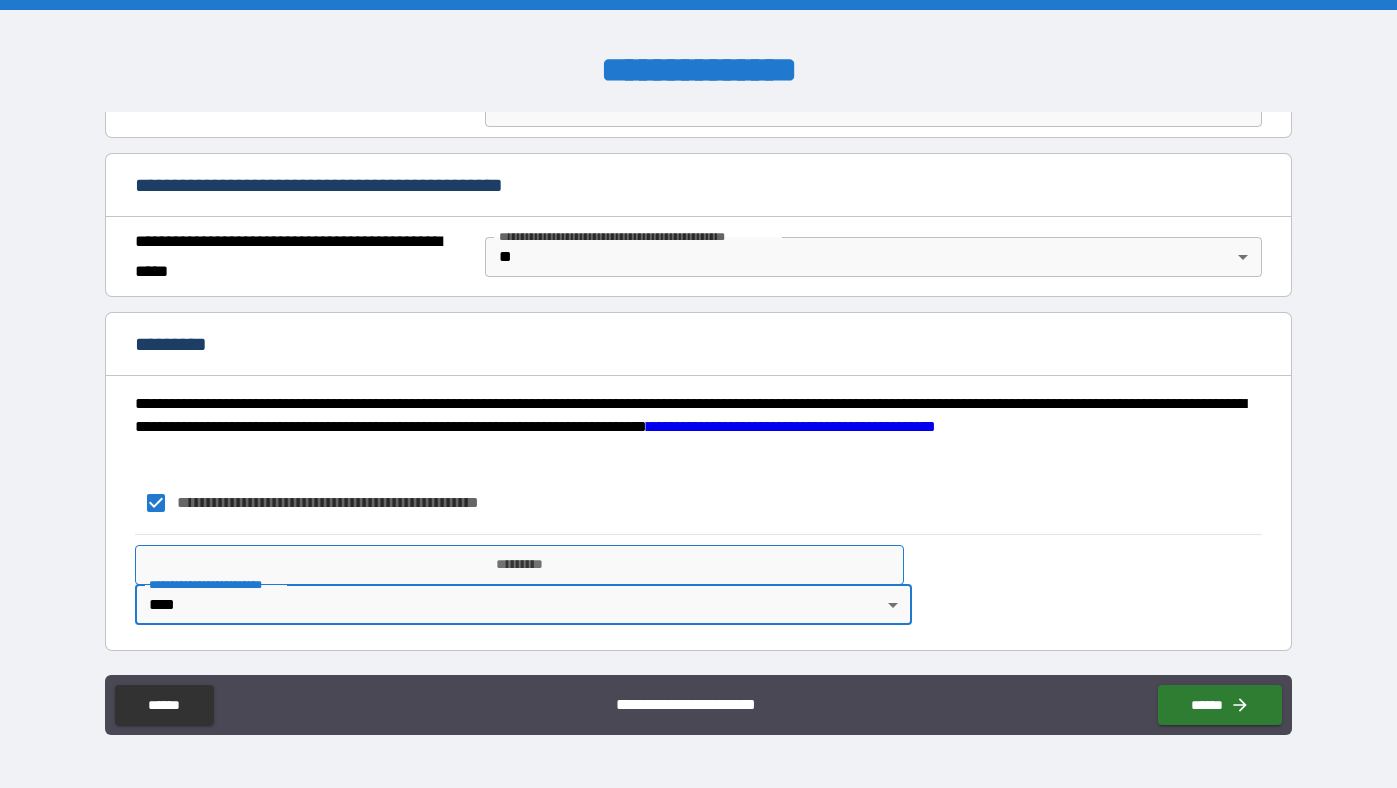 click on "*********" at bounding box center [519, 565] 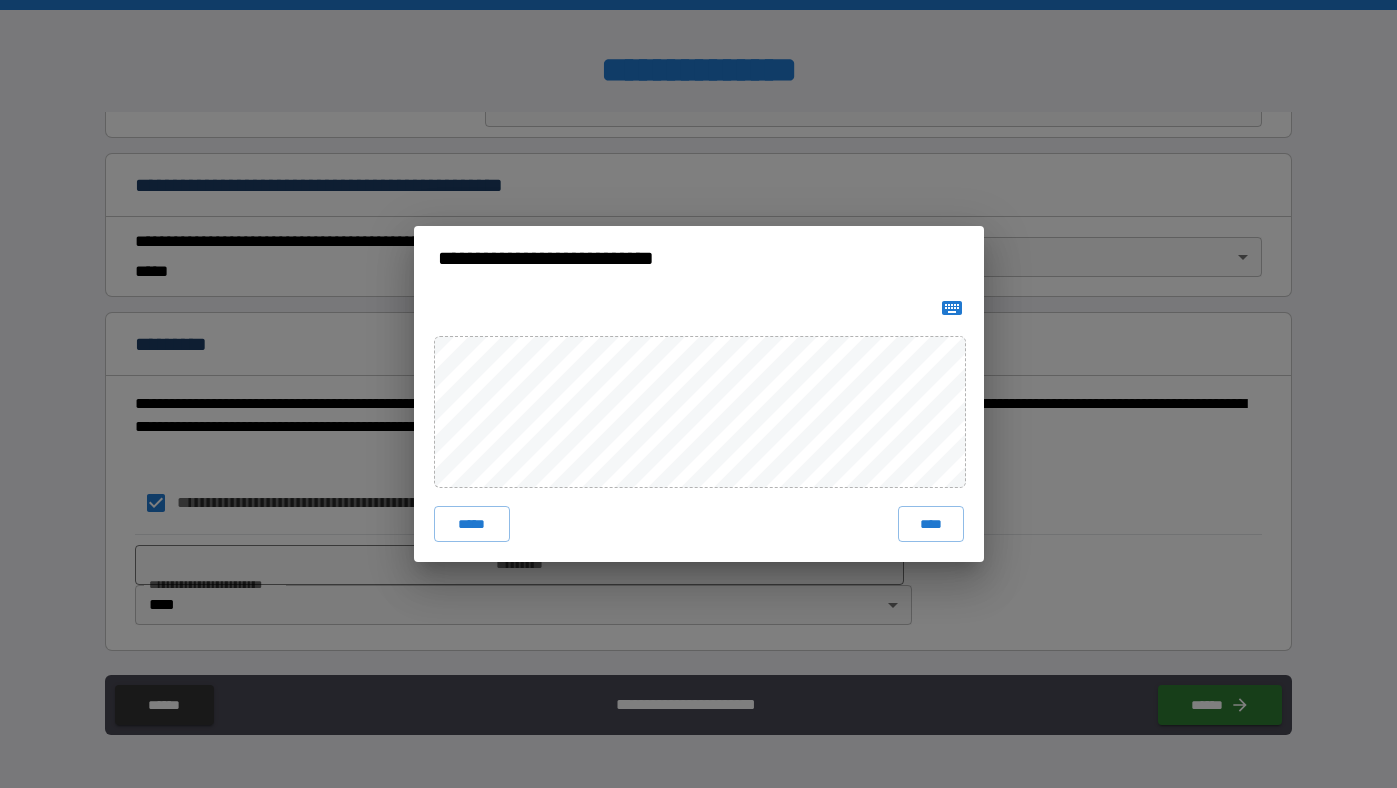 click 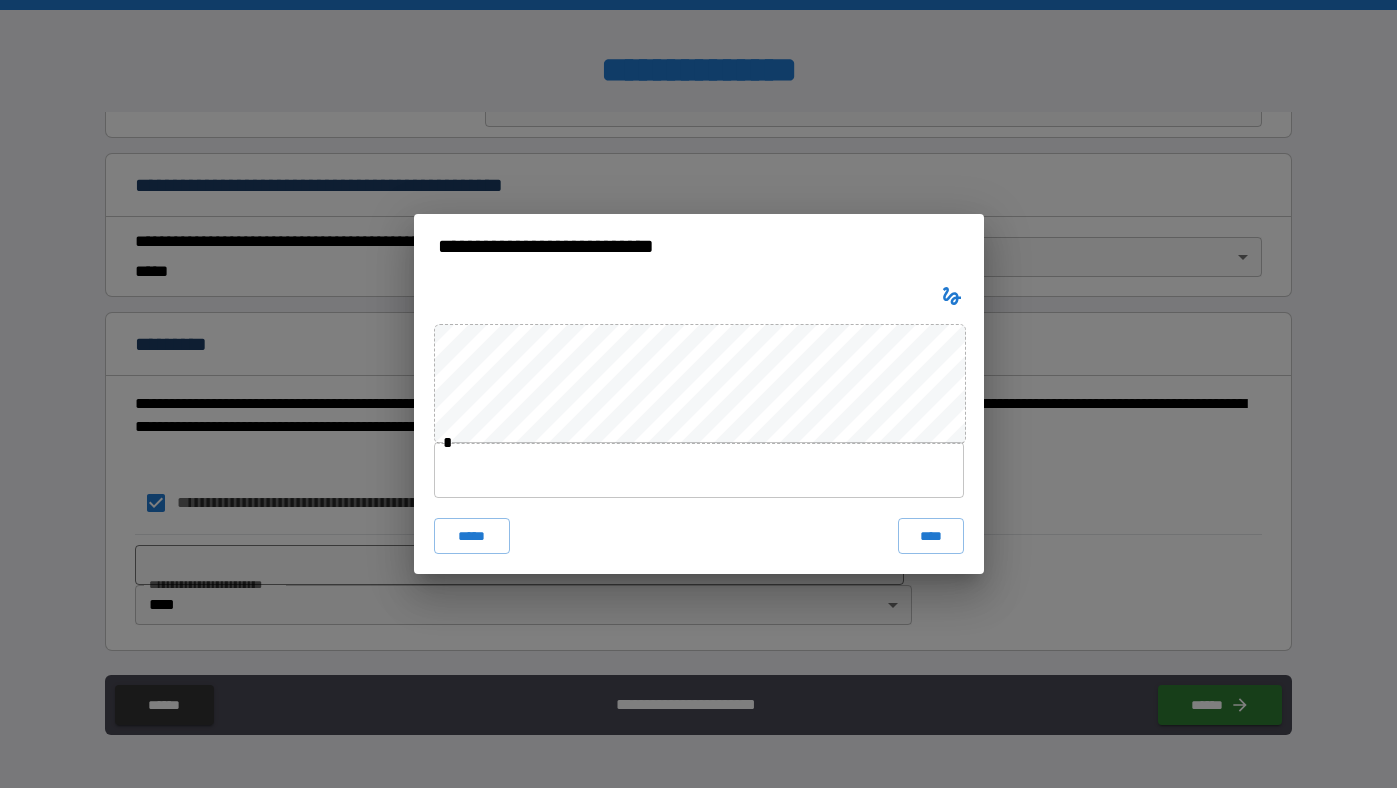 click at bounding box center (699, 470) 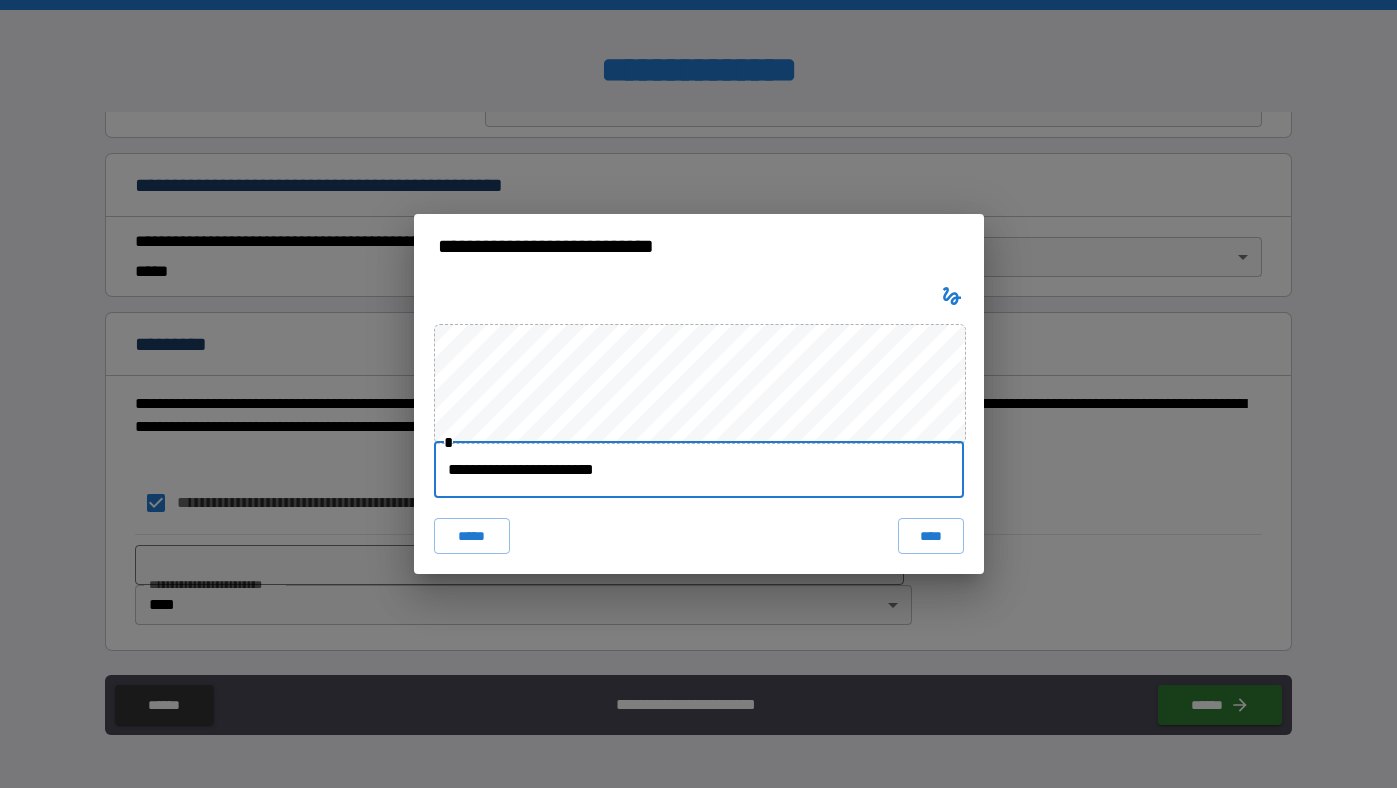 click on "**********" at bounding box center (699, 470) 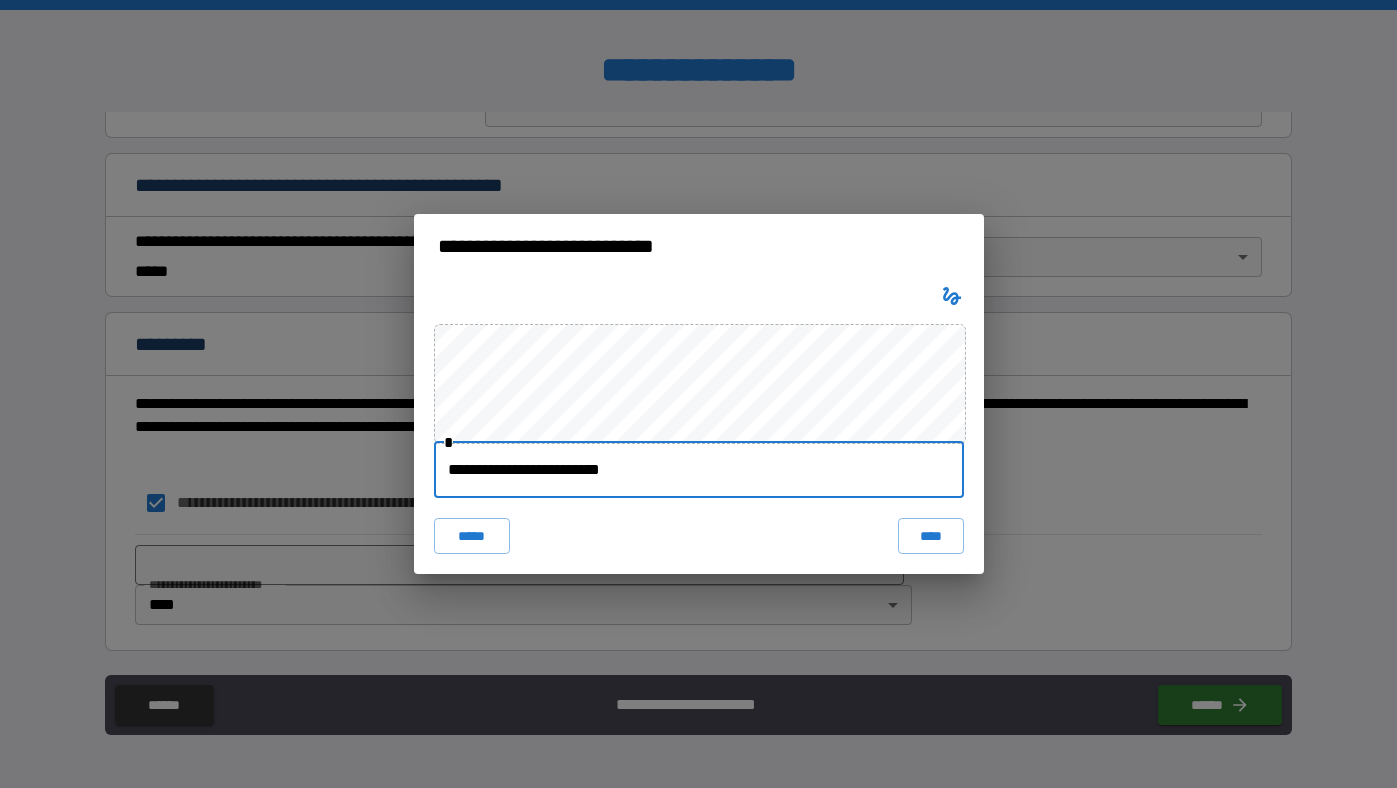 click on "**********" at bounding box center [699, 470] 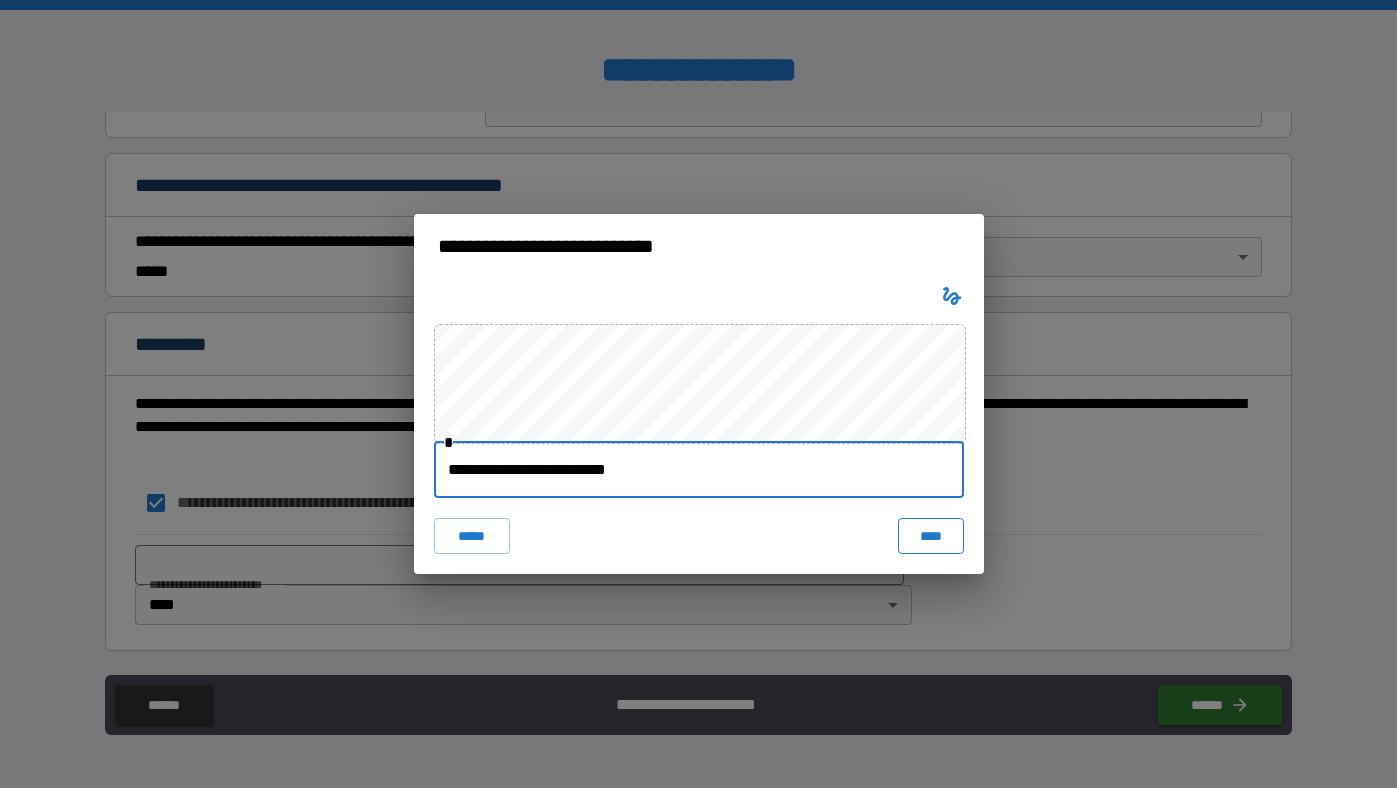 type on "**********" 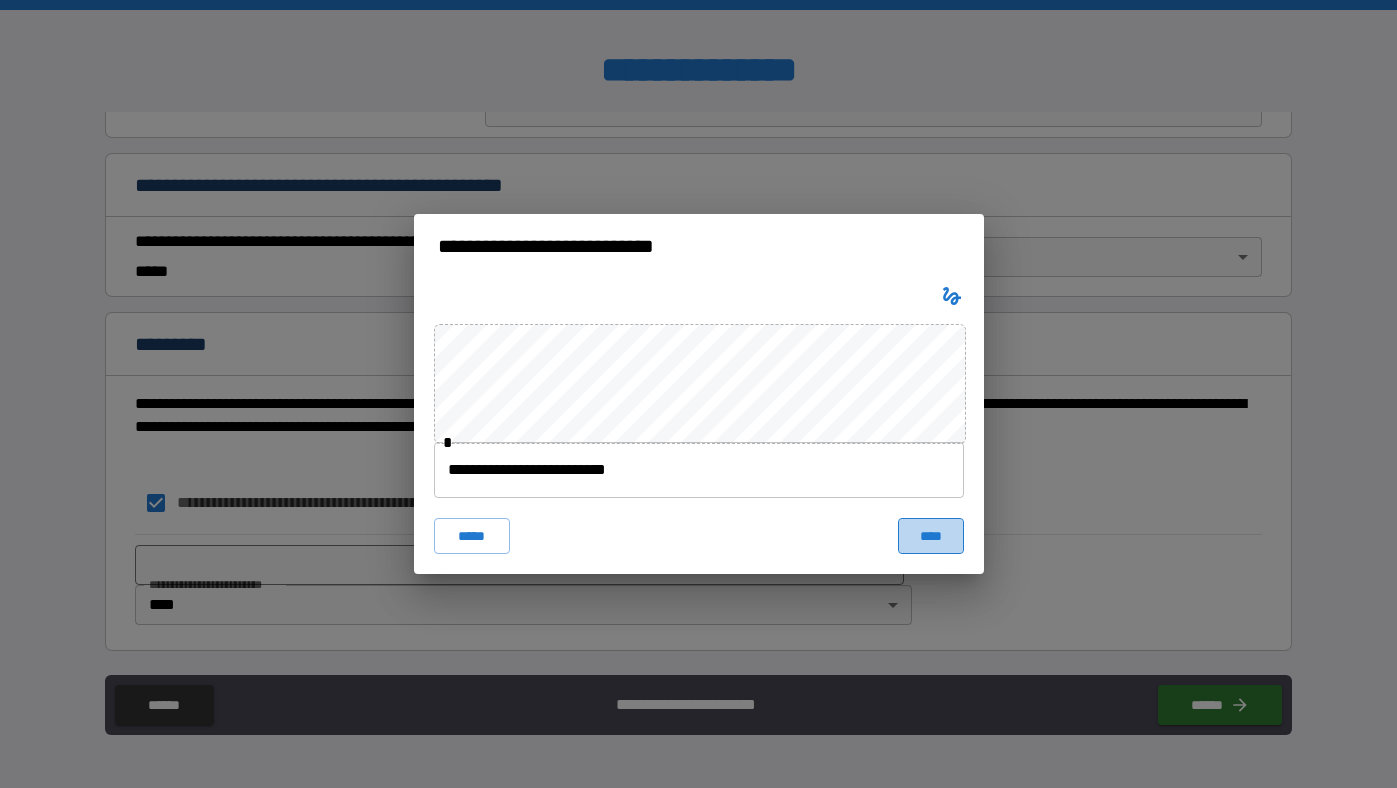 click on "****" at bounding box center [931, 536] 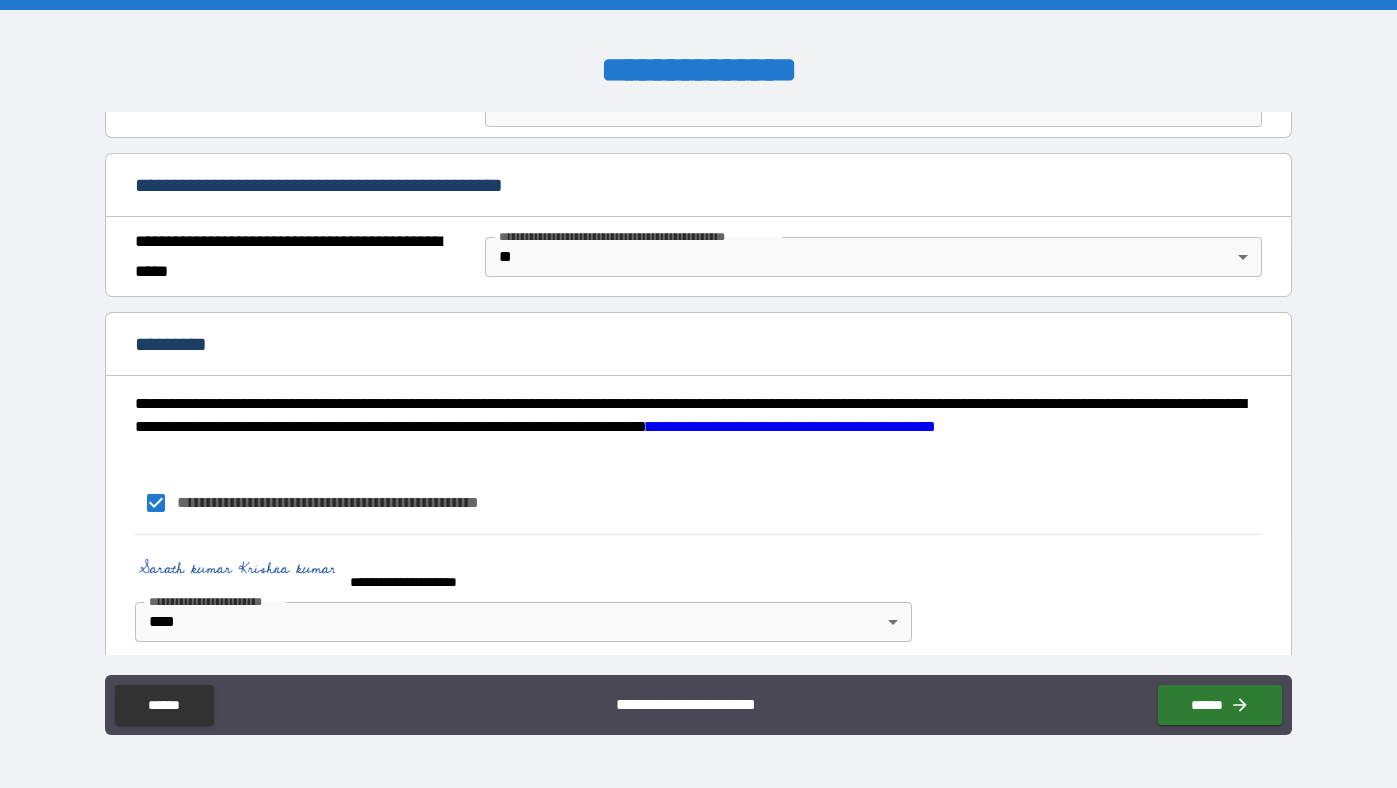 scroll, scrollTop: 1319, scrollLeft: 0, axis: vertical 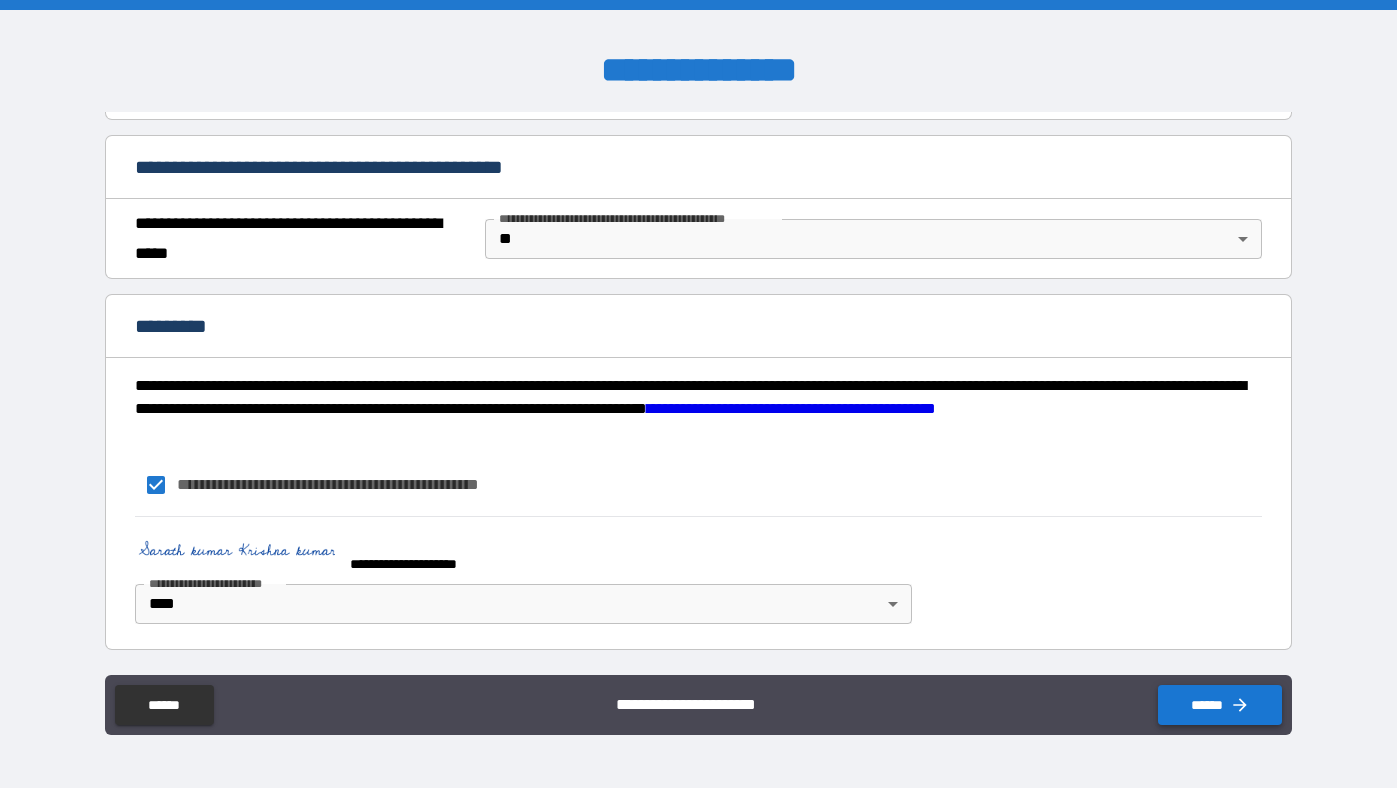click on "******" at bounding box center [1220, 705] 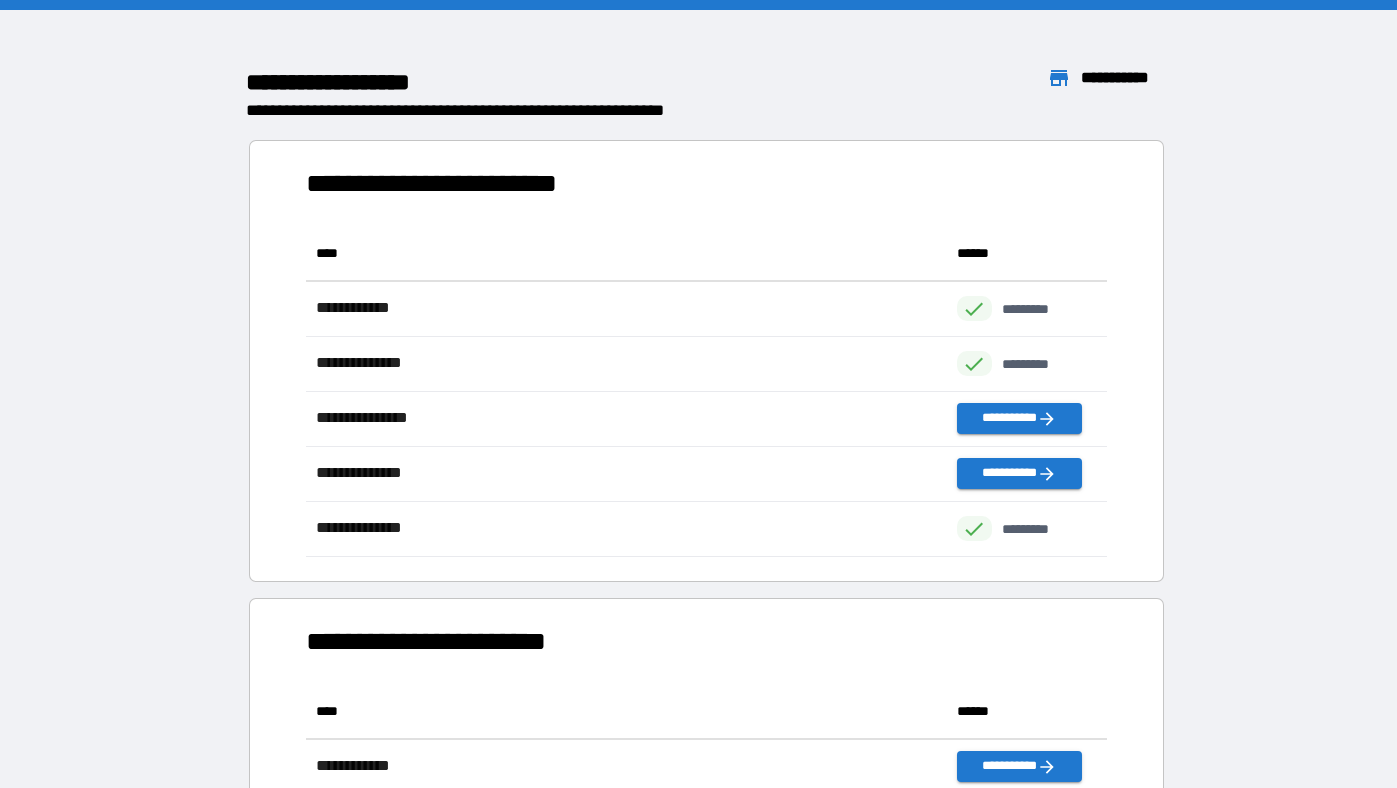 scroll, scrollTop: 1, scrollLeft: 0, axis: vertical 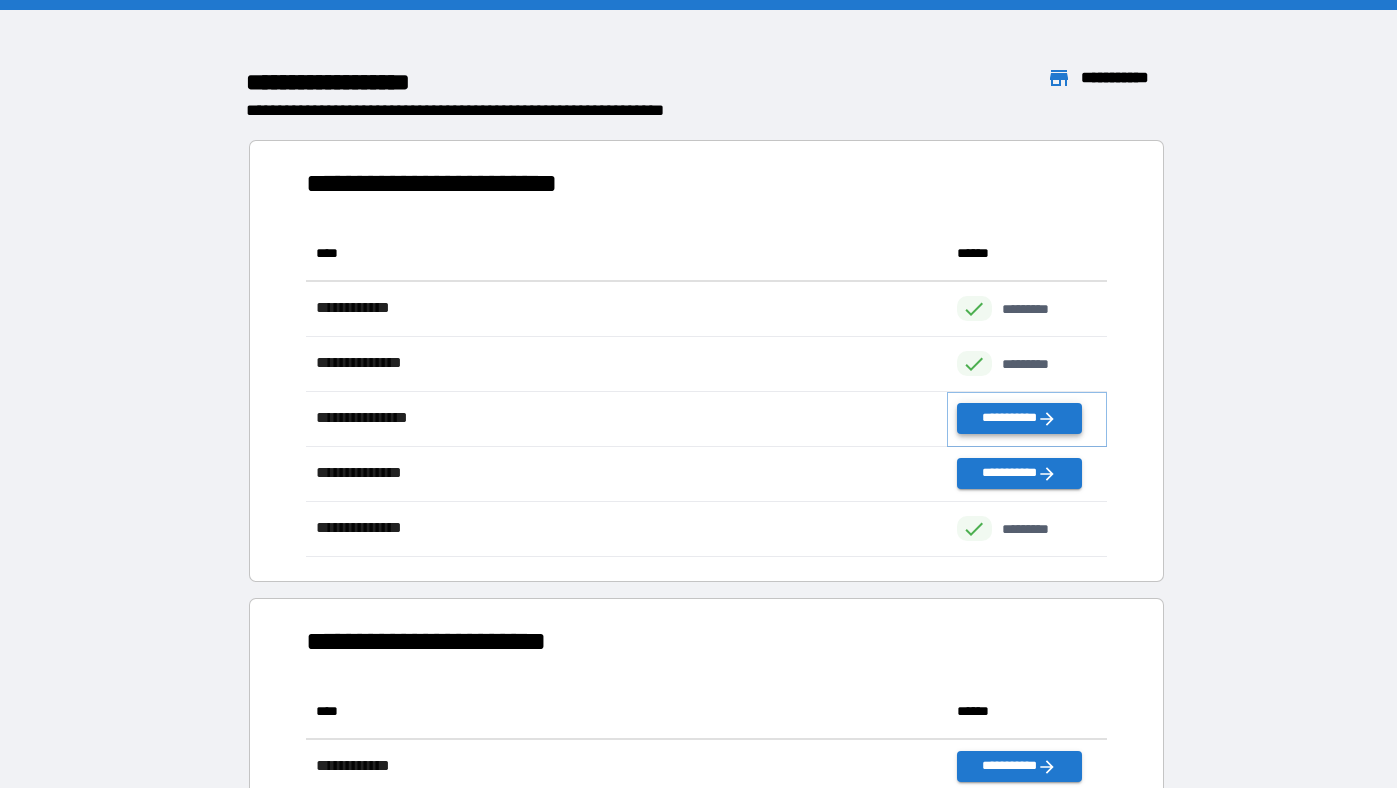 click on "**********" at bounding box center [1019, 418] 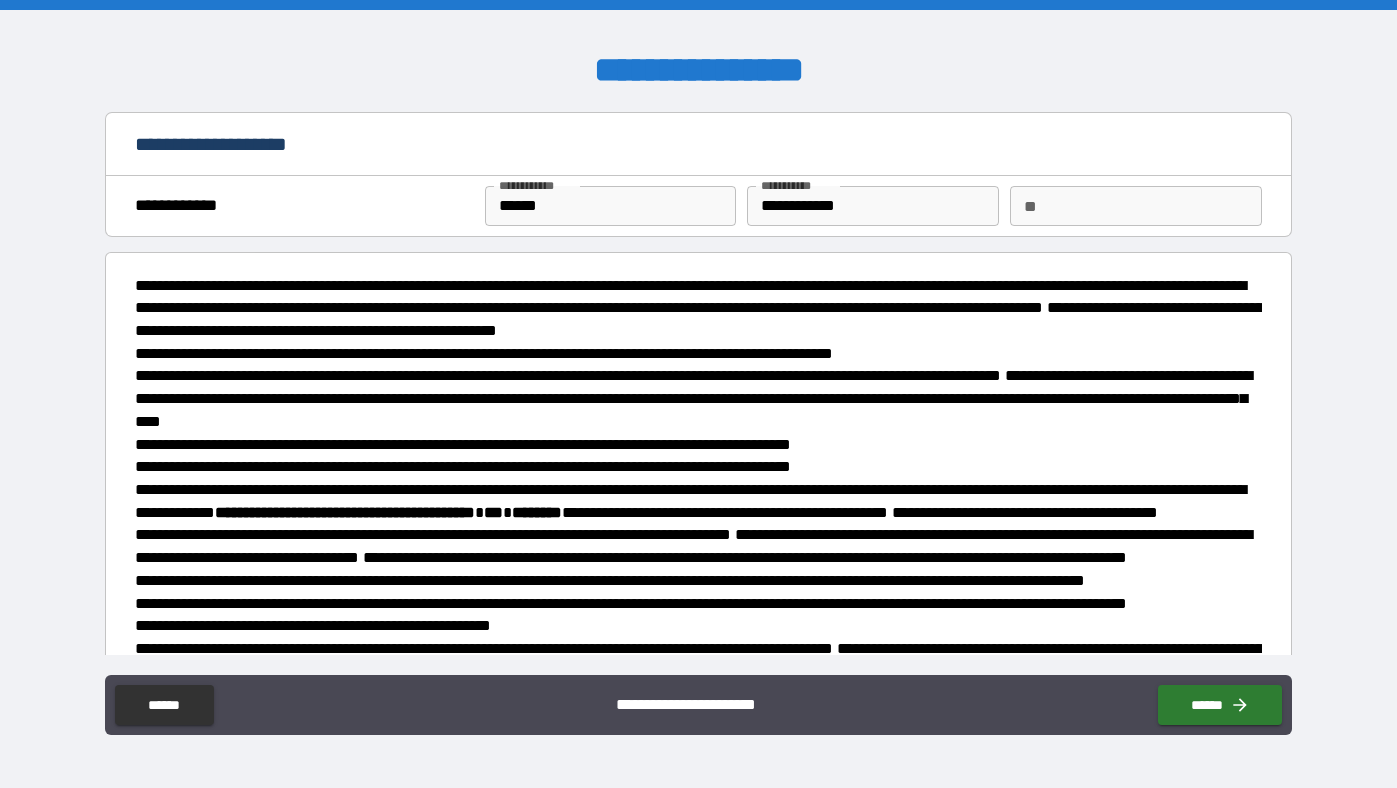 click on "******" at bounding box center (611, 206) 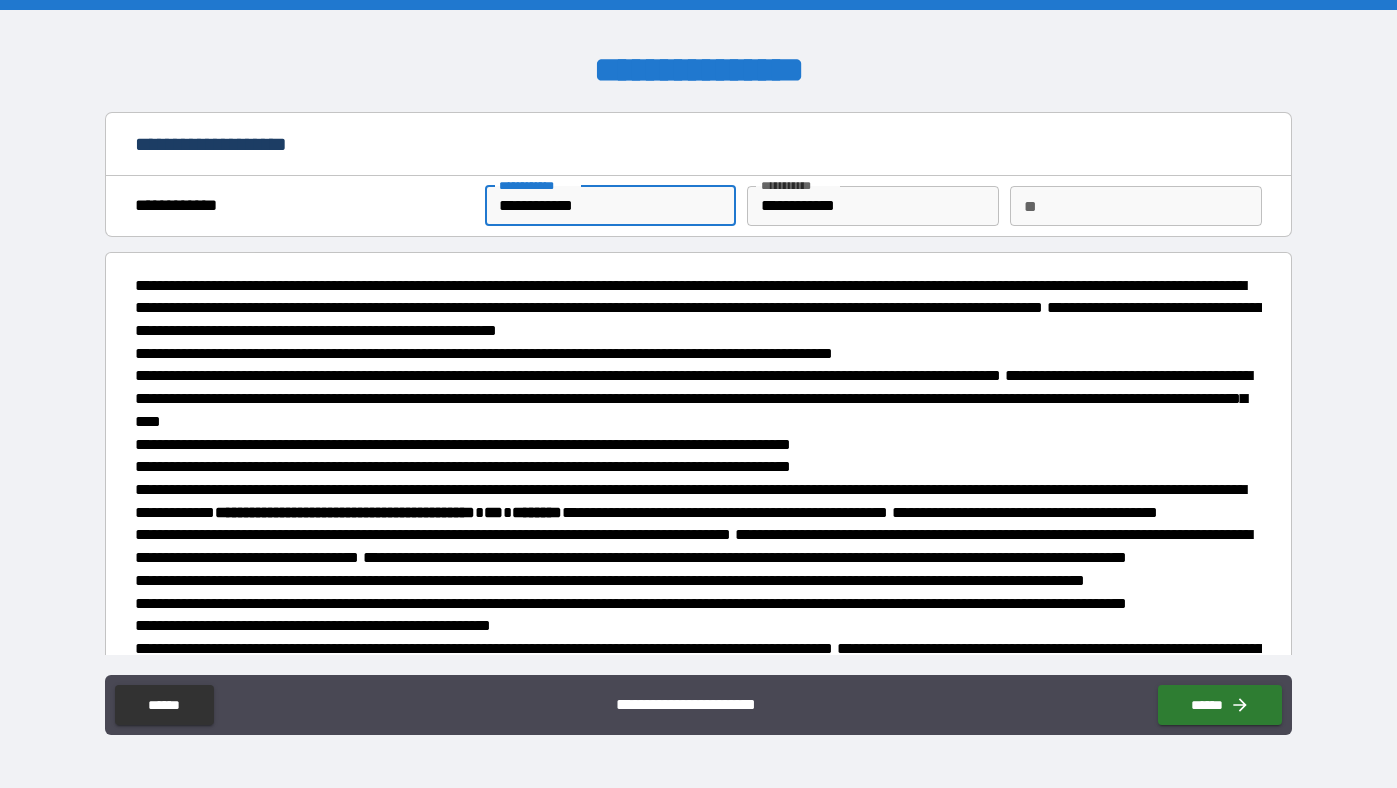 type on "**********" 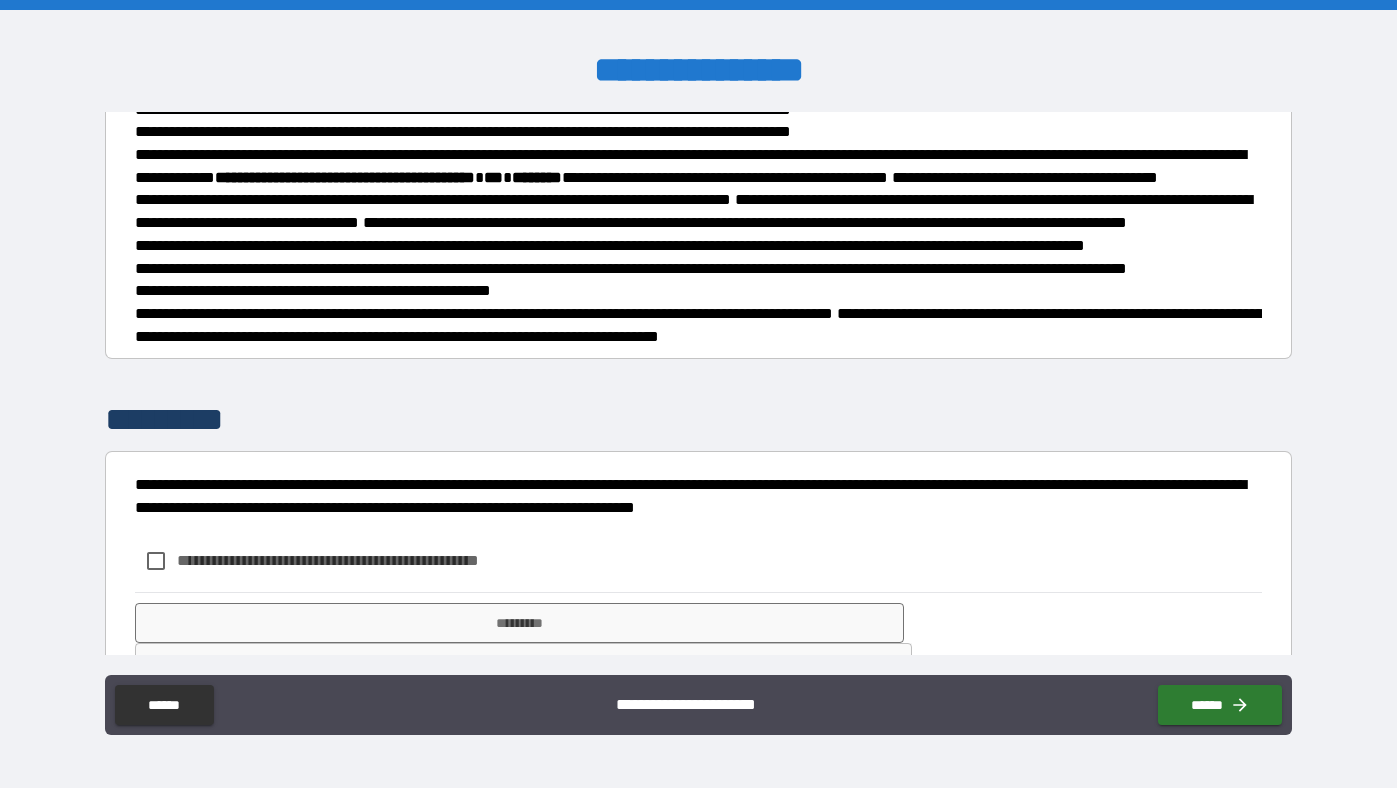 scroll, scrollTop: 462, scrollLeft: 0, axis: vertical 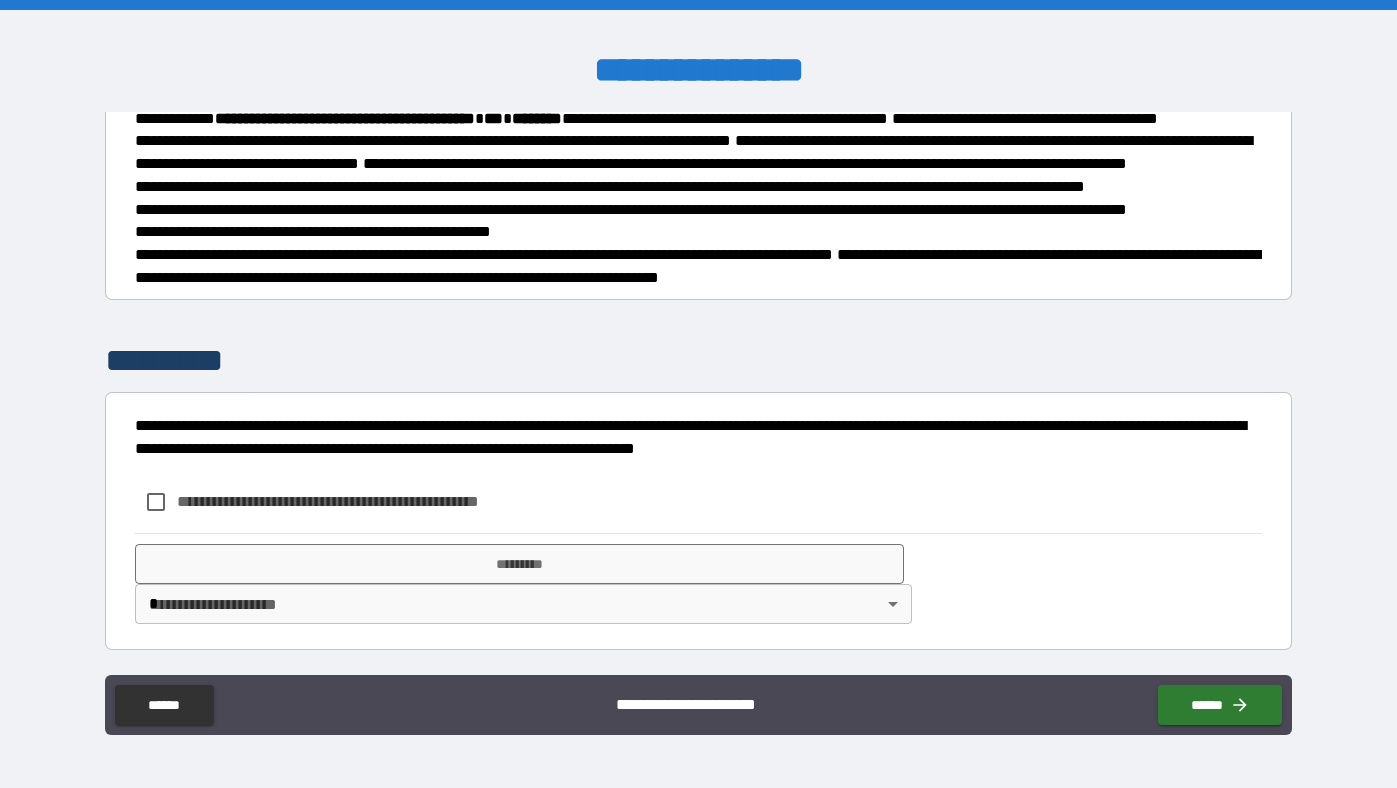 type on "**********" 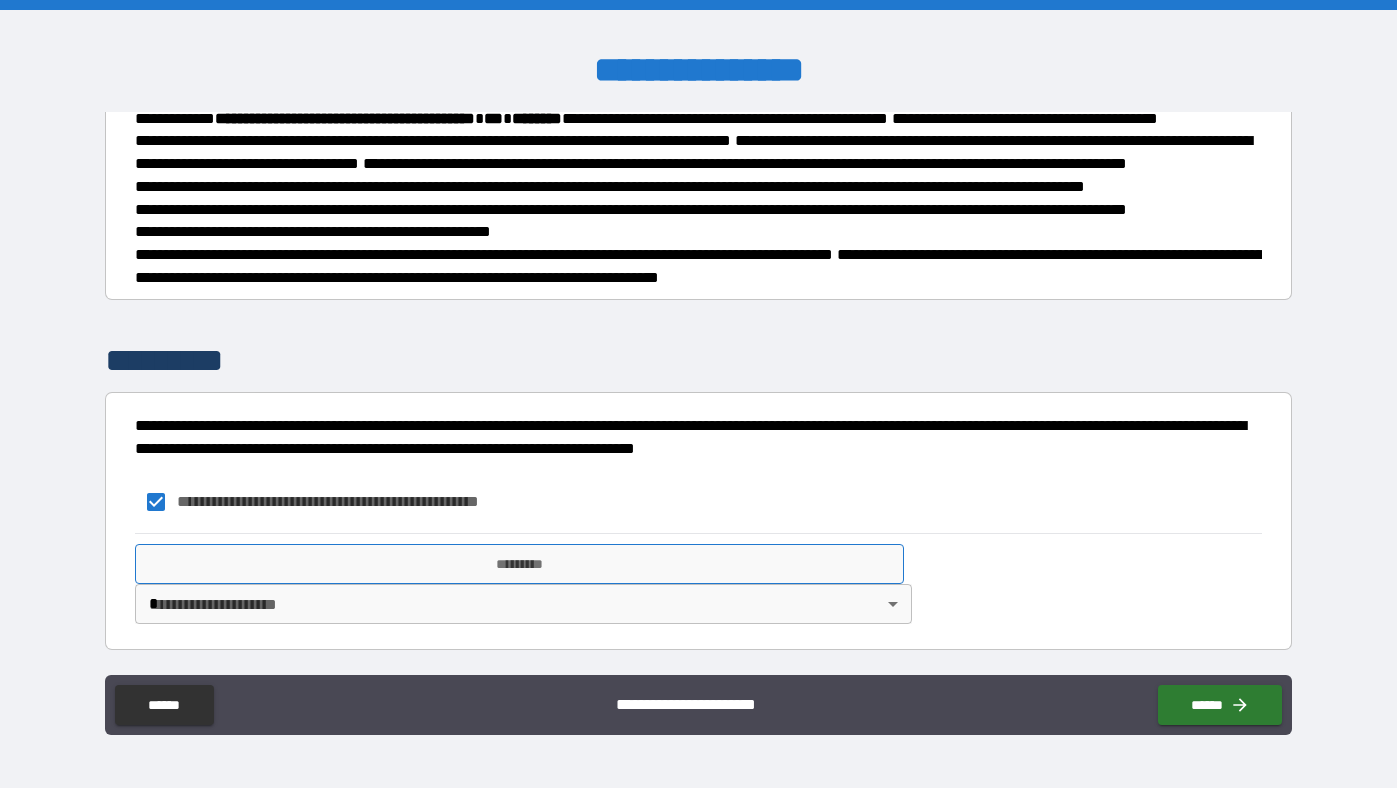 click on "*********" at bounding box center (519, 564) 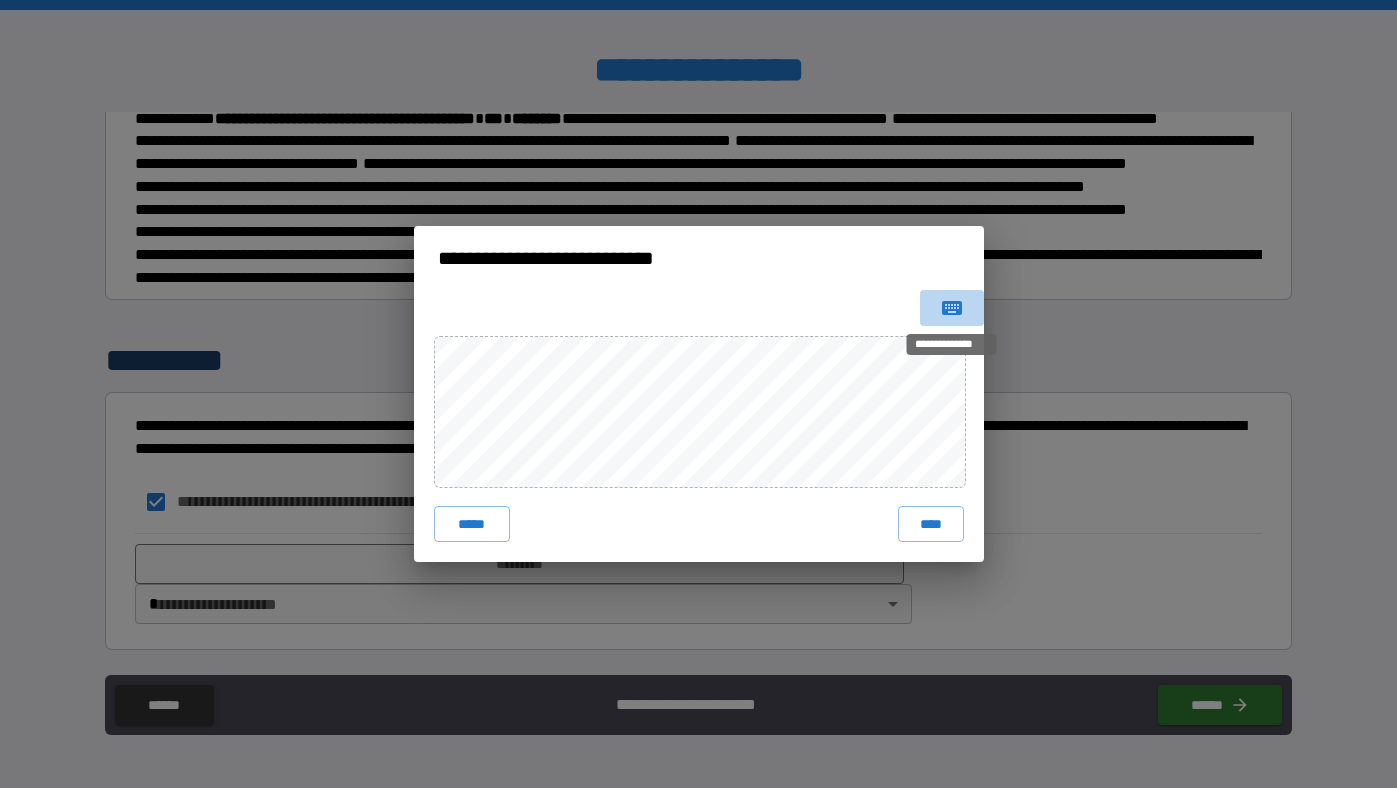 click 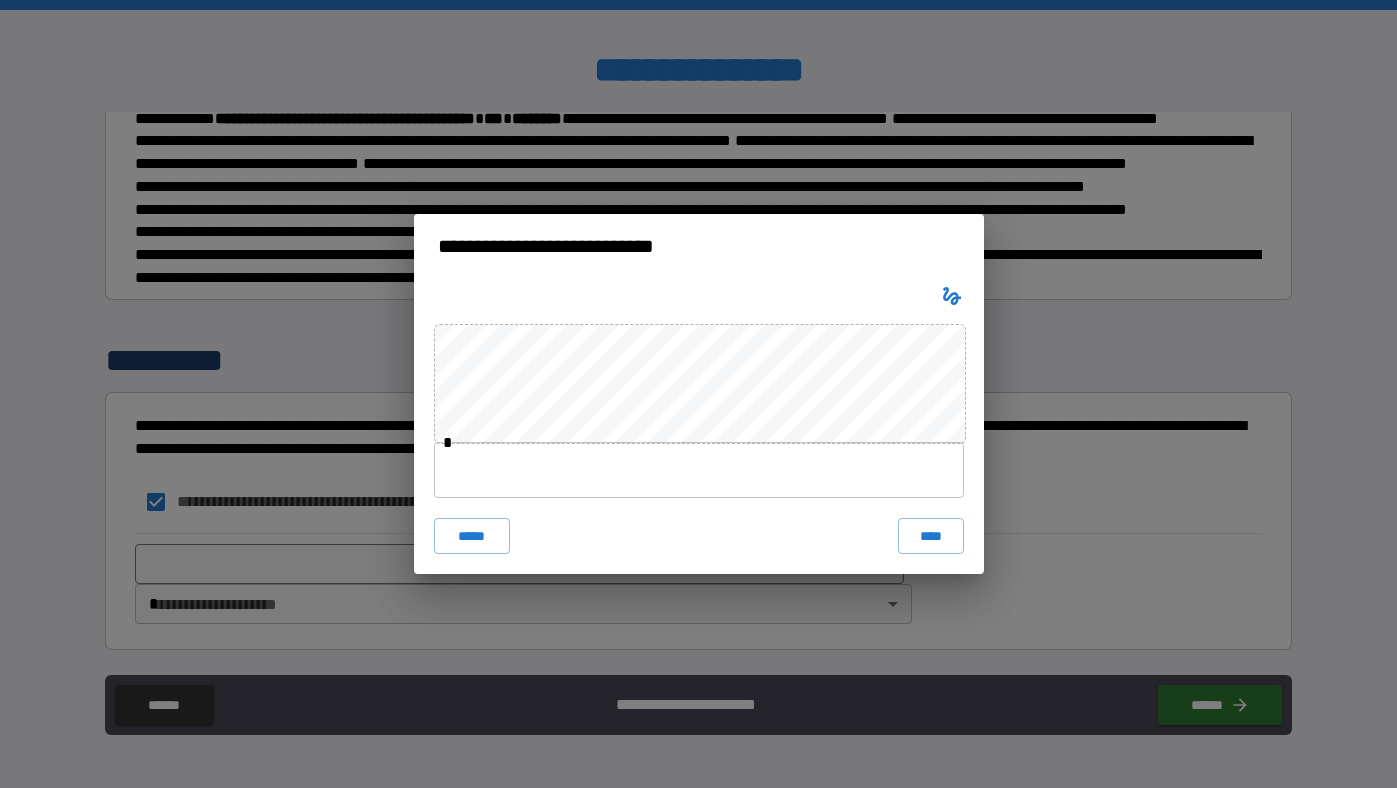 click at bounding box center (699, 470) 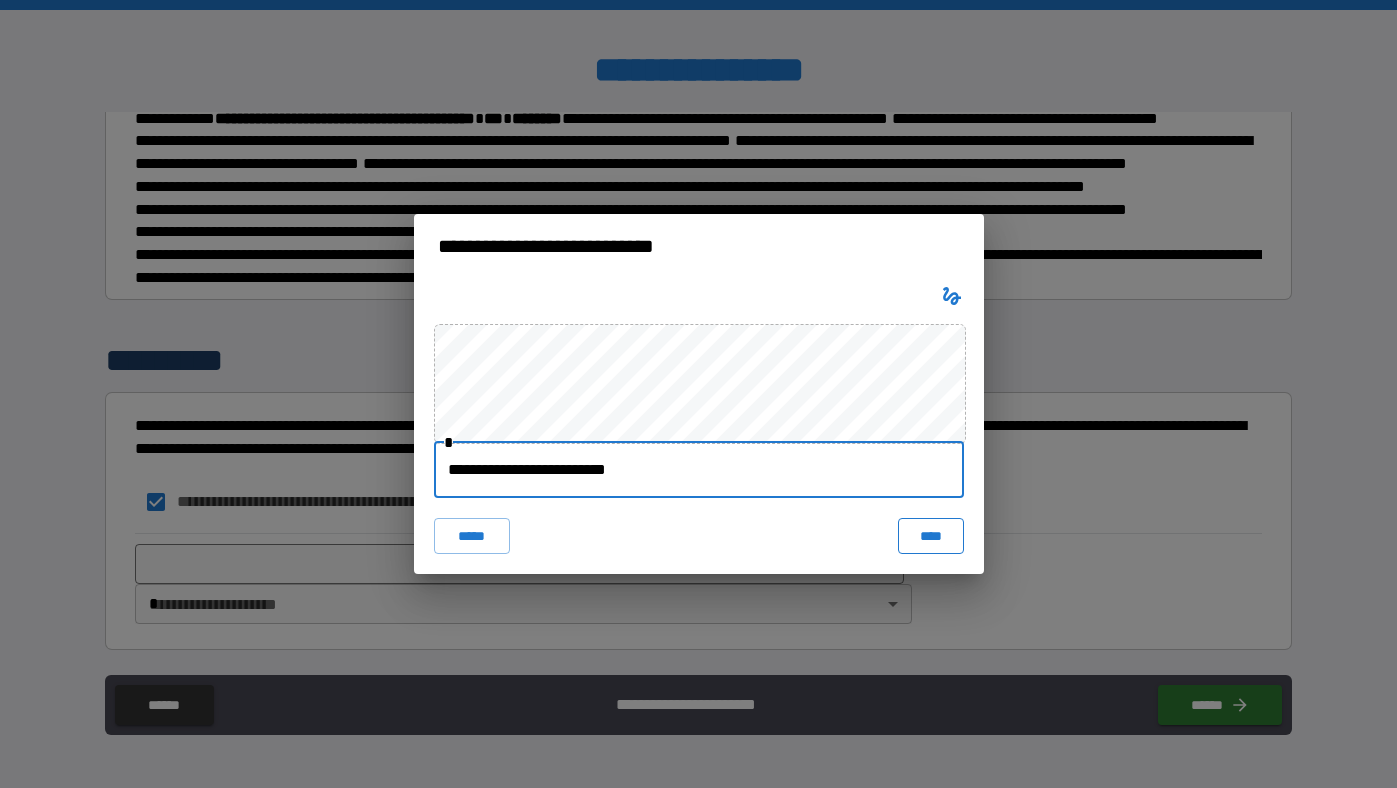 type on "**********" 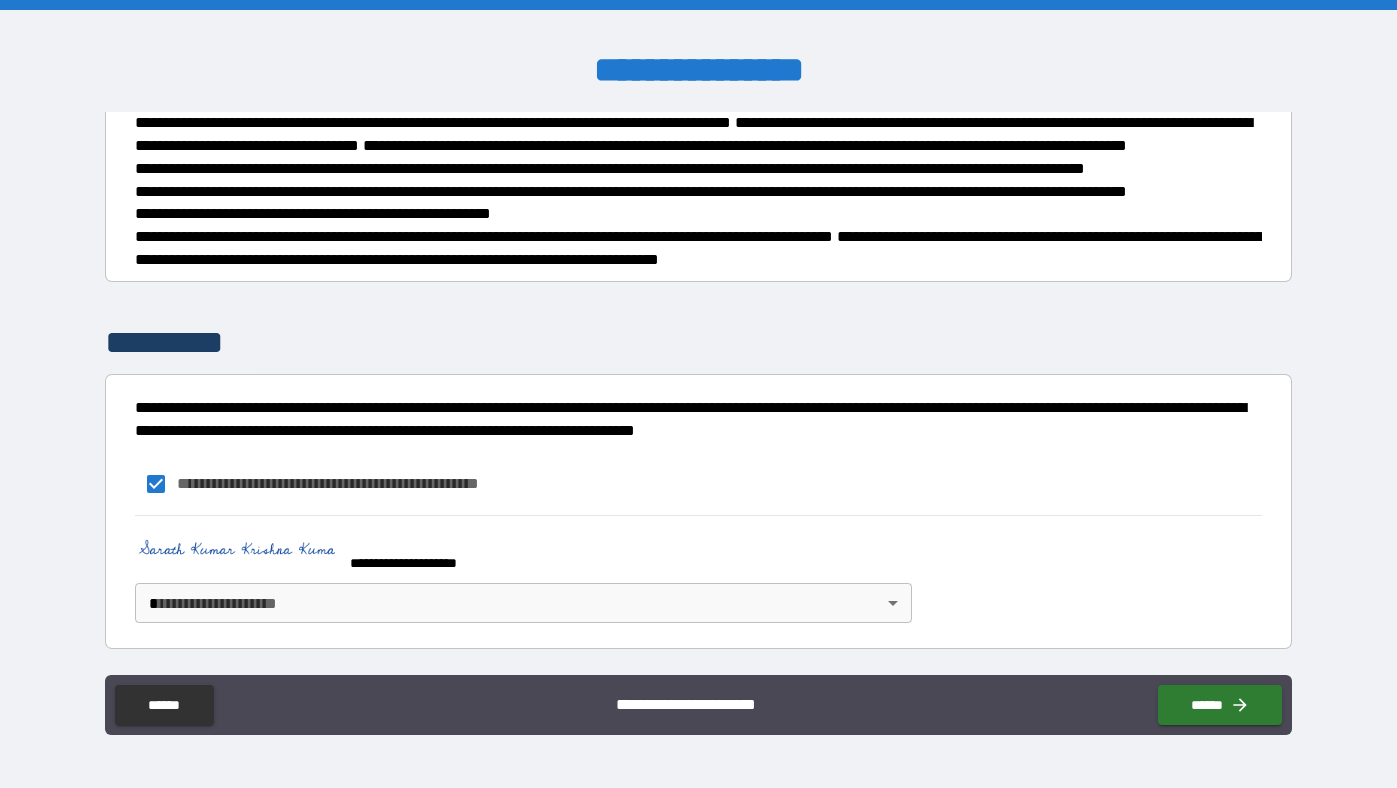 scroll, scrollTop: 469, scrollLeft: 0, axis: vertical 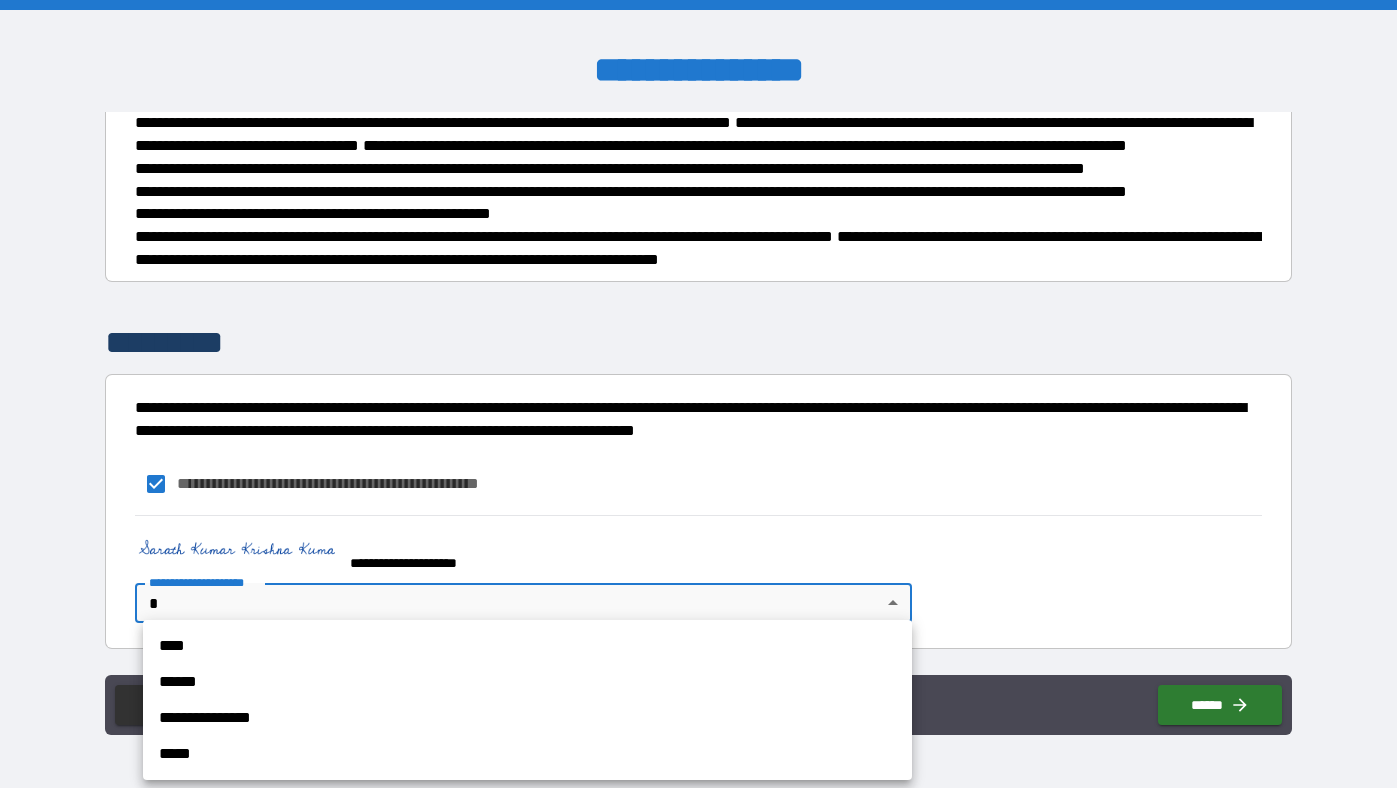 click on "**********" at bounding box center [698, 394] 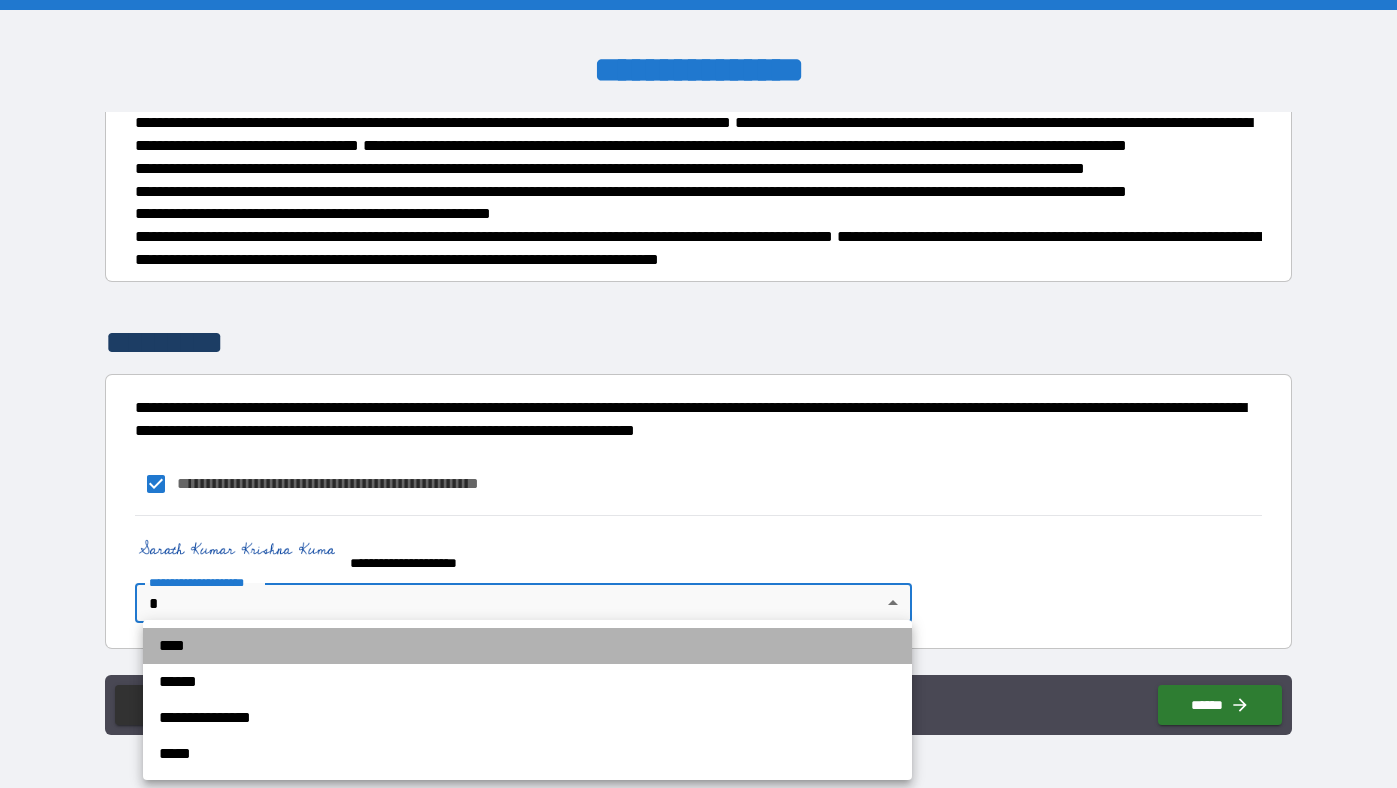 click on "****" at bounding box center [527, 646] 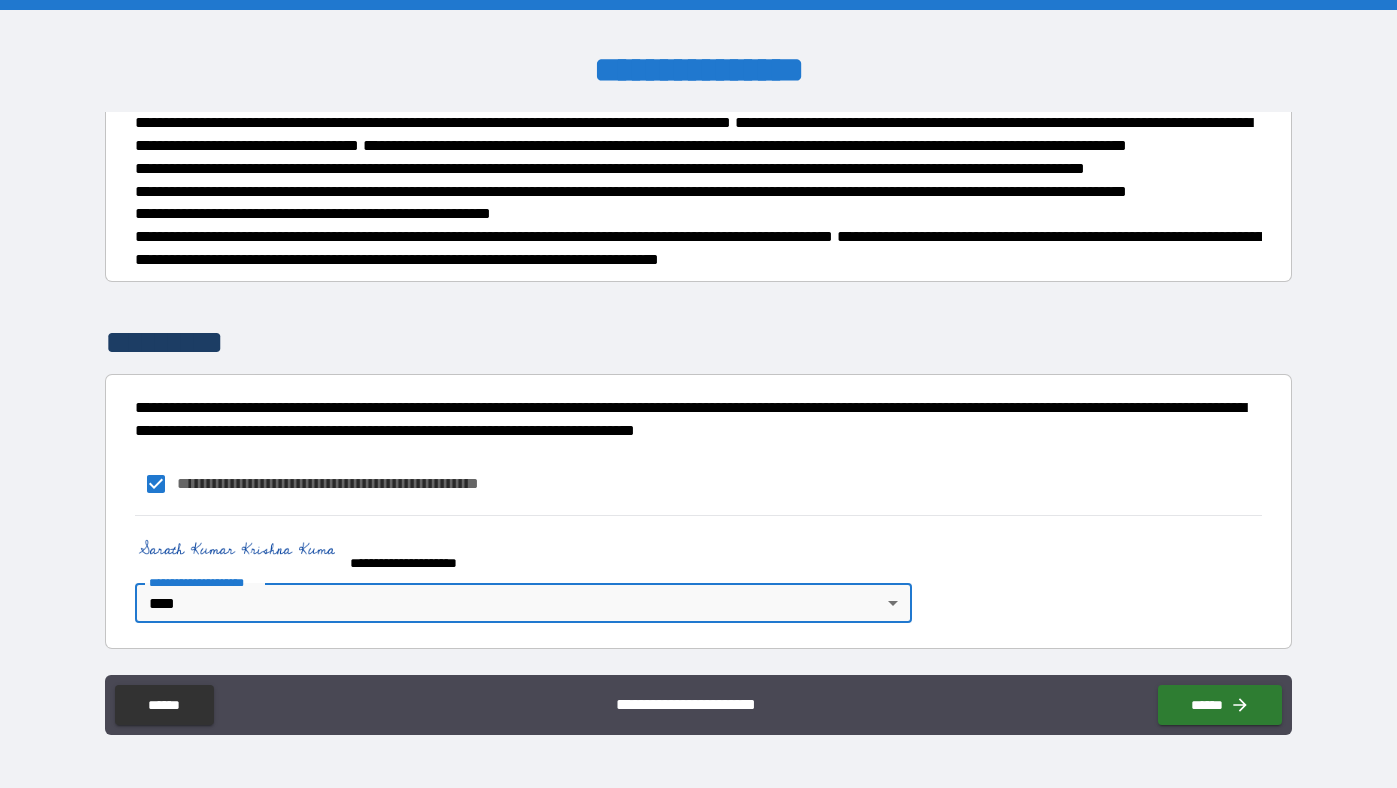 scroll, scrollTop: 479, scrollLeft: 0, axis: vertical 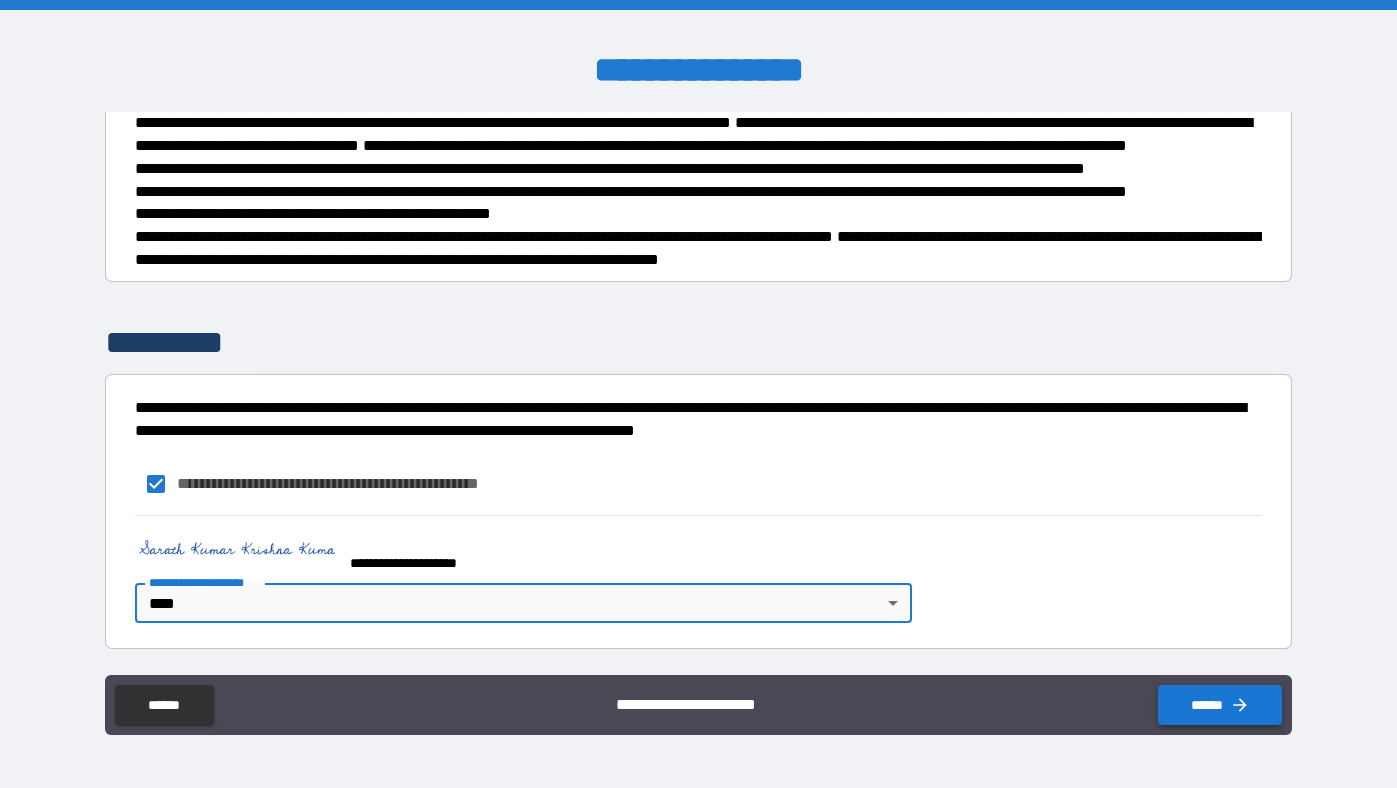 click on "******" at bounding box center [1220, 705] 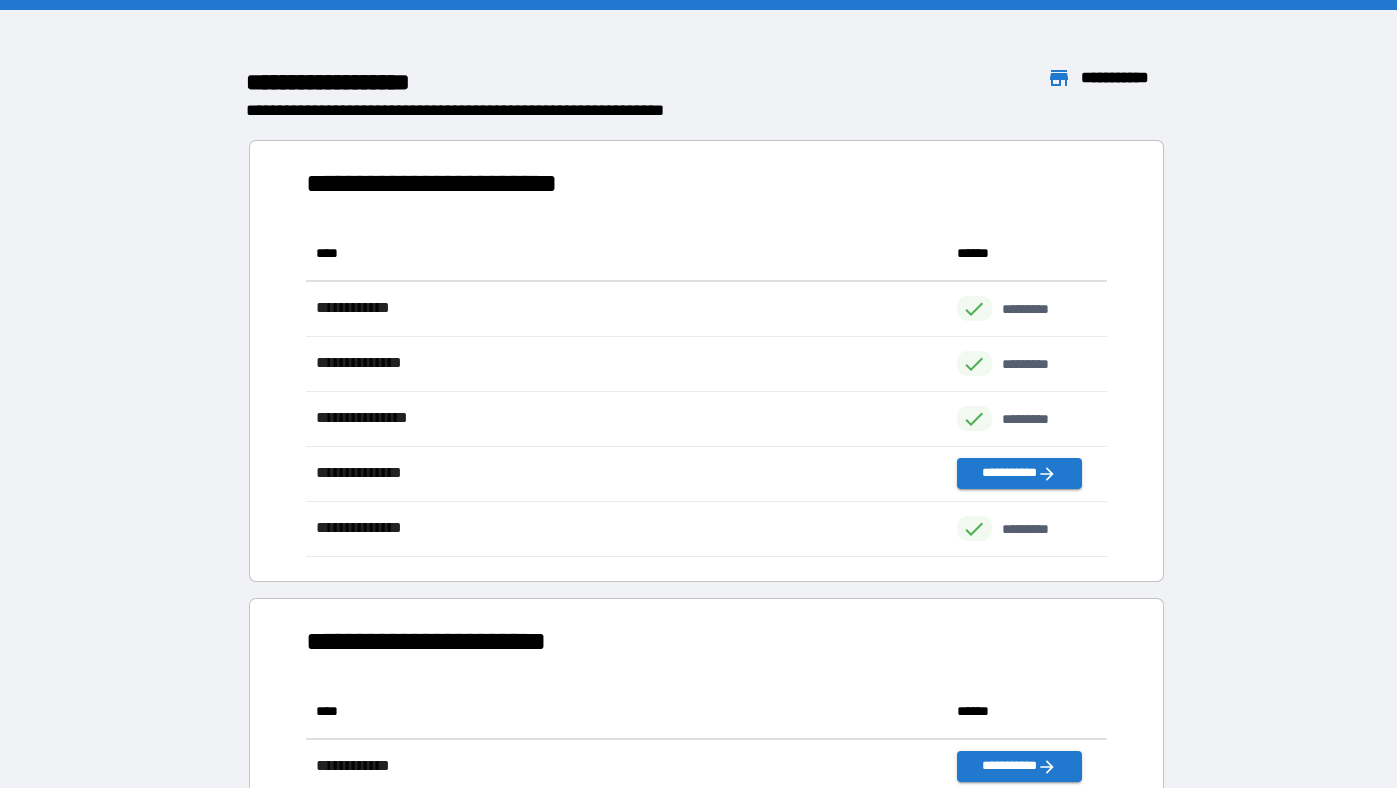 scroll, scrollTop: 1, scrollLeft: 0, axis: vertical 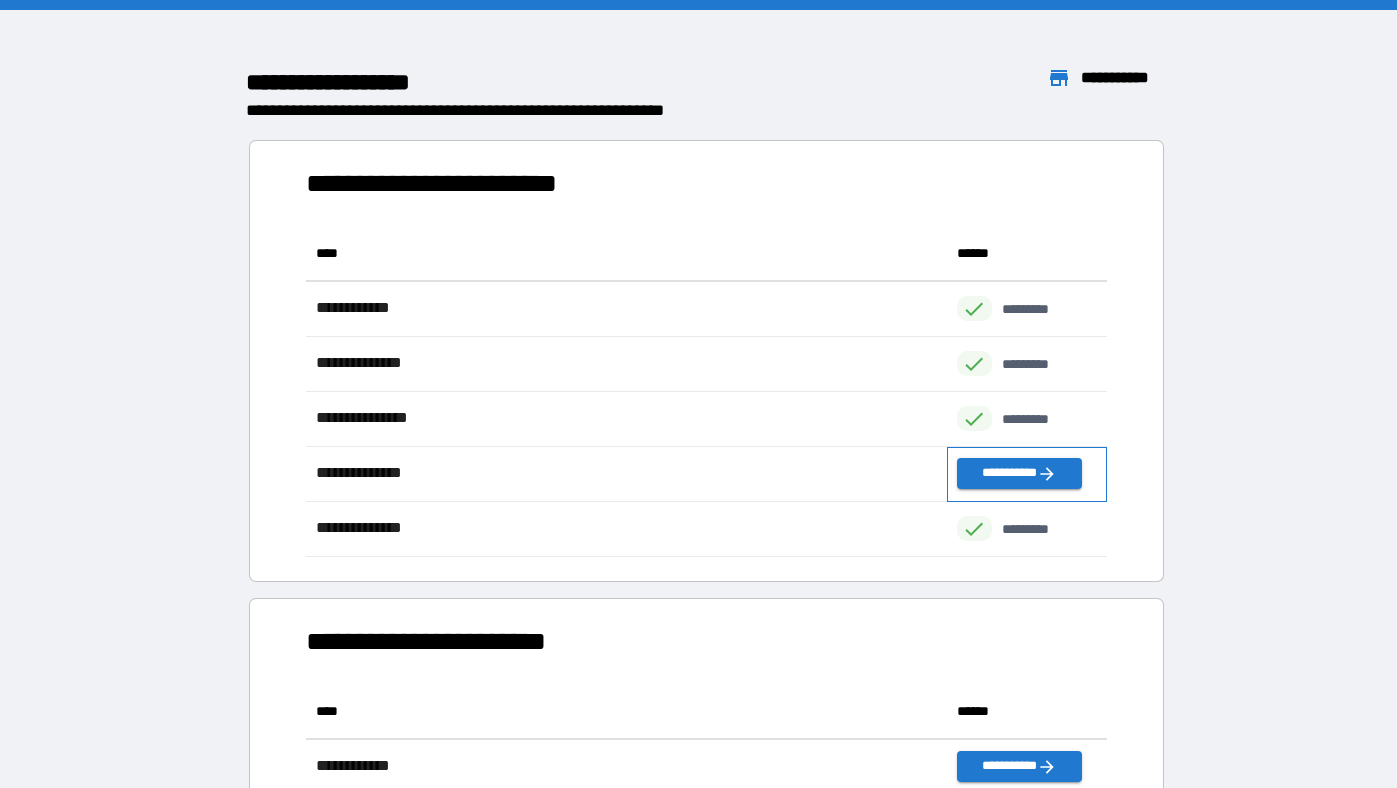 click on "**********" at bounding box center (1027, 474) 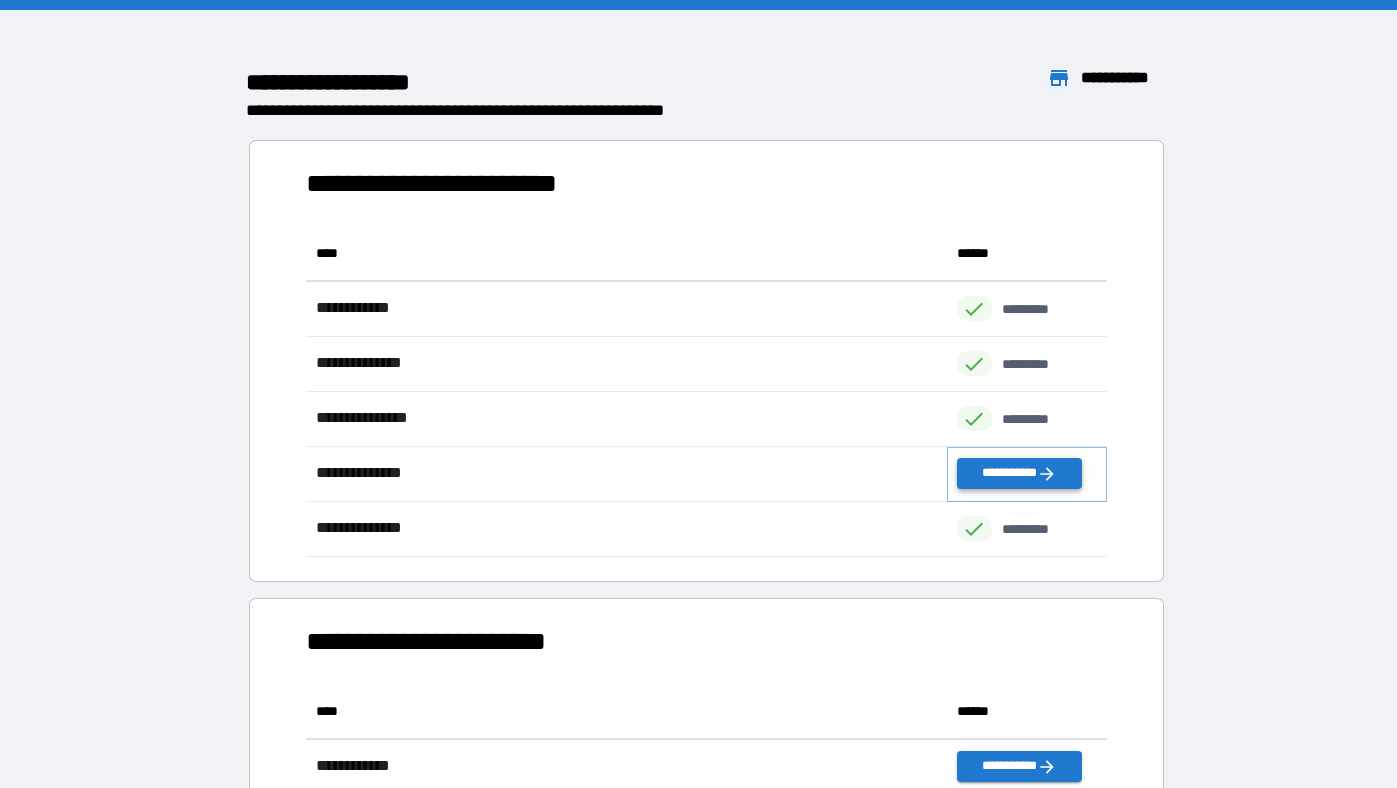 click on "**********" at bounding box center [1019, 473] 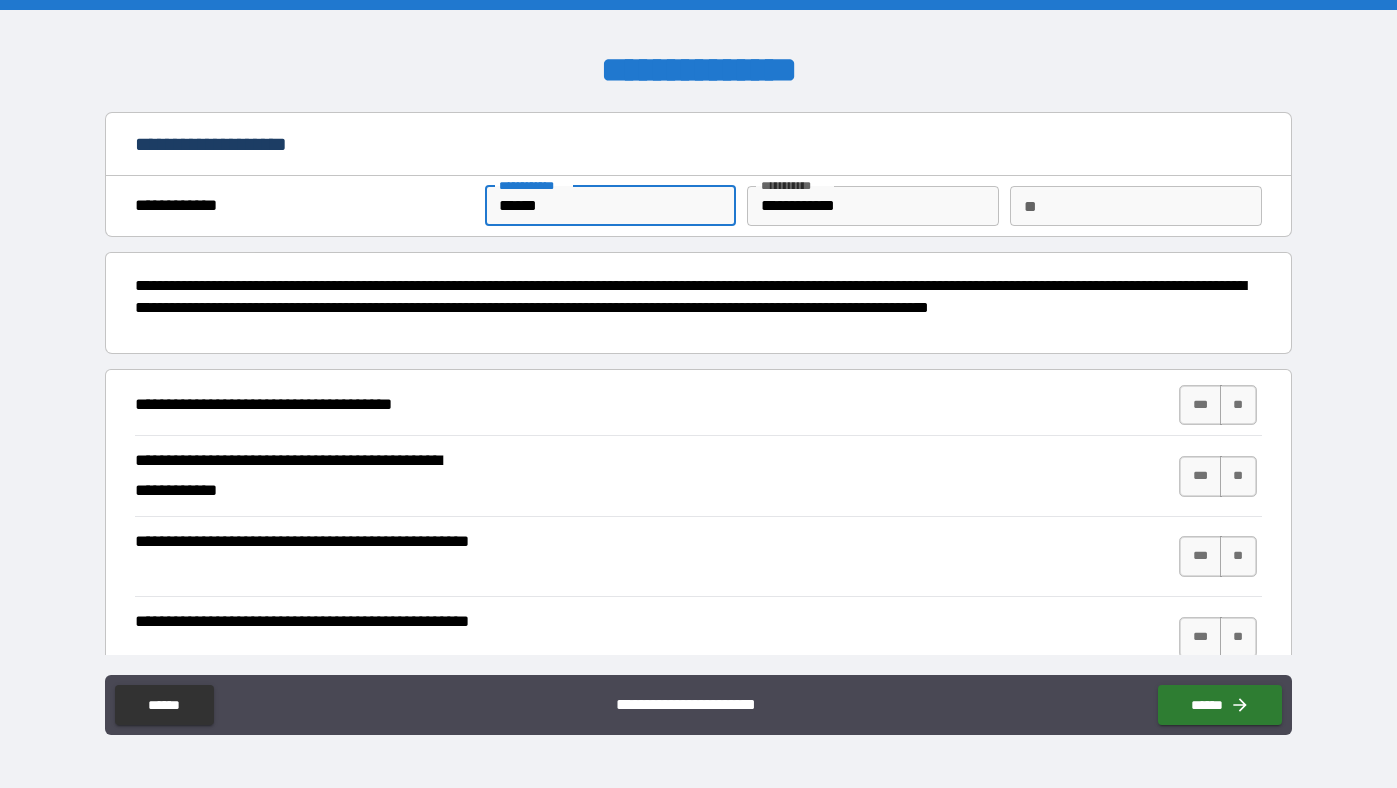 click on "******" at bounding box center (611, 206) 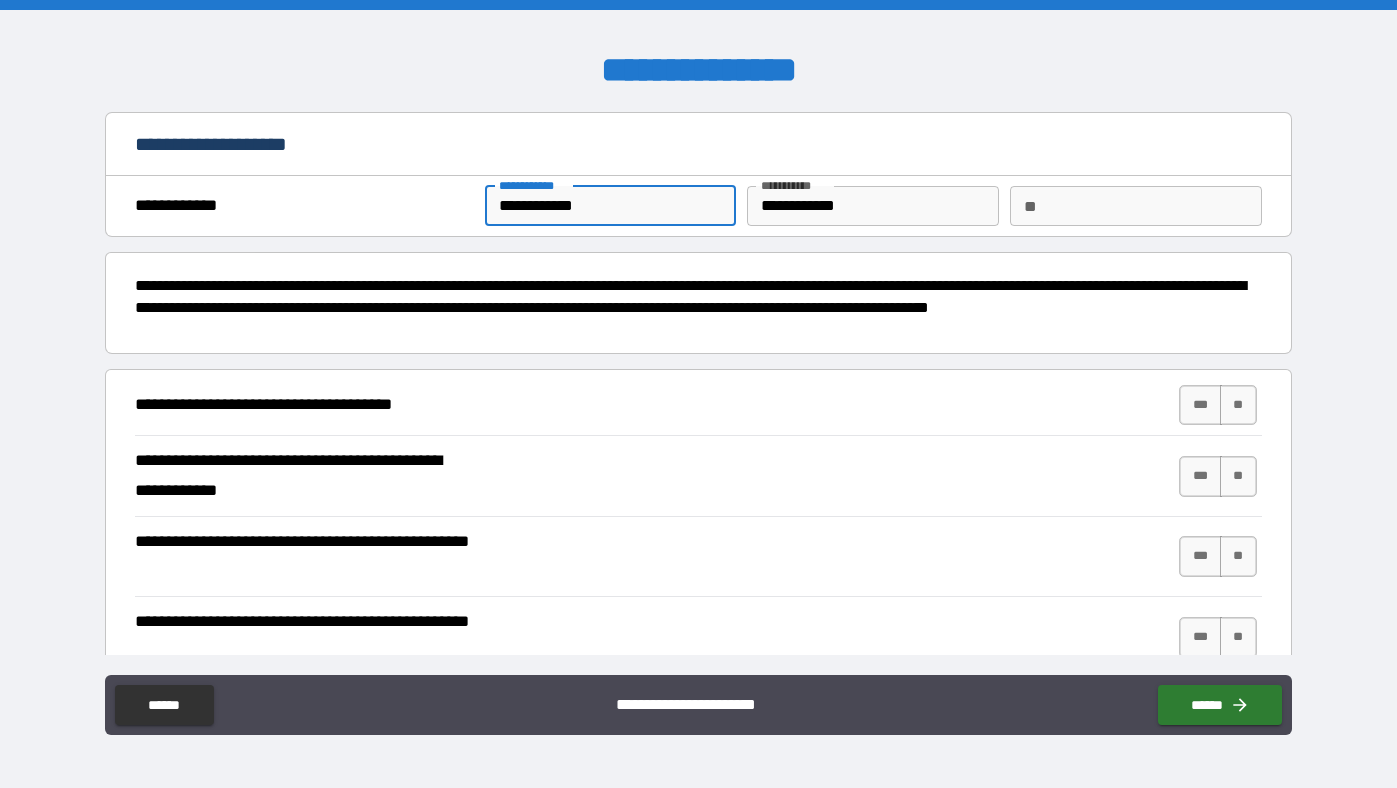 type on "**********" 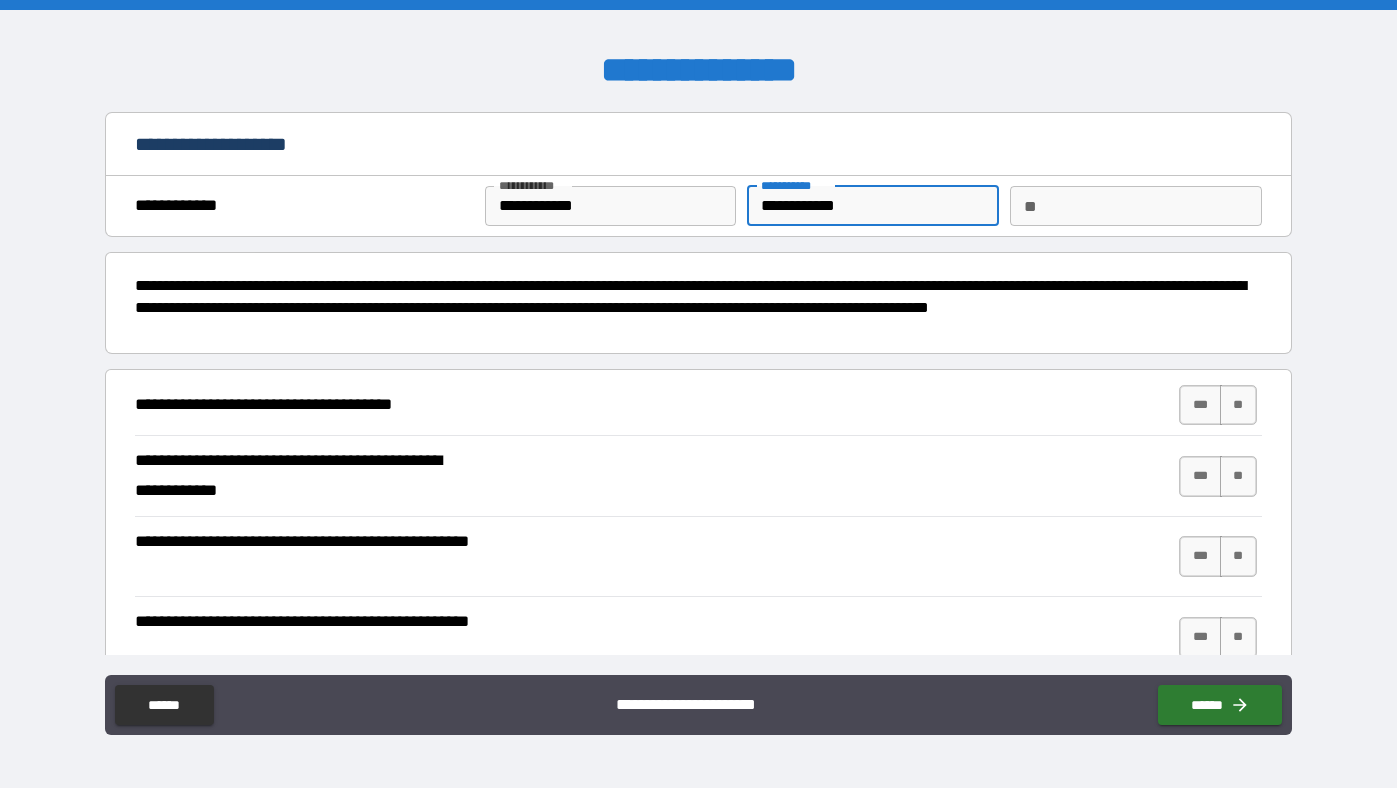 click on "**********" at bounding box center (873, 206) 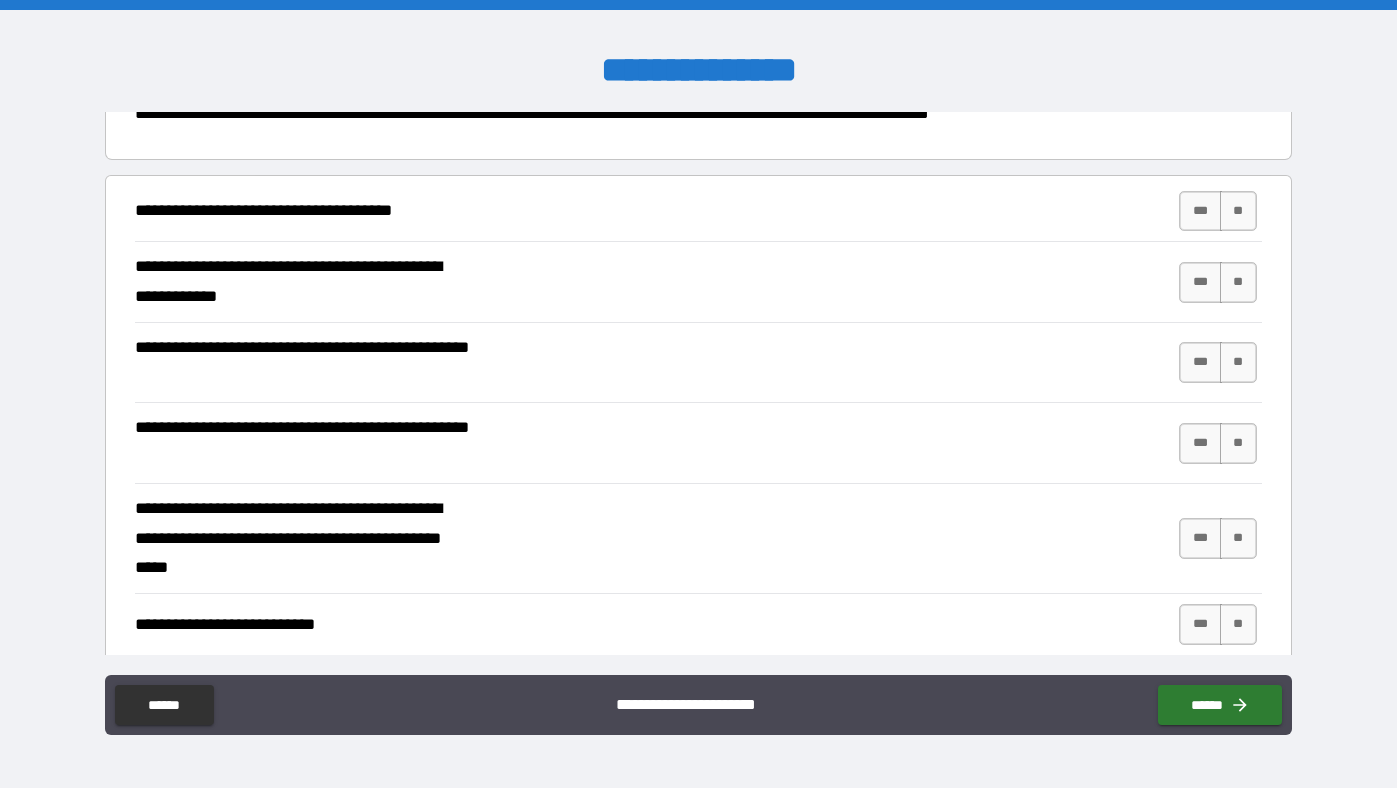 scroll, scrollTop: 199, scrollLeft: 0, axis: vertical 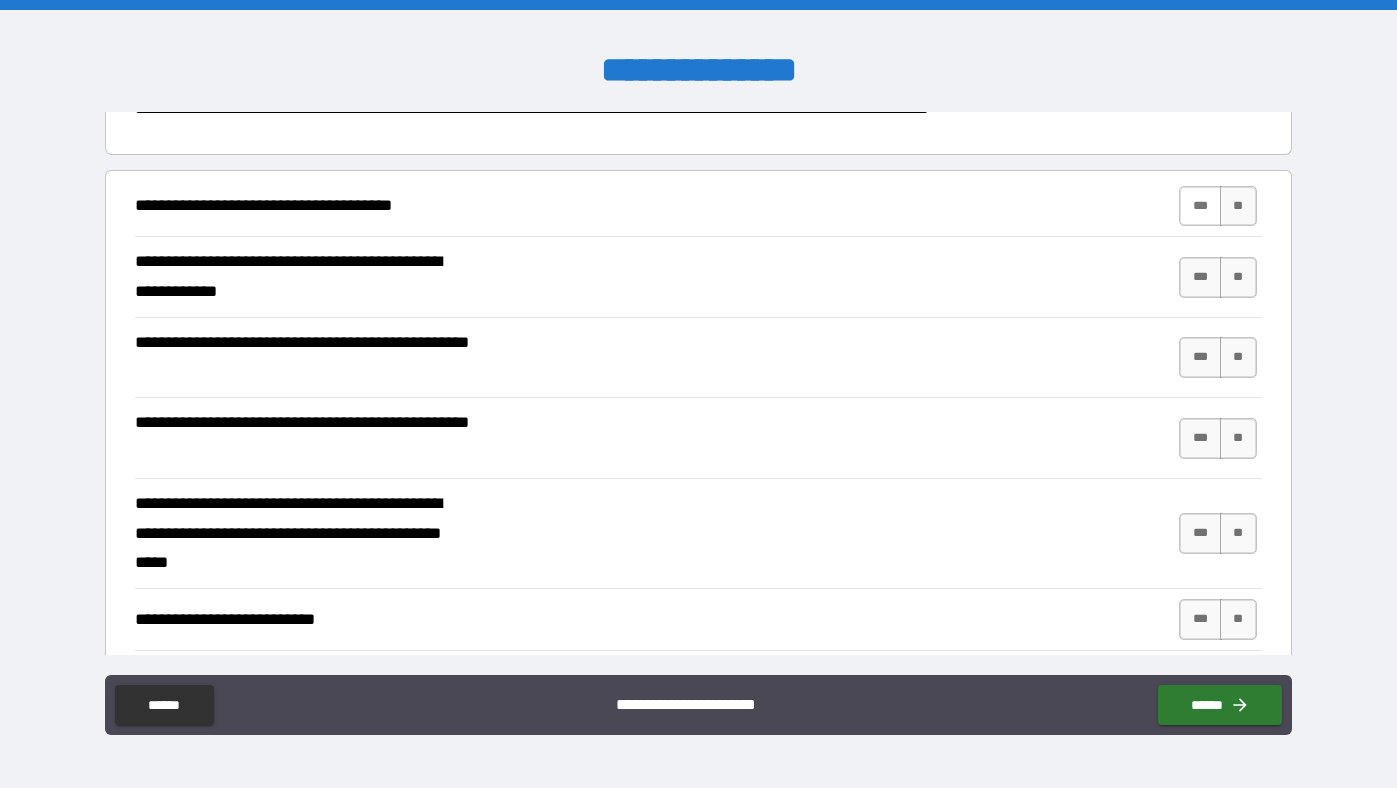type on "**********" 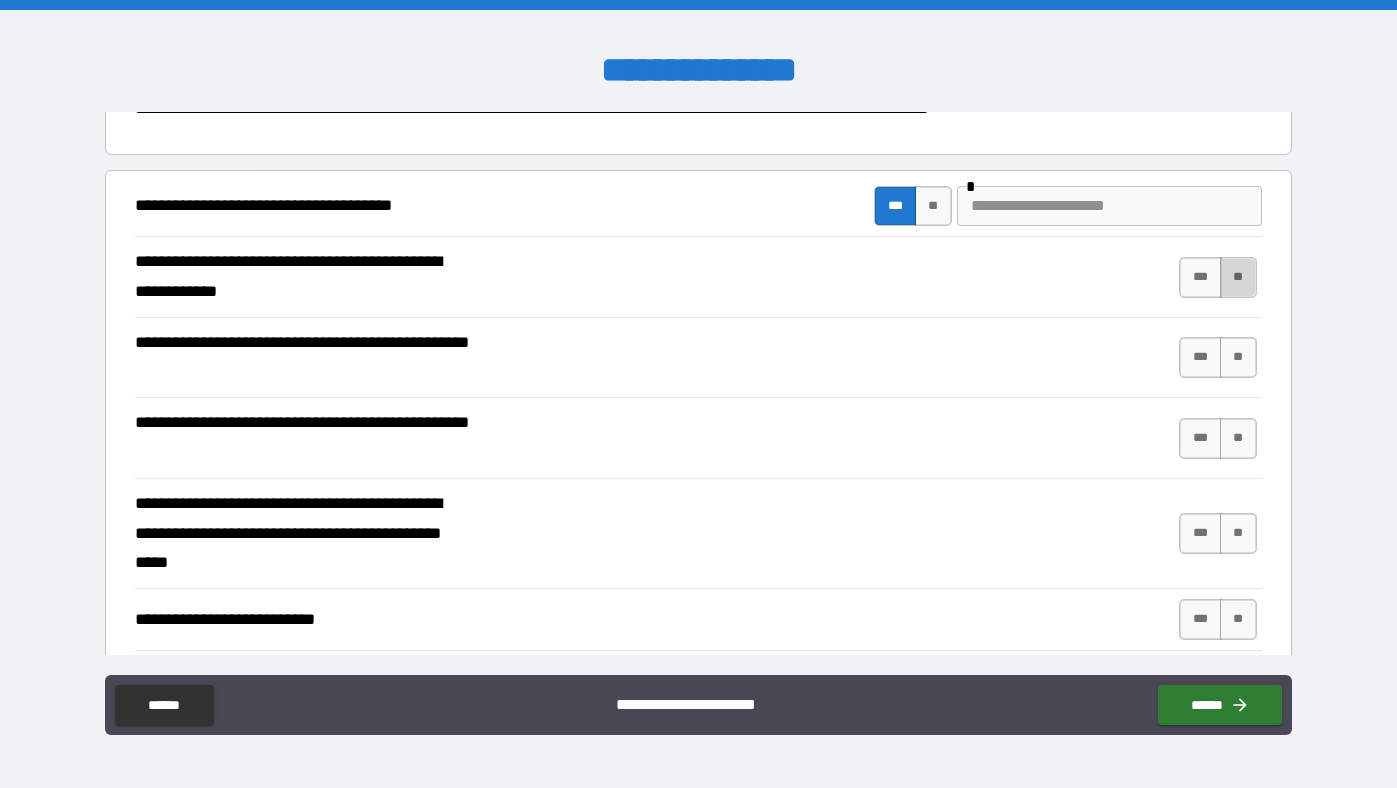 click on "**" at bounding box center [1238, 277] 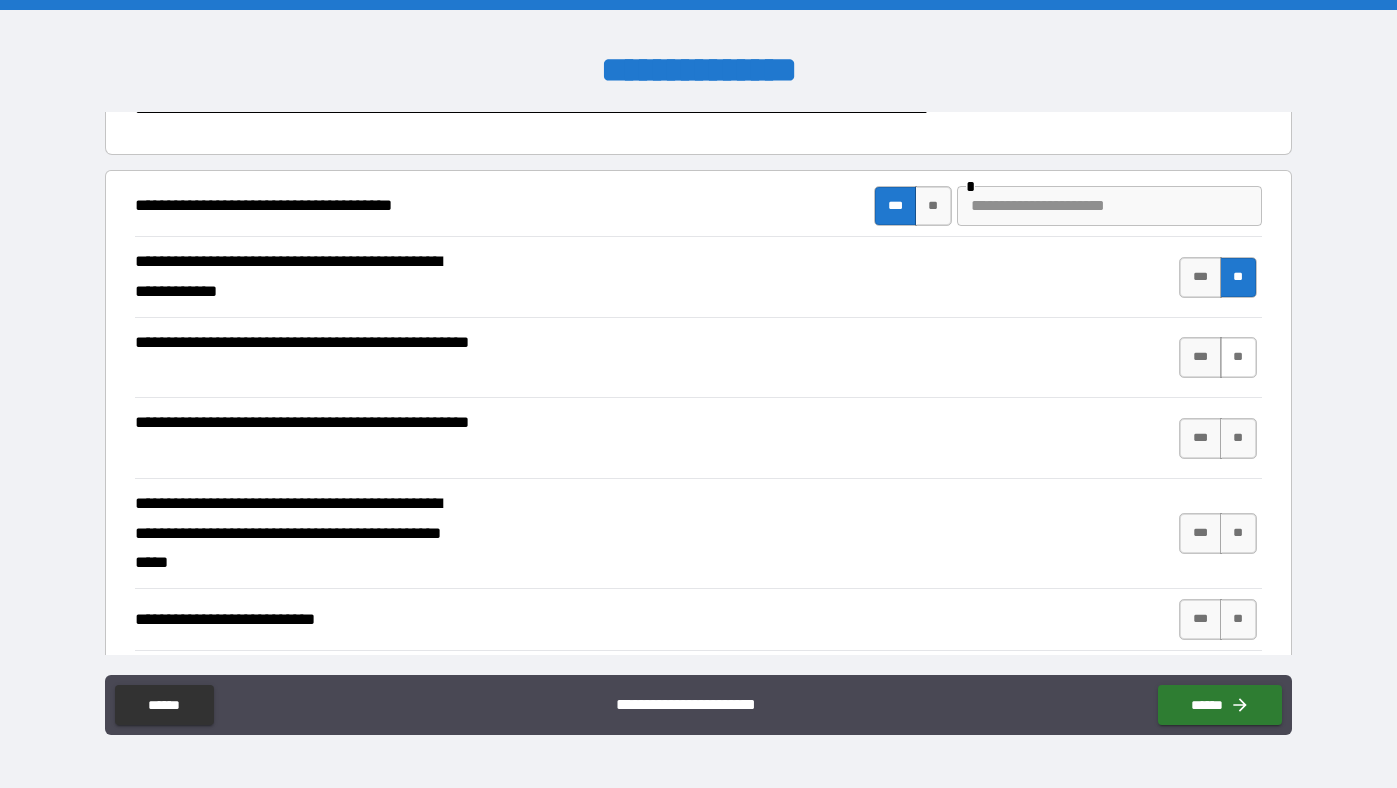 click on "**" at bounding box center [1238, 357] 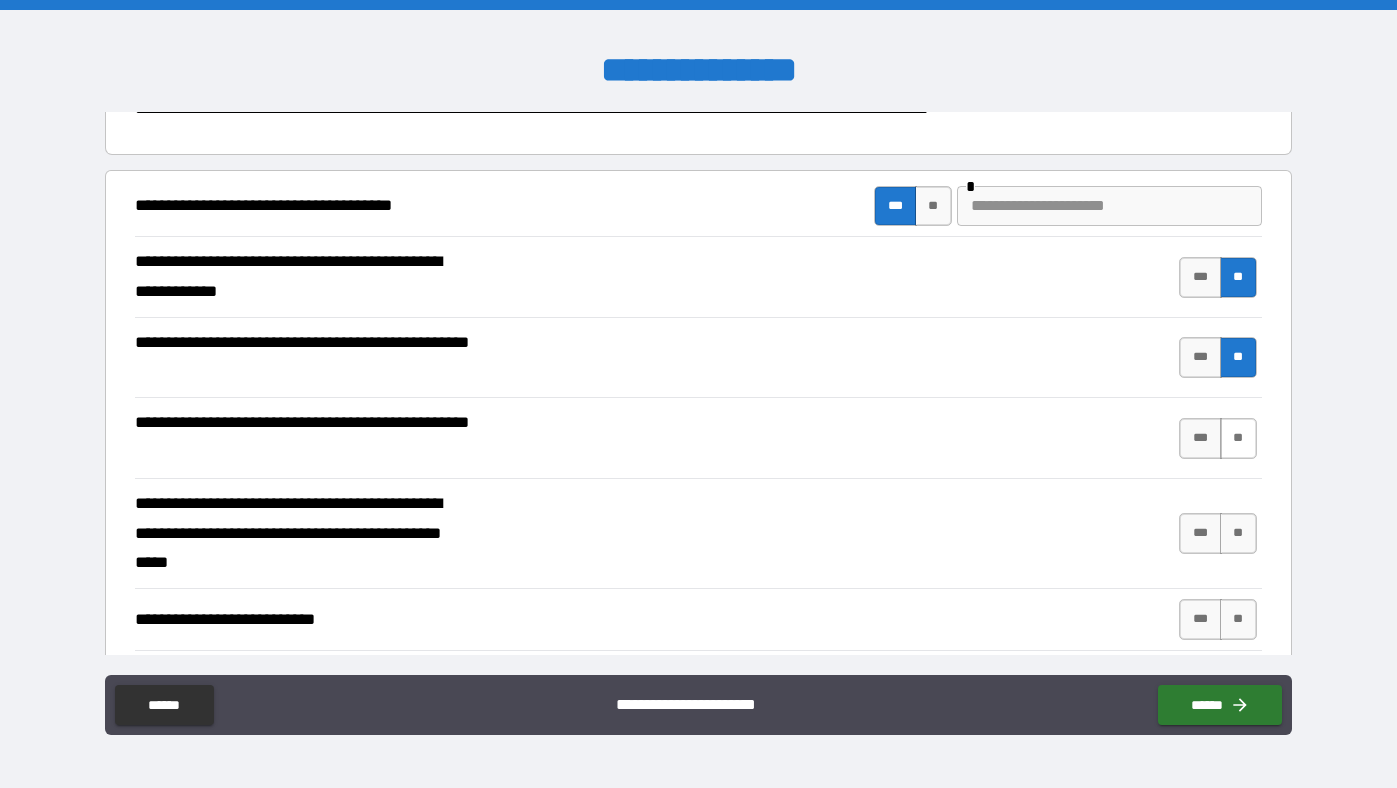 click on "**" at bounding box center [1238, 438] 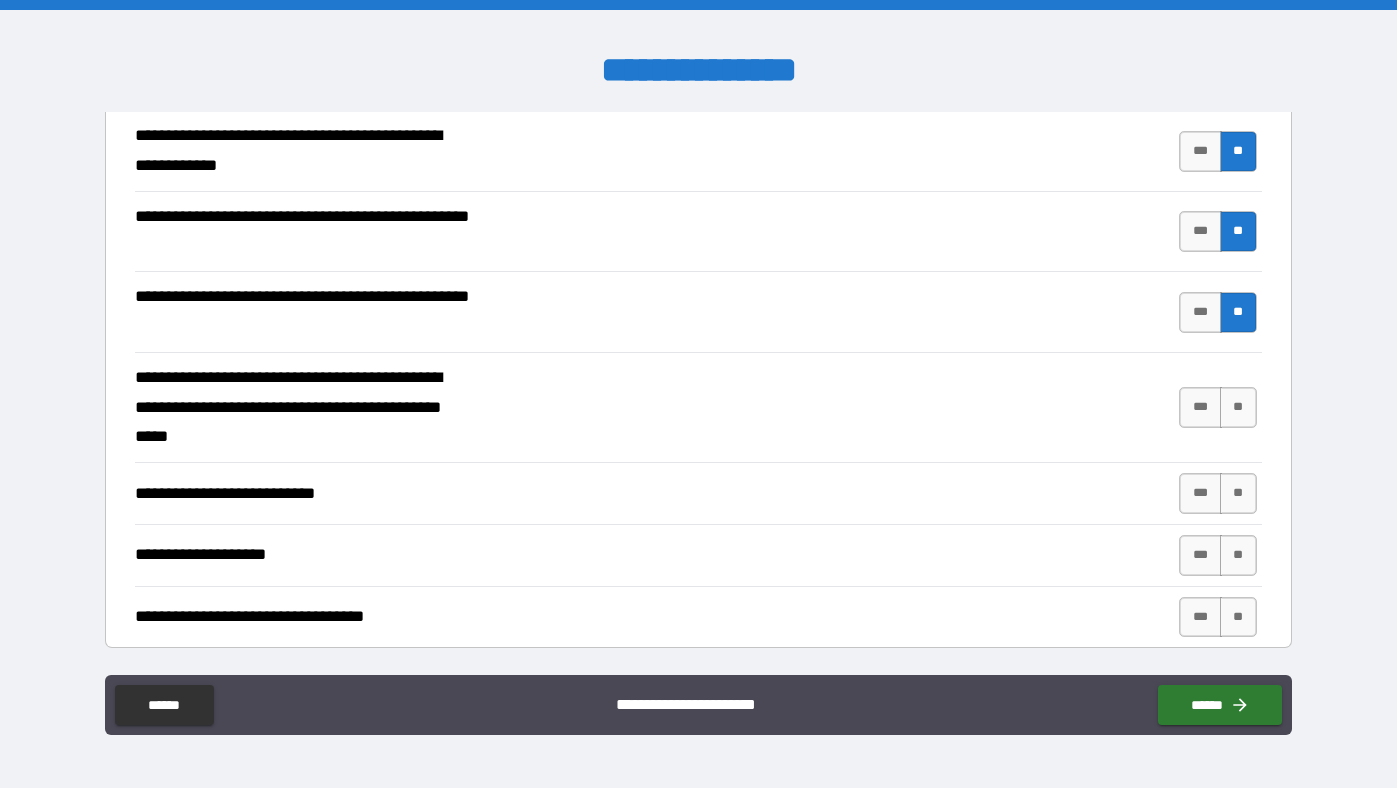 scroll, scrollTop: 336, scrollLeft: 0, axis: vertical 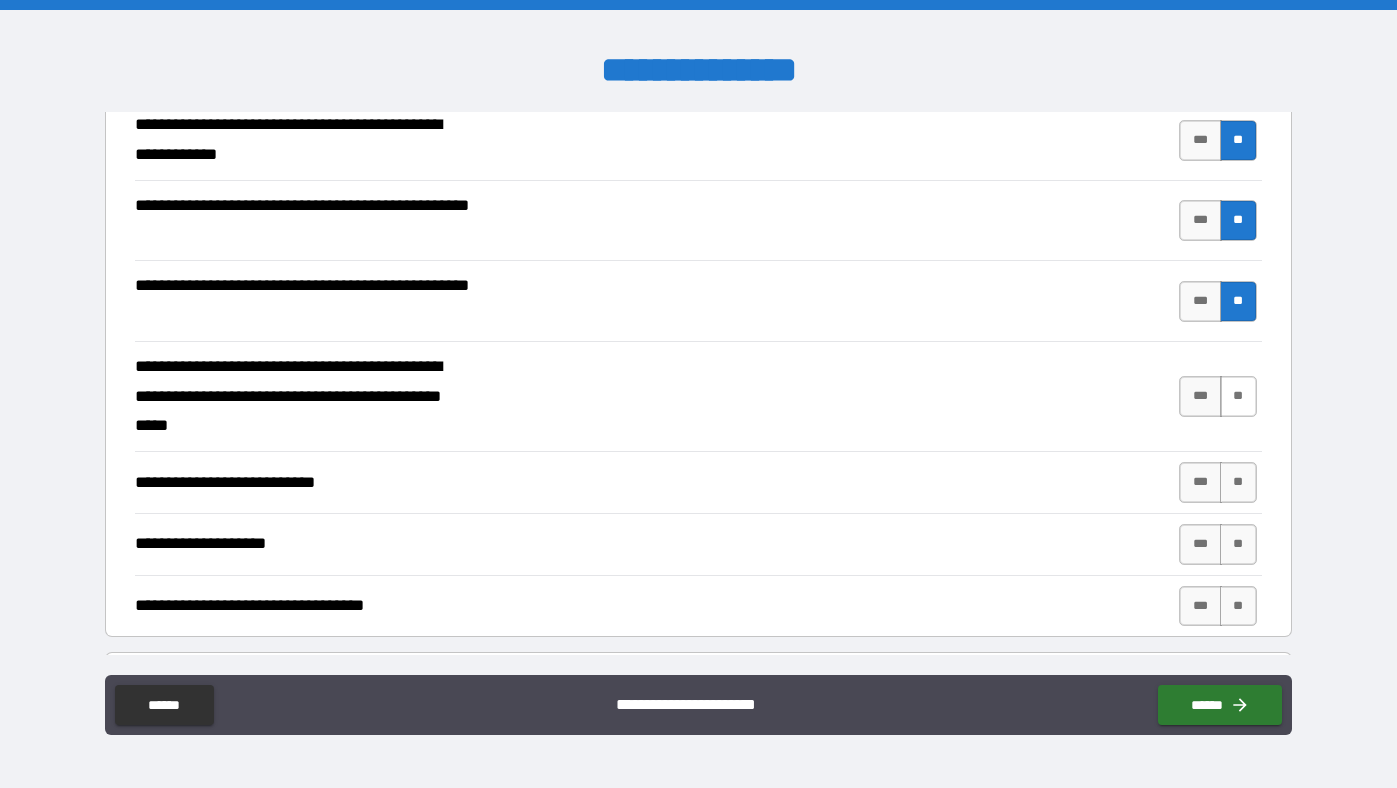 click on "**" at bounding box center (1238, 396) 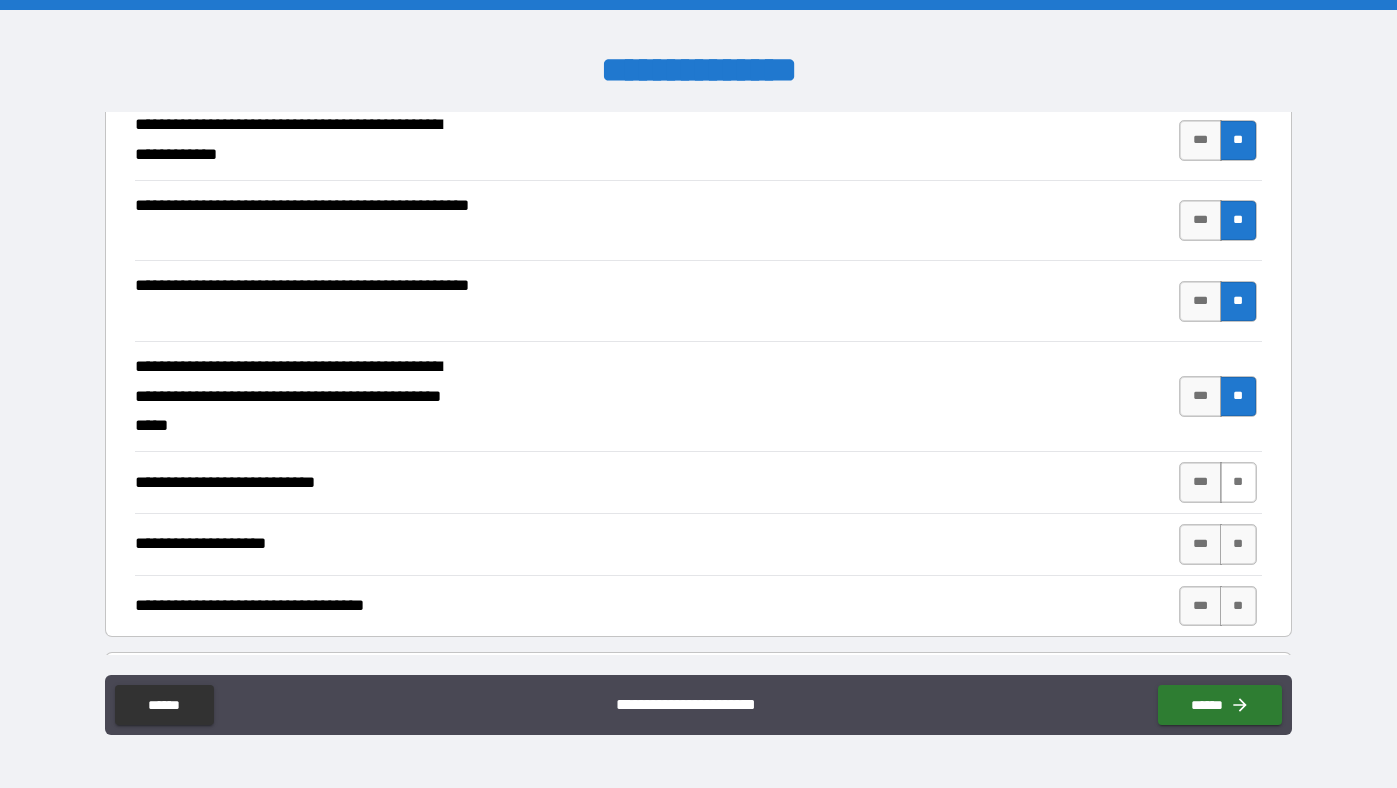 click on "**" at bounding box center (1238, 482) 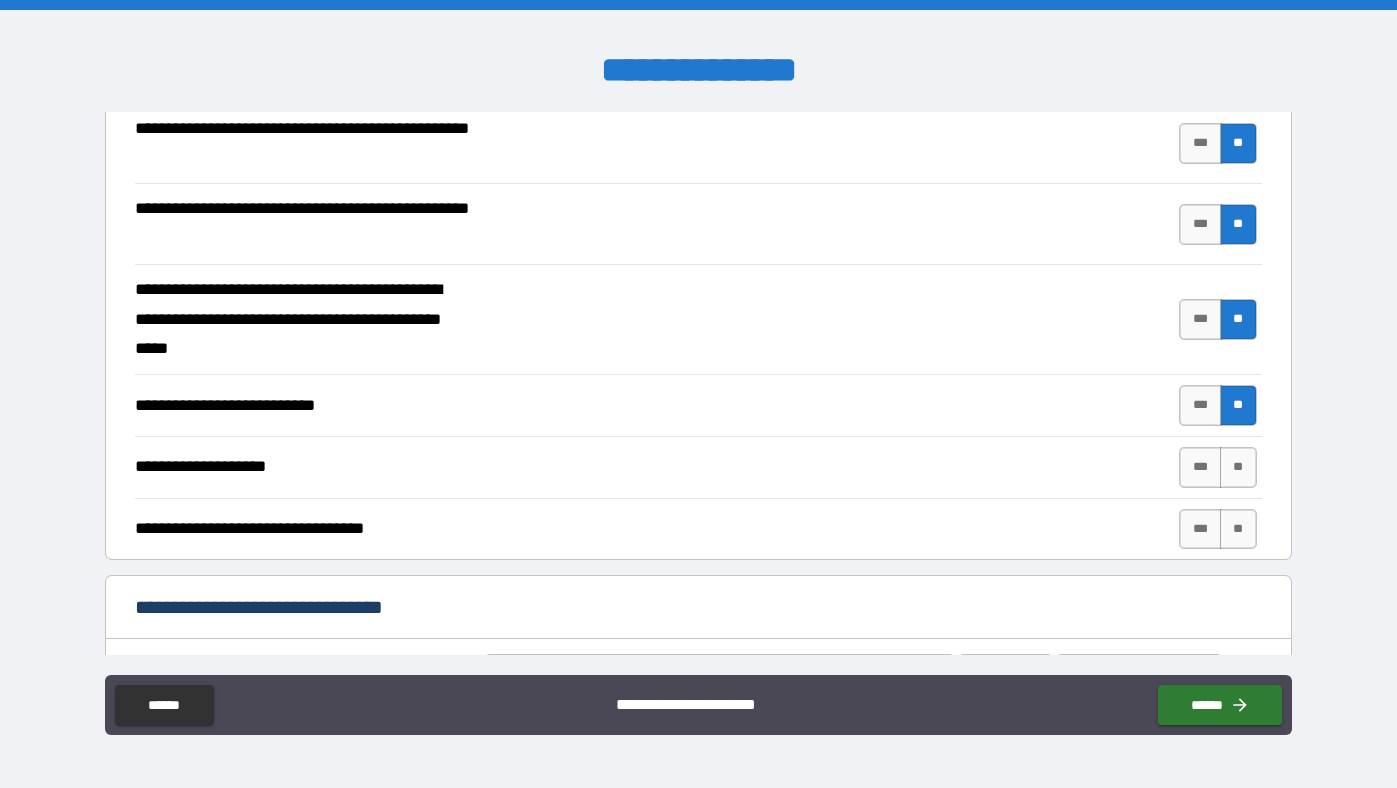 scroll, scrollTop: 467, scrollLeft: 0, axis: vertical 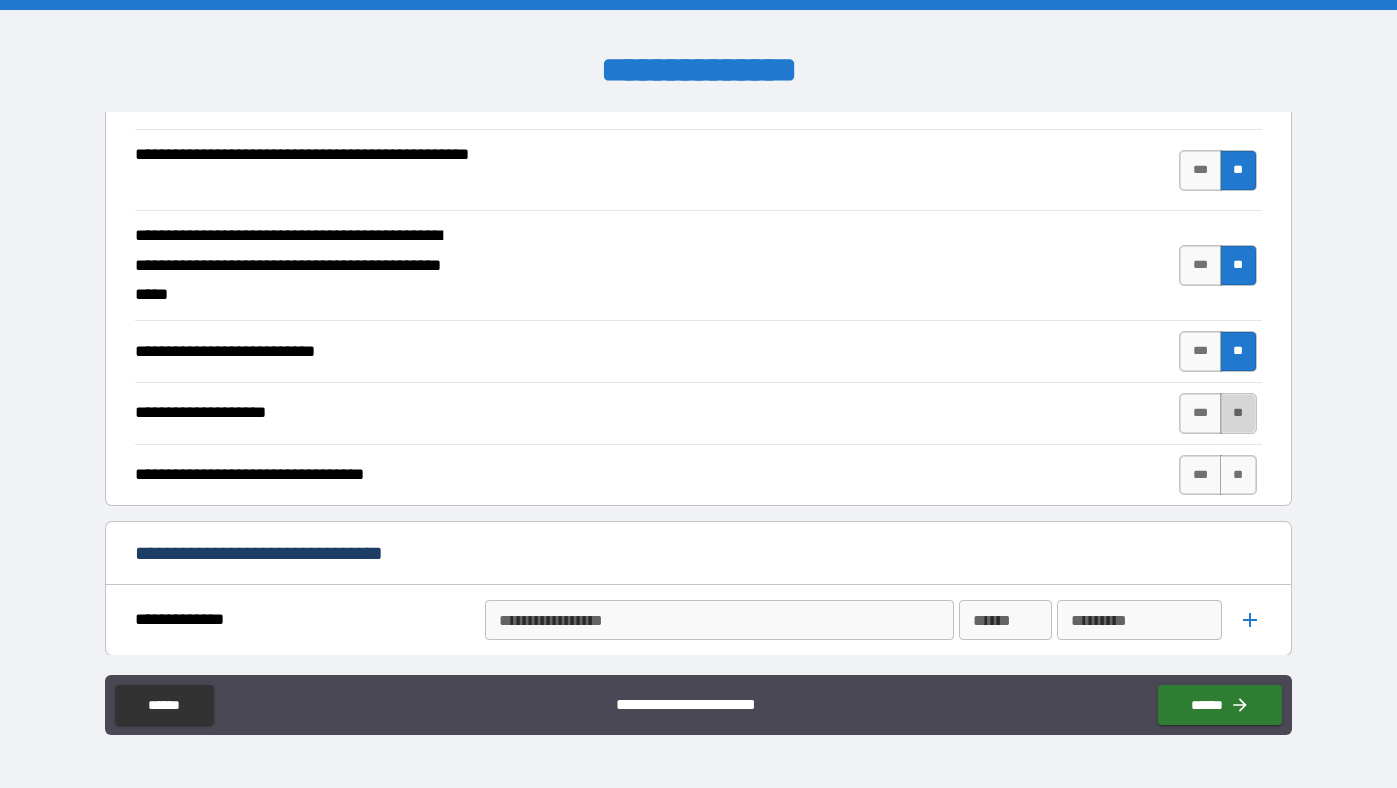 click on "**" at bounding box center [1238, 413] 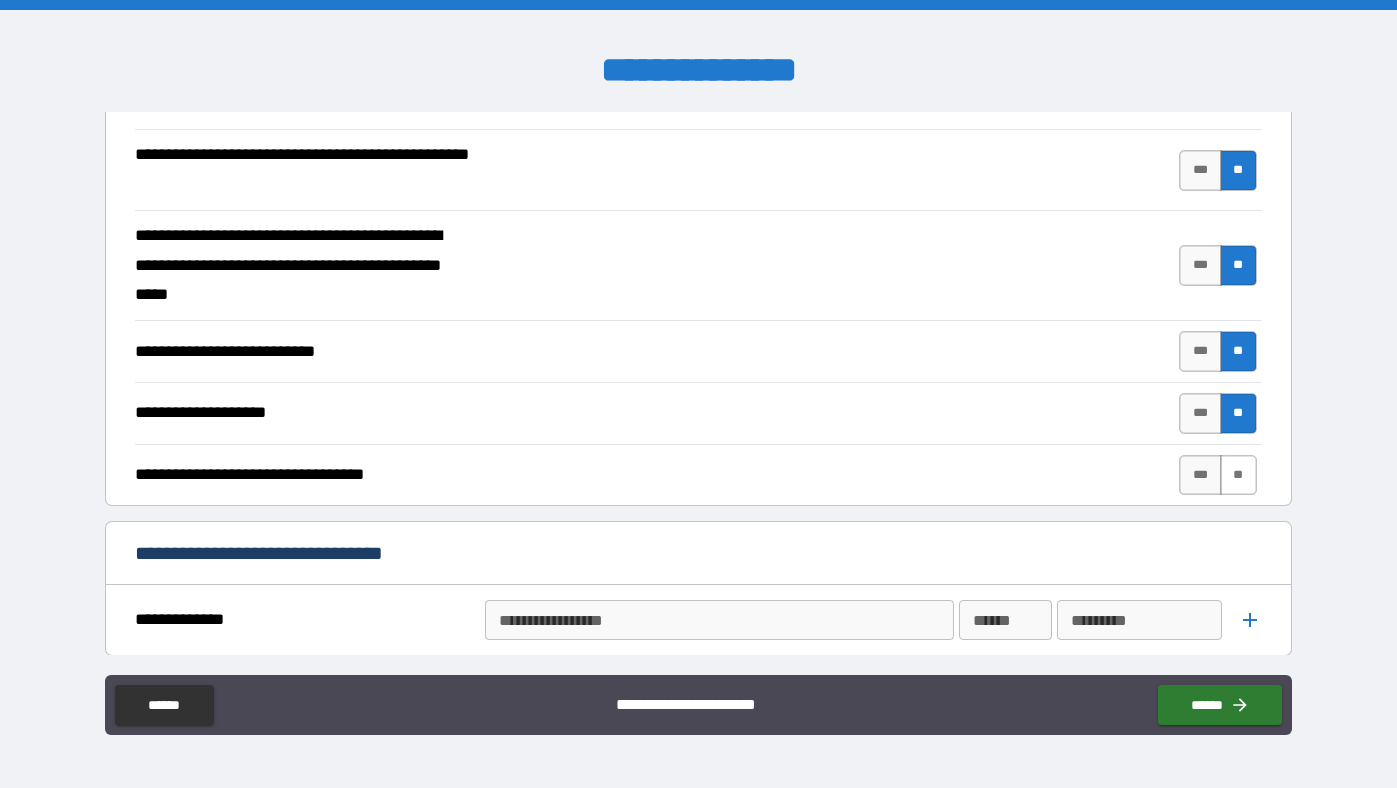 click on "**" at bounding box center [1238, 475] 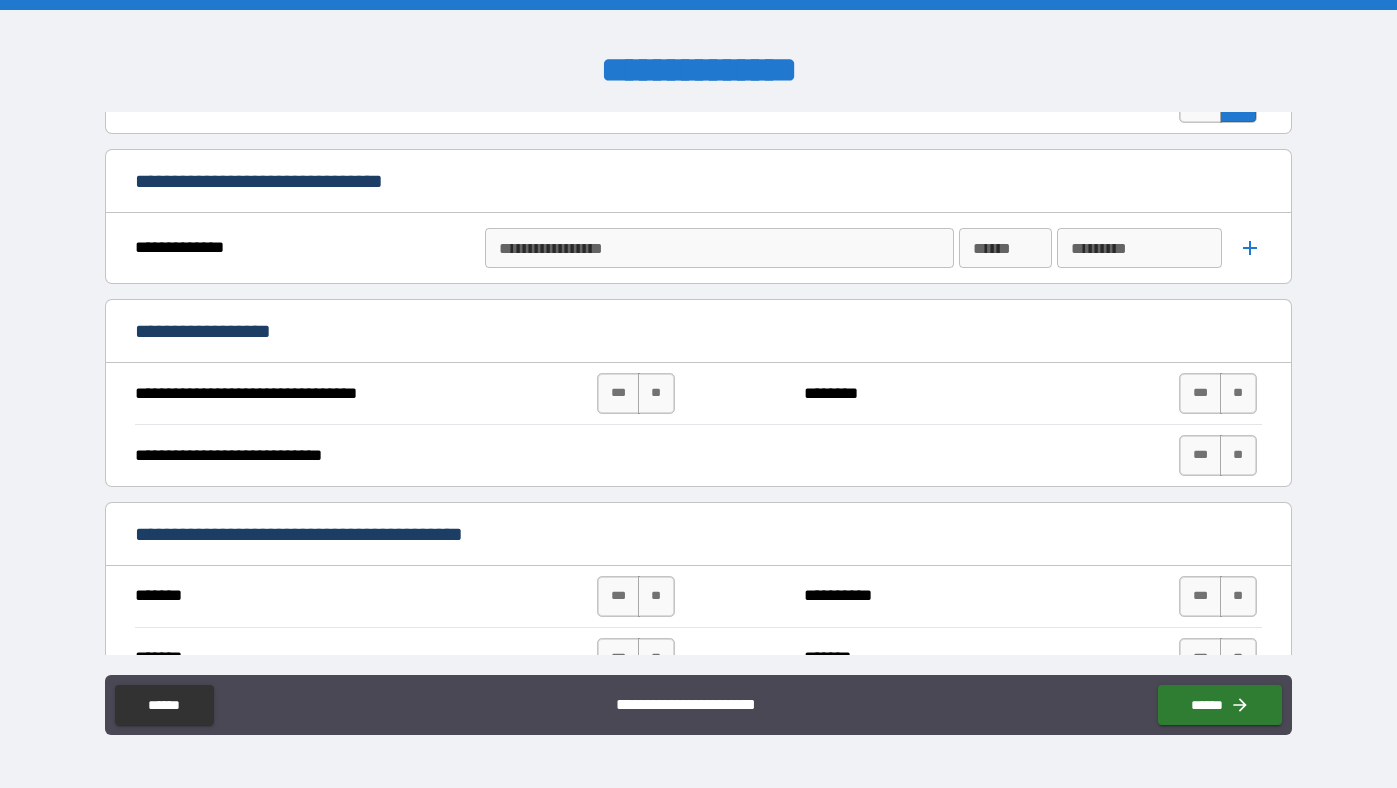 scroll, scrollTop: 846, scrollLeft: 0, axis: vertical 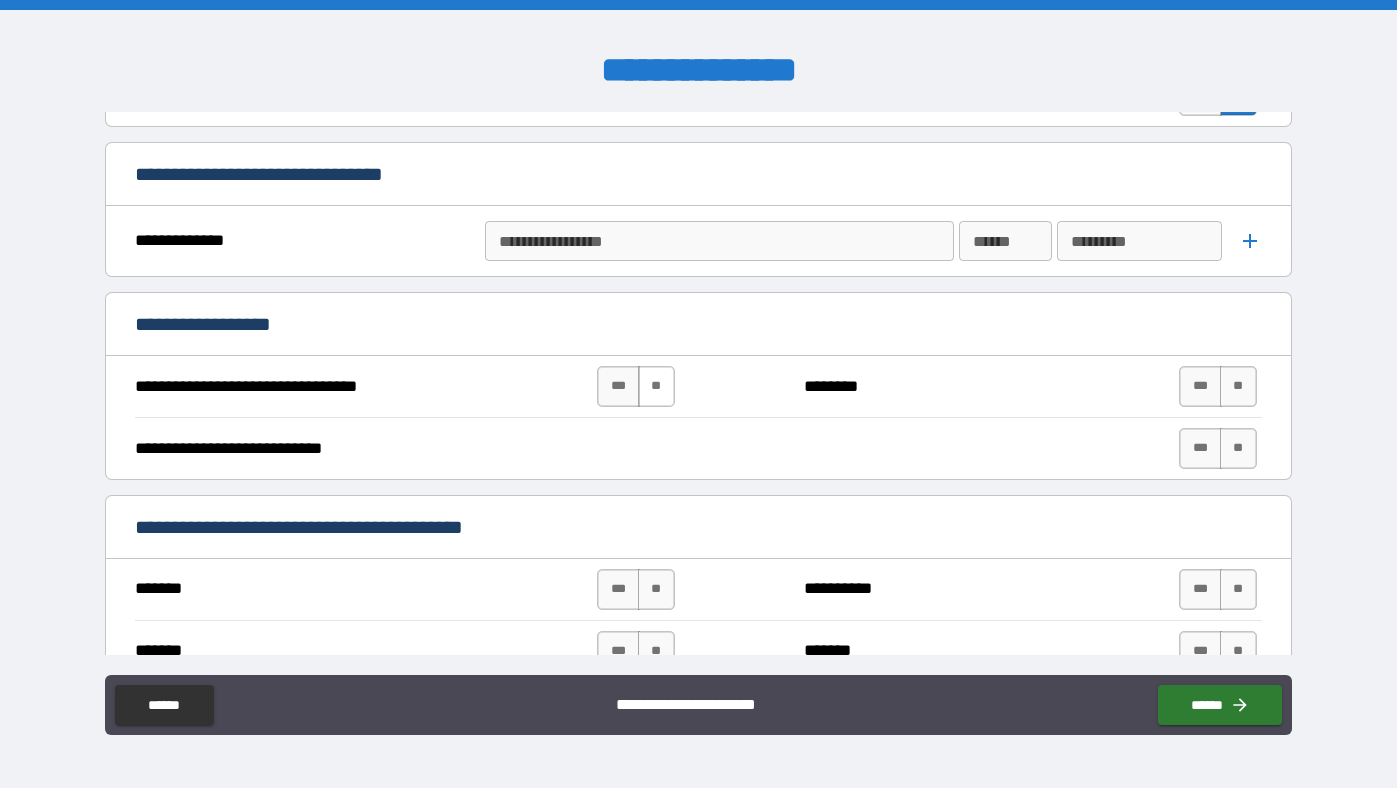 click on "**" at bounding box center (656, 386) 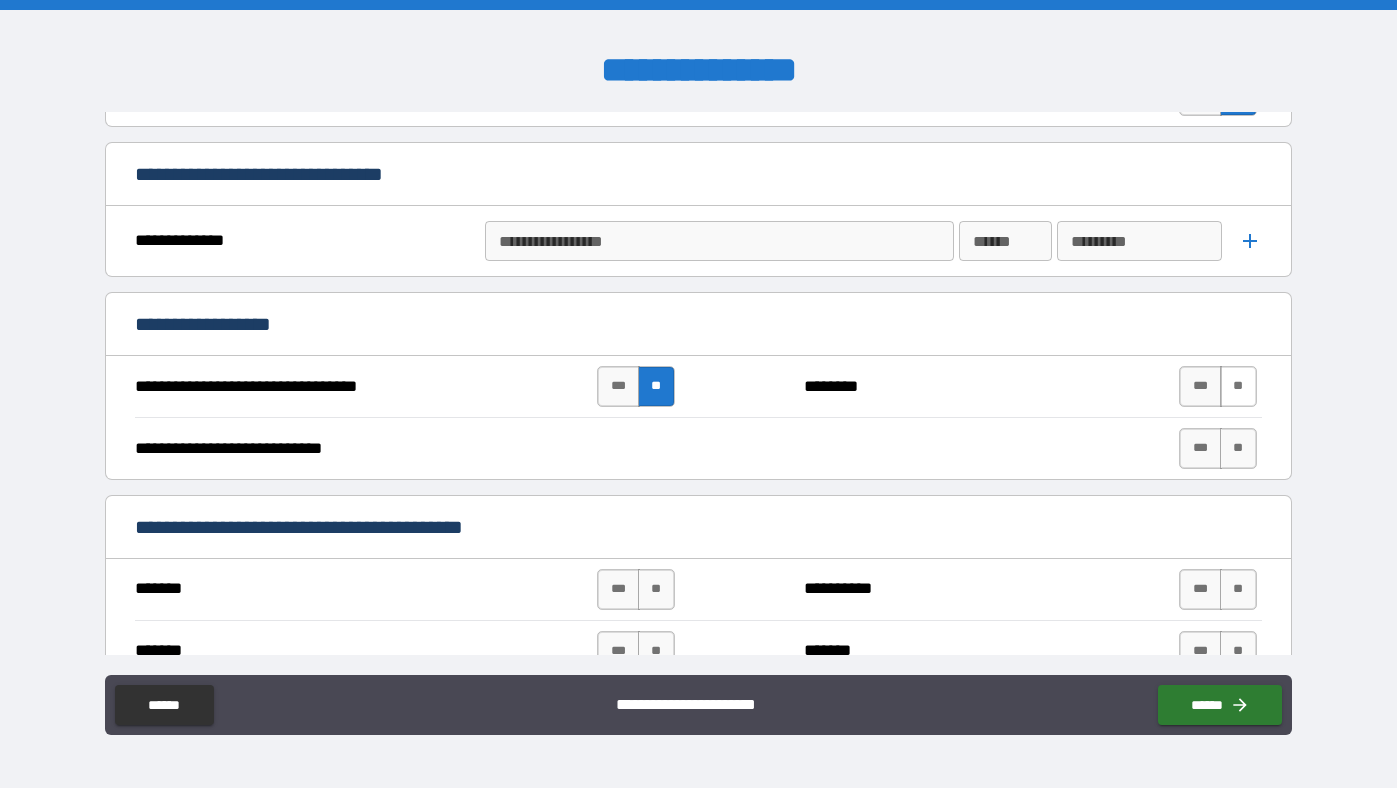 click on "**" at bounding box center (1238, 386) 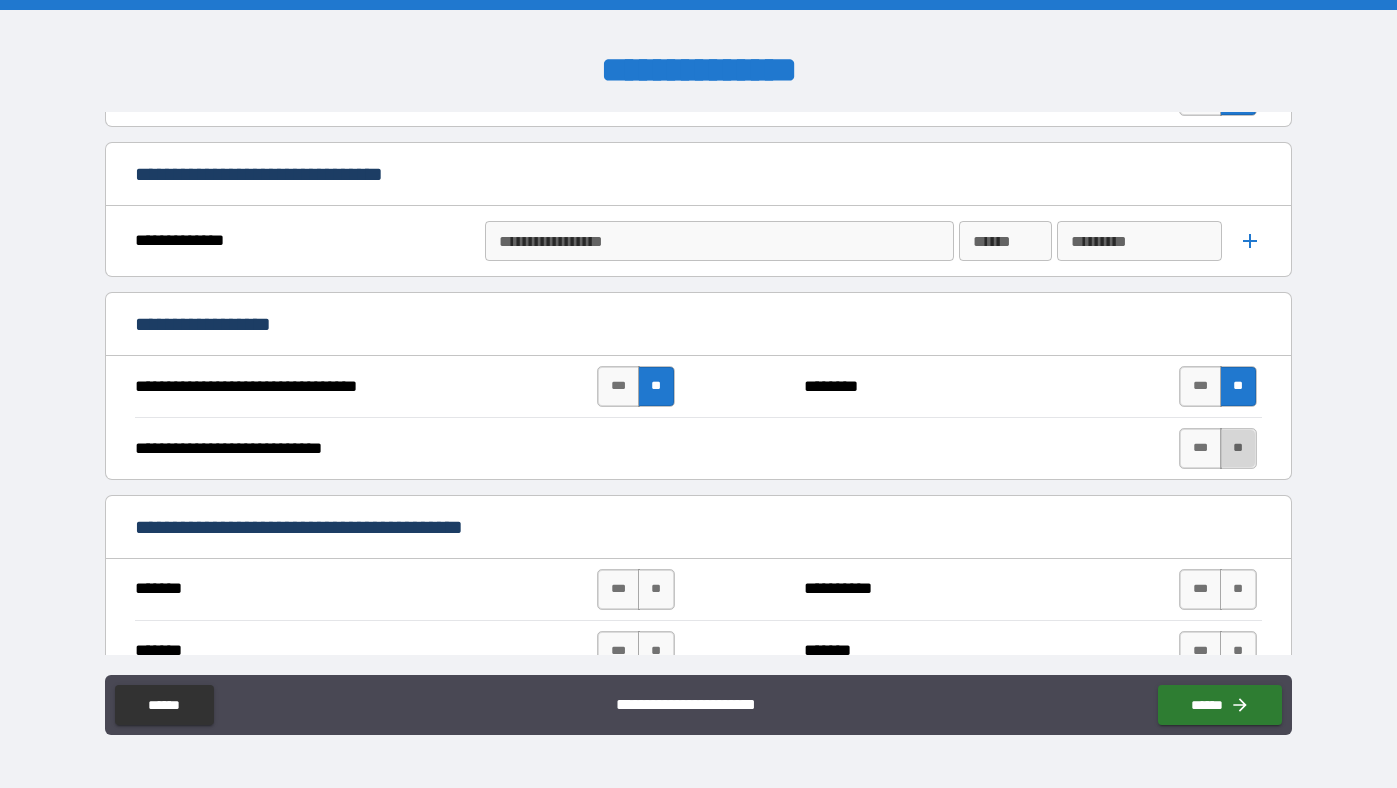 click on "**" at bounding box center [1238, 448] 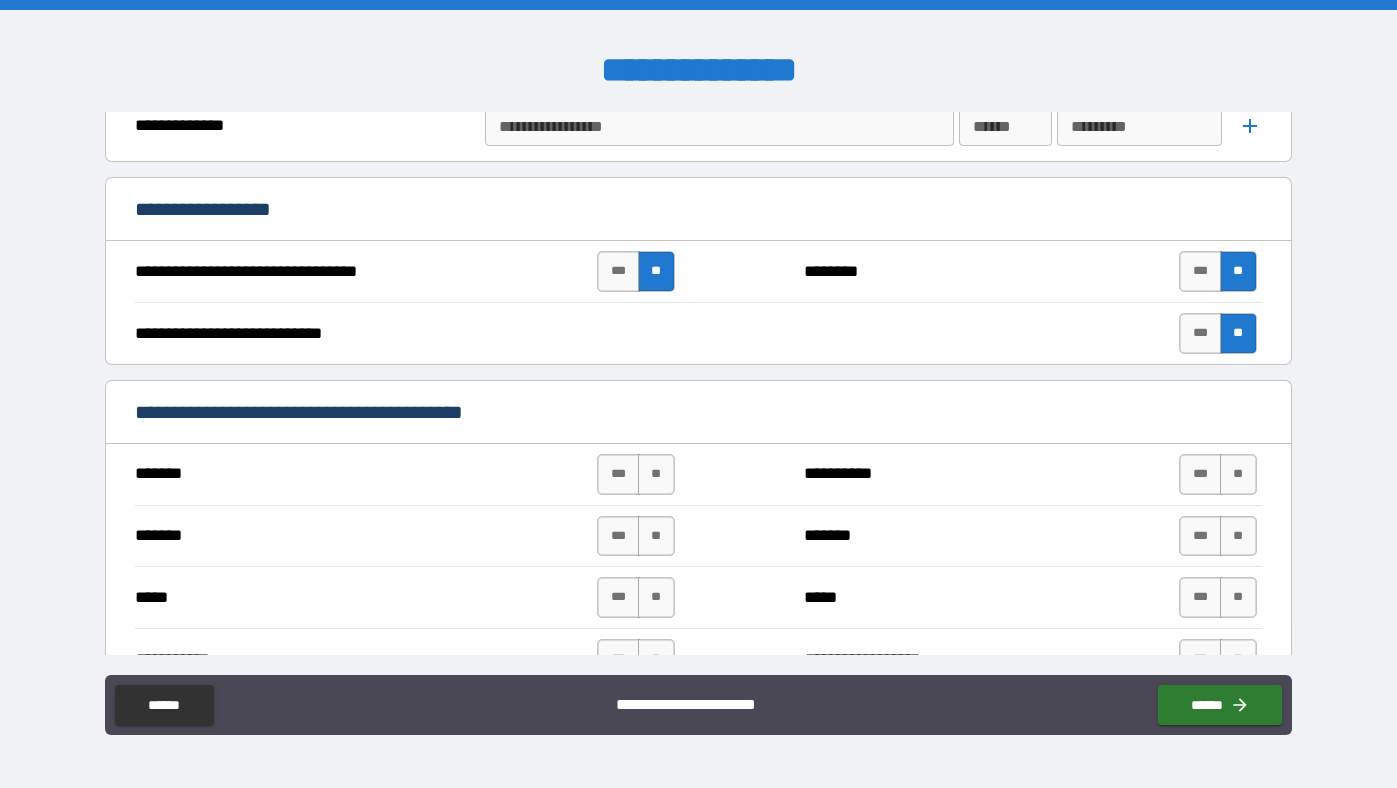 scroll, scrollTop: 1044, scrollLeft: 0, axis: vertical 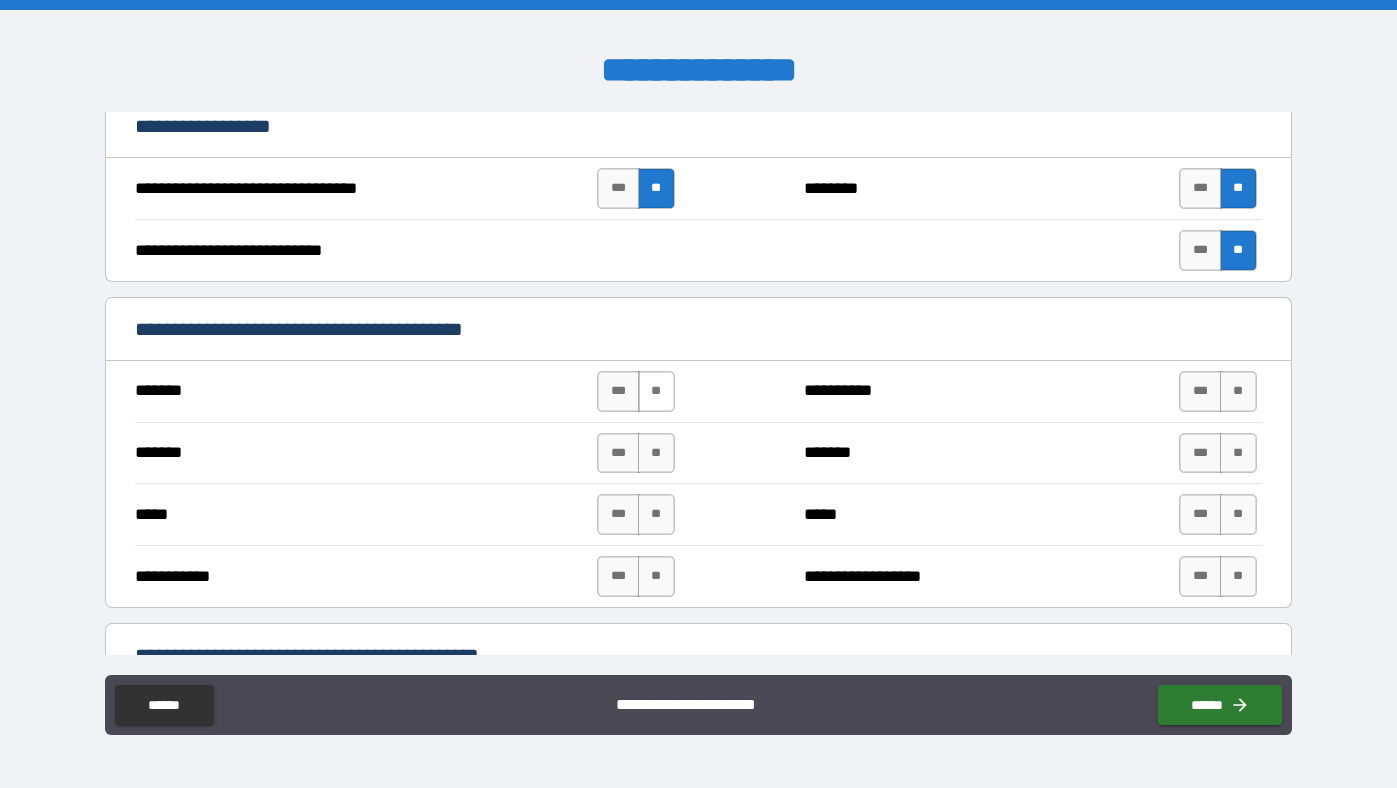 click on "**" at bounding box center [656, 391] 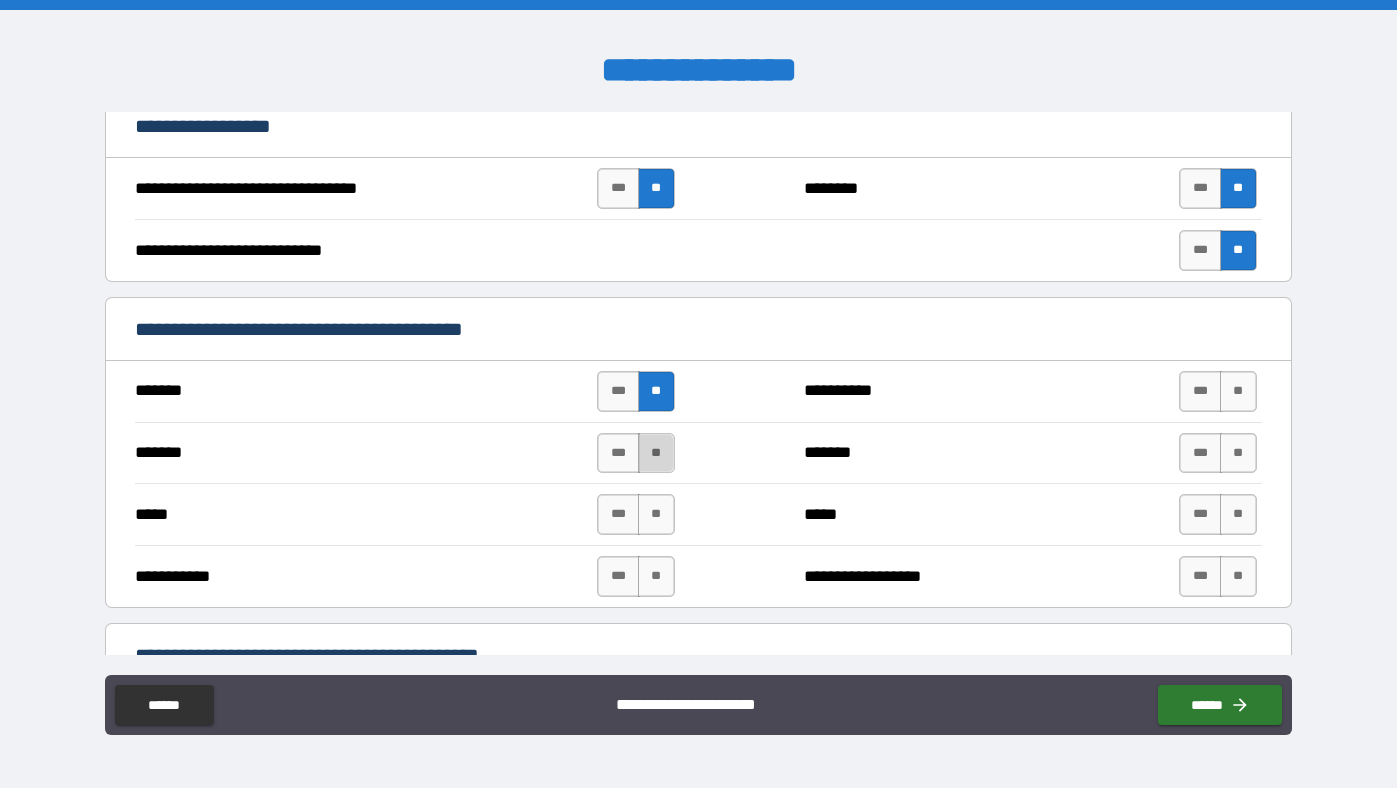 click on "**" at bounding box center [656, 453] 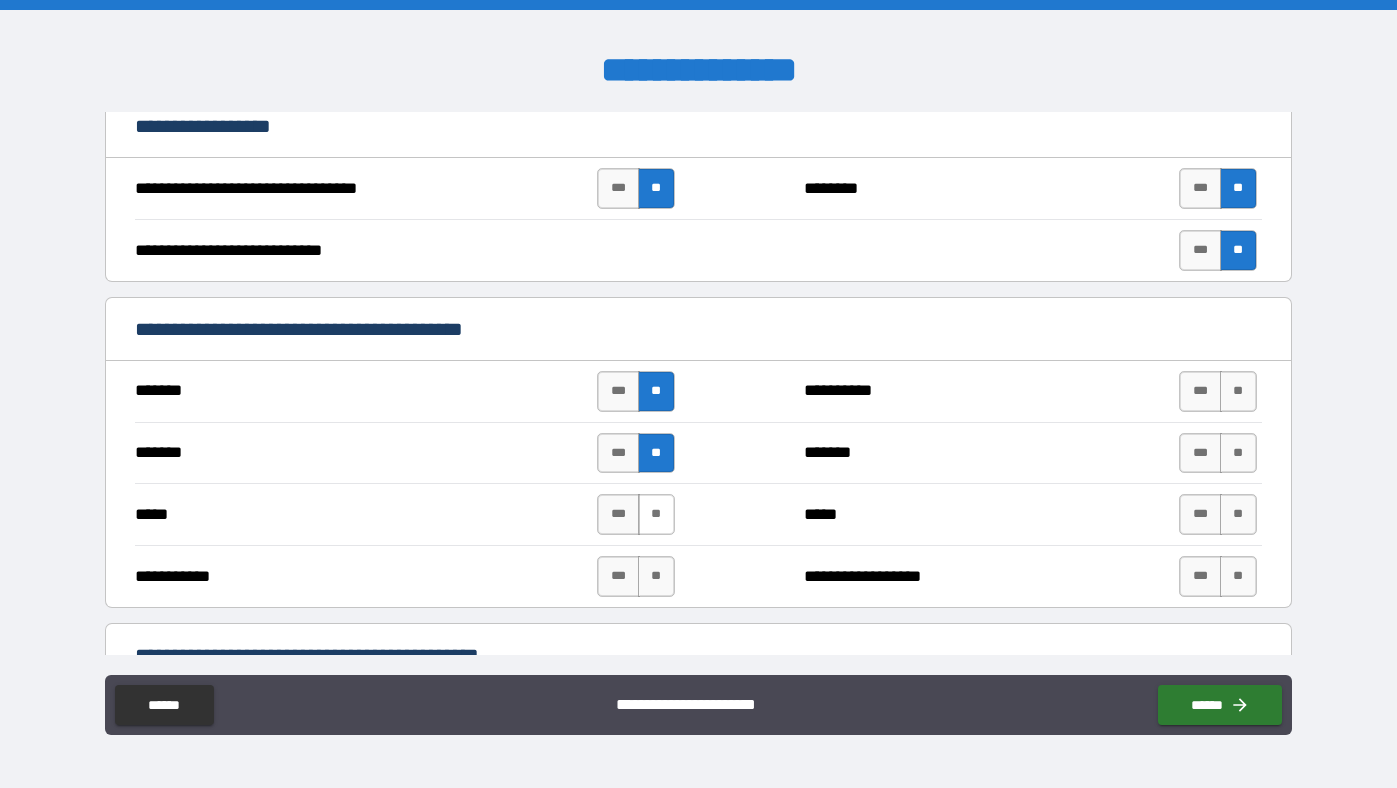 click on "**" at bounding box center (656, 514) 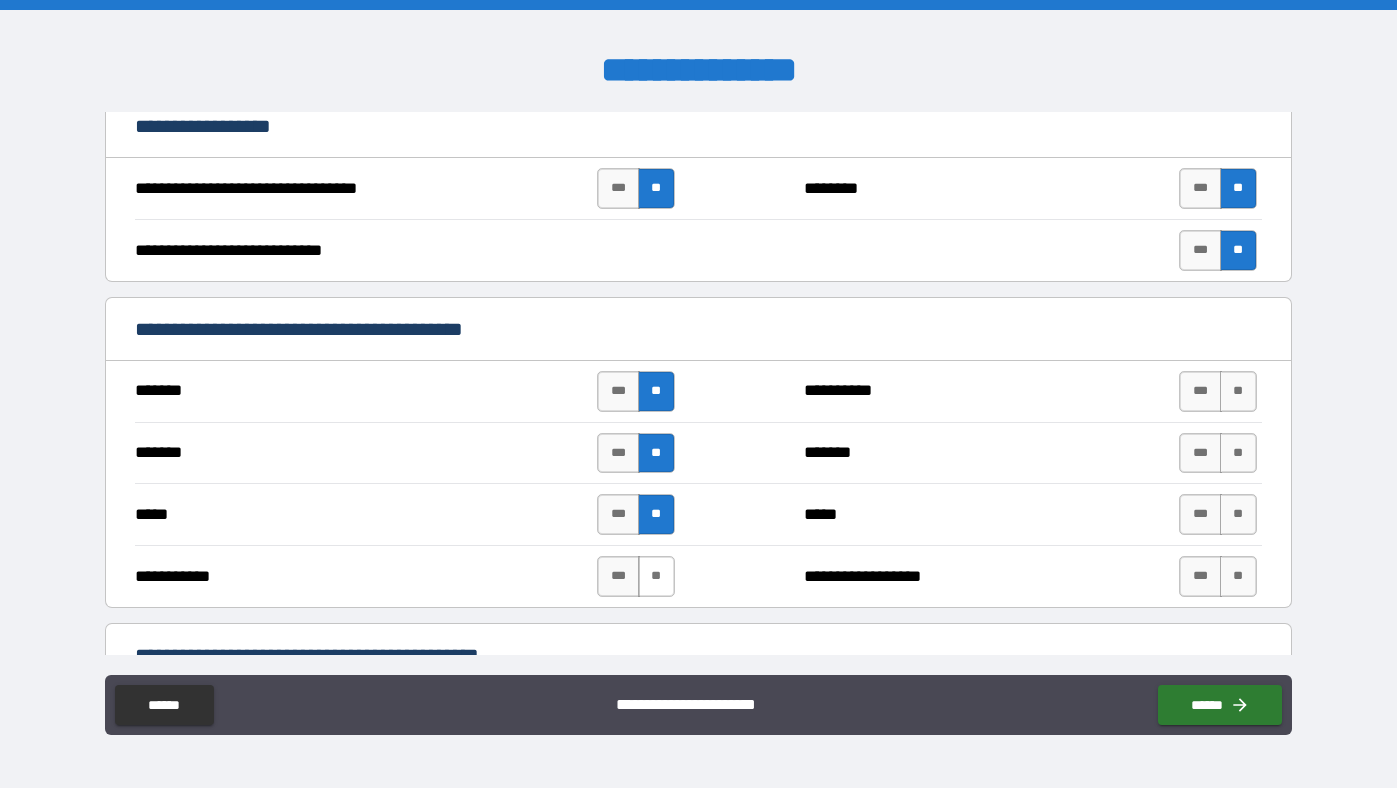 click on "**" at bounding box center (656, 576) 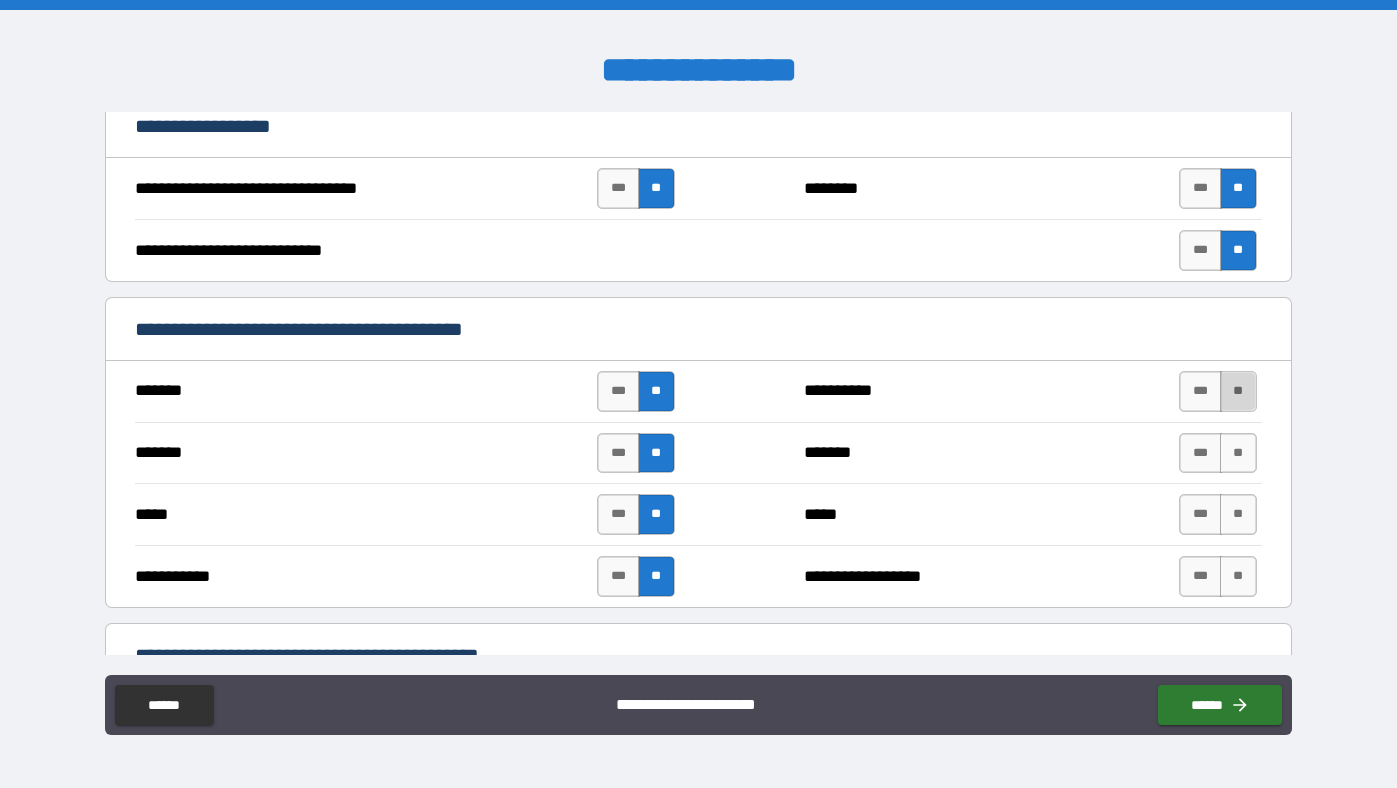 click on "**" at bounding box center (1238, 391) 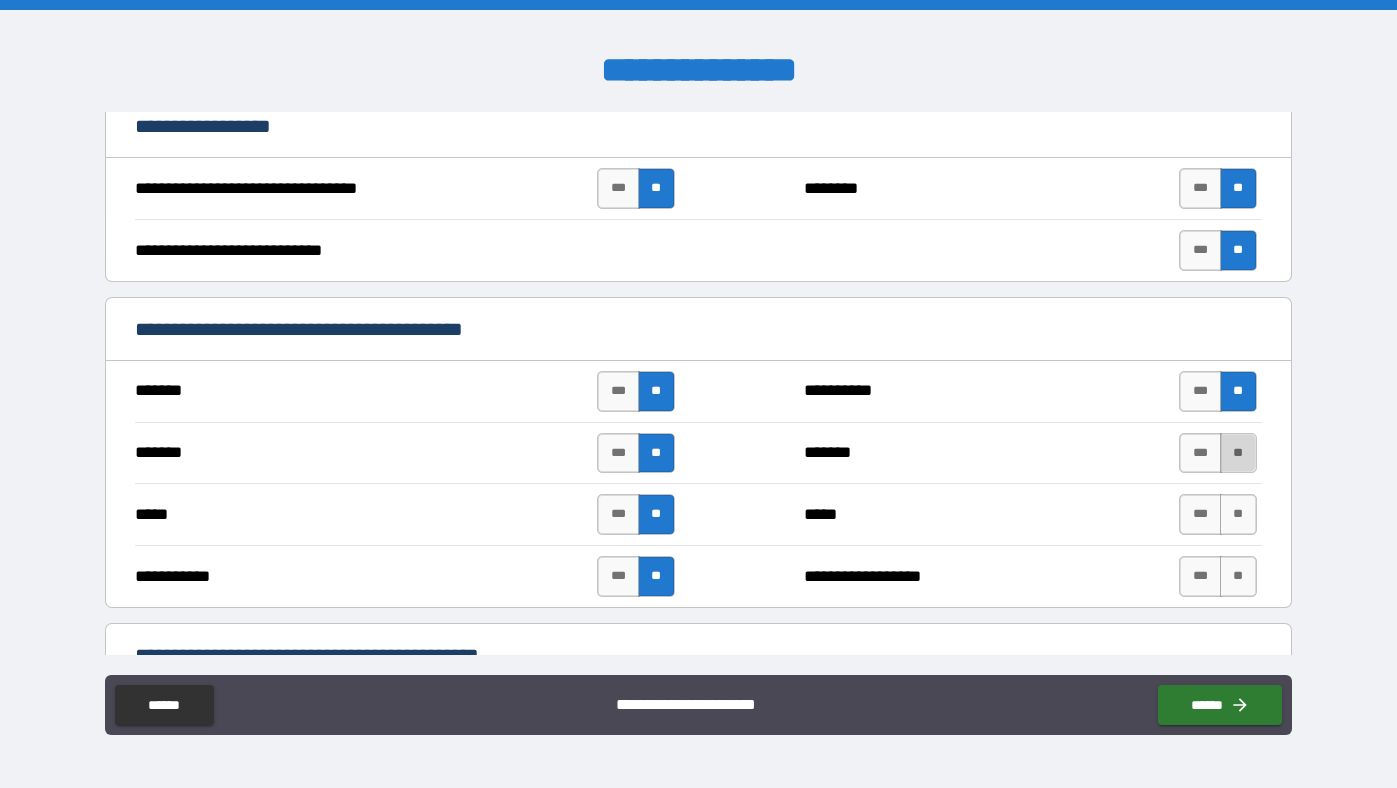 click on "**" at bounding box center [1238, 453] 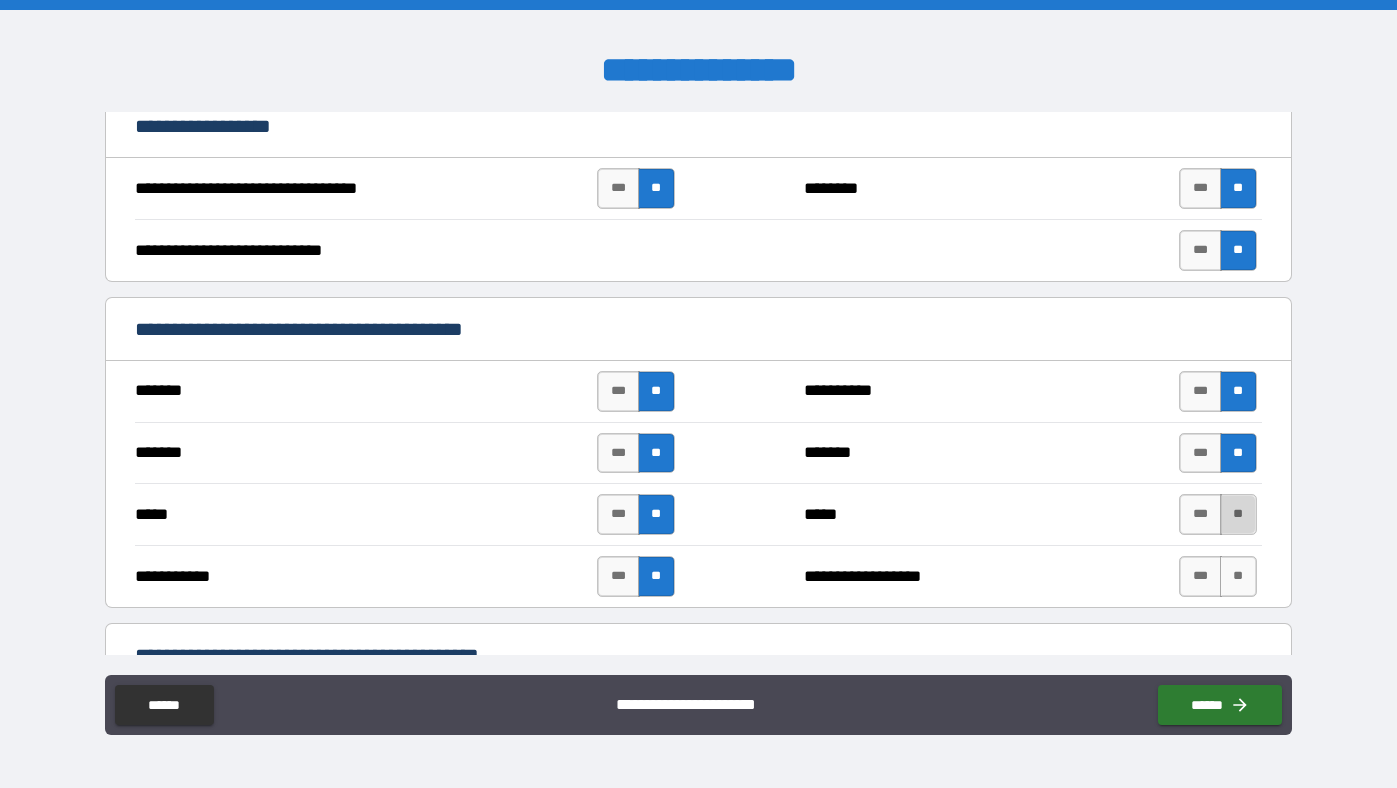 click on "**" at bounding box center (1238, 514) 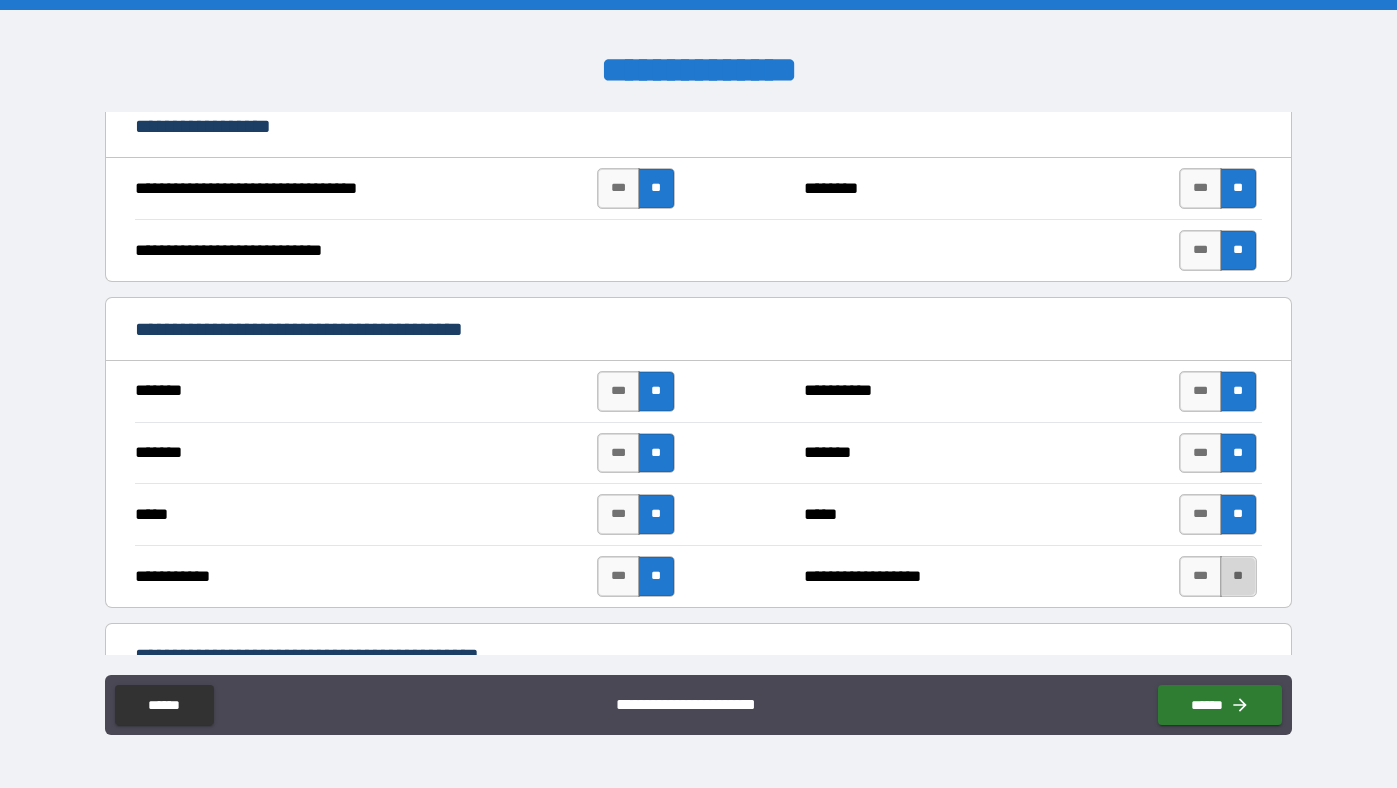 click on "**" at bounding box center (1238, 576) 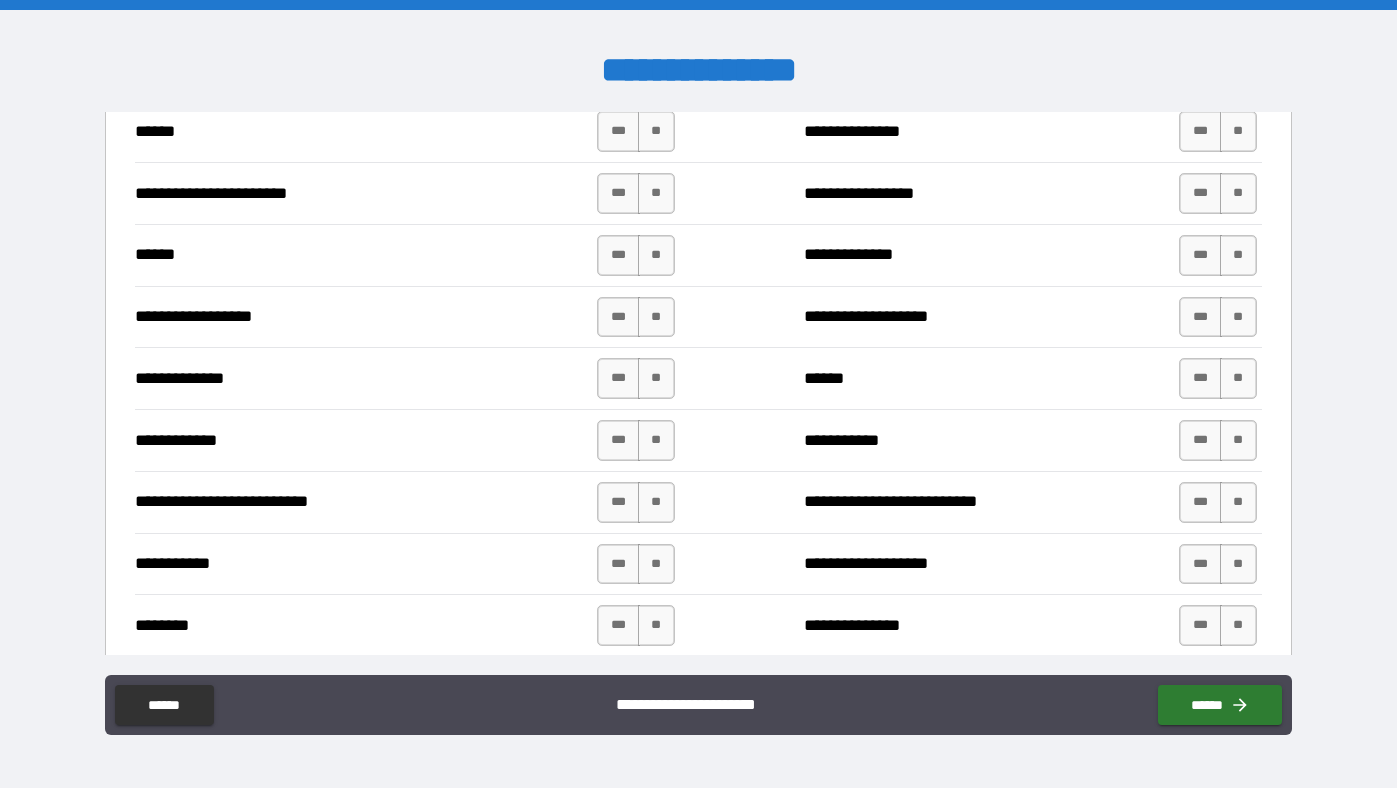 scroll, scrollTop: 1947, scrollLeft: 0, axis: vertical 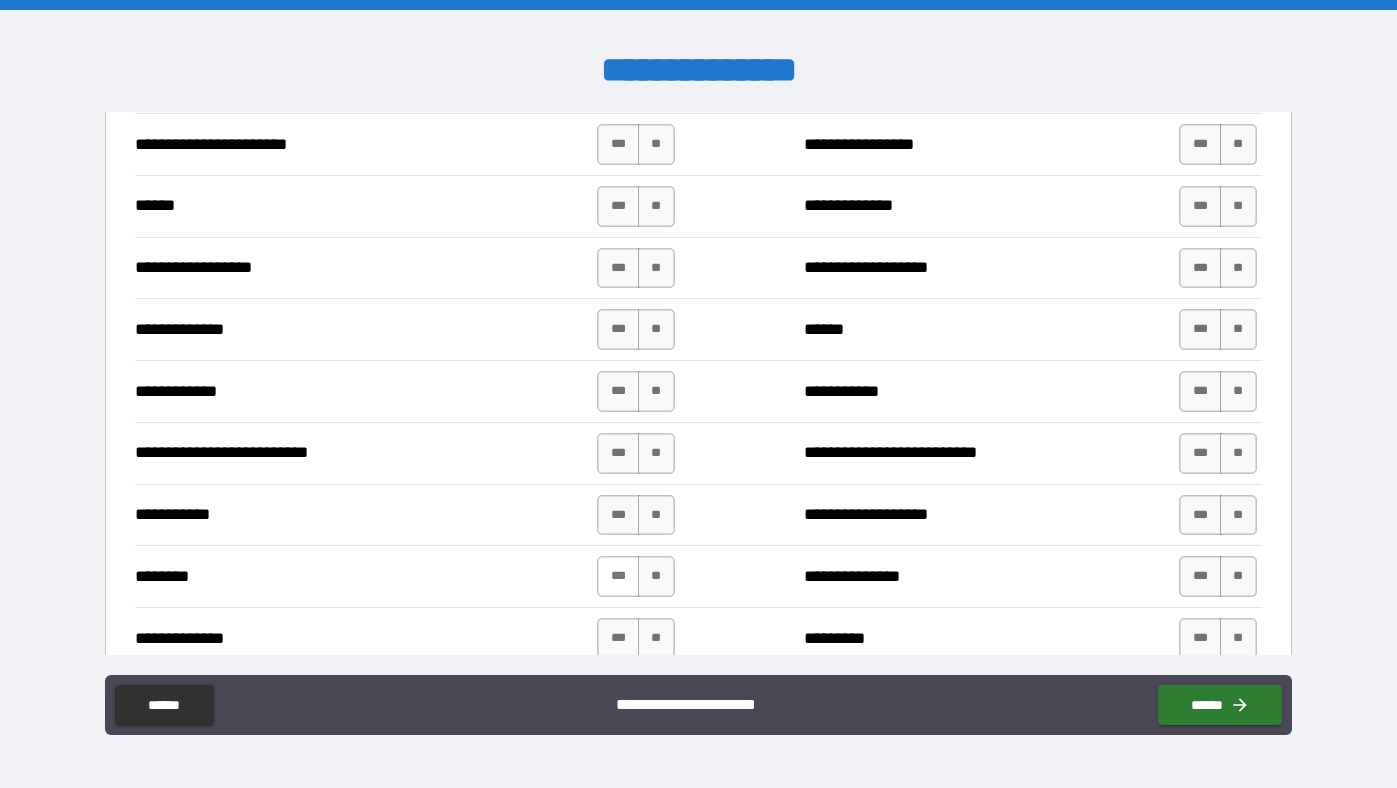 click on "***" at bounding box center [618, 576] 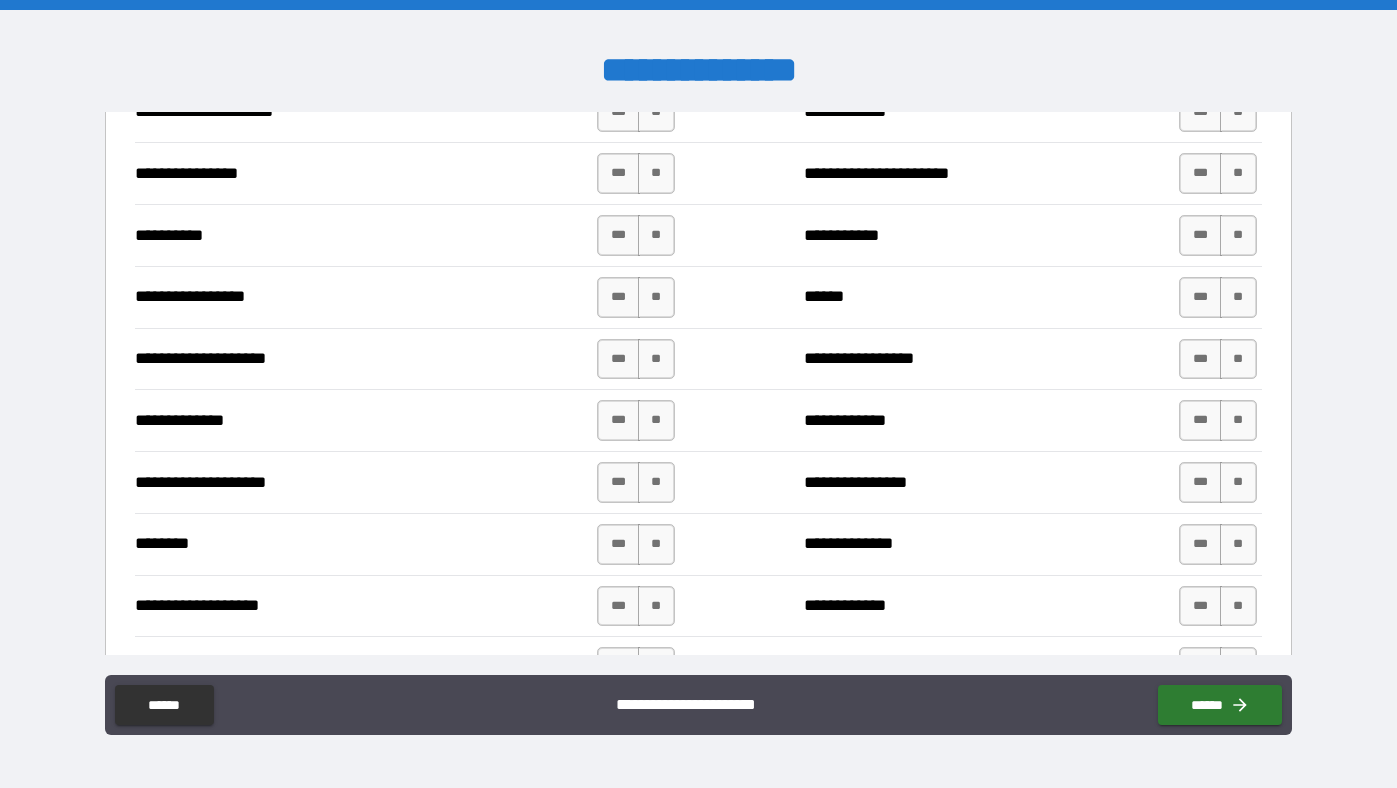 scroll, scrollTop: 2848, scrollLeft: 0, axis: vertical 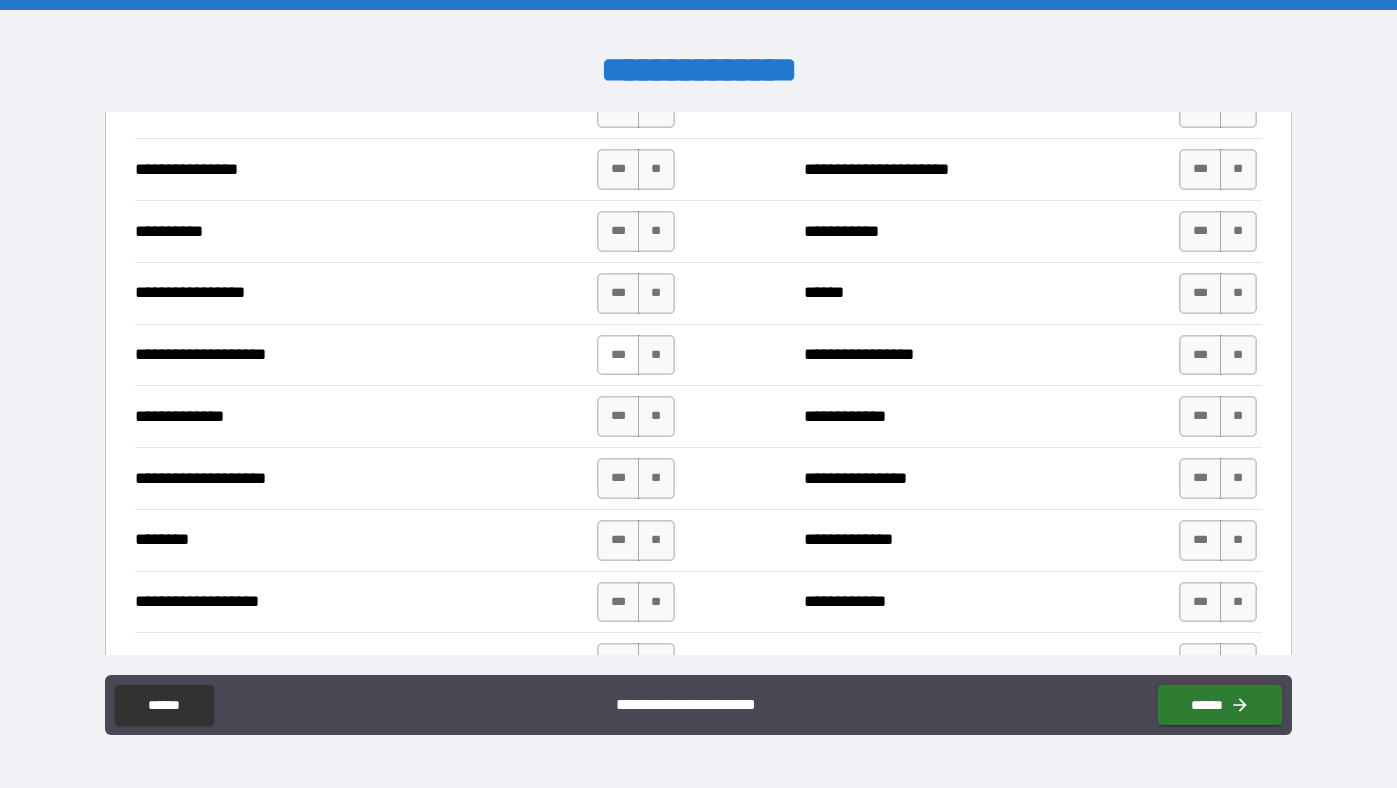 click on "***" at bounding box center [618, 355] 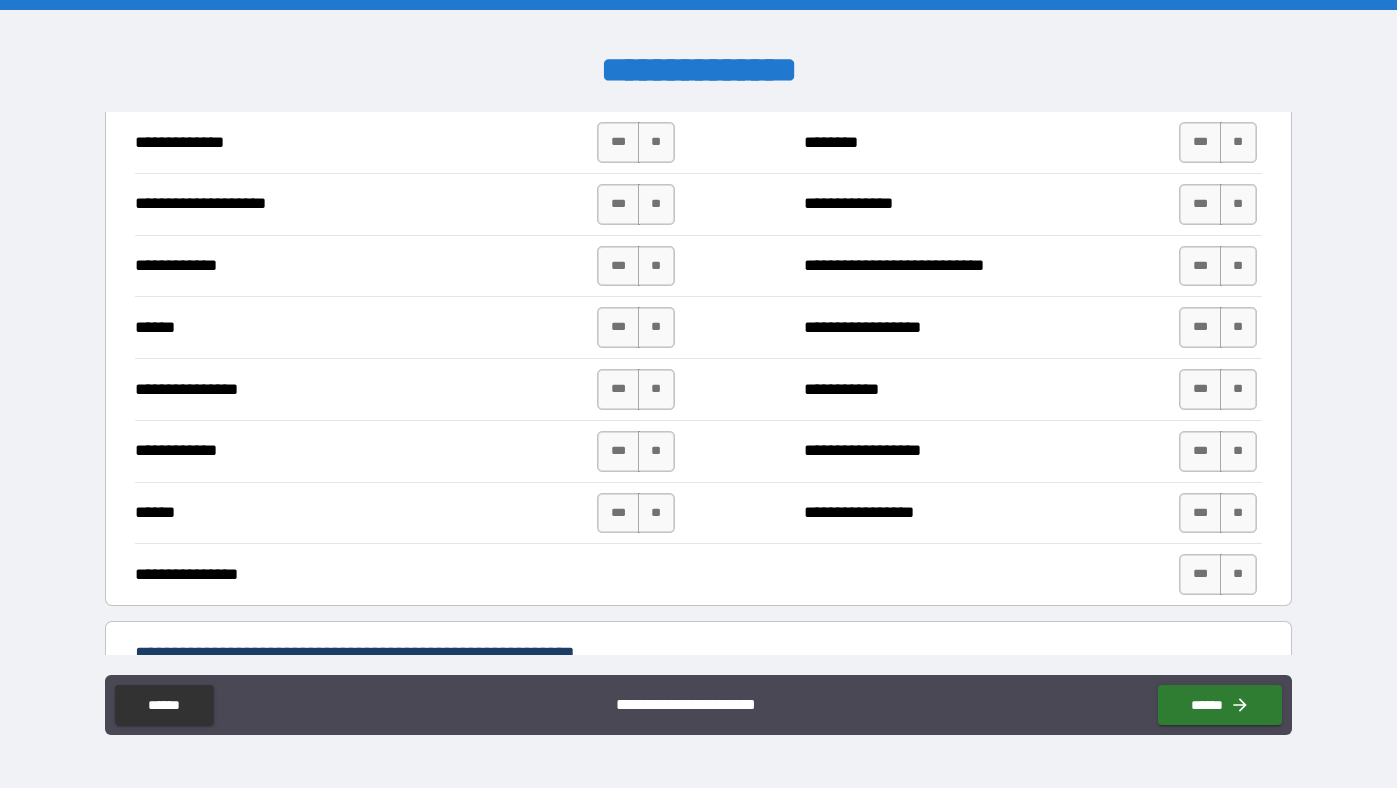 scroll, scrollTop: 3681, scrollLeft: 0, axis: vertical 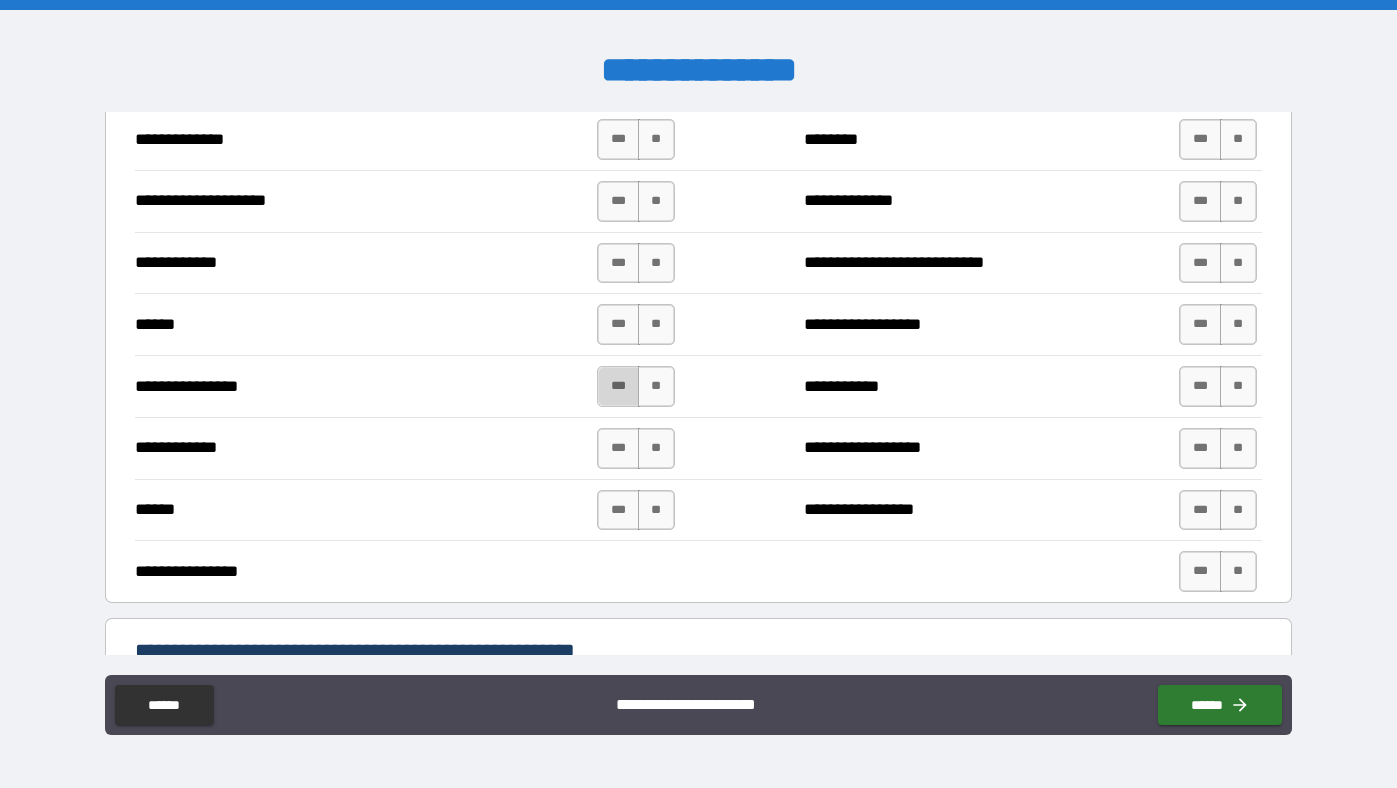click on "***" at bounding box center (618, 386) 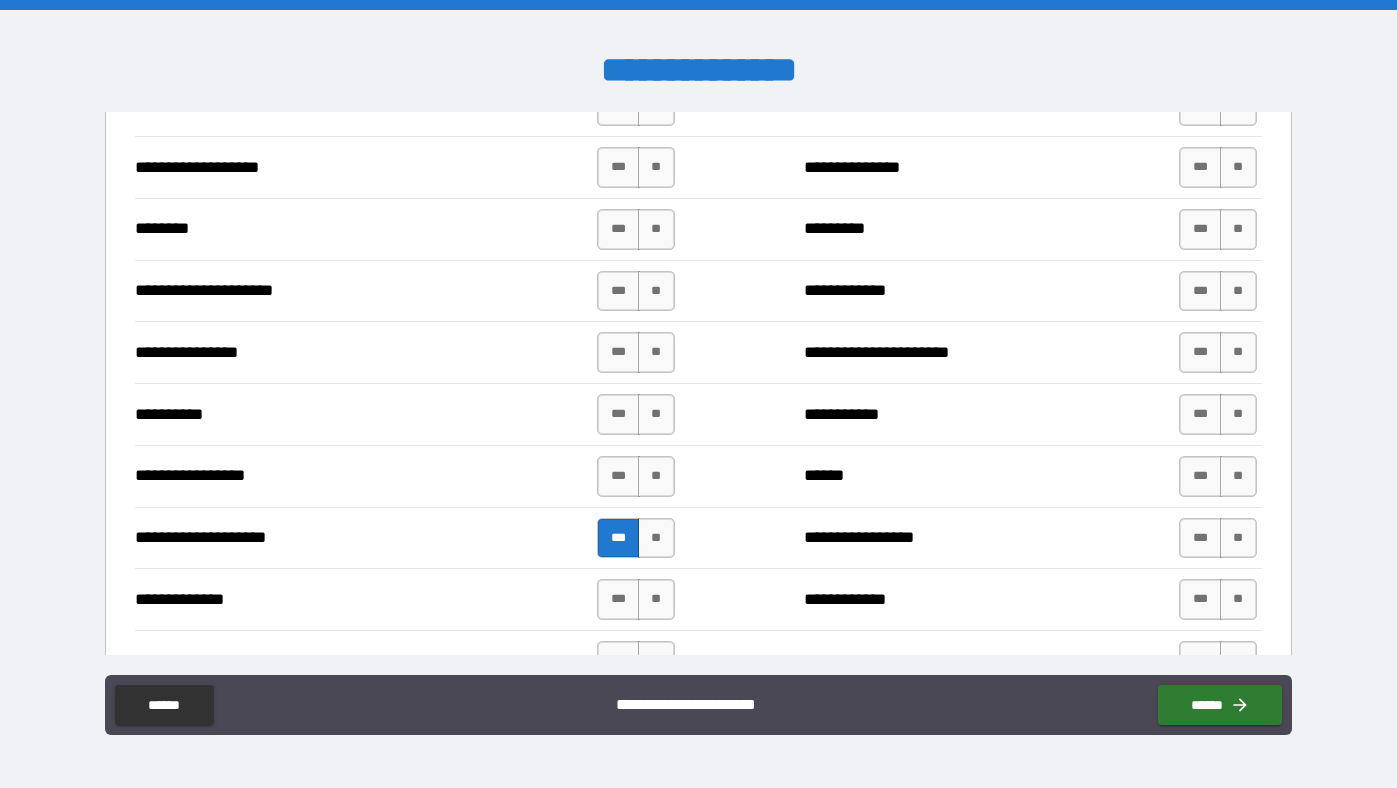scroll, scrollTop: 2664, scrollLeft: 0, axis: vertical 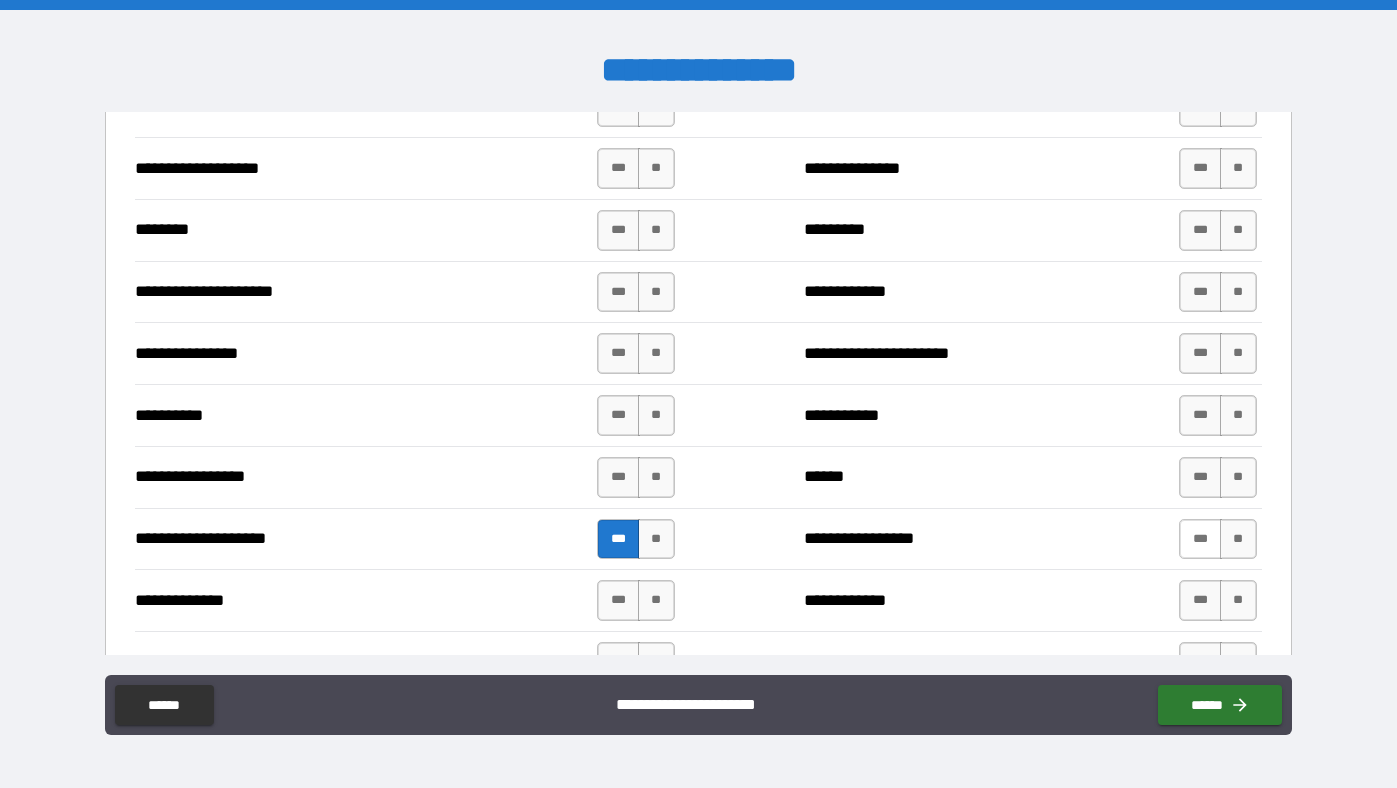 click on "***" at bounding box center (1200, 539) 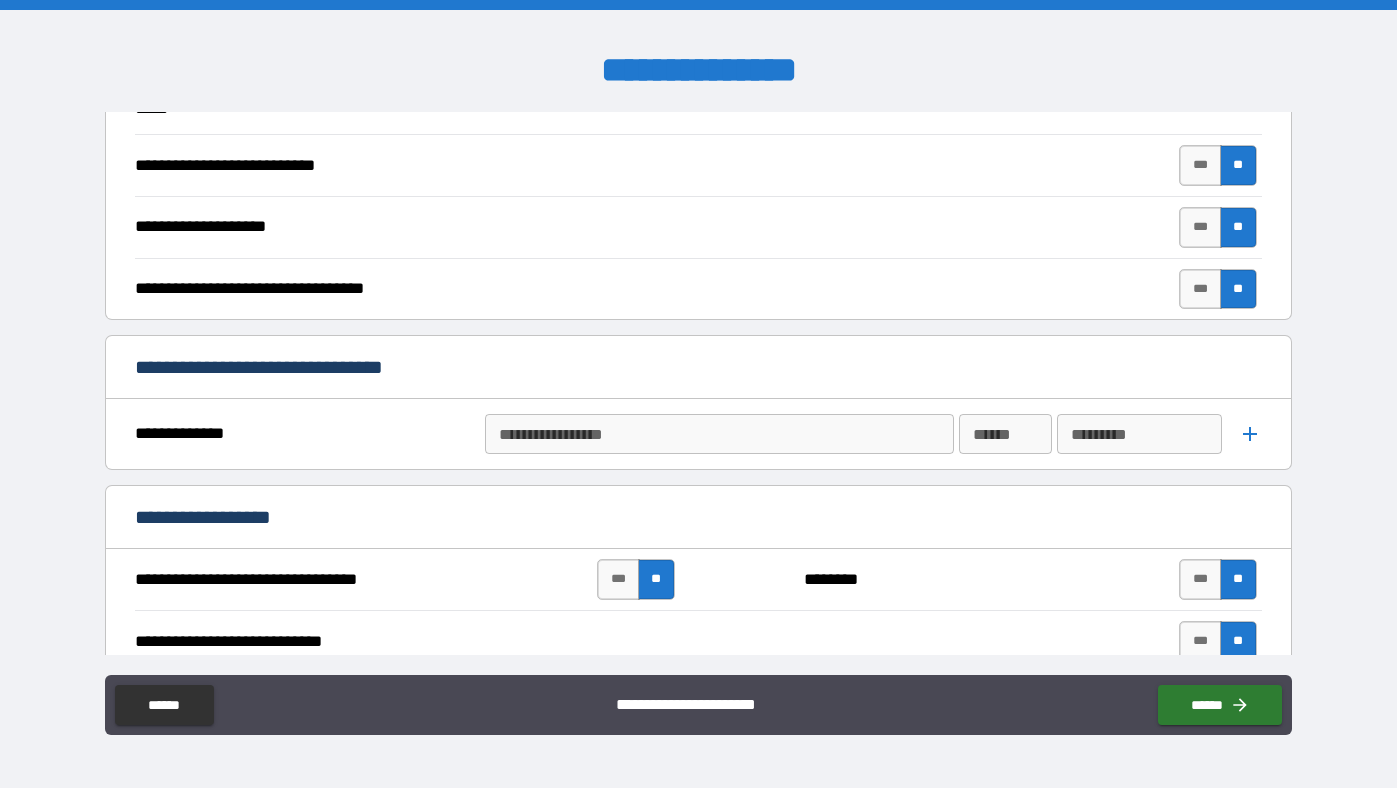 scroll, scrollTop: 655, scrollLeft: 0, axis: vertical 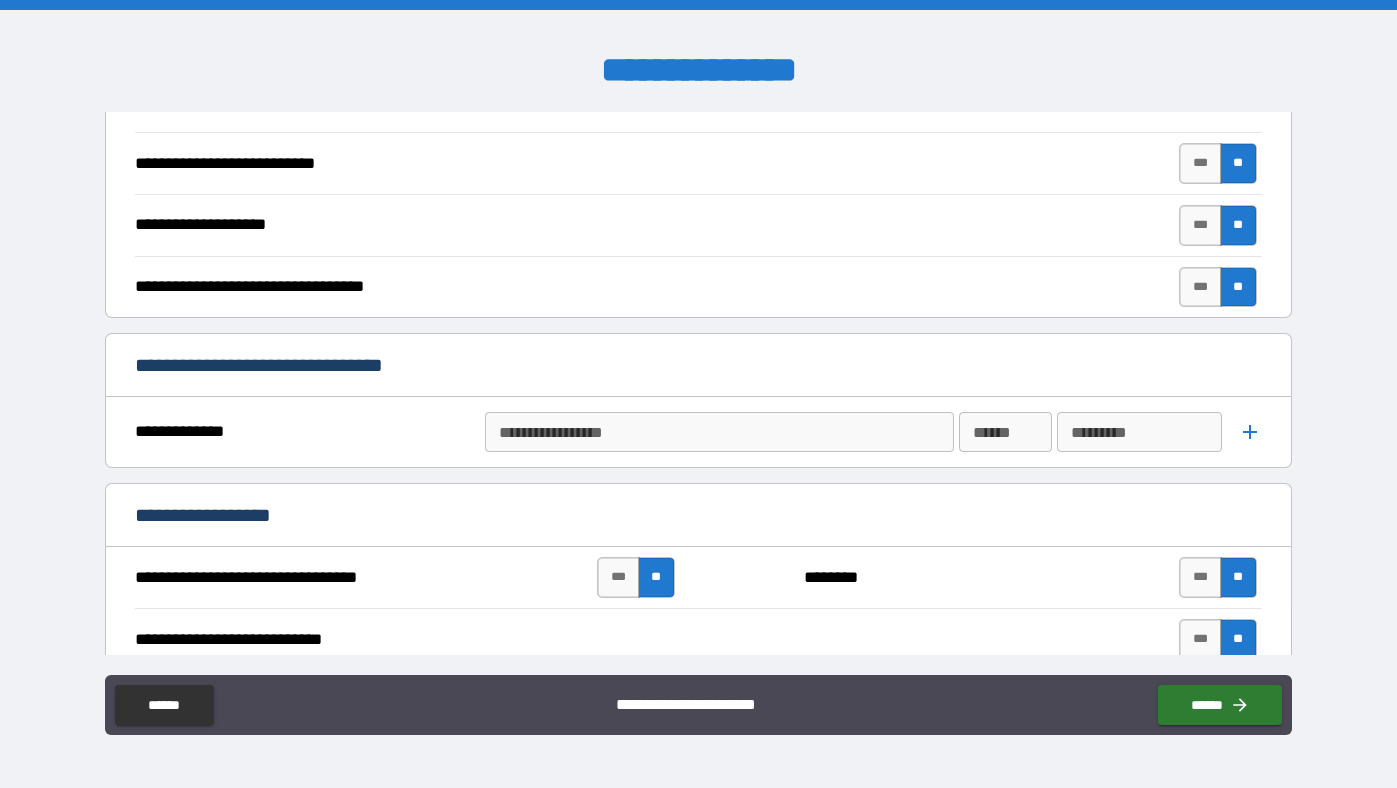 click on "**********" at bounding box center [718, 432] 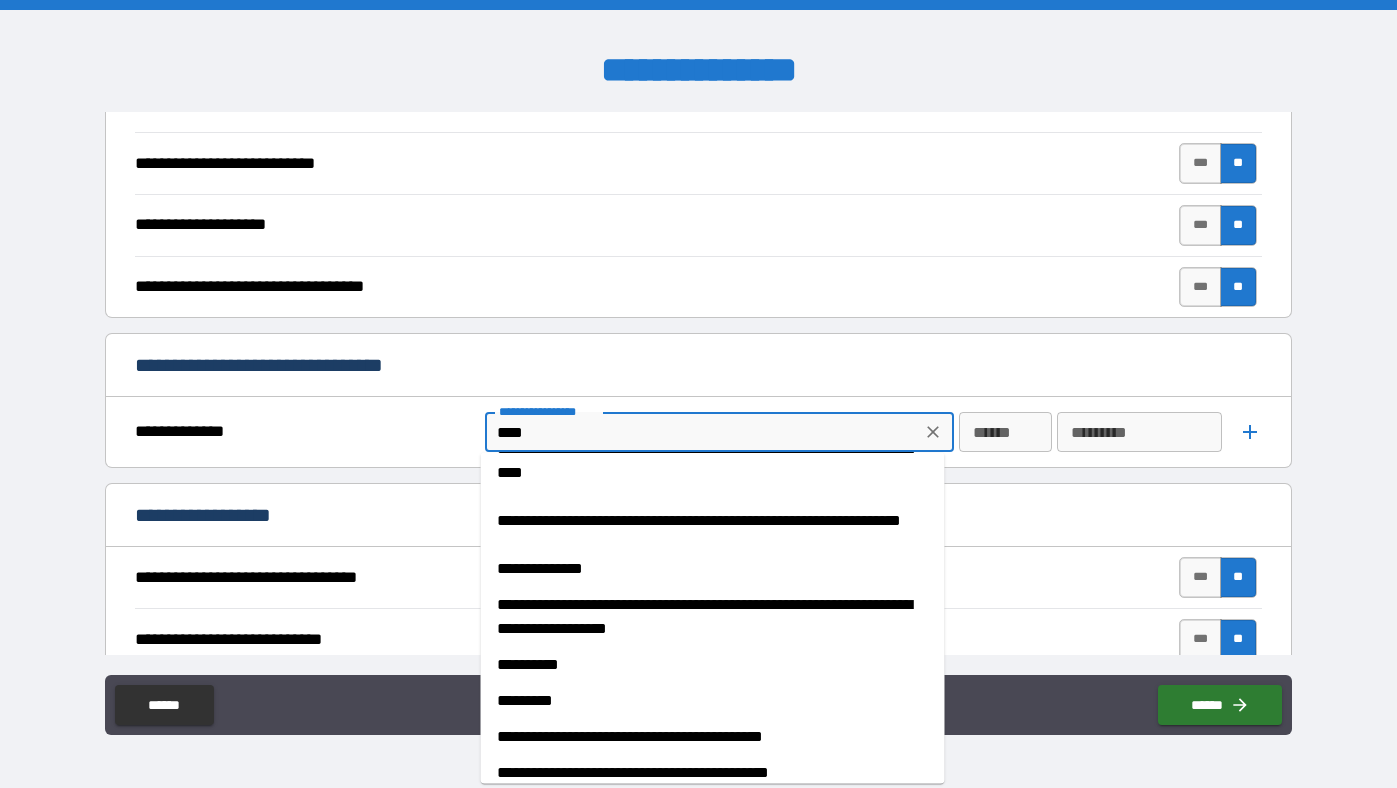 scroll, scrollTop: 0, scrollLeft: 0, axis: both 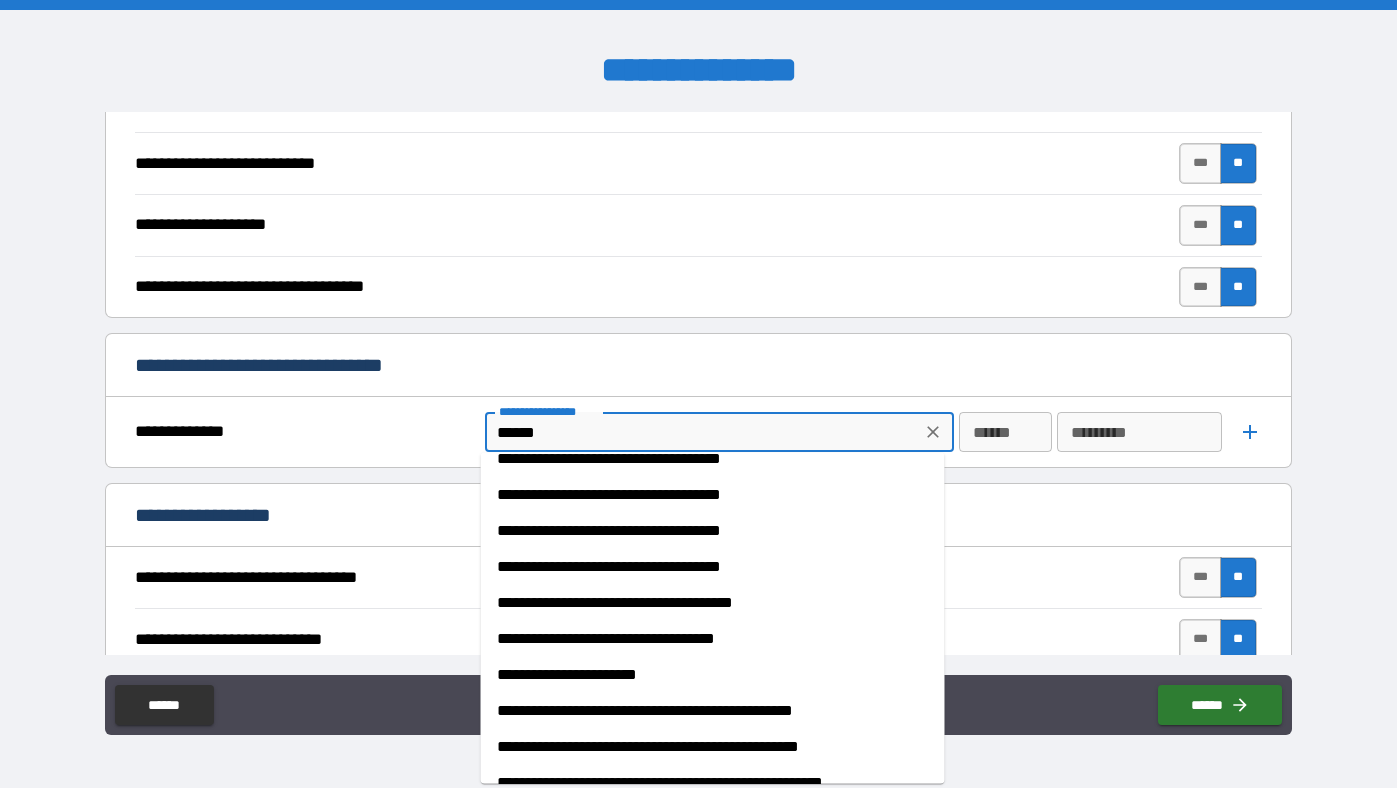 click on "**********" at bounding box center [713, 675] 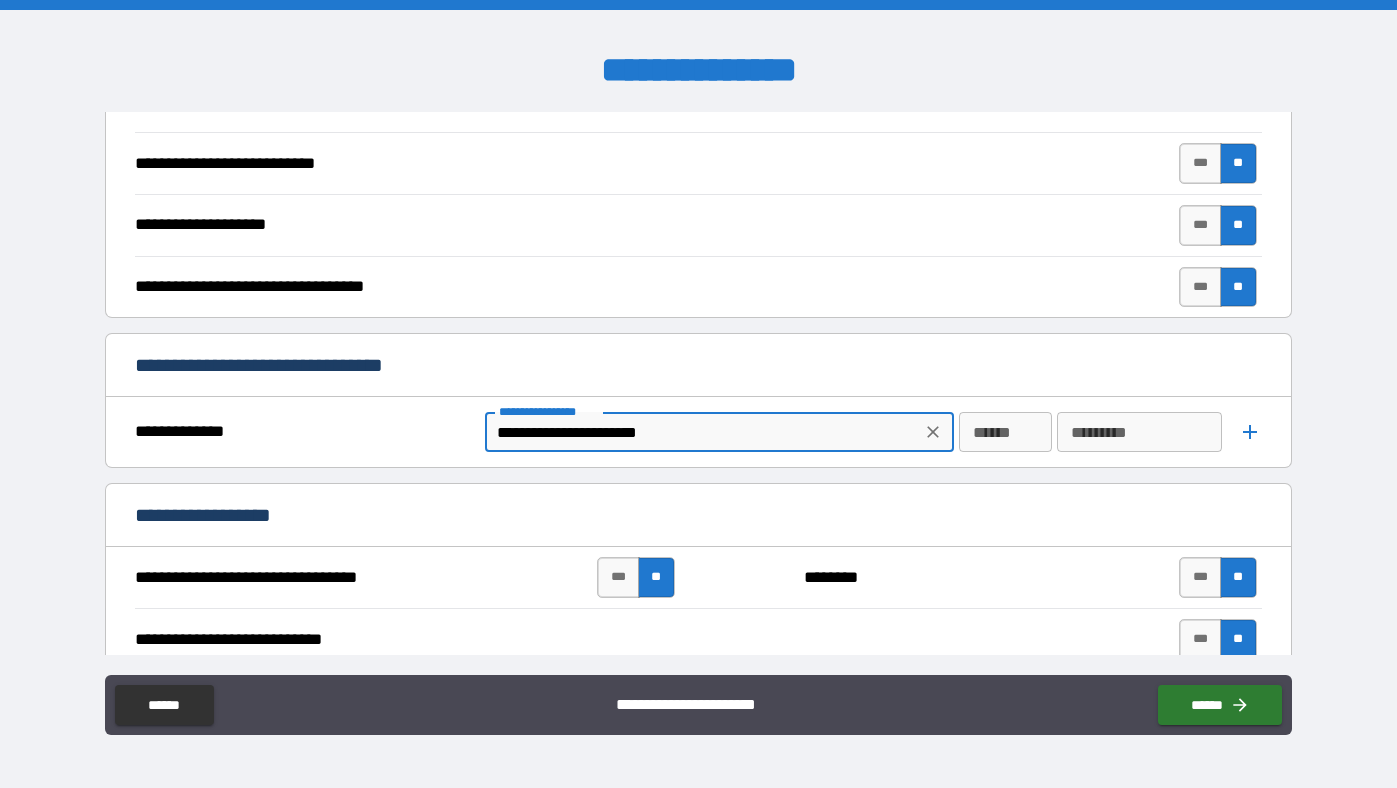 type on "**********" 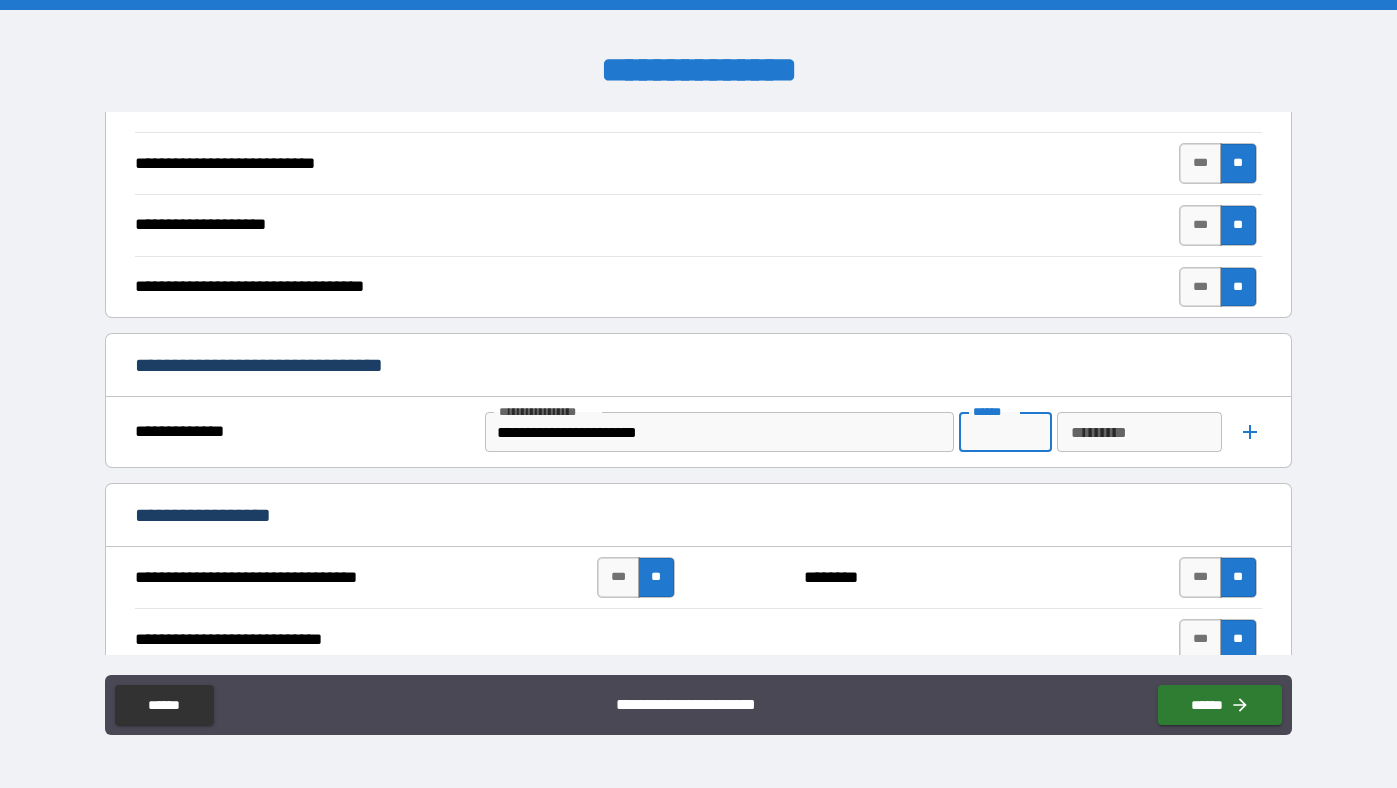 click on "******" at bounding box center [1006, 432] 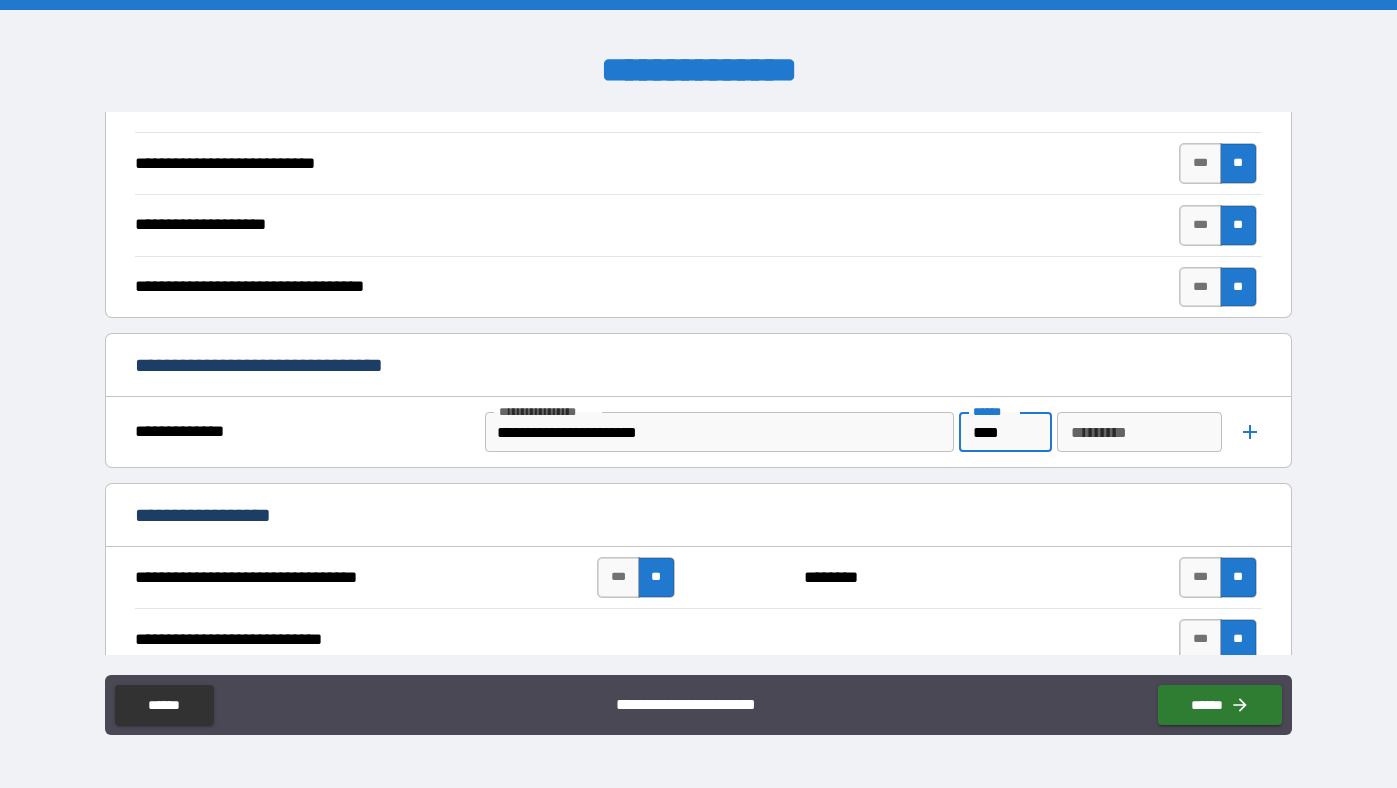 type on "****" 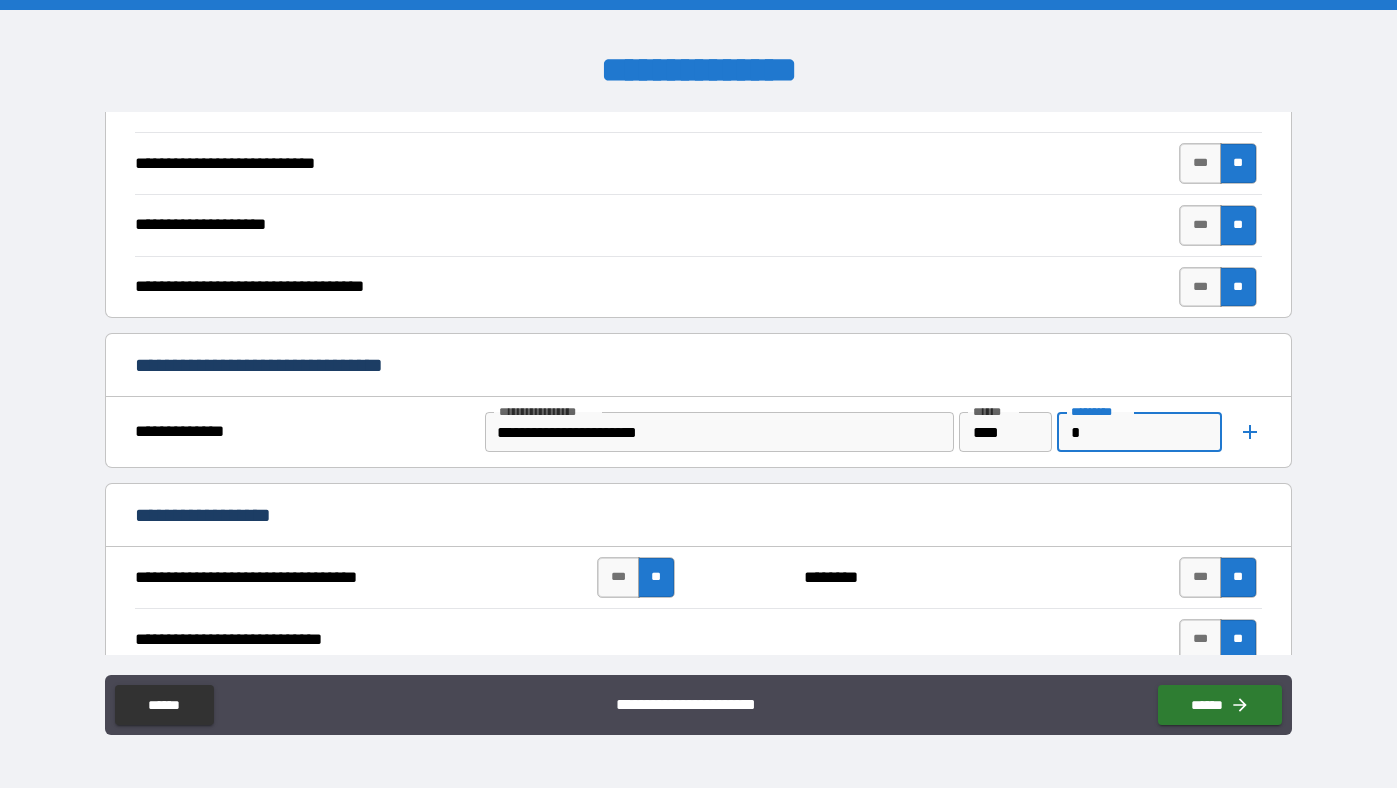 type on "*" 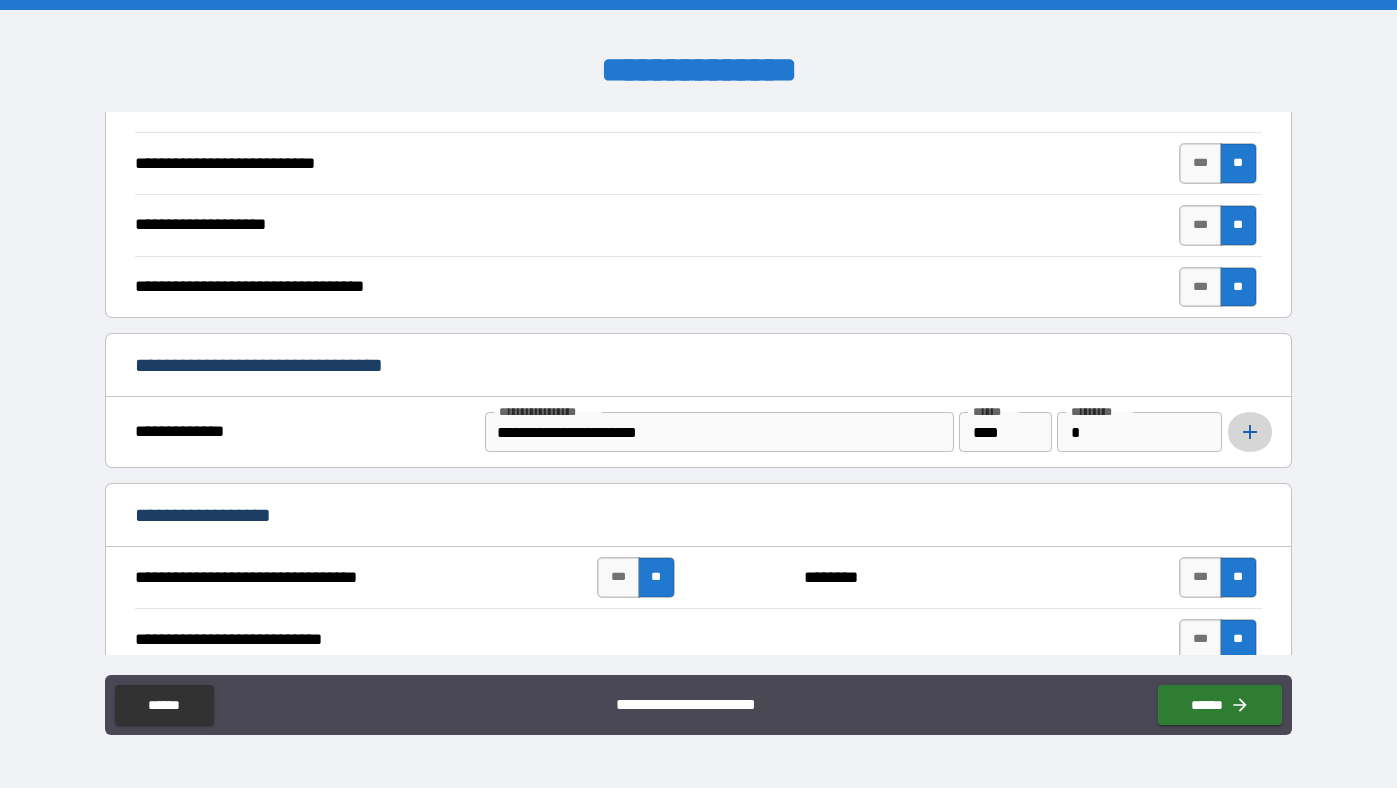click 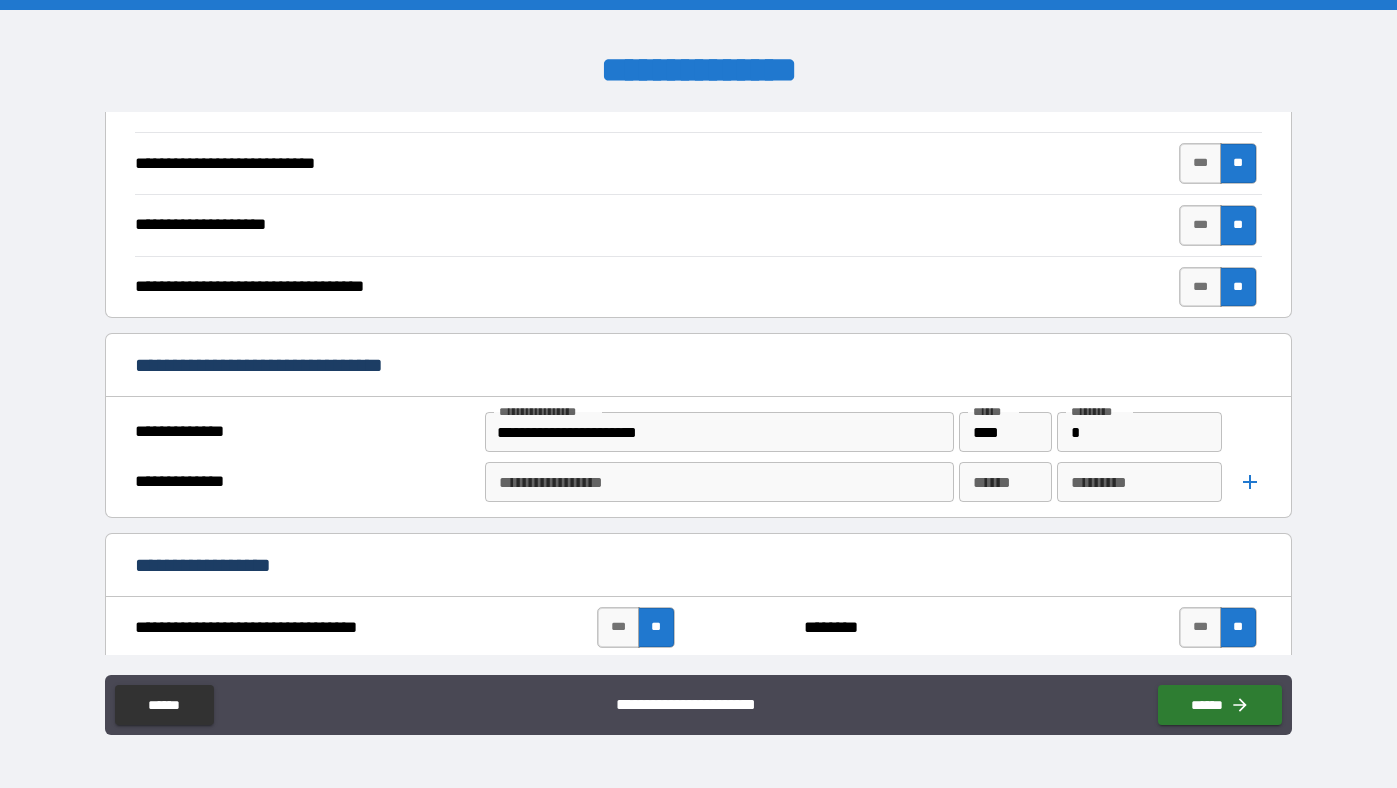 click on "**********" at bounding box center (718, 482) 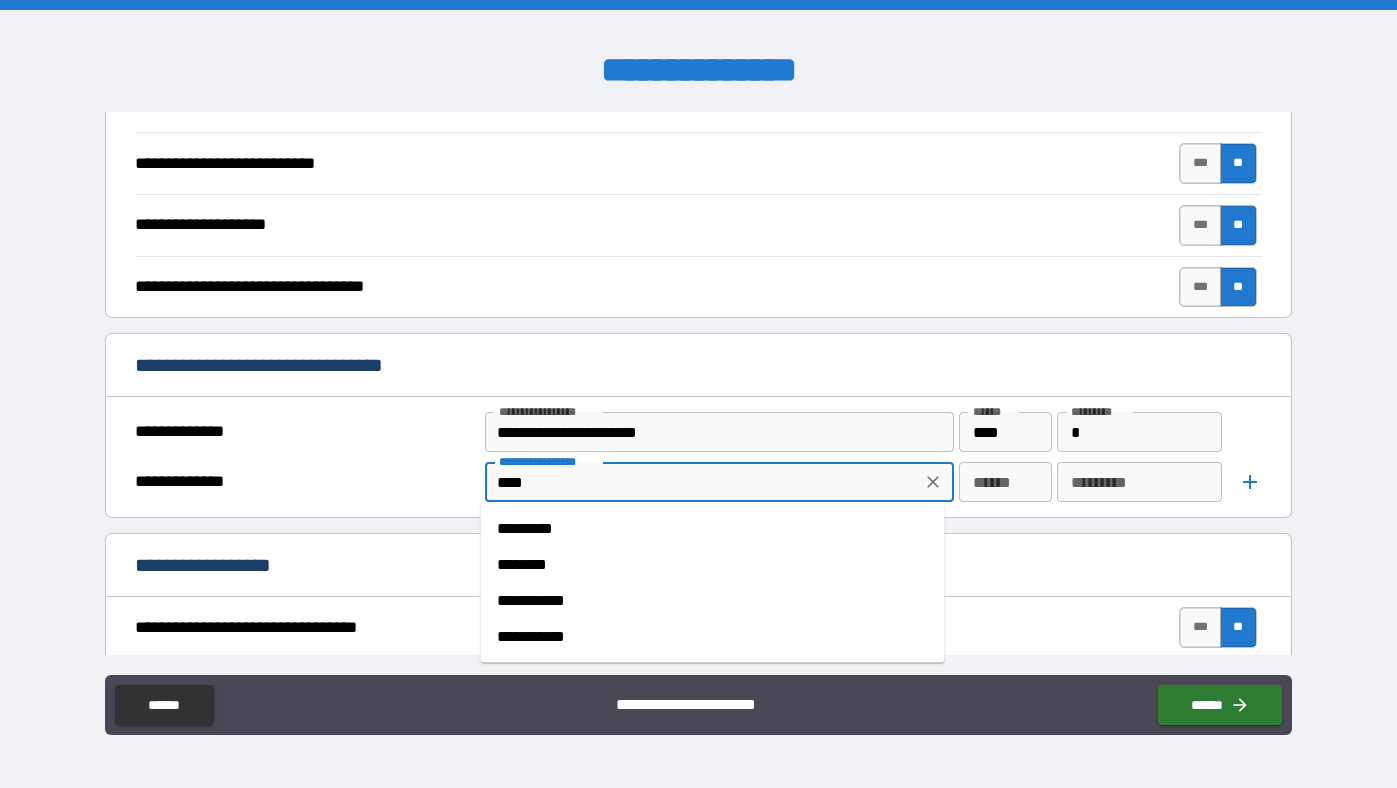click on "*********" at bounding box center (713, 529) 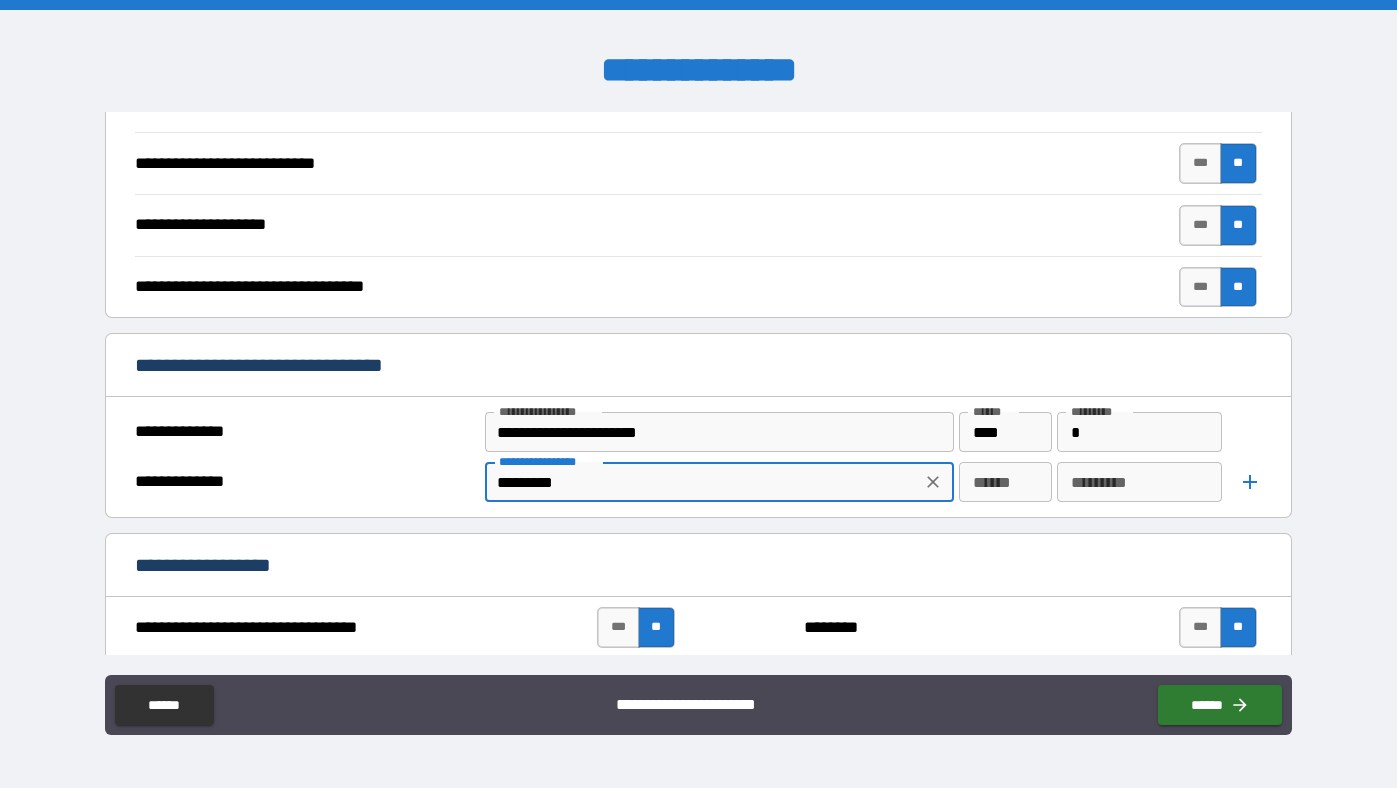 type on "*********" 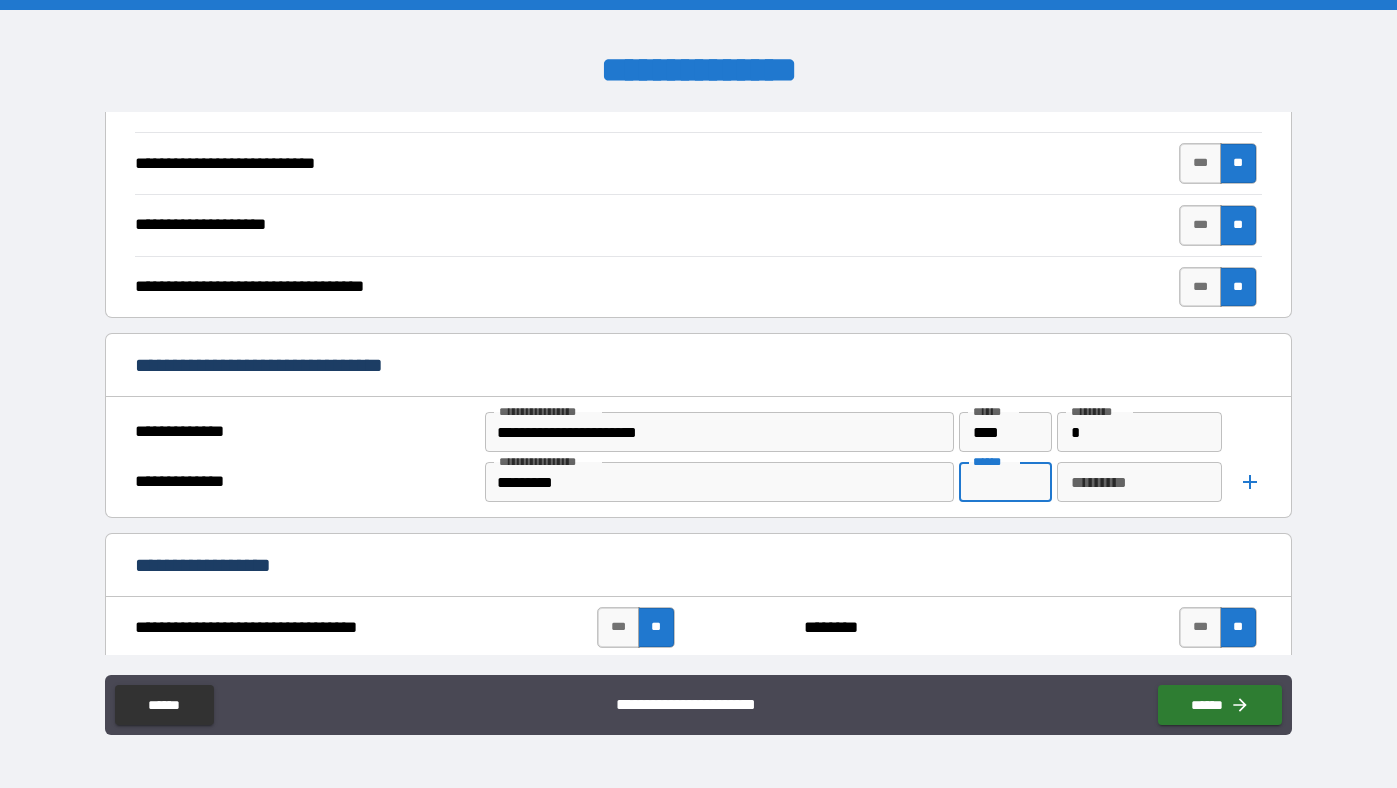 click on "******" at bounding box center [1006, 482] 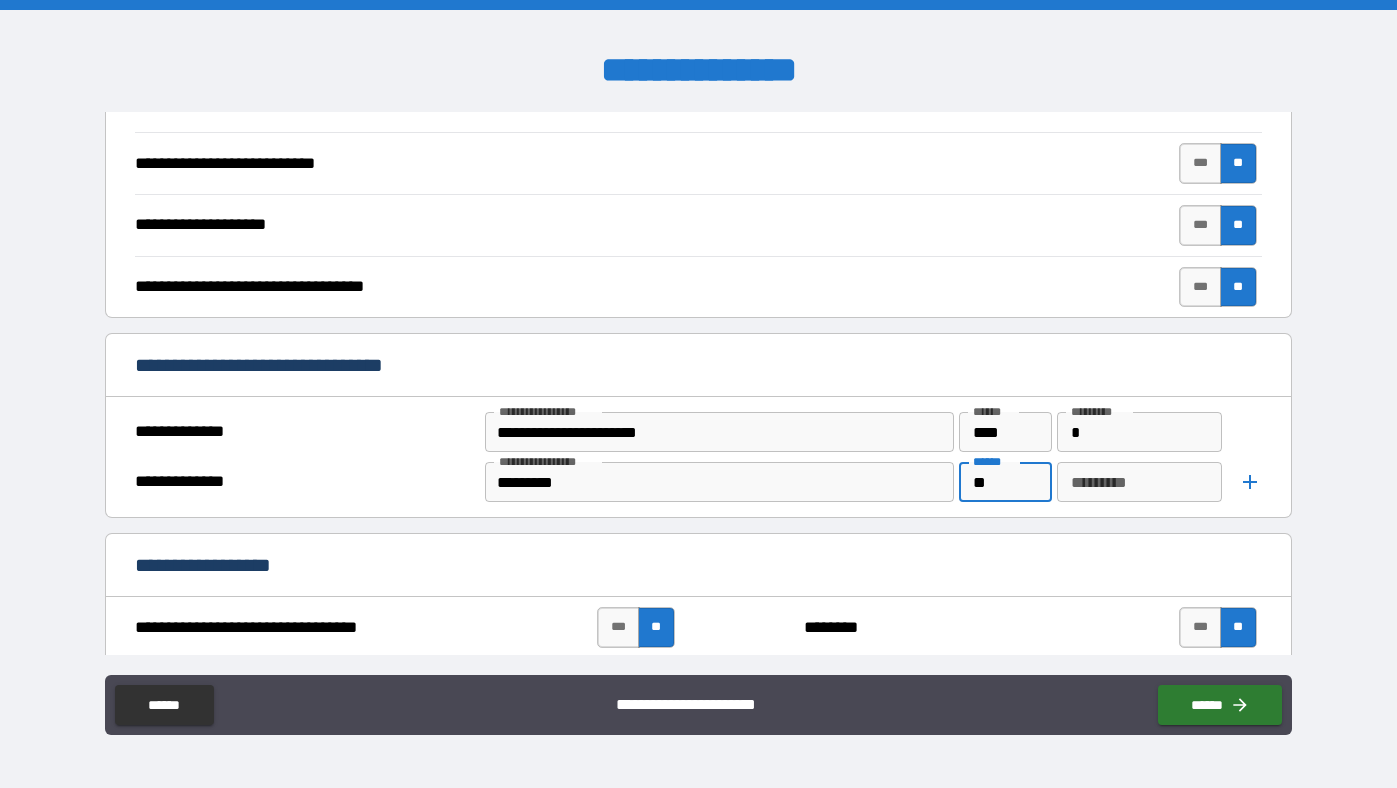 type on "**" 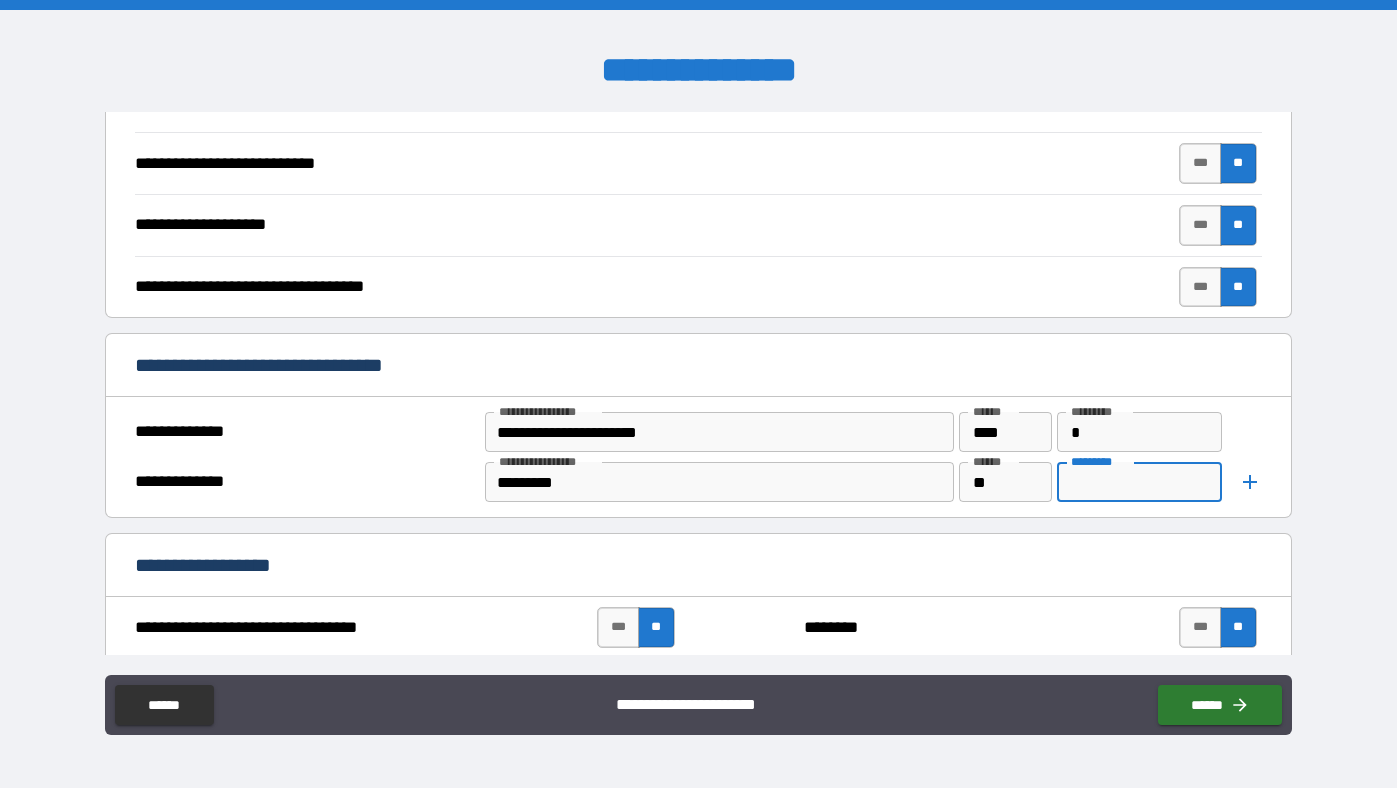 click on "*********" at bounding box center [1139, 482] 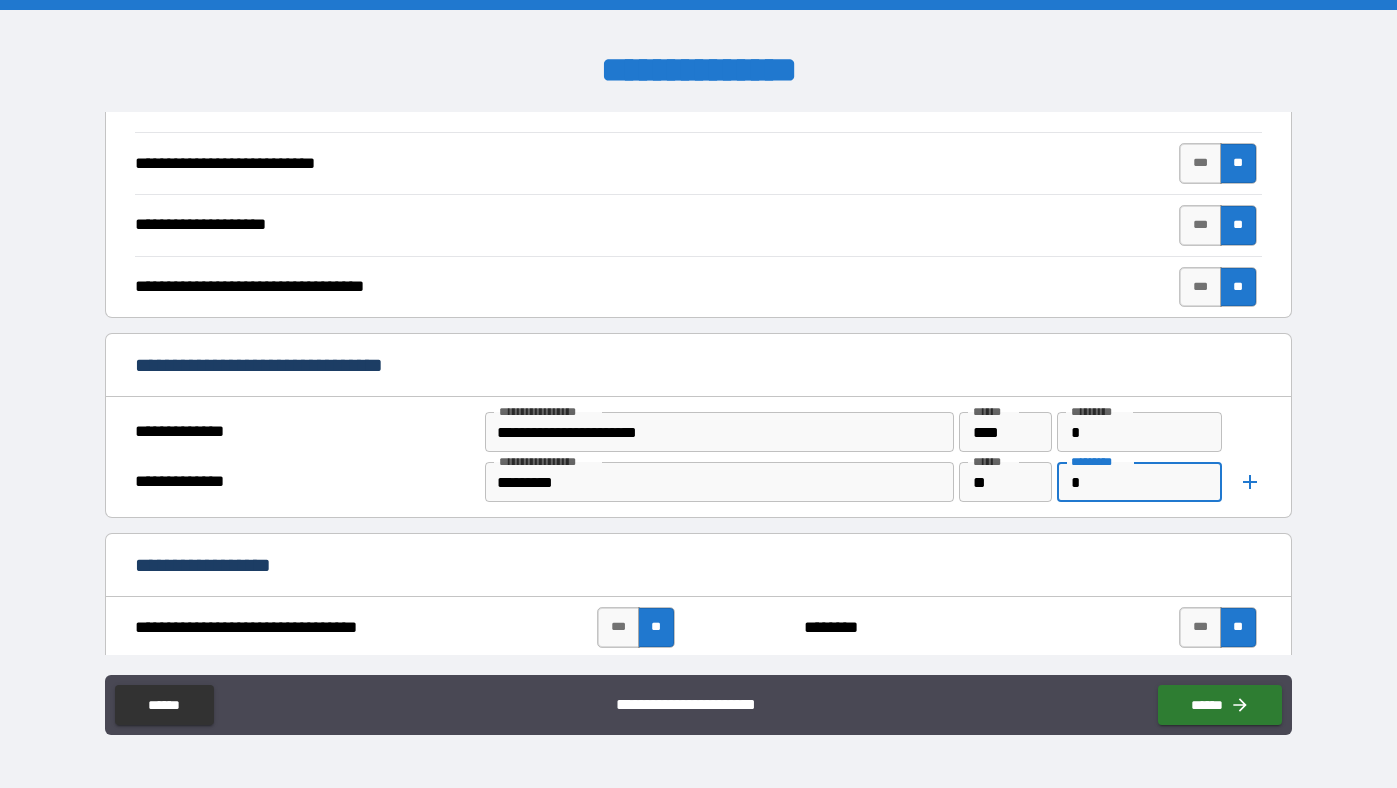 type on "*" 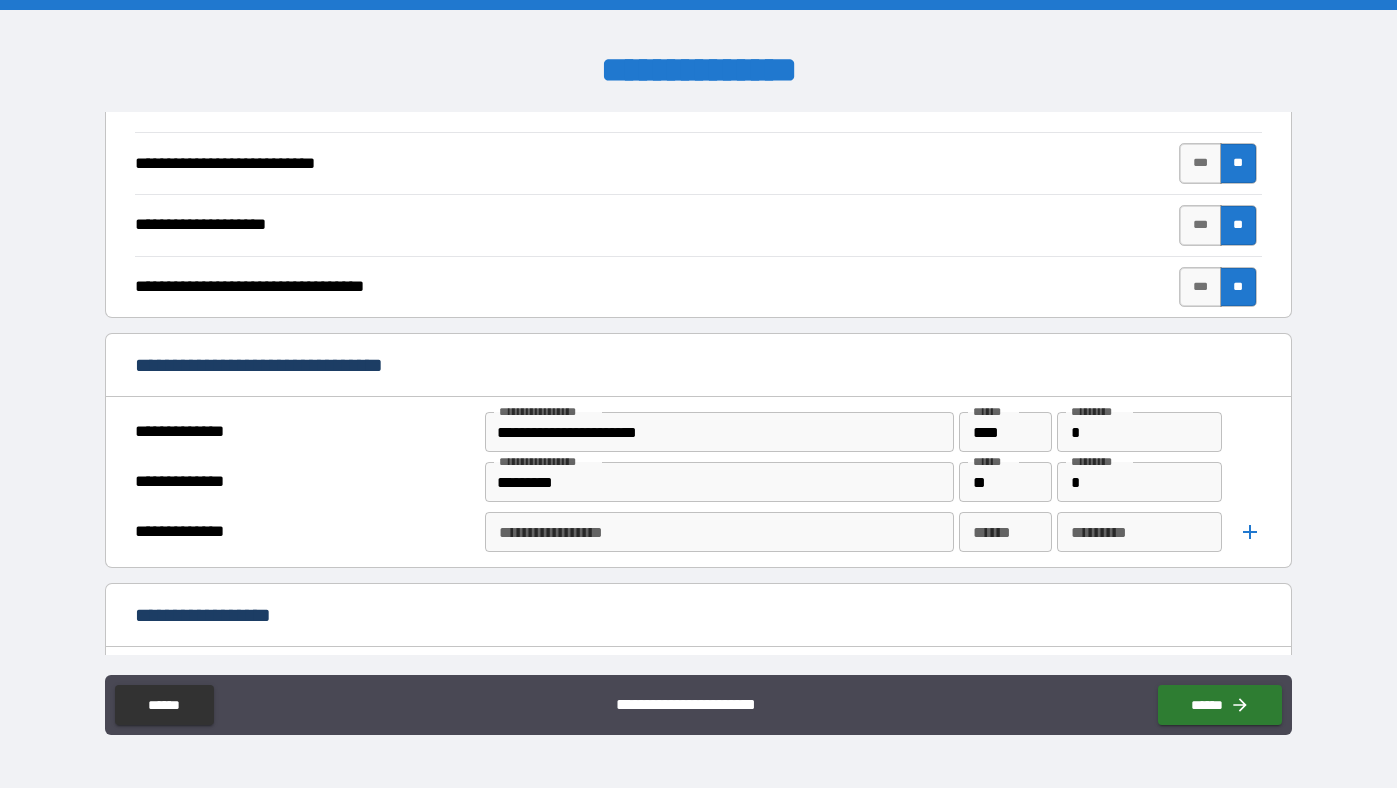 click on "**********" at bounding box center [718, 532] 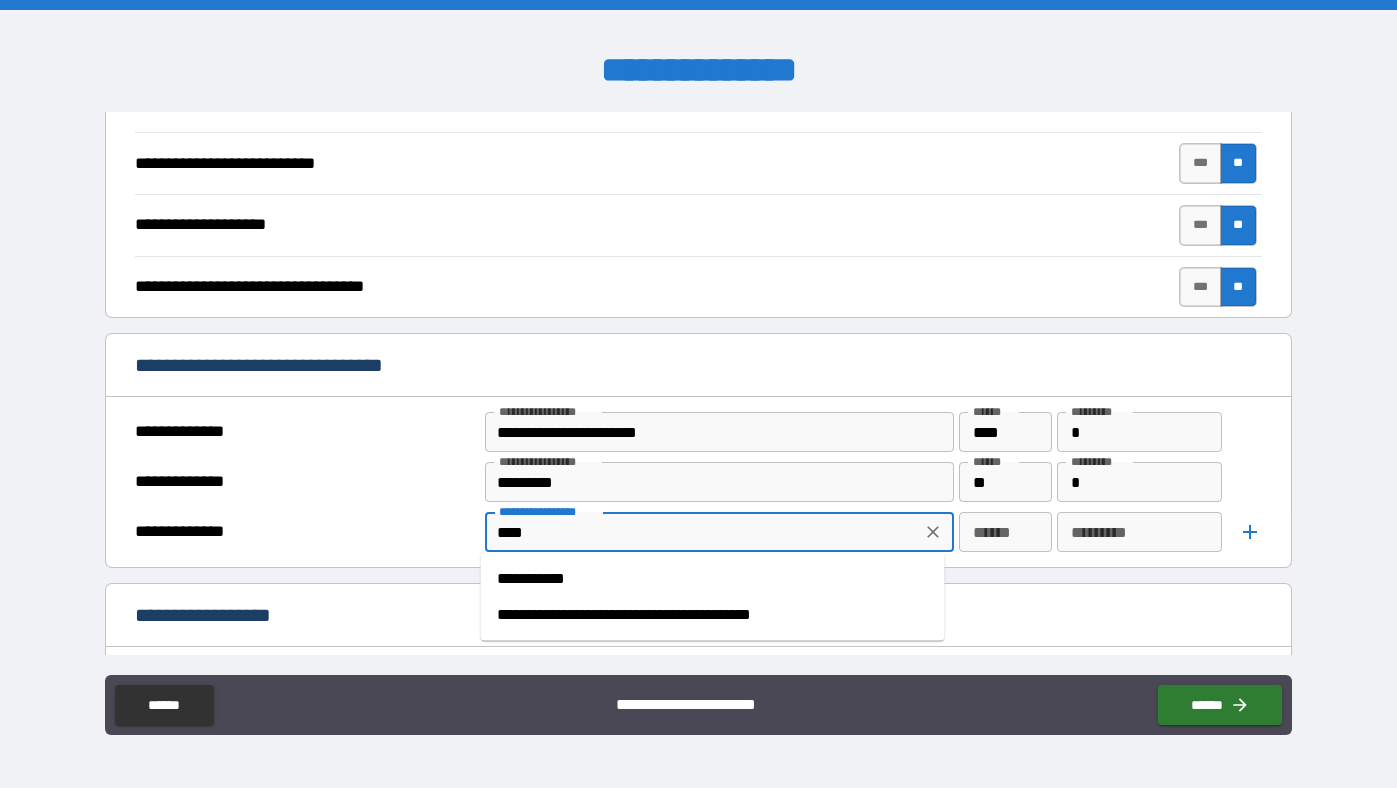 click on "**********" at bounding box center [713, 579] 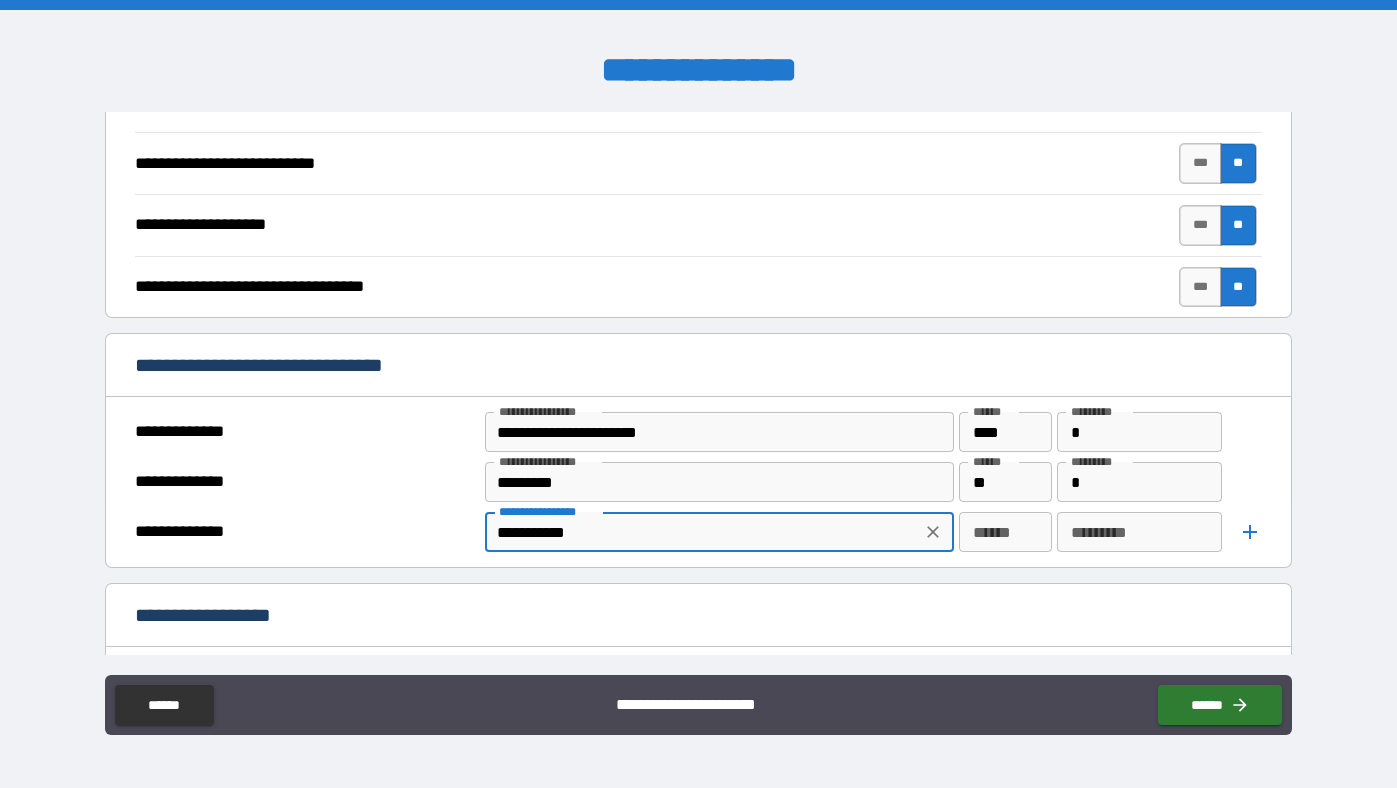 type on "**********" 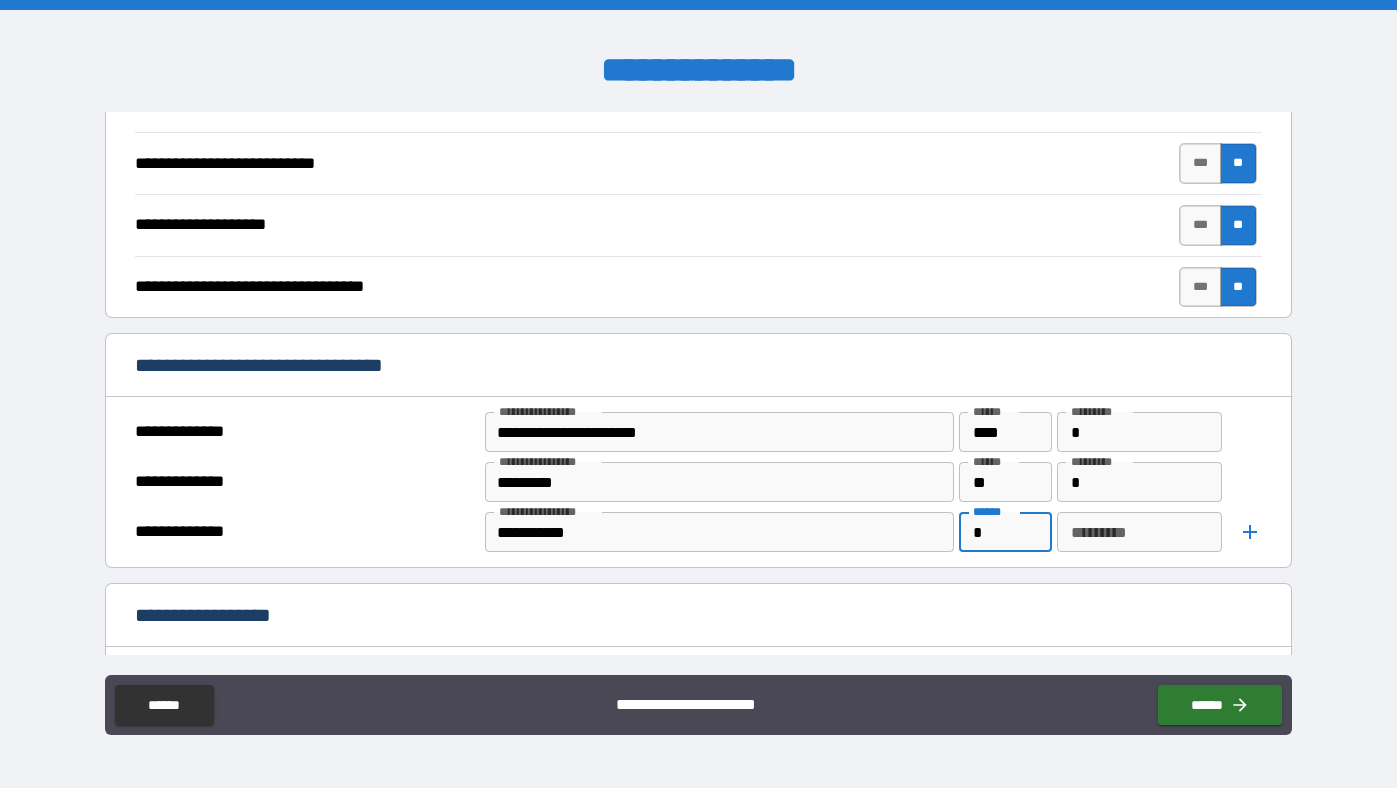 type on "*" 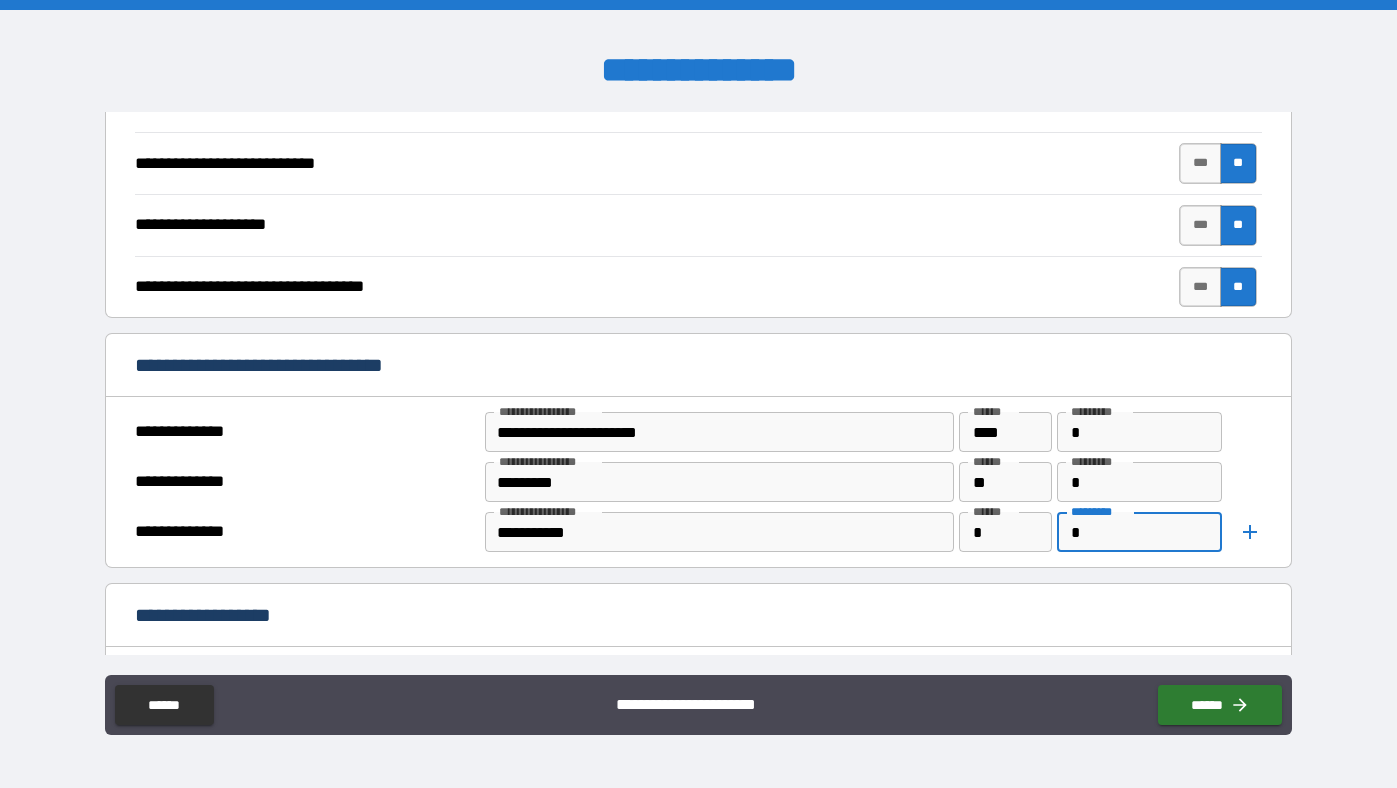 type on "*" 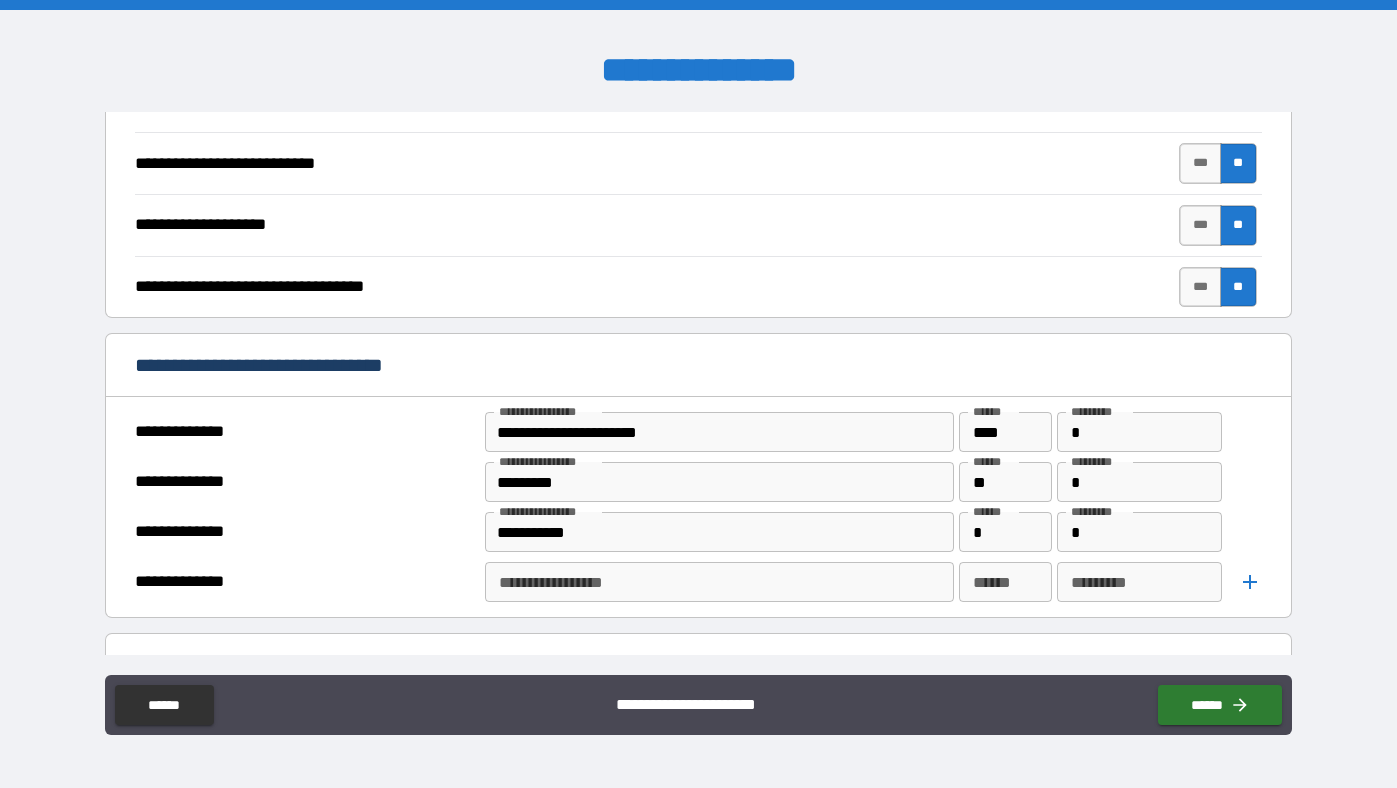 click on "**********" at bounding box center (718, 582) 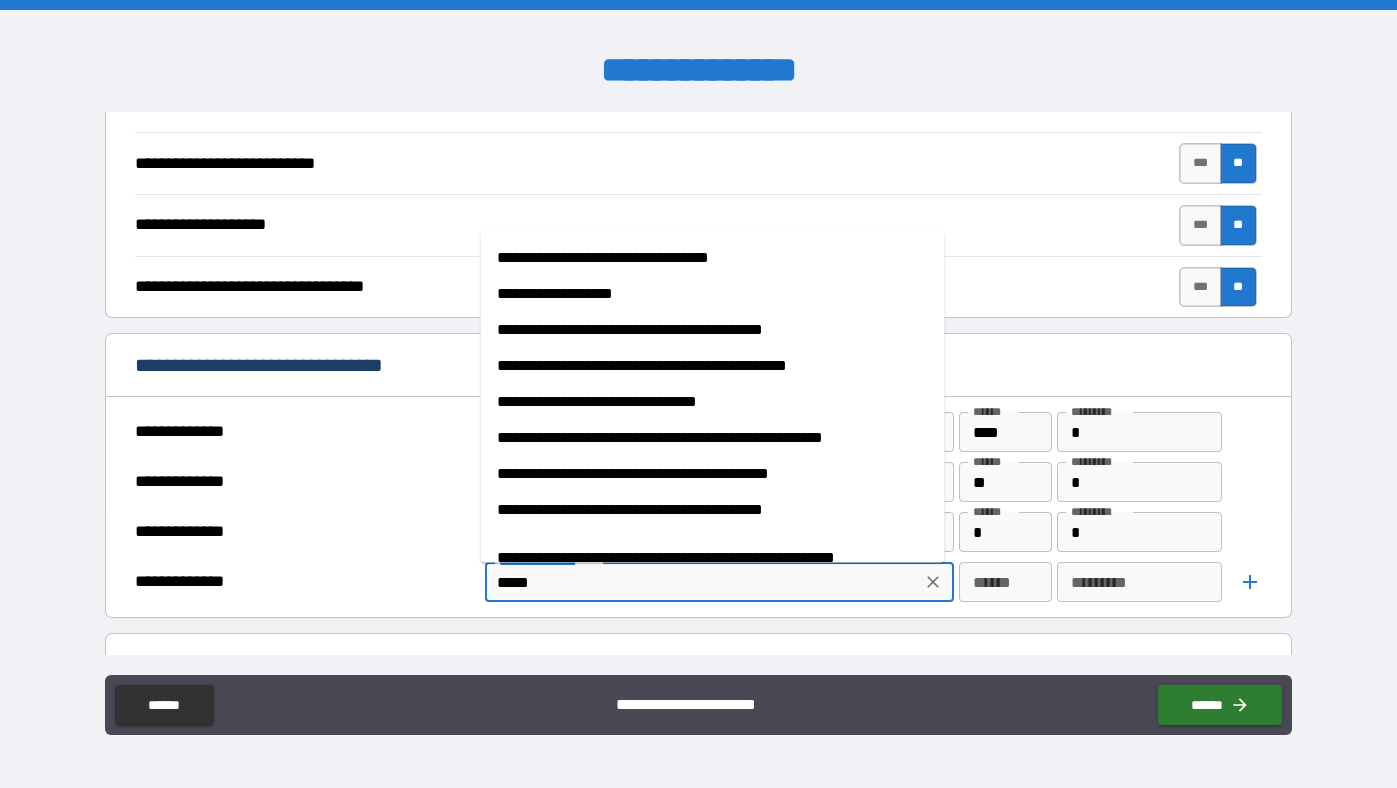 click on "**********" at bounding box center [713, 293] 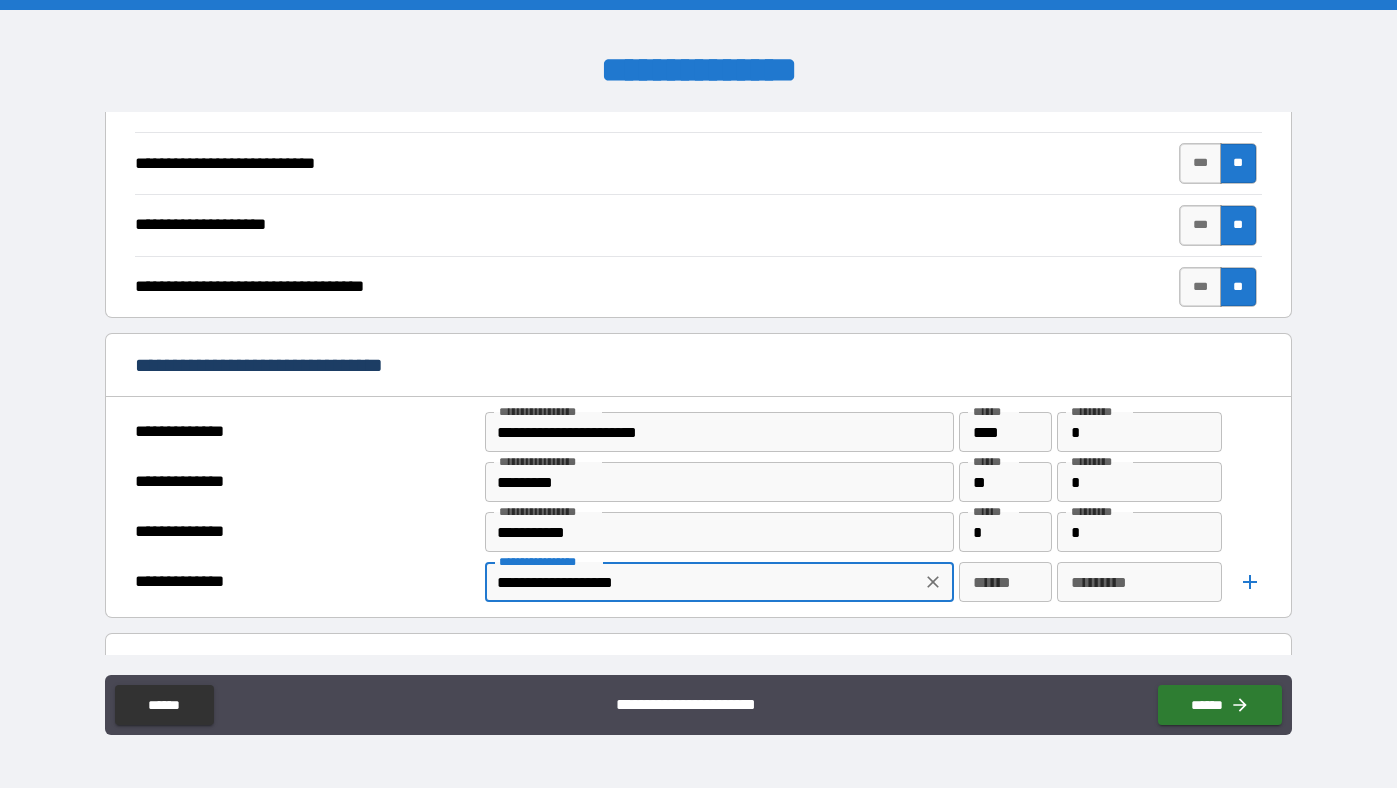 type on "**********" 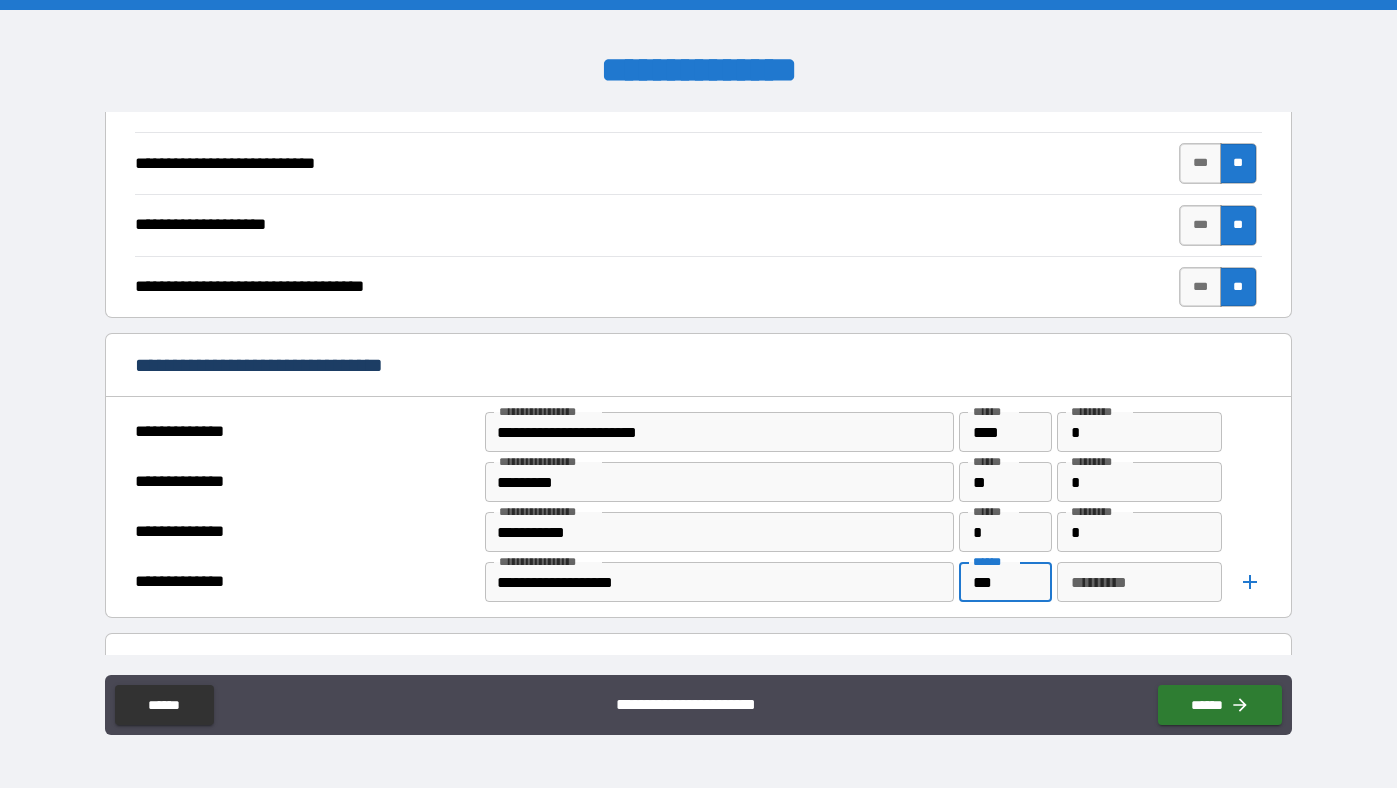 type on "***" 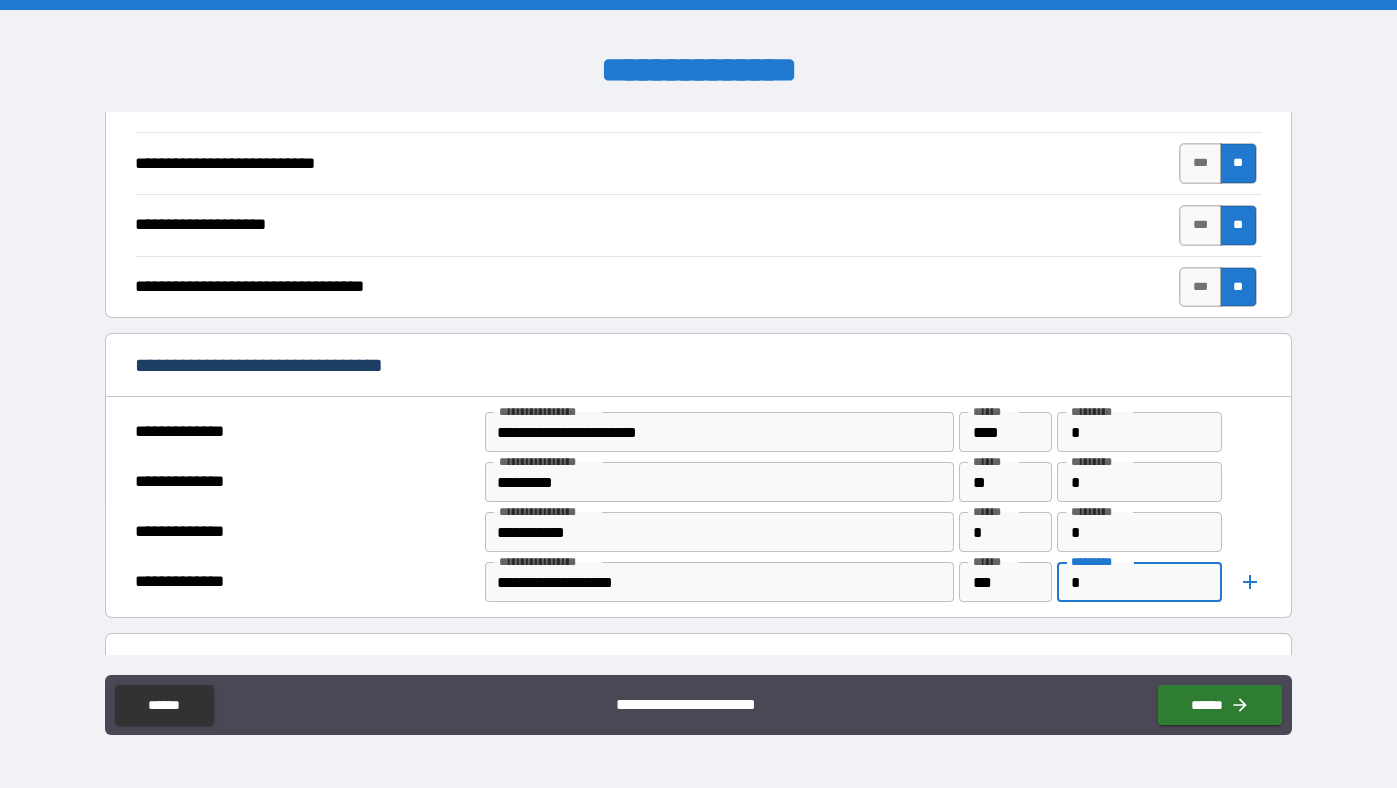 type on "*" 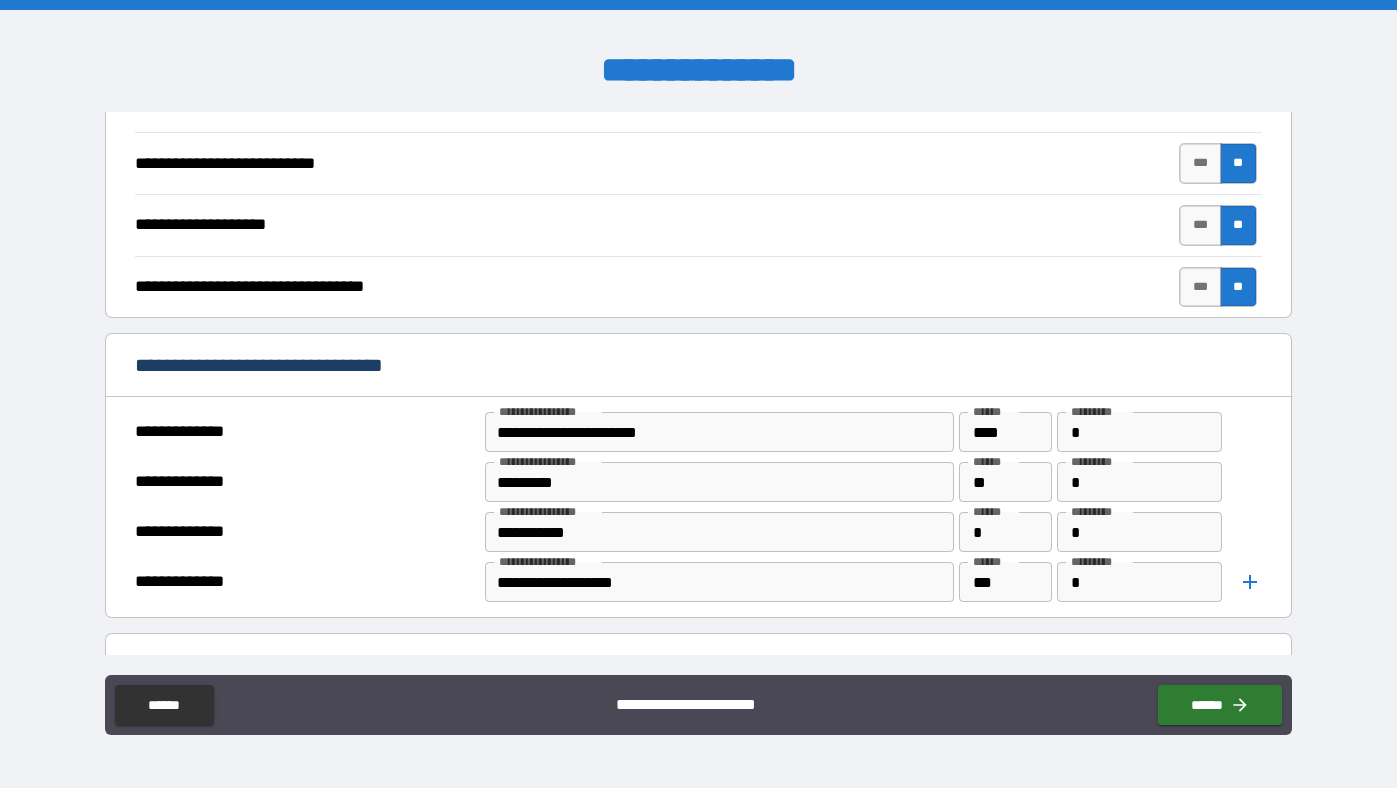 click 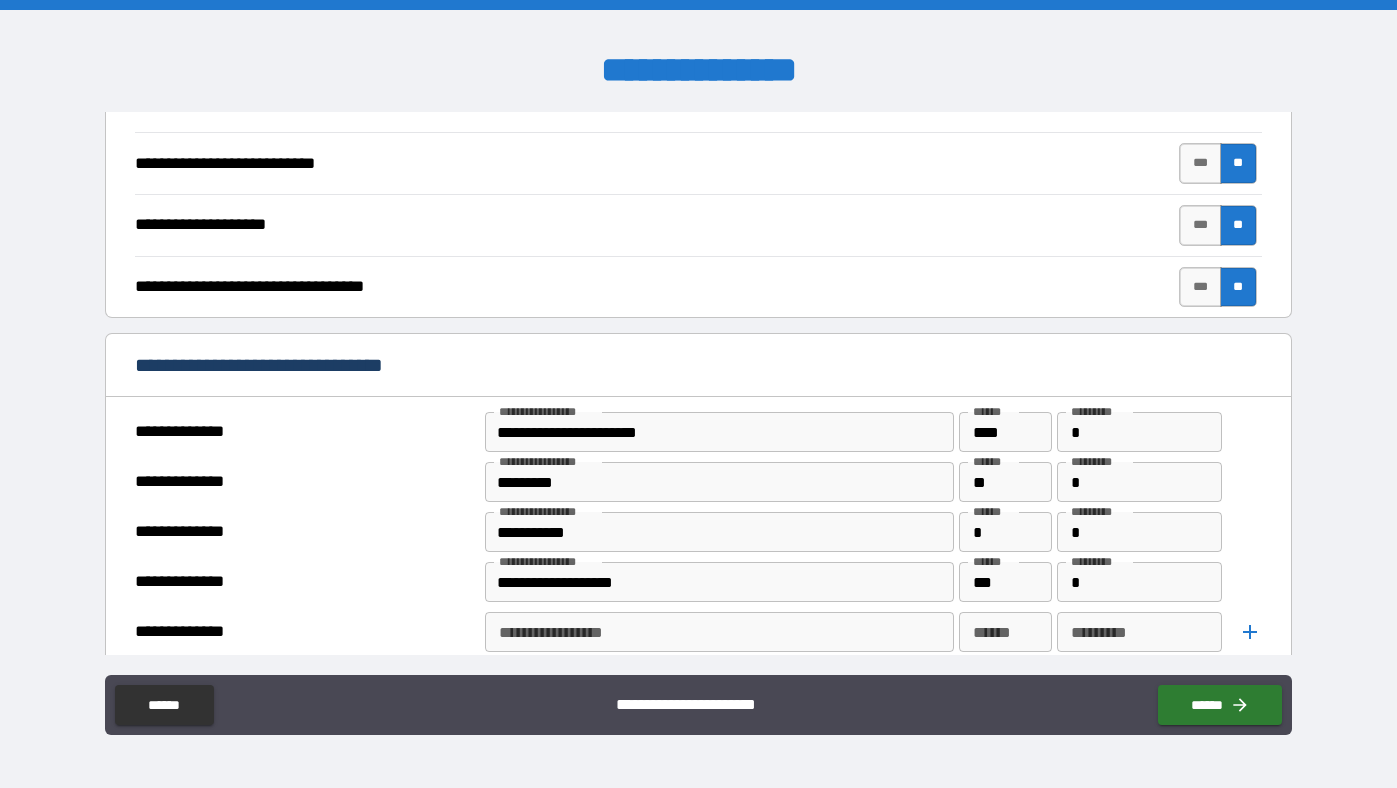 click on "**********" at bounding box center [718, 632] 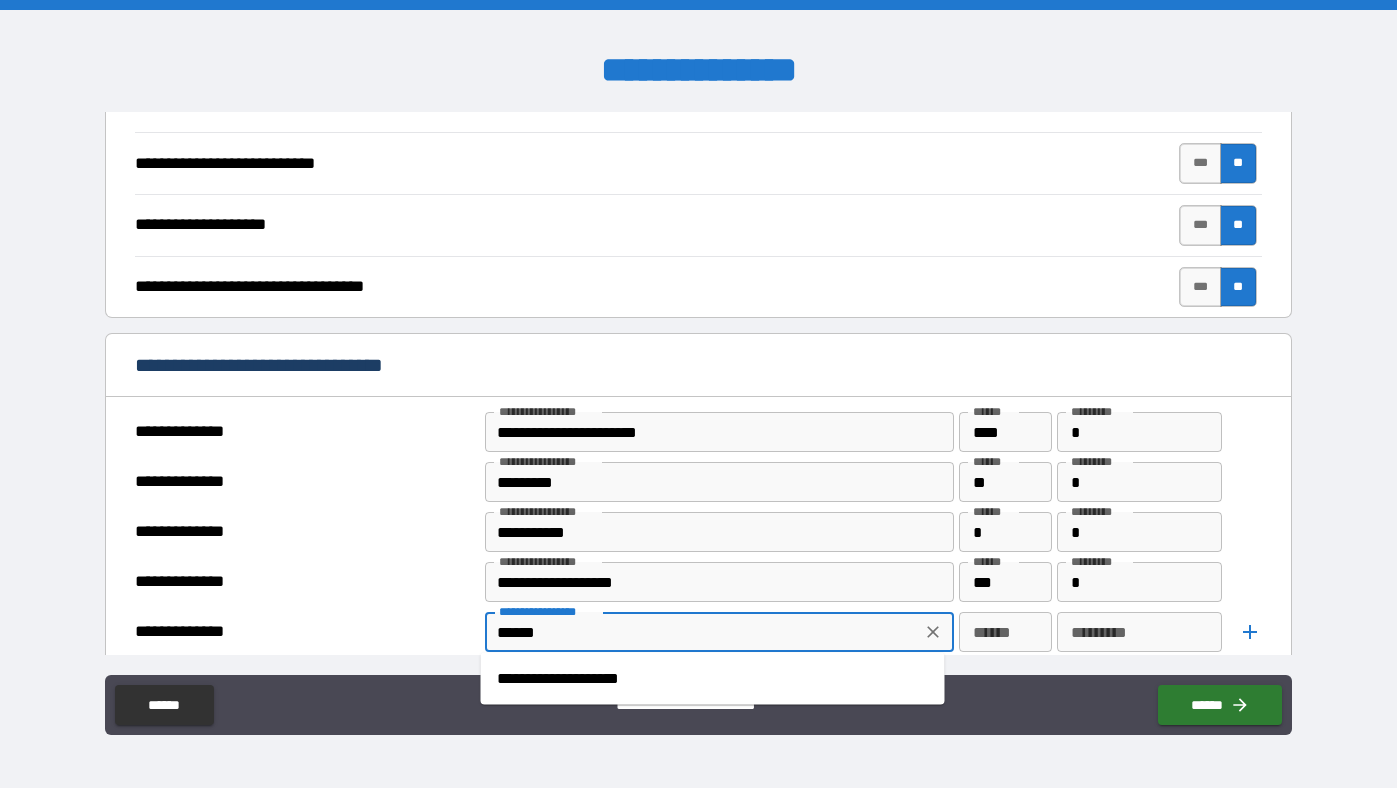 click on "**********" at bounding box center [713, 679] 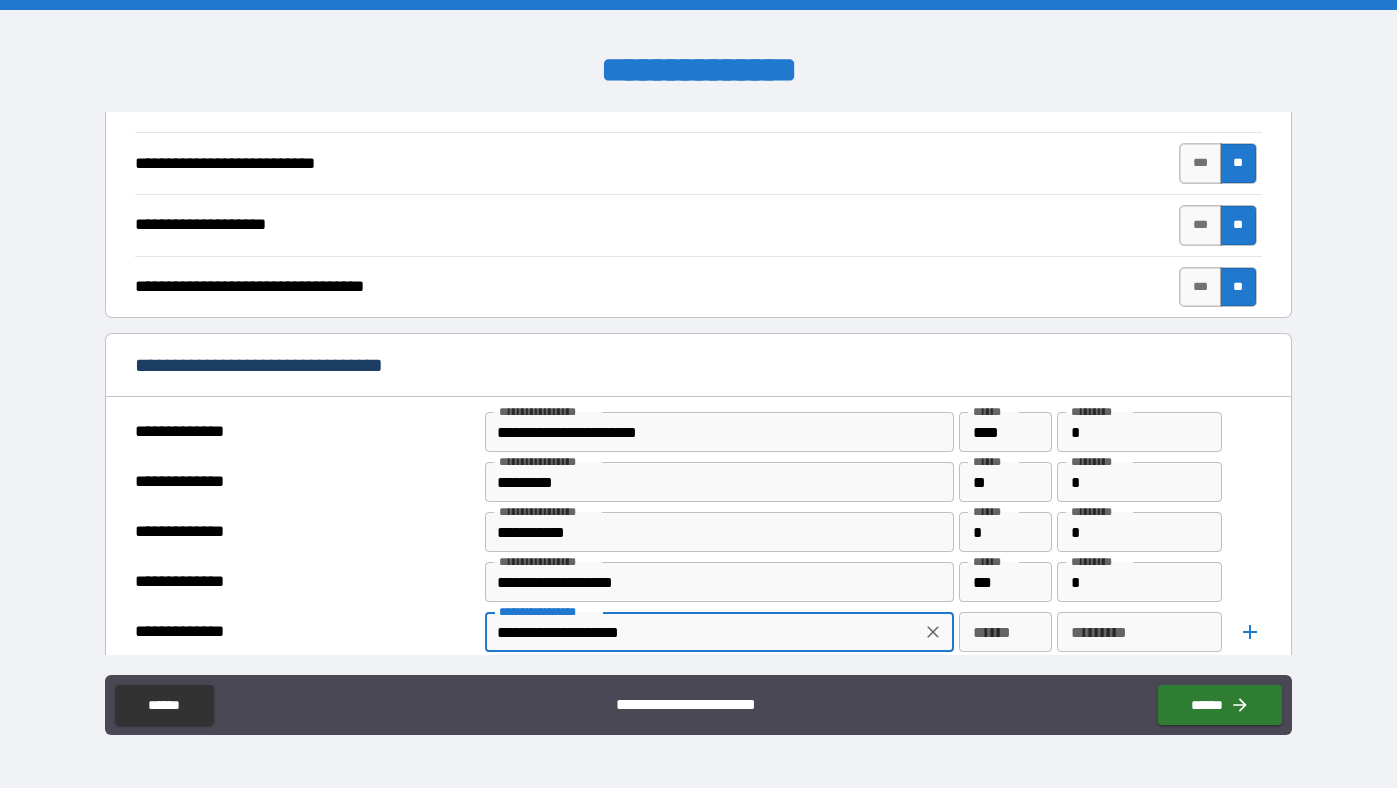 type on "**********" 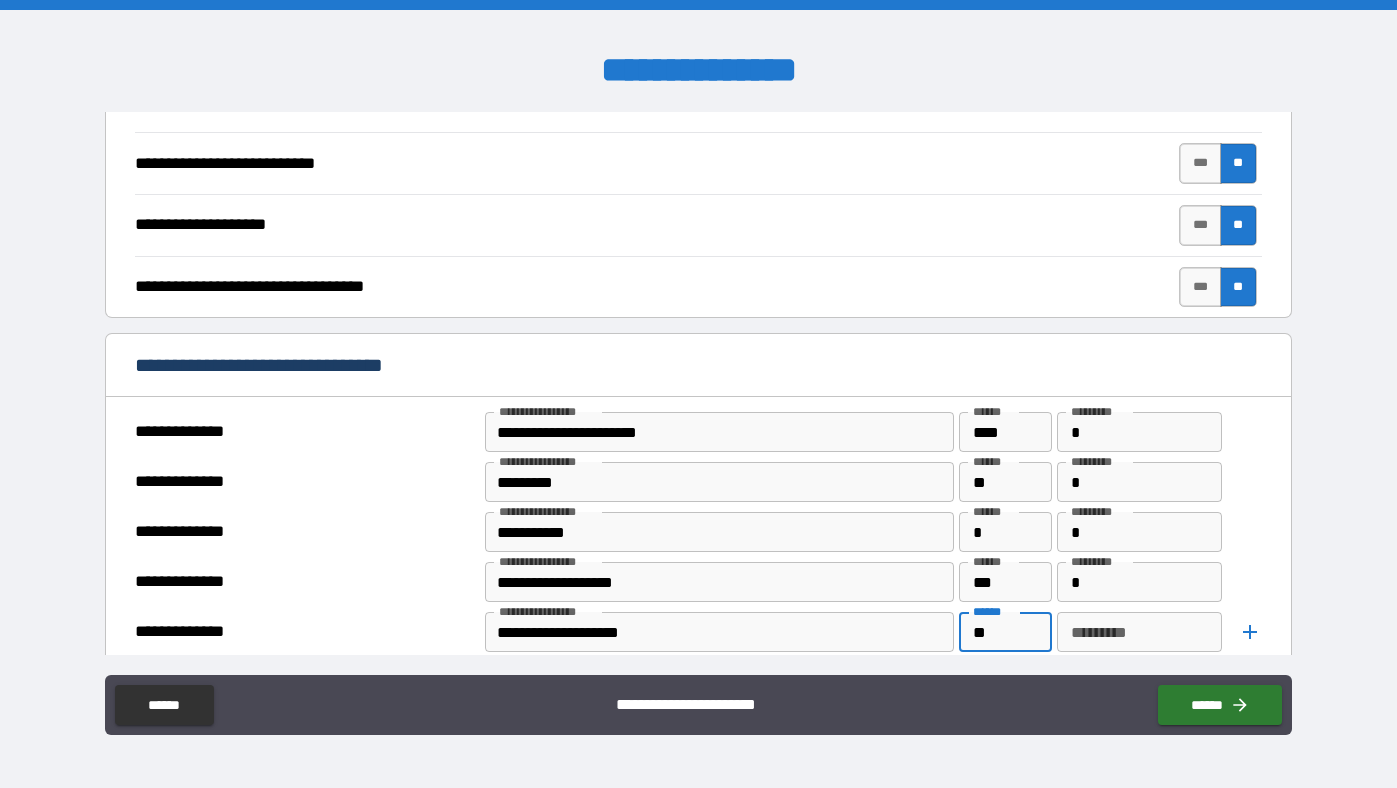 type on "**" 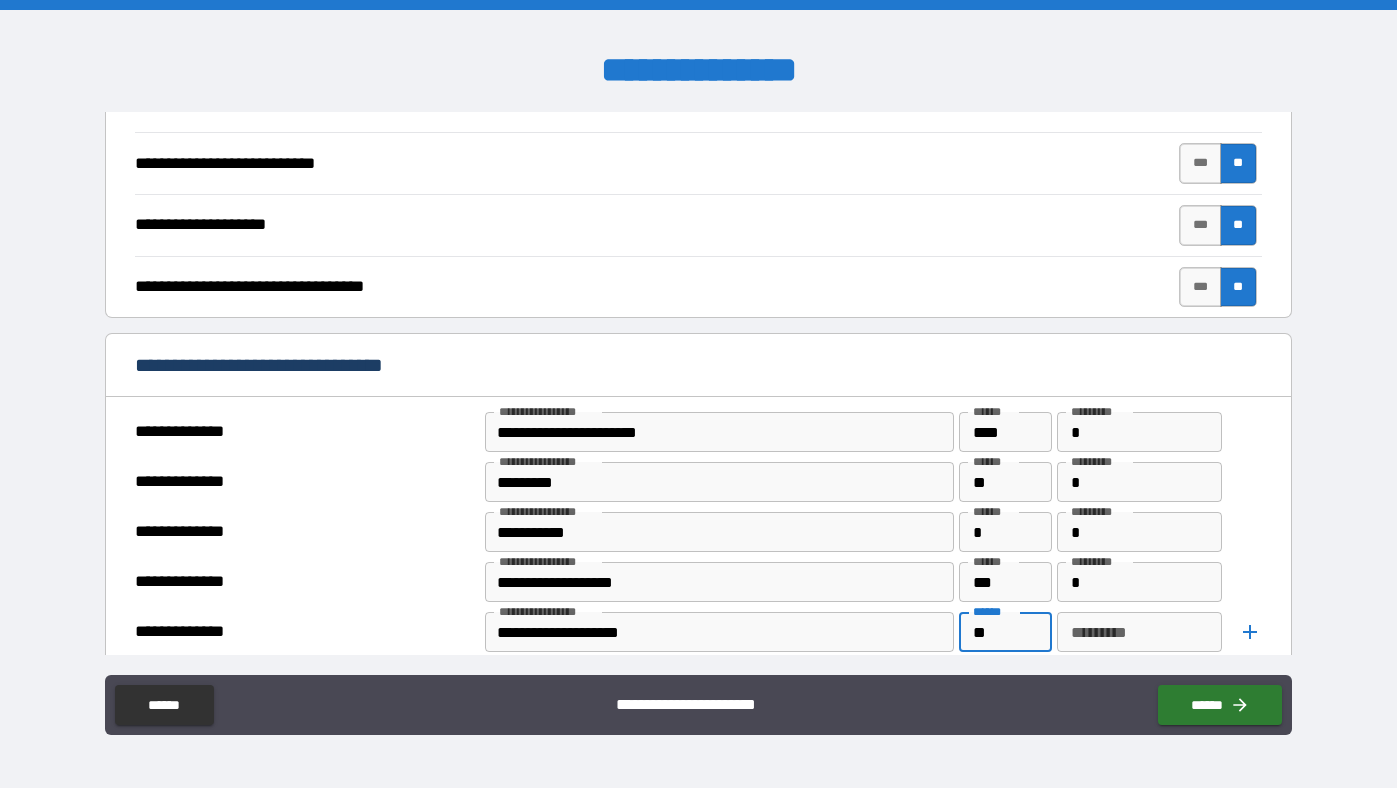 click on "********* *********" at bounding box center (1139, 632) 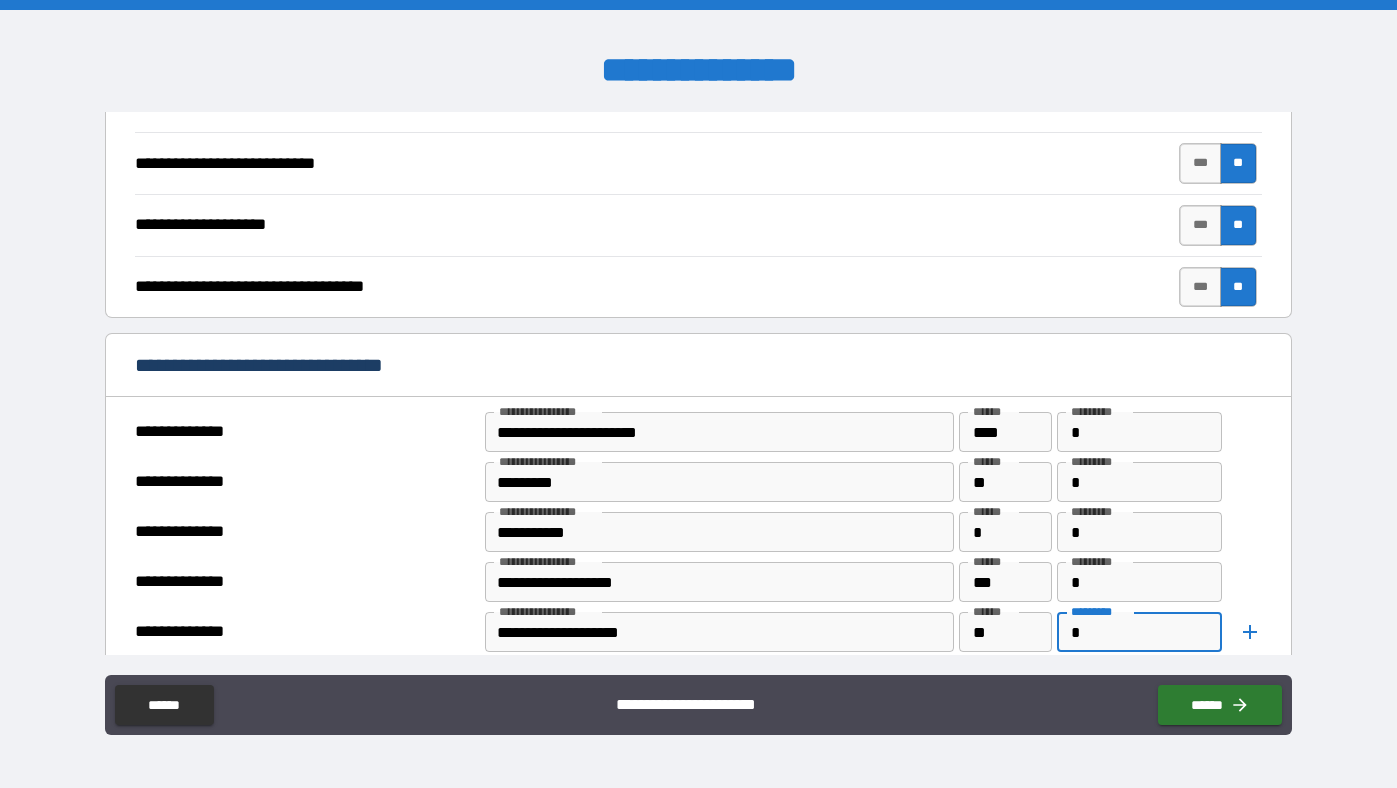 type on "*" 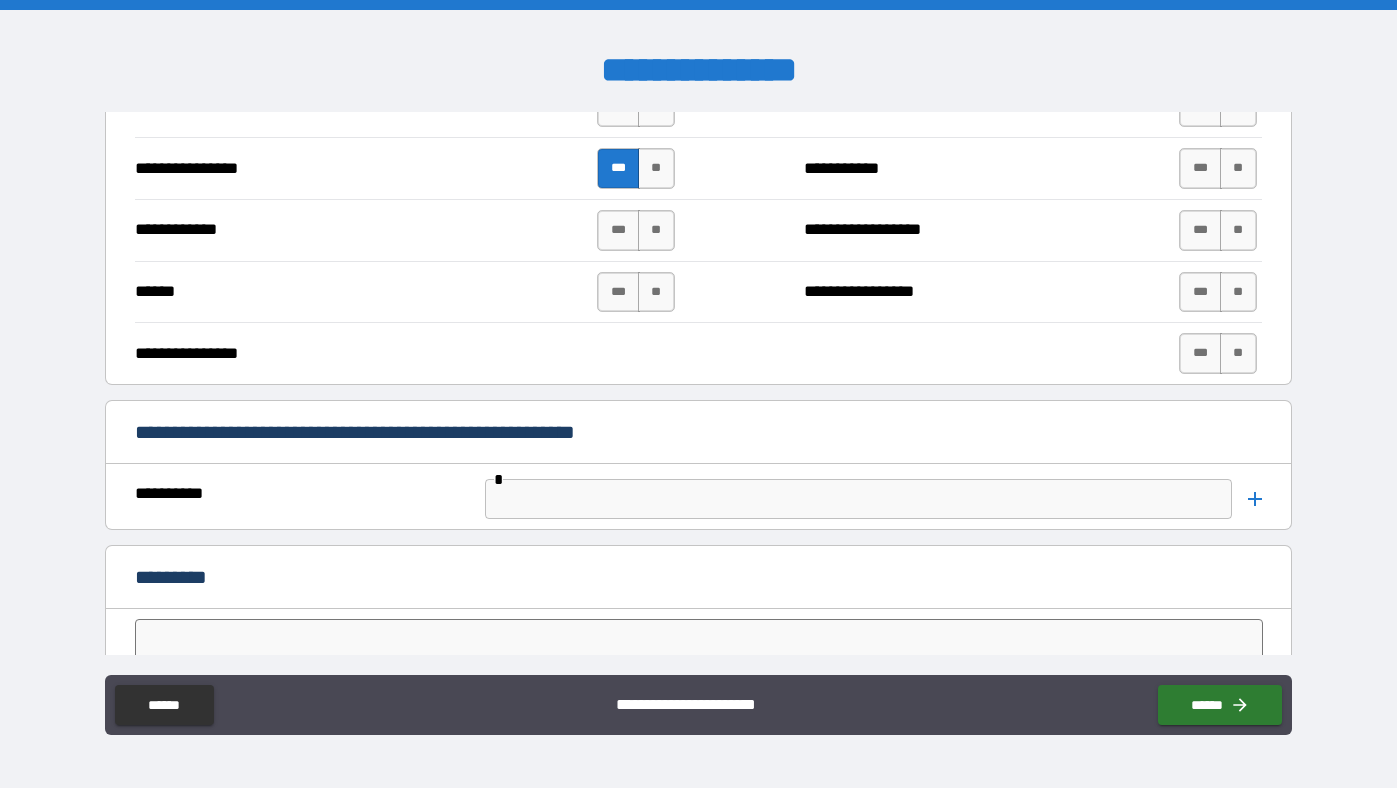 scroll, scrollTop: 4499, scrollLeft: 0, axis: vertical 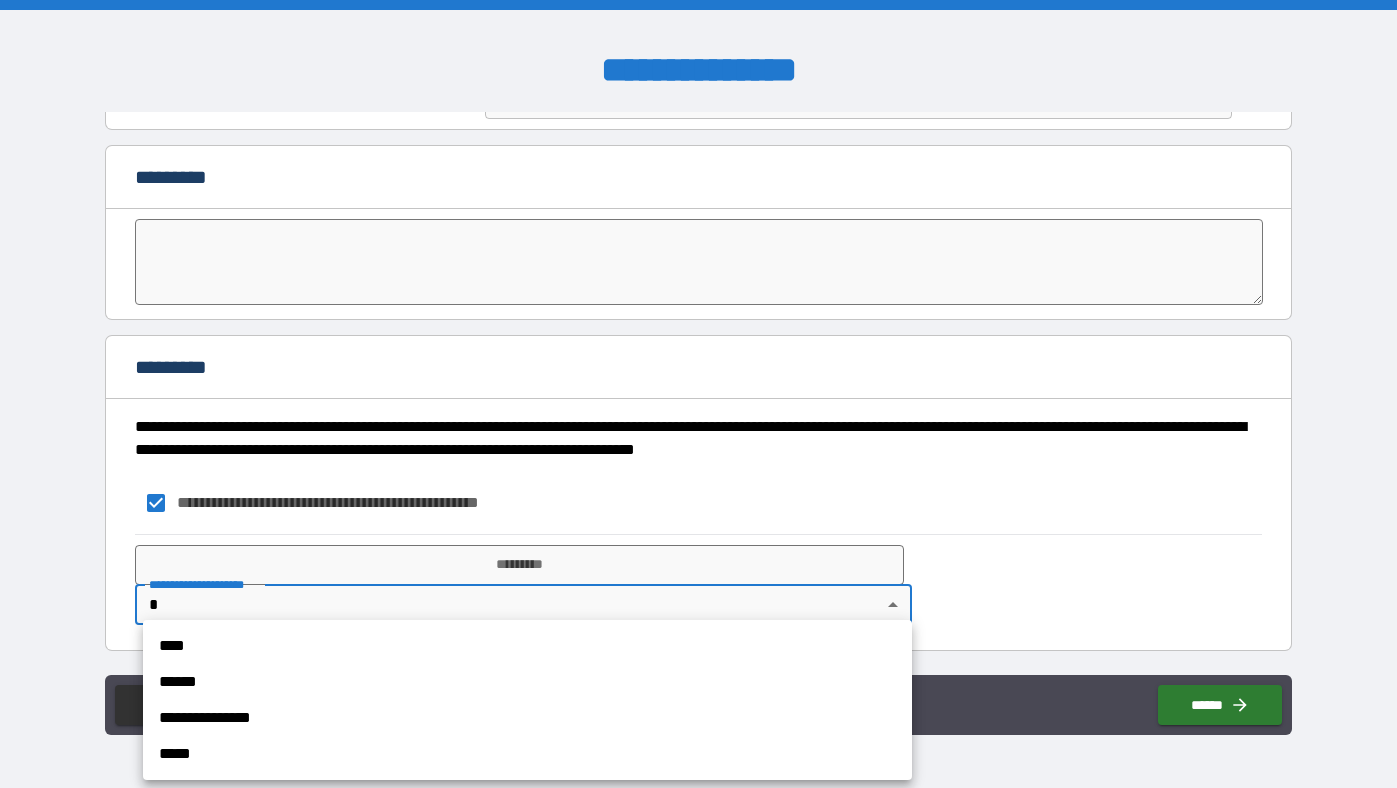 click on "**********" at bounding box center (698, 394) 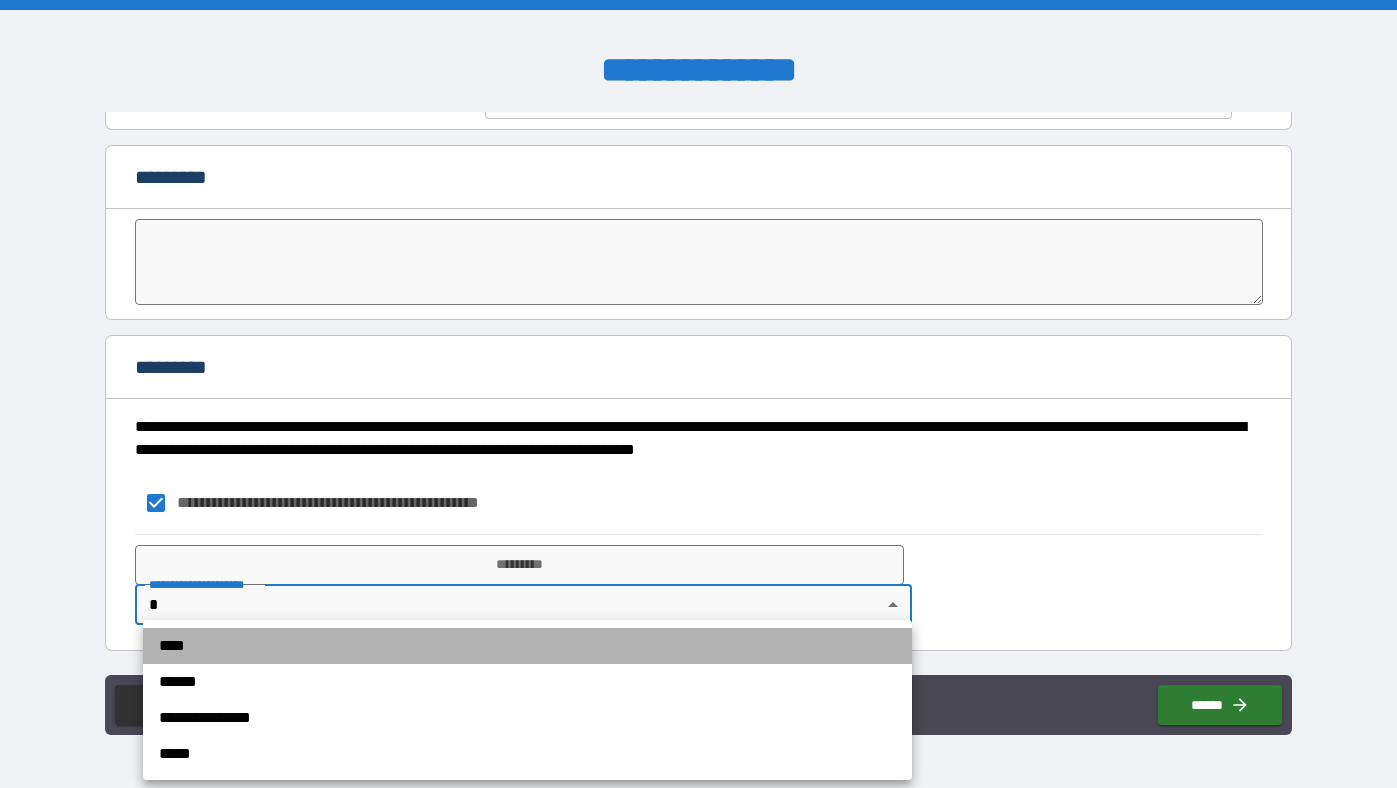 click on "****" at bounding box center (527, 646) 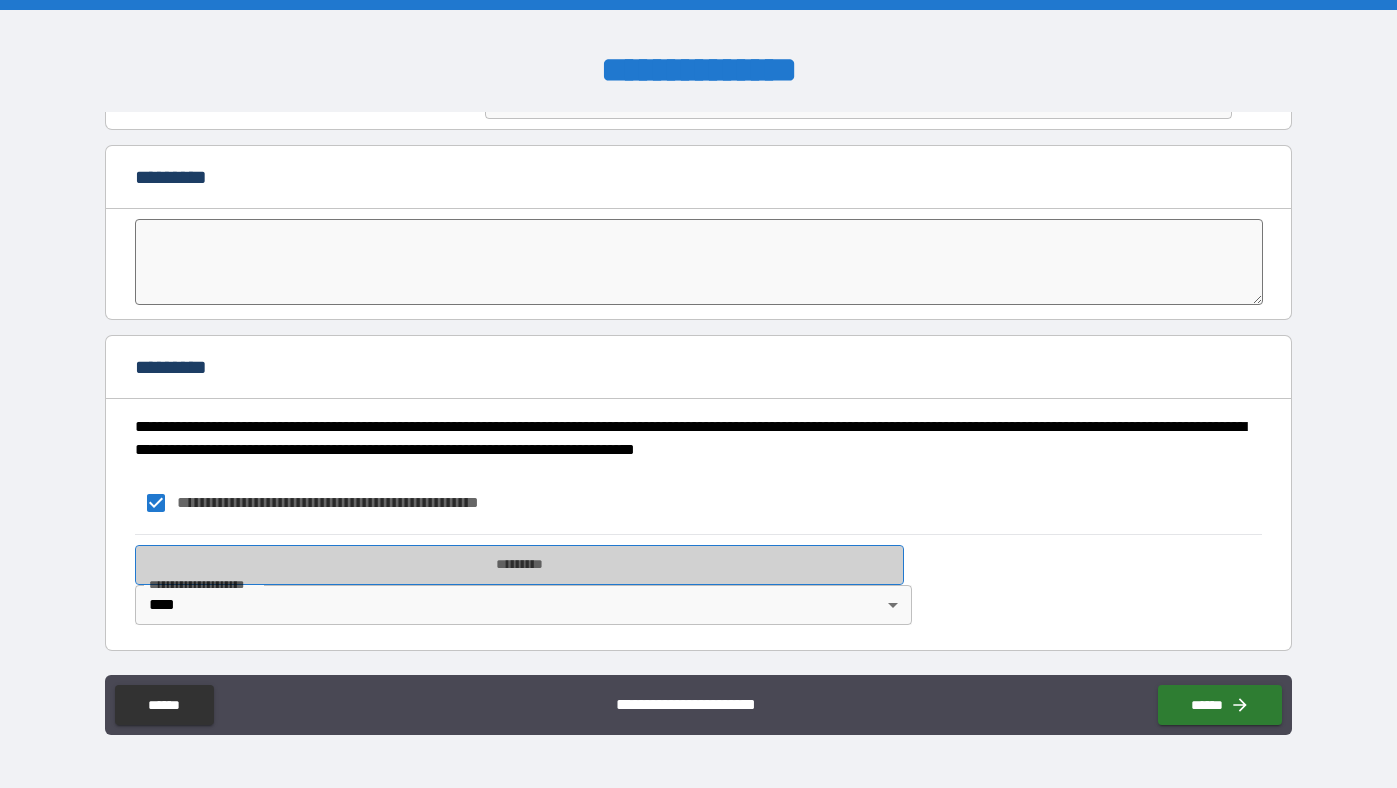 click on "*********" at bounding box center [519, 565] 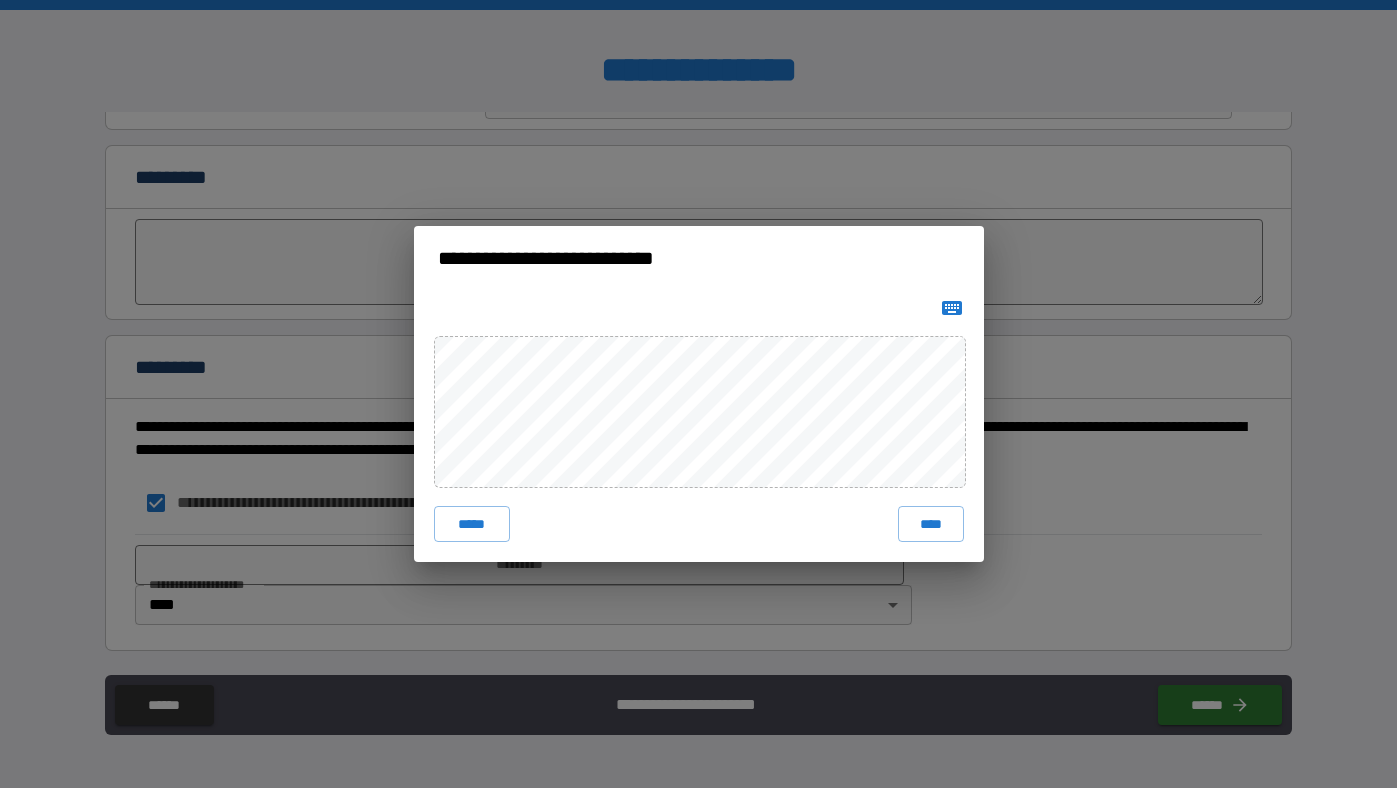 click 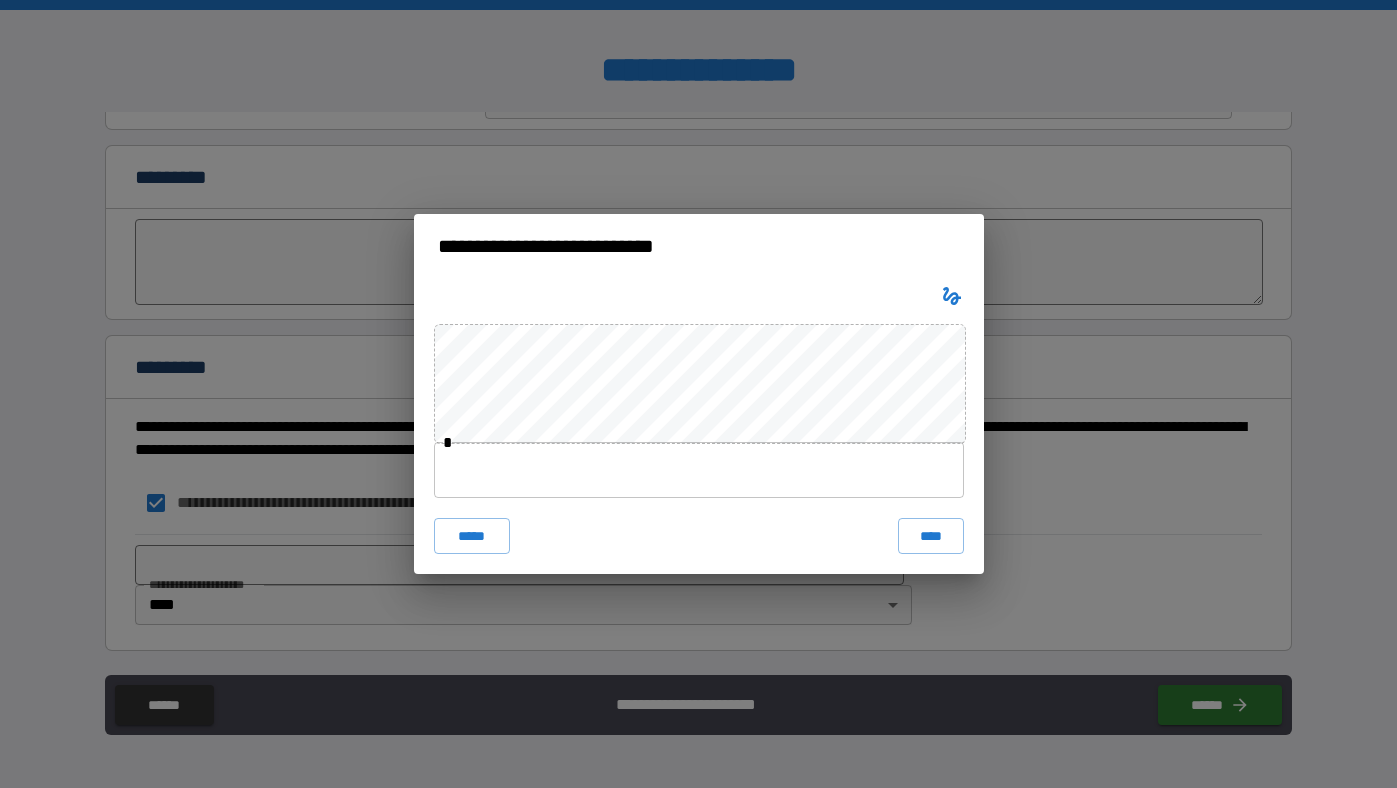 click at bounding box center (699, 470) 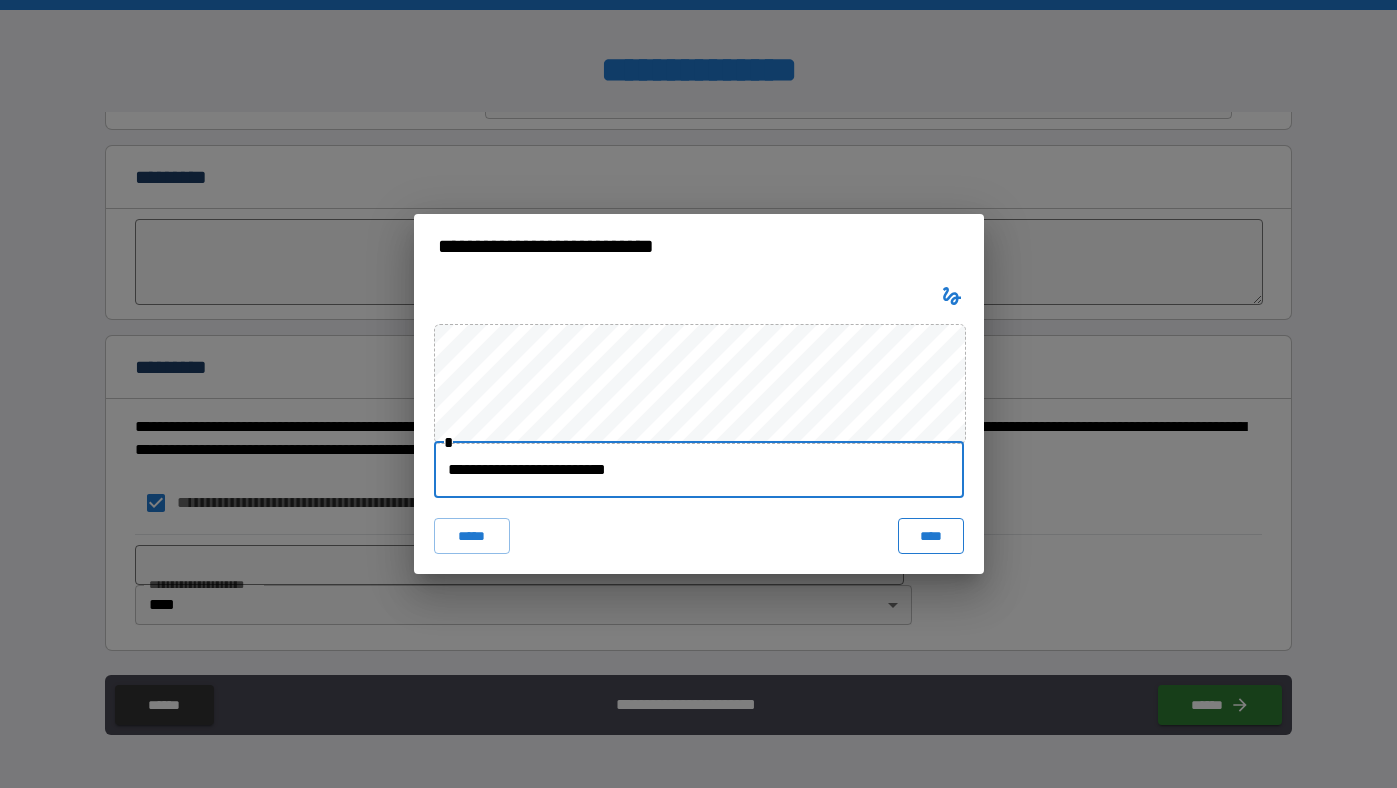 type on "**********" 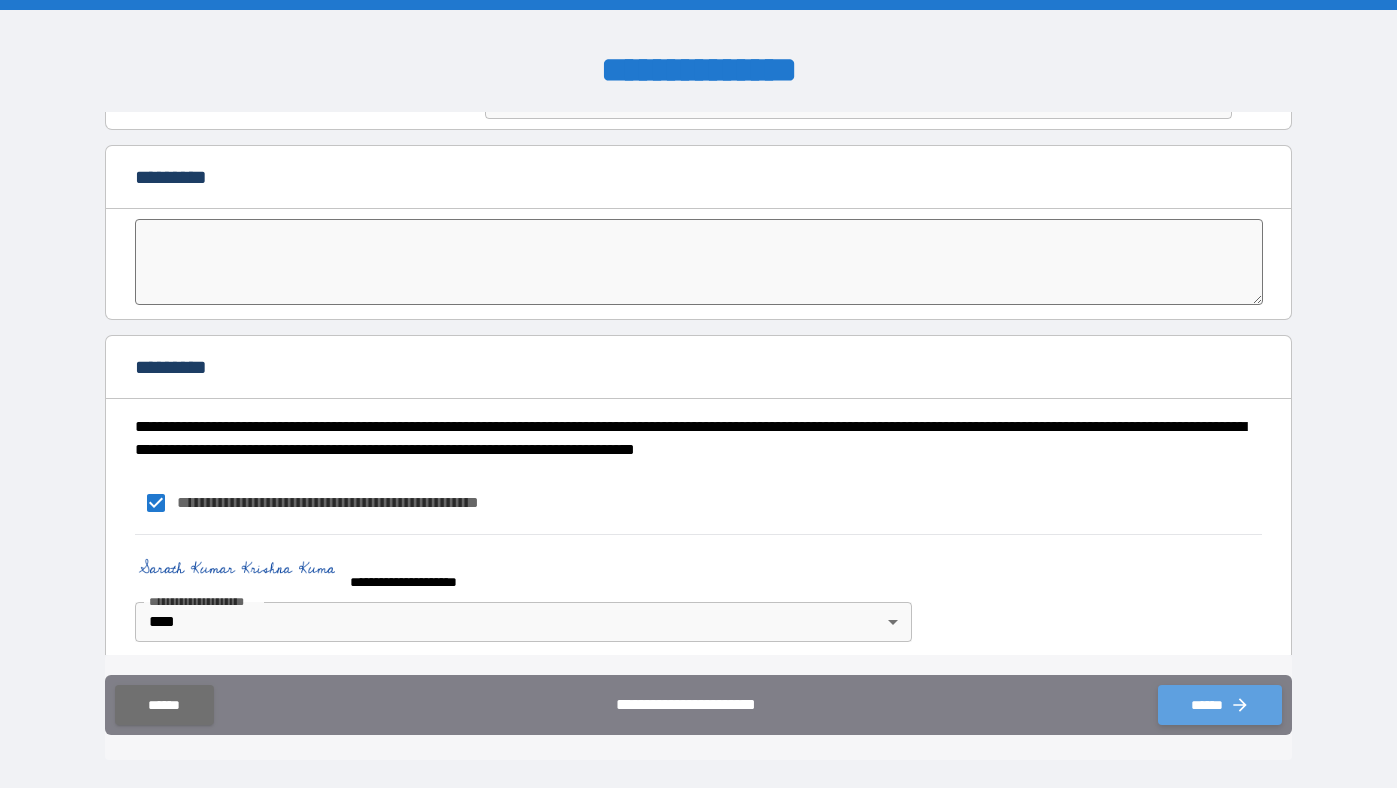 click 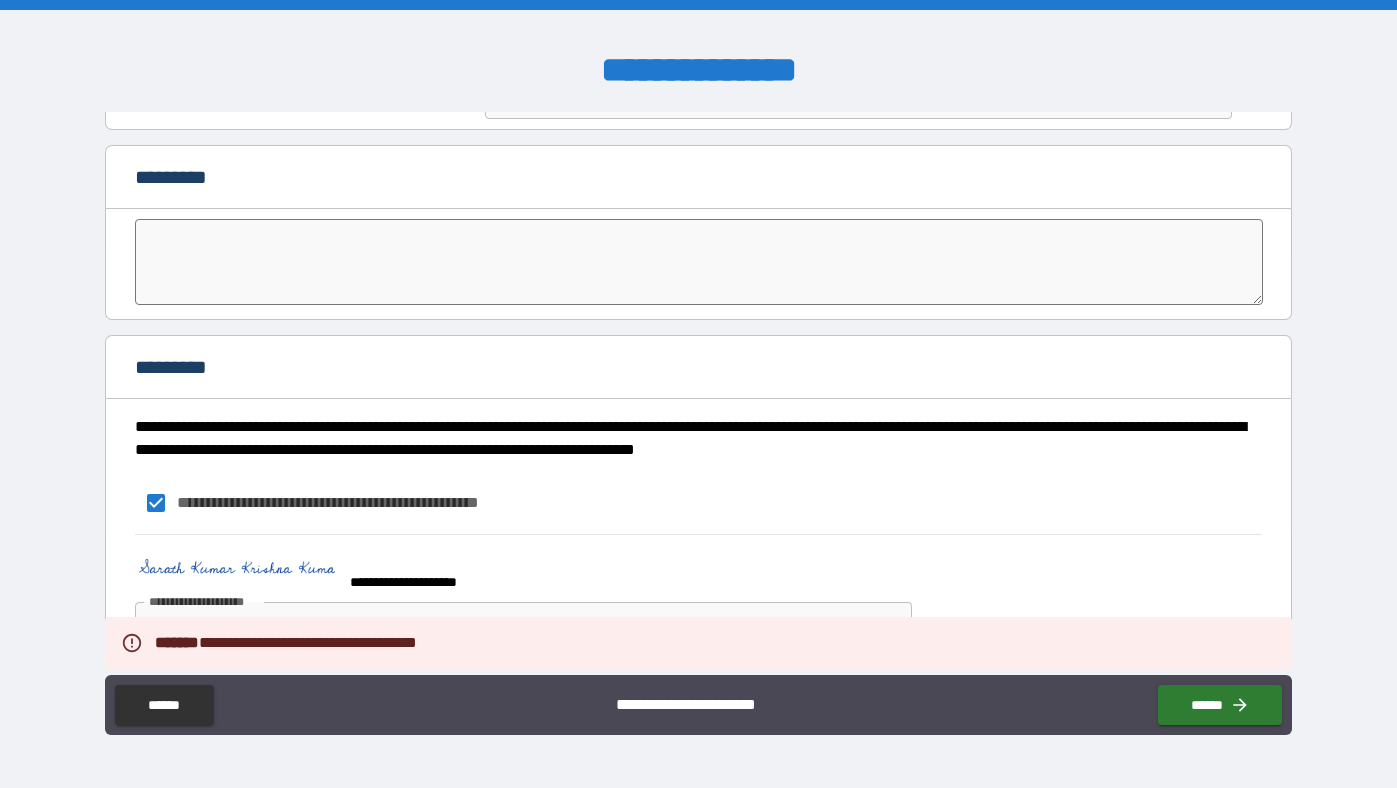 scroll, scrollTop: 4516, scrollLeft: 0, axis: vertical 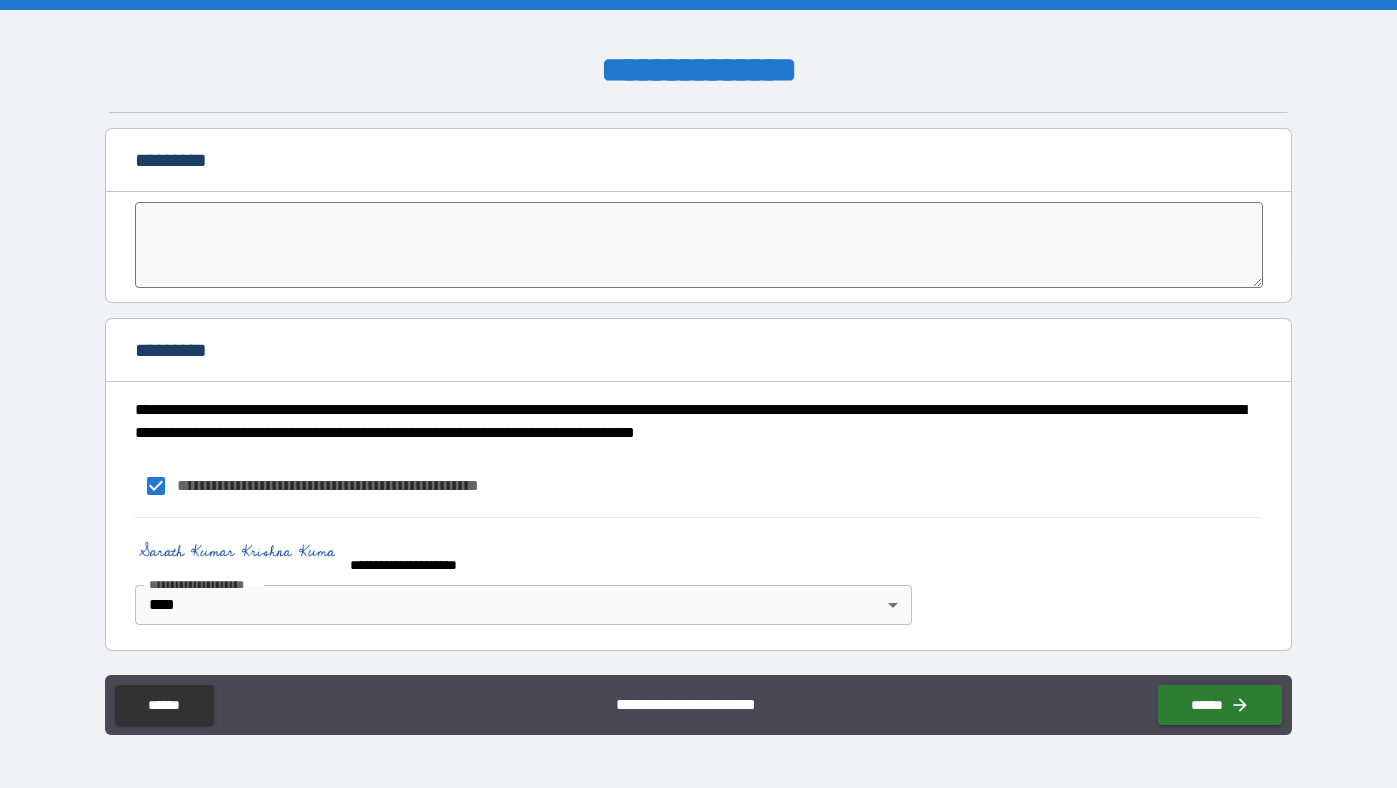 click on "**********" at bounding box center [698, 394] 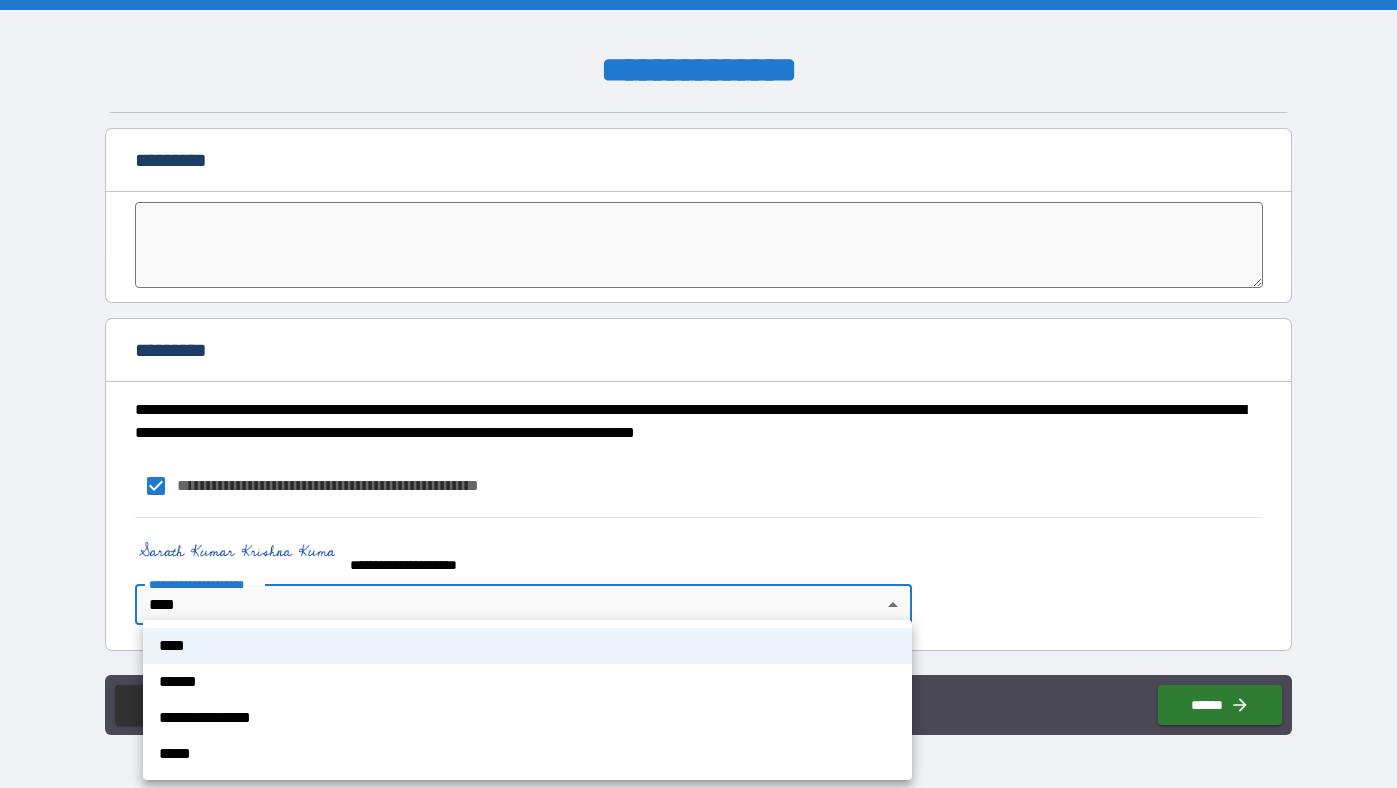 click at bounding box center [698, 394] 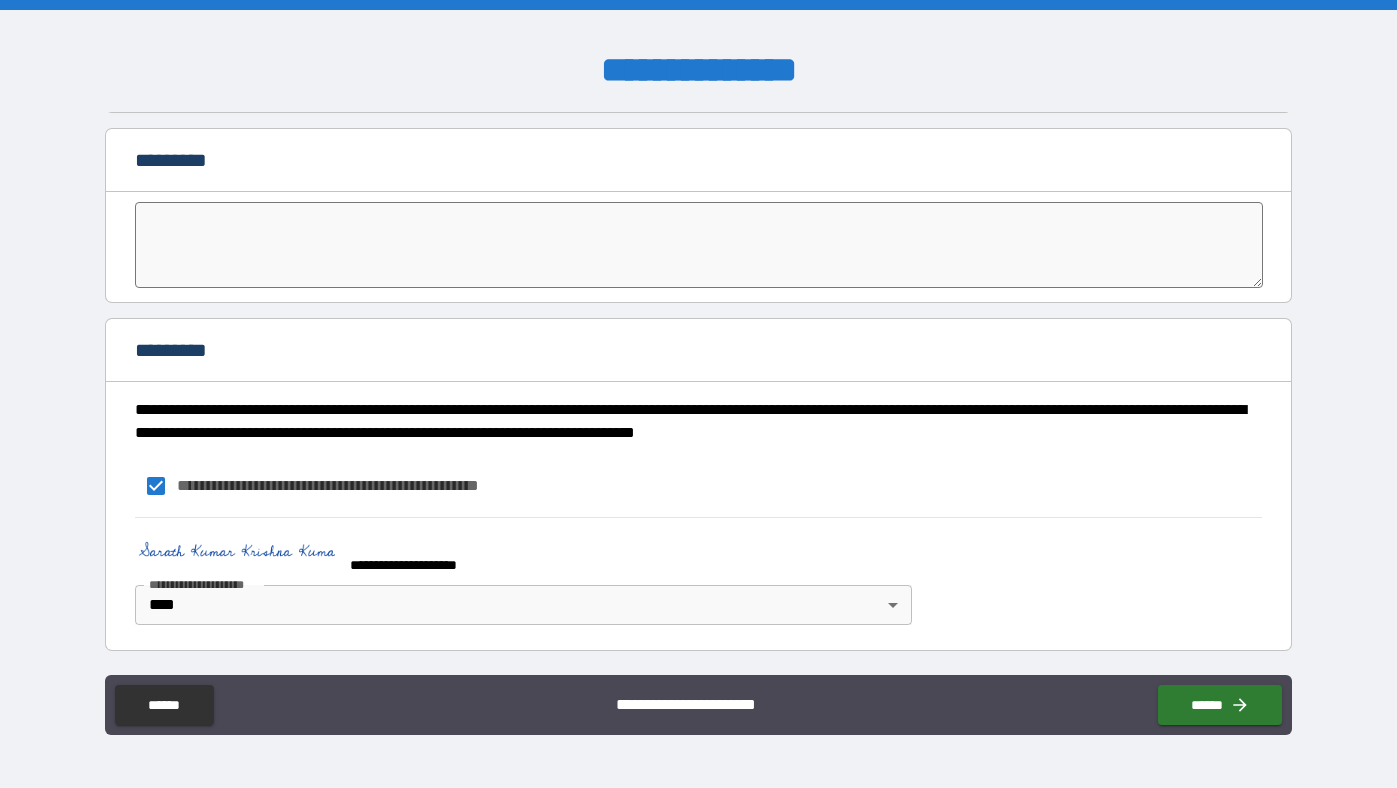 click on "**********" at bounding box center (519, 556) 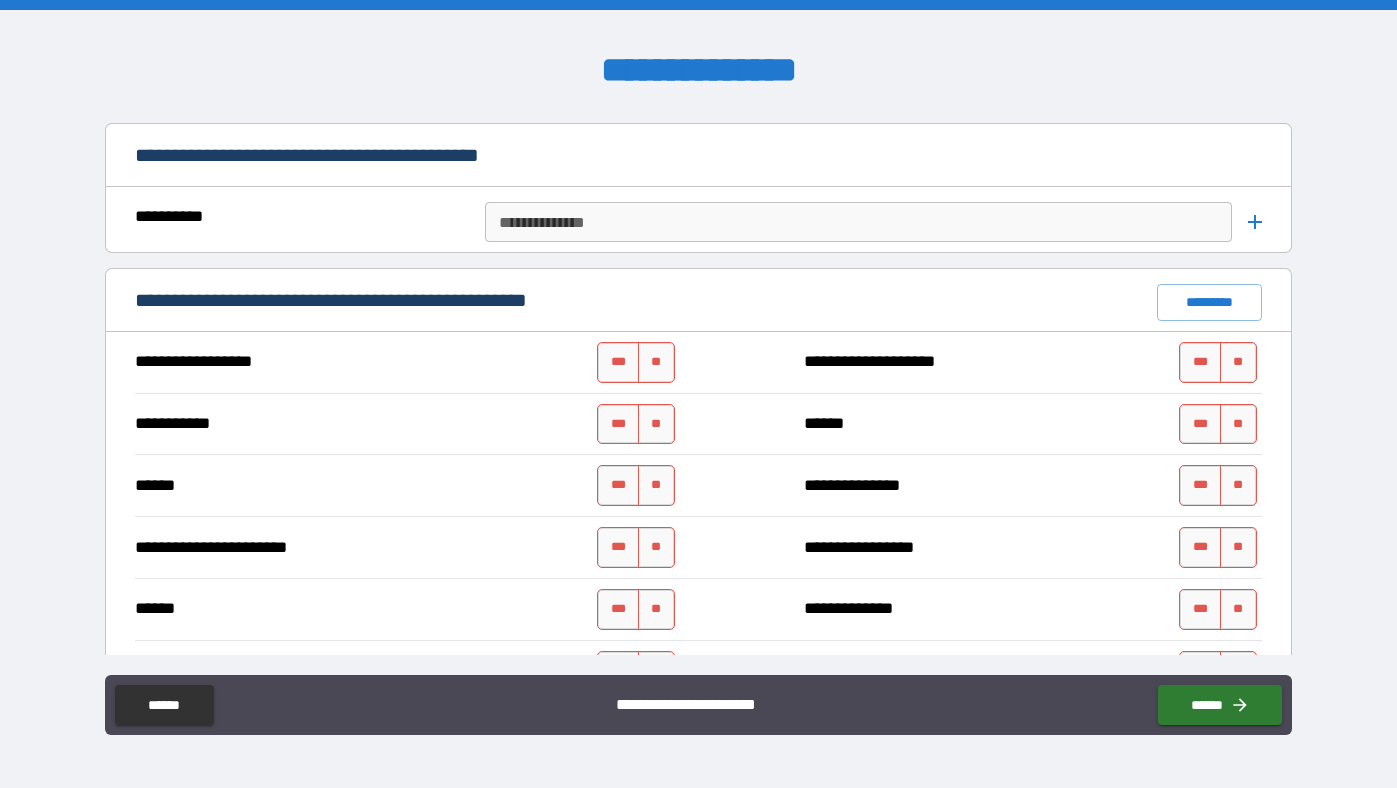scroll, scrollTop: 1769, scrollLeft: 0, axis: vertical 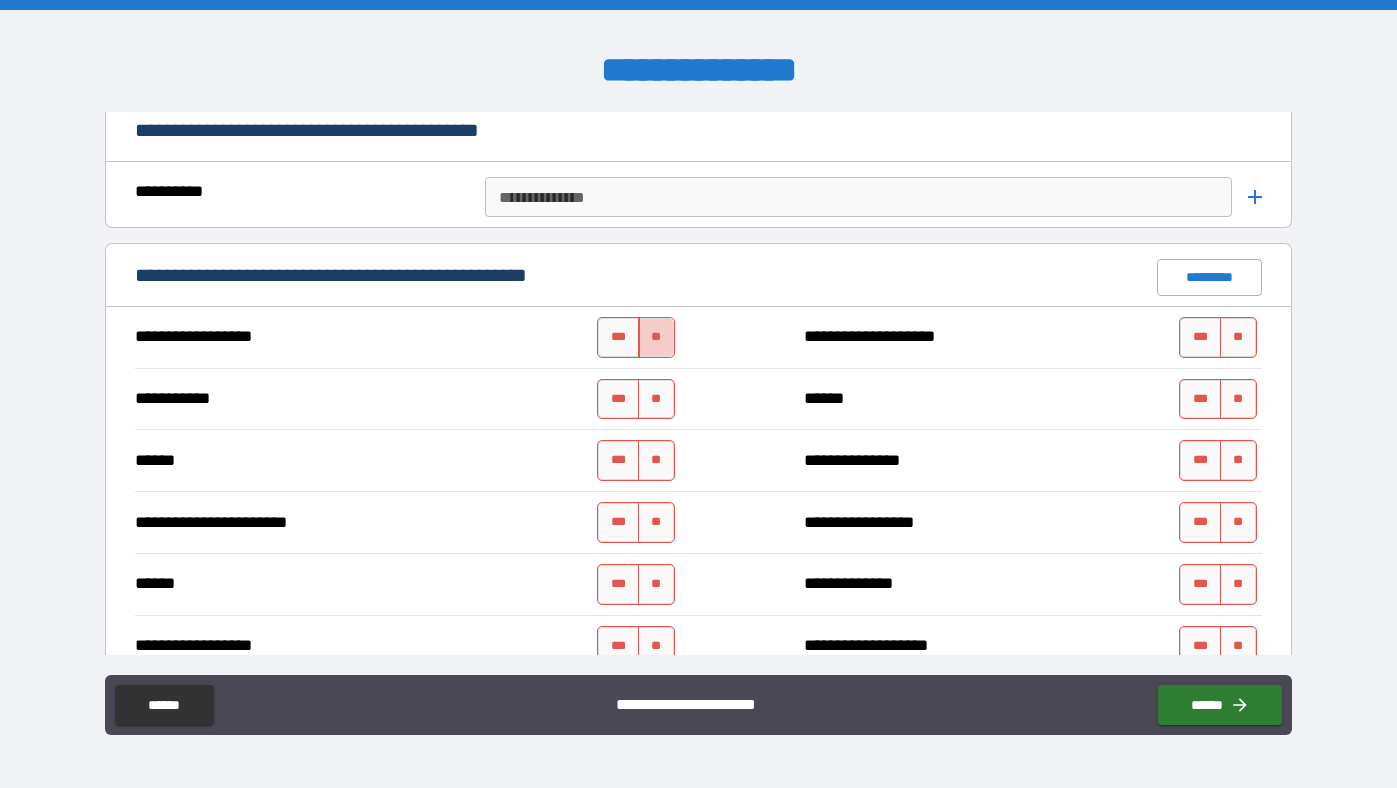 click on "**" at bounding box center (656, 337) 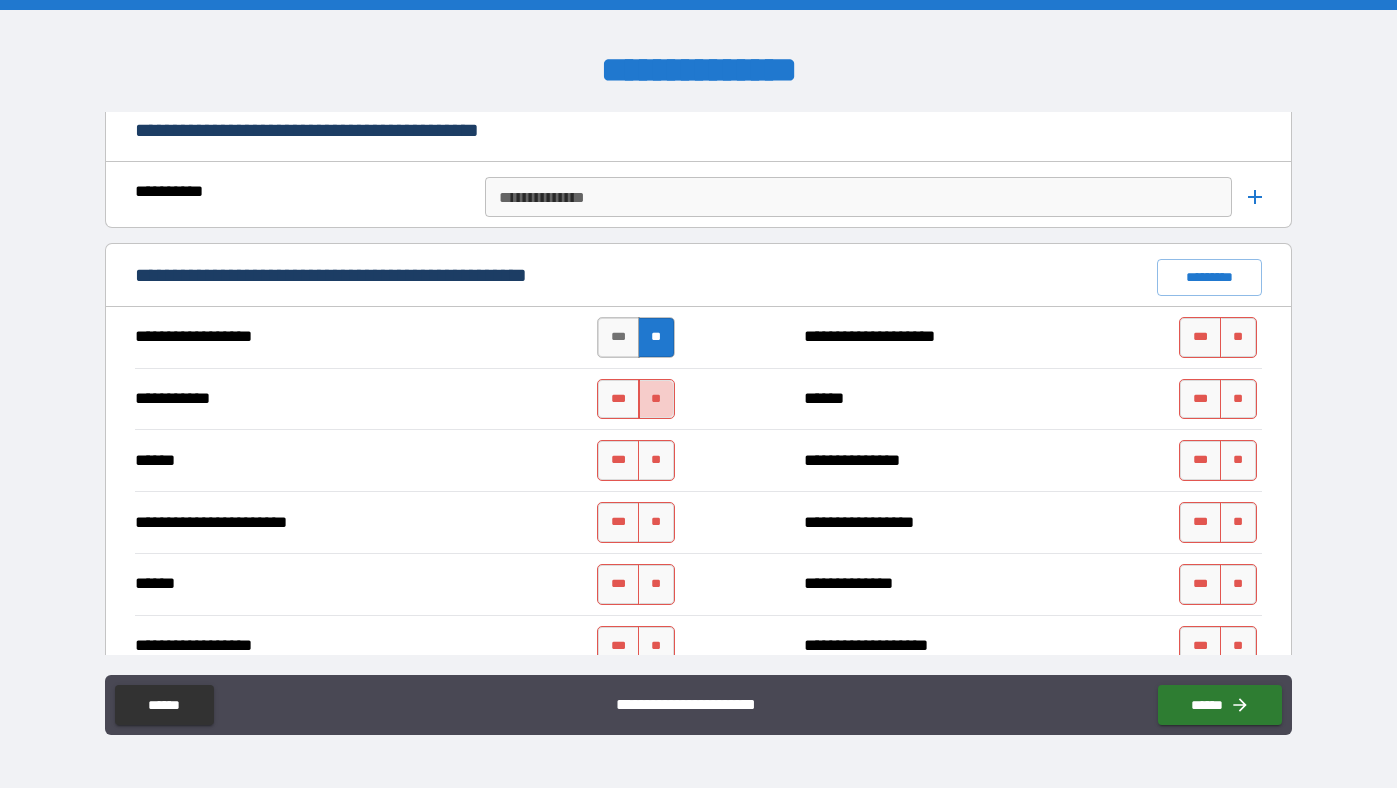 click on "**" at bounding box center (656, 399) 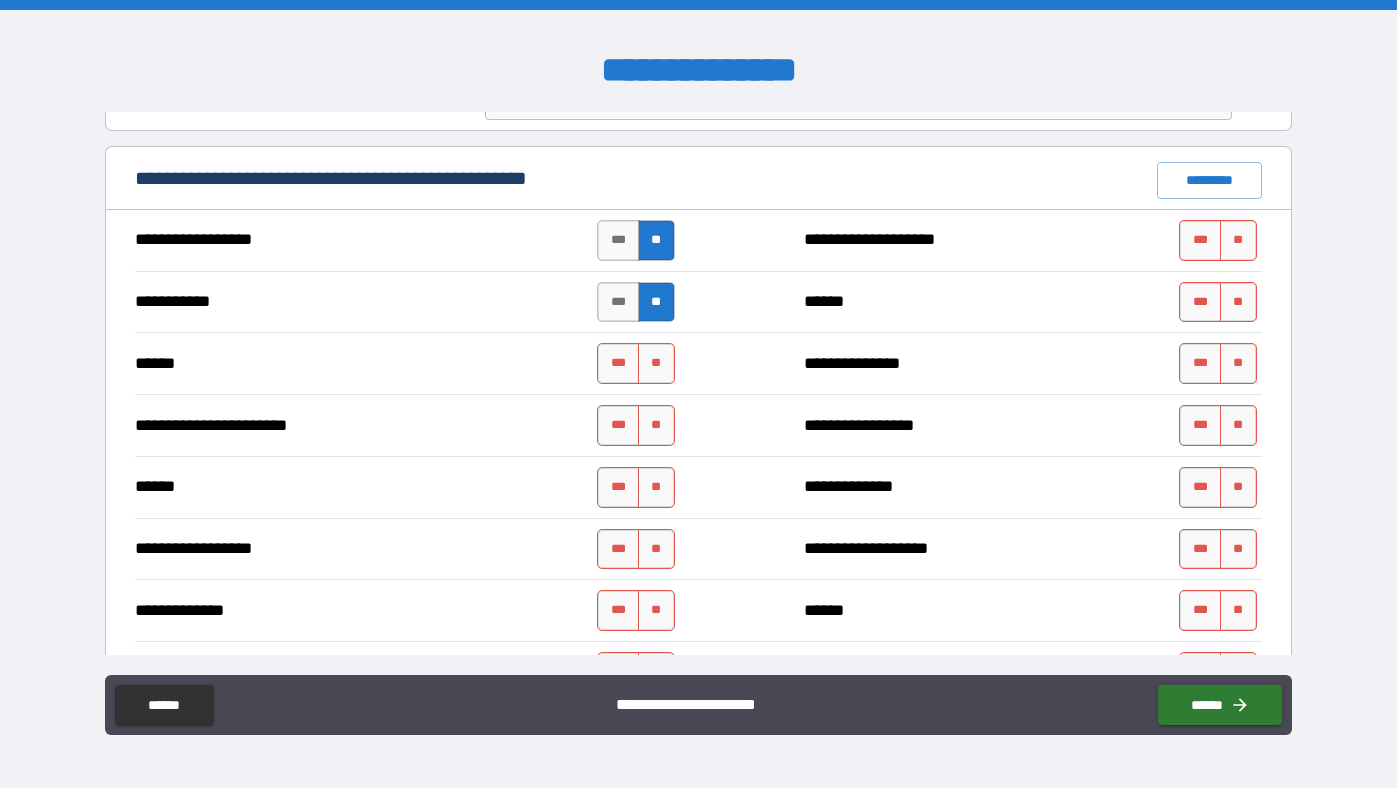 scroll, scrollTop: 1891, scrollLeft: 0, axis: vertical 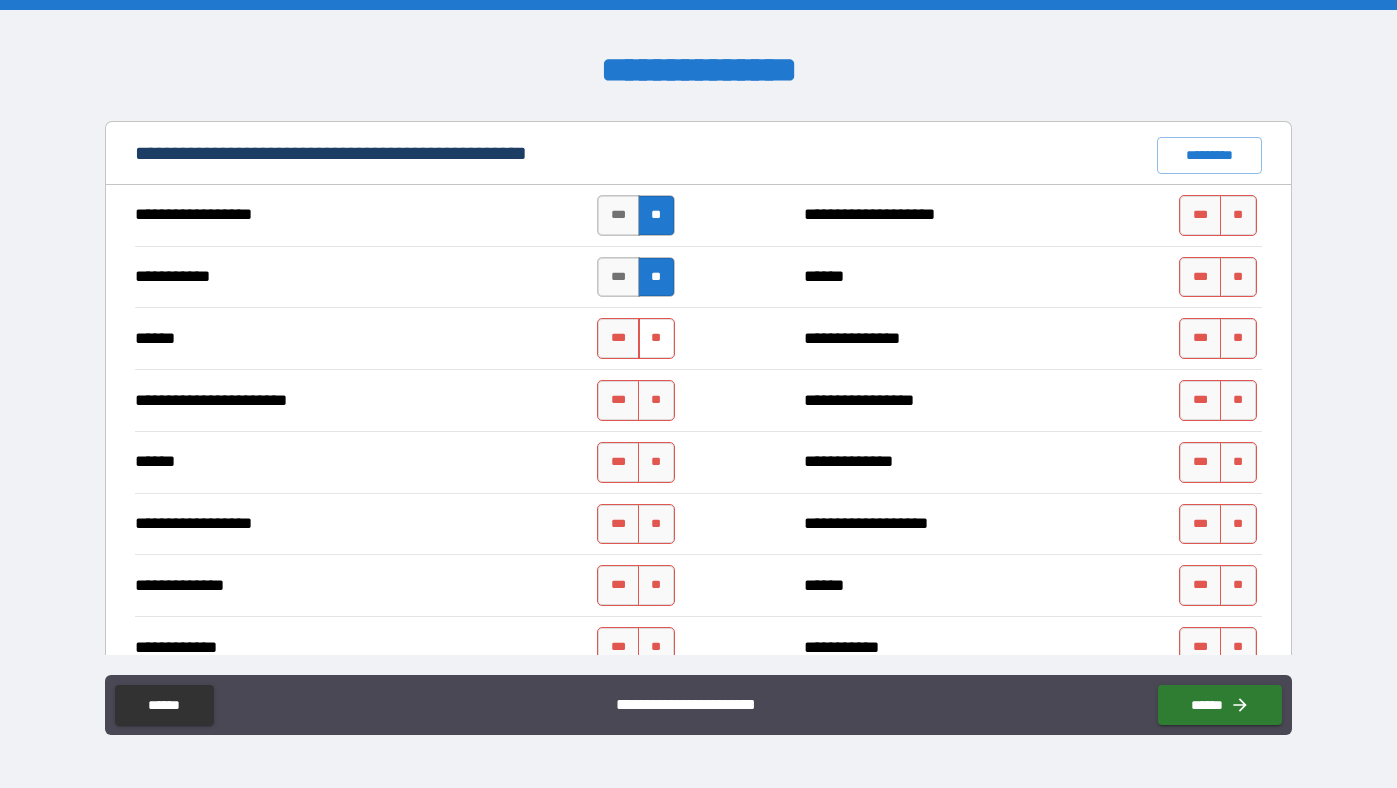 click on "**" at bounding box center (656, 338) 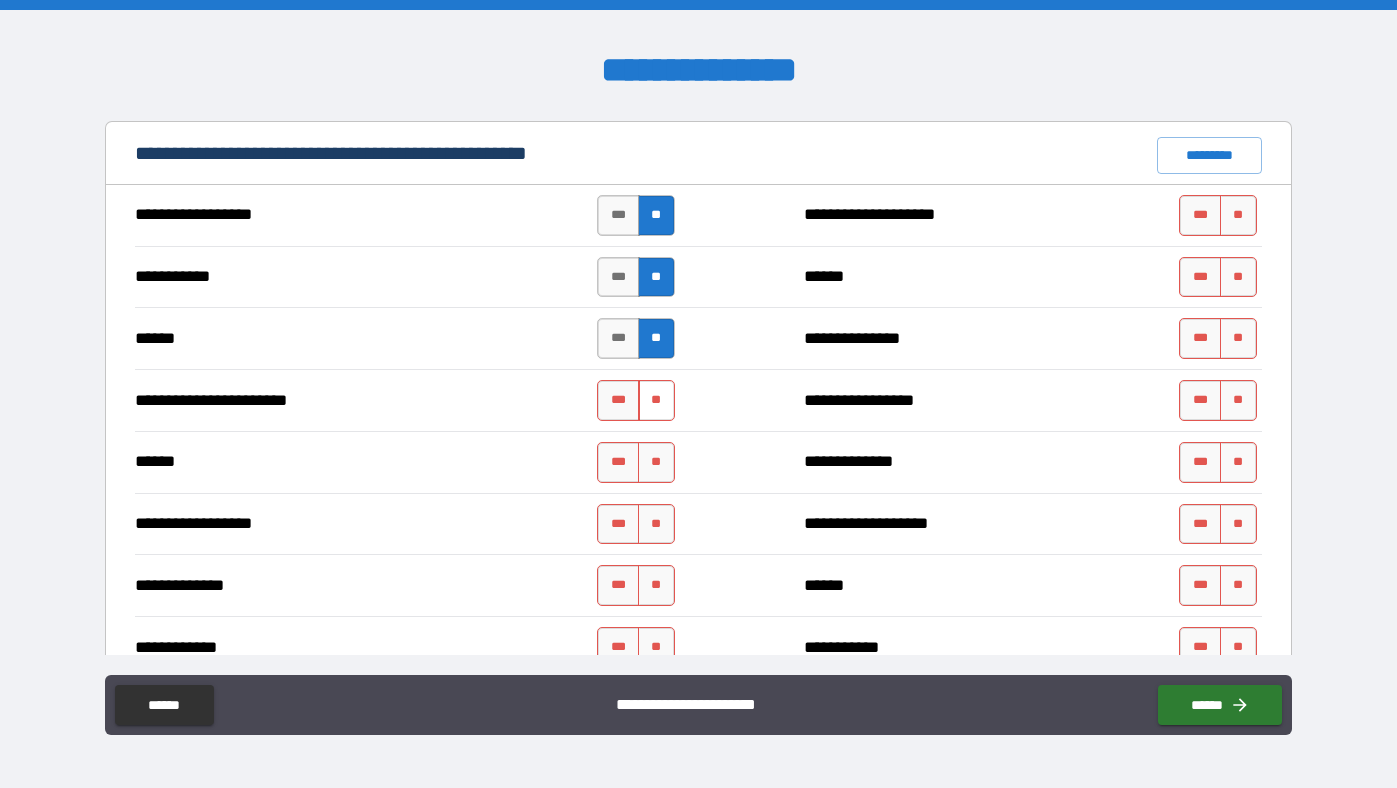 click on "**" at bounding box center (656, 400) 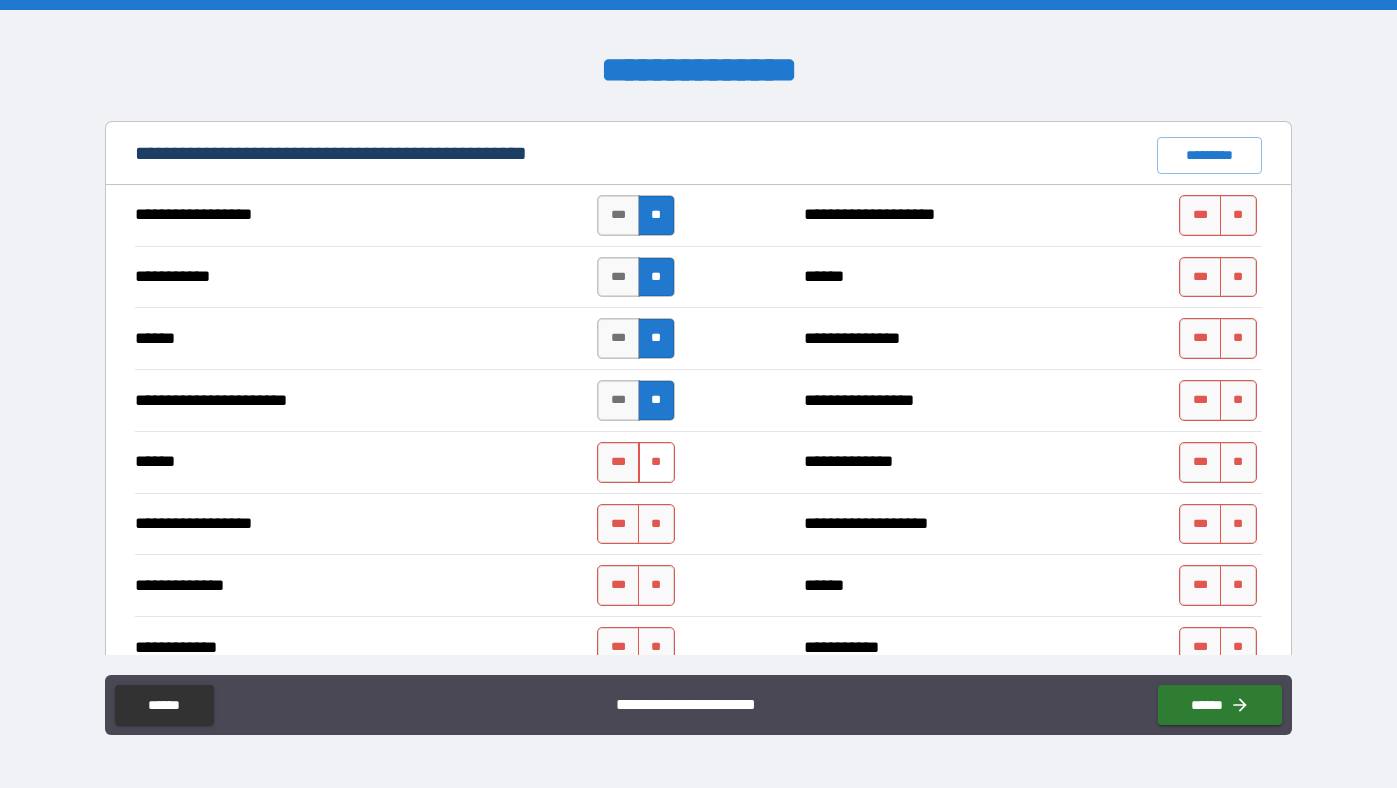 click on "**" at bounding box center (656, 462) 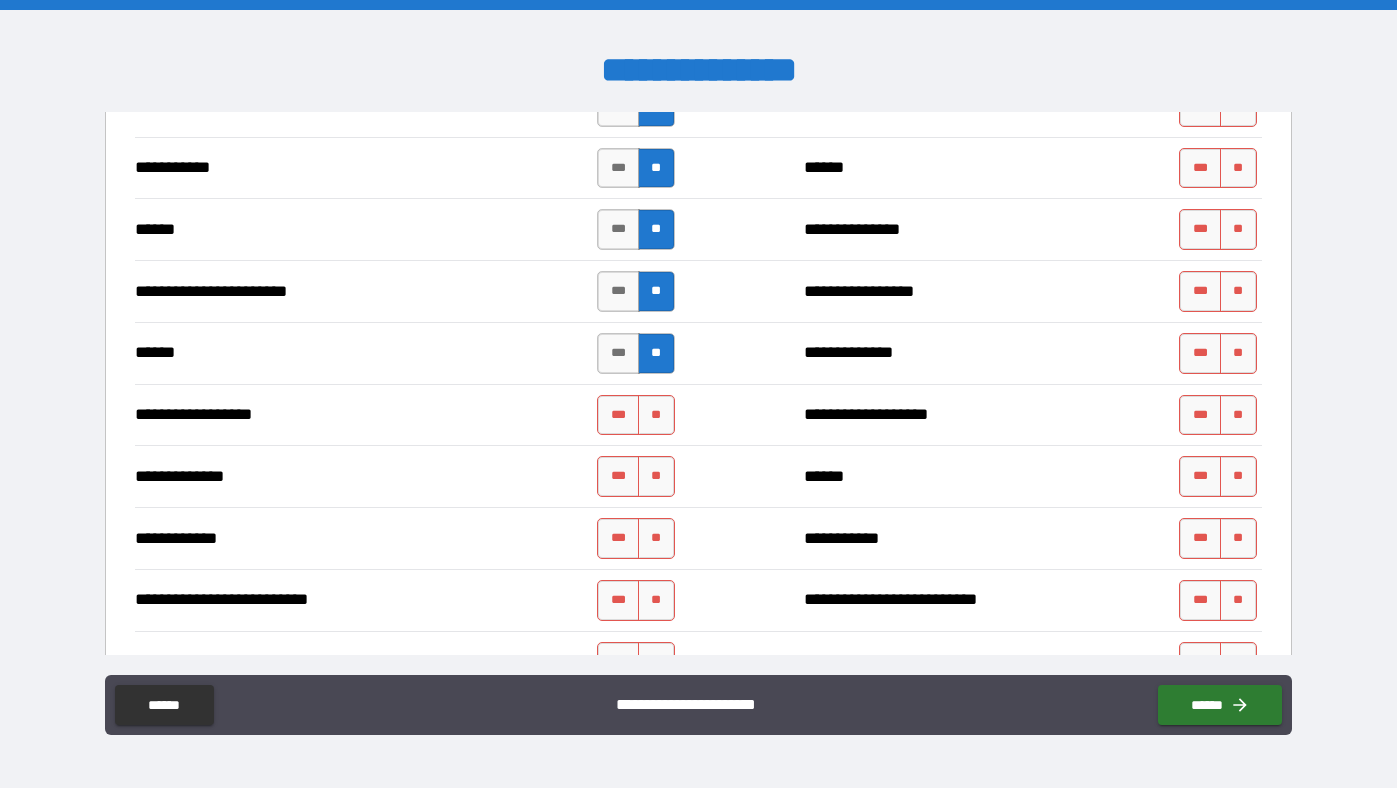 scroll, scrollTop: 2042, scrollLeft: 0, axis: vertical 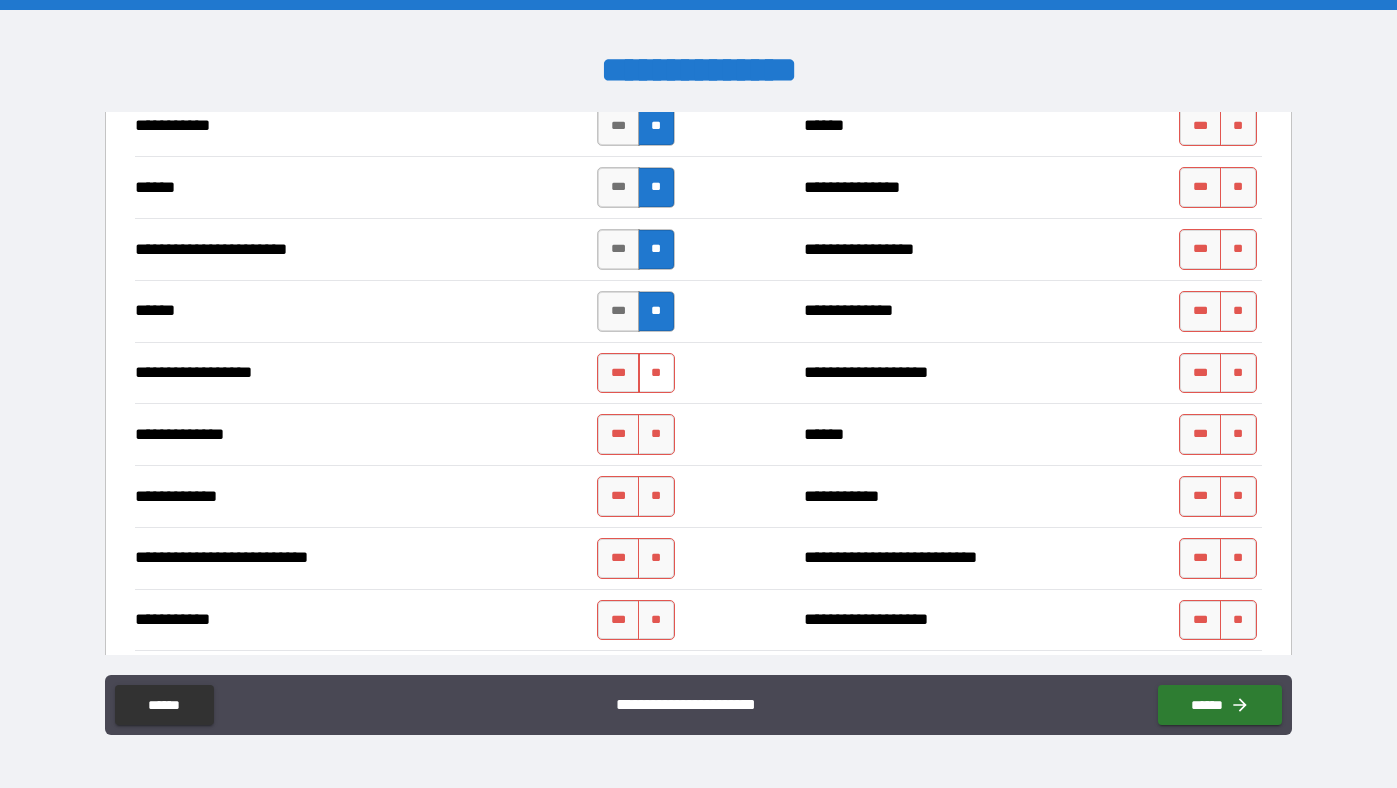 click on "**" at bounding box center (656, 373) 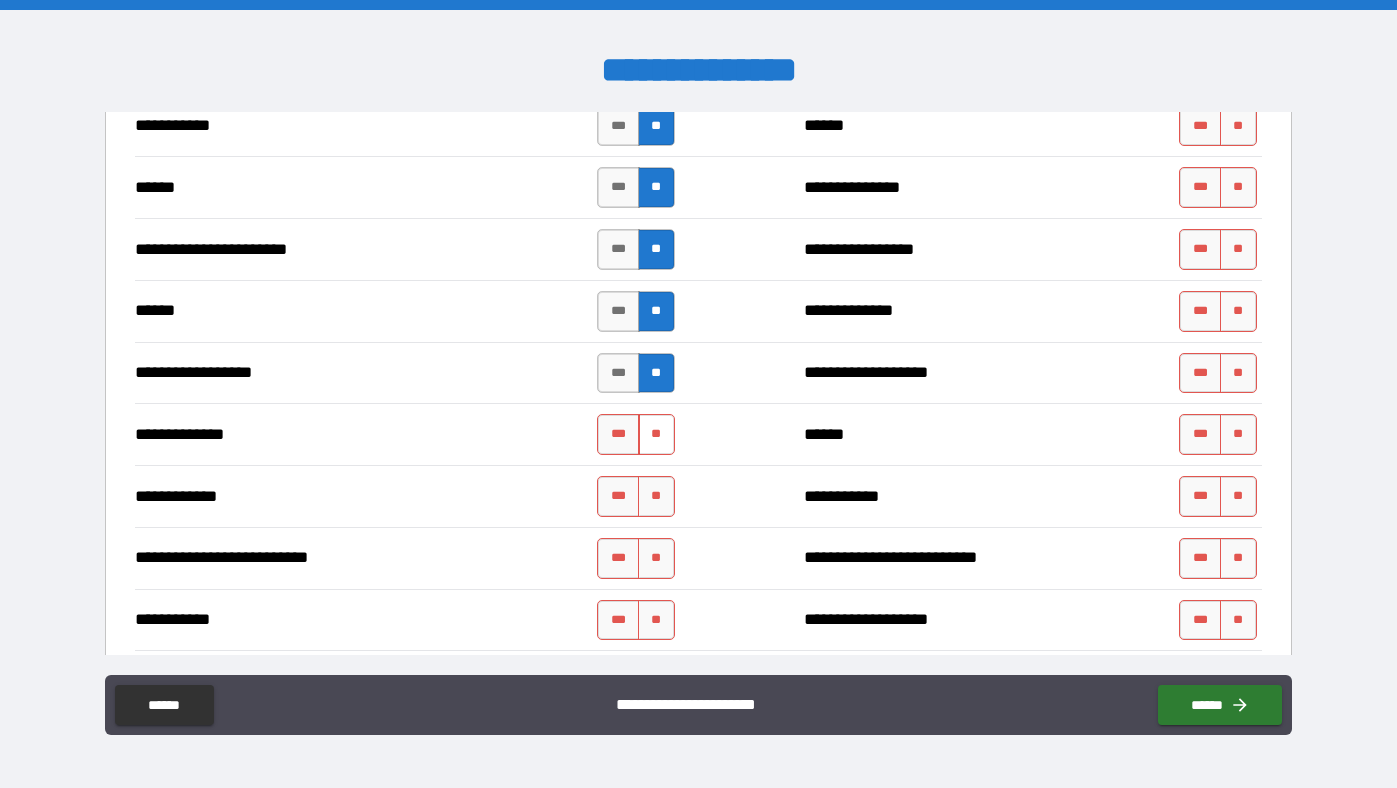 click on "**" at bounding box center (656, 434) 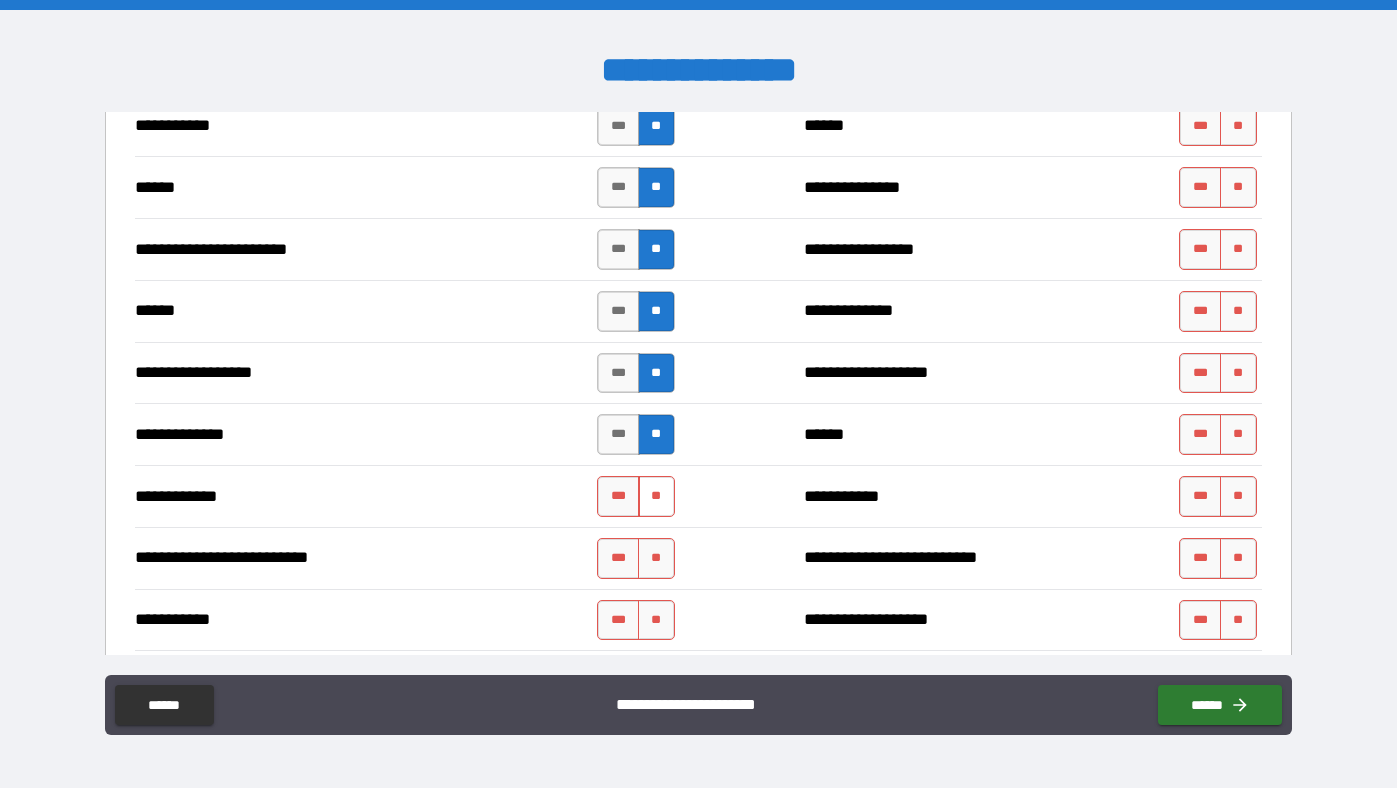 click on "**" at bounding box center (656, 496) 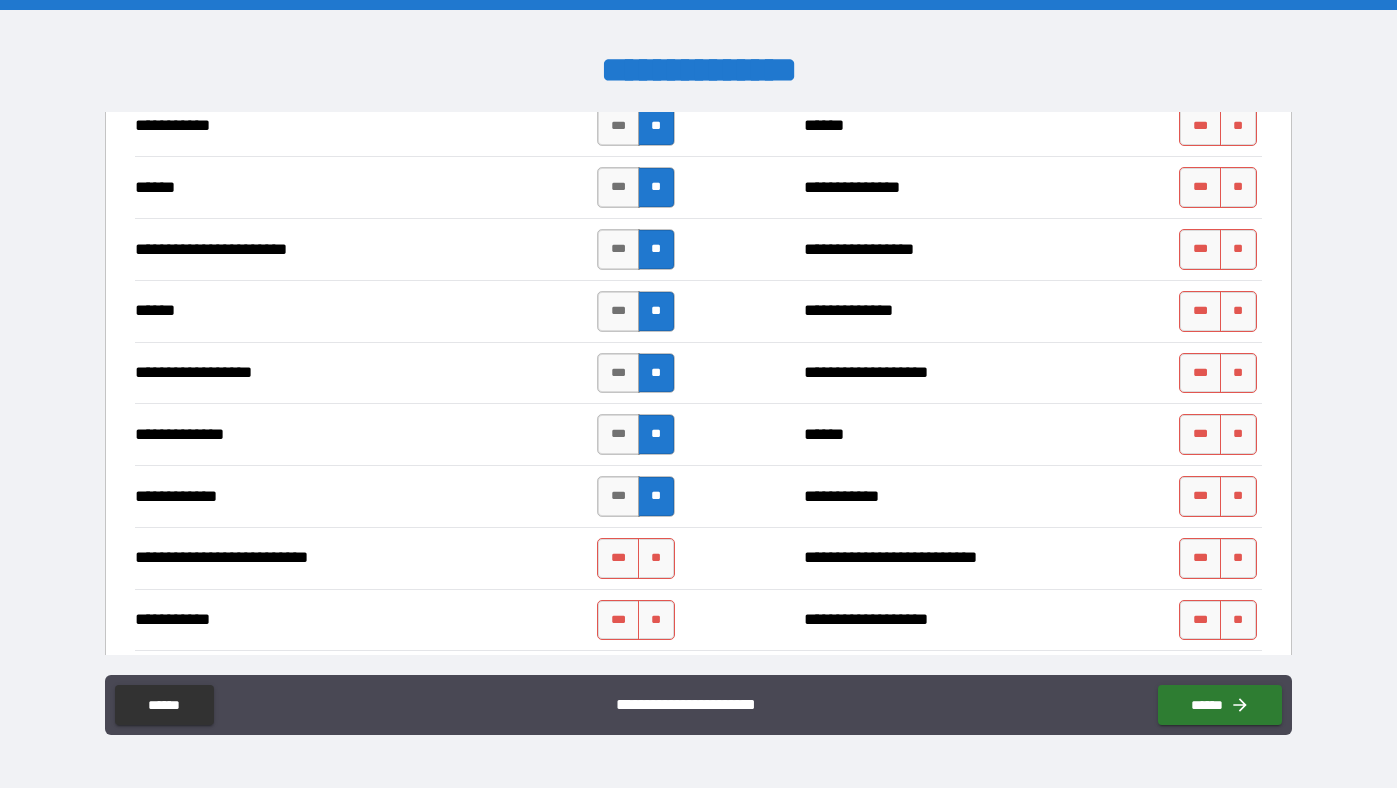 click on "*** **" at bounding box center (638, 558) 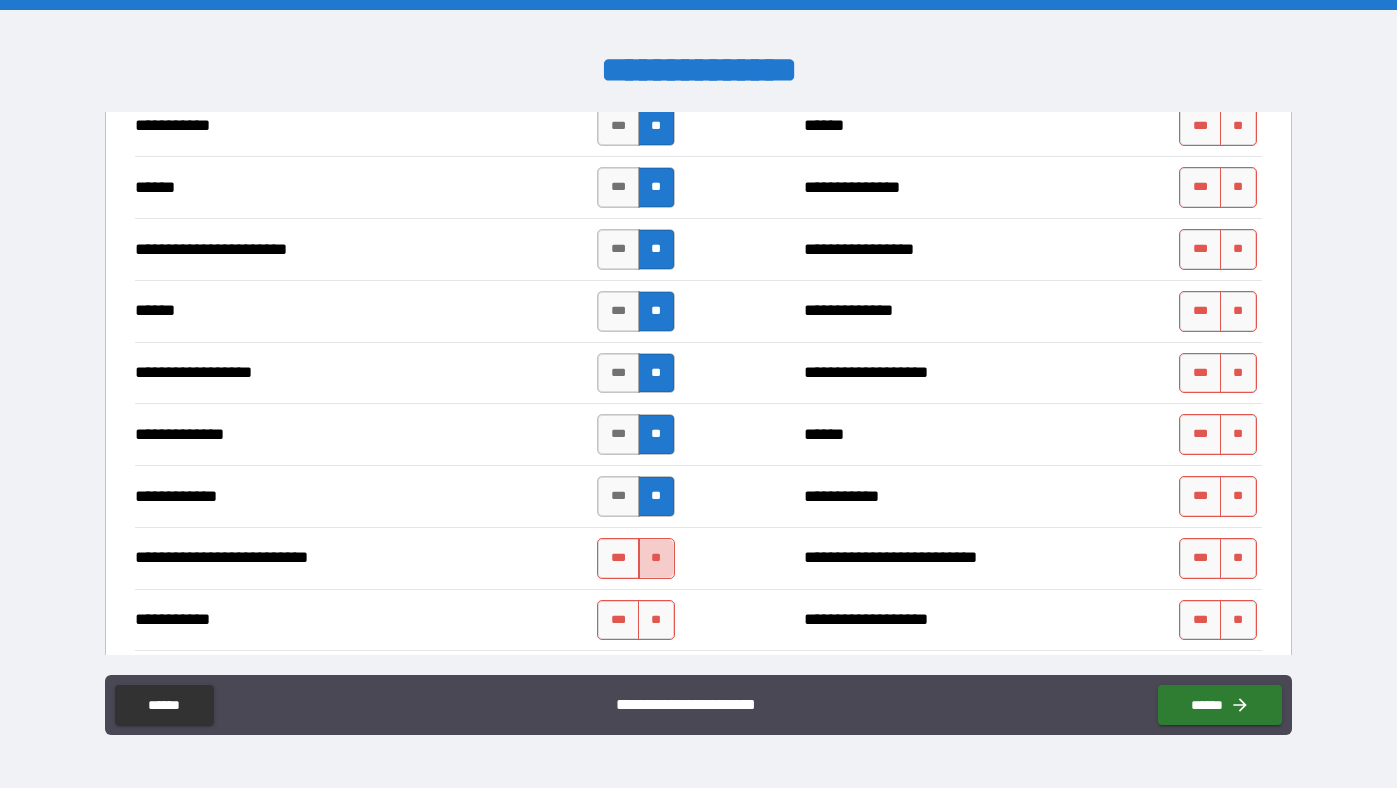 click on "**" at bounding box center [656, 558] 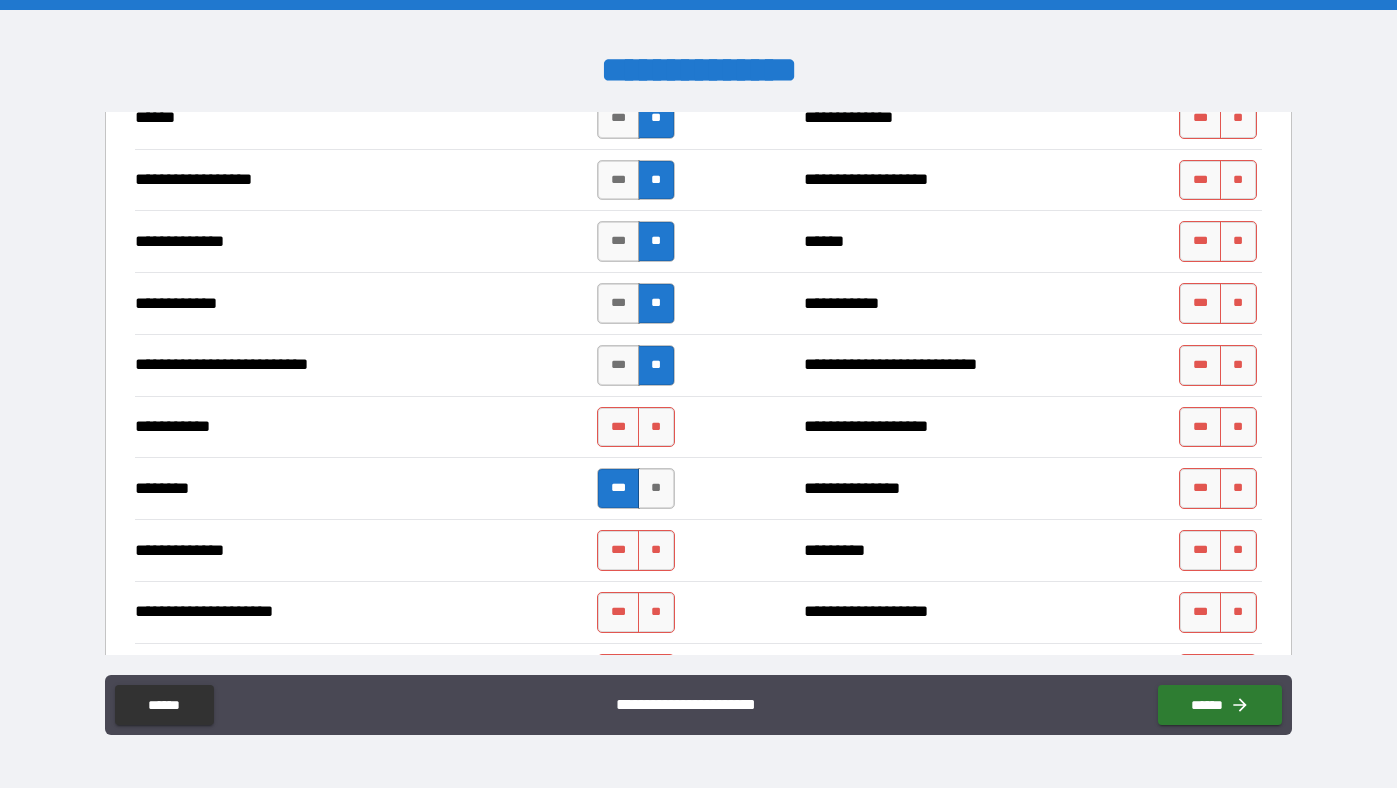 scroll, scrollTop: 2322, scrollLeft: 0, axis: vertical 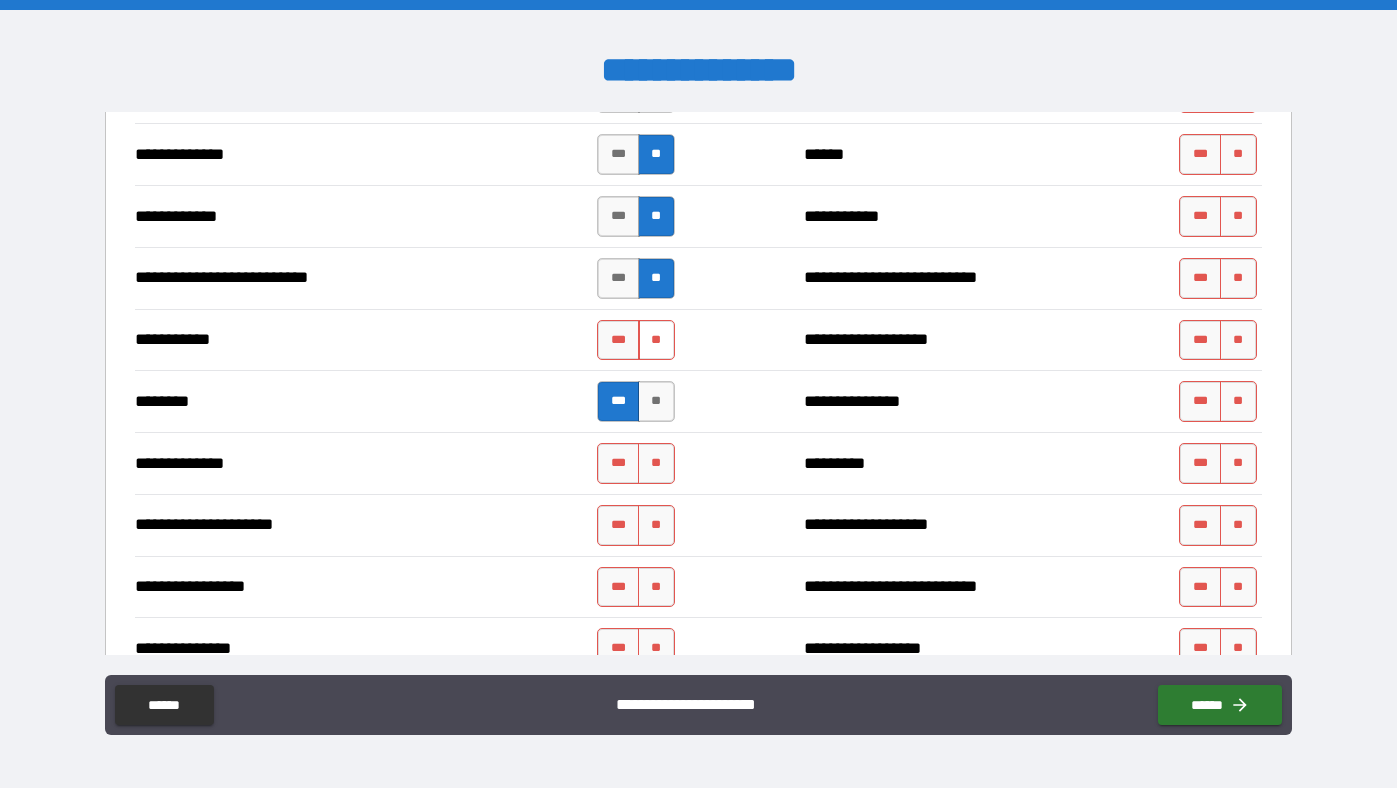 click on "**" at bounding box center (656, 340) 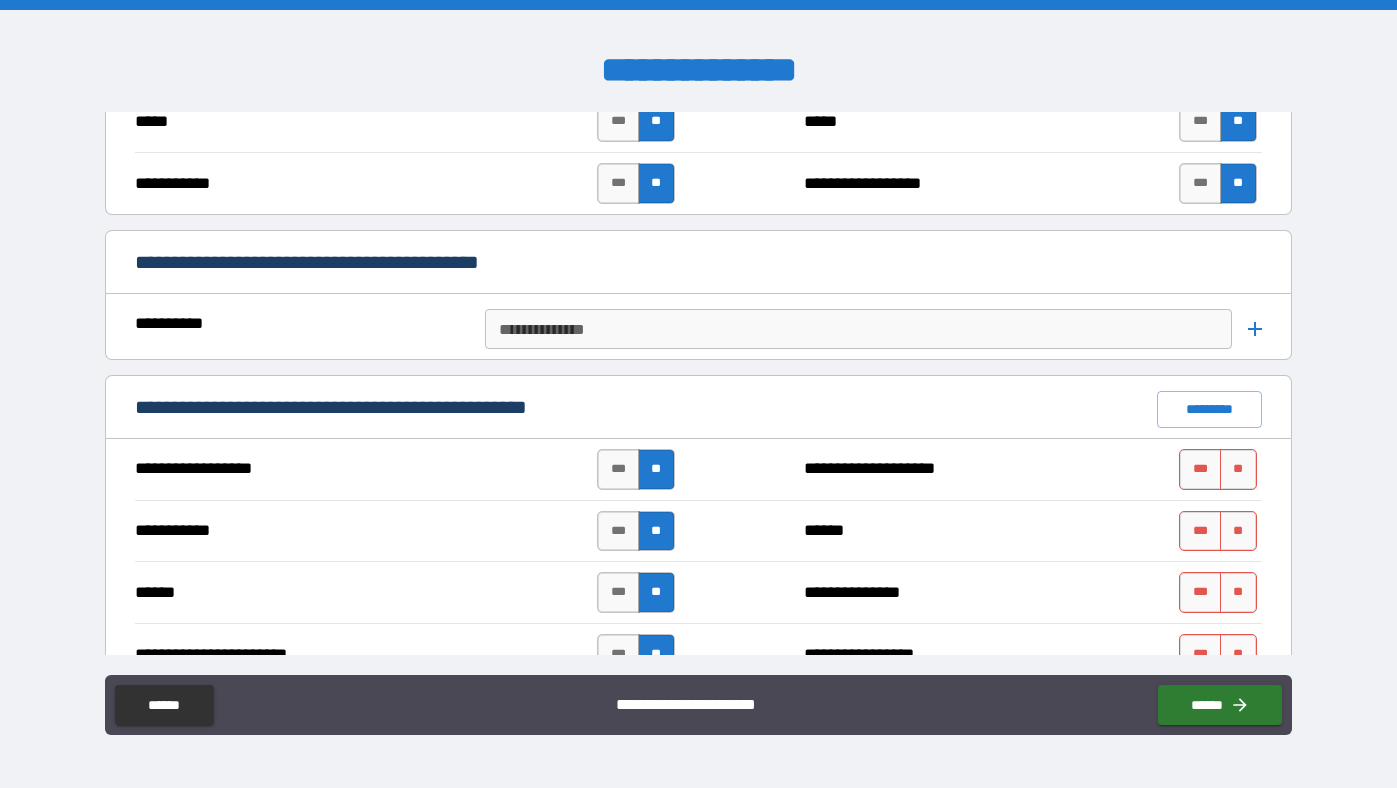 scroll, scrollTop: 1644, scrollLeft: 0, axis: vertical 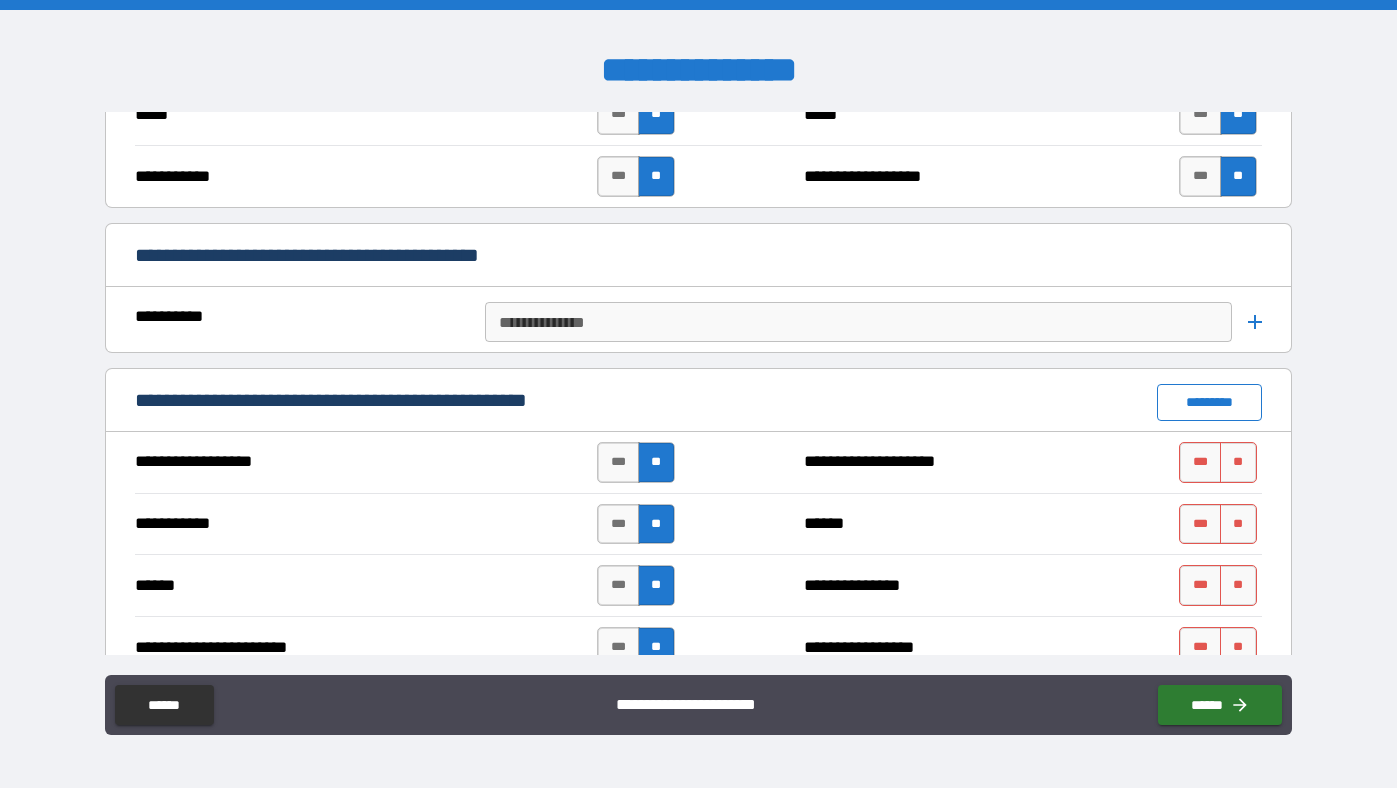 click on "*********" at bounding box center [1209, 402] 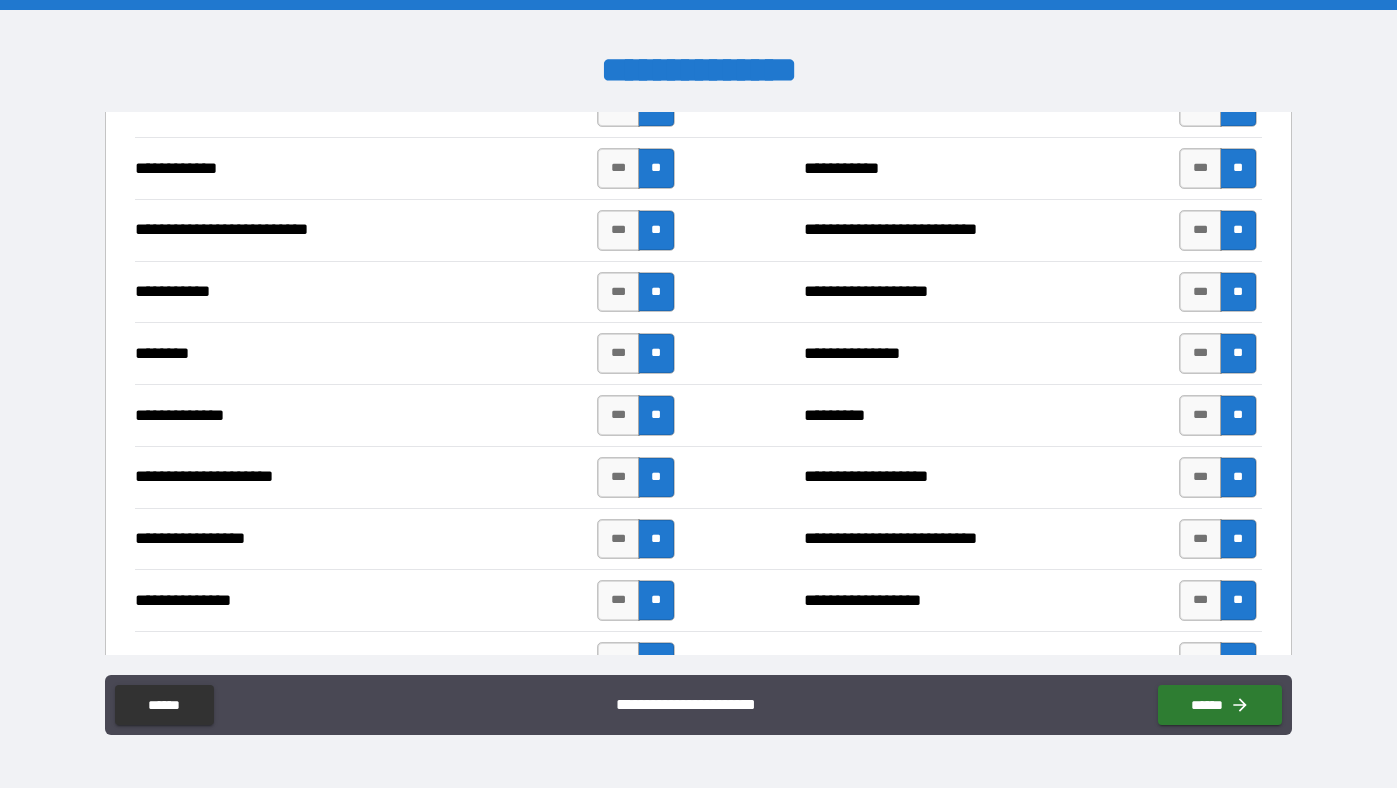 scroll, scrollTop: 2400, scrollLeft: 0, axis: vertical 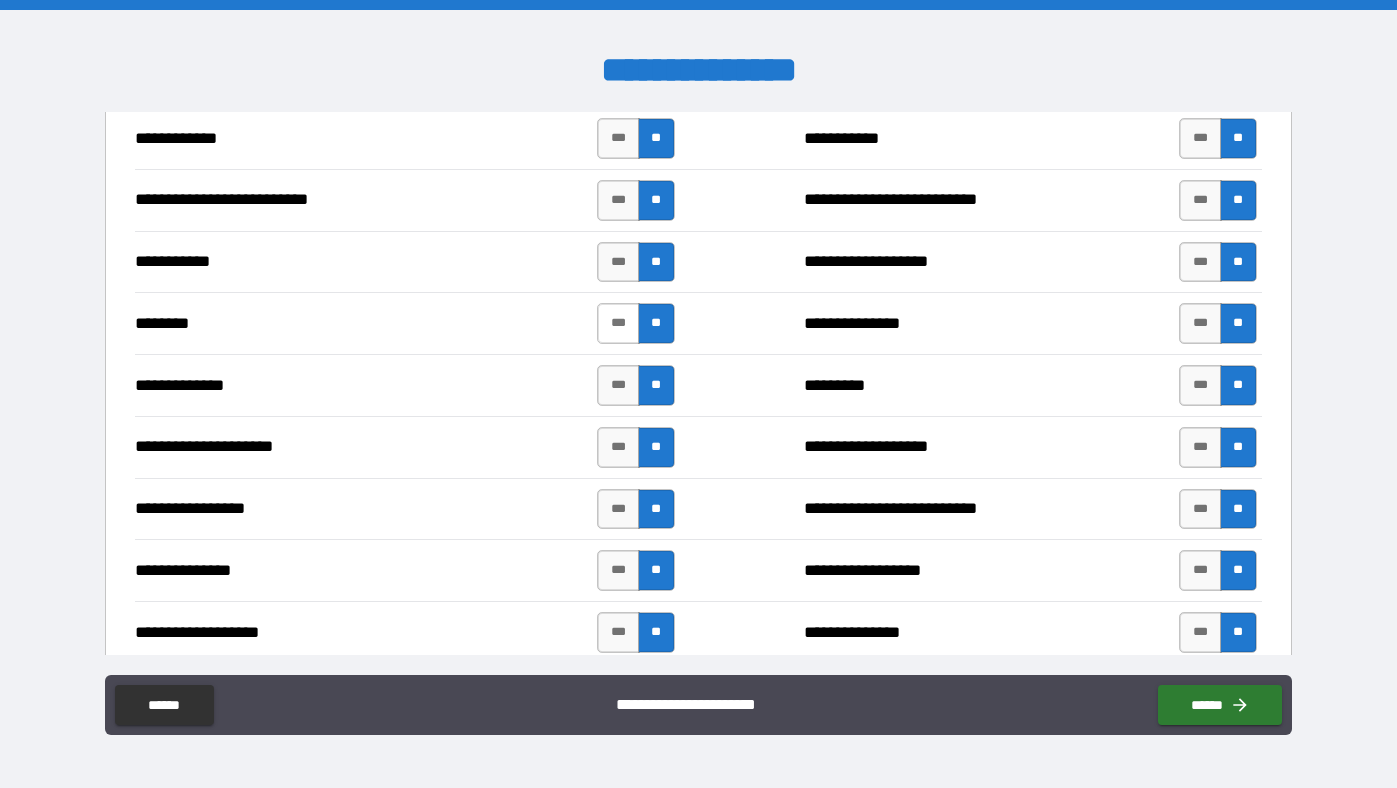 click on "***" at bounding box center (618, 323) 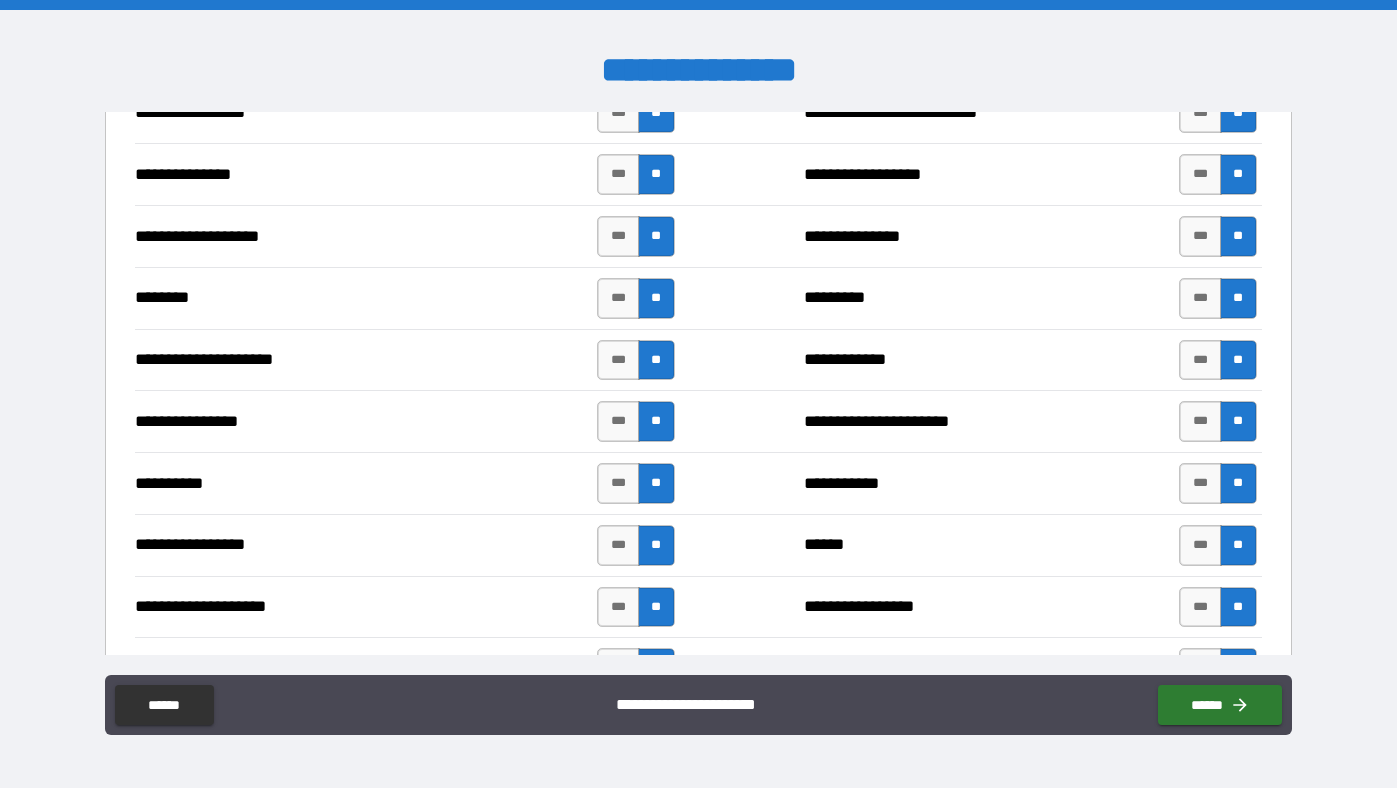 scroll, scrollTop: 2821, scrollLeft: 0, axis: vertical 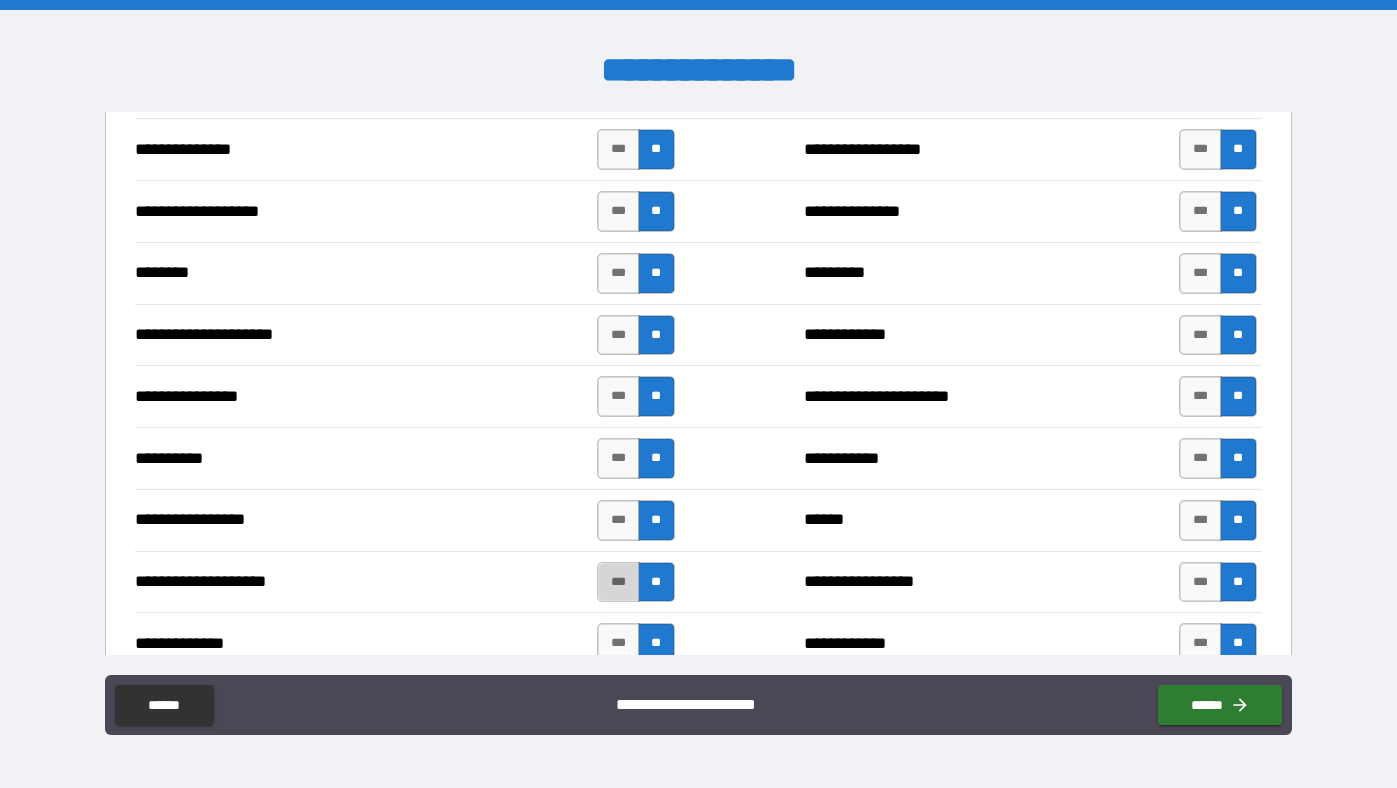 click on "***" at bounding box center (618, 582) 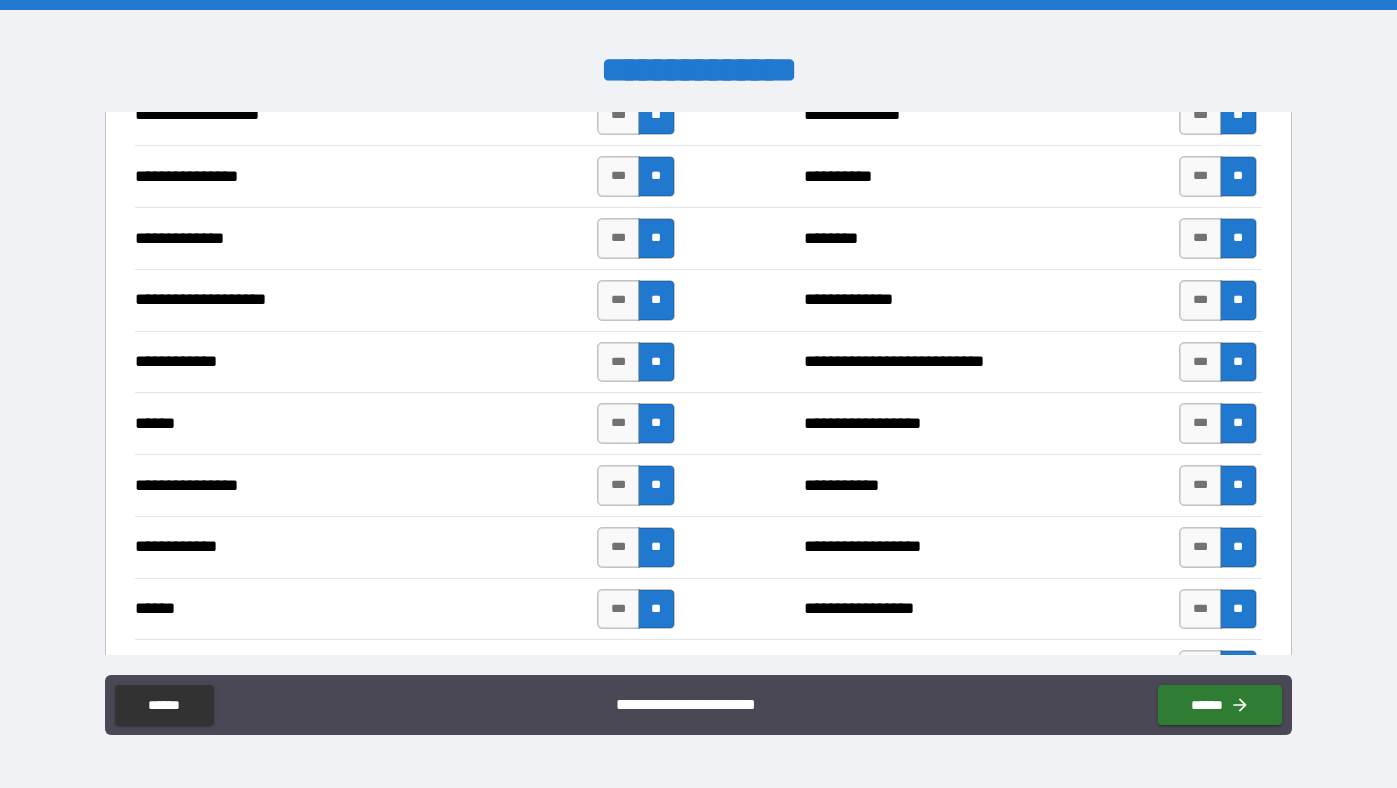 scroll, scrollTop: 3783, scrollLeft: 0, axis: vertical 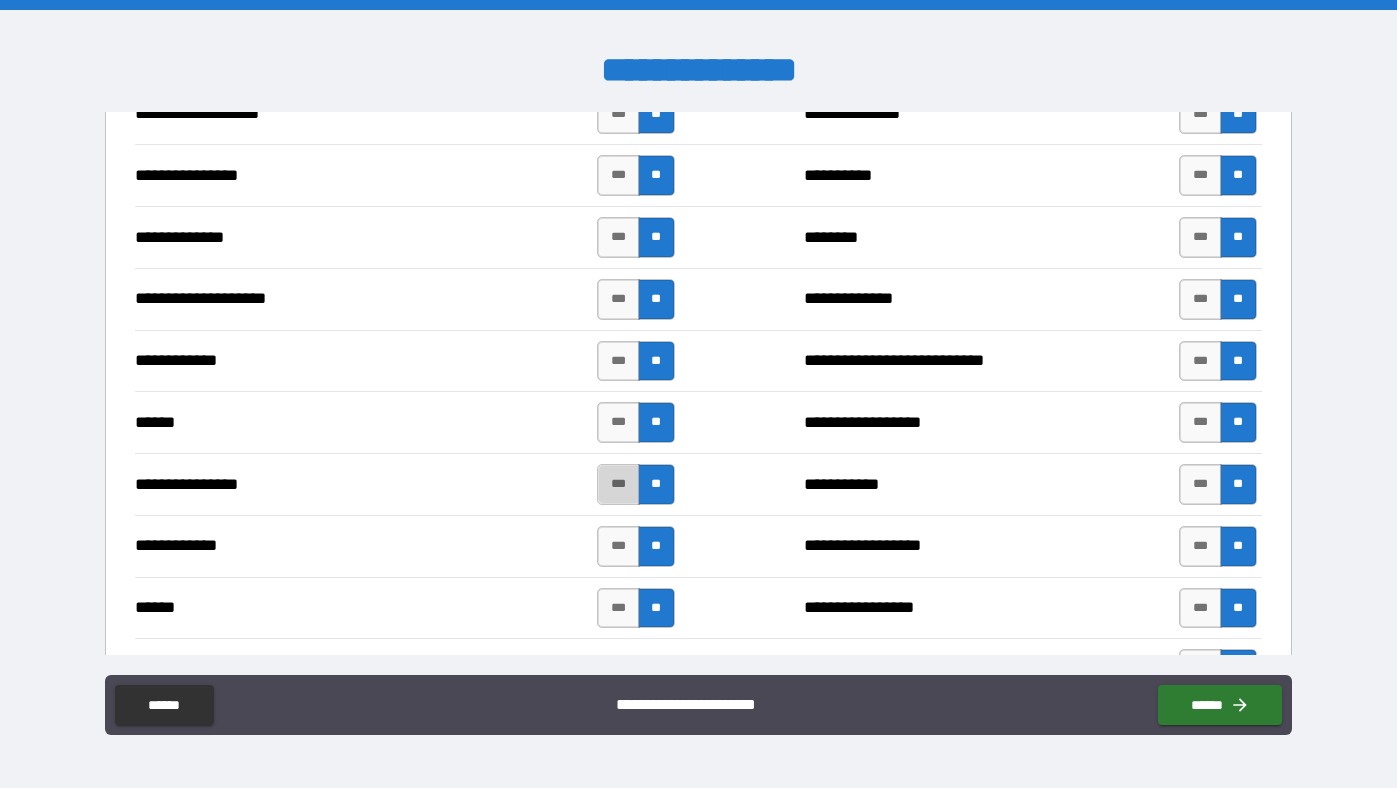 click on "***" at bounding box center (618, 484) 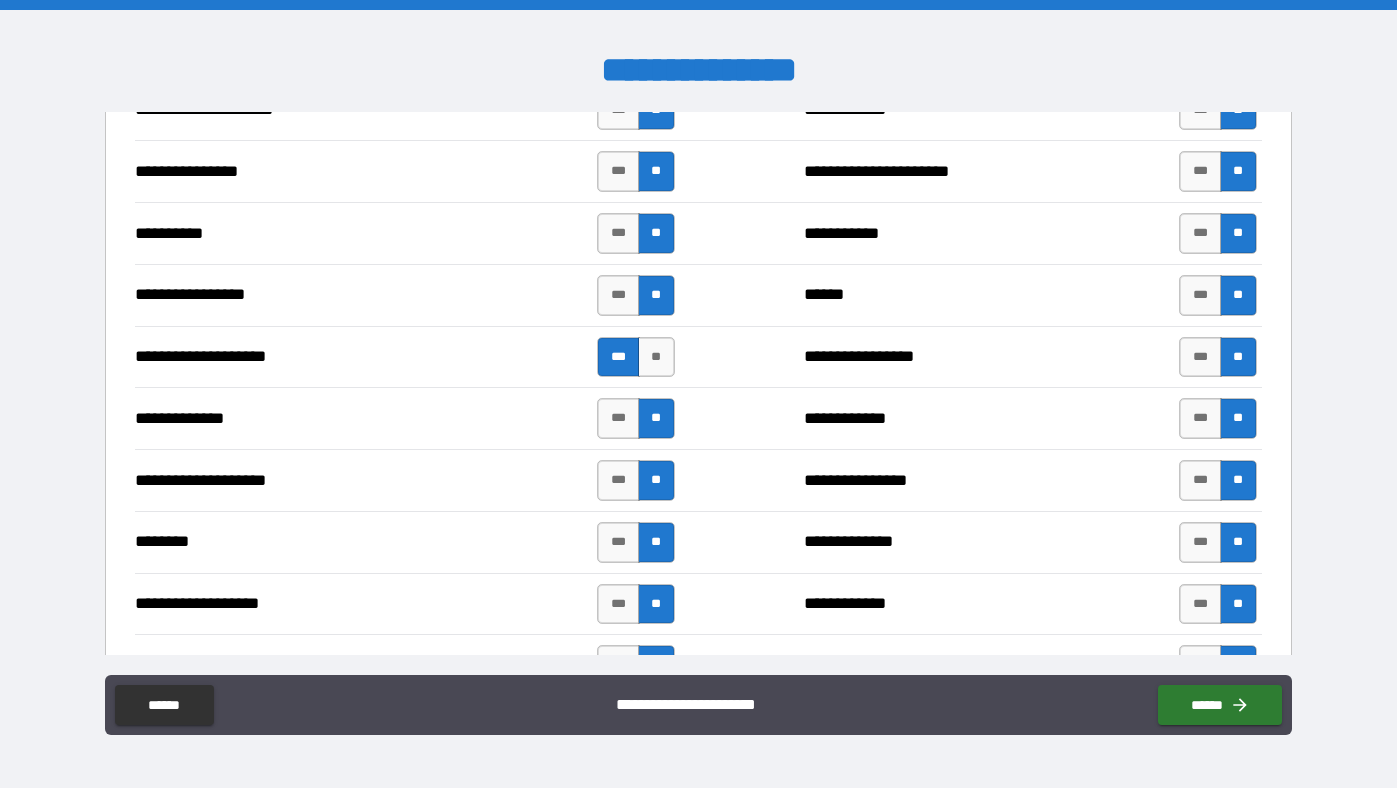 scroll, scrollTop: 3078, scrollLeft: 0, axis: vertical 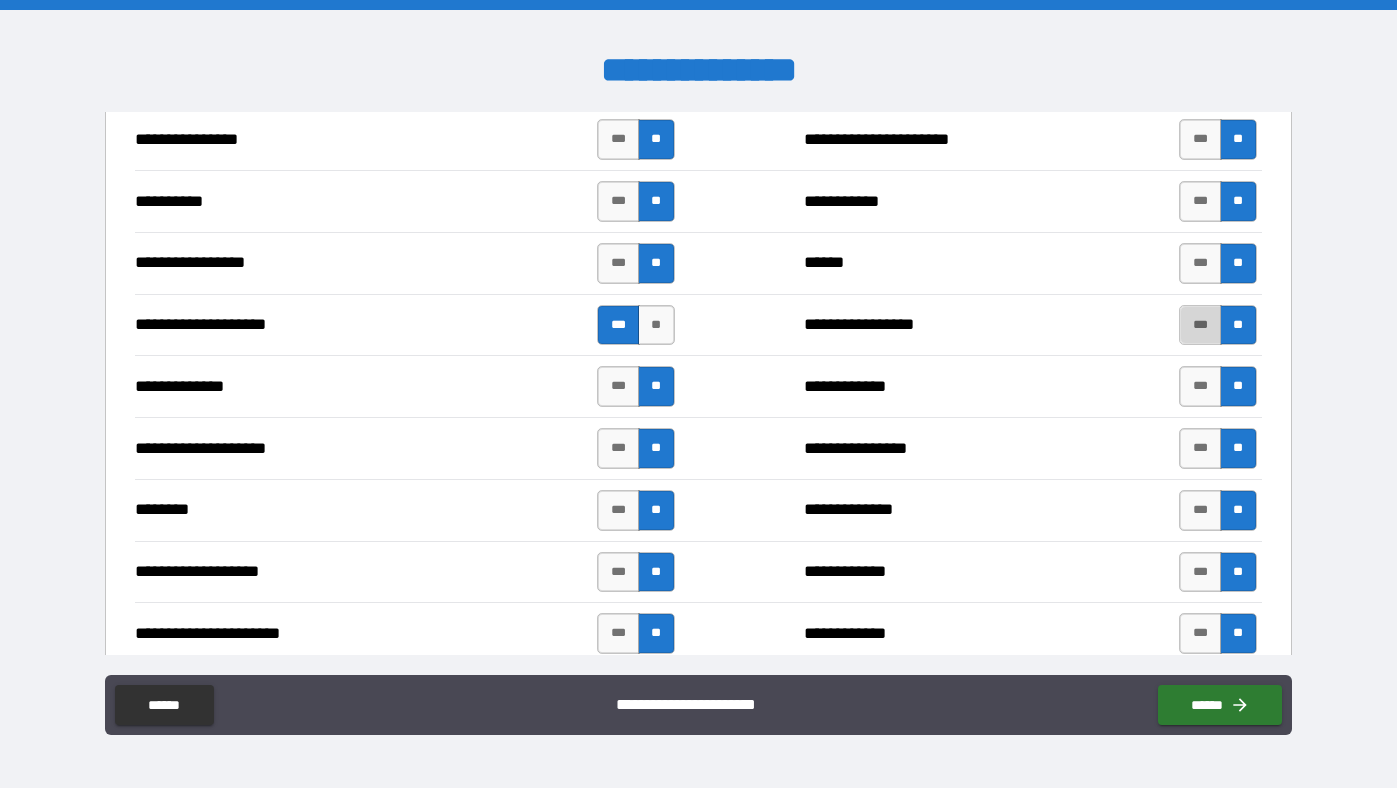 click on "***" at bounding box center [1200, 325] 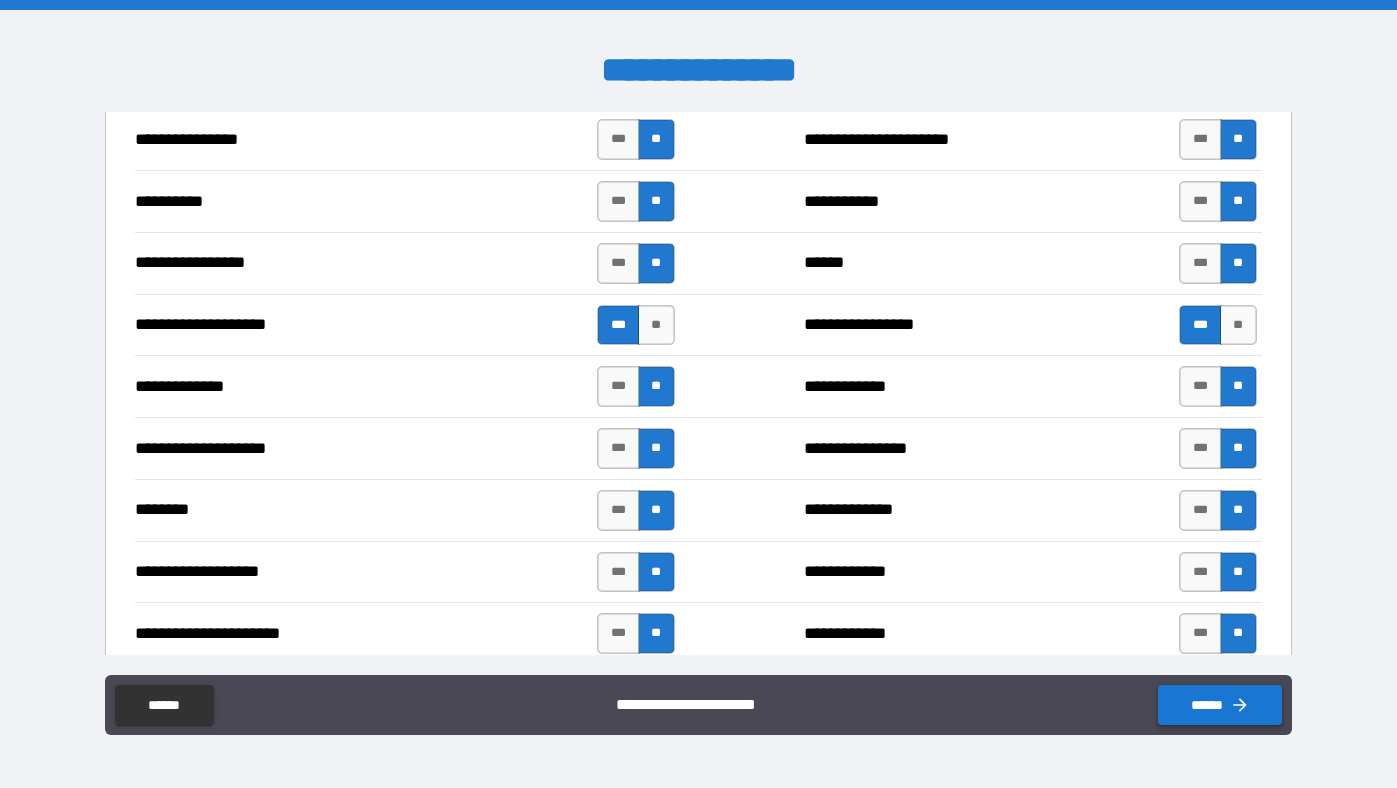 click 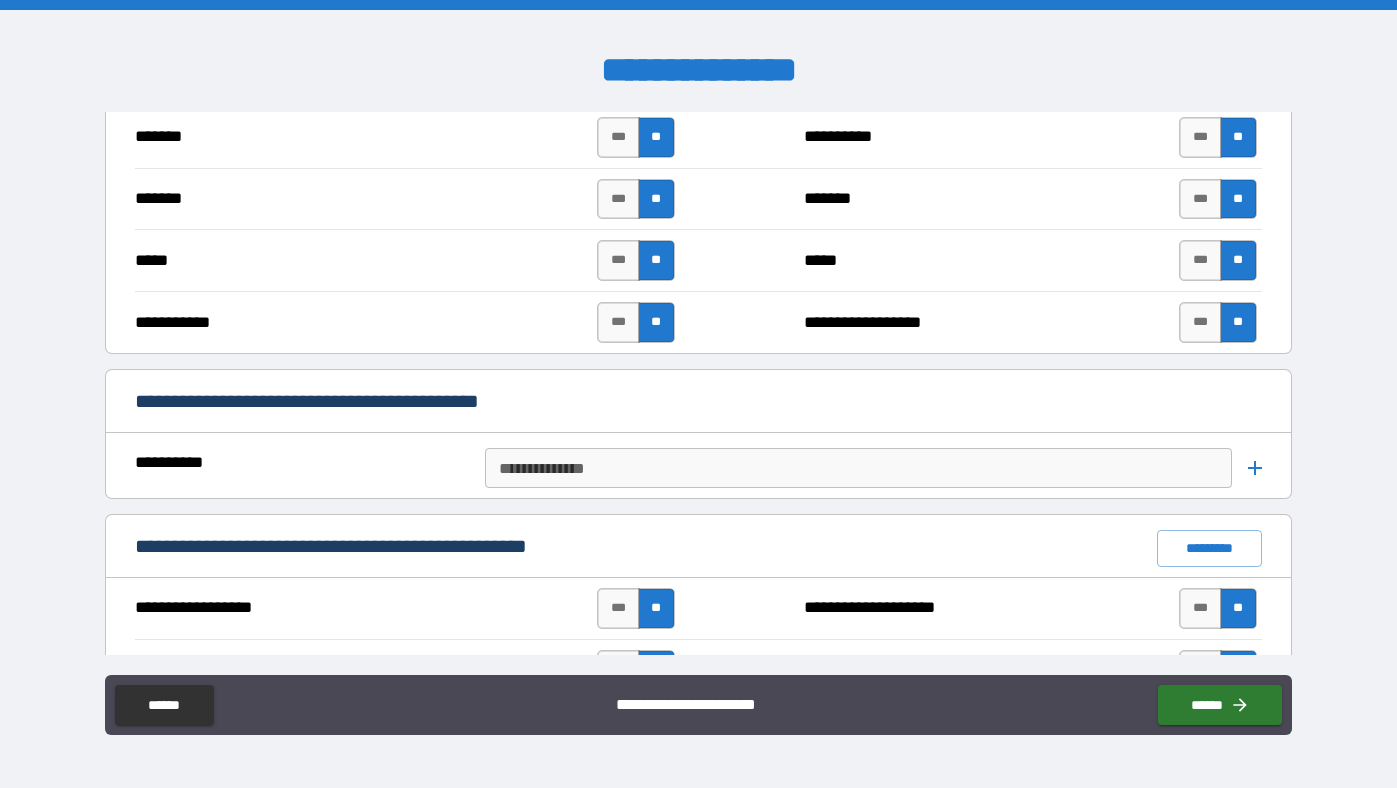 scroll, scrollTop: 1500, scrollLeft: 0, axis: vertical 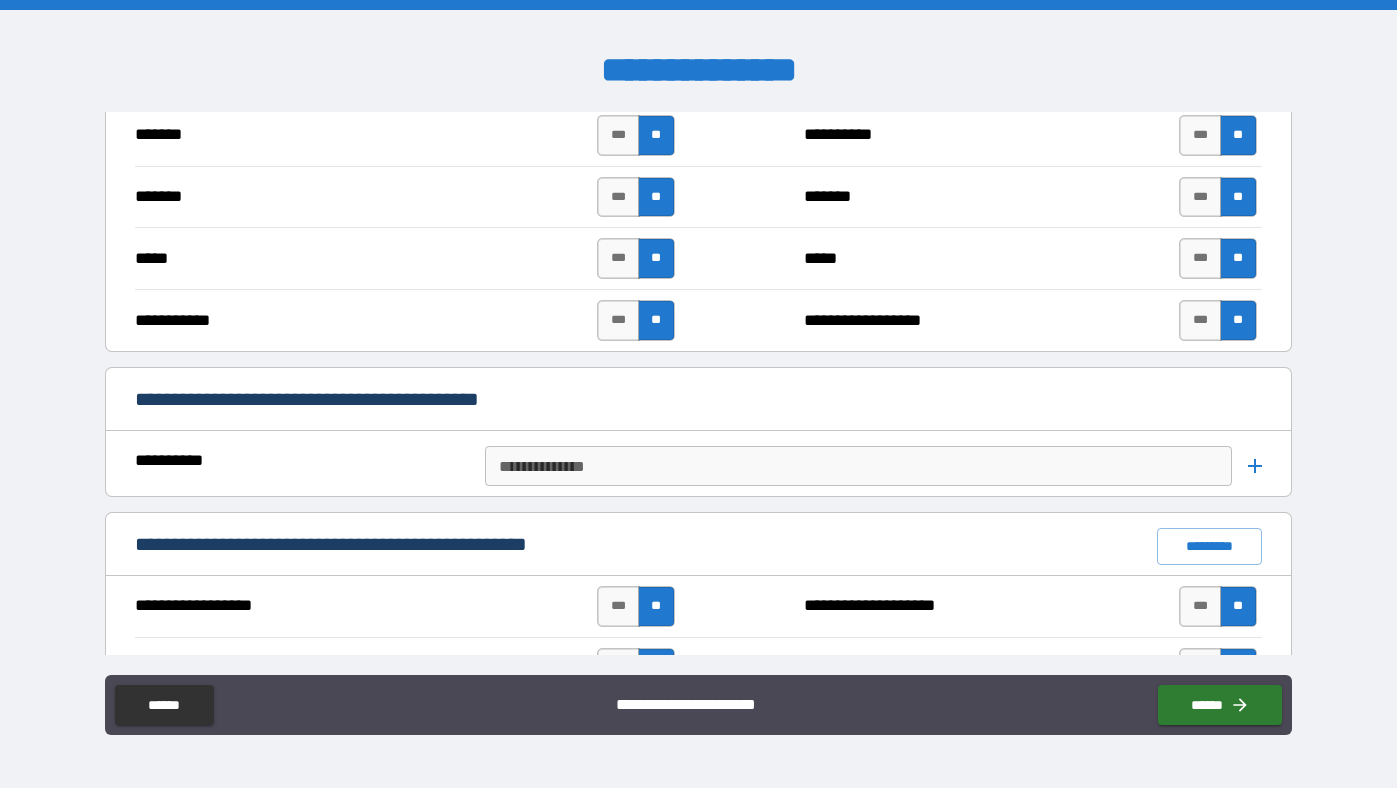 click on "**********" at bounding box center [857, 466] 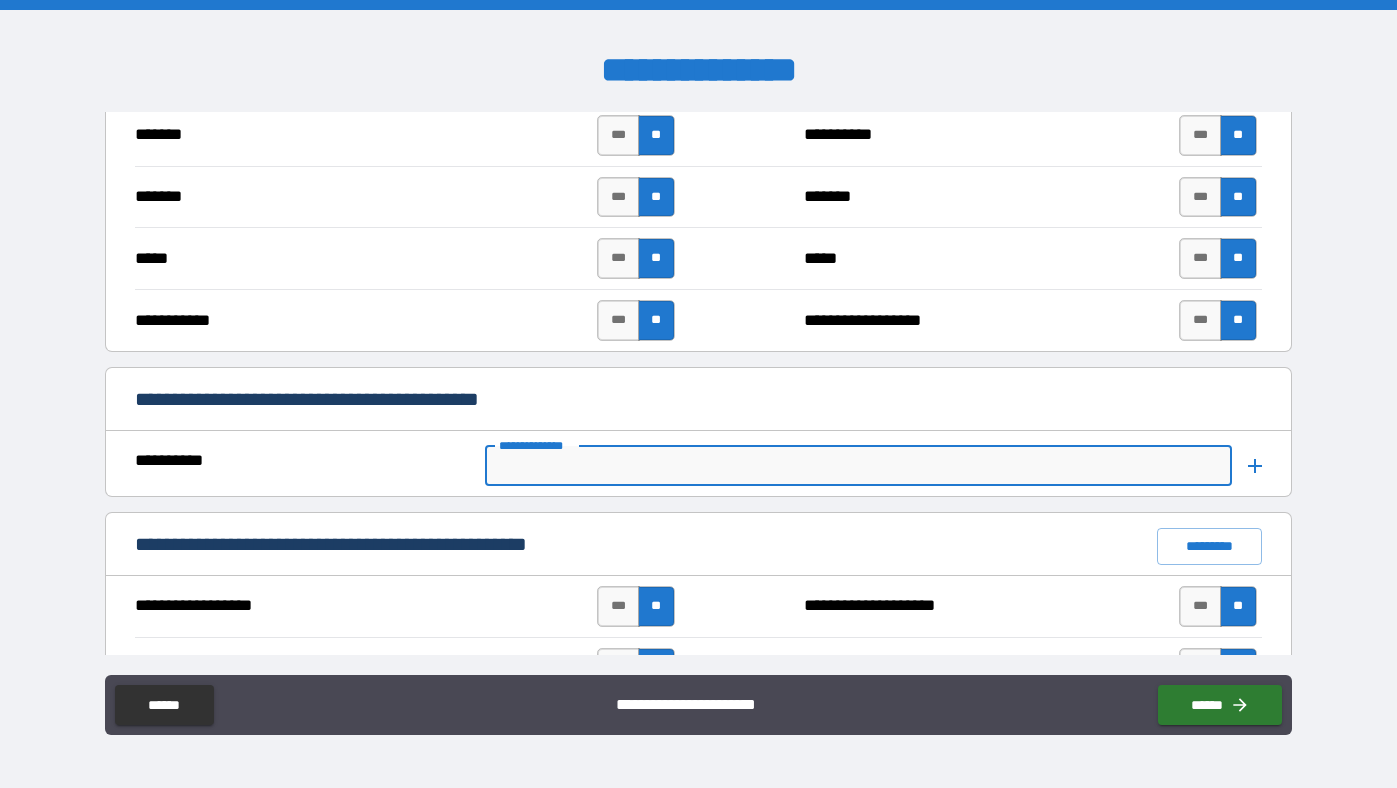 click on "**********" at bounding box center [698, 399] 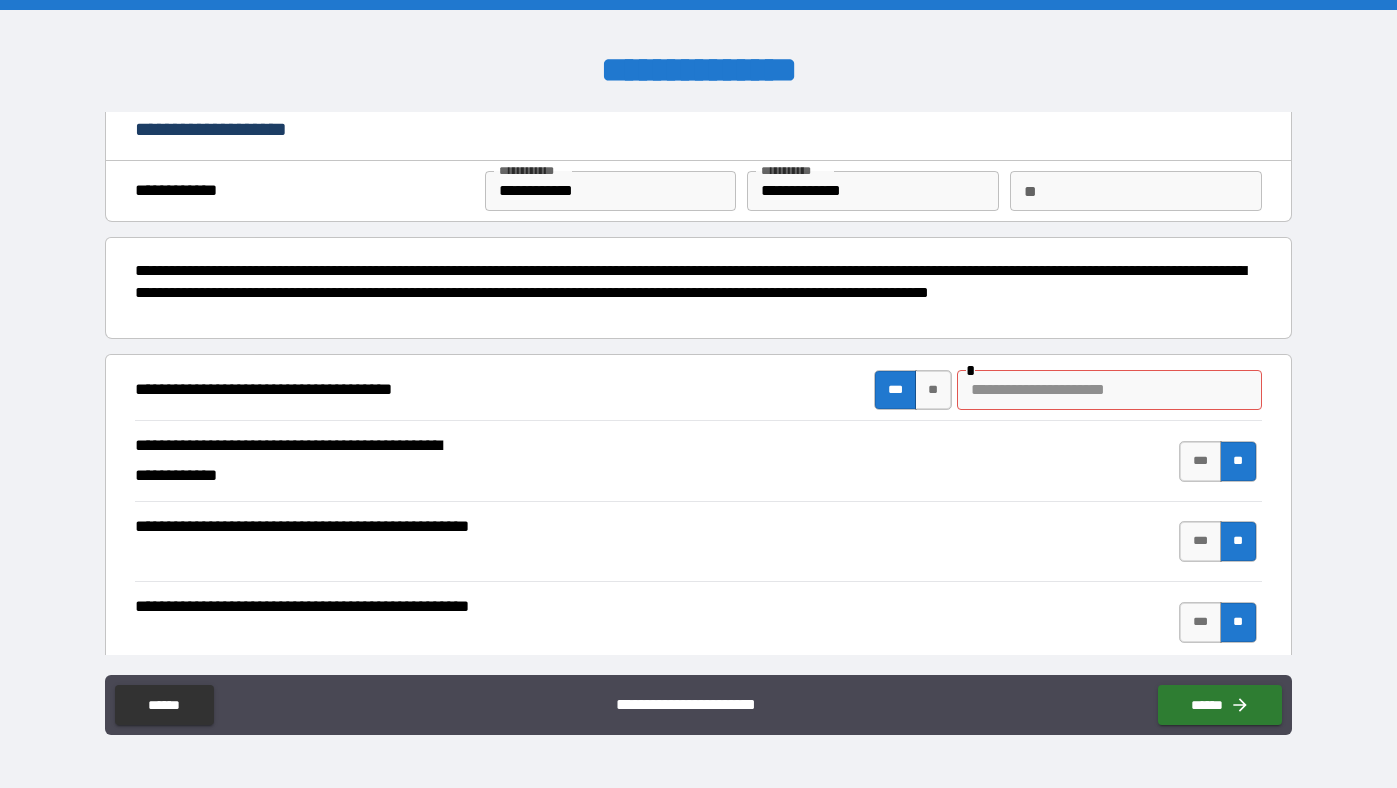 scroll, scrollTop: 0, scrollLeft: 0, axis: both 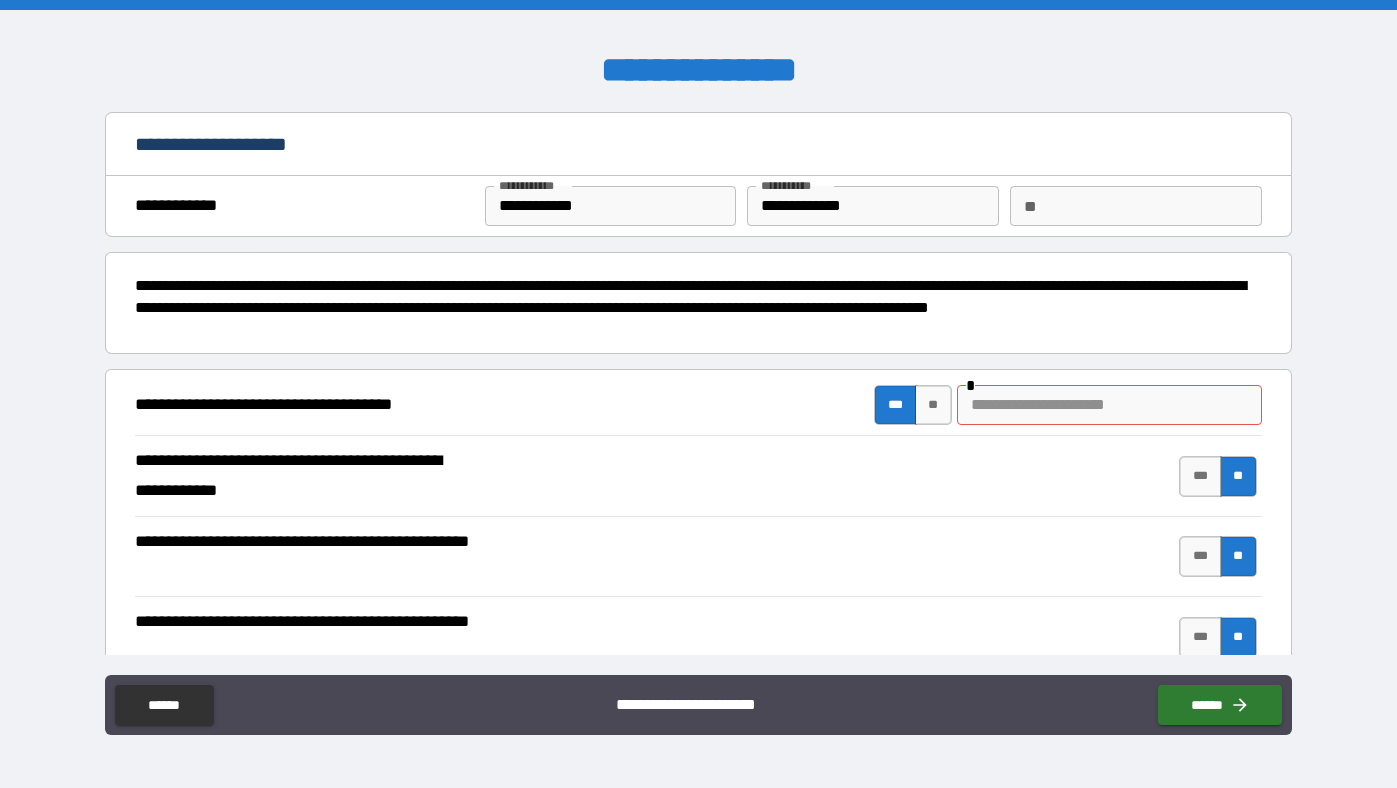 click at bounding box center [1109, 405] 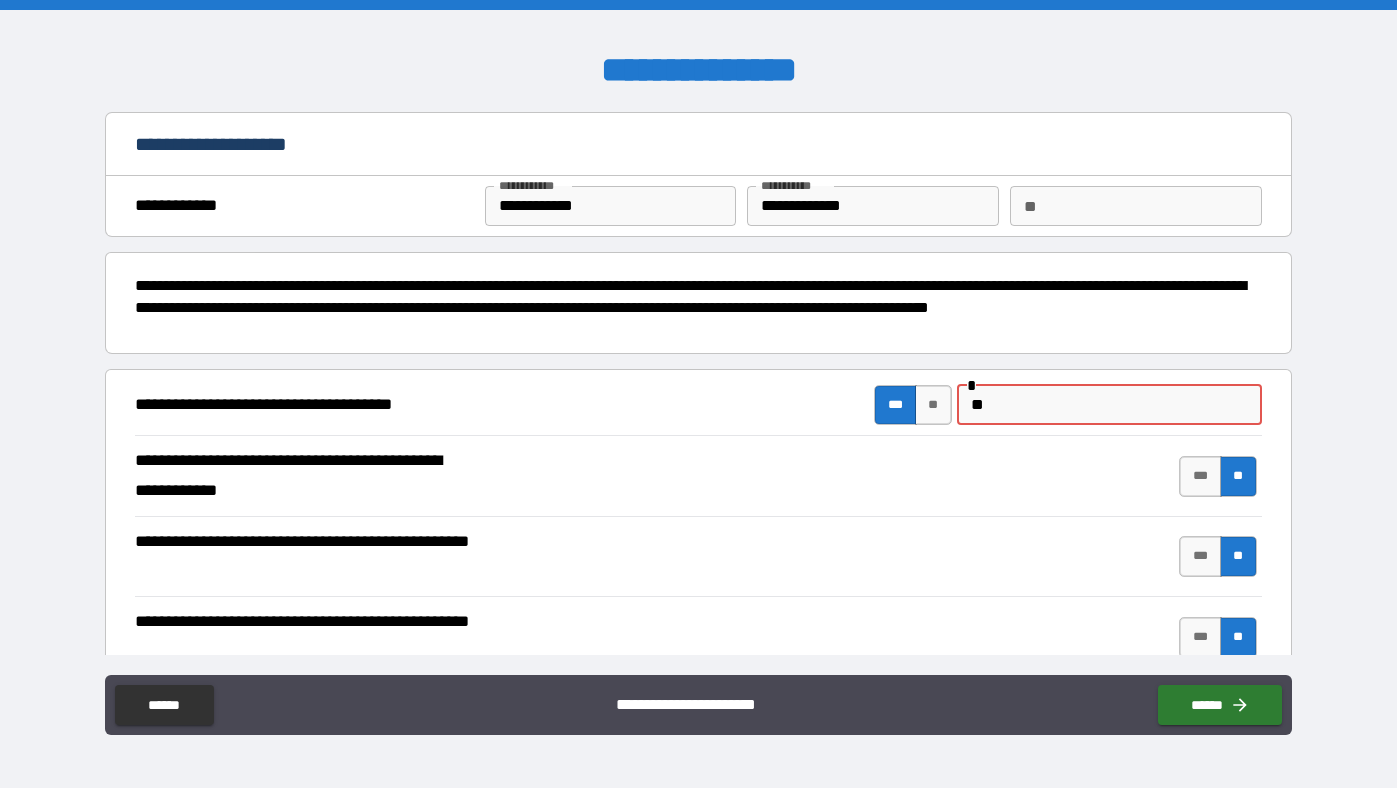 type on "***" 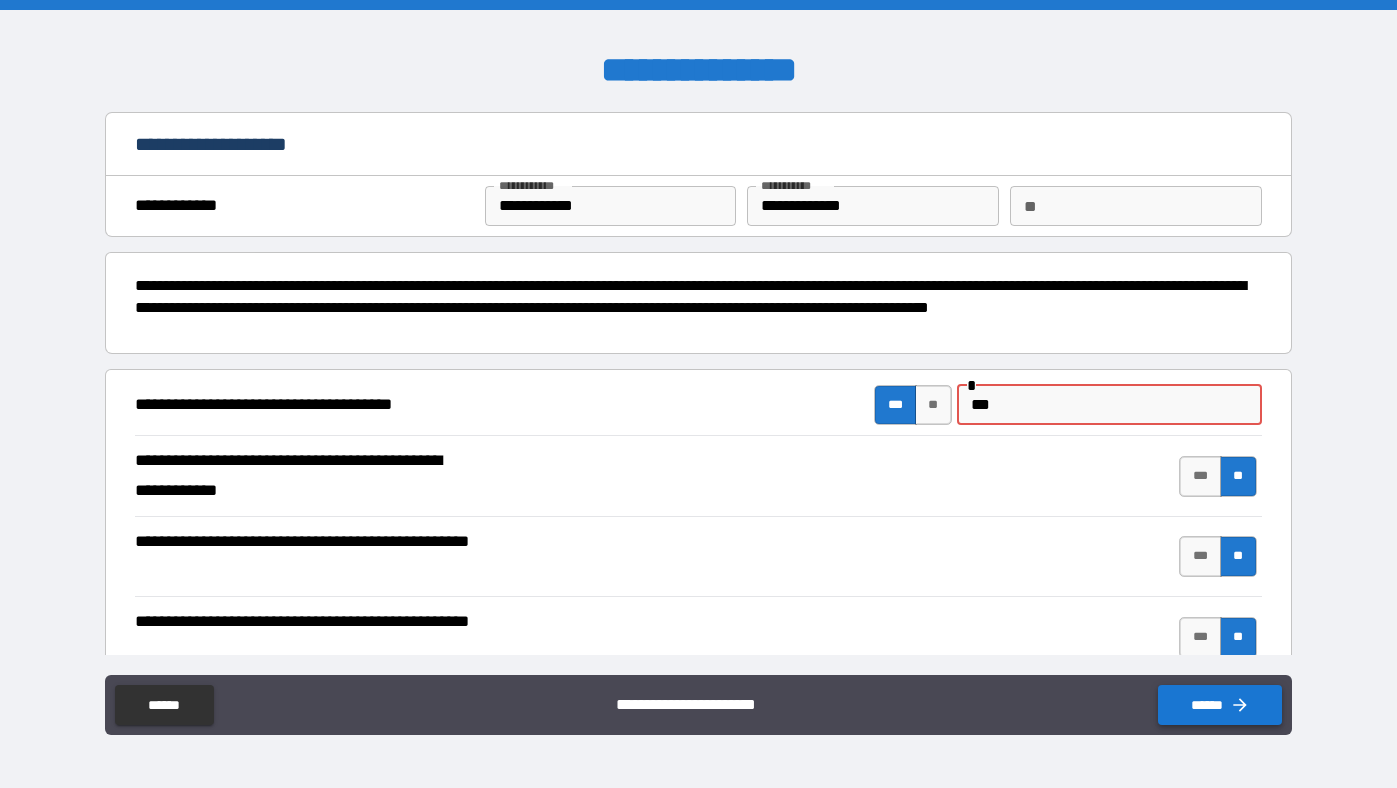 click on "******" at bounding box center (1220, 705) 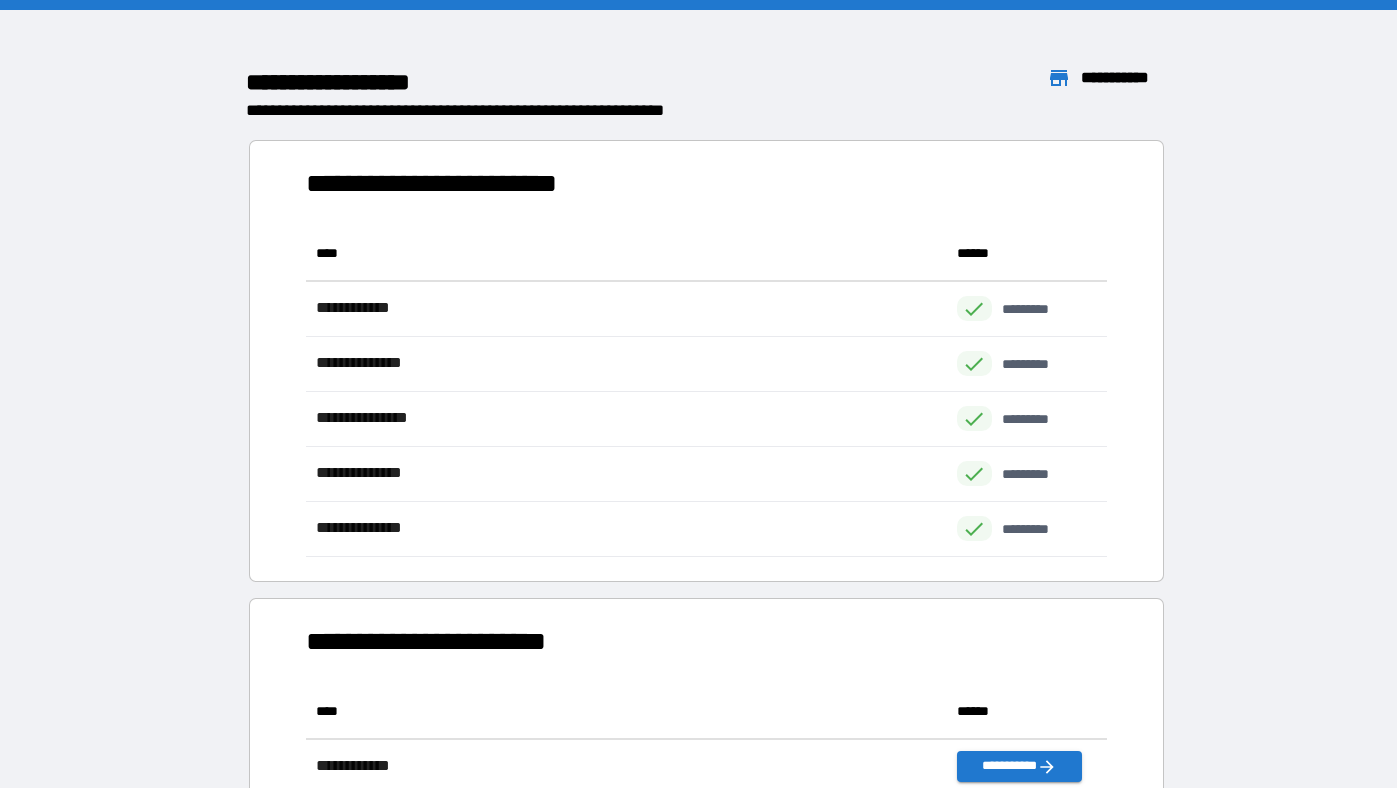 scroll, scrollTop: 1, scrollLeft: 0, axis: vertical 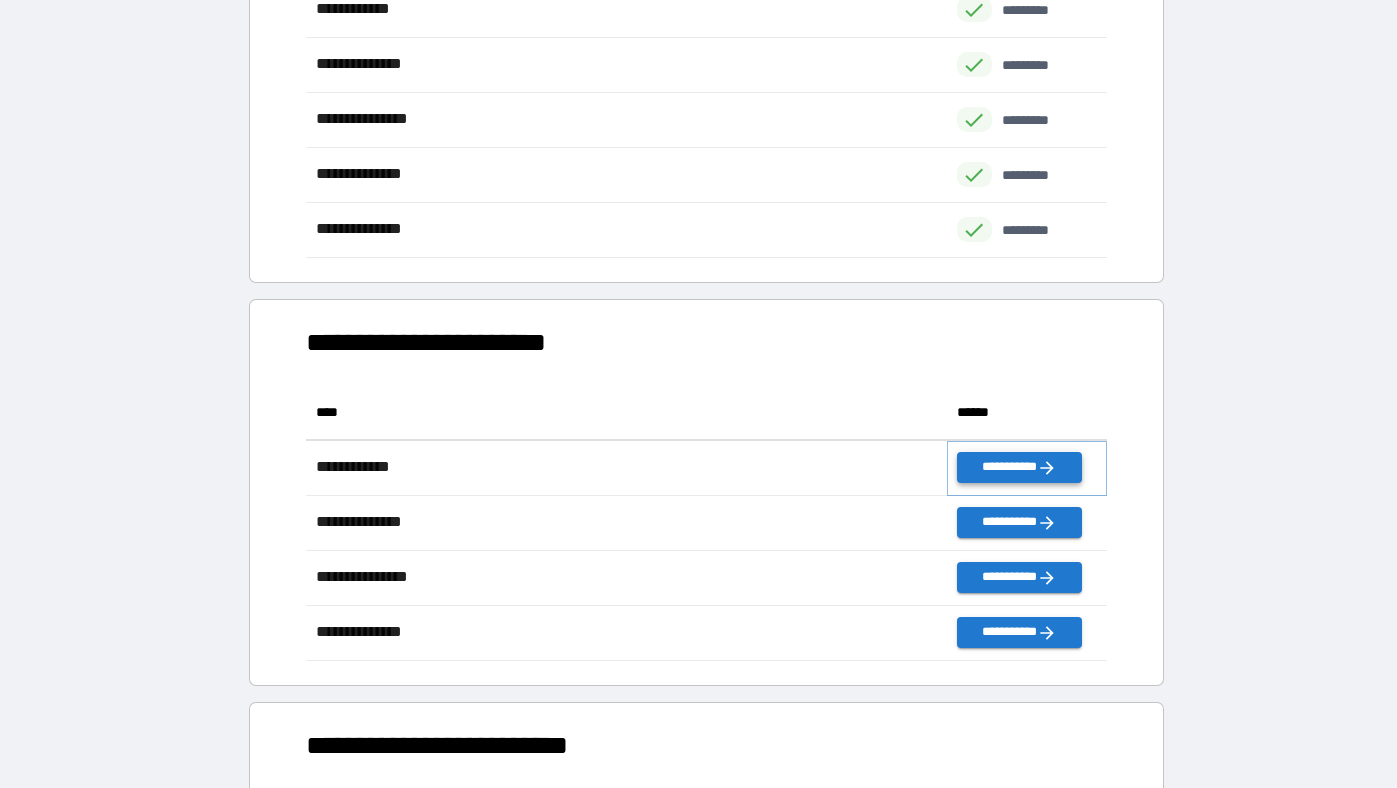 click on "**********" at bounding box center (1019, 467) 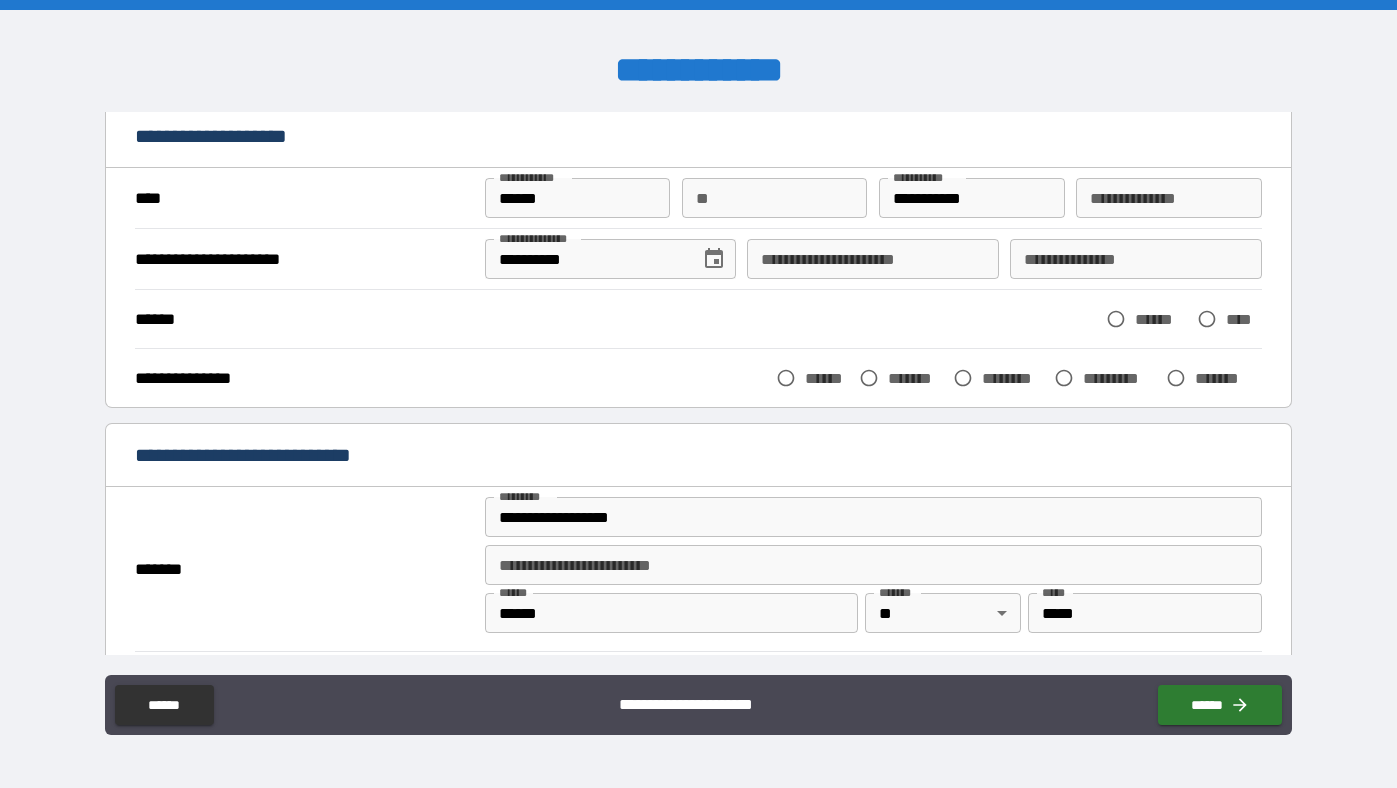 scroll, scrollTop: 86, scrollLeft: 0, axis: vertical 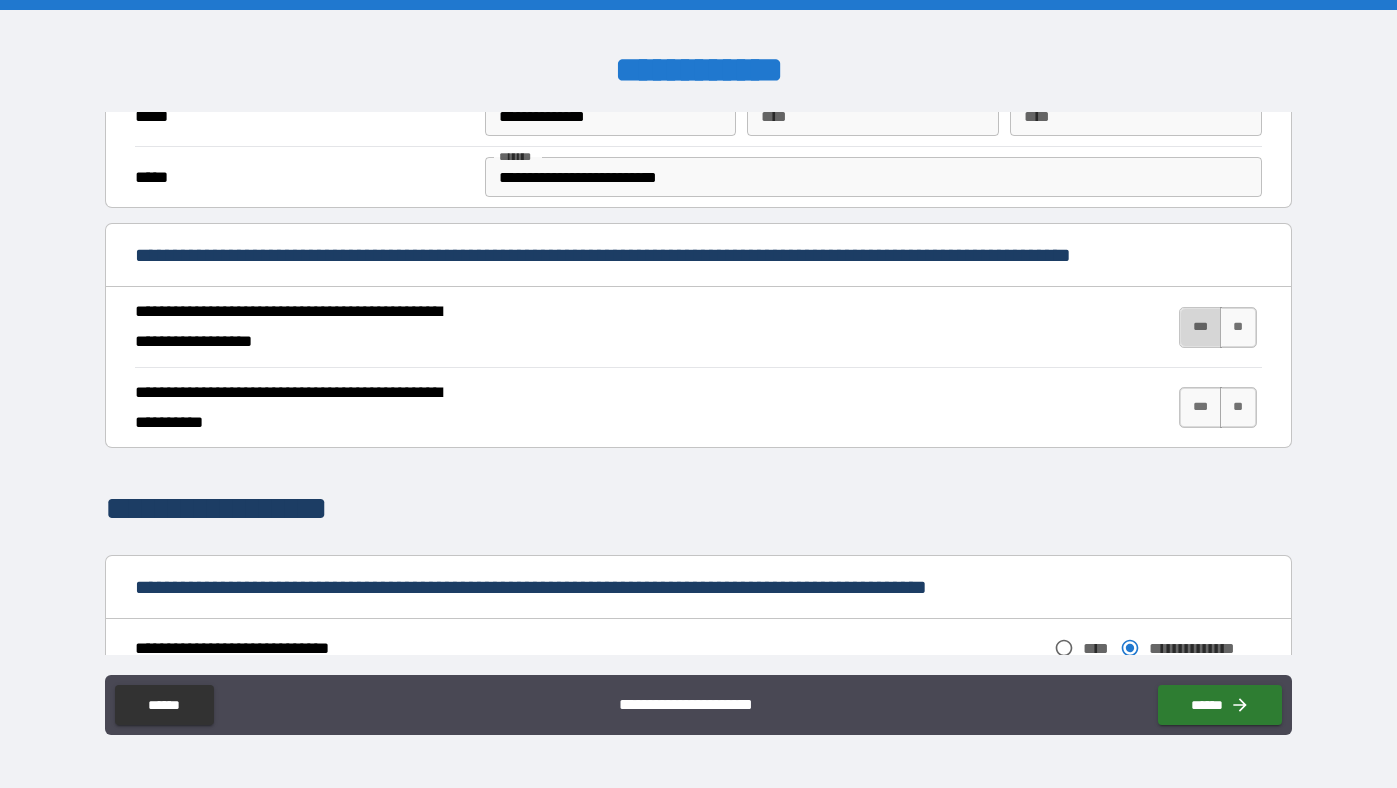 click on "***" at bounding box center [1200, 327] 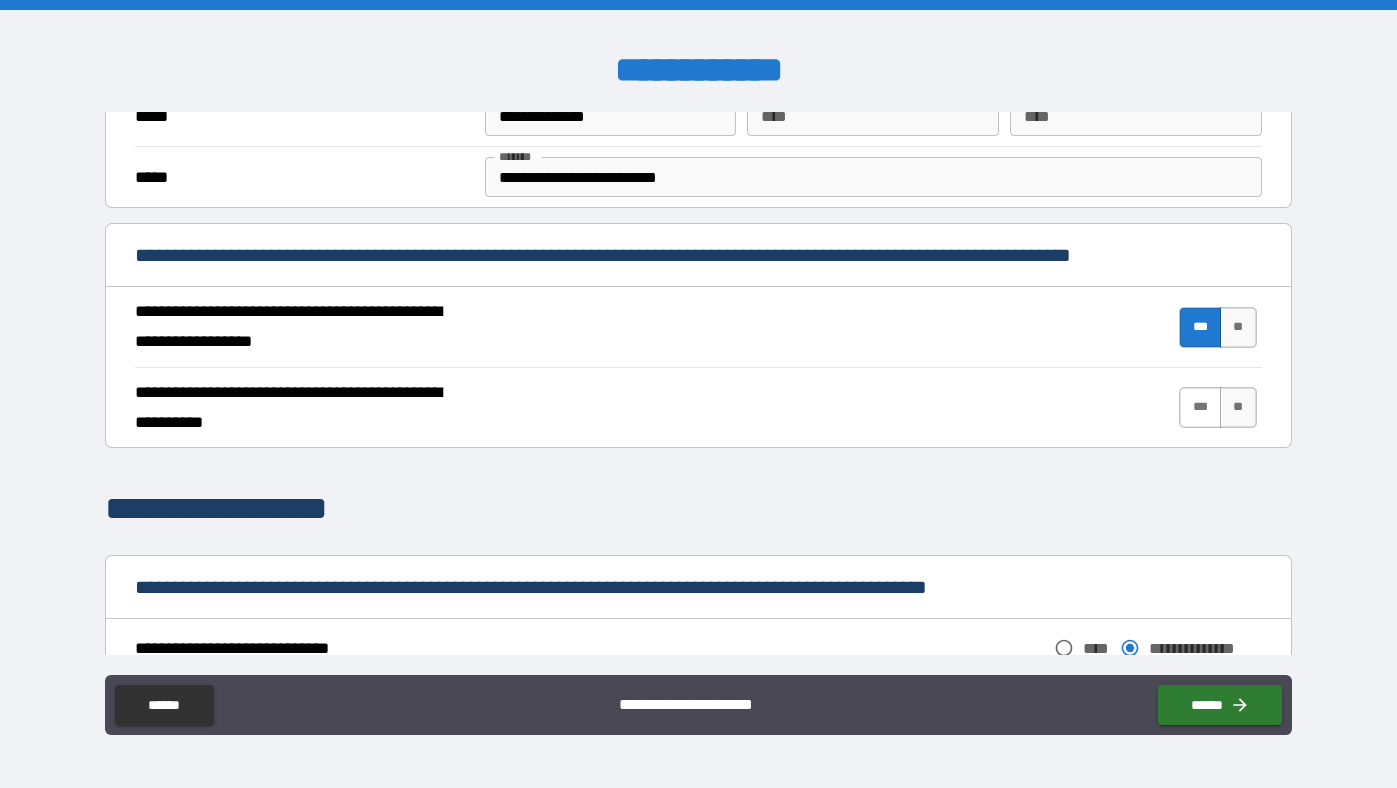 click on "***" at bounding box center (1200, 407) 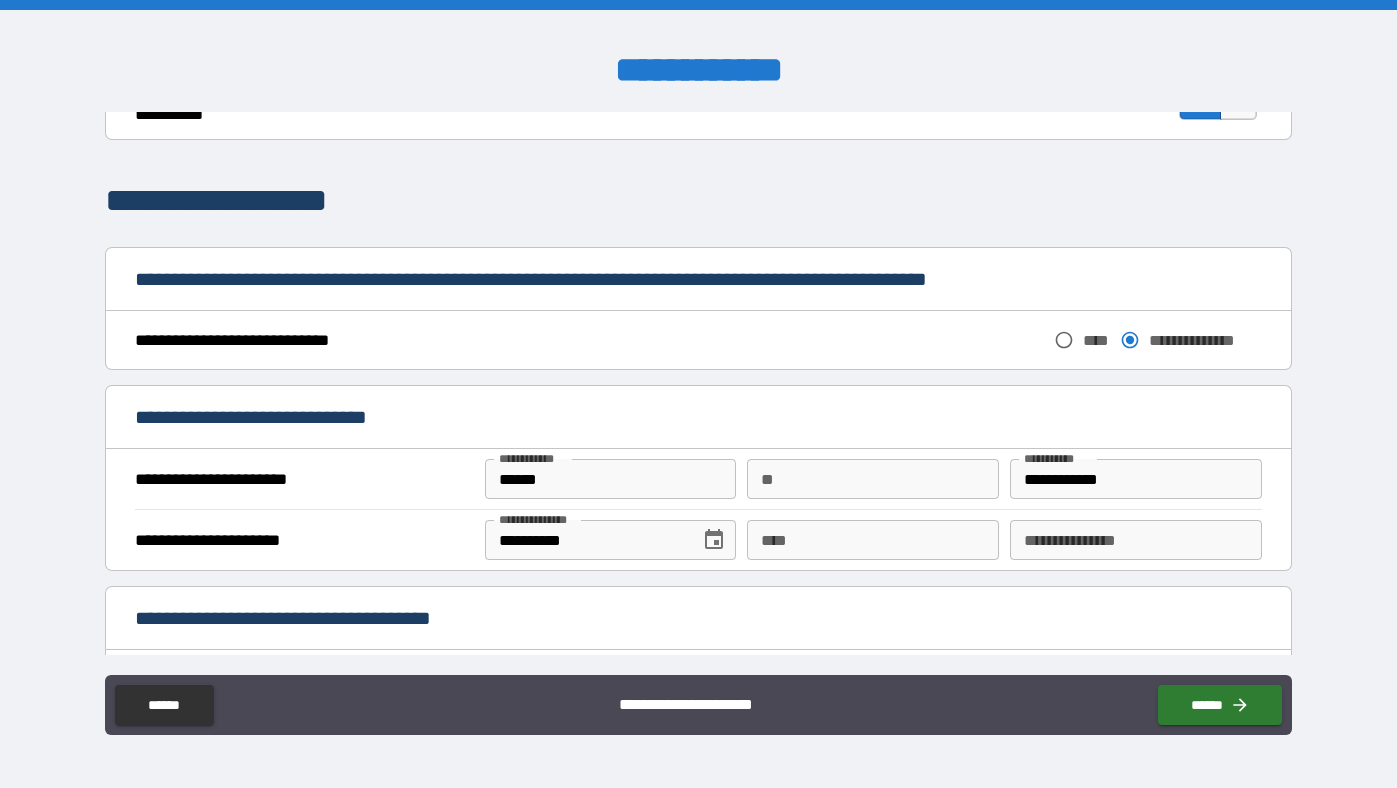 scroll, scrollTop: 962, scrollLeft: 0, axis: vertical 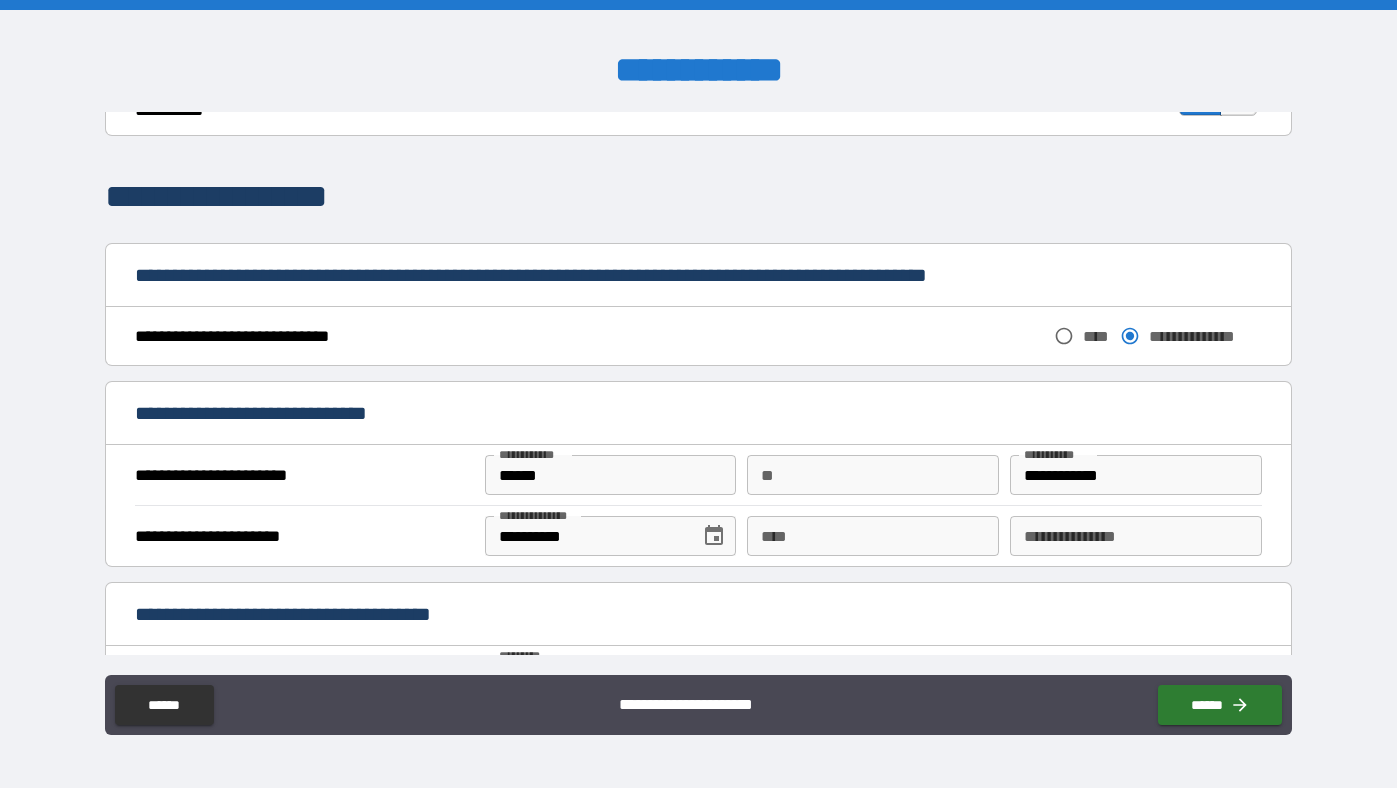 click on "******" at bounding box center (611, 475) 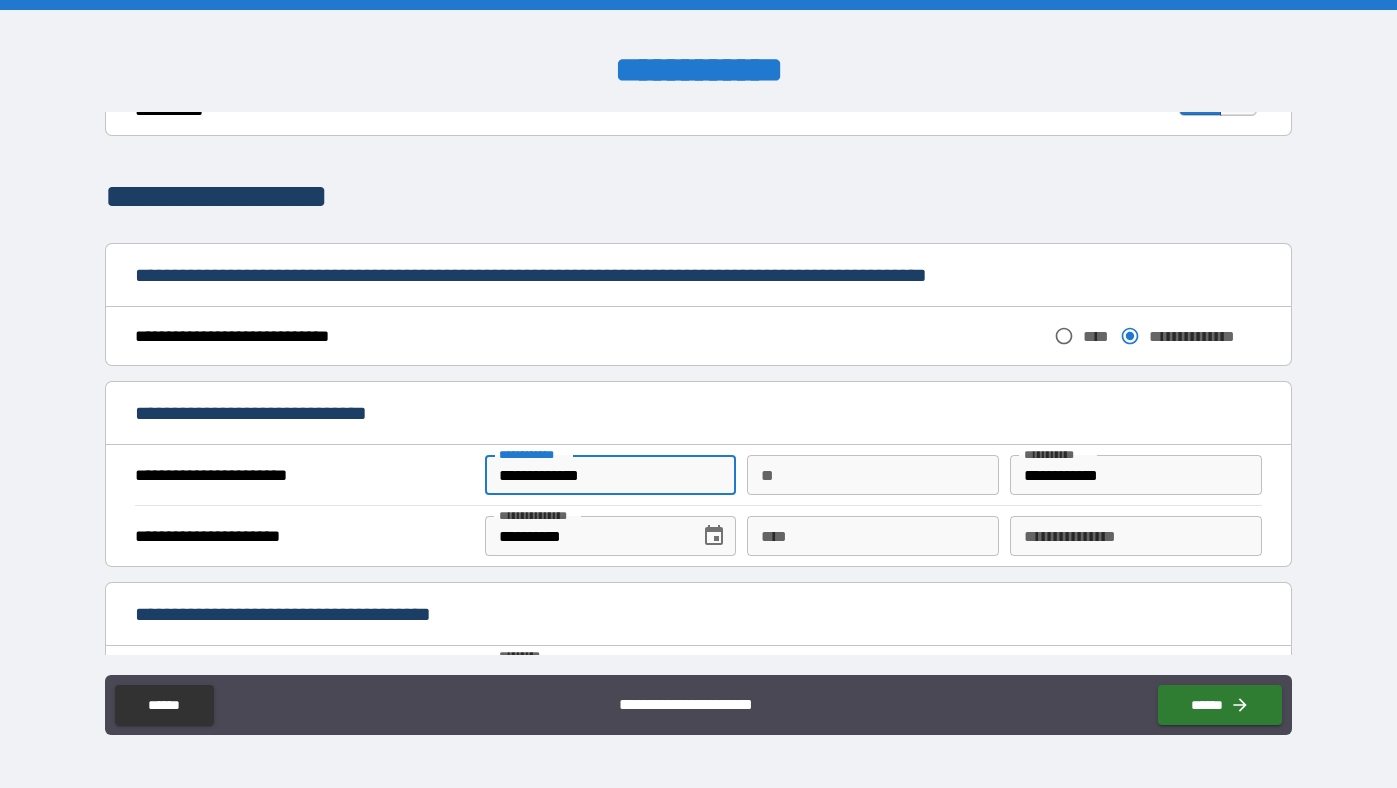 type on "**********" 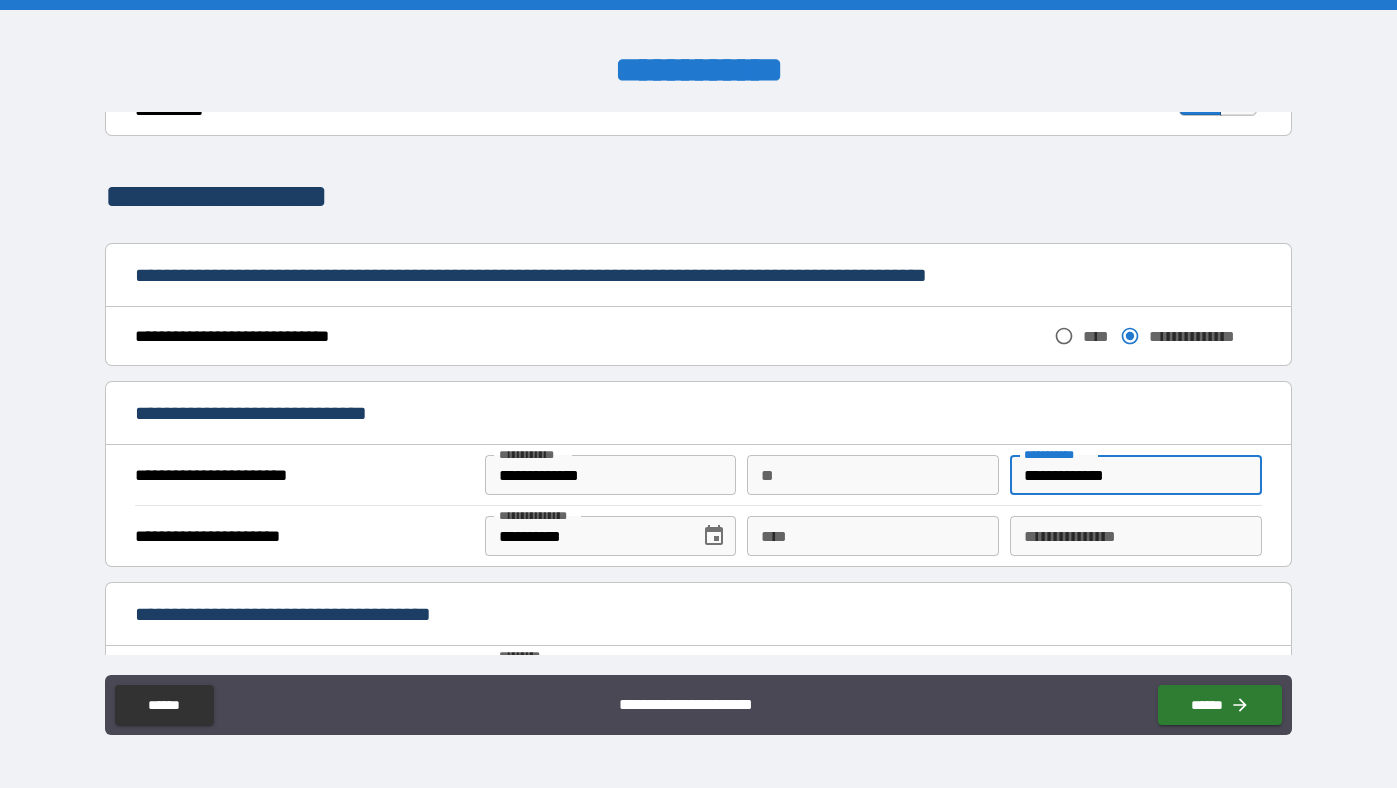 type on "**********" 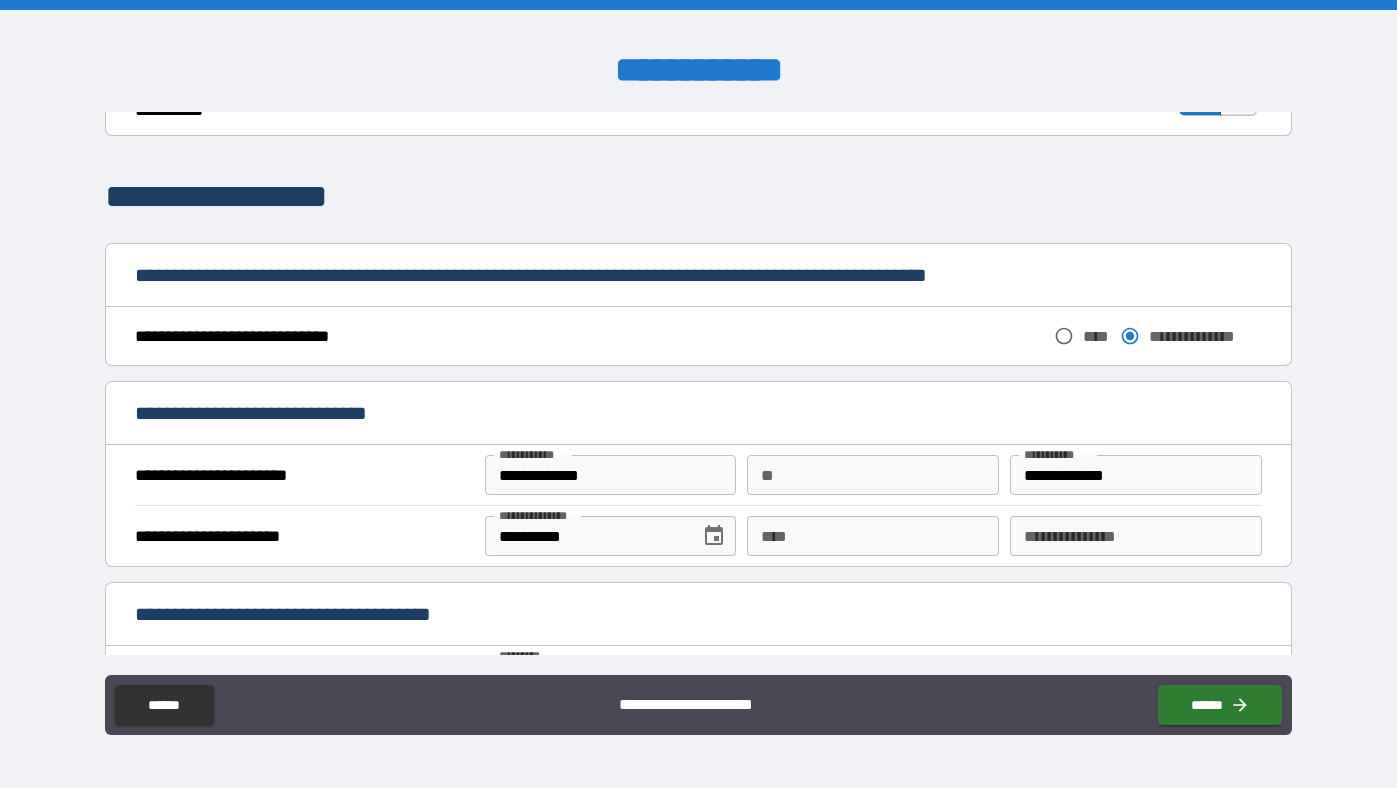 click on "**********" at bounding box center [698, 616] 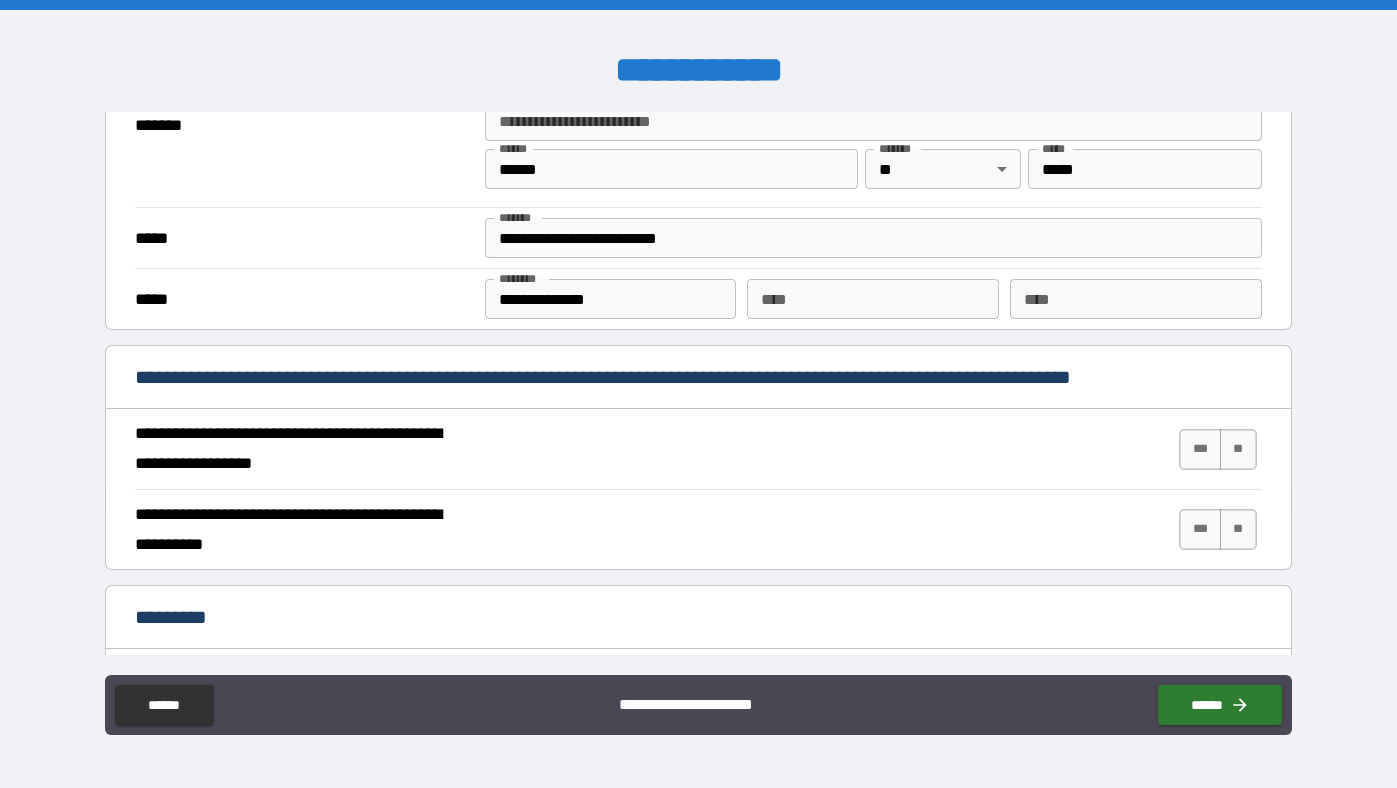 scroll, scrollTop: 1574, scrollLeft: 0, axis: vertical 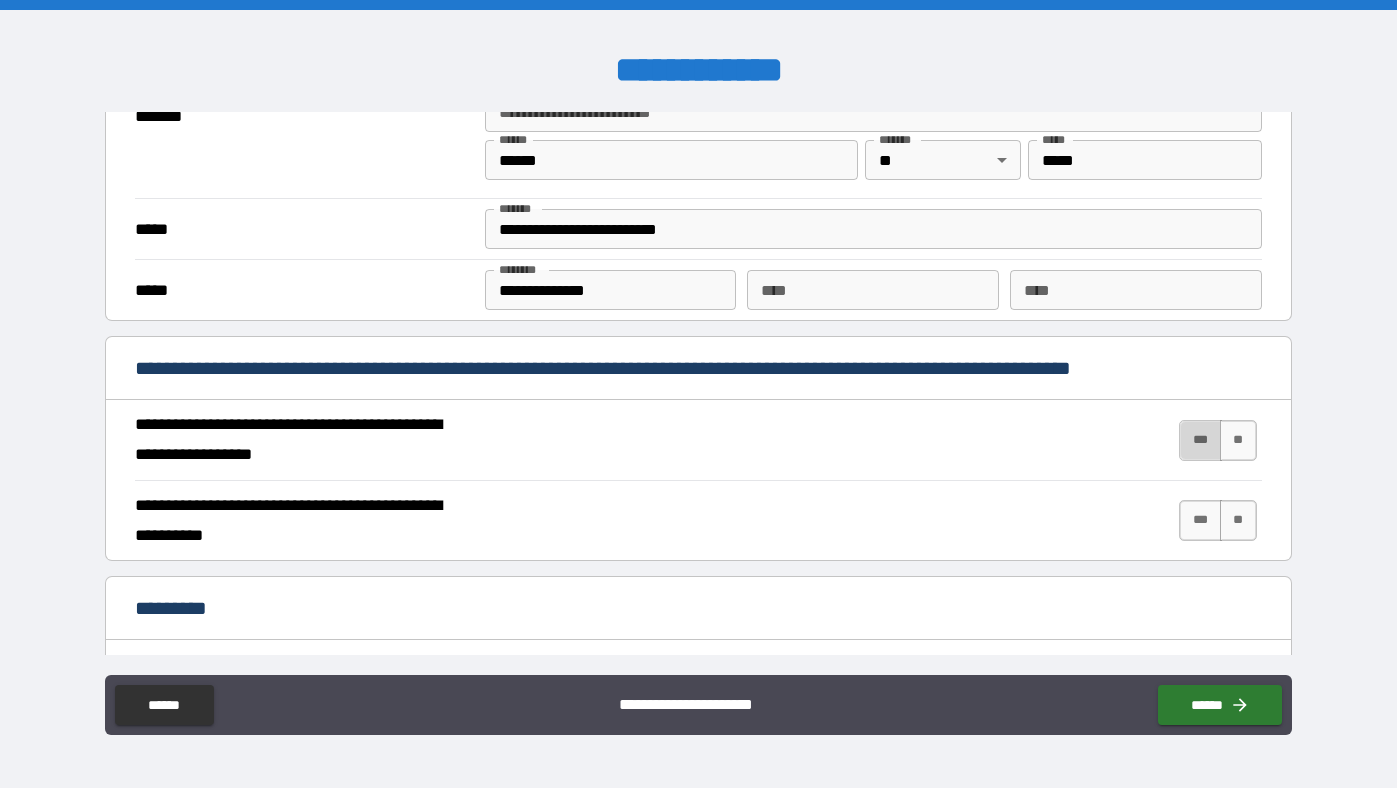 click on "***" at bounding box center [1200, 440] 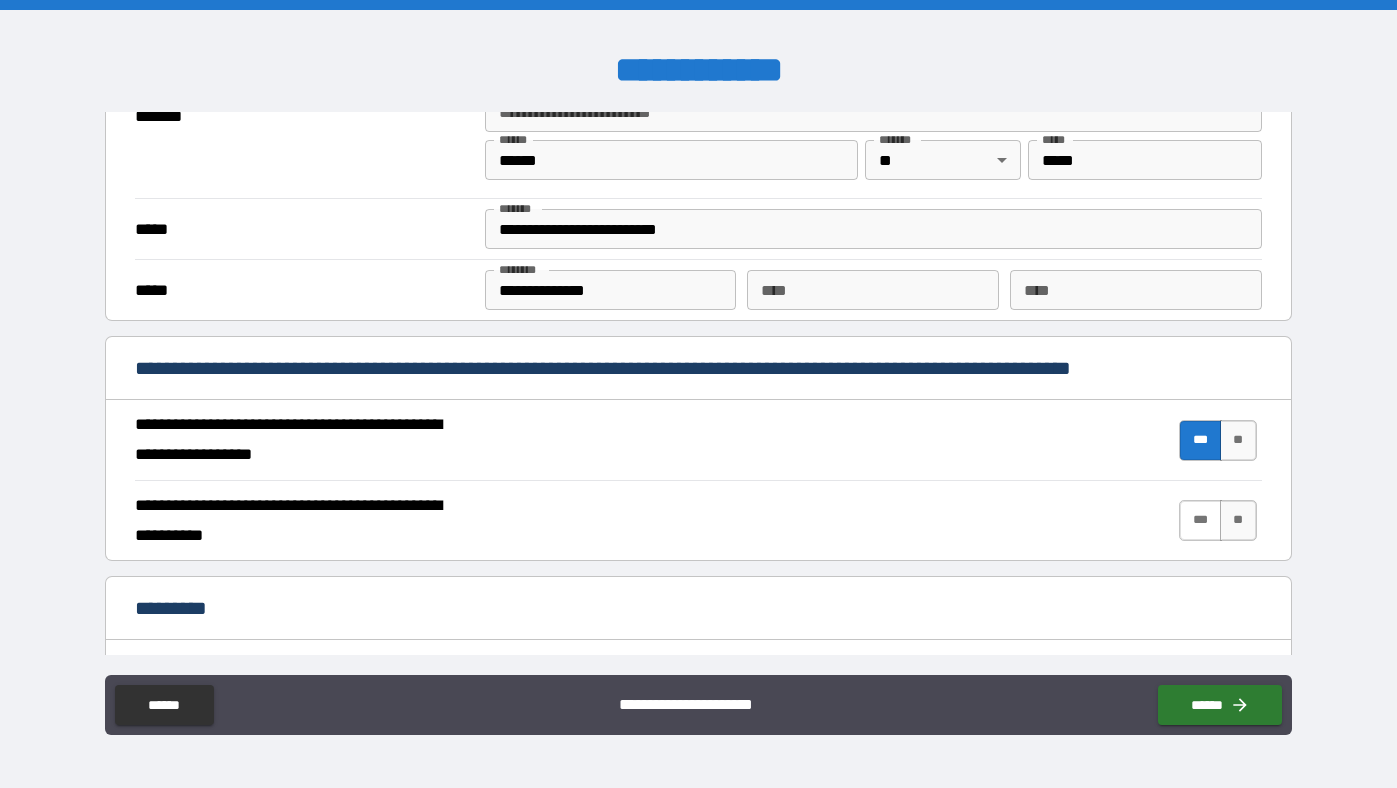 click on "***" at bounding box center [1200, 520] 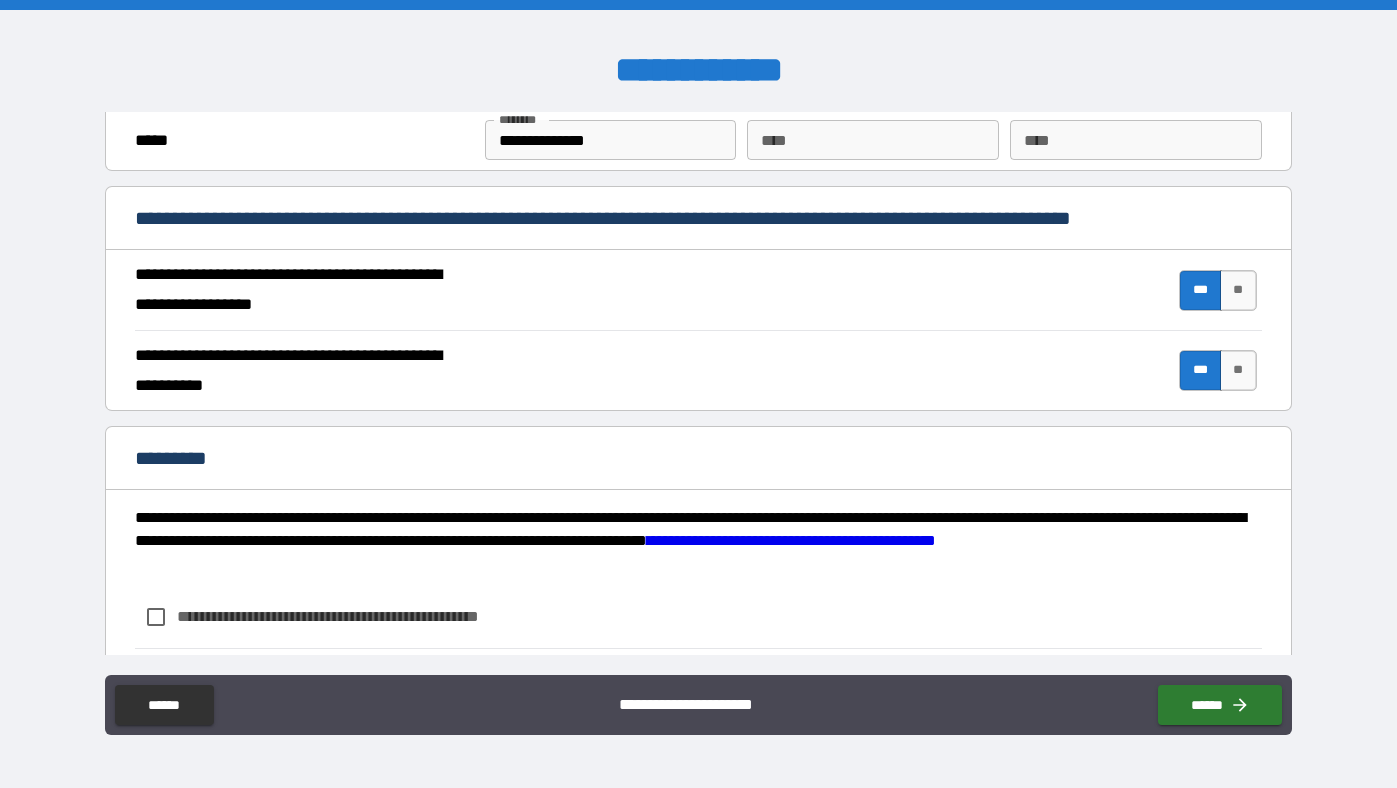 scroll, scrollTop: 1838, scrollLeft: 0, axis: vertical 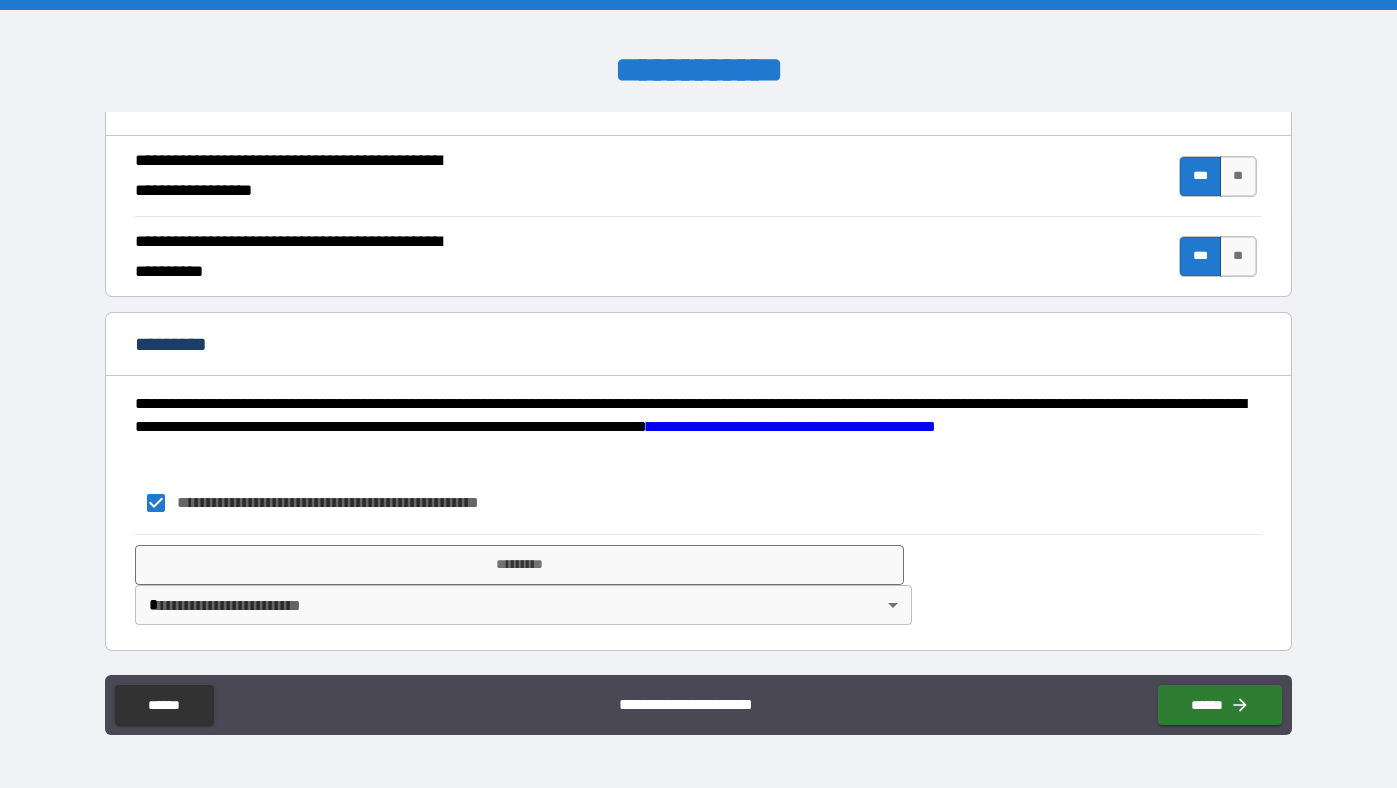 click on "**********" at bounding box center [698, 394] 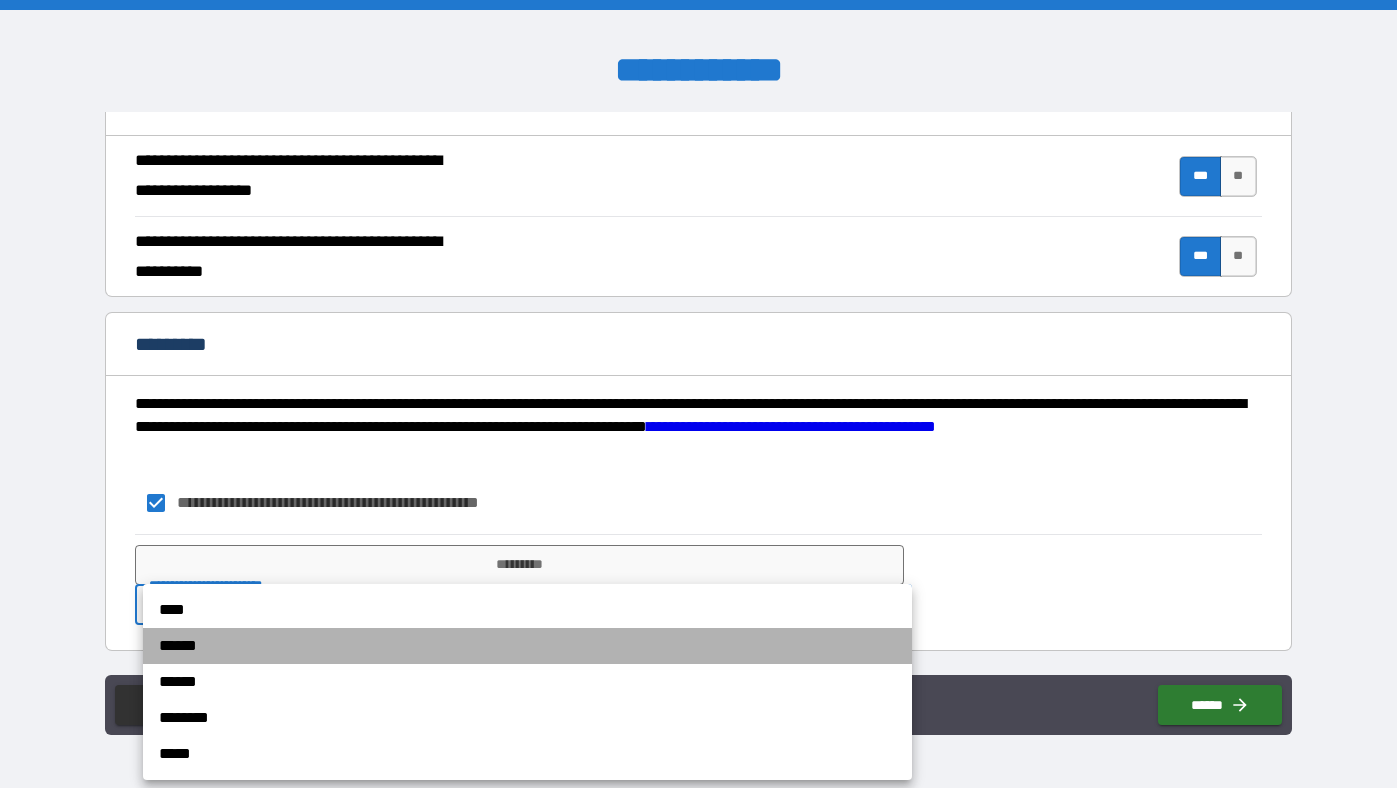 click on "******" at bounding box center [527, 646] 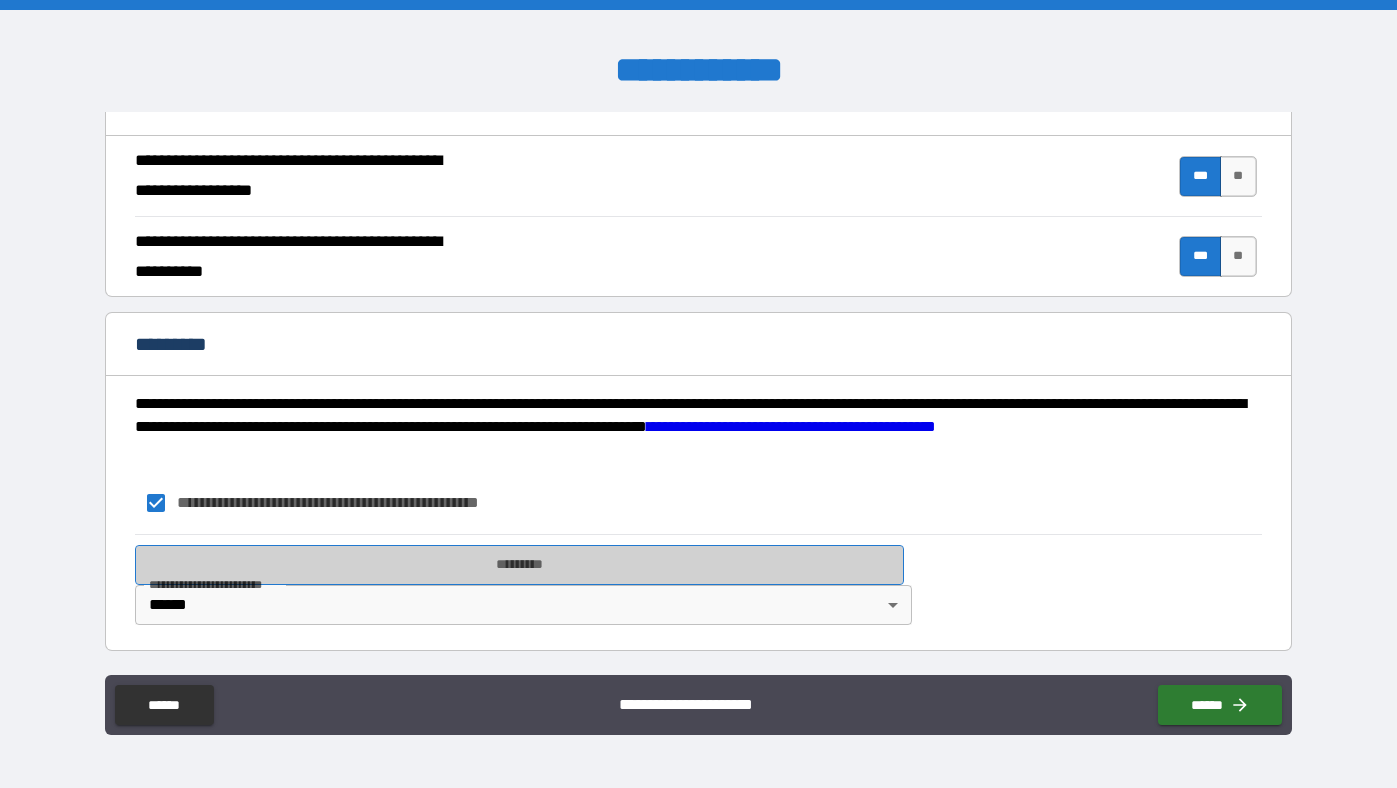click on "*********" at bounding box center [519, 565] 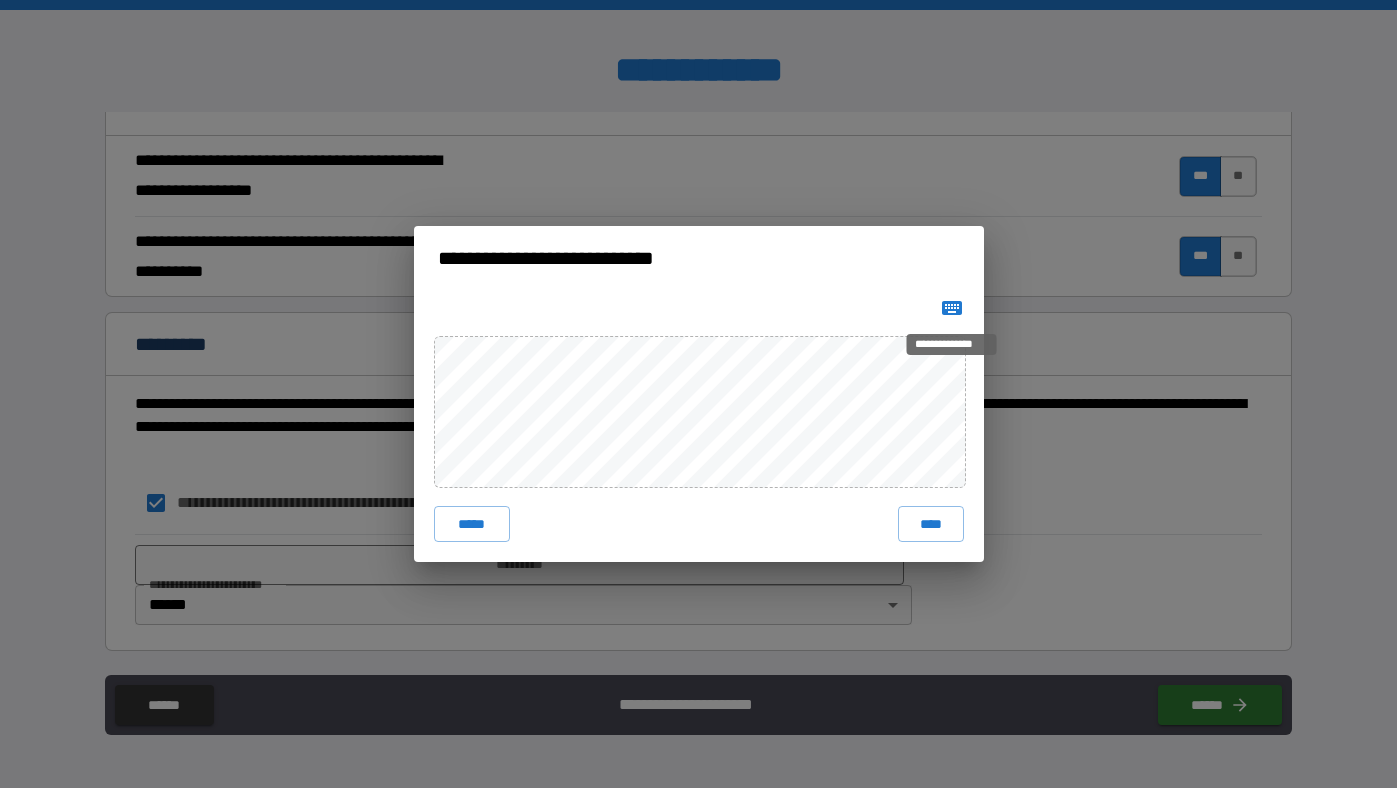click 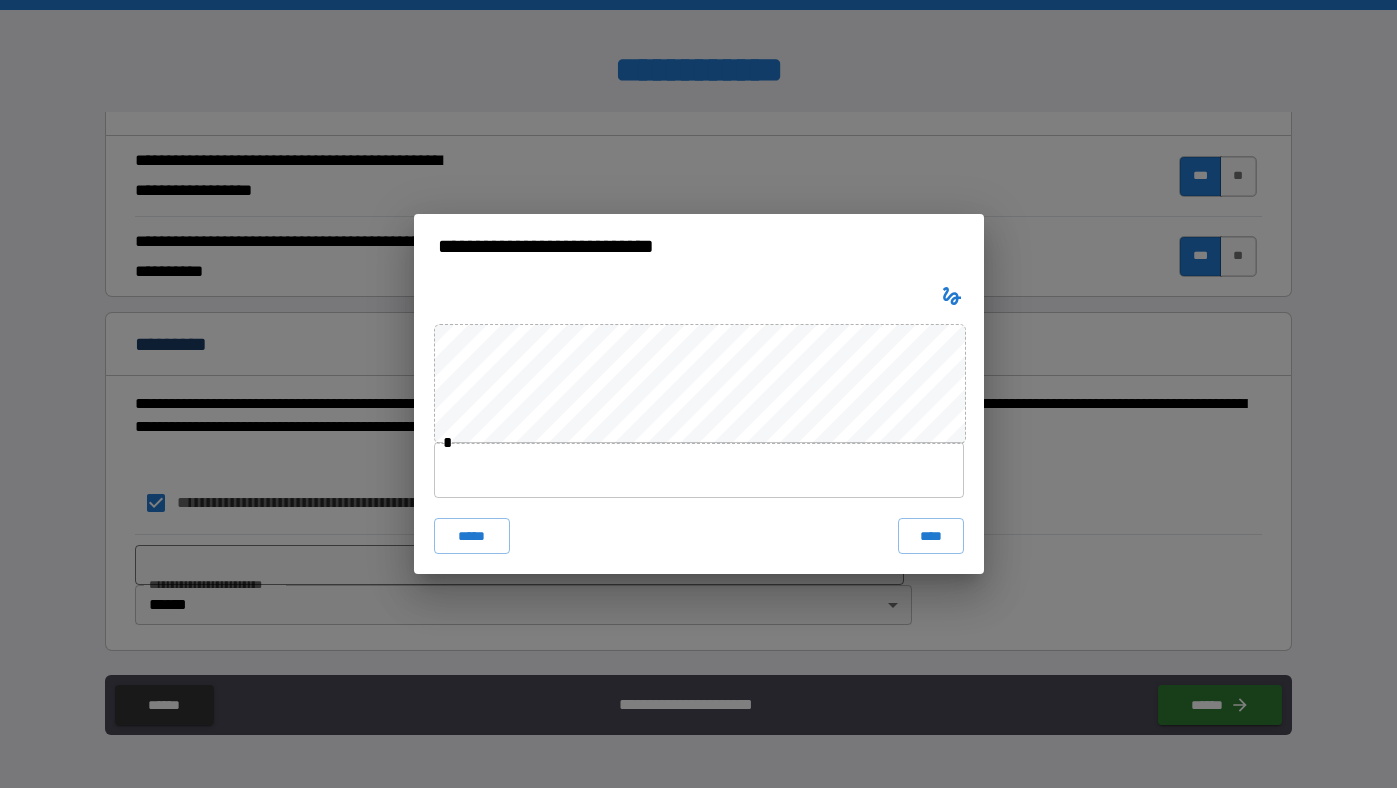 click at bounding box center (699, 470) 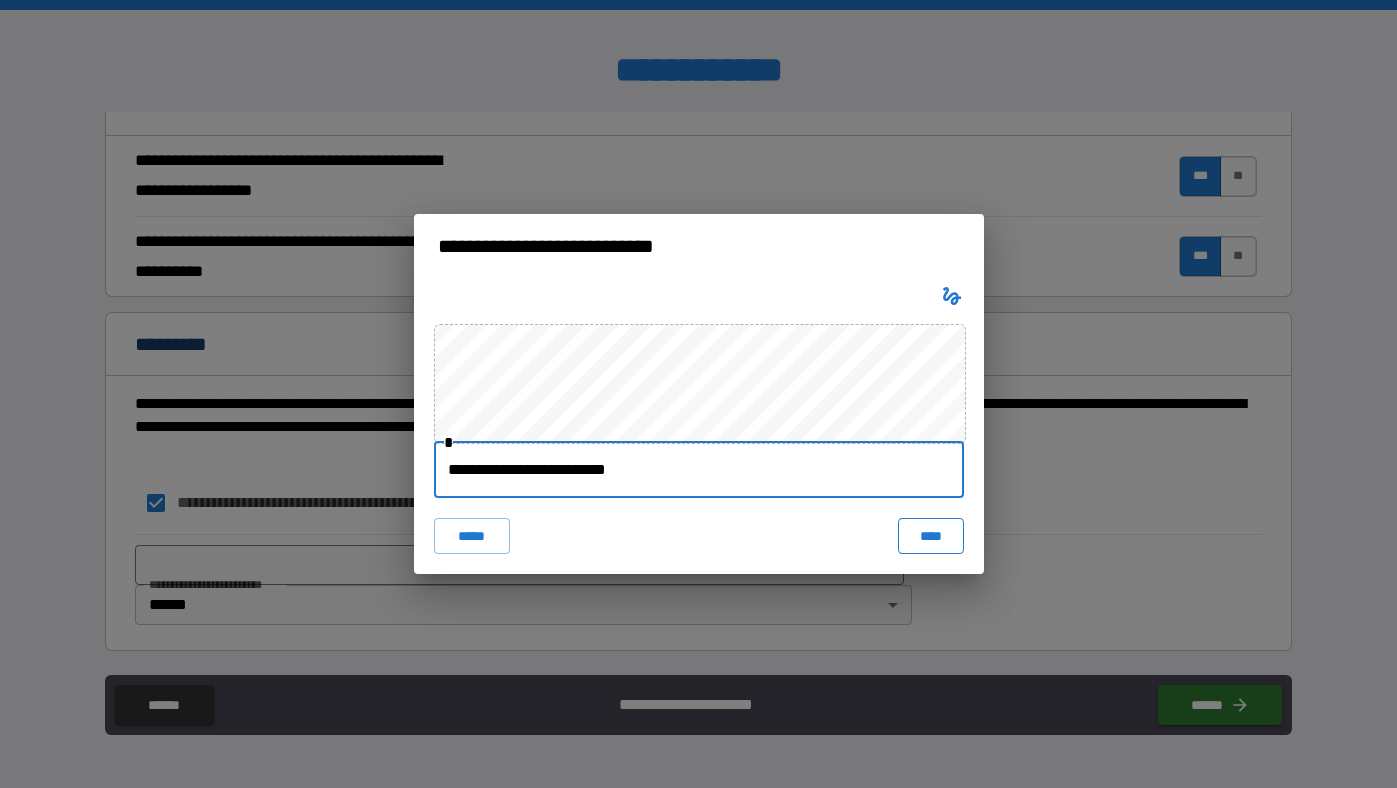 type on "**********" 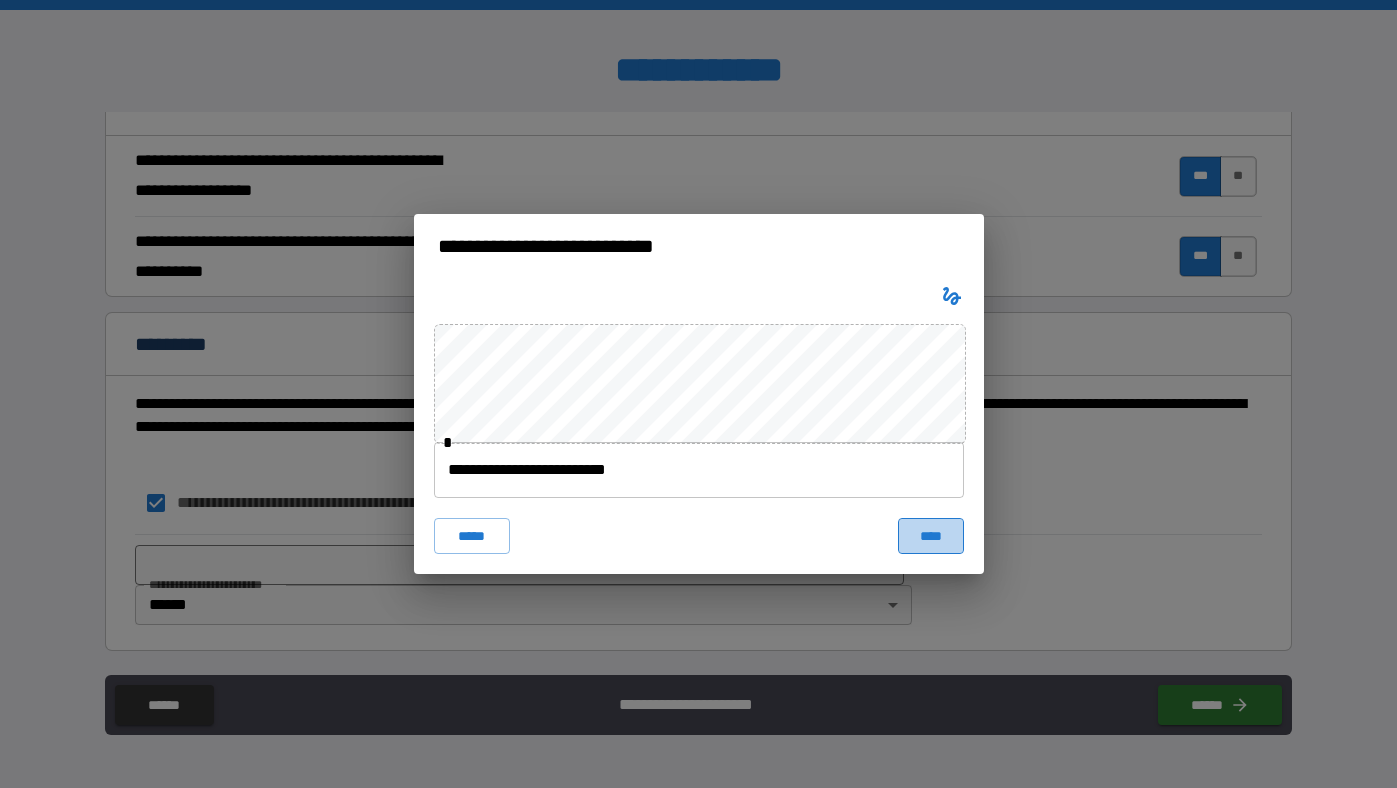 click on "****" at bounding box center [931, 536] 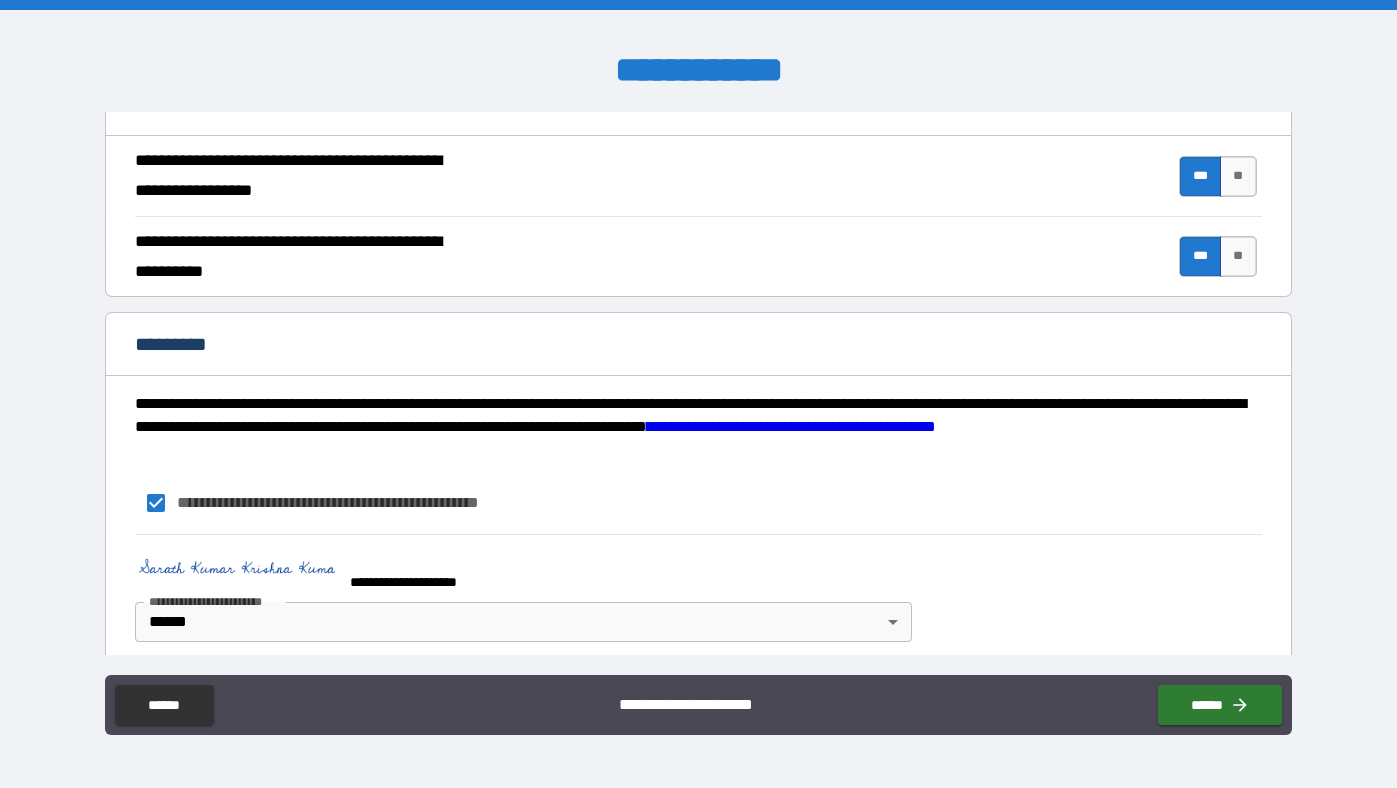 scroll, scrollTop: 1856, scrollLeft: 0, axis: vertical 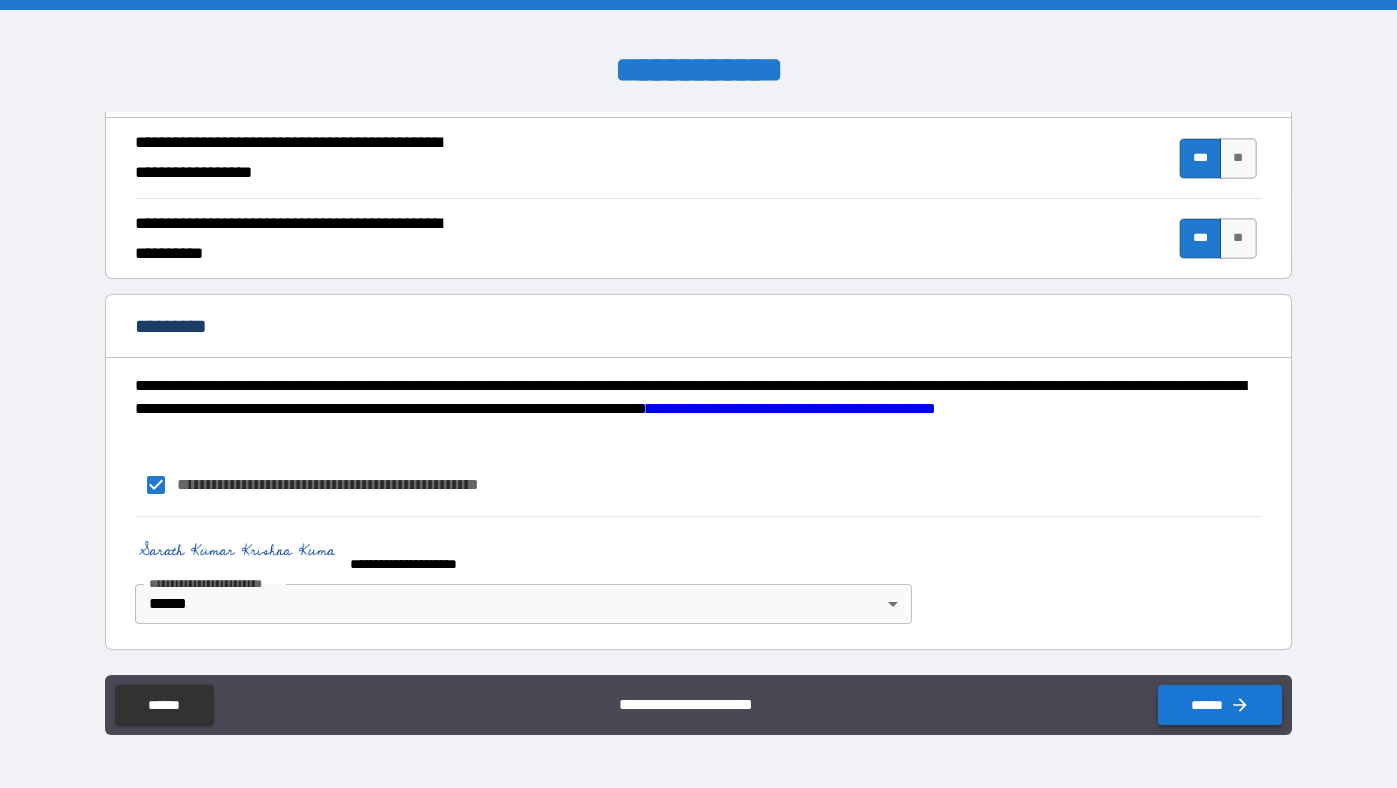 click on "******" at bounding box center (1220, 705) 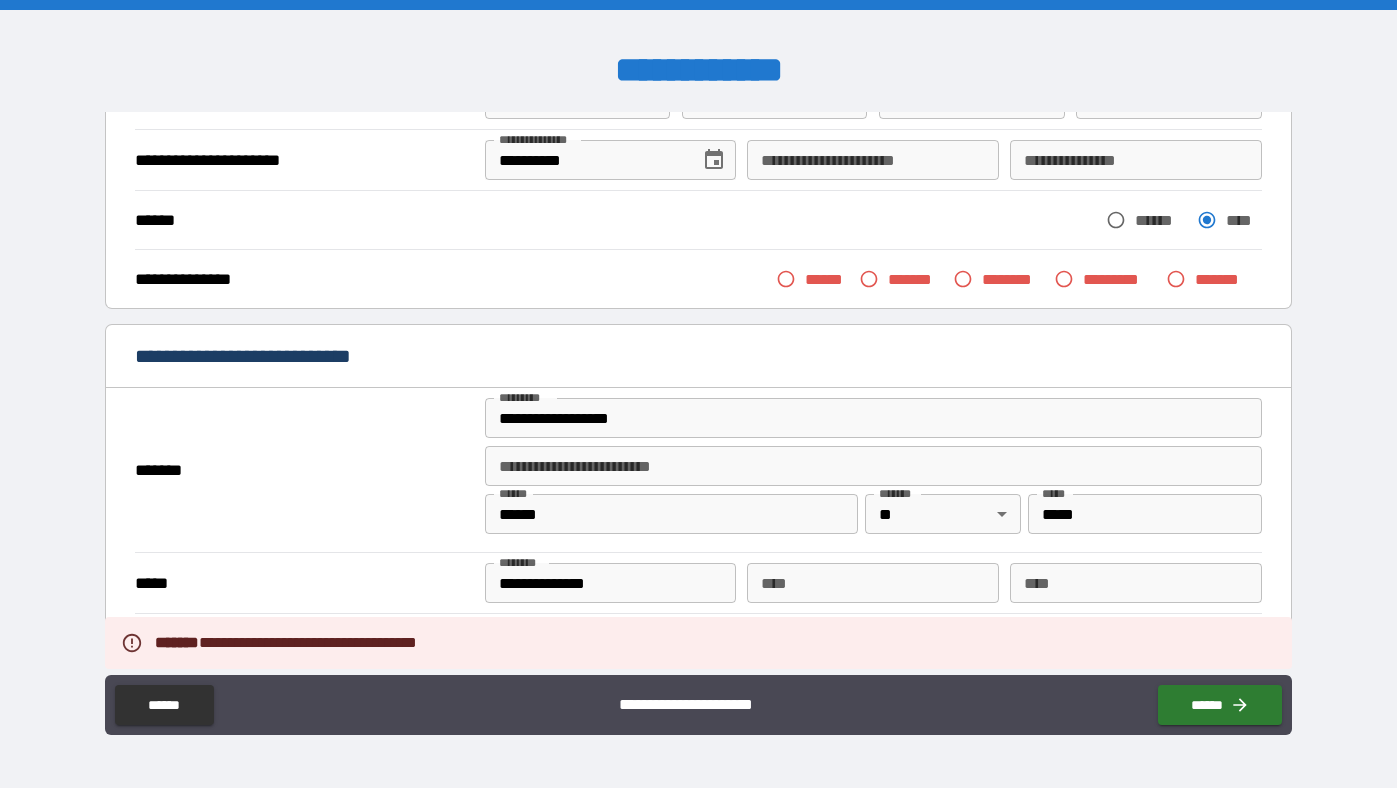 scroll, scrollTop: 181, scrollLeft: 0, axis: vertical 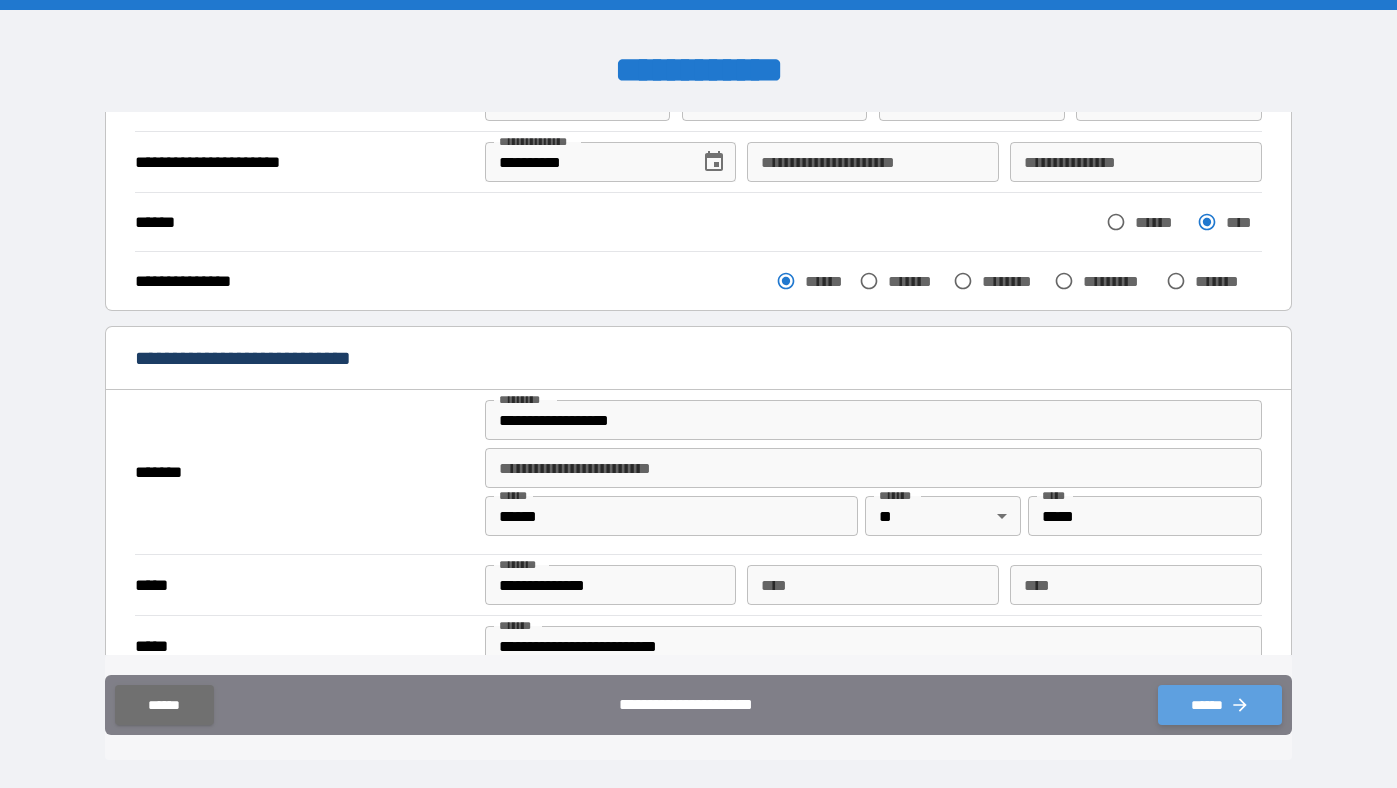 click 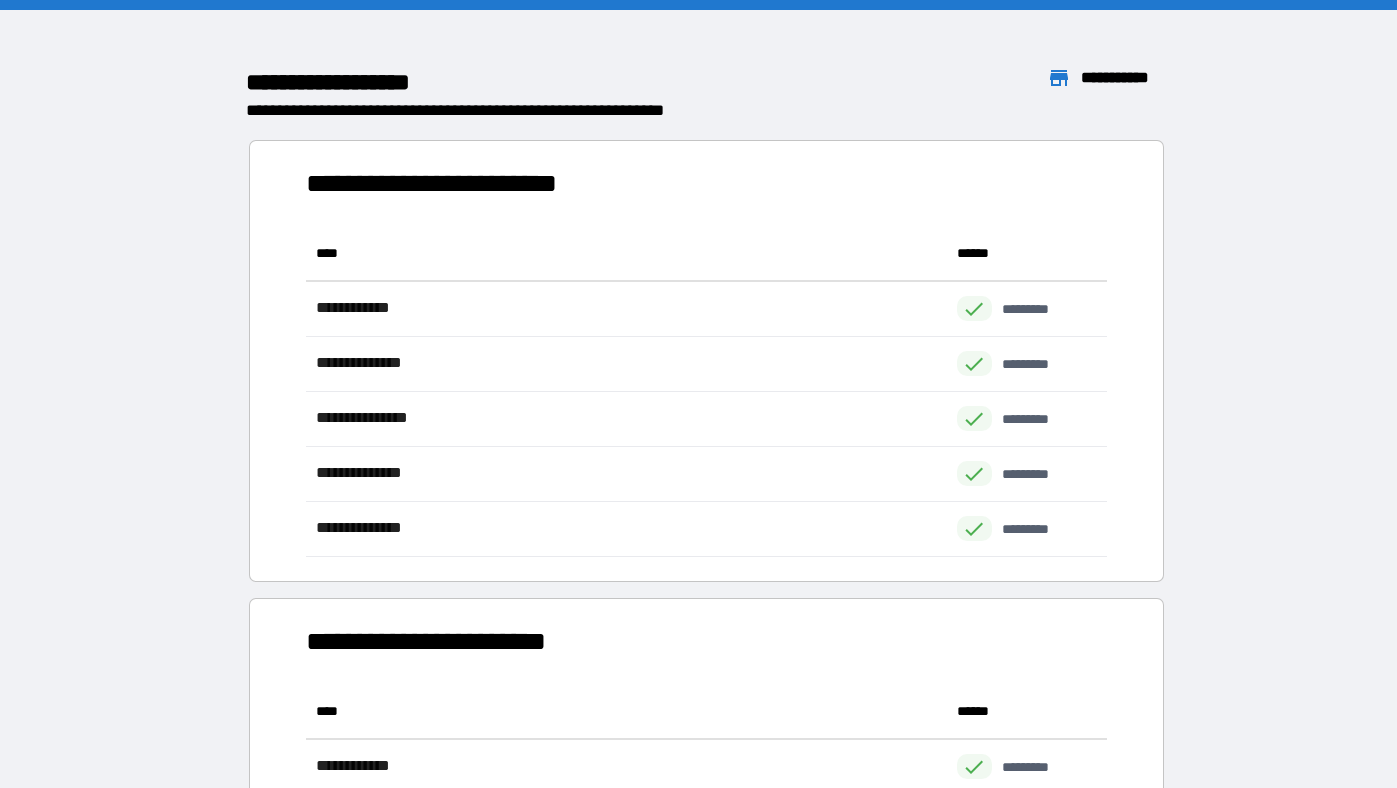 scroll, scrollTop: 1, scrollLeft: 0, axis: vertical 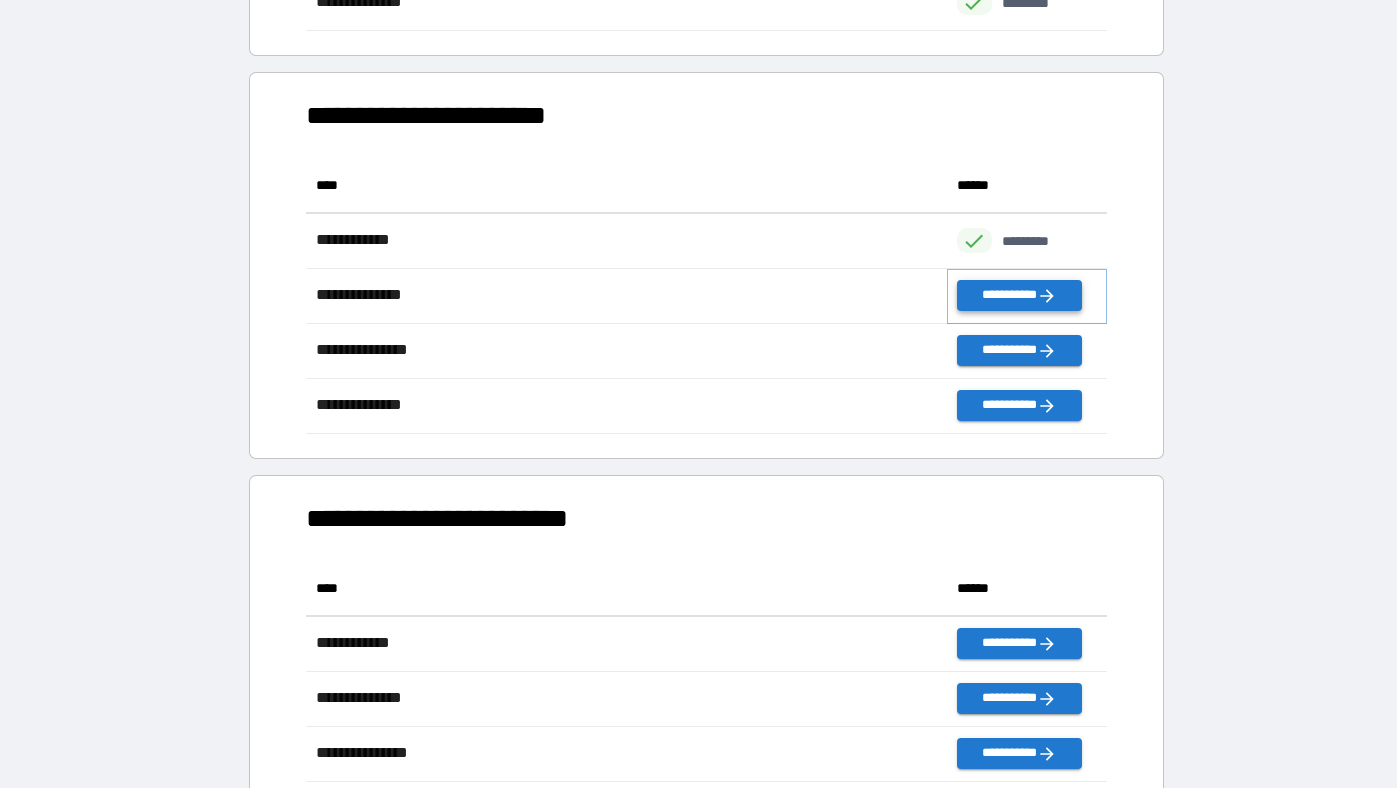 click 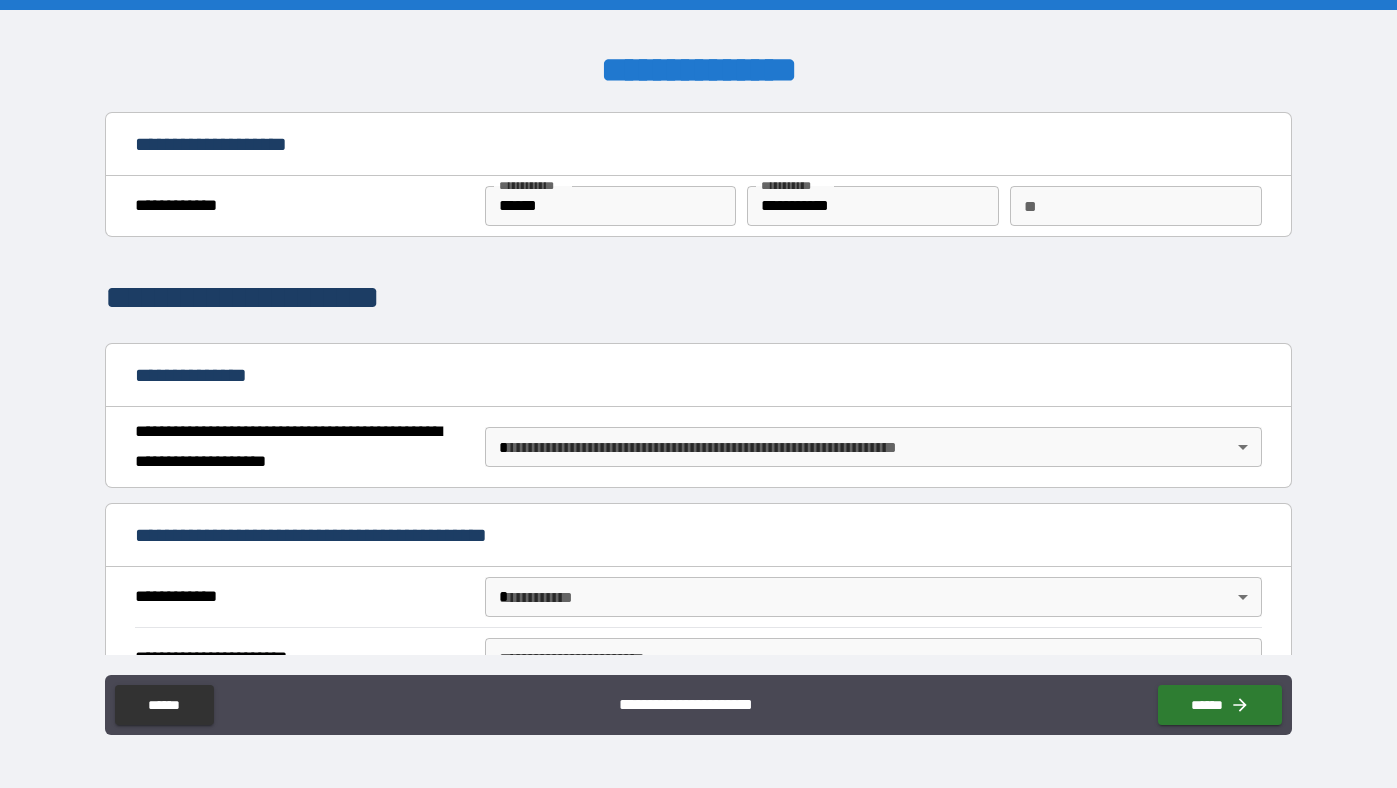 click on "**********" at bounding box center (698, 394) 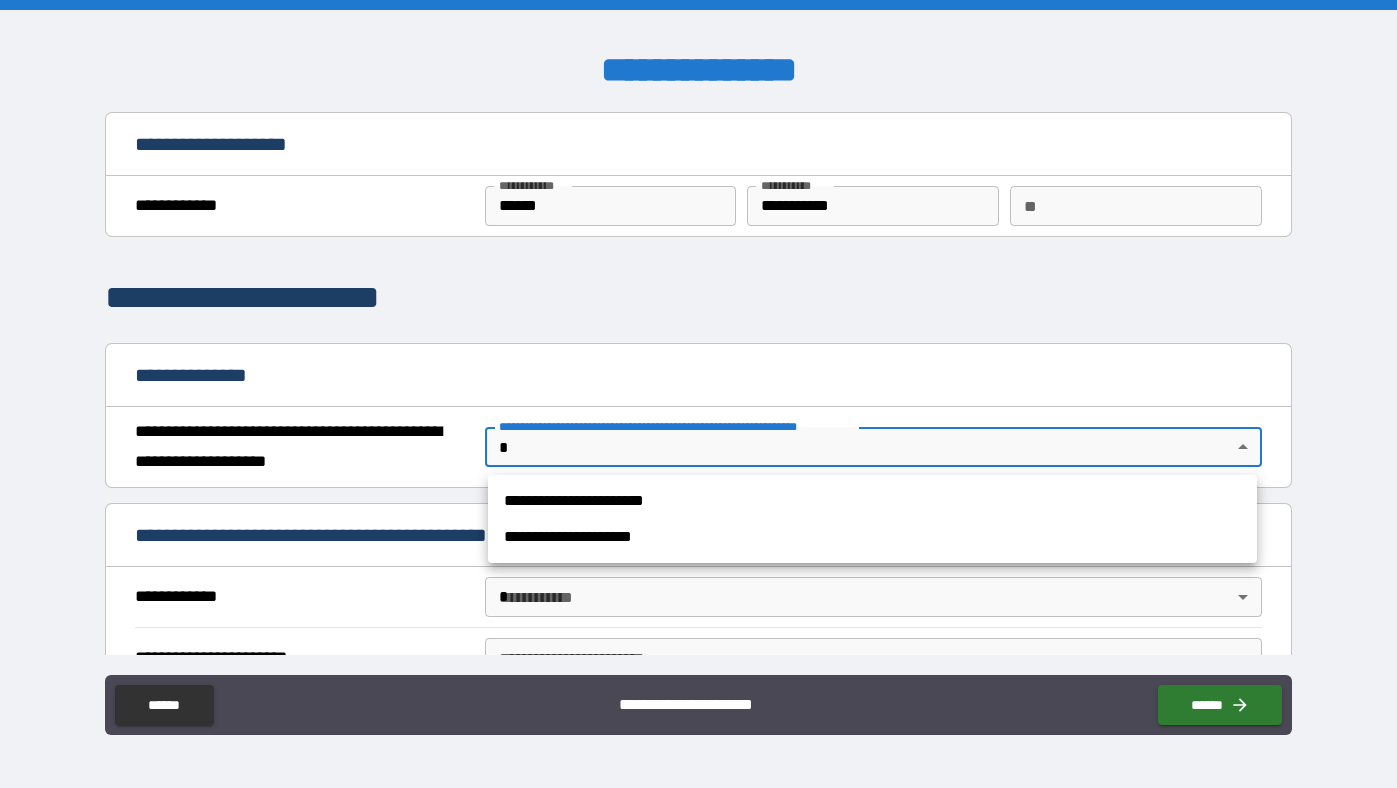 click on "**********" at bounding box center [872, 501] 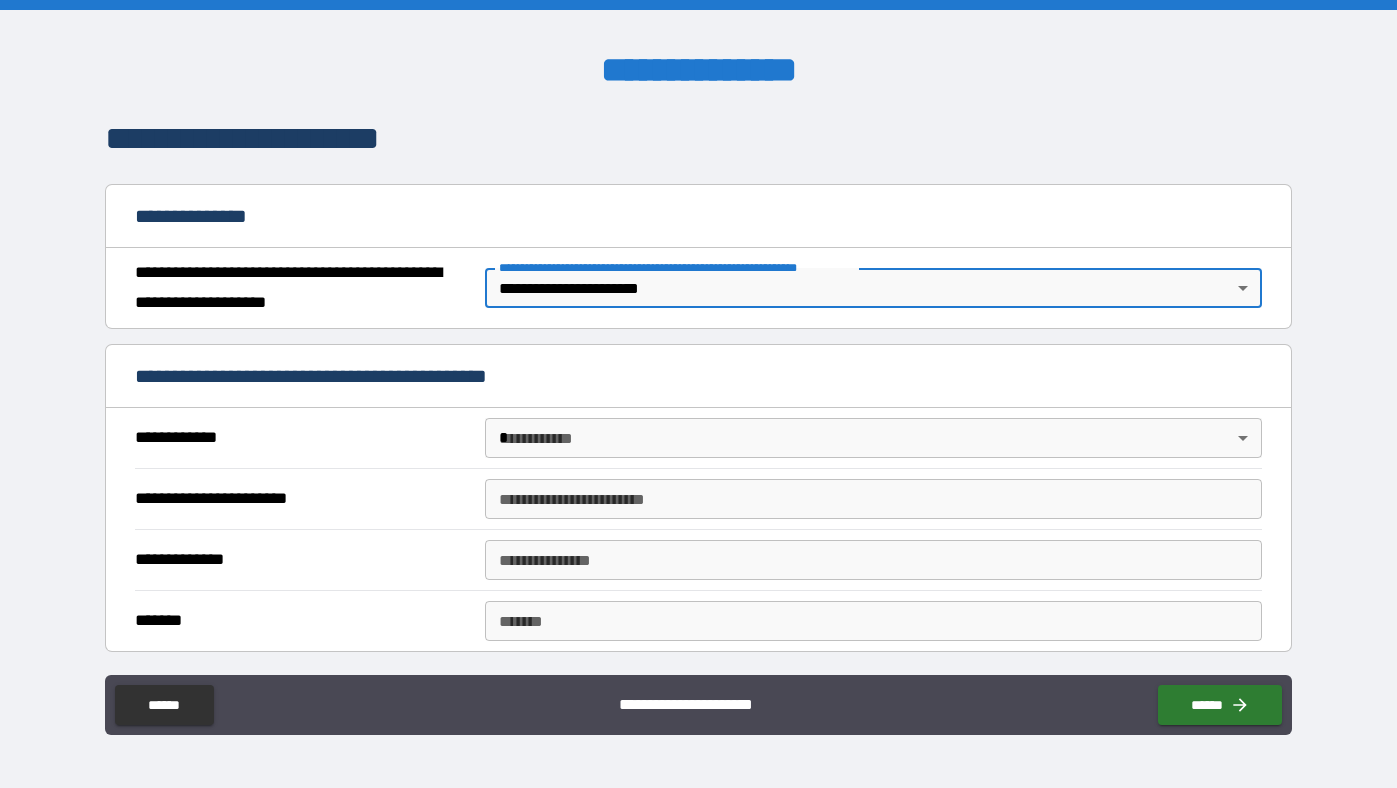 scroll, scrollTop: 228, scrollLeft: 0, axis: vertical 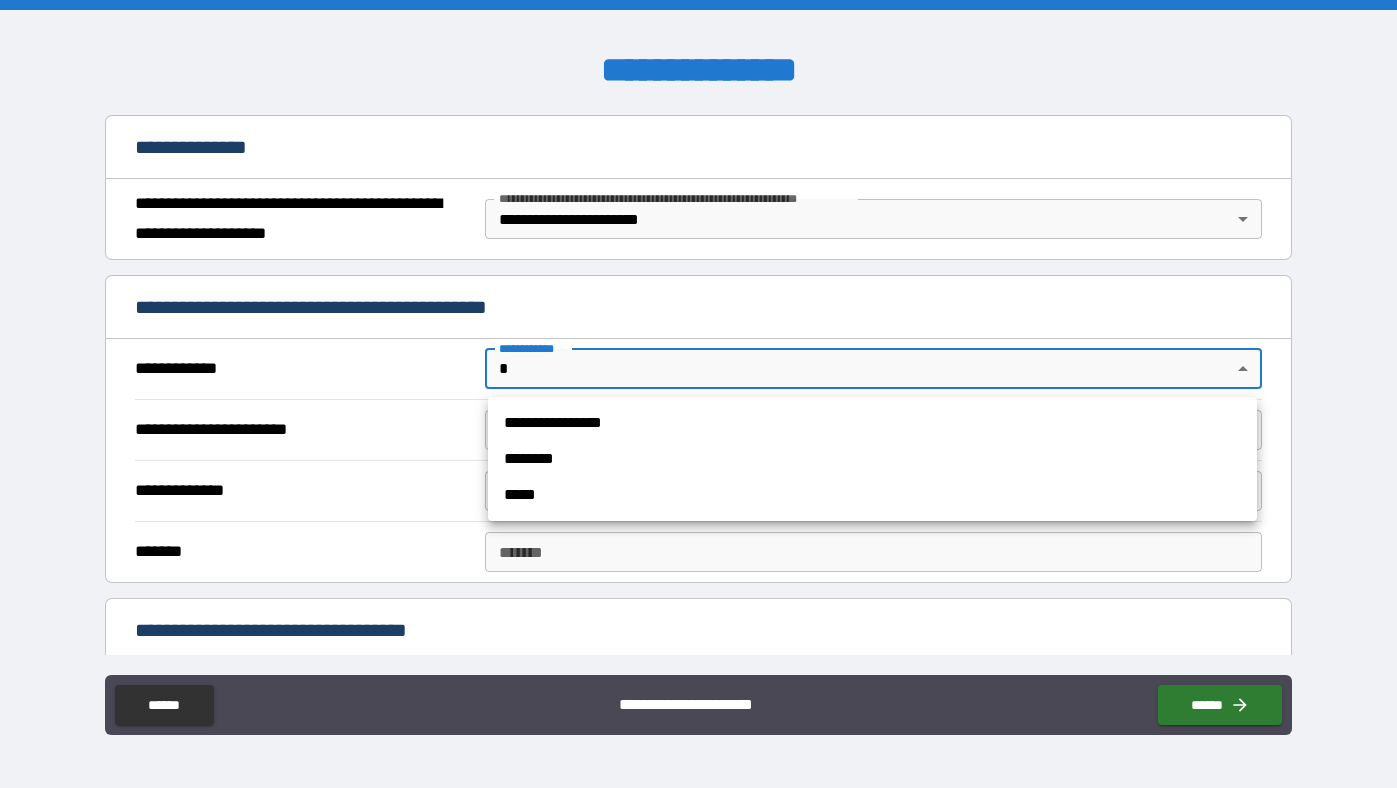 click on "**********" at bounding box center (698, 394) 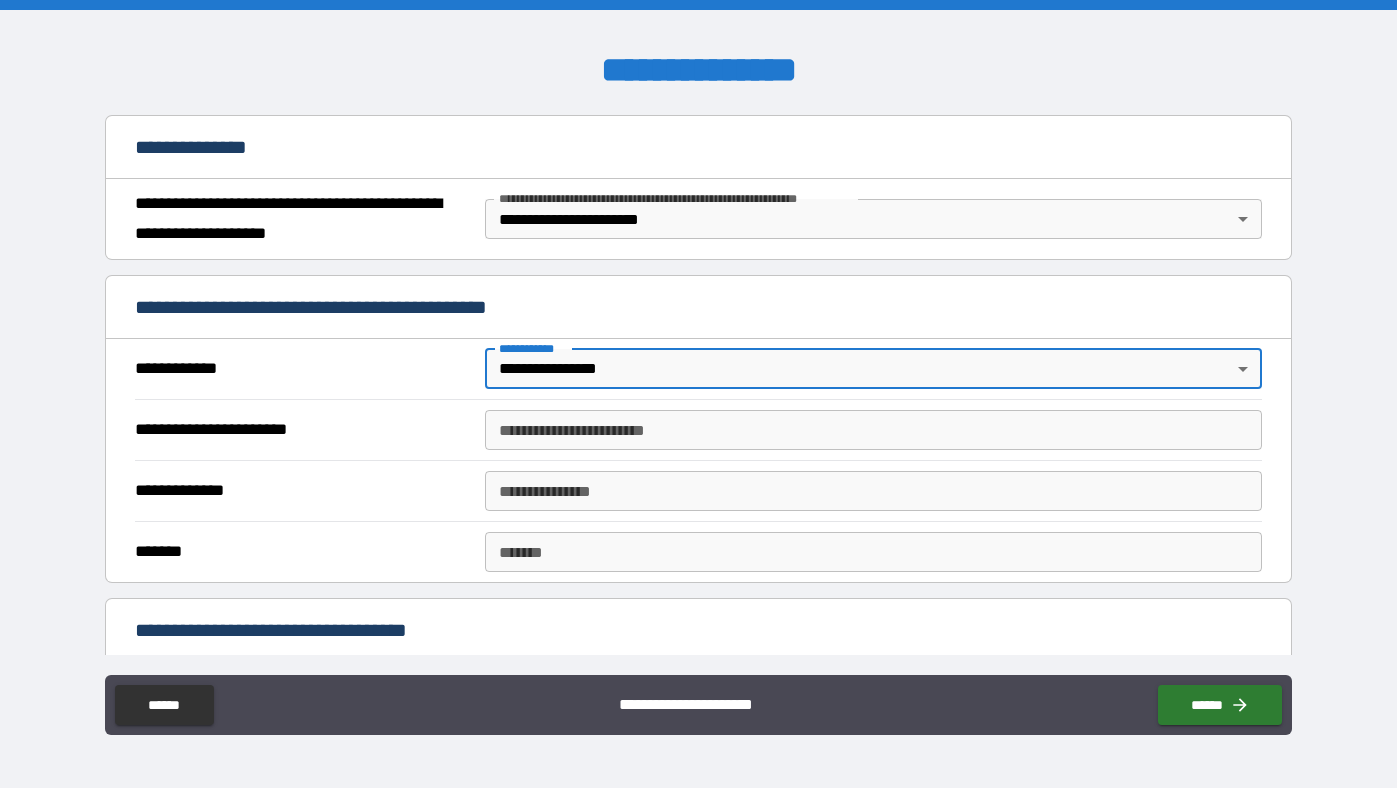 click on "**********" at bounding box center [873, 430] 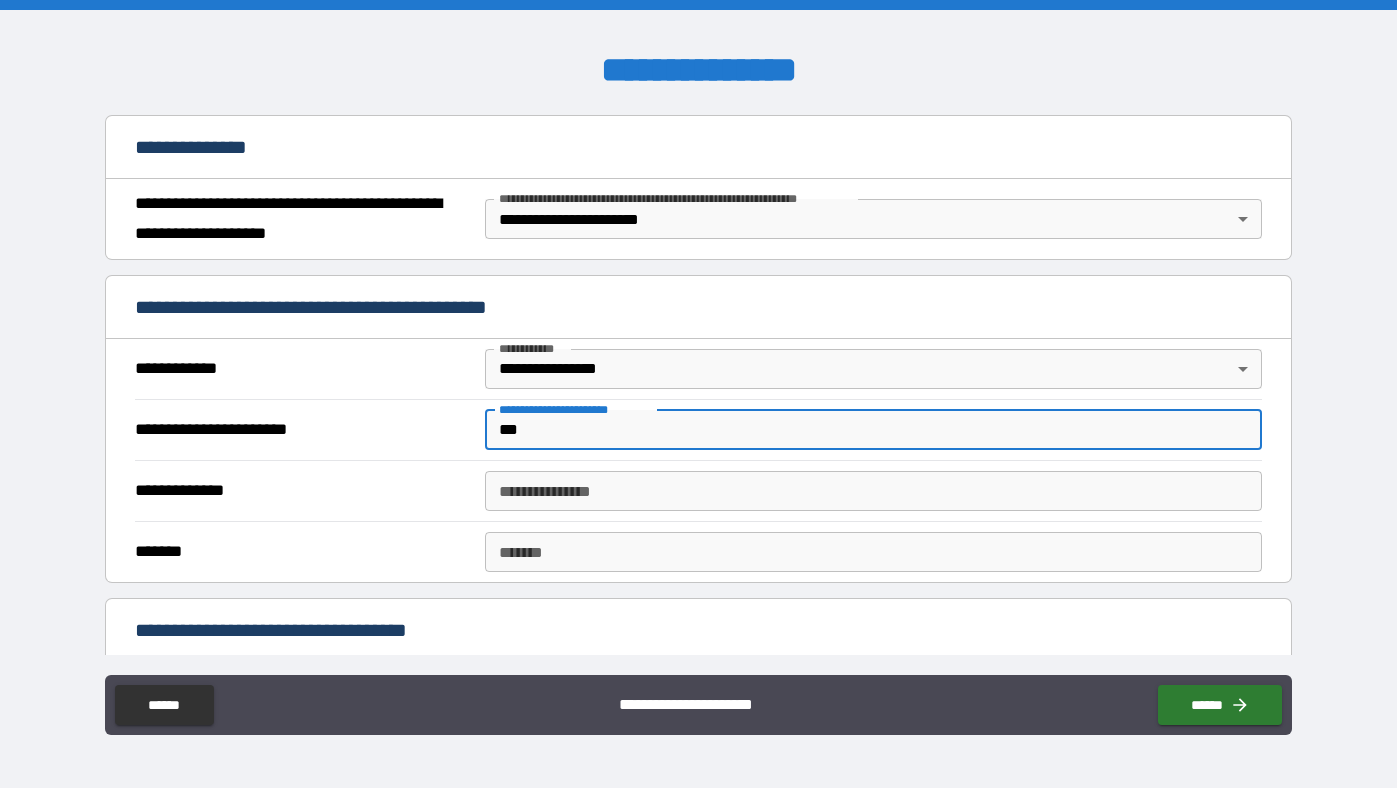 type on "**********" 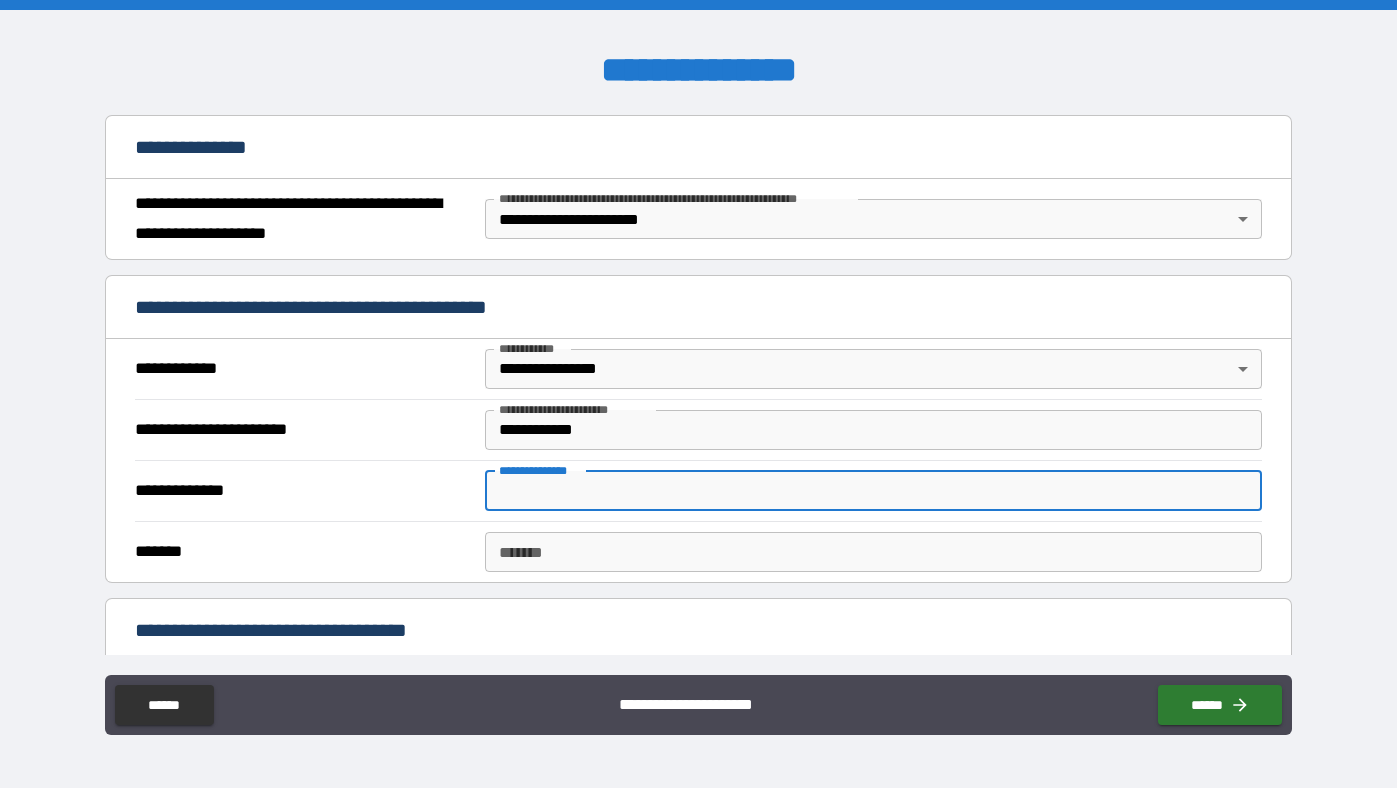 click on "**********" at bounding box center (873, 491) 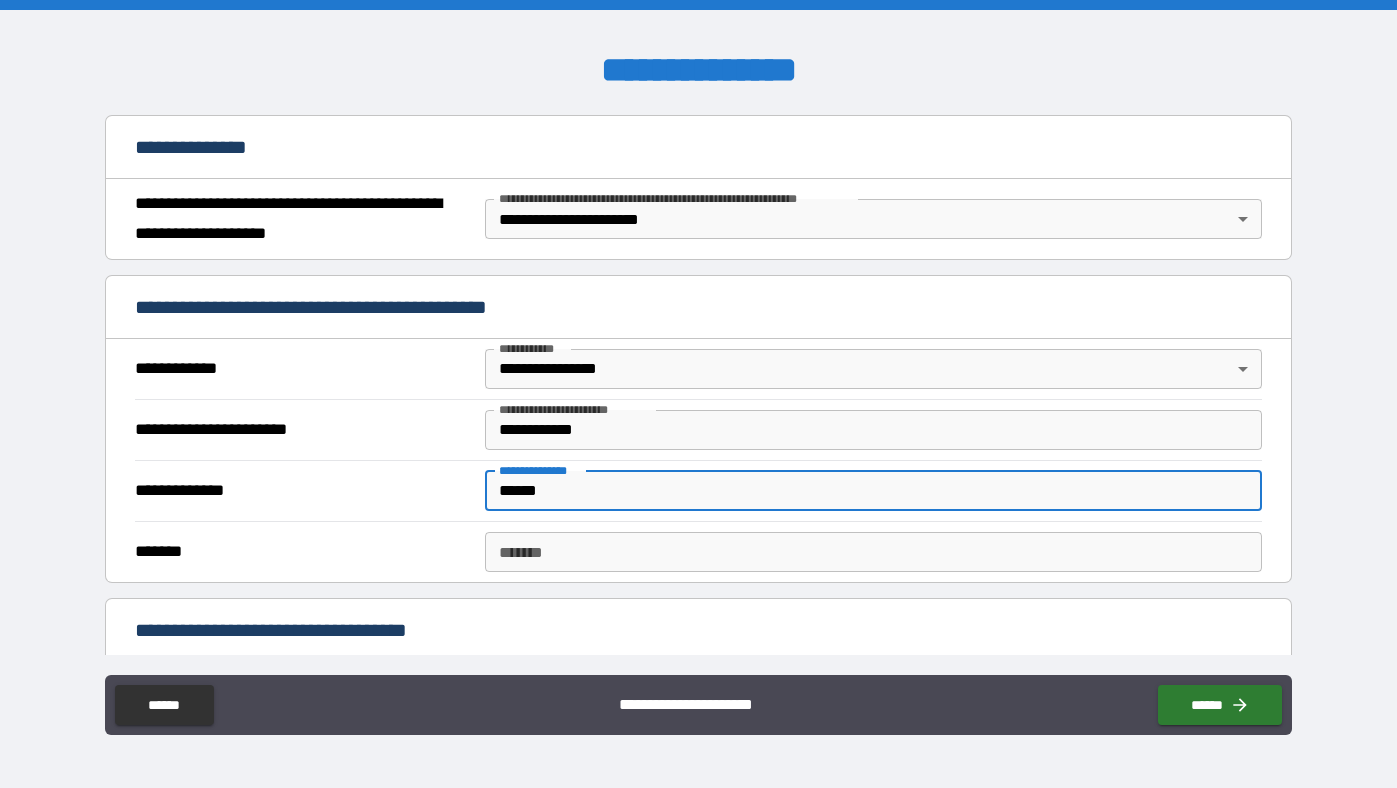 click on "*******" at bounding box center (873, 552) 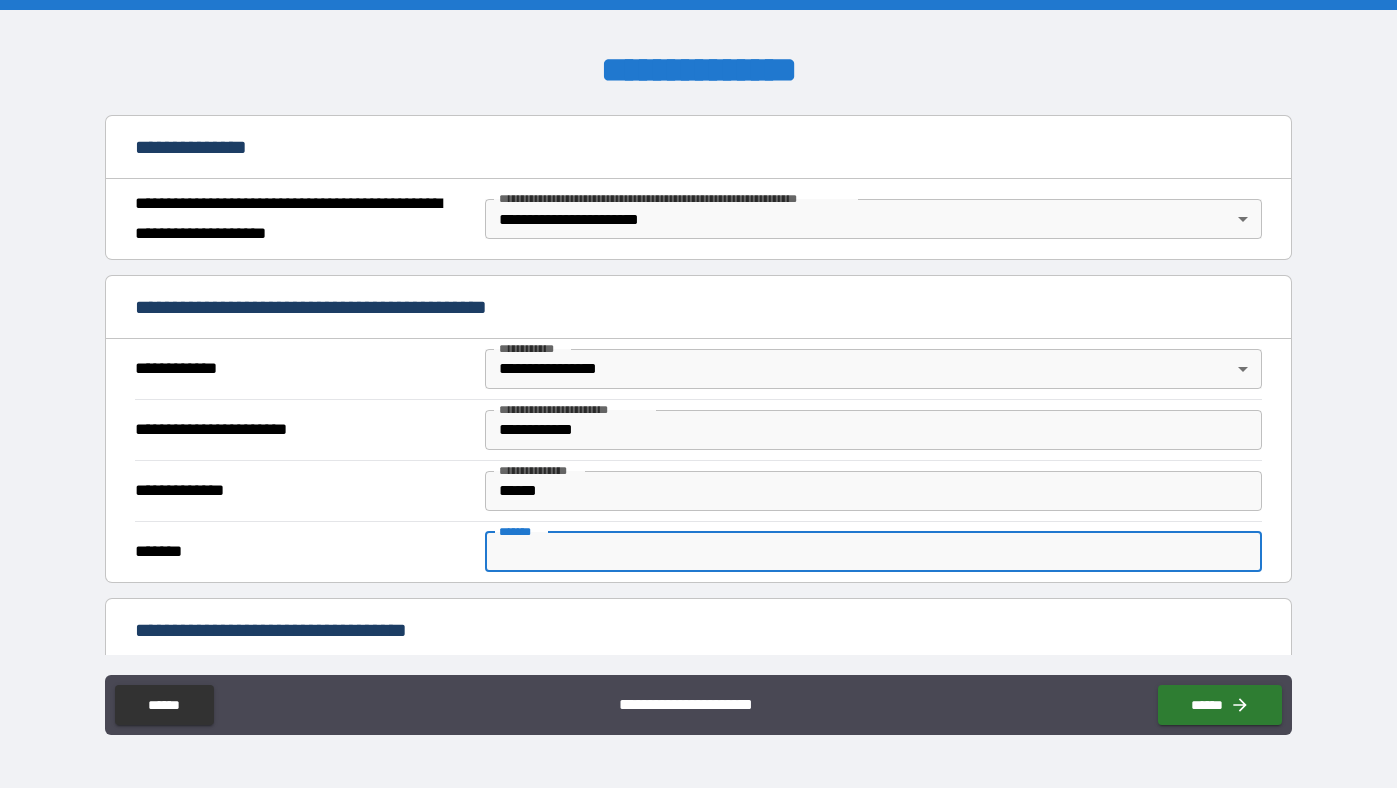 type on "*****" 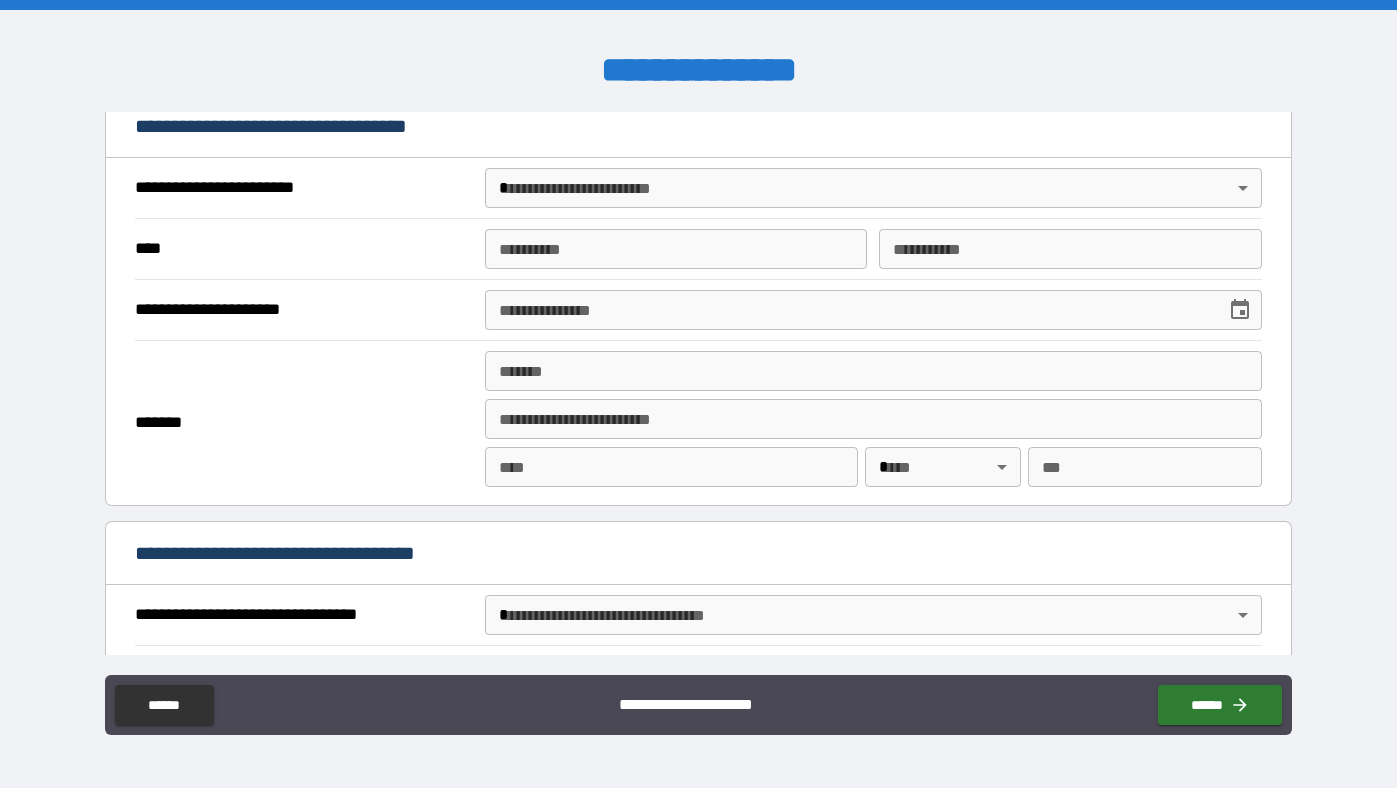 scroll, scrollTop: 763, scrollLeft: 0, axis: vertical 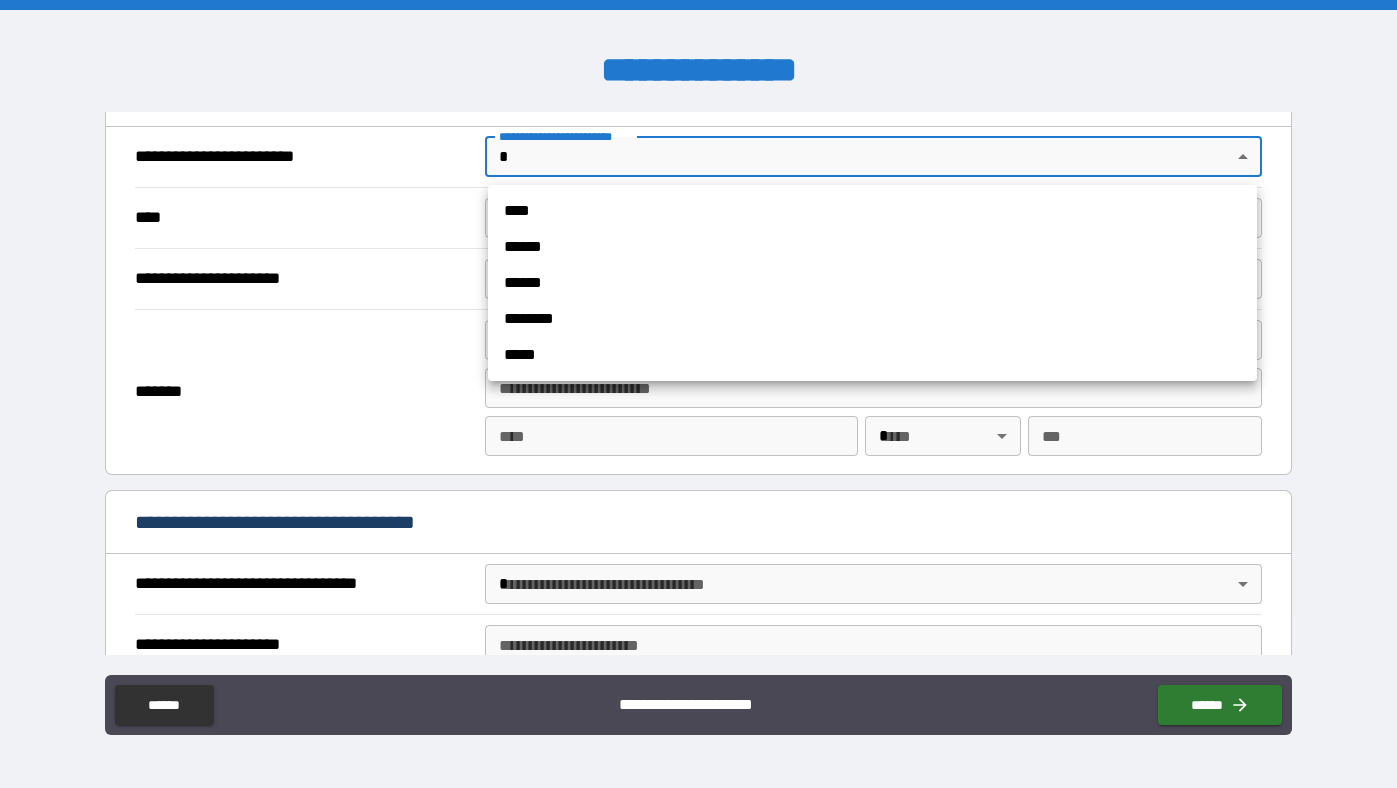 click on "**********" at bounding box center (698, 394) 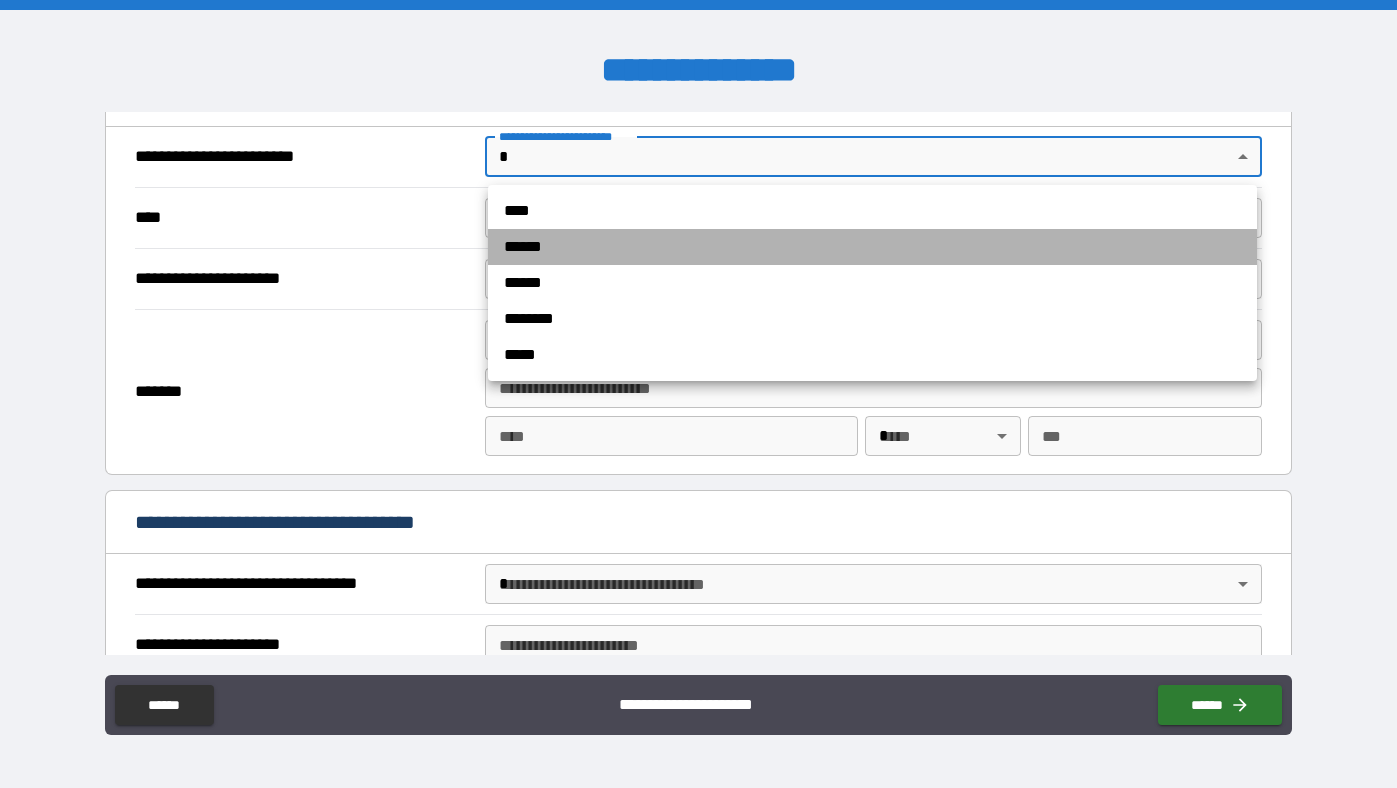 click on "******" at bounding box center (872, 247) 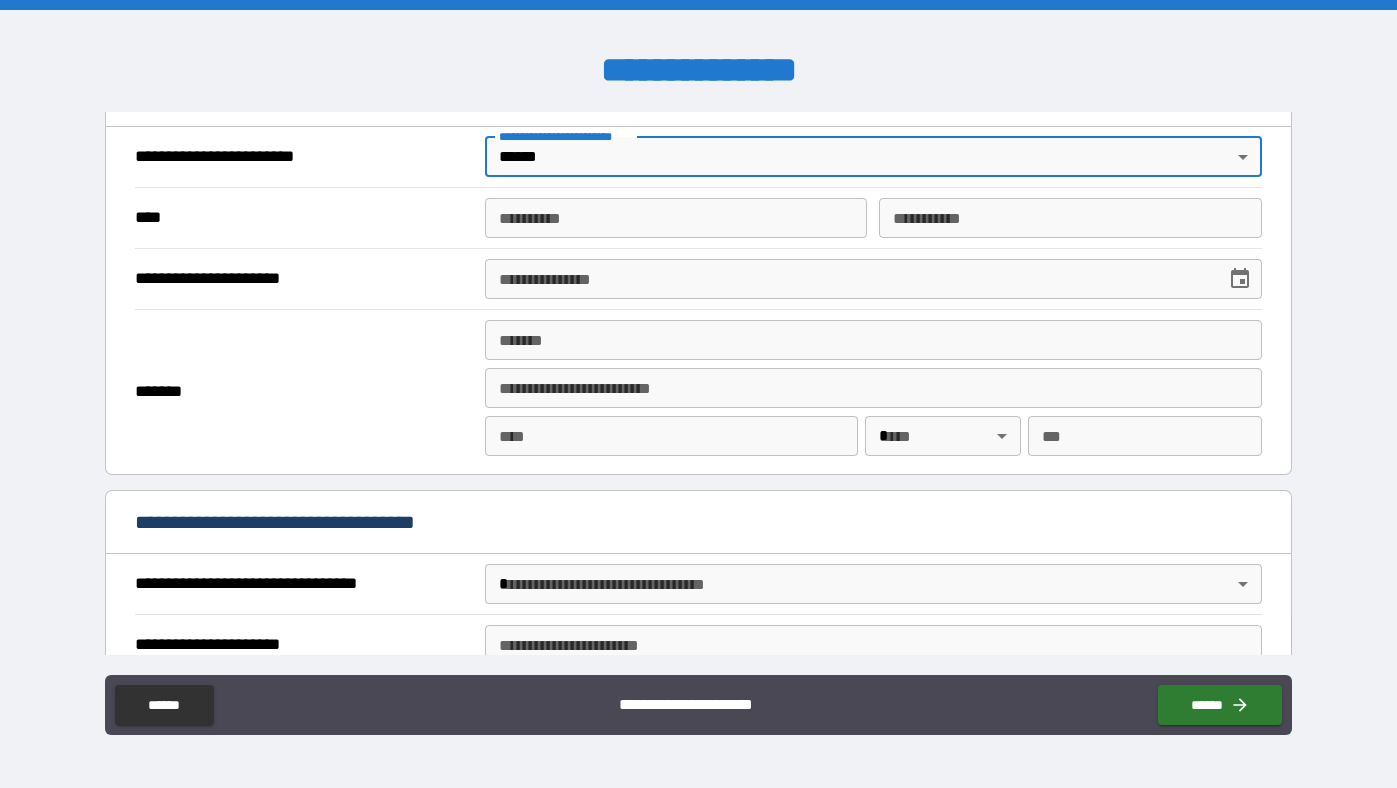 click on "**********" at bounding box center [676, 218] 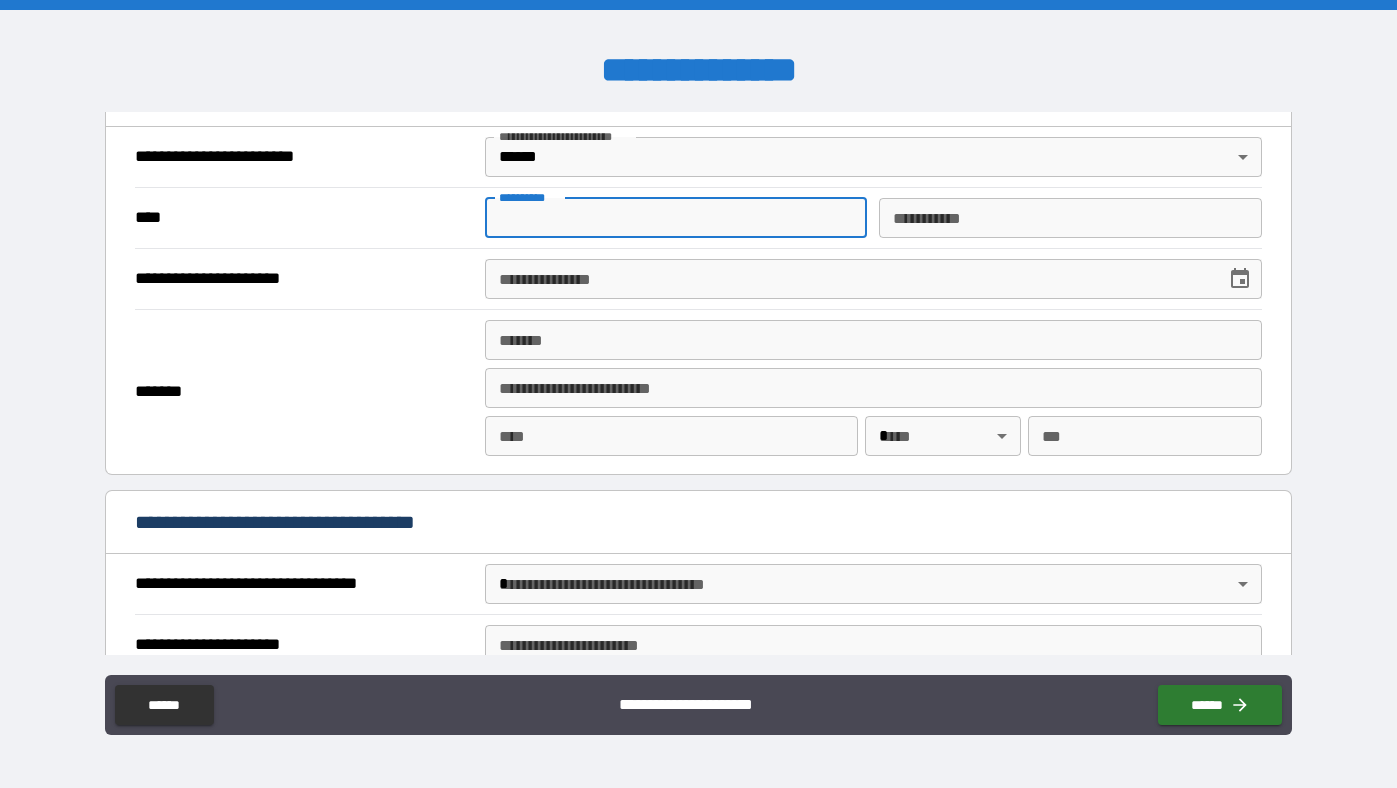 type on "**********" 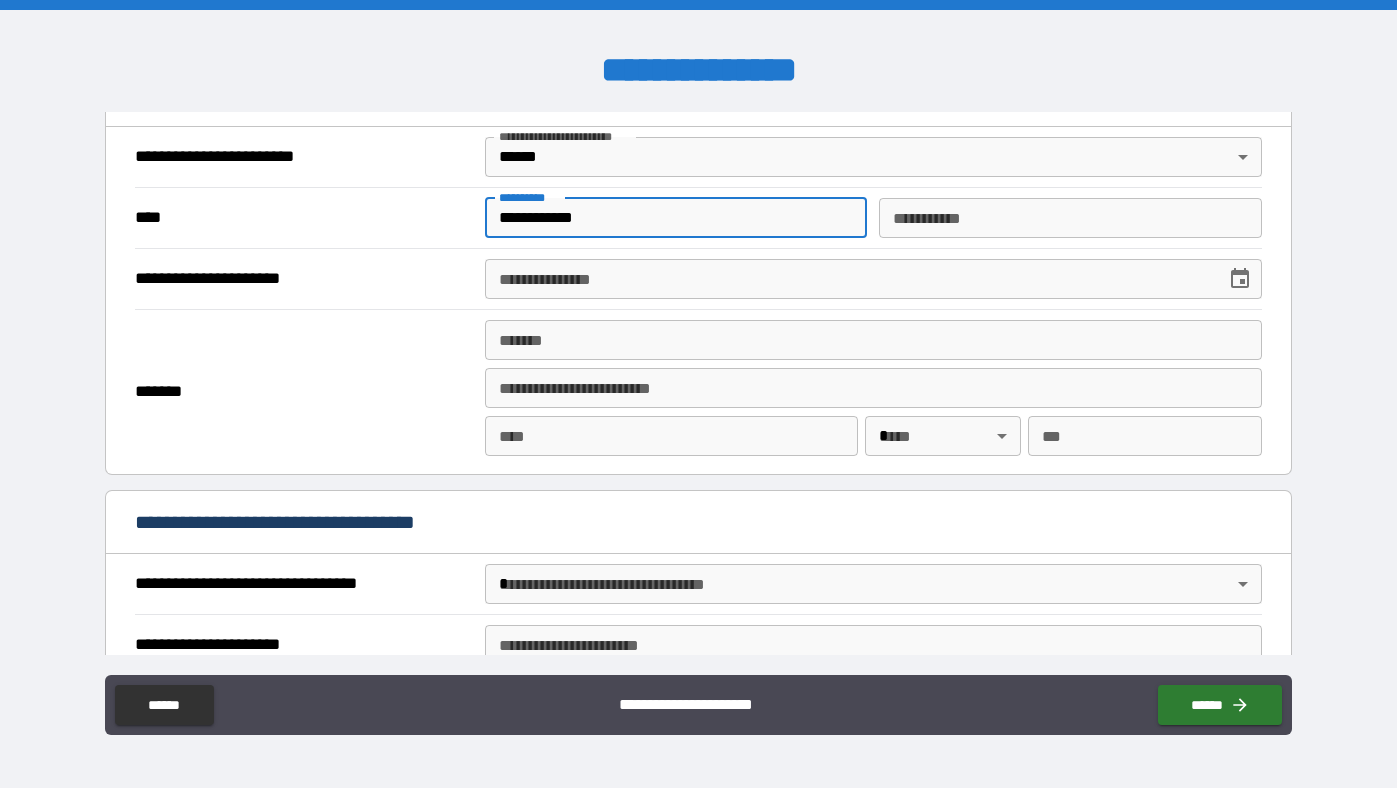 type on "**********" 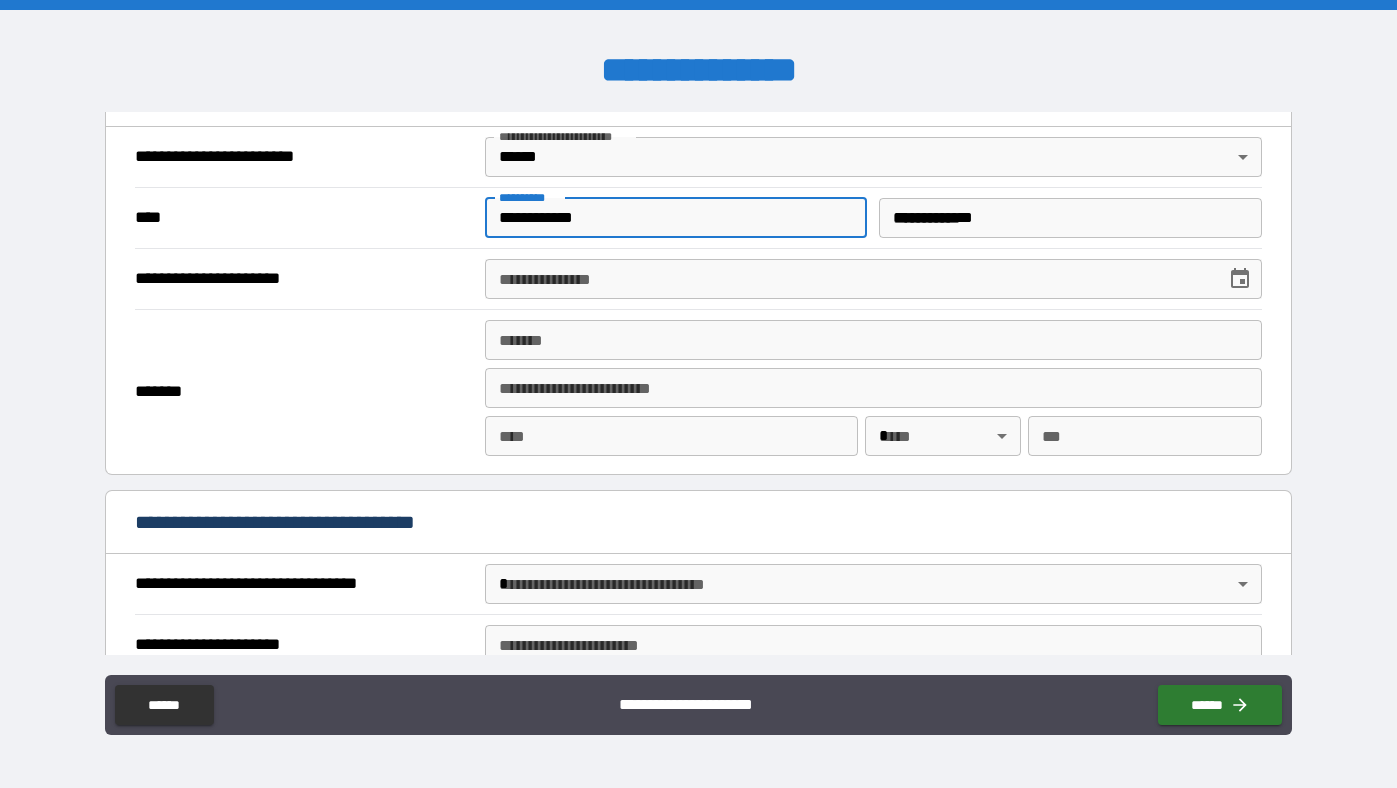 type on "**********" 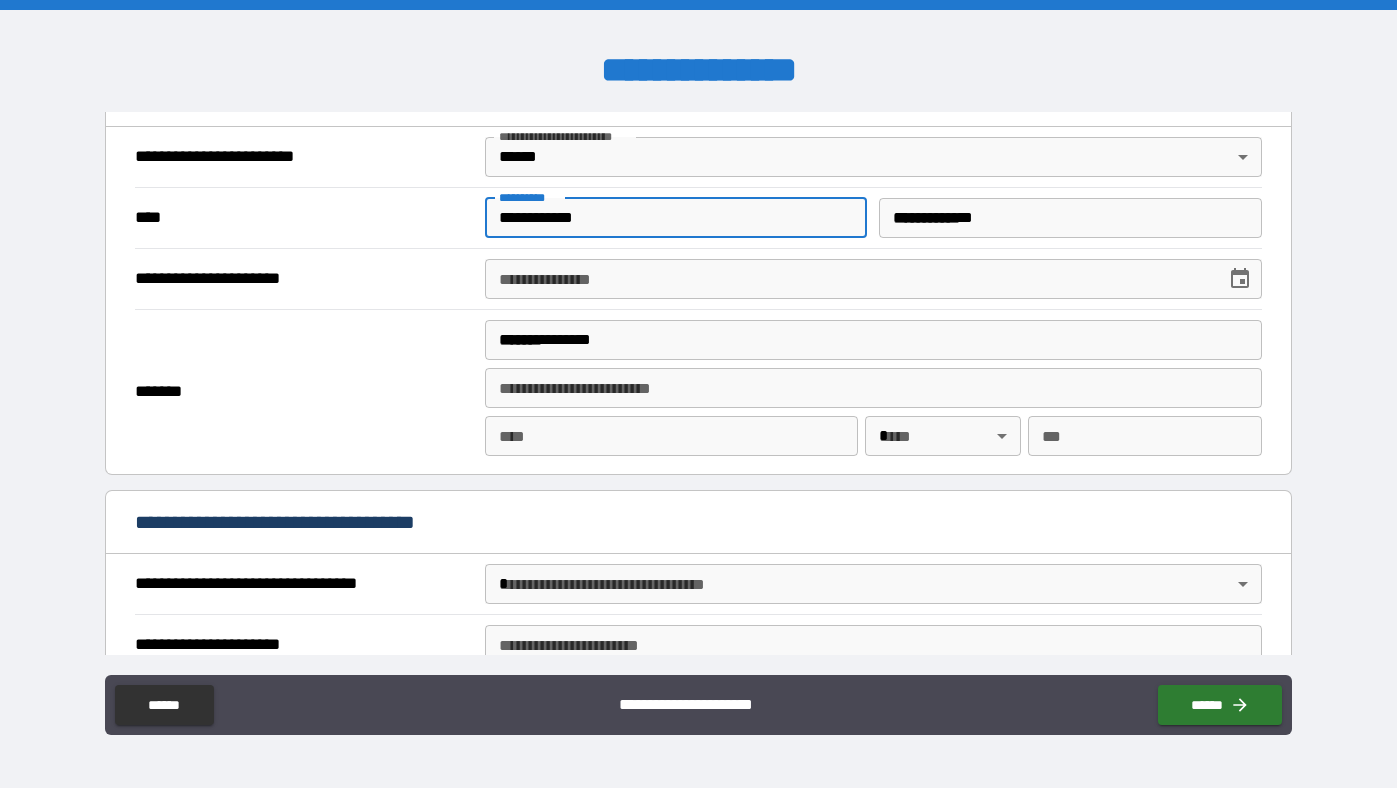 type on "**" 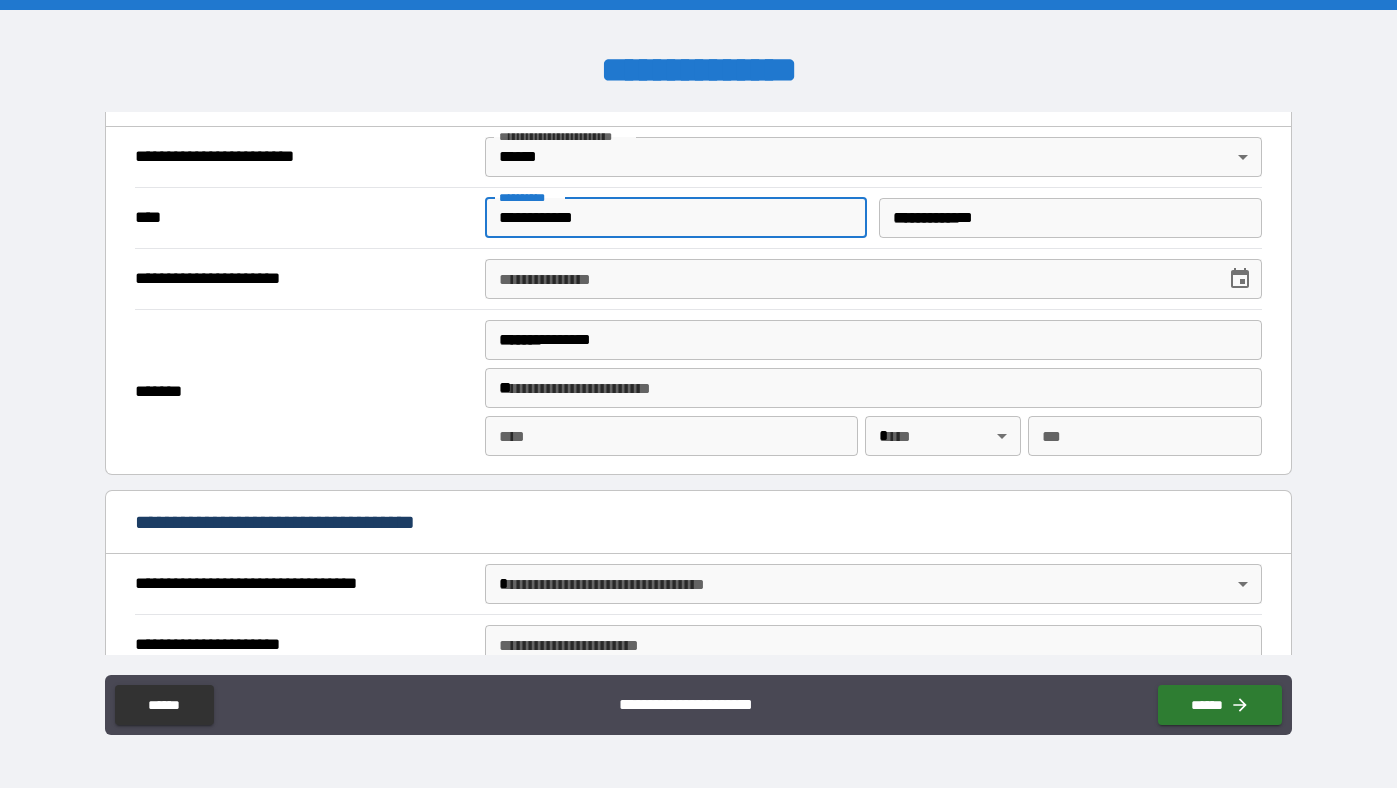 type on "******" 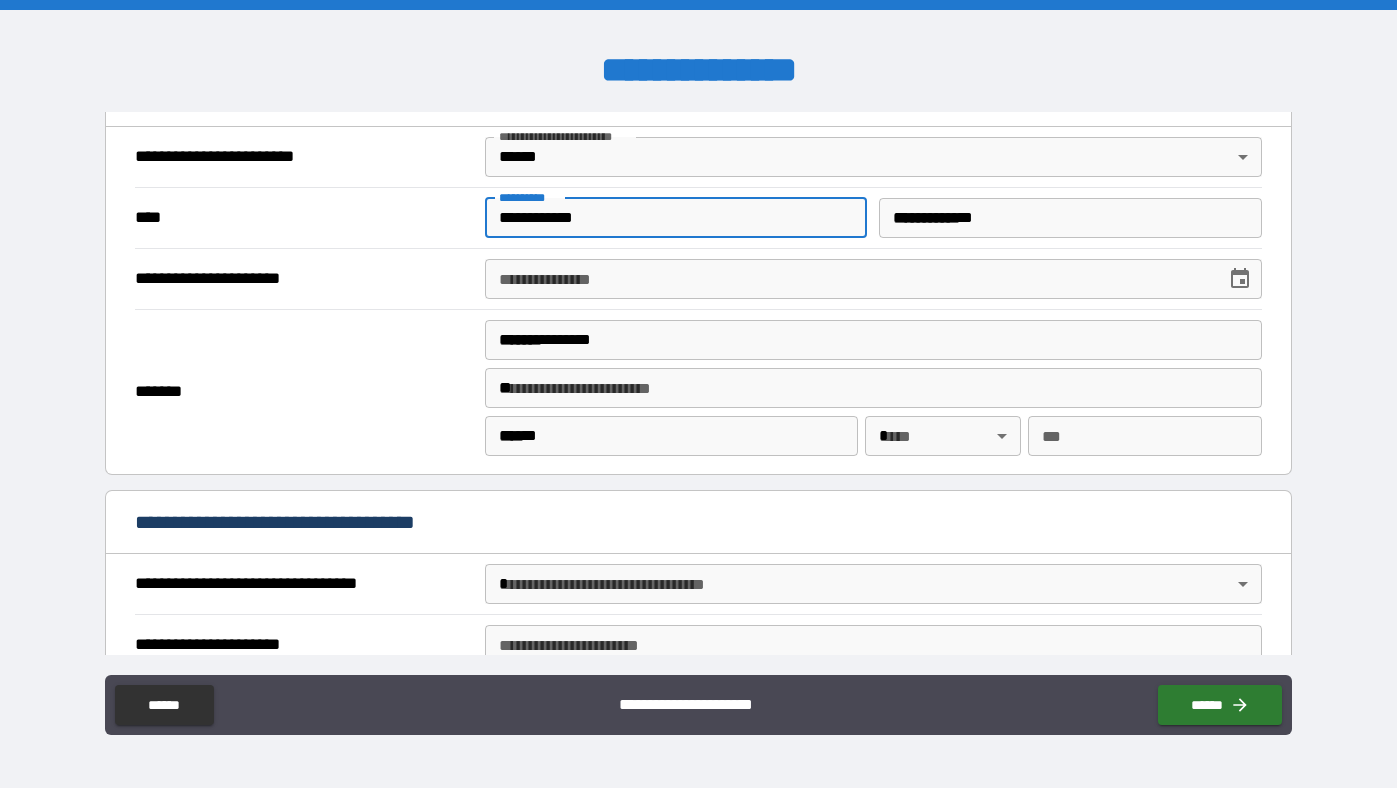 type on "**" 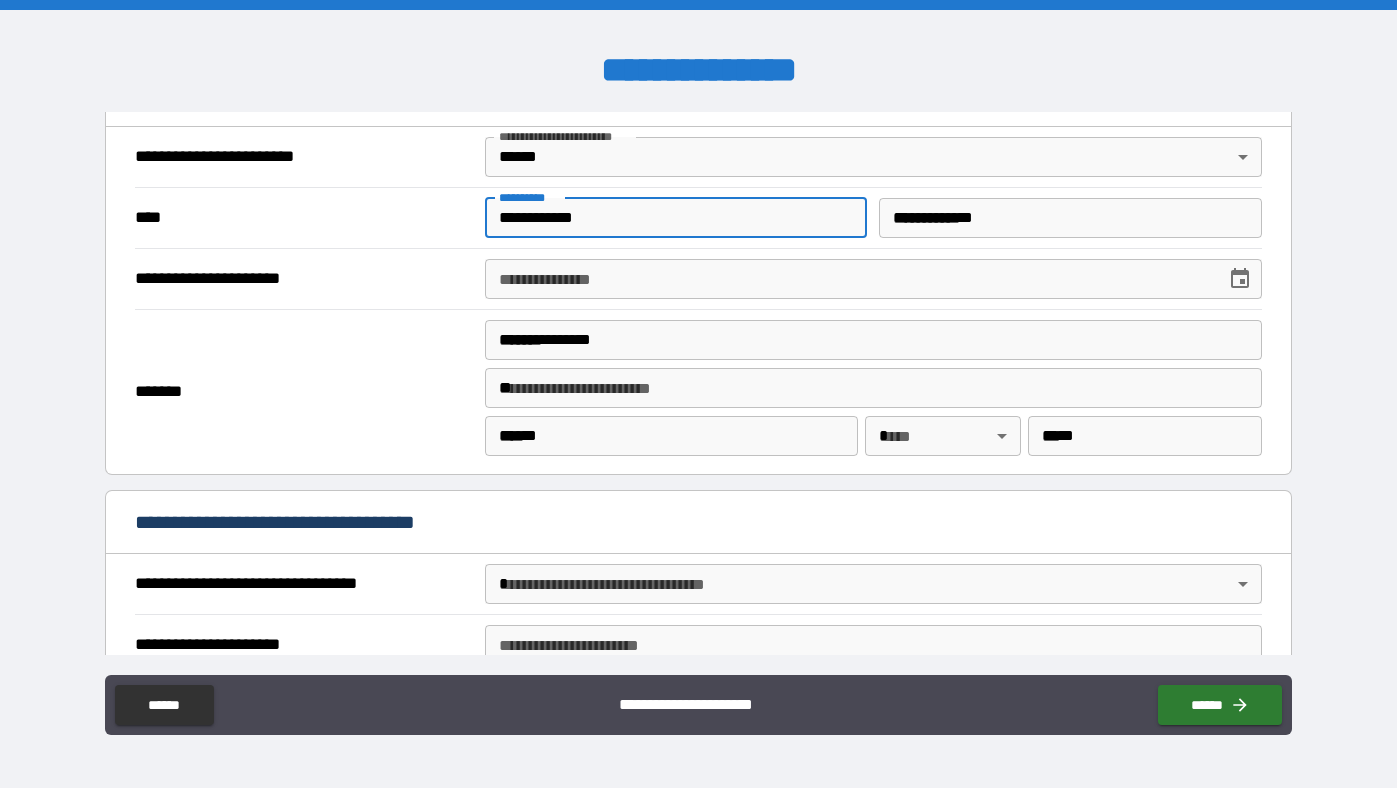 type on "*****" 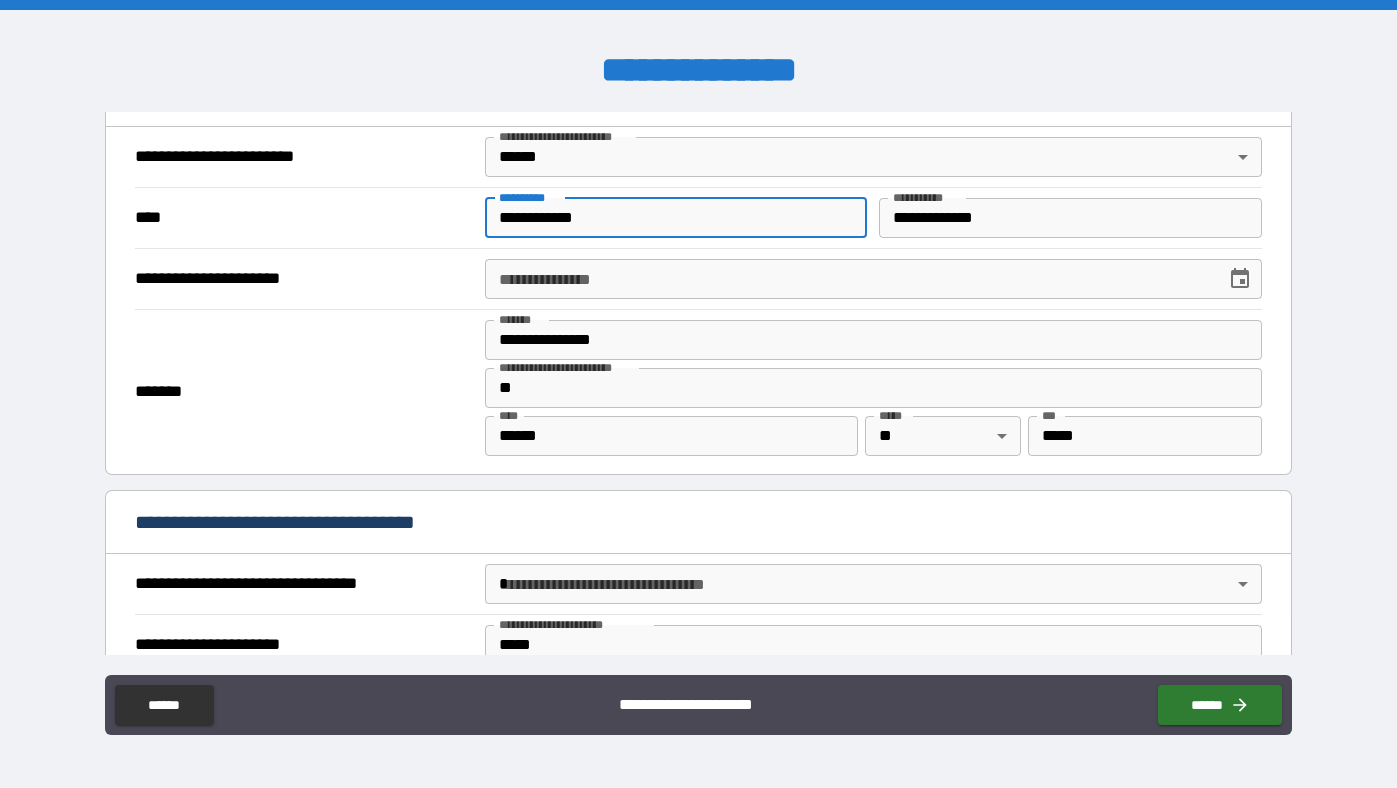 click on "**********" at bounding box center [848, 279] 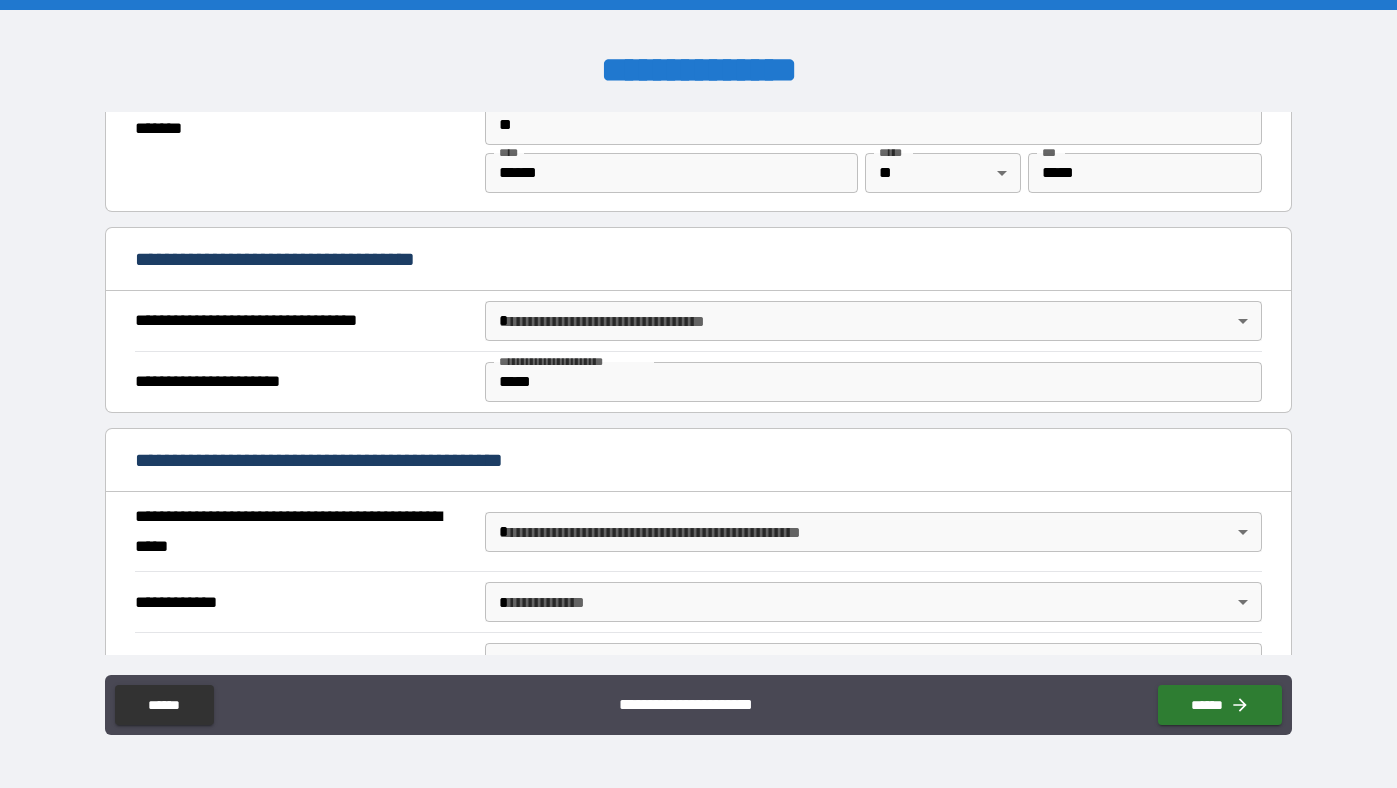 scroll, scrollTop: 1050, scrollLeft: 0, axis: vertical 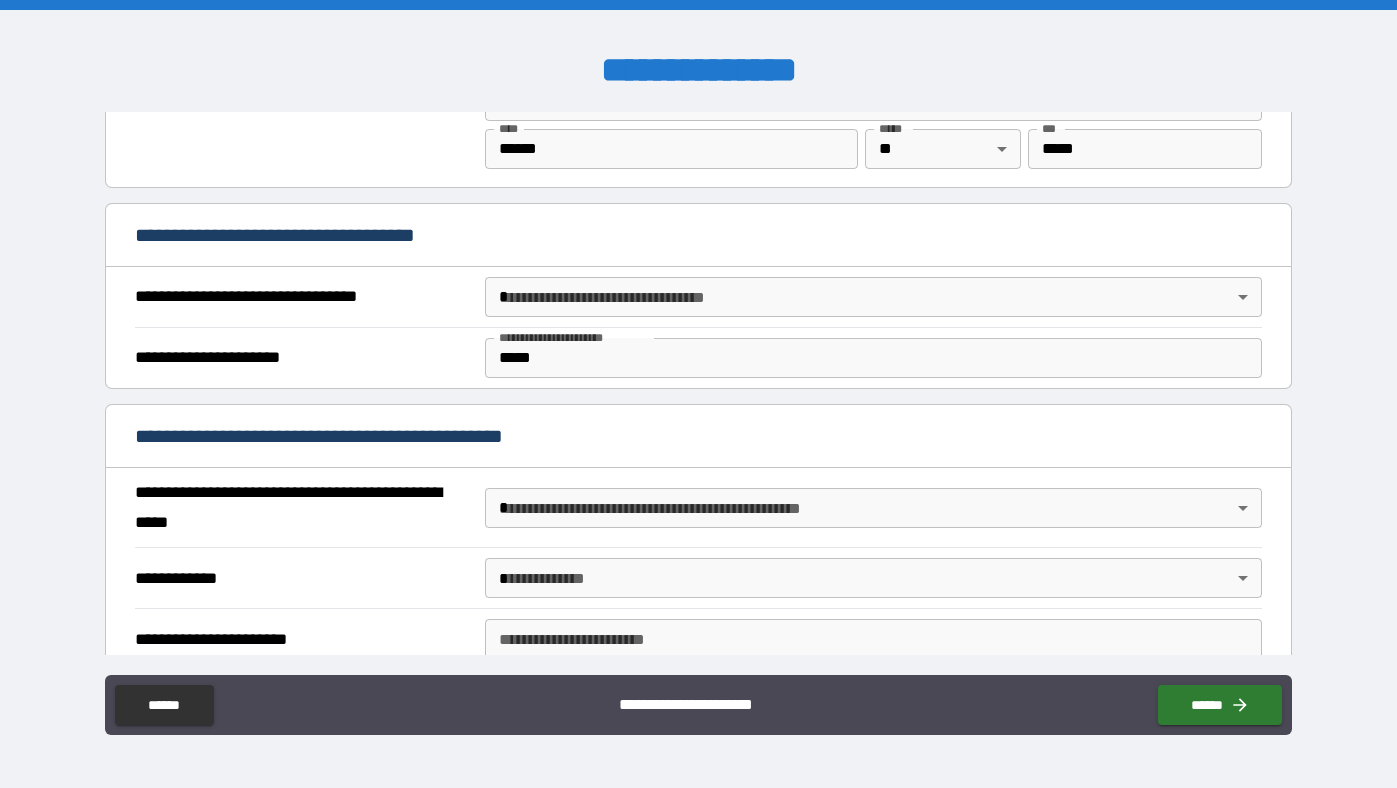 type on "**********" 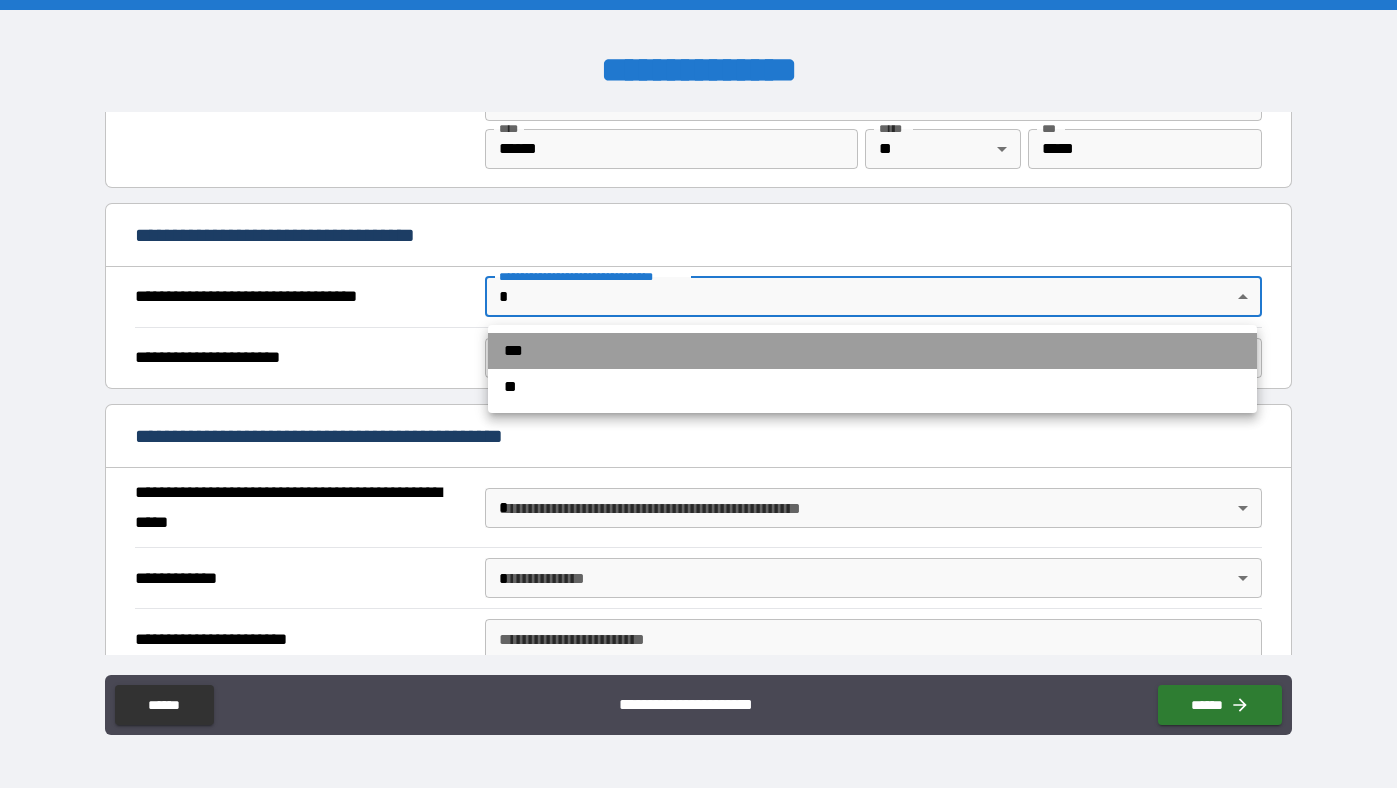 click on "***" at bounding box center [872, 351] 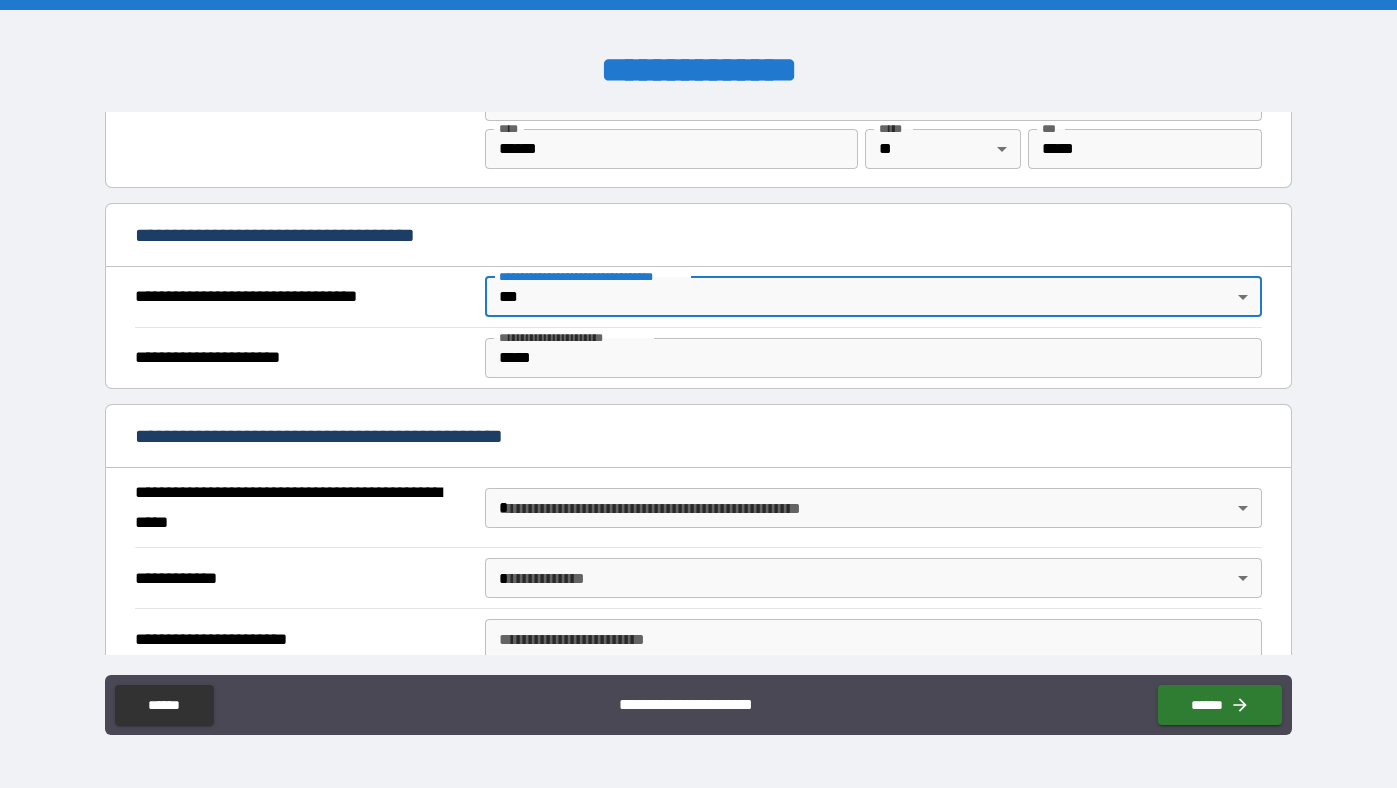click on "*****" at bounding box center [873, 358] 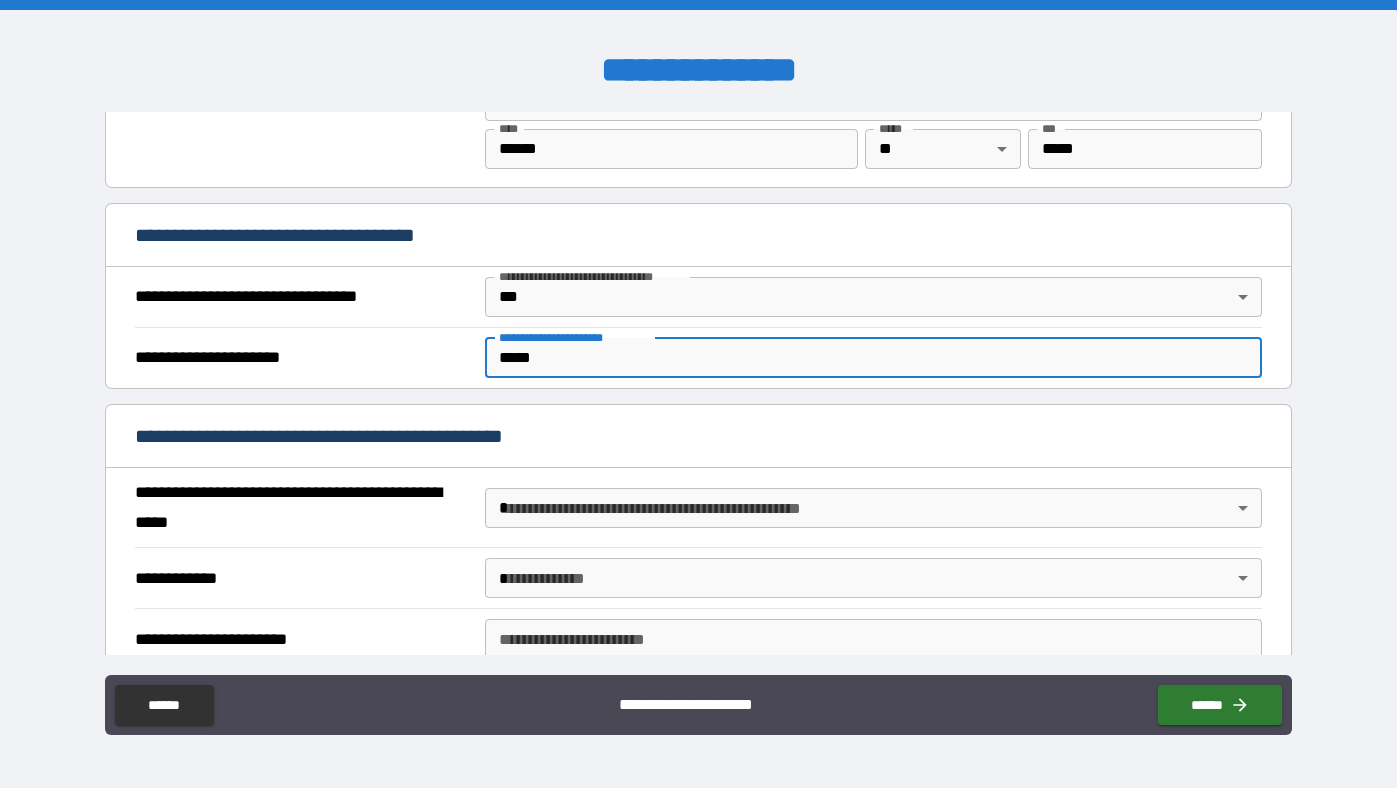 click on "*****" at bounding box center (873, 358) 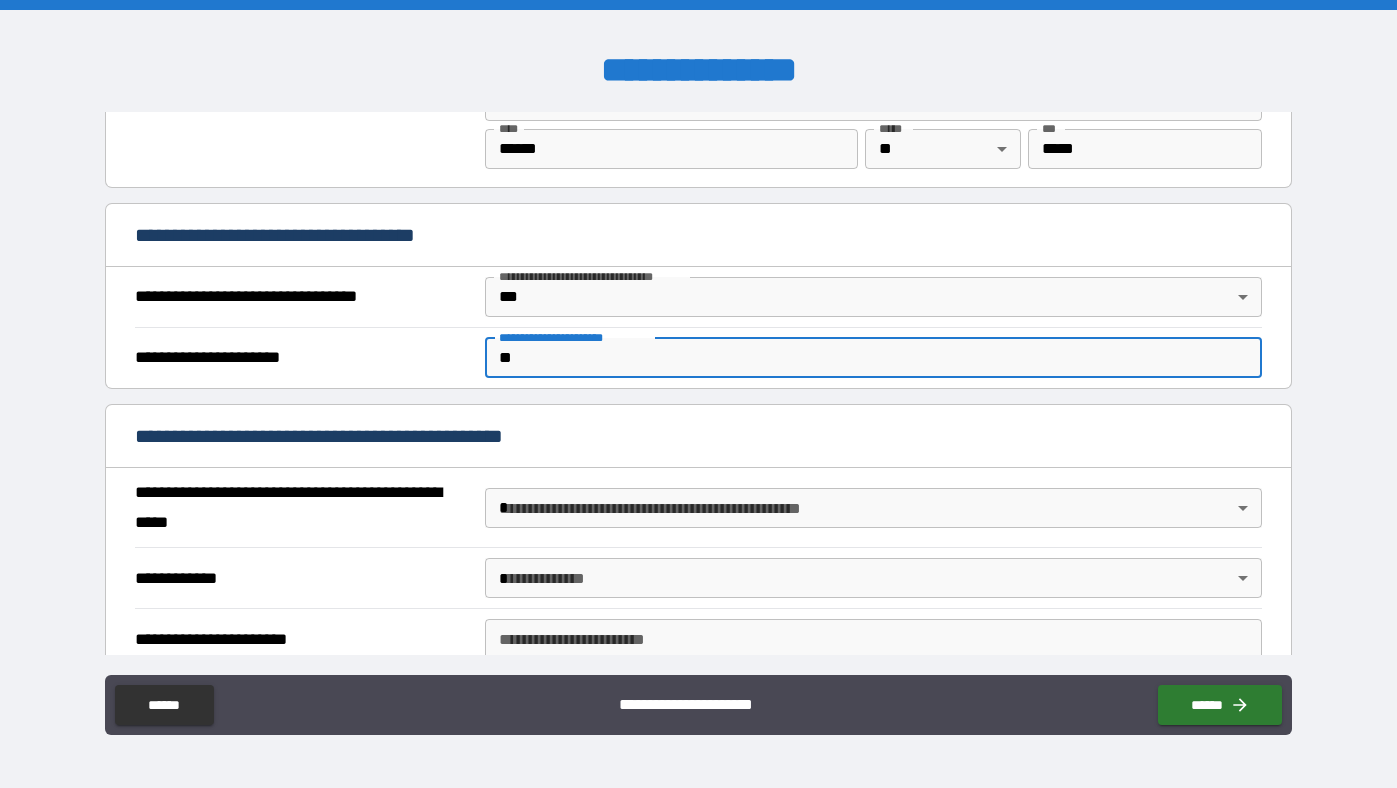 type on "******" 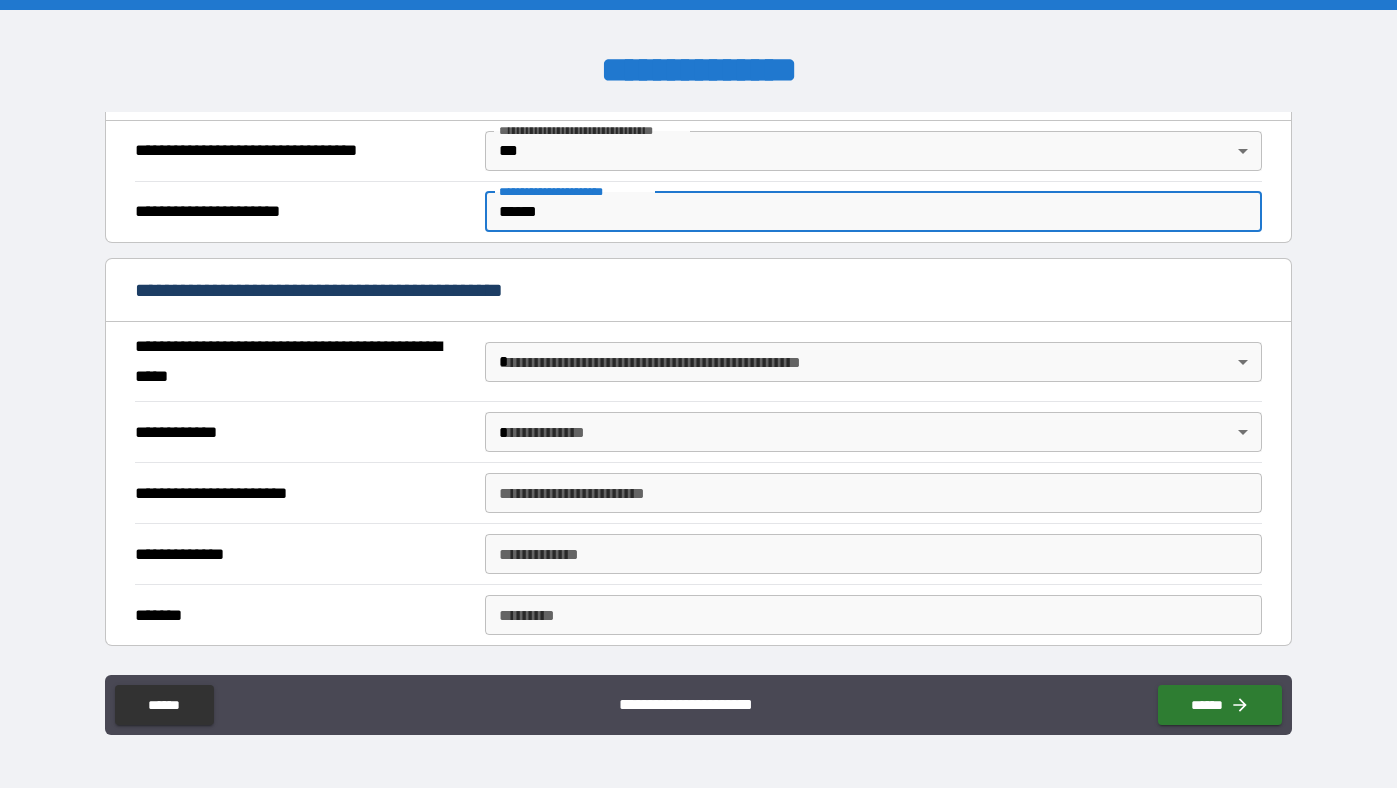 scroll, scrollTop: 1220, scrollLeft: 0, axis: vertical 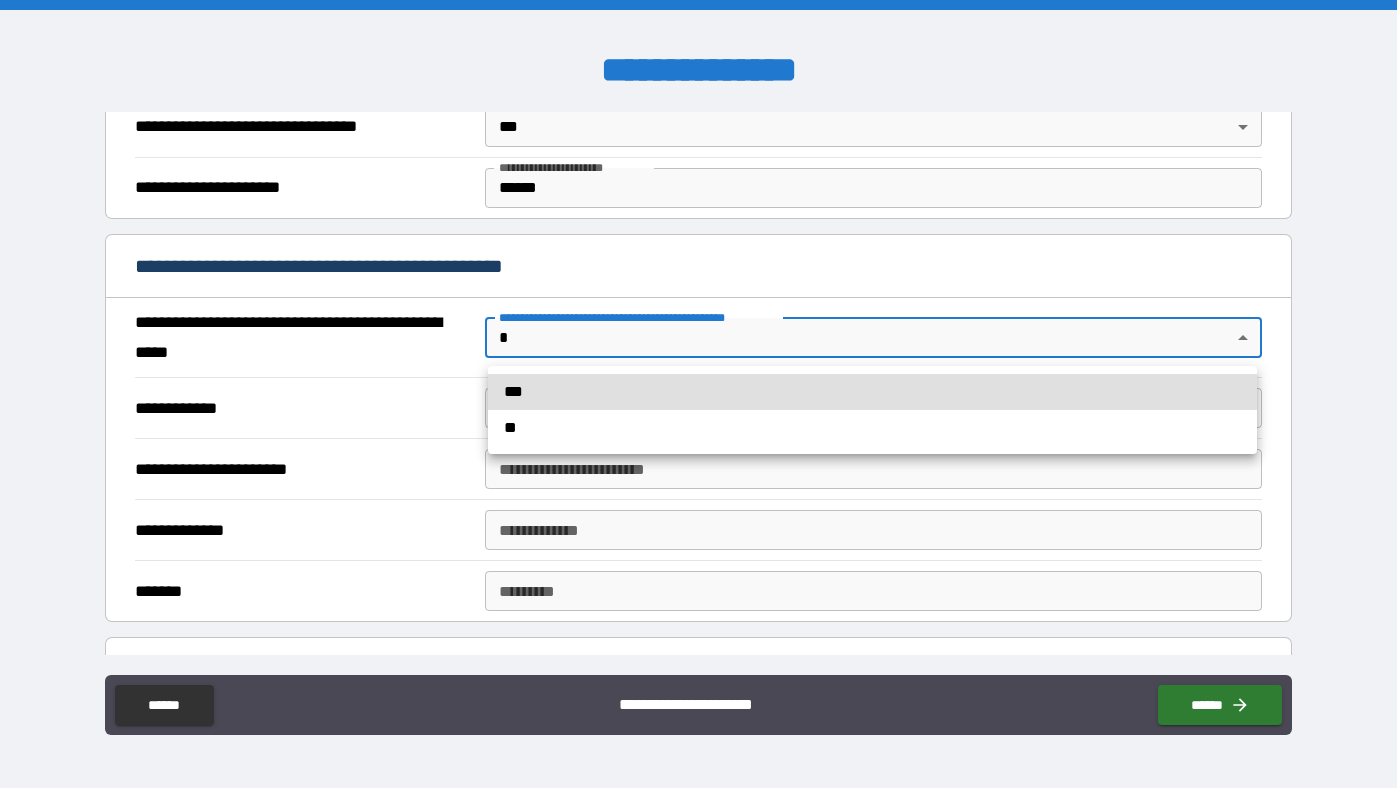 click on "**********" at bounding box center (698, 394) 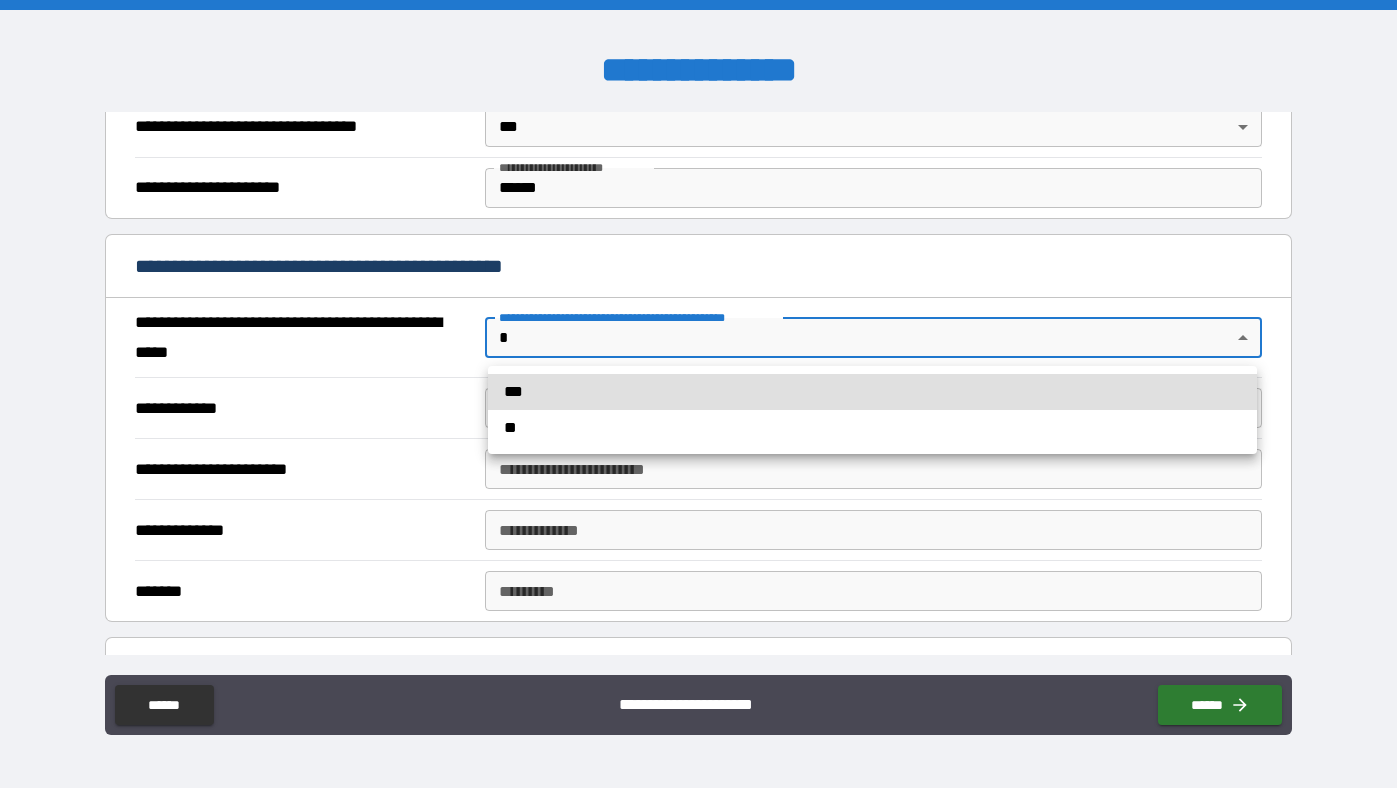 click on "**" at bounding box center (872, 428) 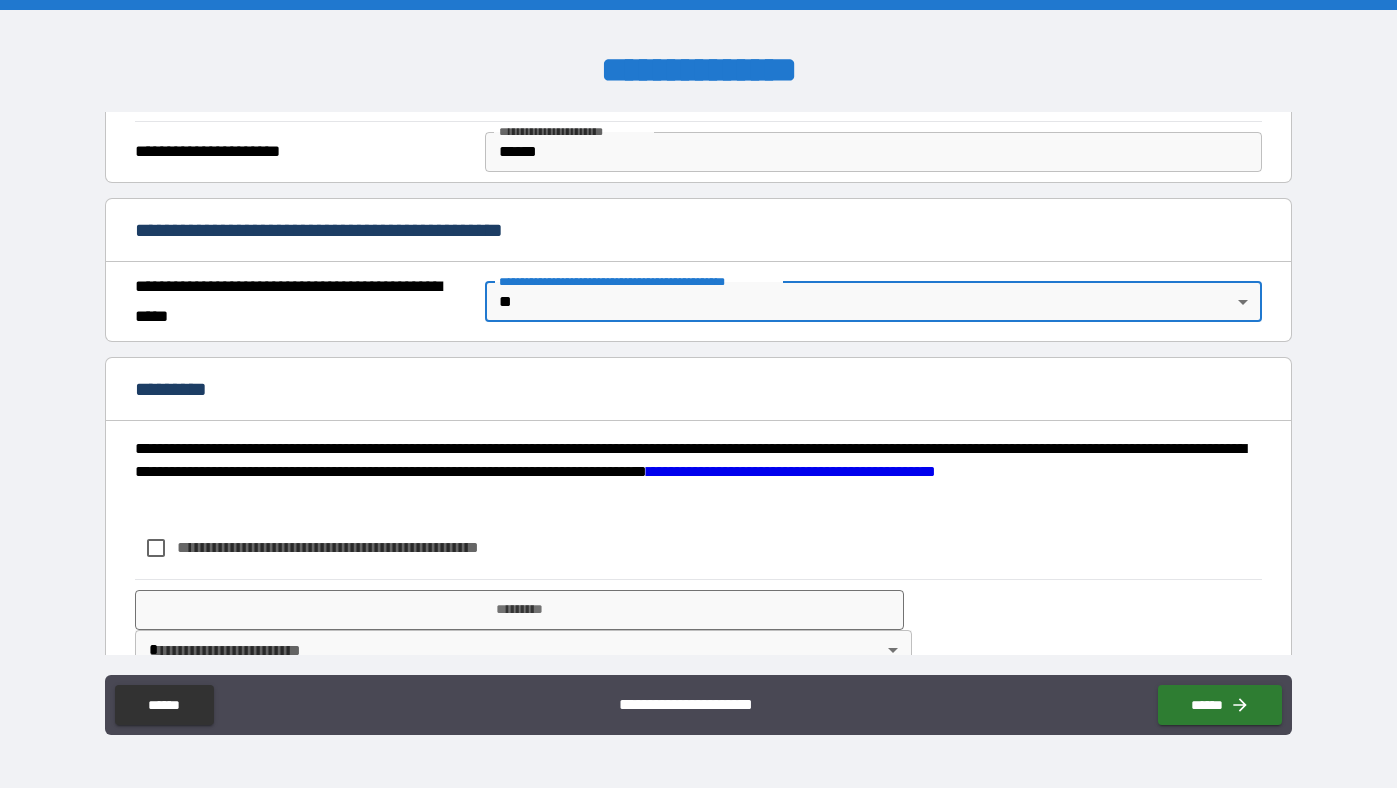 scroll, scrollTop: 1301, scrollLeft: 0, axis: vertical 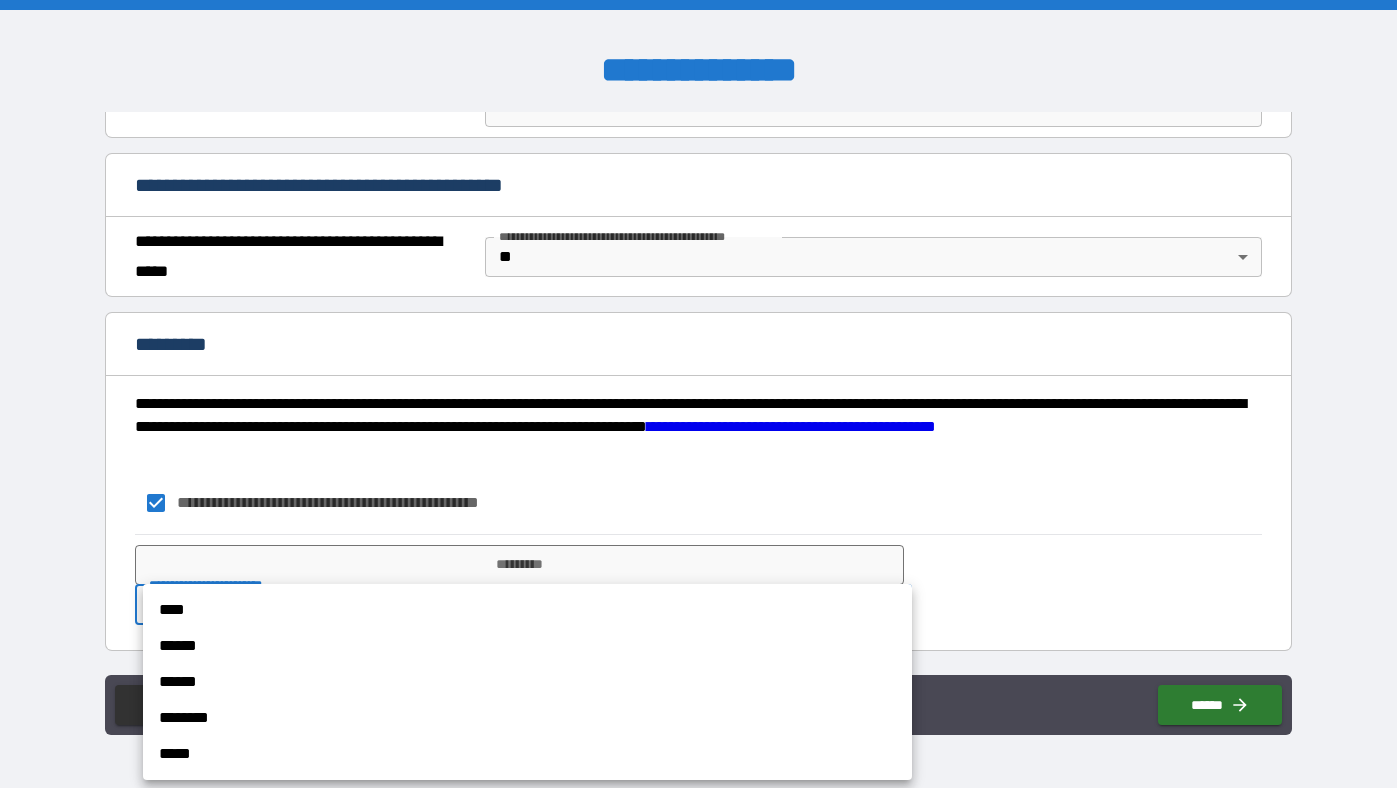 click on "**********" at bounding box center [698, 394] 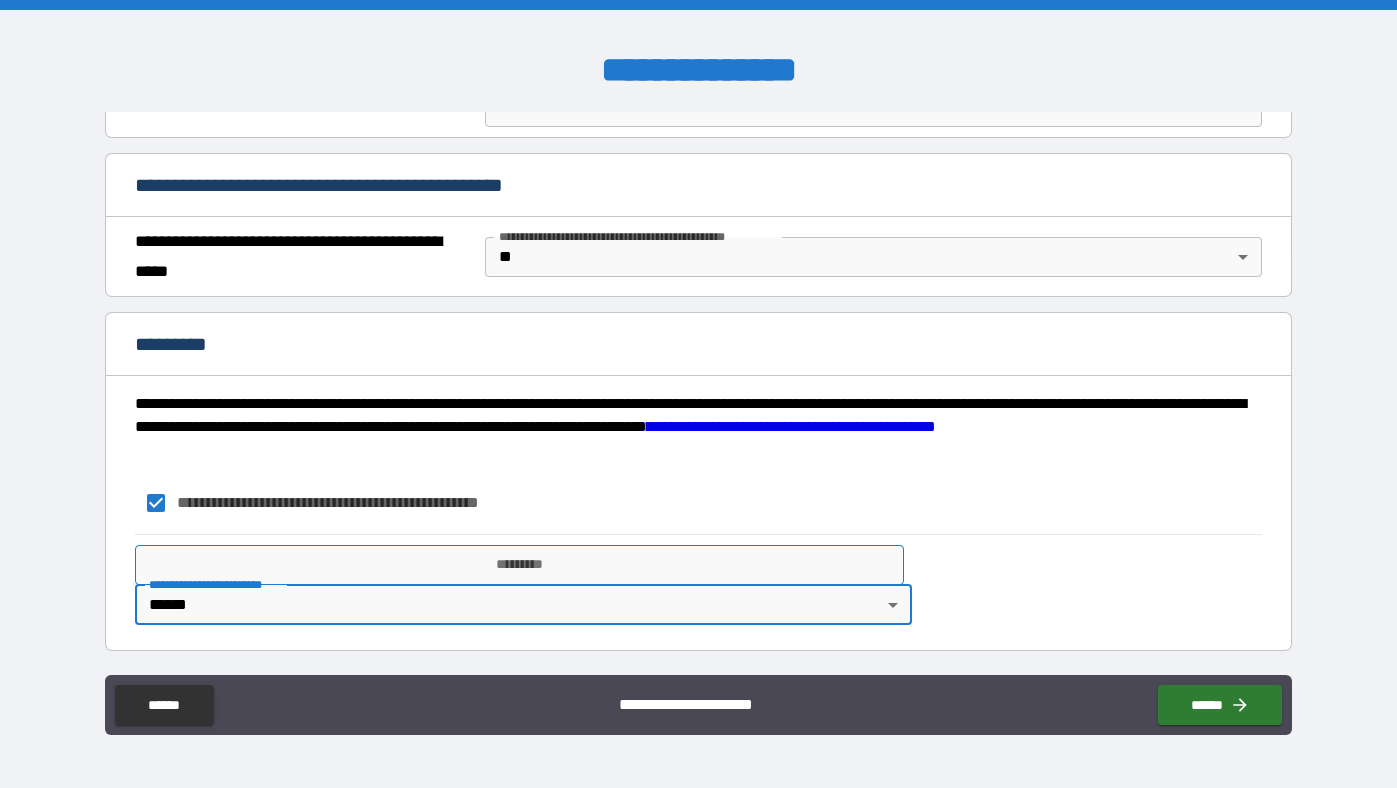 click on "*********" at bounding box center (519, 565) 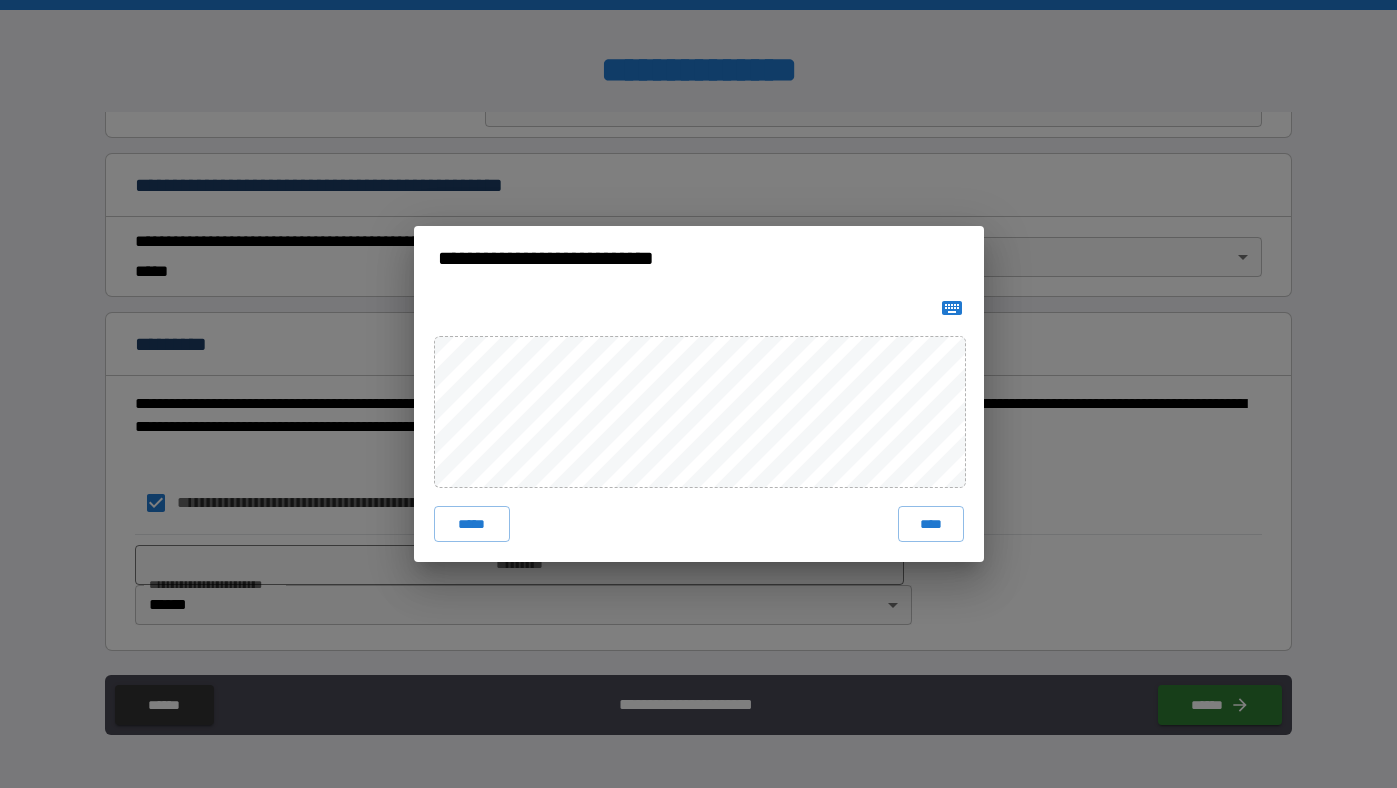 click at bounding box center [952, 308] 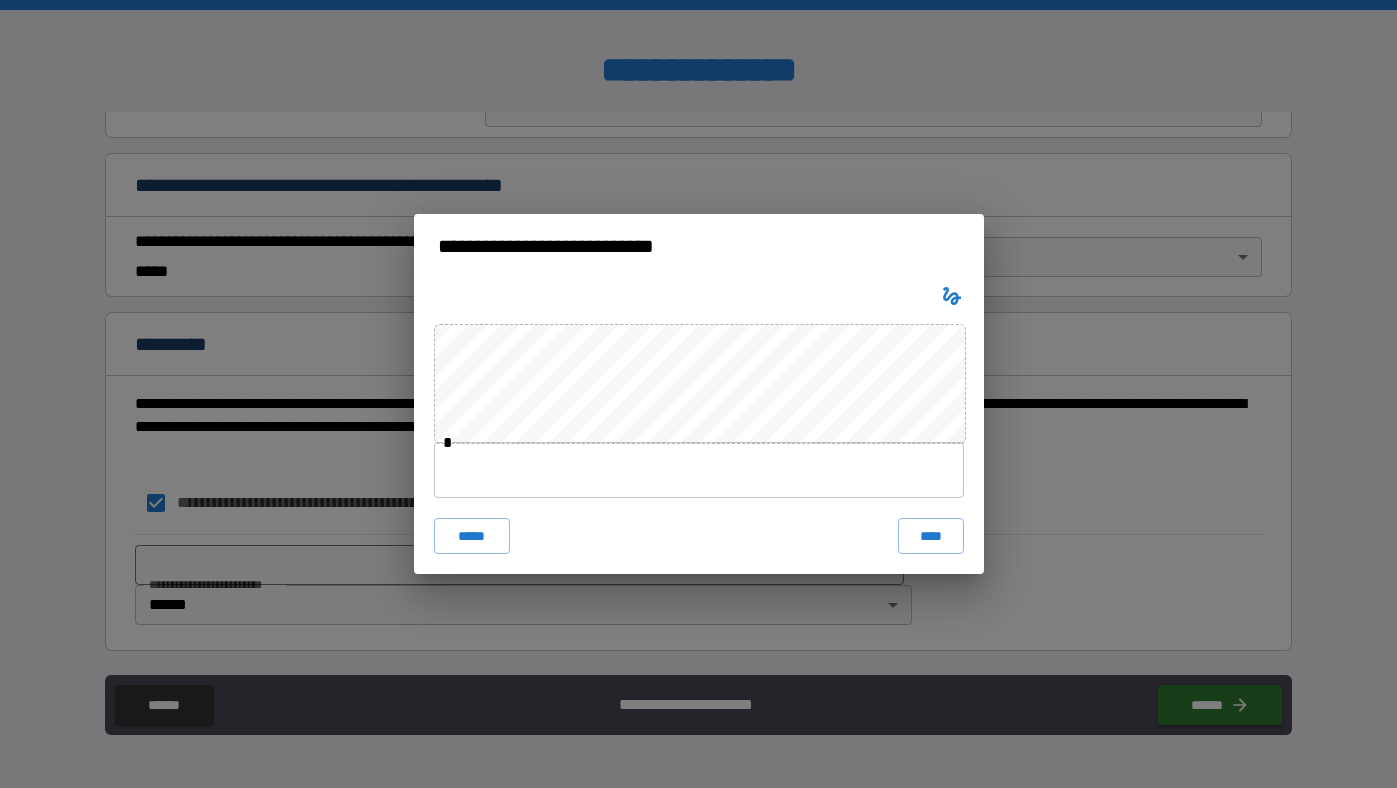 click at bounding box center (699, 470) 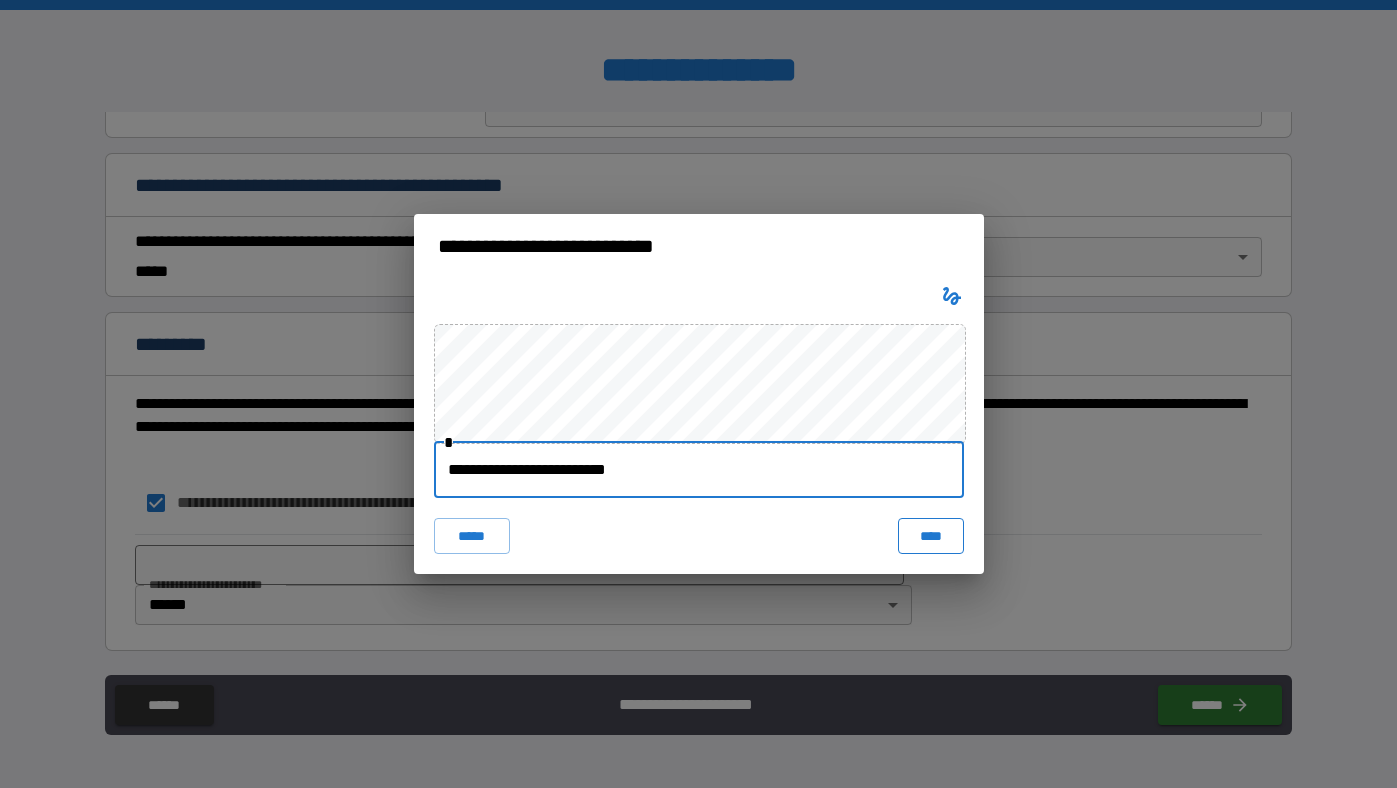 type on "**********" 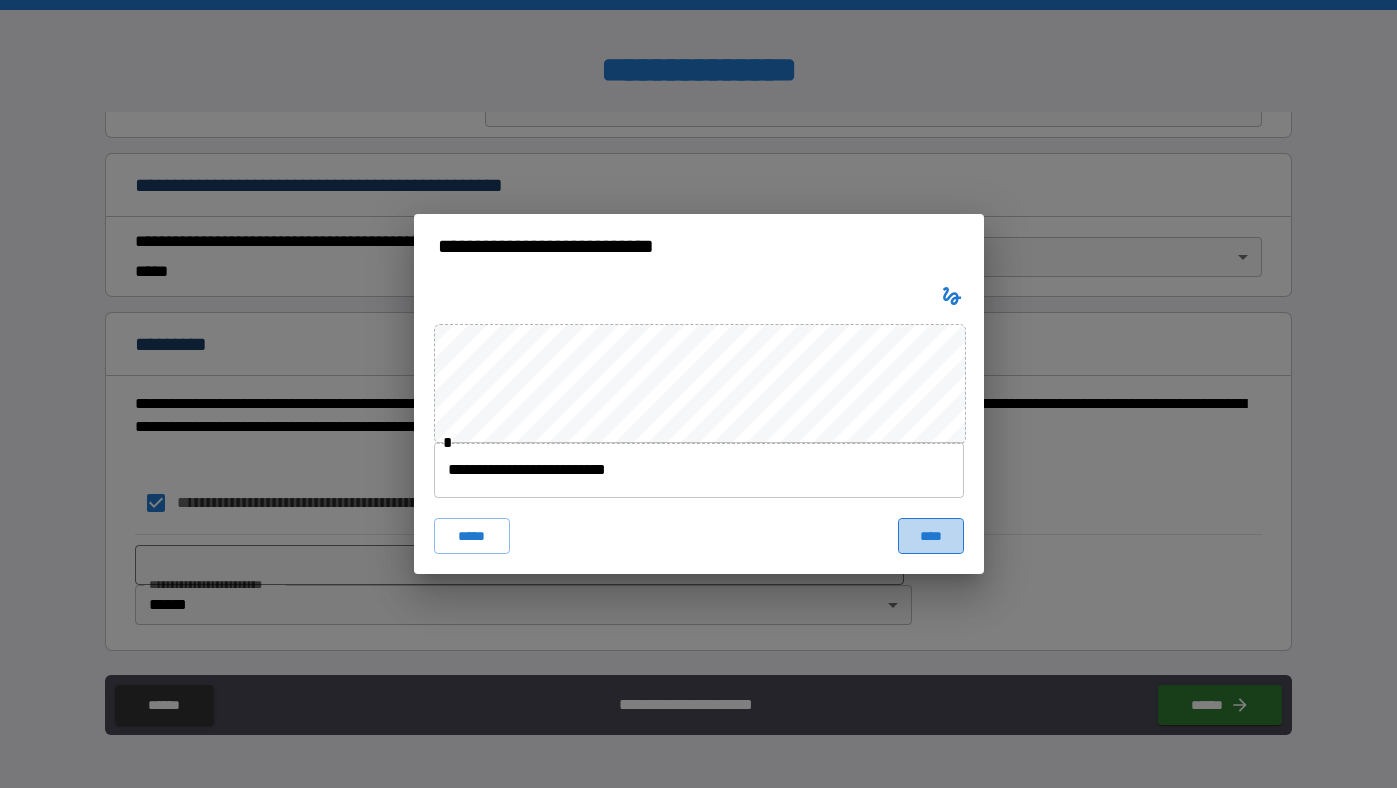 click on "****" at bounding box center (931, 536) 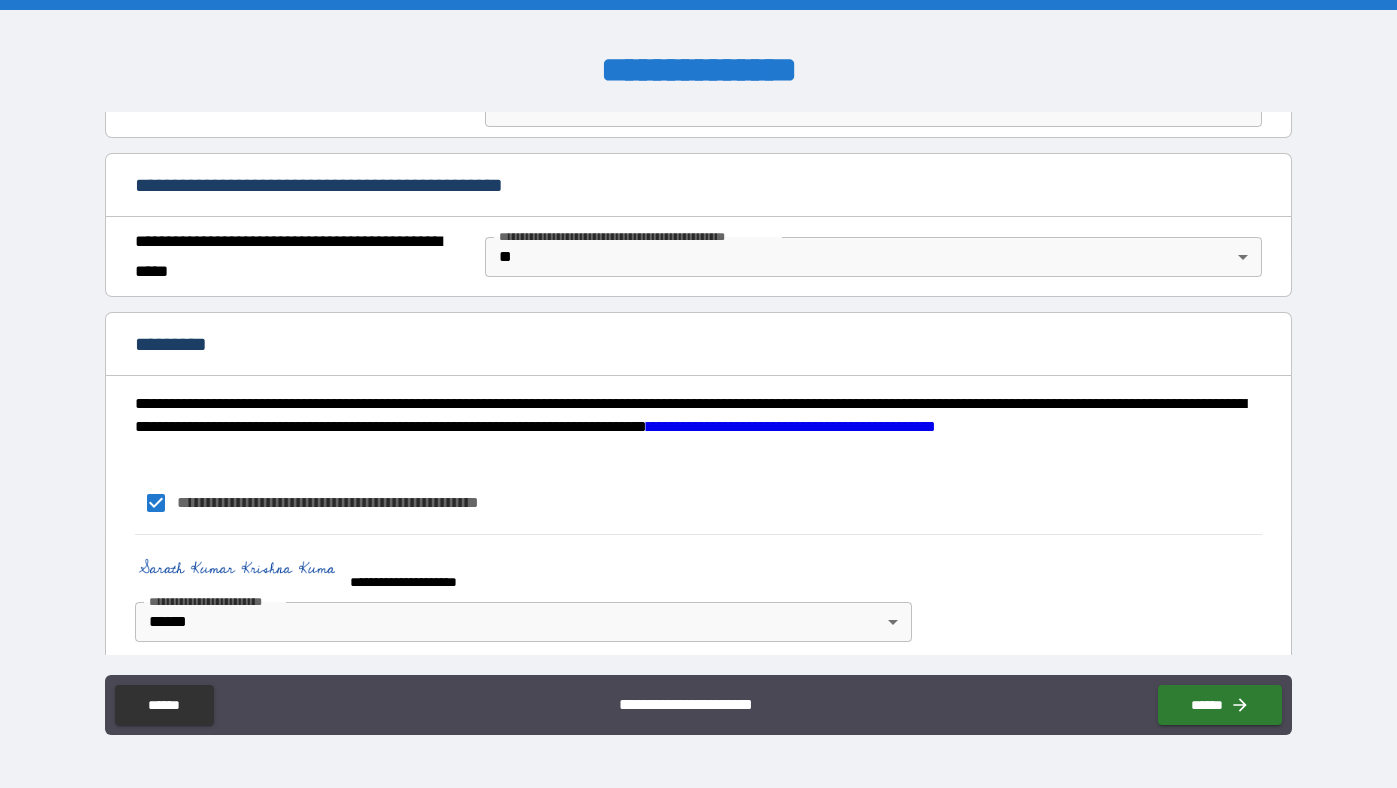 scroll, scrollTop: 1319, scrollLeft: 0, axis: vertical 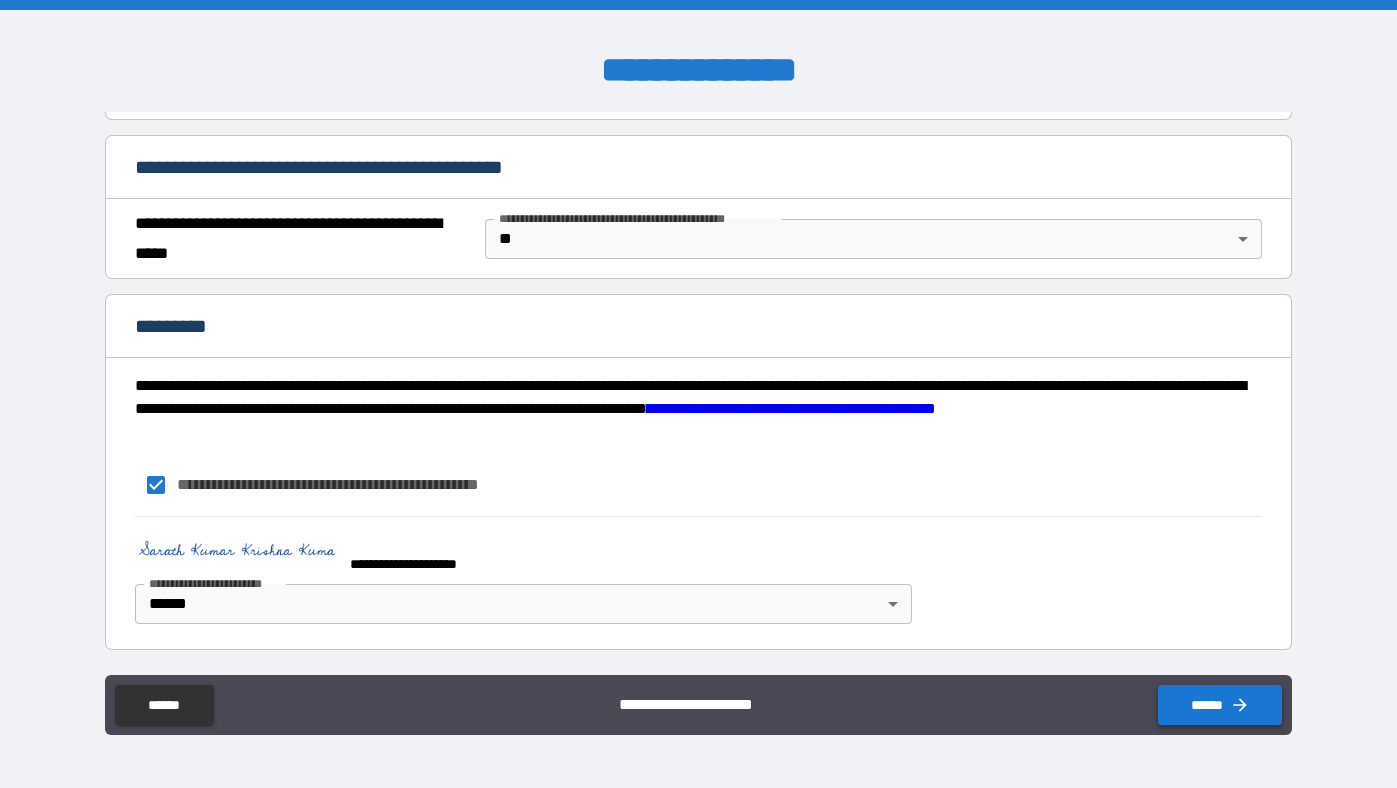 click on "******" at bounding box center [1220, 705] 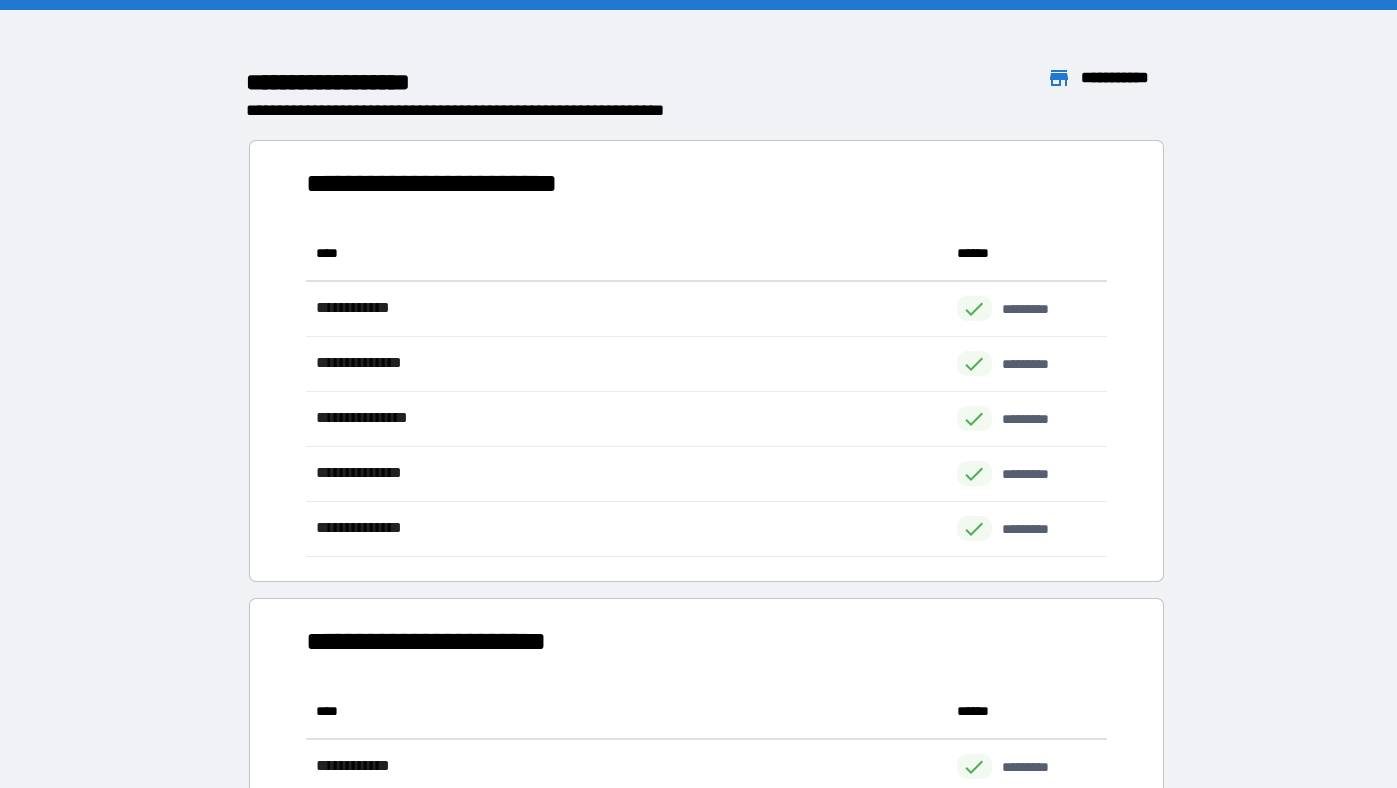 scroll, scrollTop: 1, scrollLeft: 0, axis: vertical 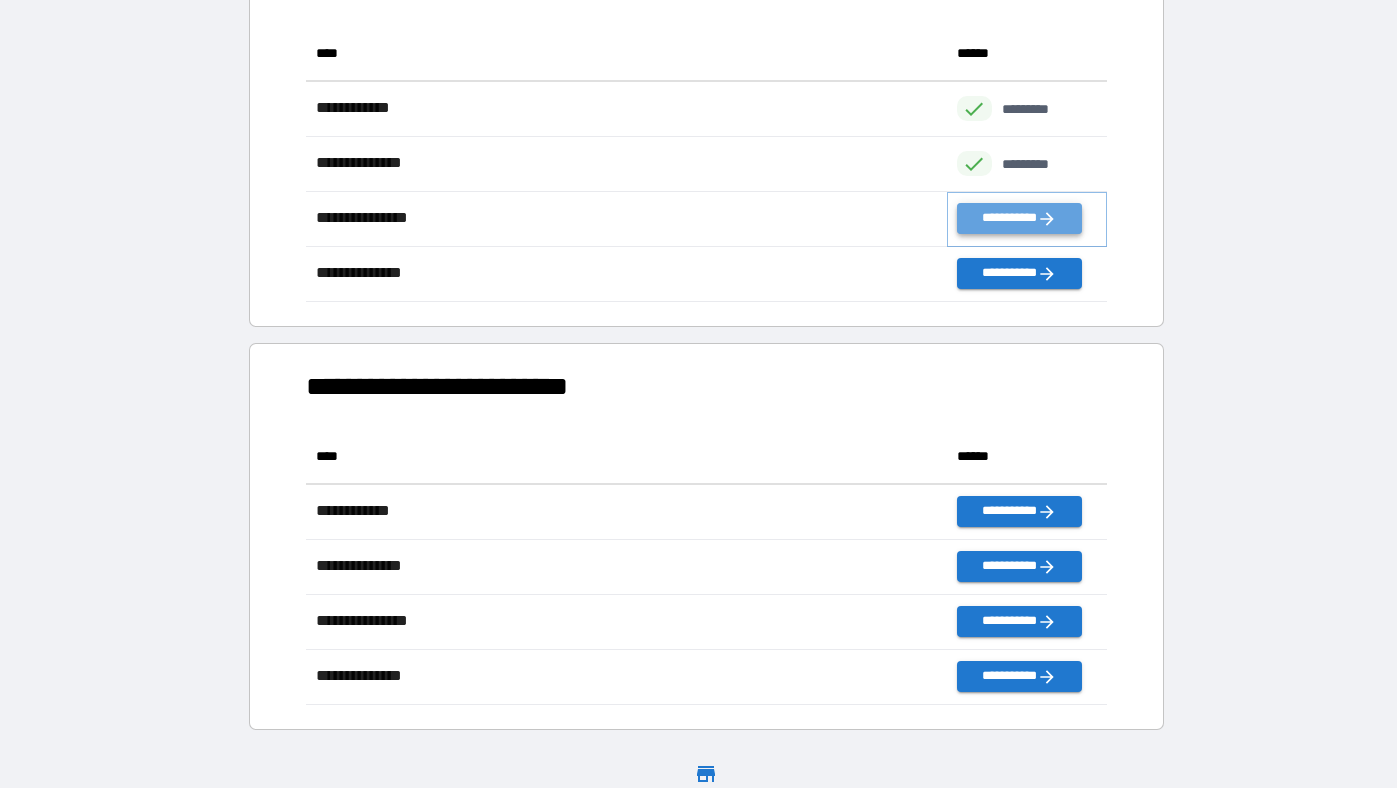 click on "**********" at bounding box center [1019, 218] 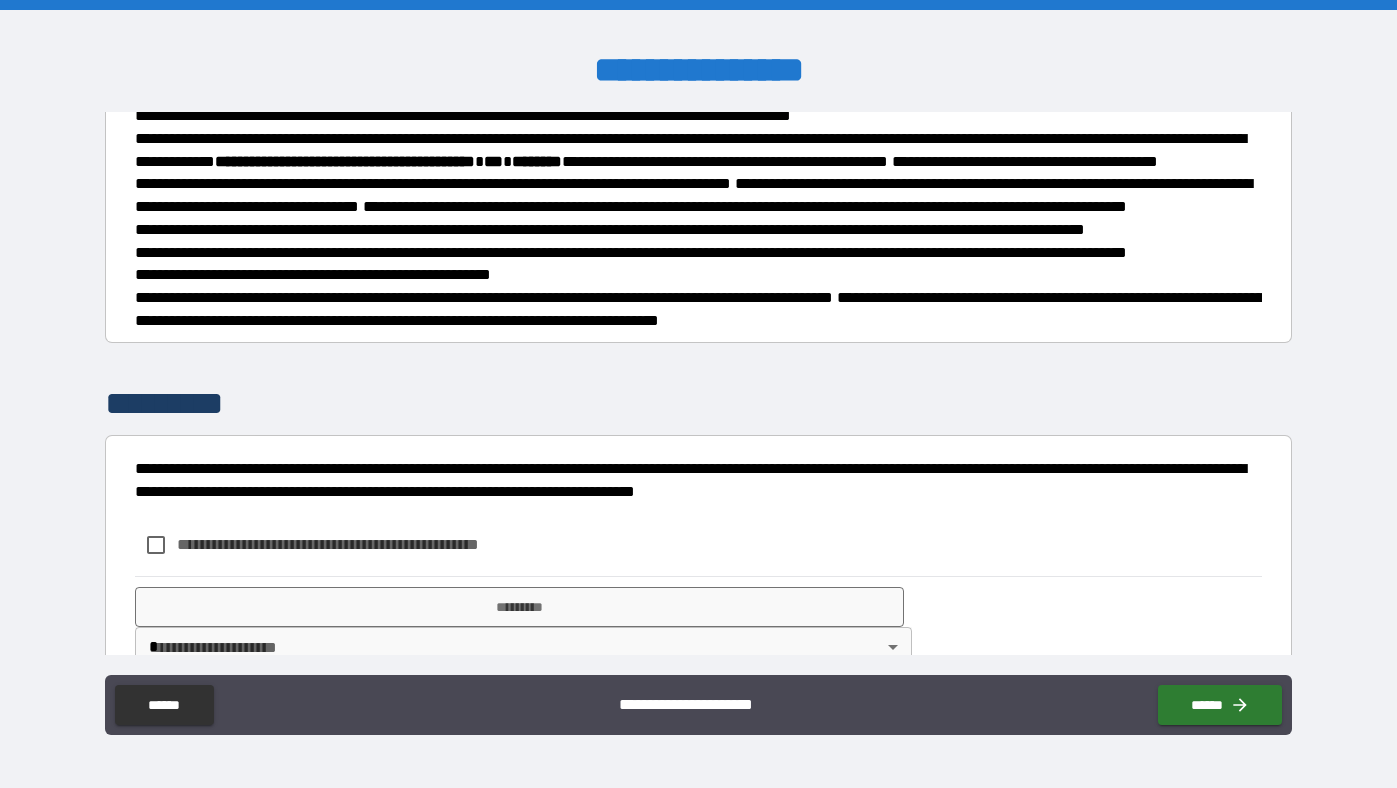 scroll, scrollTop: 462, scrollLeft: 0, axis: vertical 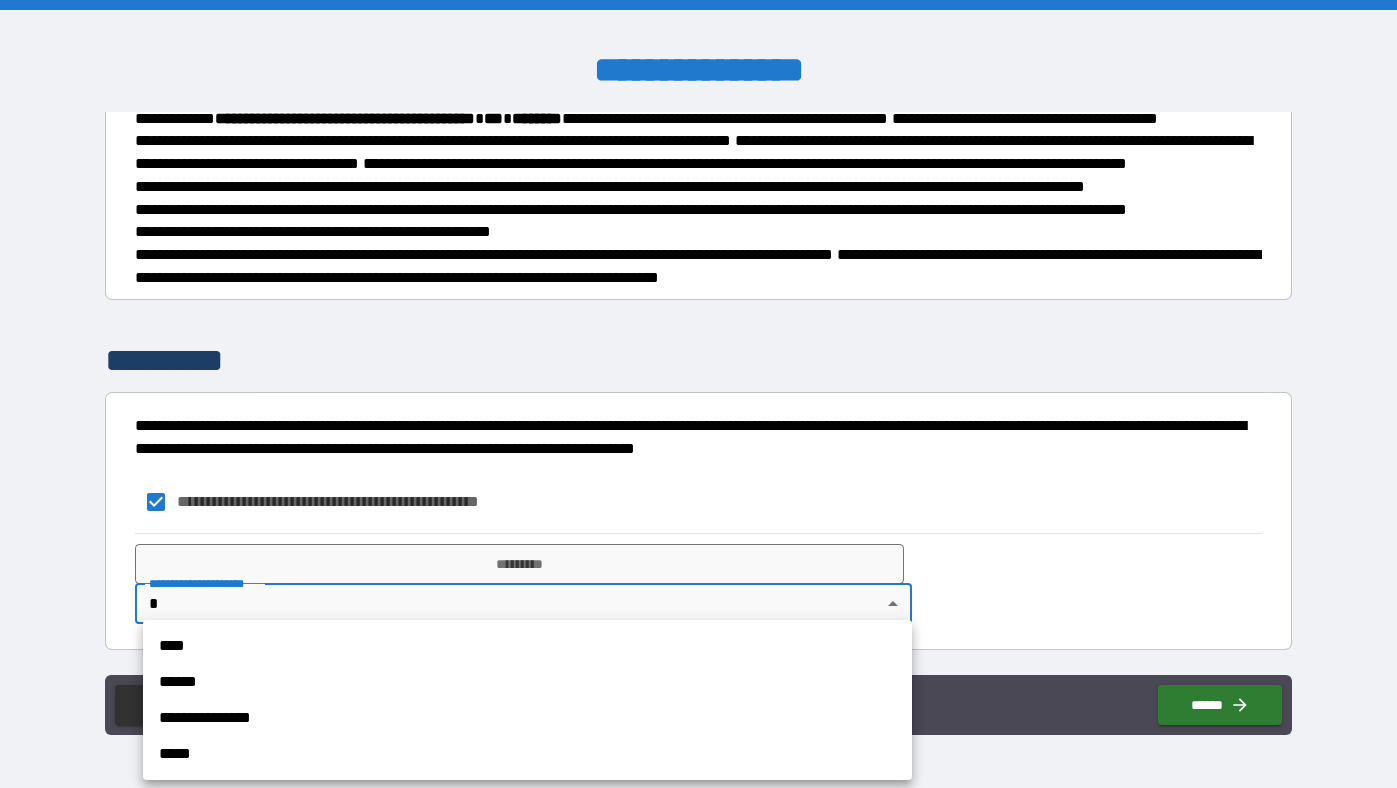 click on "**********" at bounding box center [698, 394] 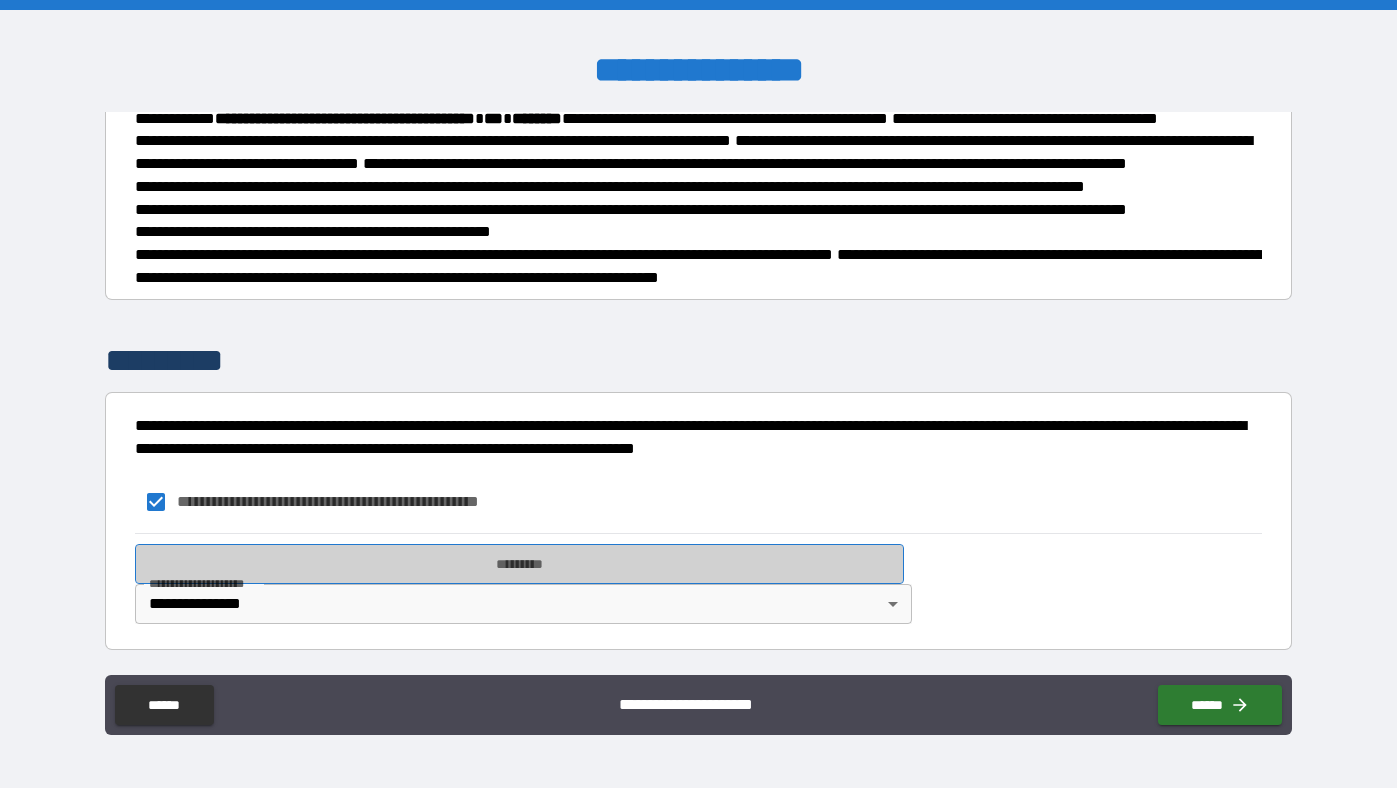 click on "*********" at bounding box center [519, 564] 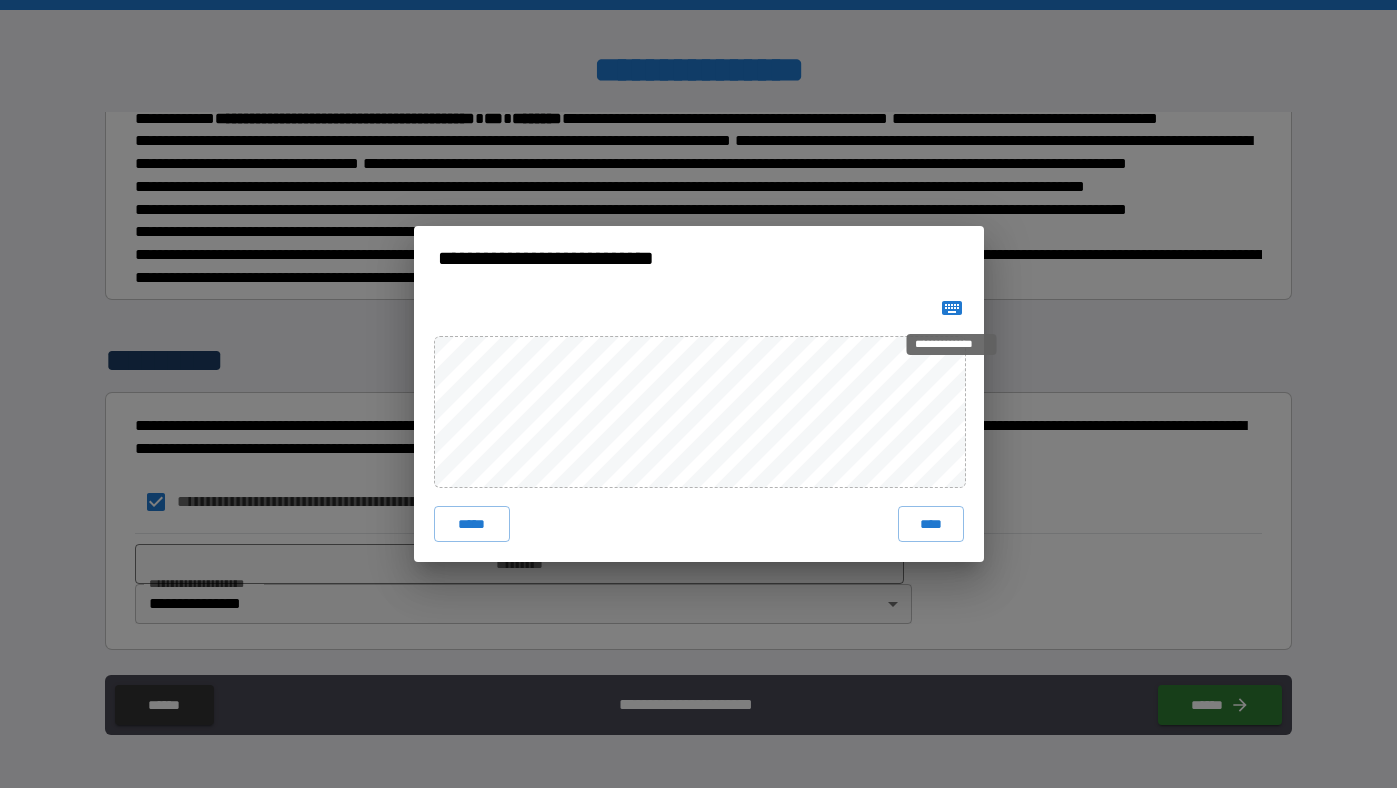 click 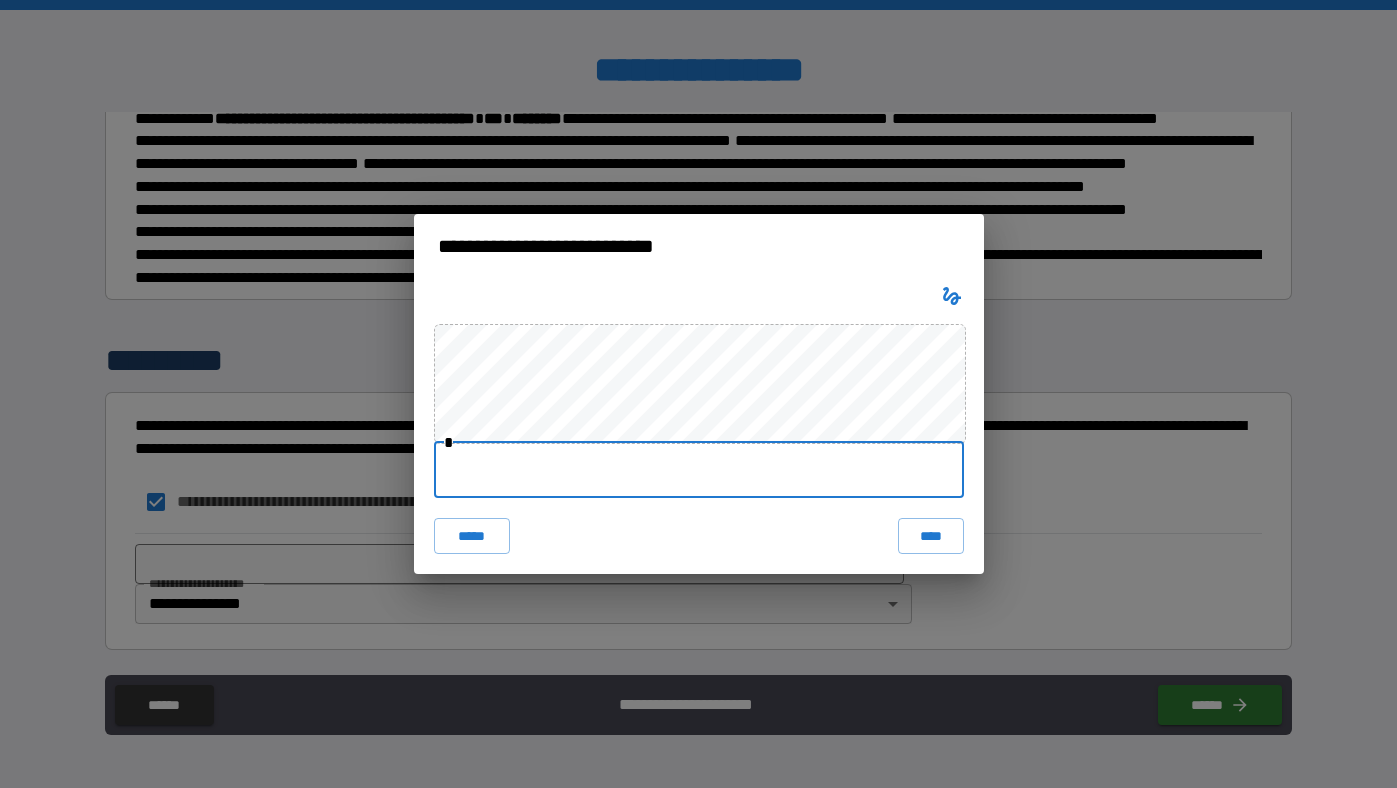 click at bounding box center [699, 470] 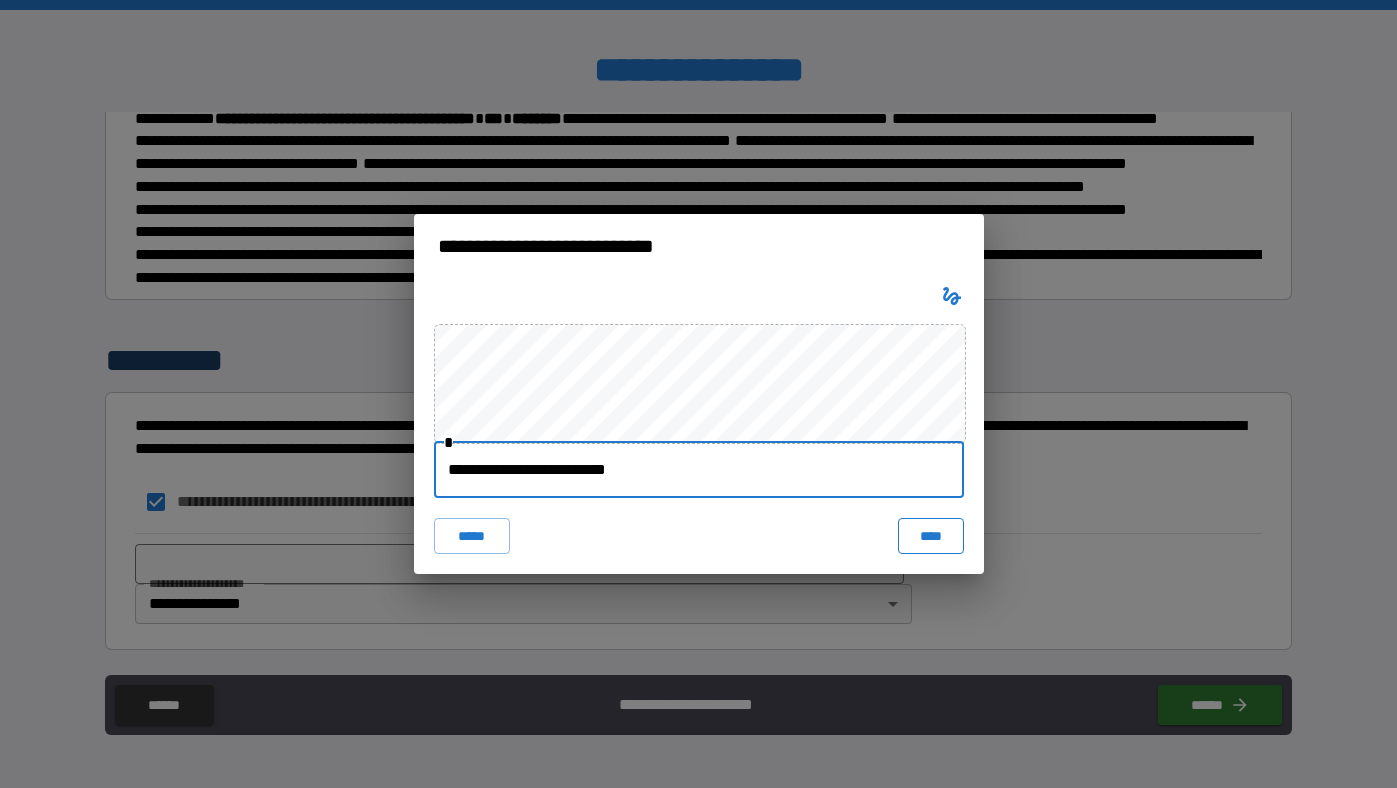 type on "**********" 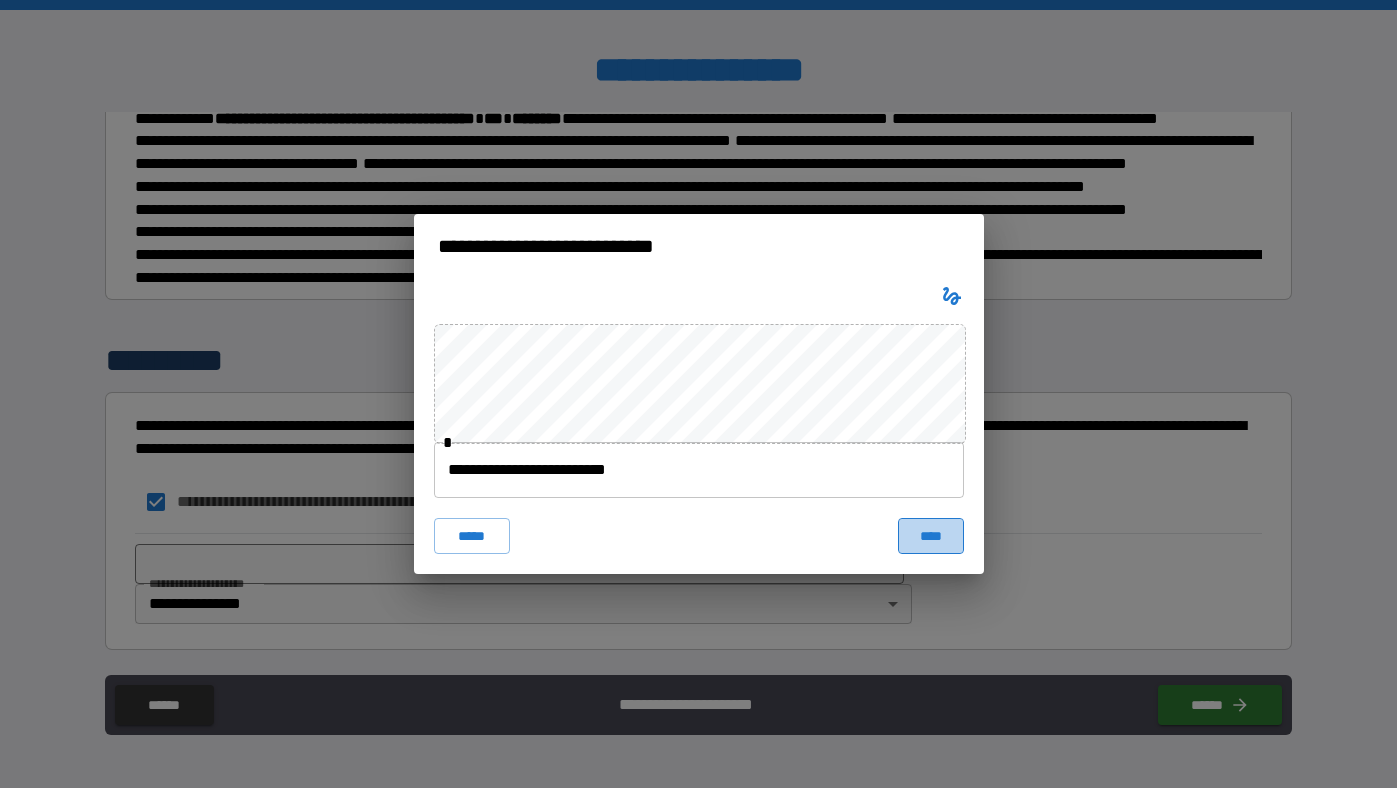click on "****" at bounding box center [931, 536] 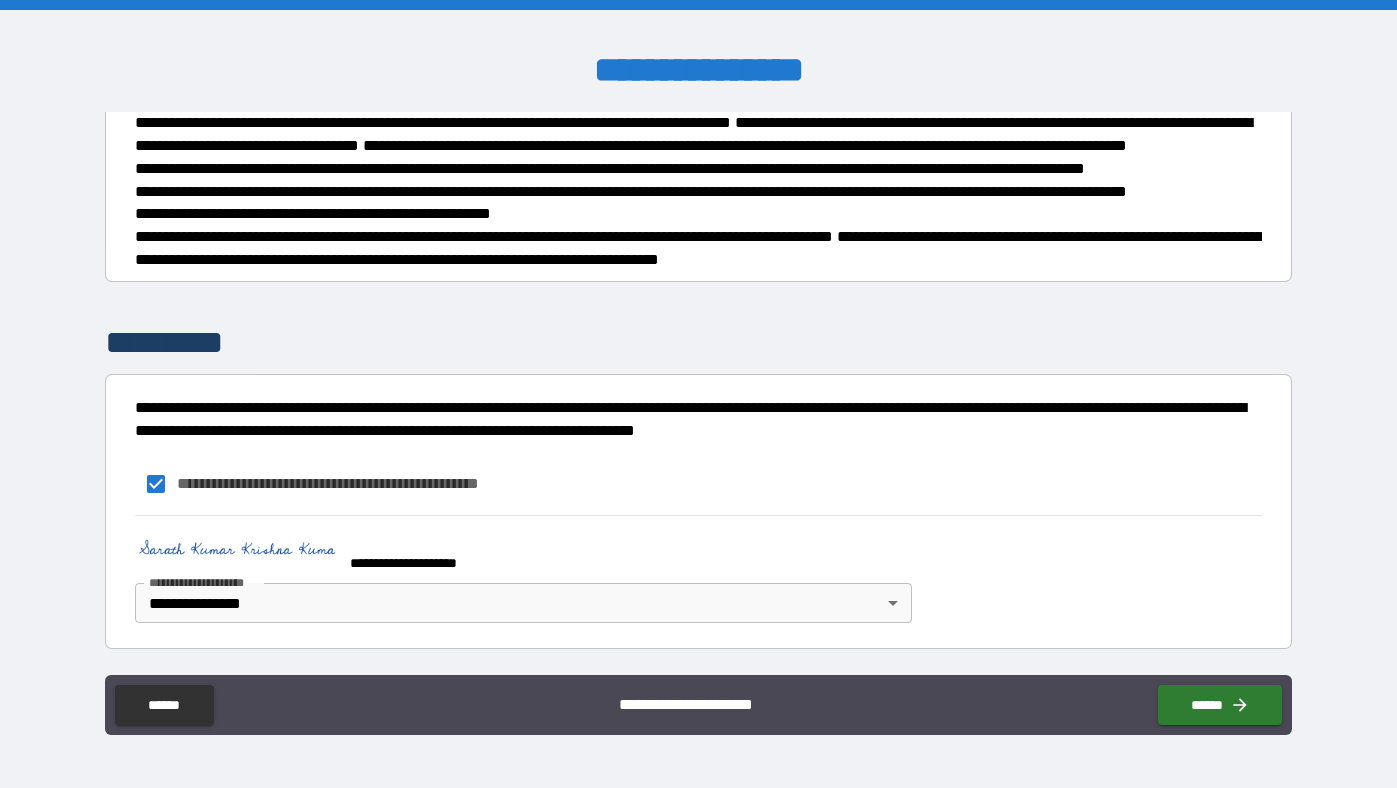 scroll, scrollTop: 479, scrollLeft: 0, axis: vertical 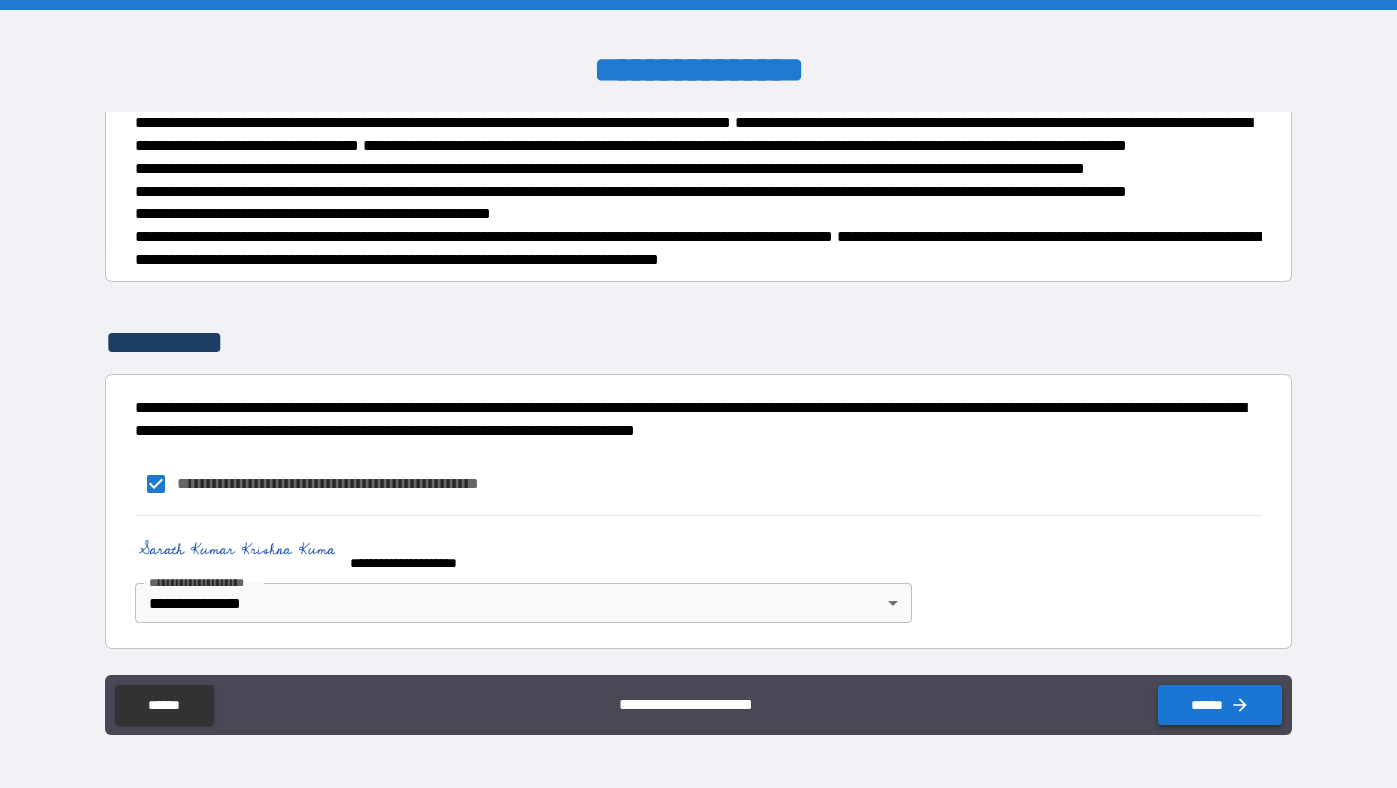click on "******" at bounding box center [1220, 705] 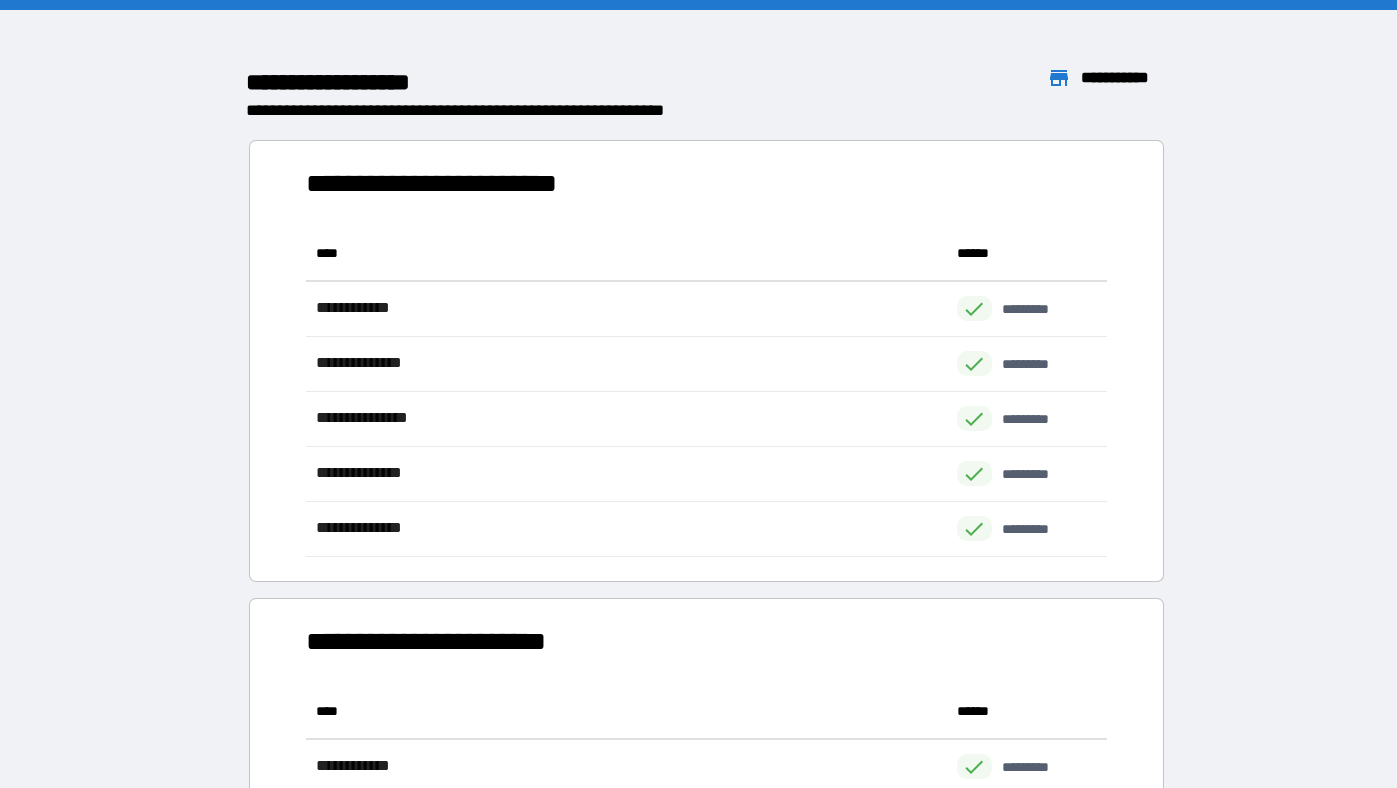 scroll, scrollTop: 1, scrollLeft: 0, axis: vertical 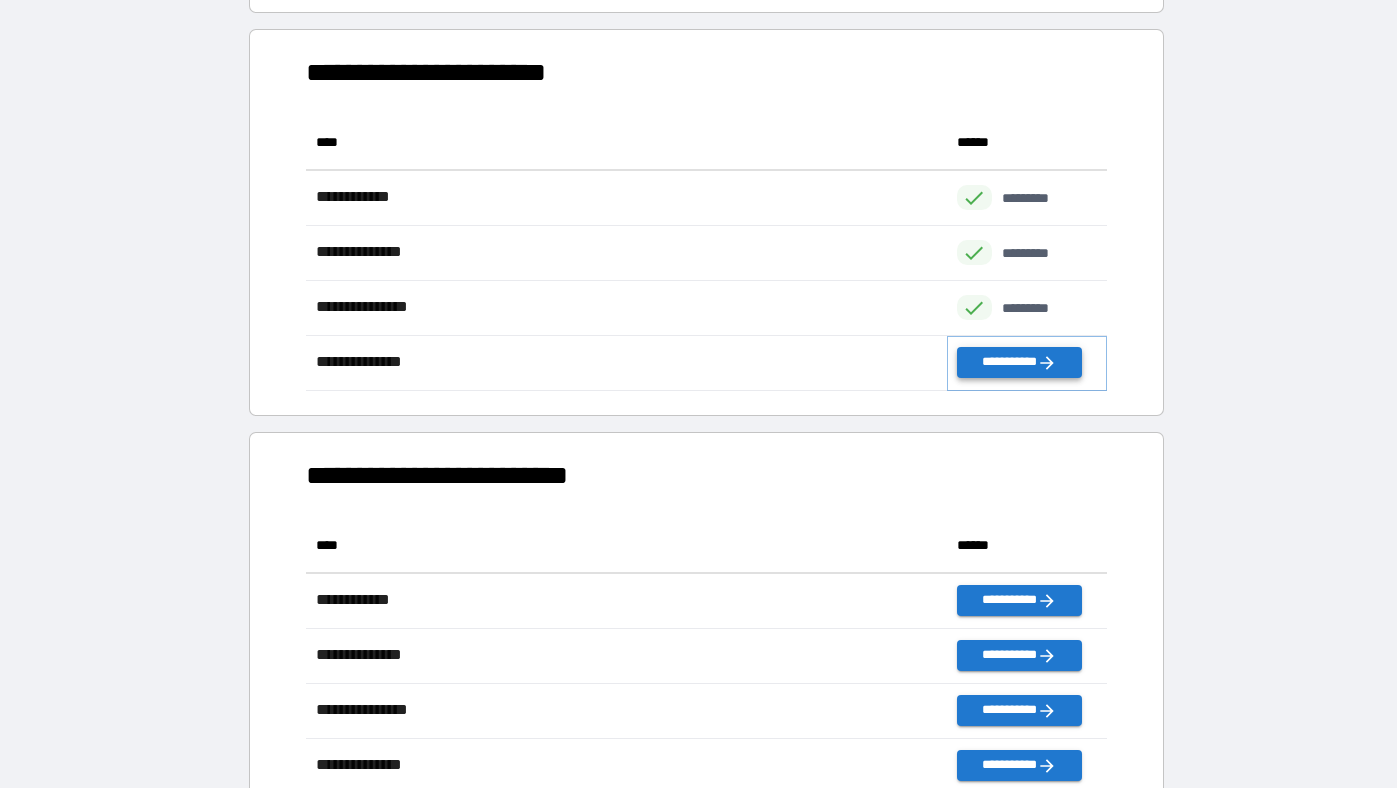 click on "**********" at bounding box center (1019, 362) 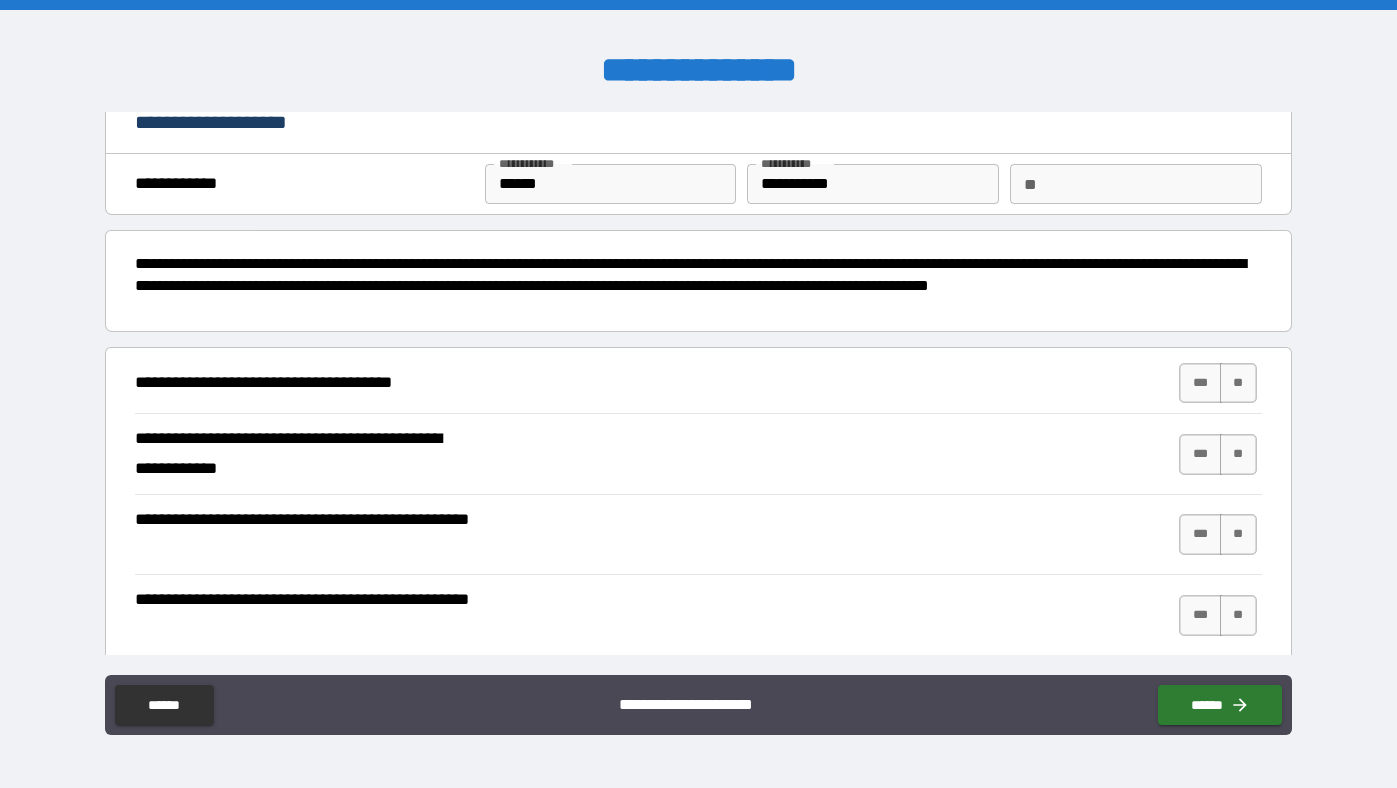 scroll, scrollTop: 32, scrollLeft: 0, axis: vertical 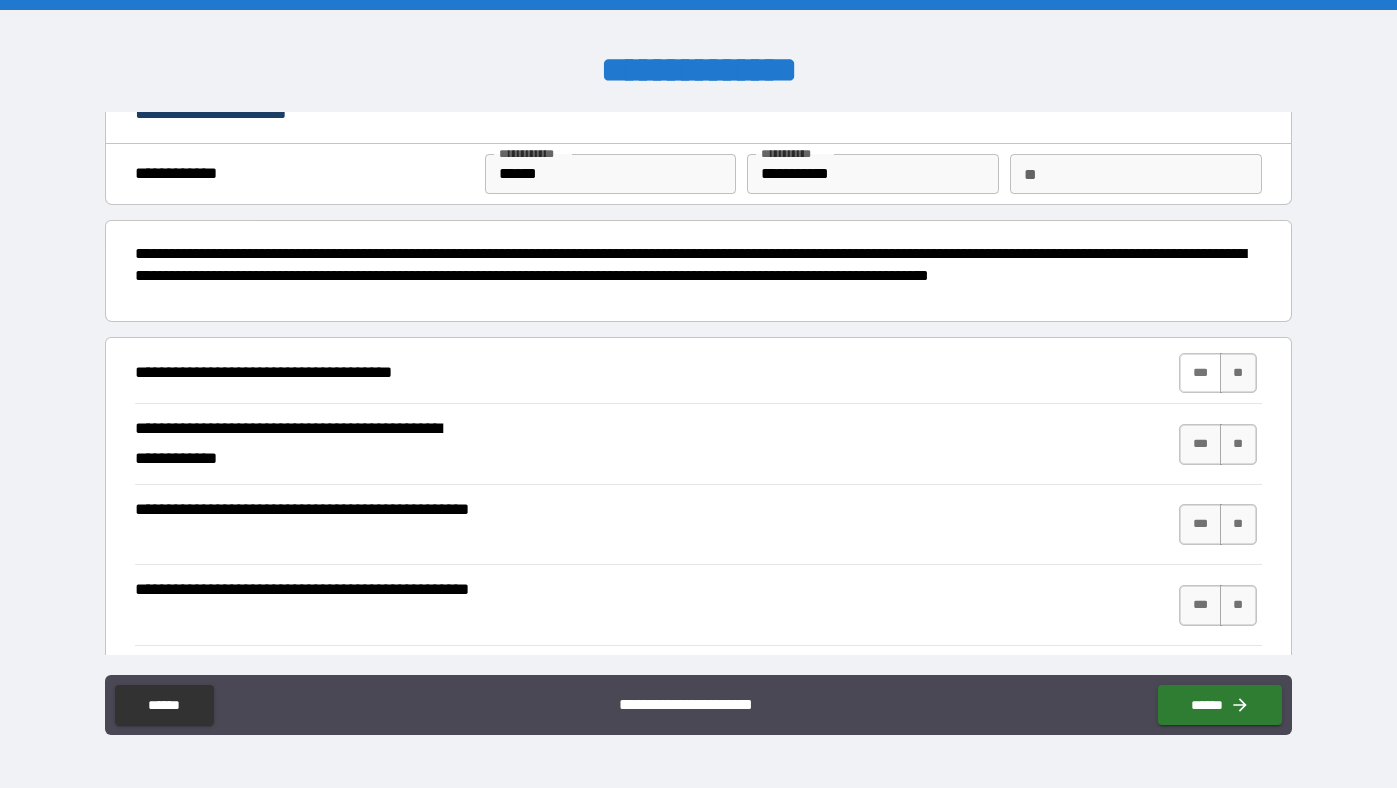 click on "***" at bounding box center (1200, 373) 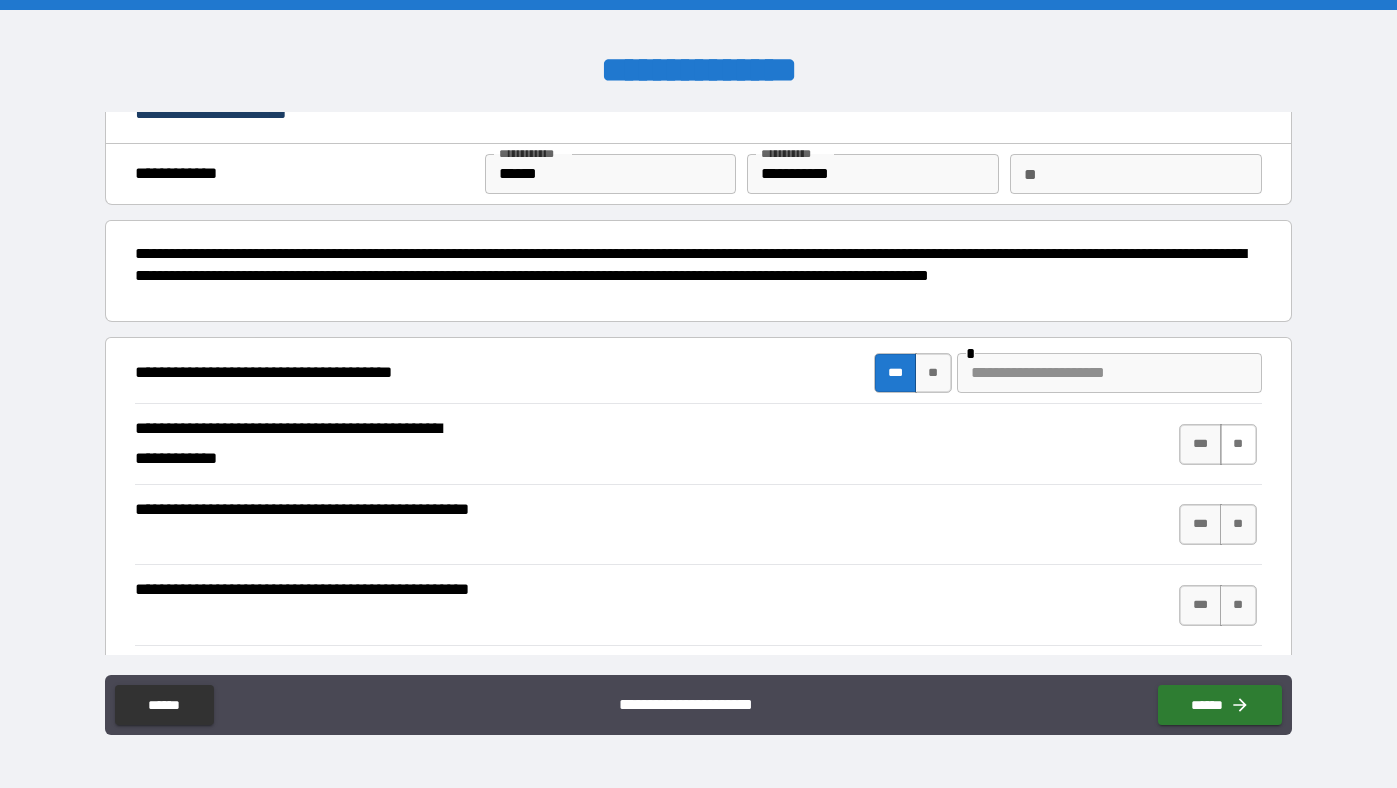 click on "**" at bounding box center [1238, 444] 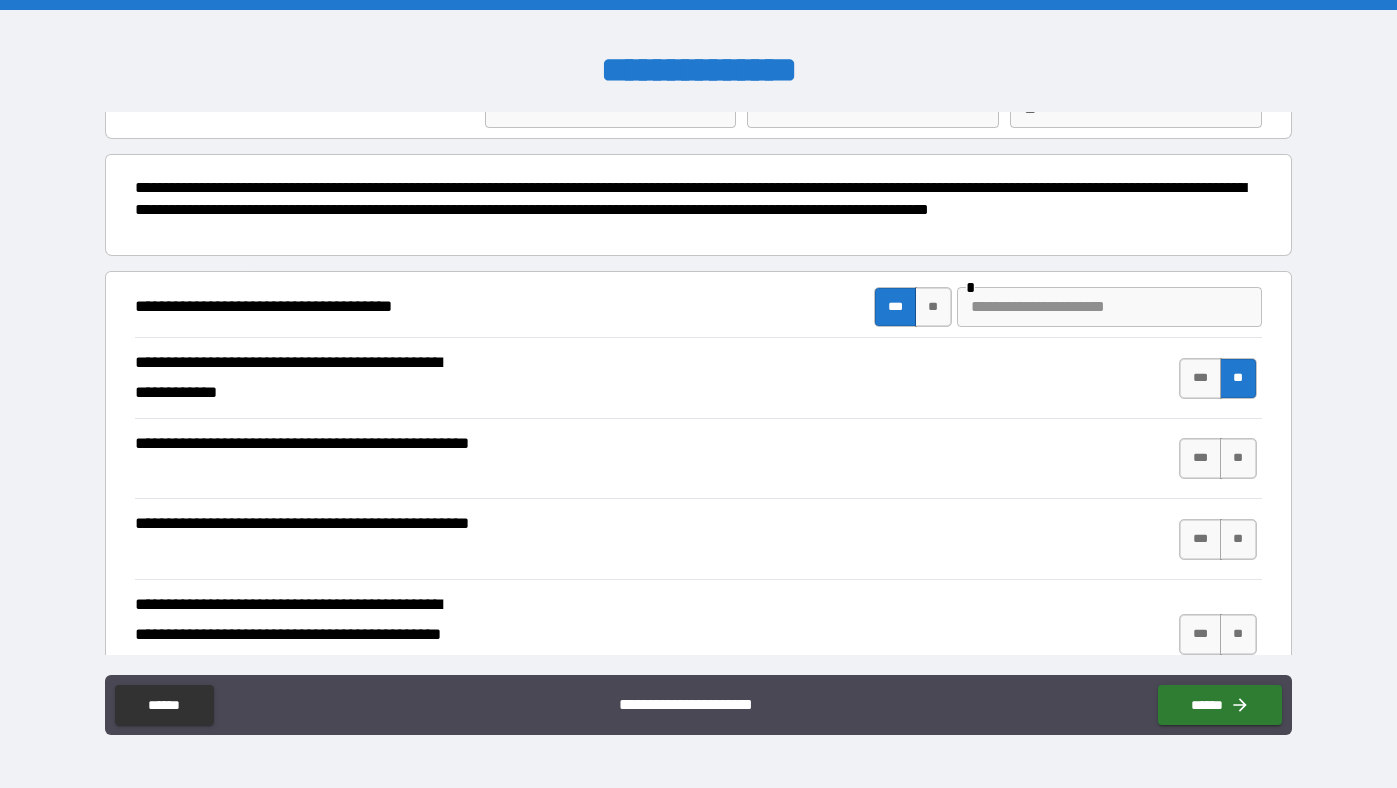 scroll, scrollTop: 111, scrollLeft: 0, axis: vertical 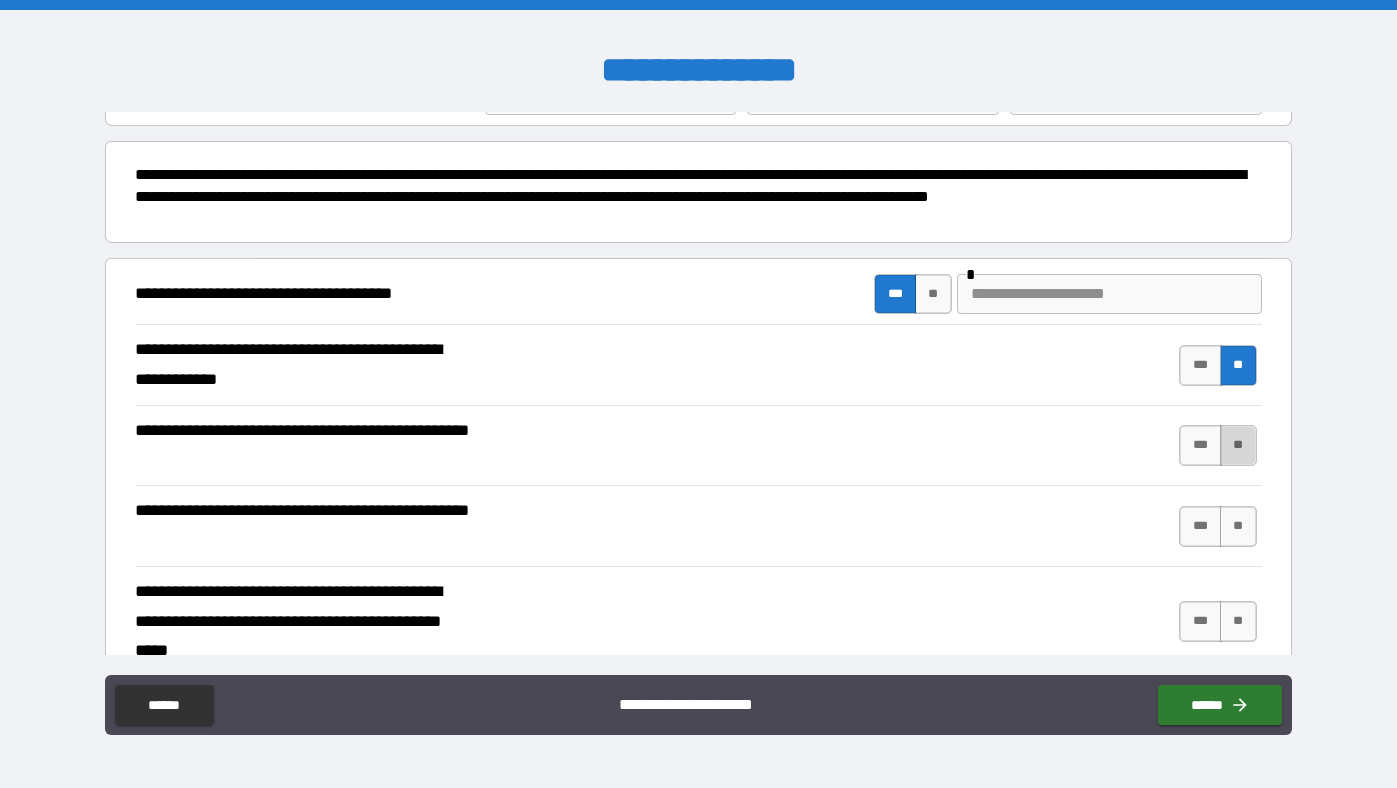 click on "**" at bounding box center (1238, 445) 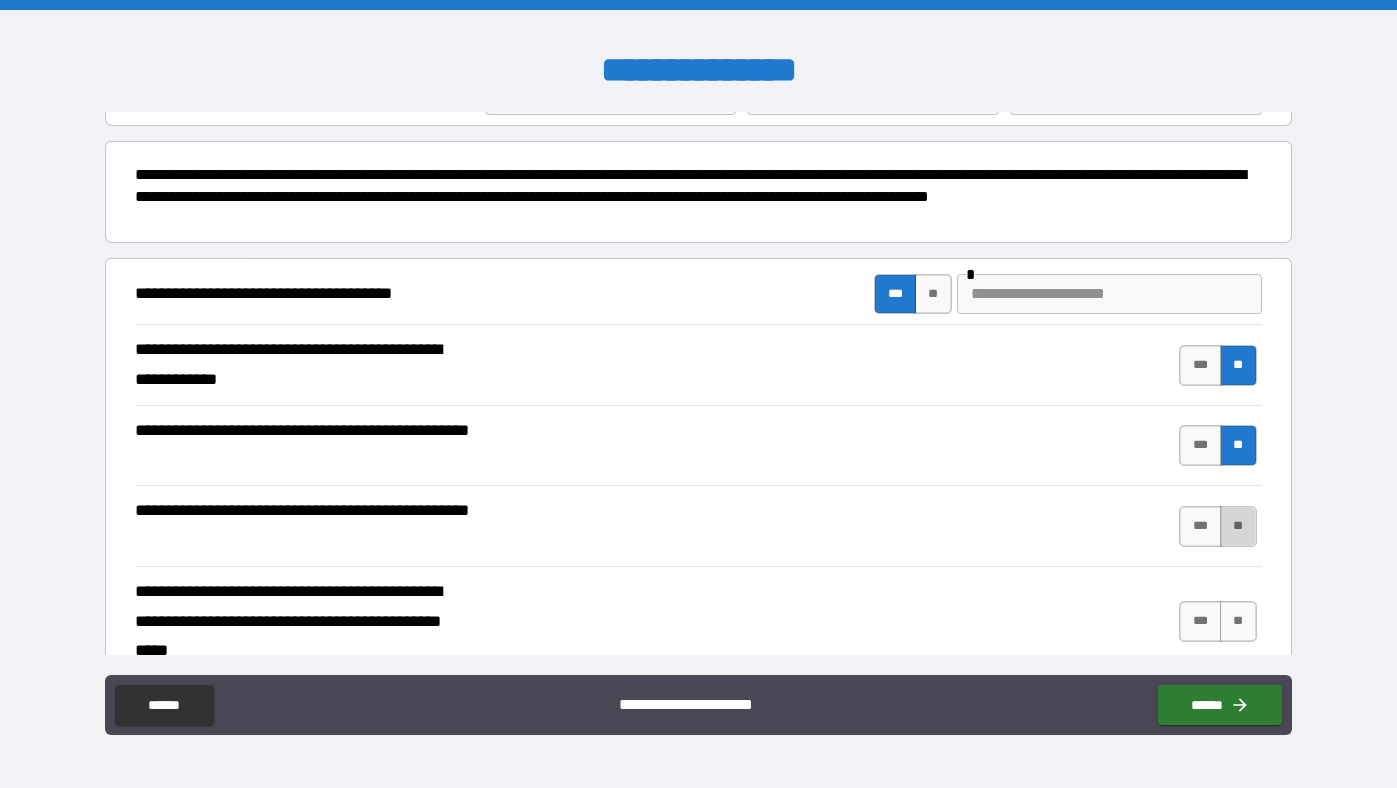 click on "**" at bounding box center (1238, 526) 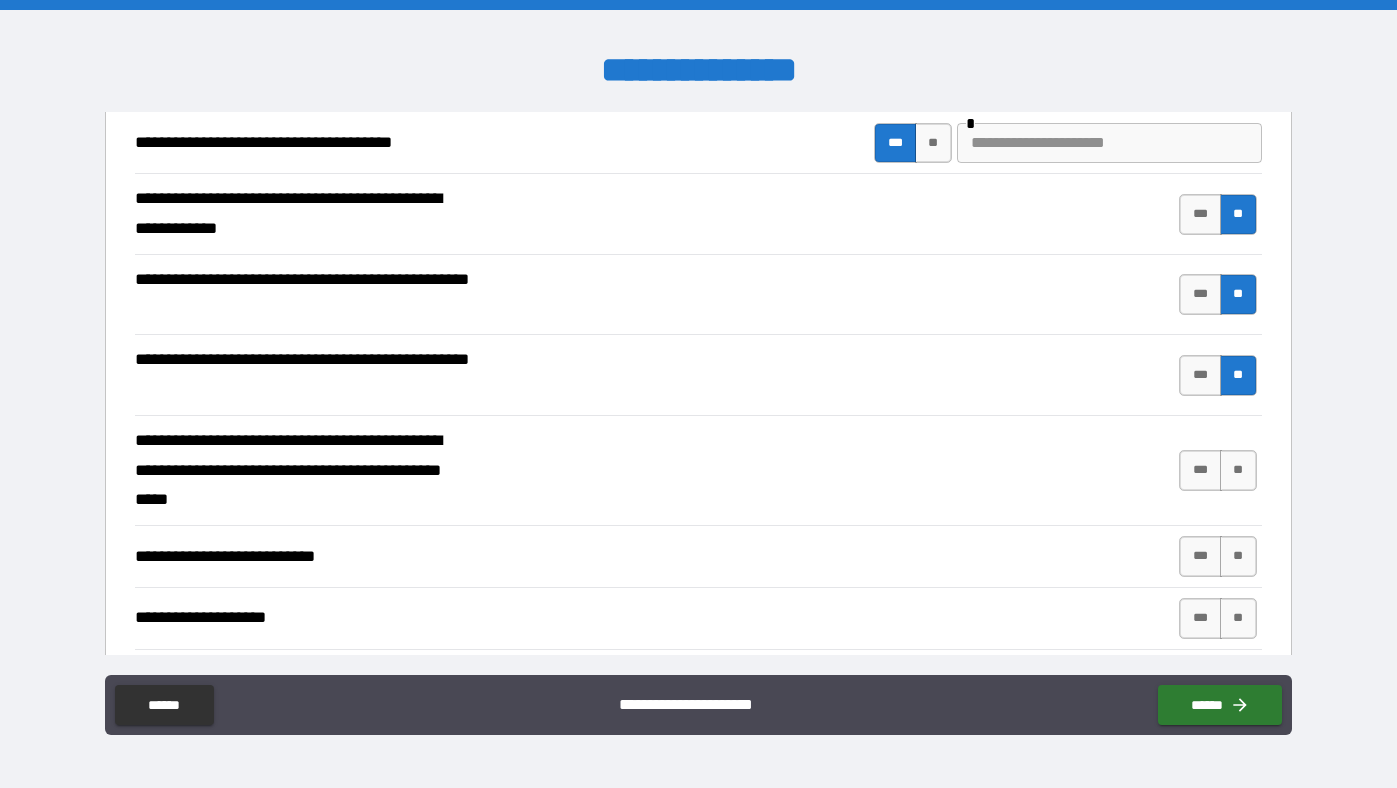 scroll, scrollTop: 336, scrollLeft: 0, axis: vertical 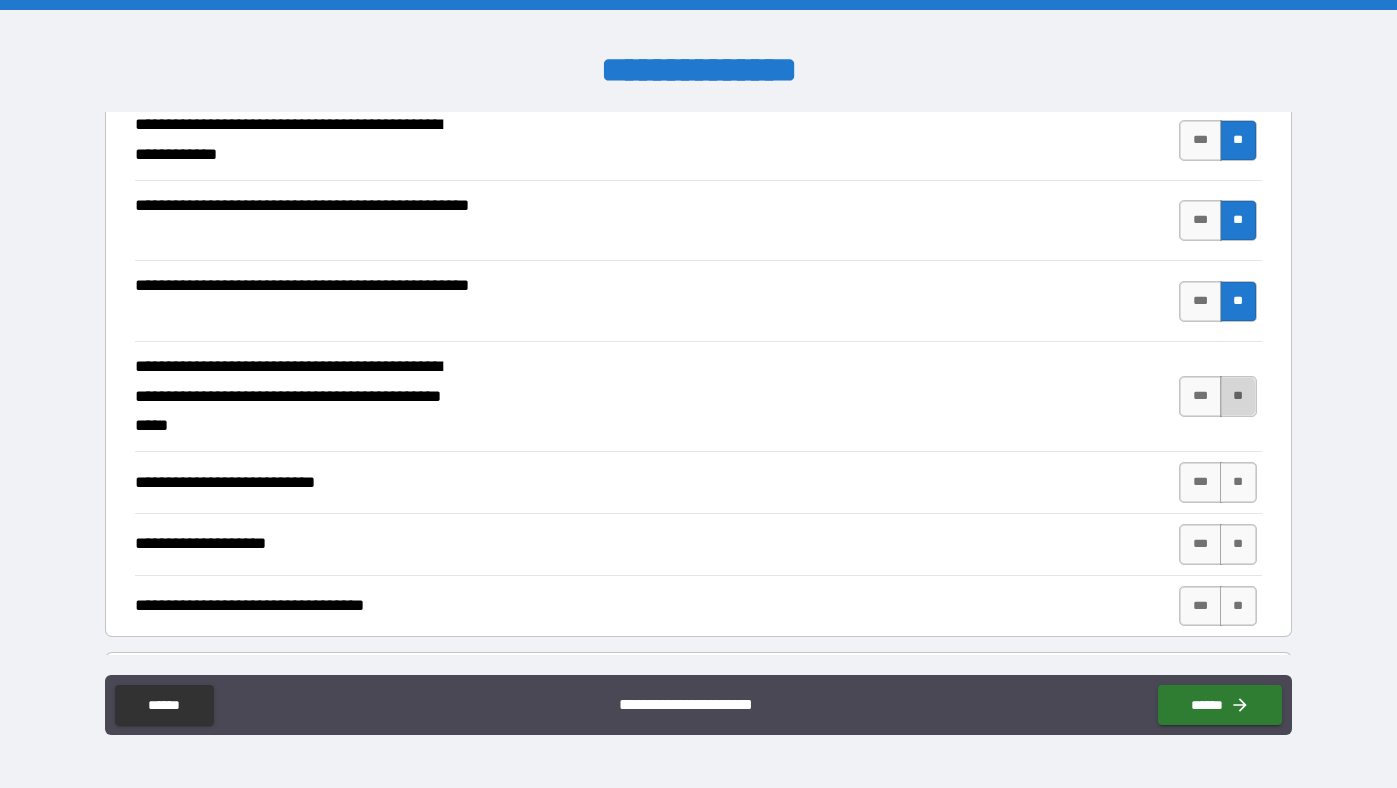 click on "**" at bounding box center (1238, 396) 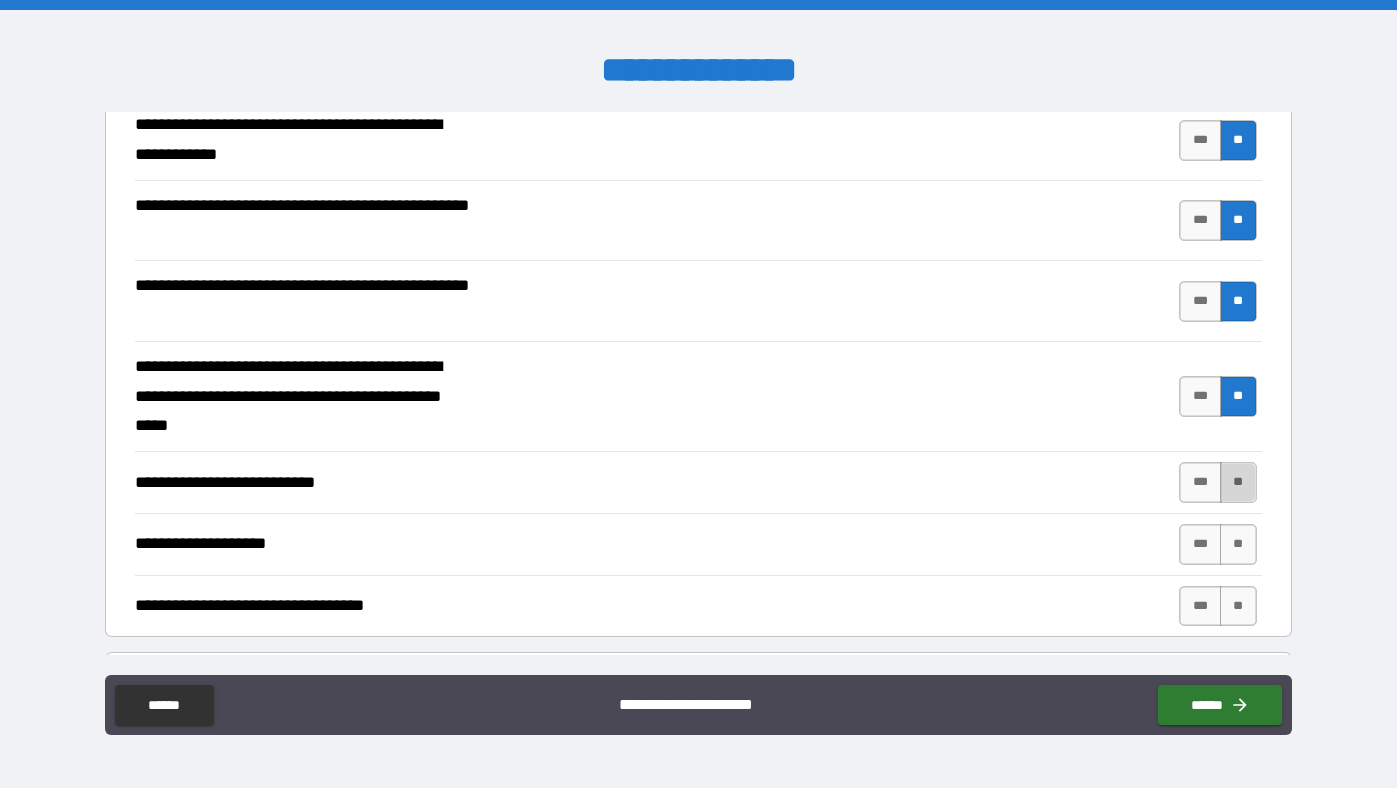 click on "**" at bounding box center (1238, 482) 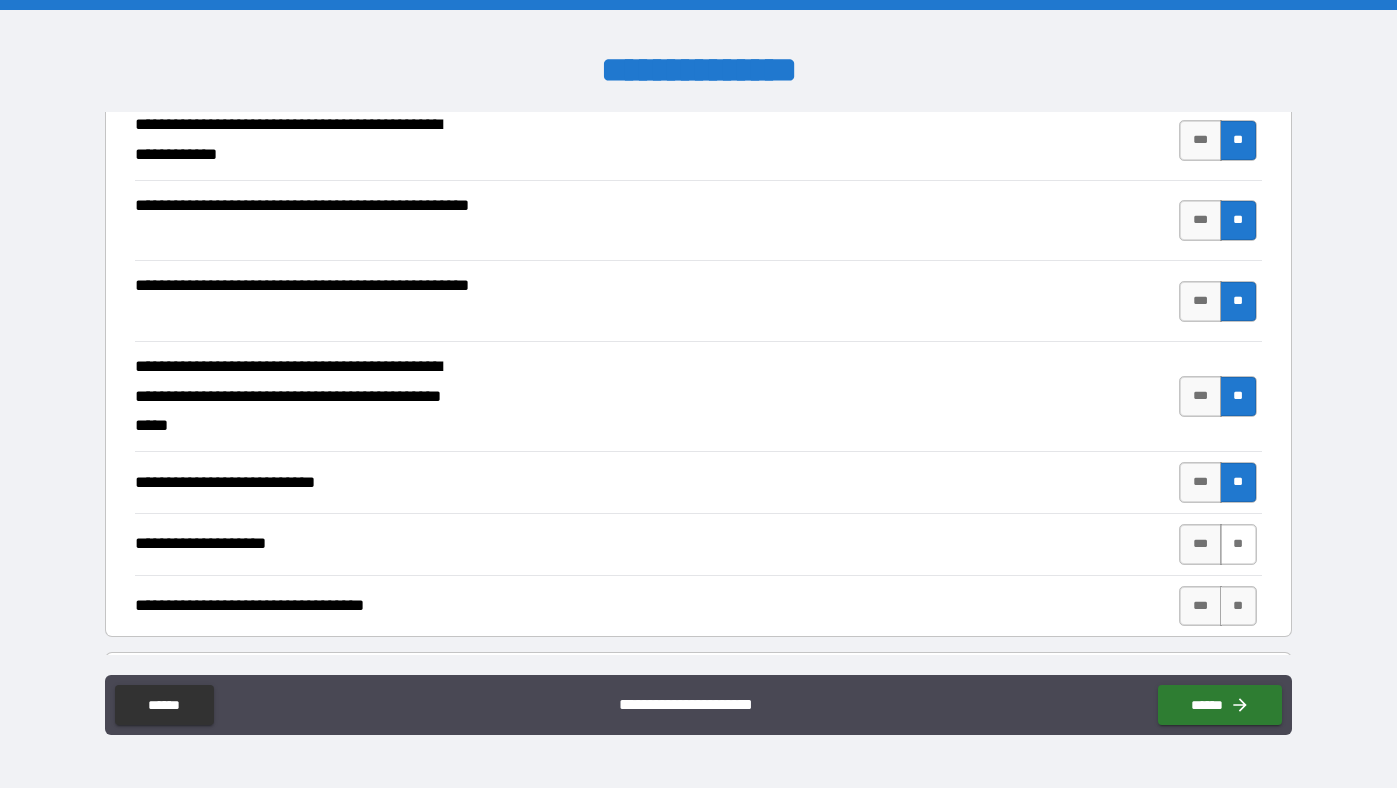 click on "**" at bounding box center (1238, 544) 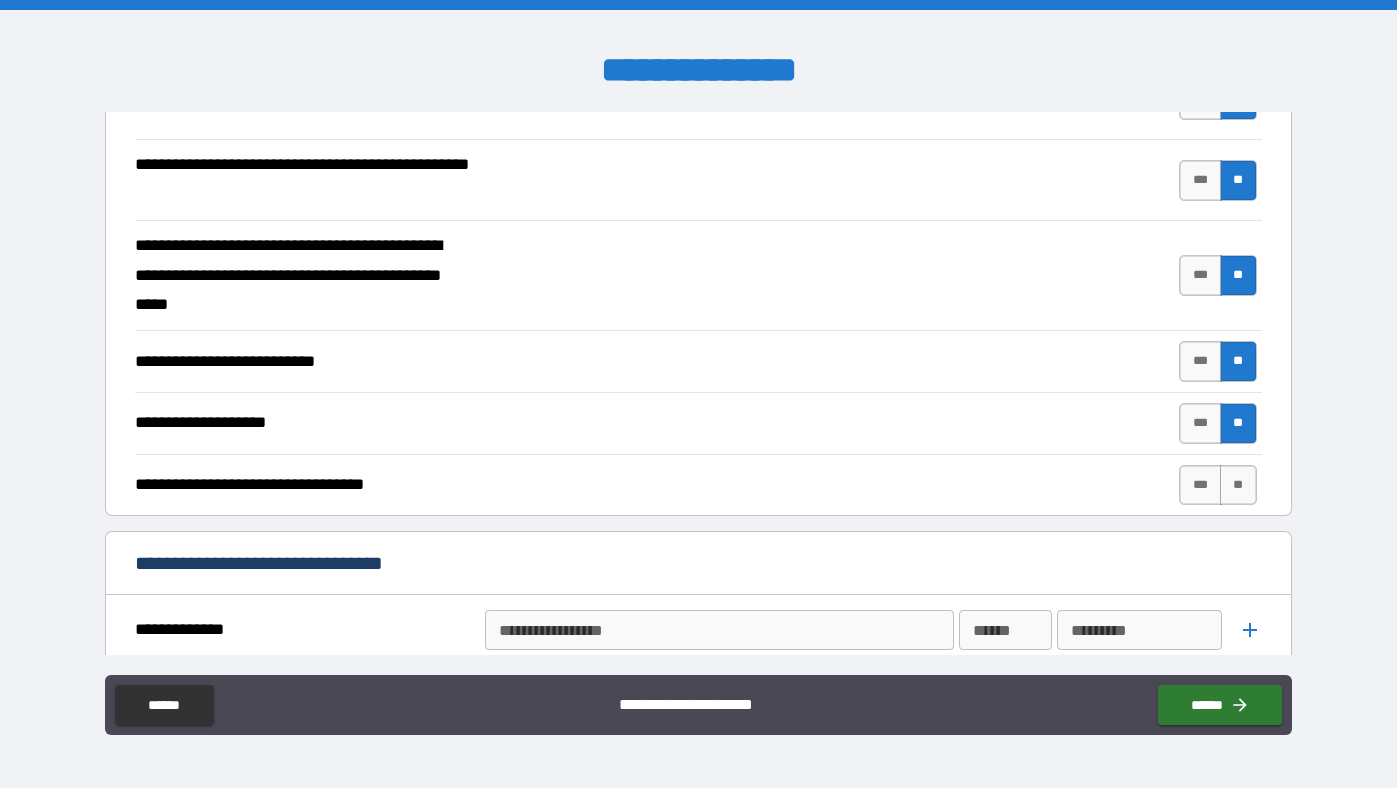 scroll, scrollTop: 480, scrollLeft: 0, axis: vertical 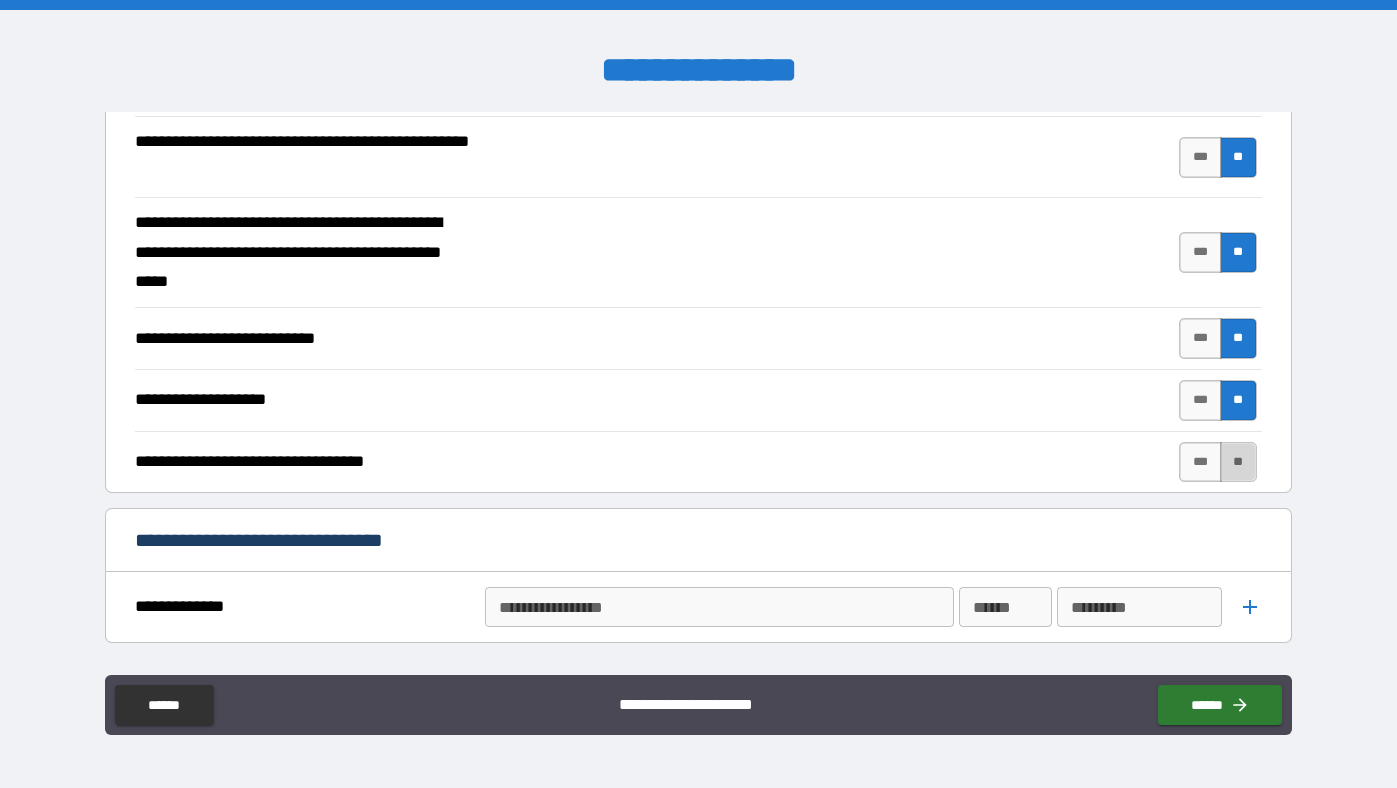 click on "**" at bounding box center [1238, 462] 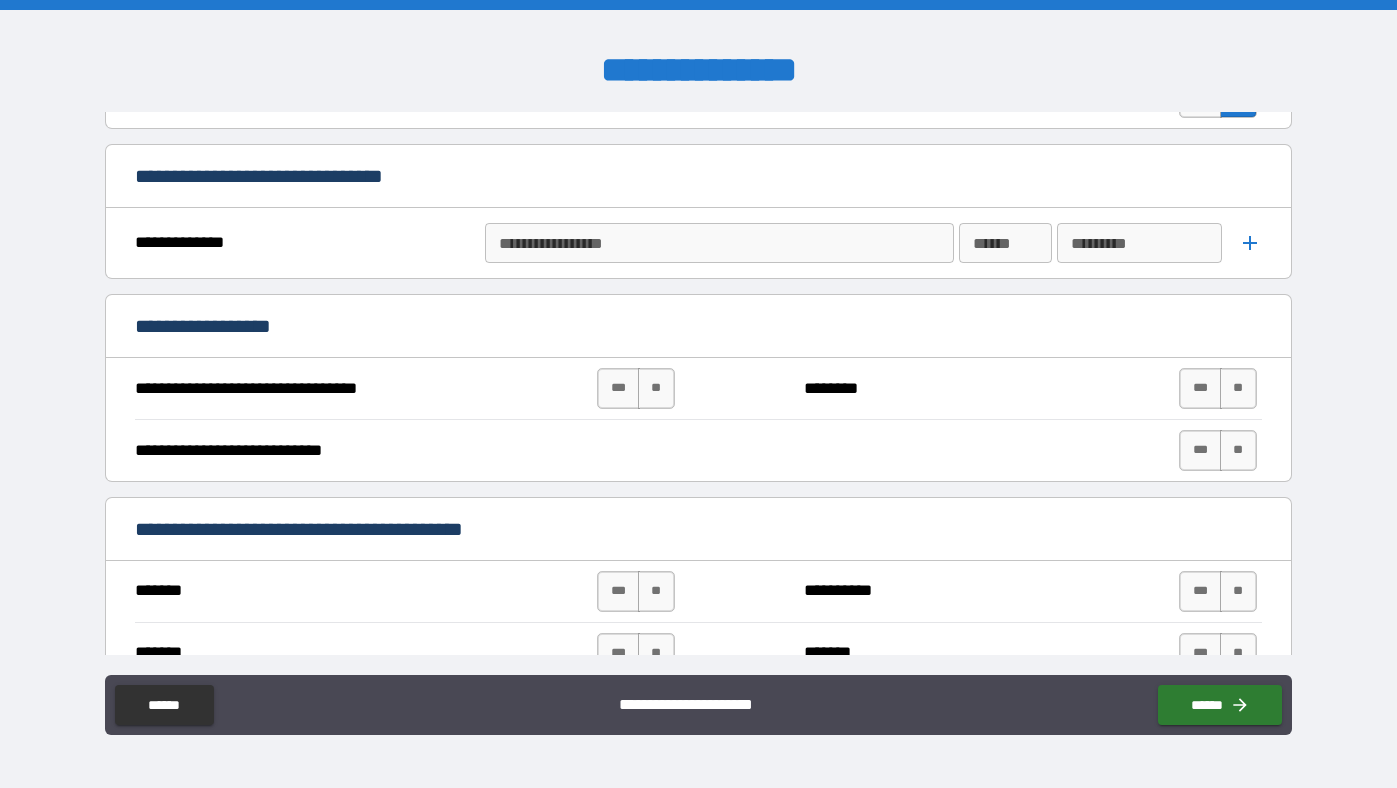 scroll, scrollTop: 854, scrollLeft: 0, axis: vertical 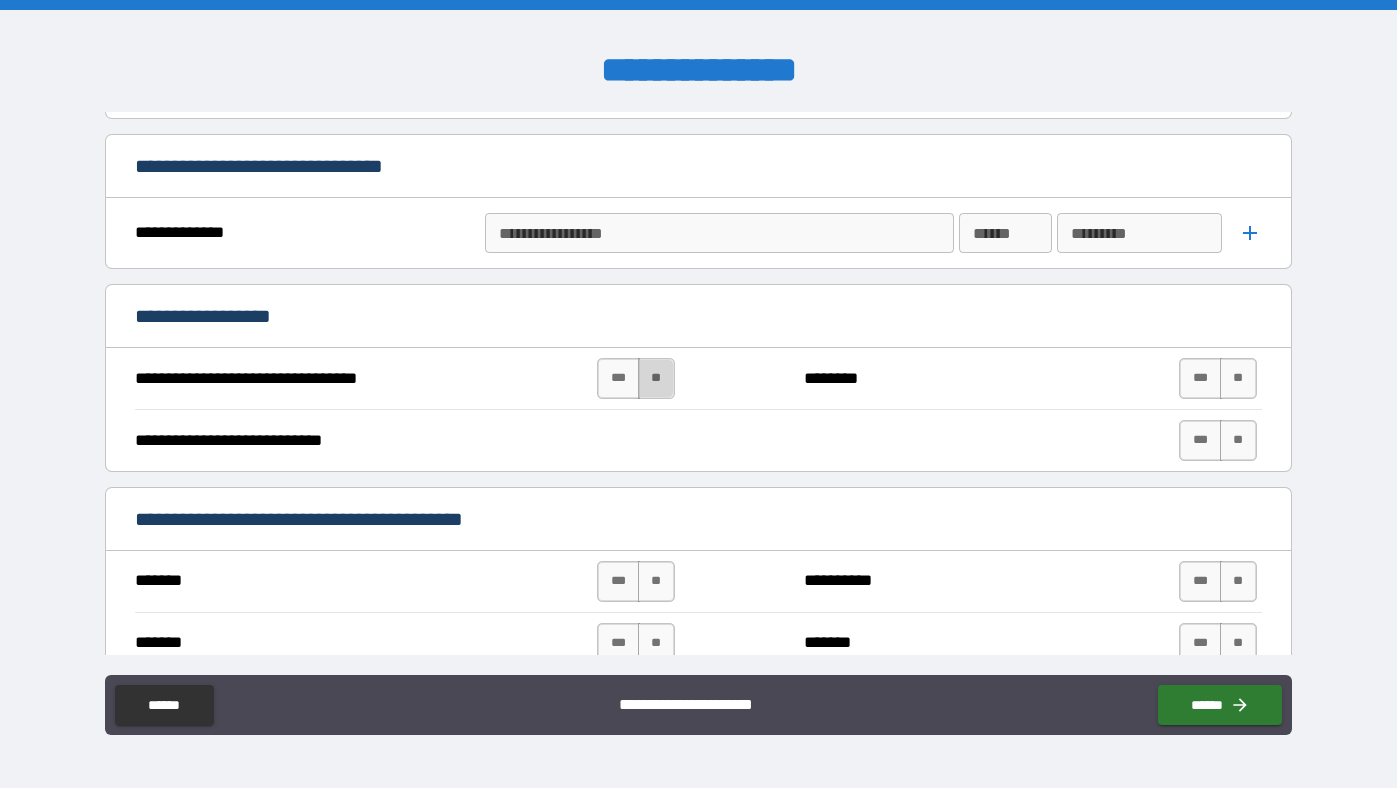 click on "**" at bounding box center [656, 378] 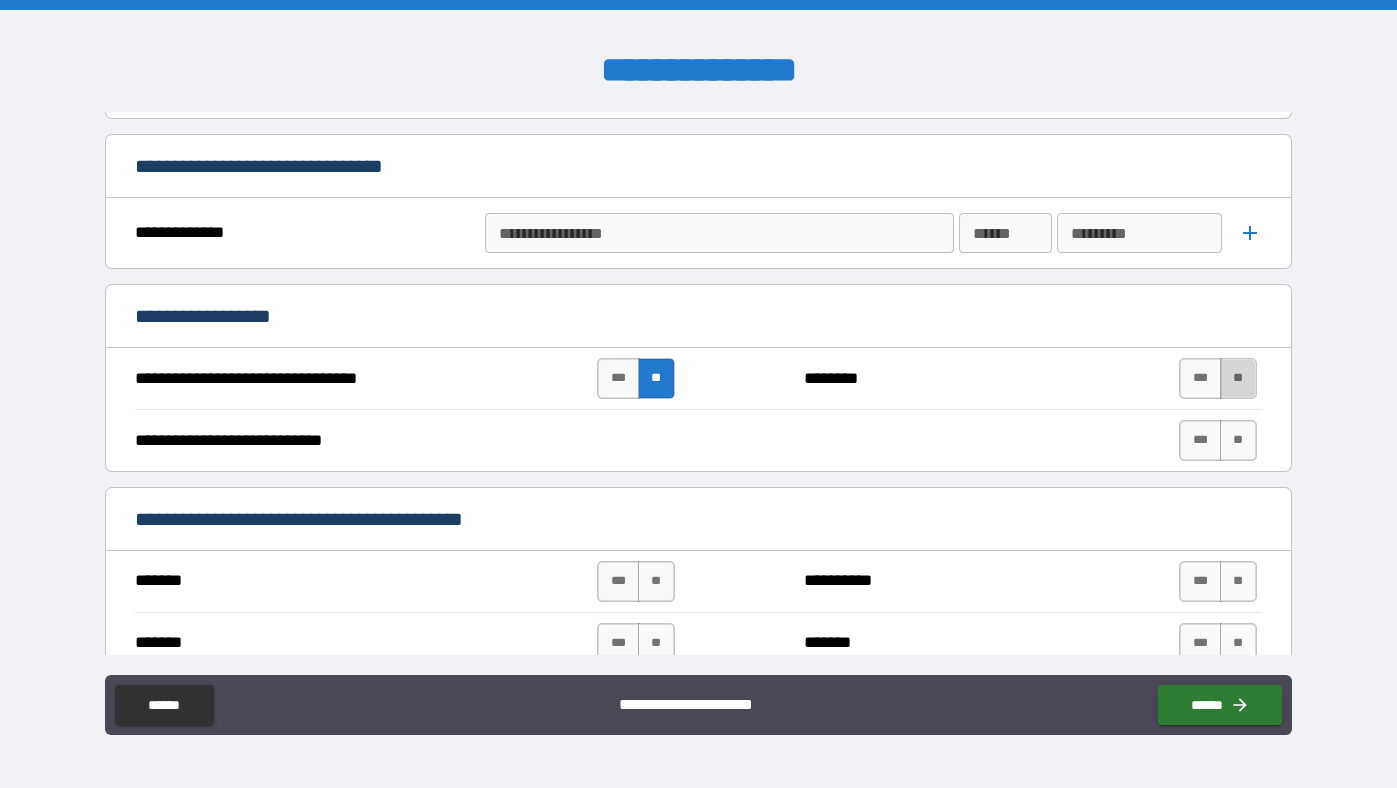 click on "**" at bounding box center (1238, 378) 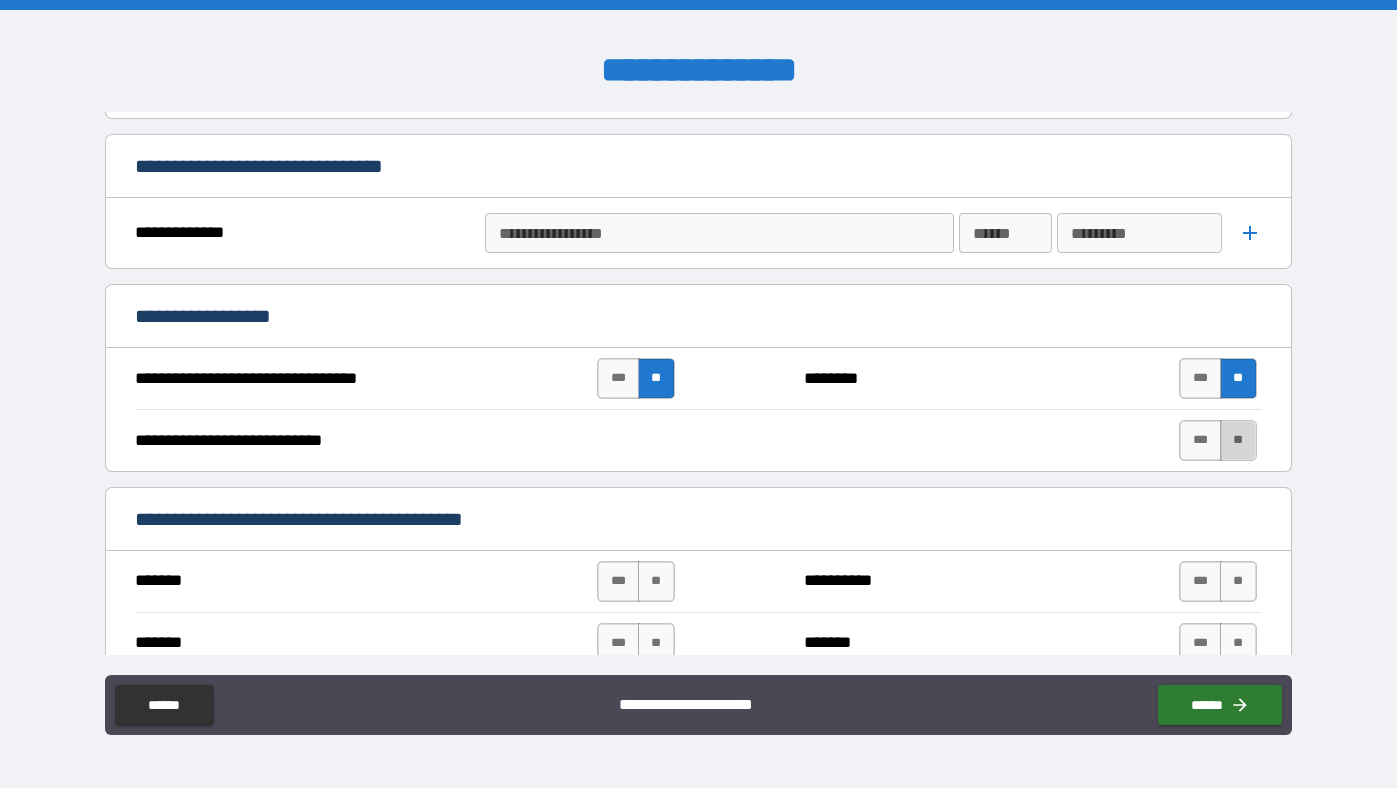 click on "**" at bounding box center (1238, 440) 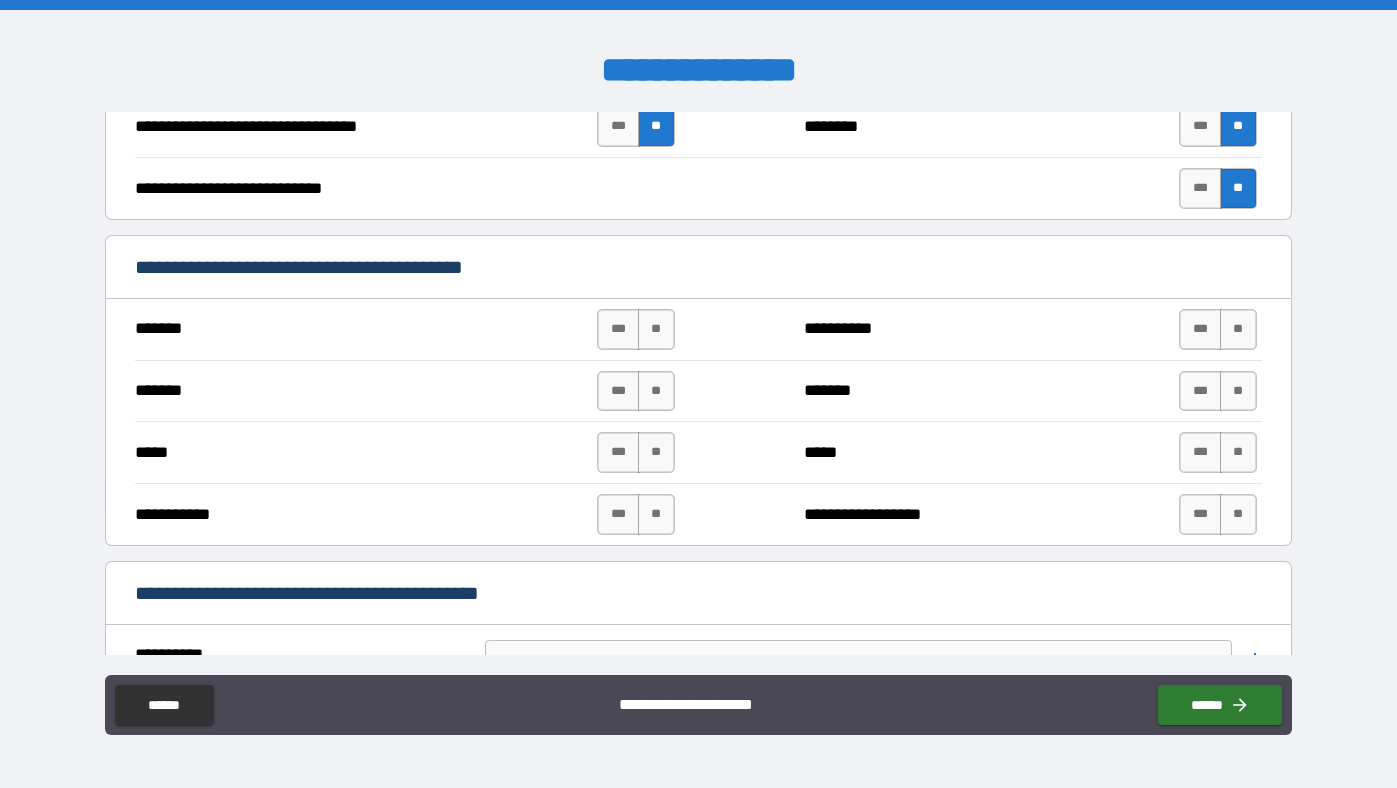 scroll, scrollTop: 1109, scrollLeft: 0, axis: vertical 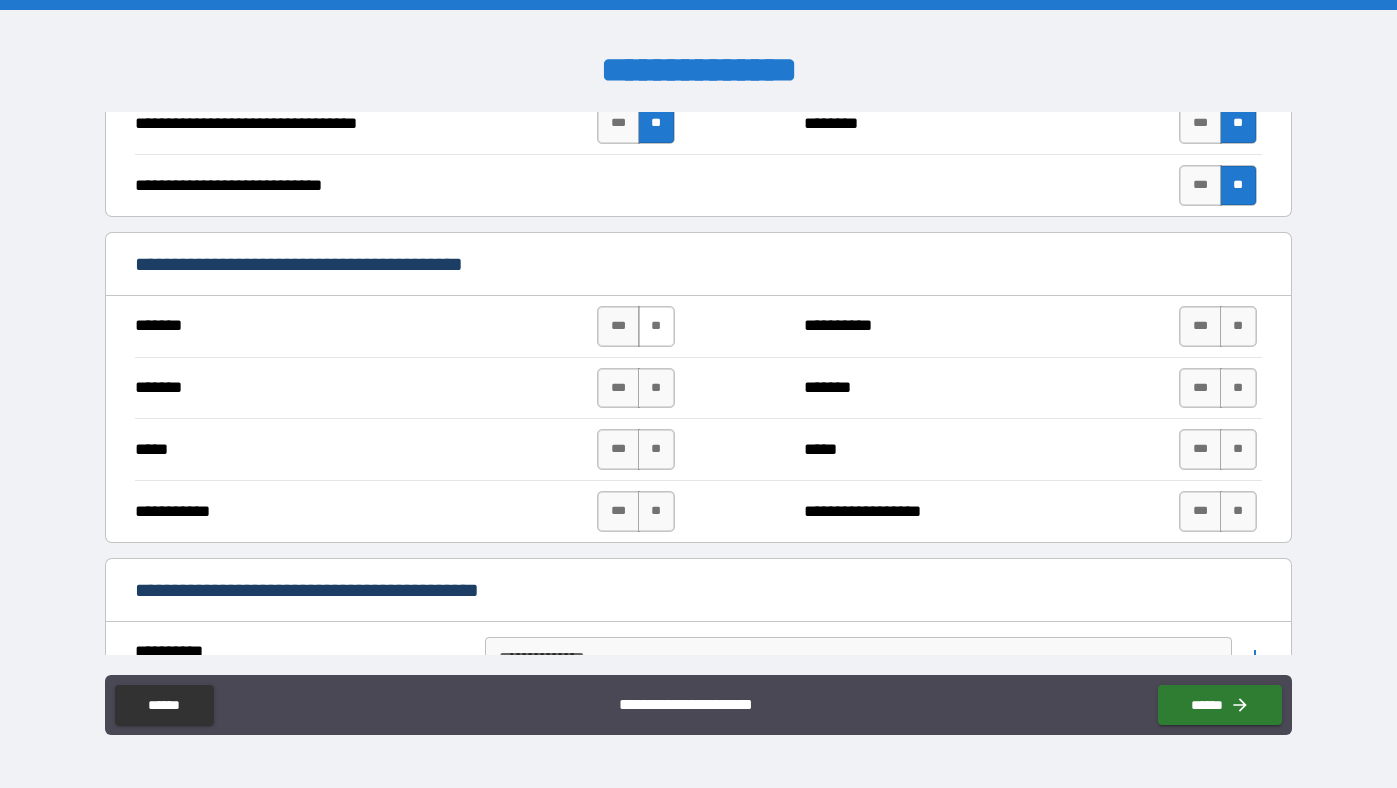 click on "**" at bounding box center (656, 326) 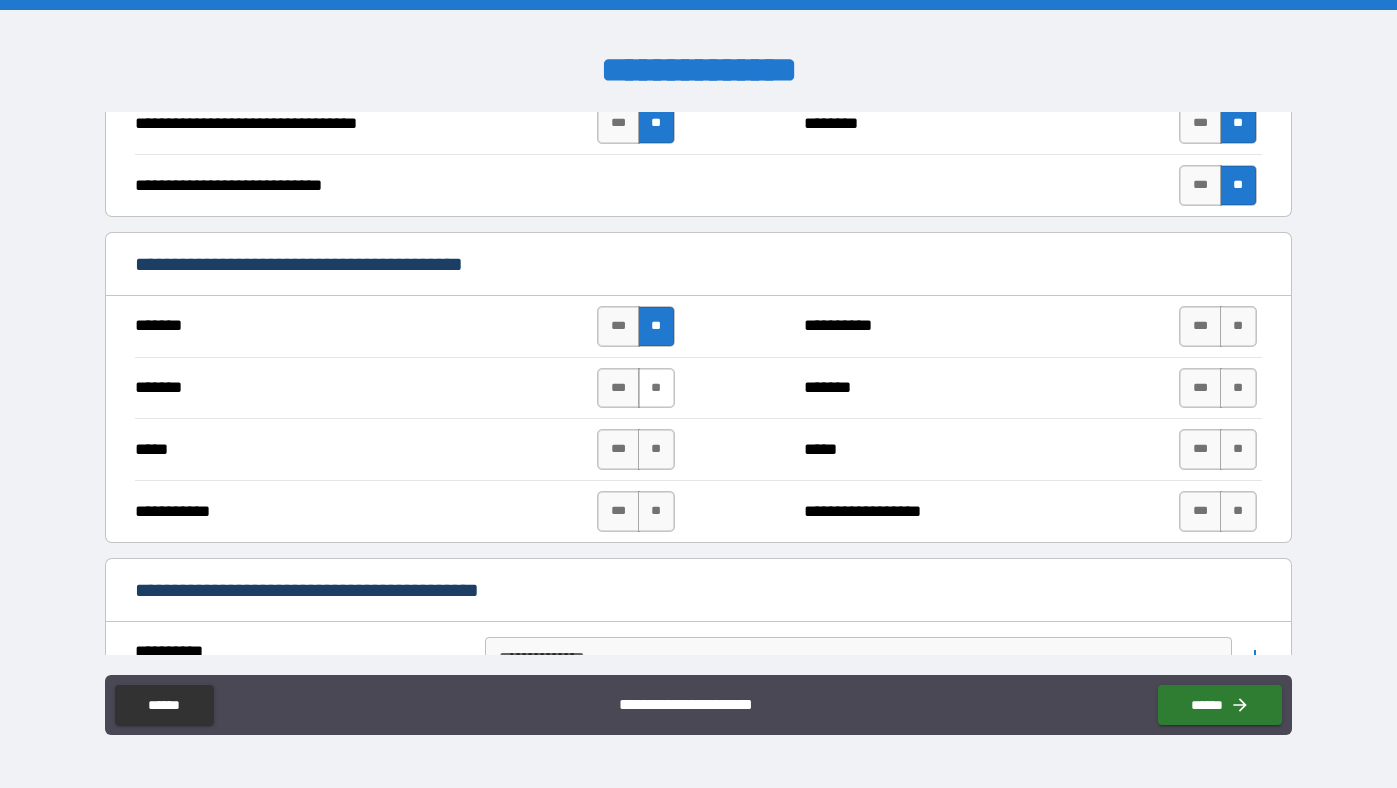 click on "**" at bounding box center (656, 388) 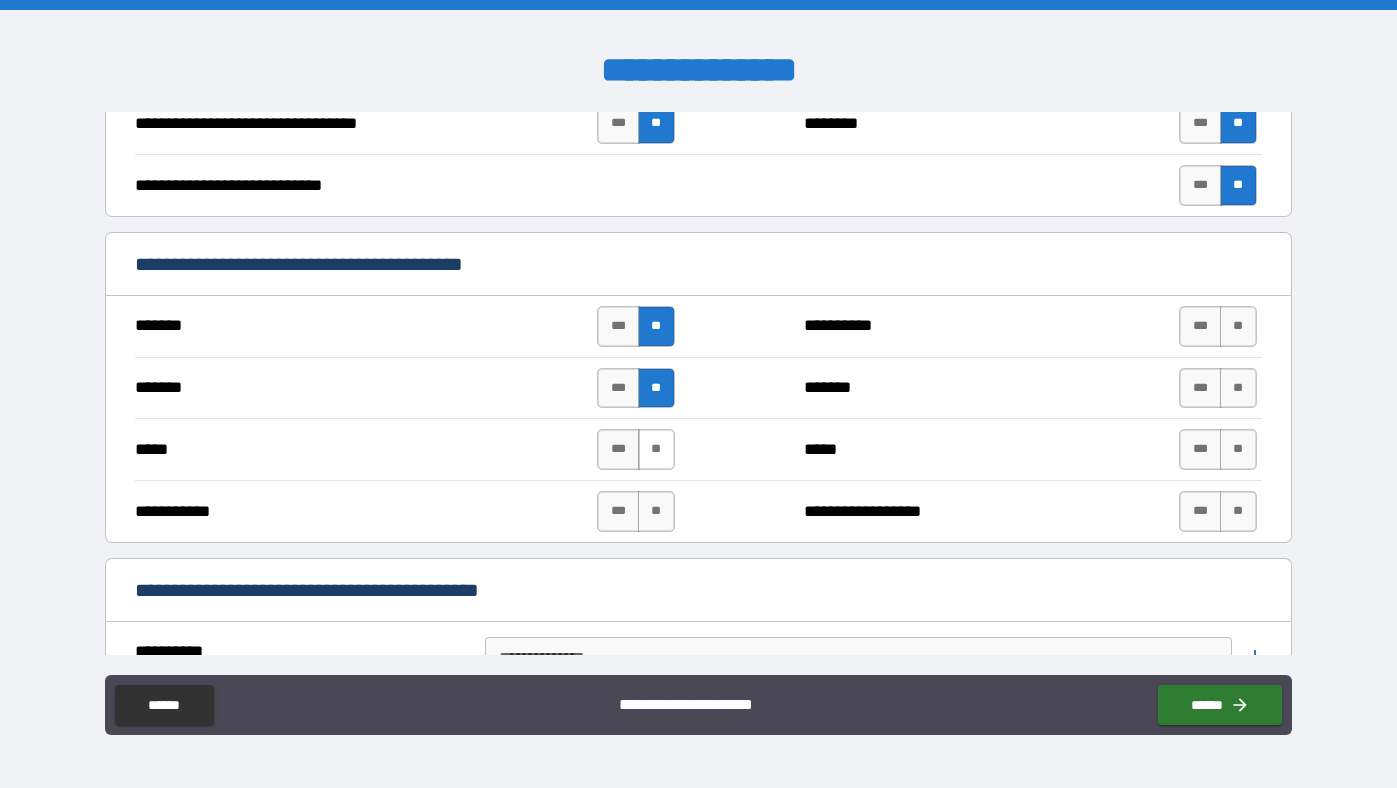 click on "**" at bounding box center (656, 449) 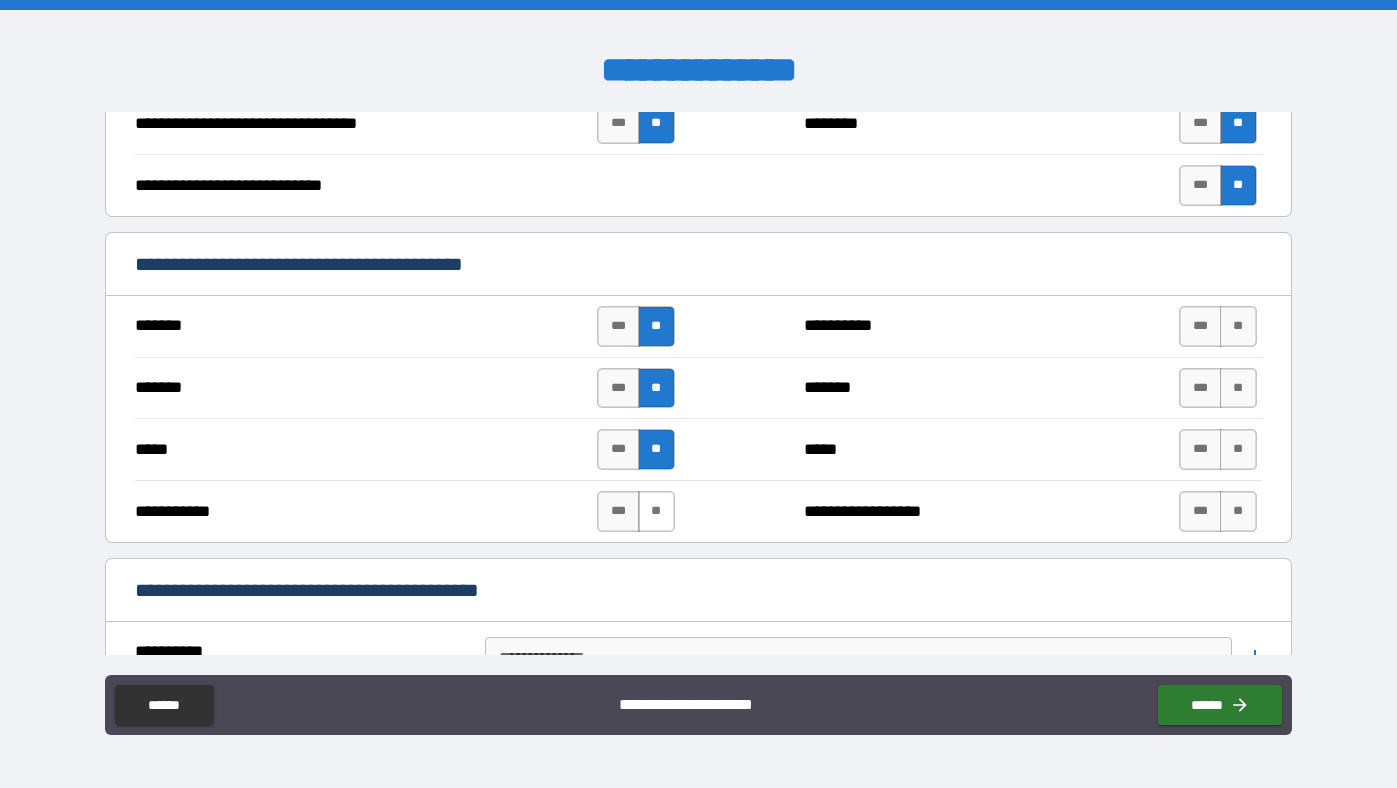 click on "**" at bounding box center (656, 511) 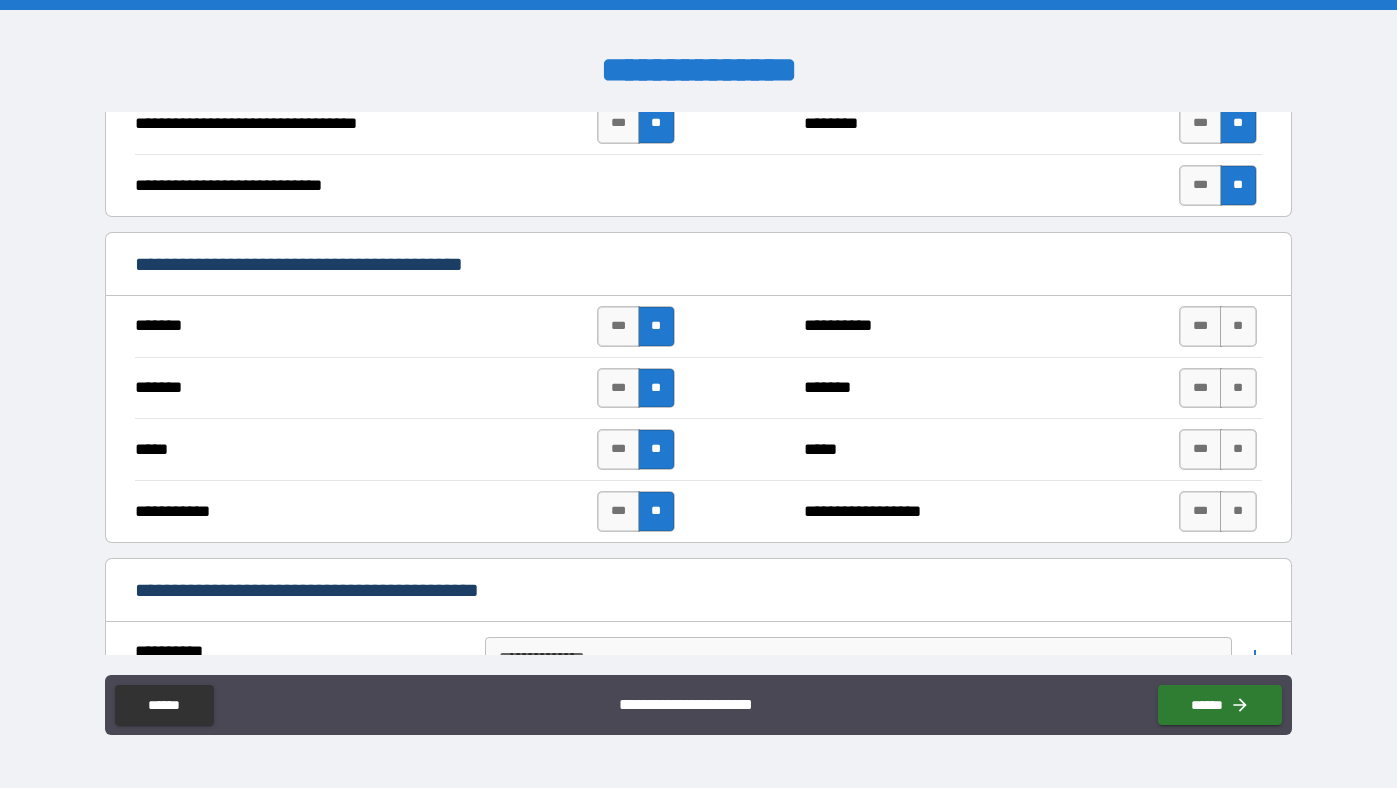 click on "******* *** ** [LAST] *** **" at bounding box center (698, 326) 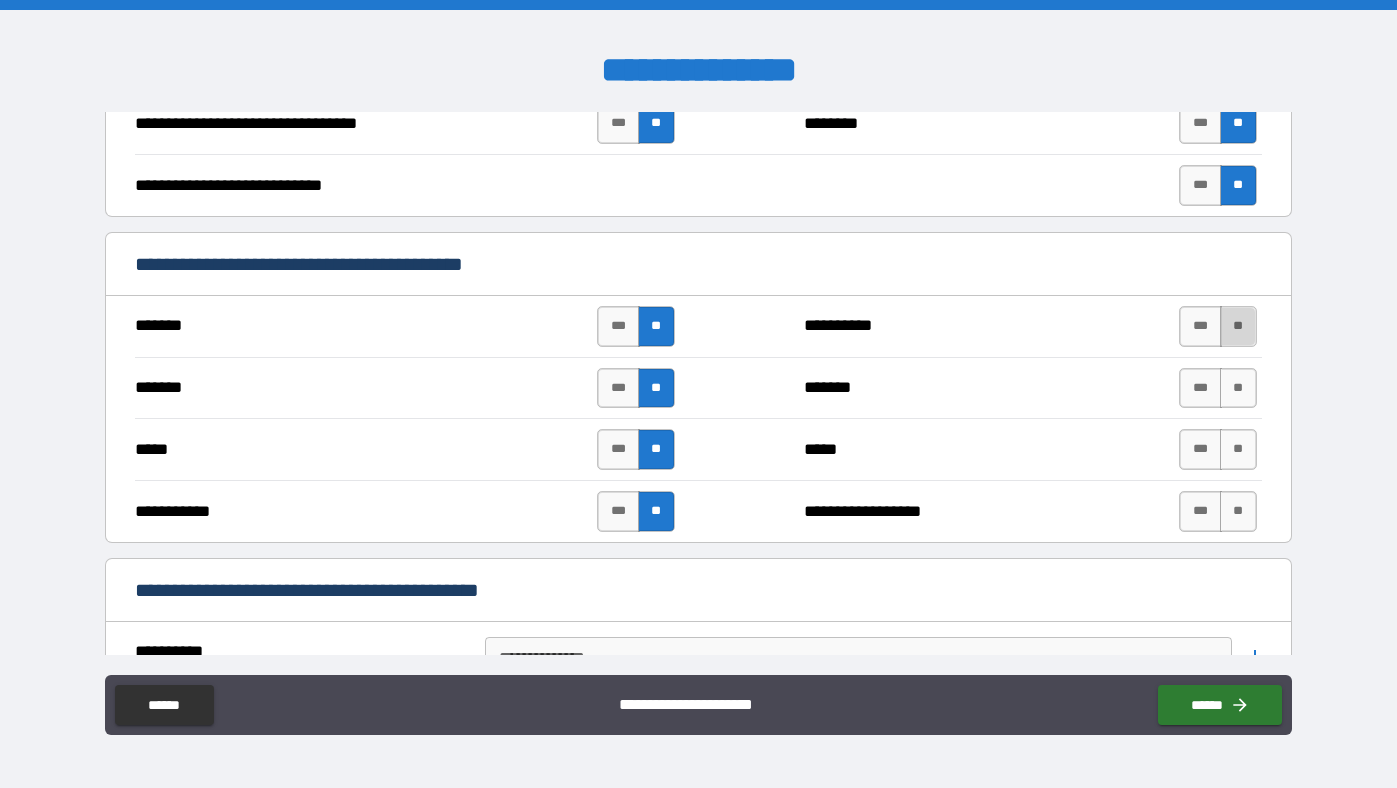click on "**" at bounding box center (1238, 326) 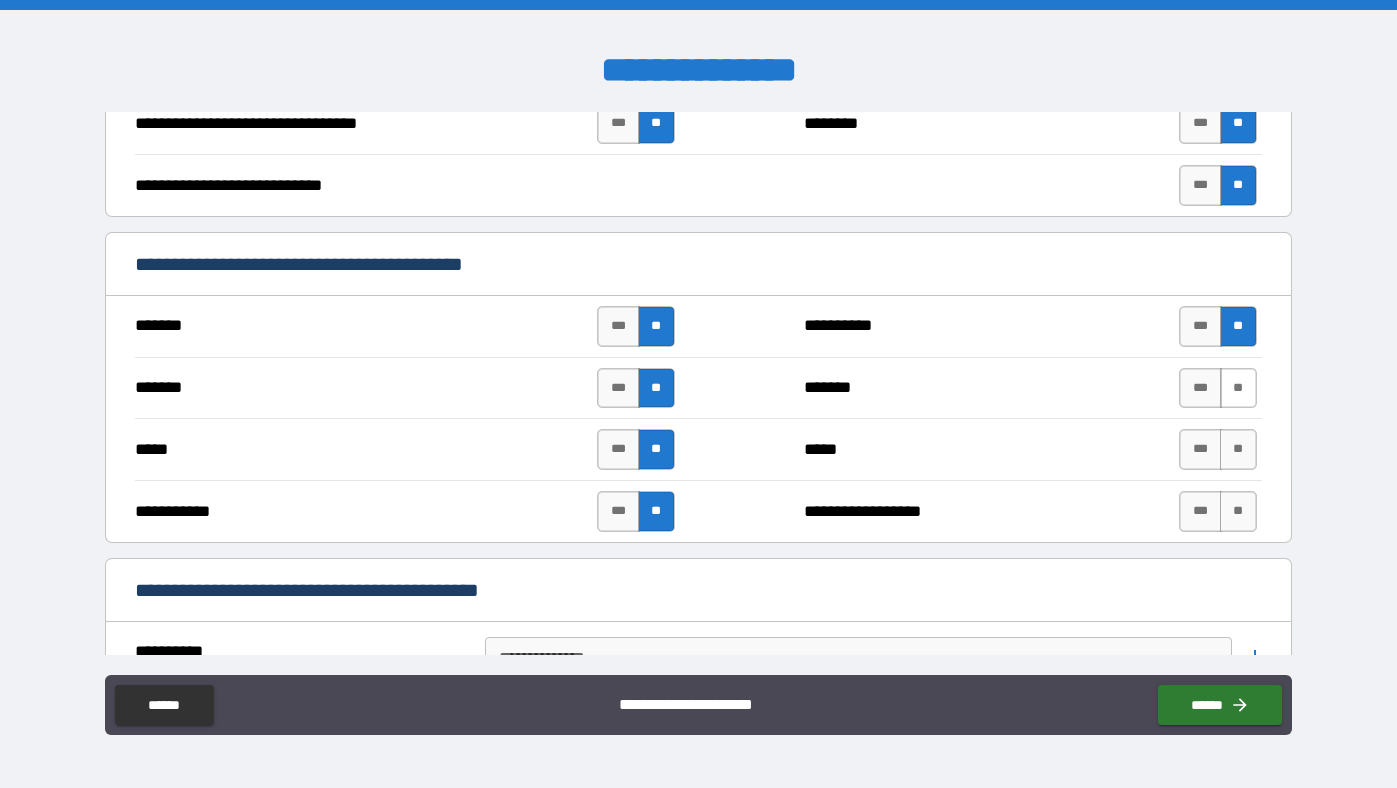 click on "**" at bounding box center [1238, 388] 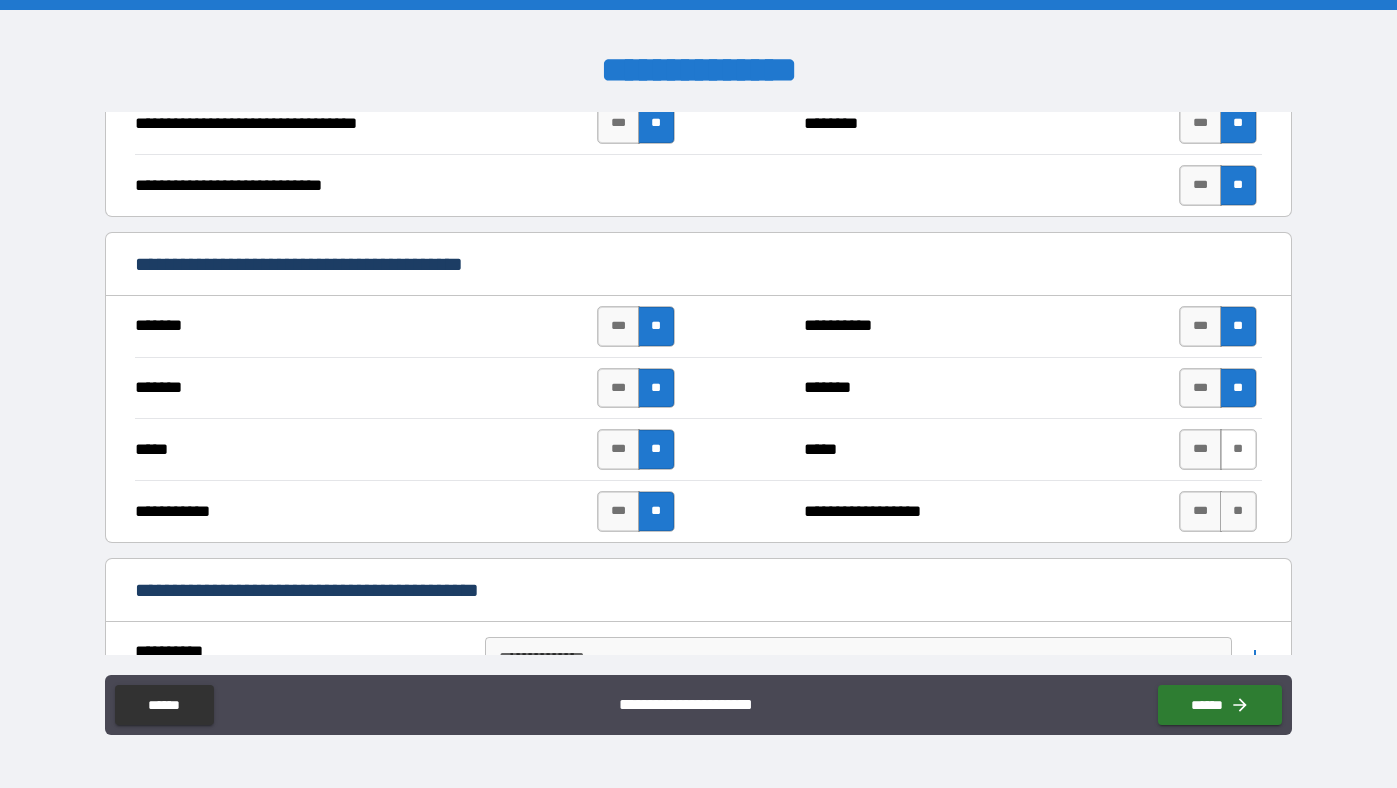 click on "**" at bounding box center (1238, 449) 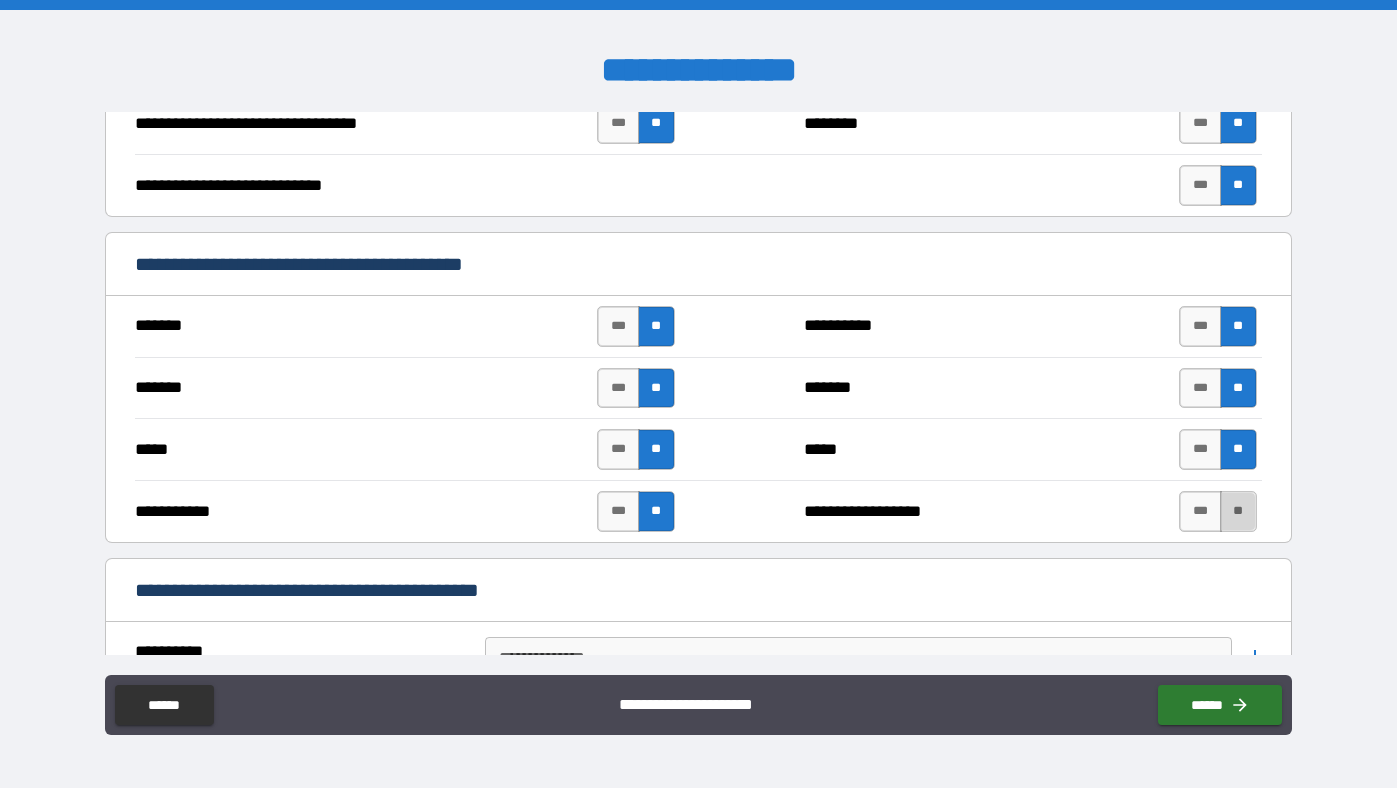 click on "**" at bounding box center (1238, 511) 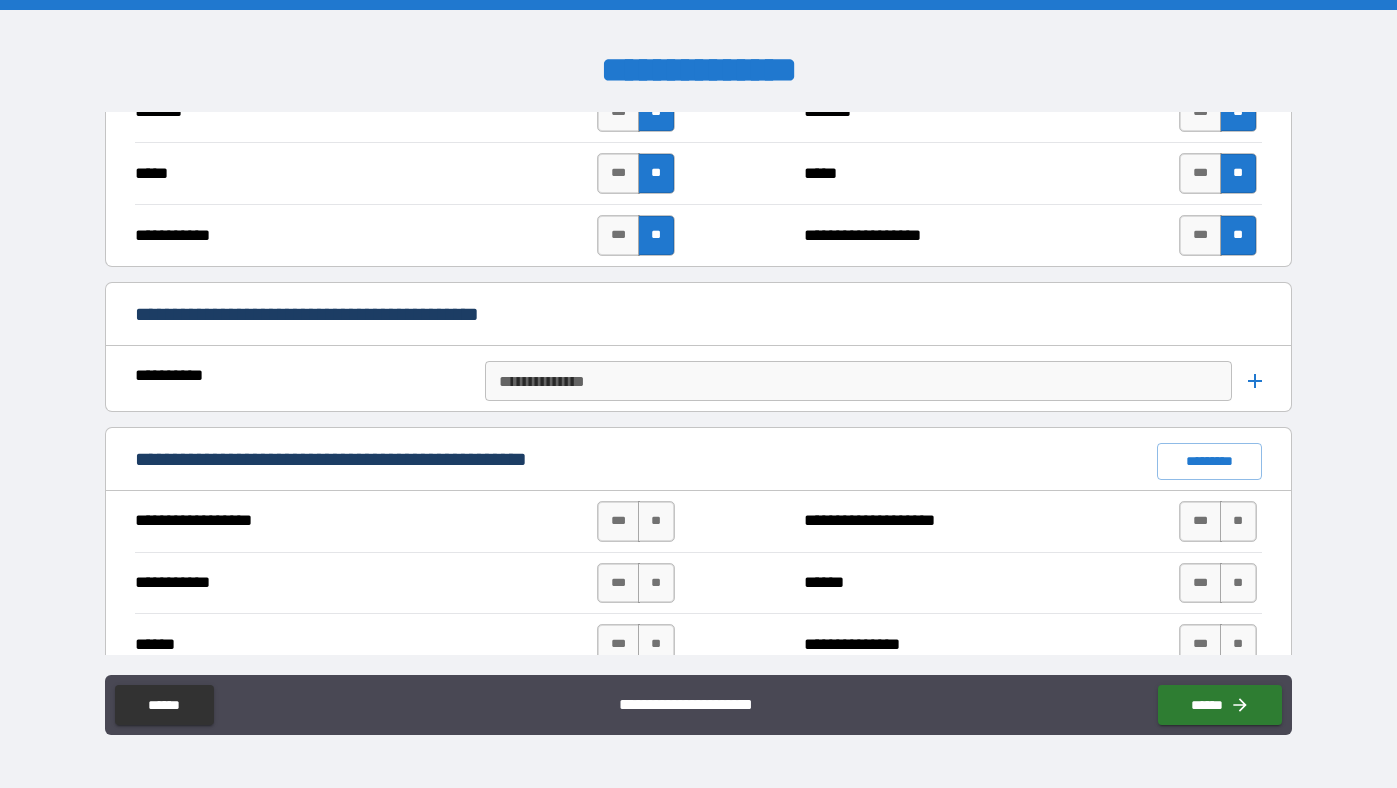 scroll, scrollTop: 1411, scrollLeft: 0, axis: vertical 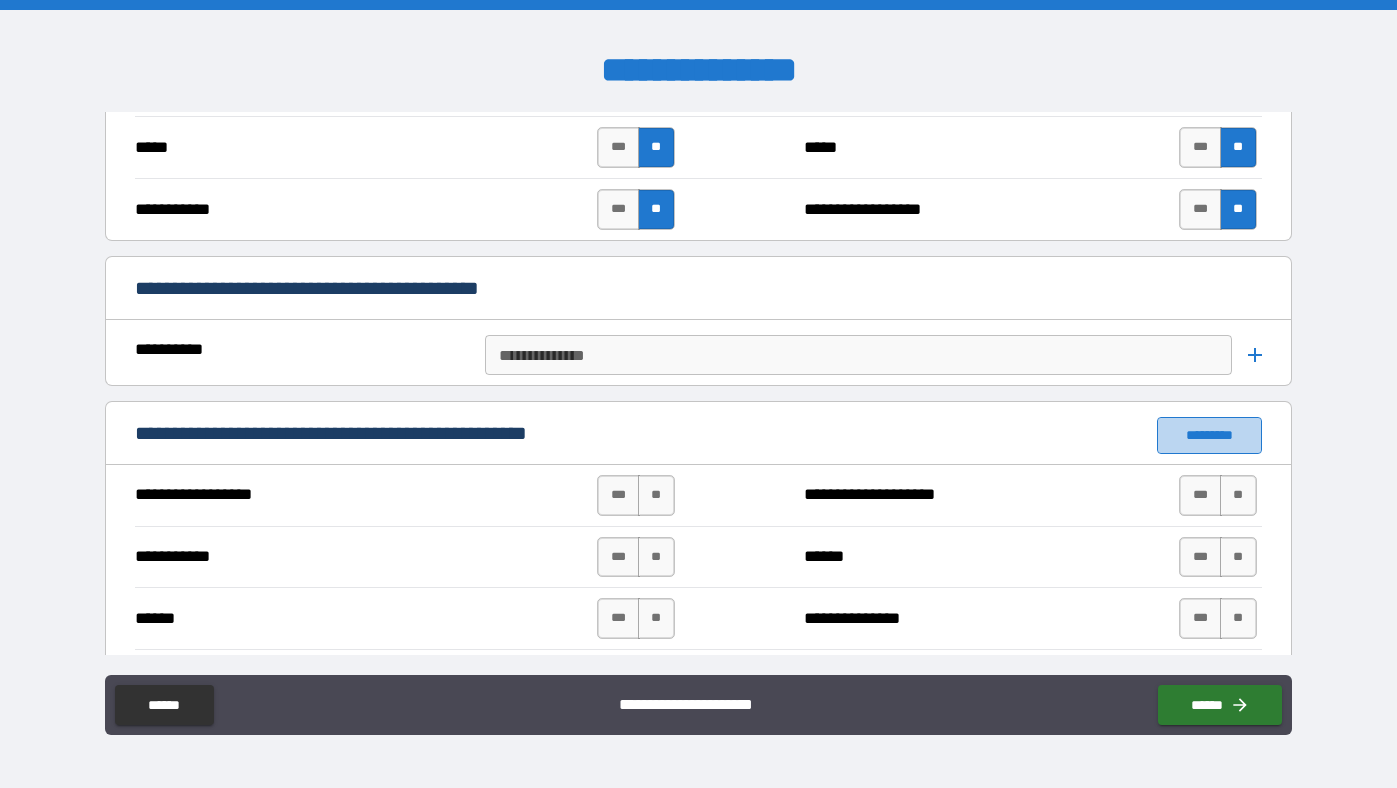 click on "*********" at bounding box center (1209, 435) 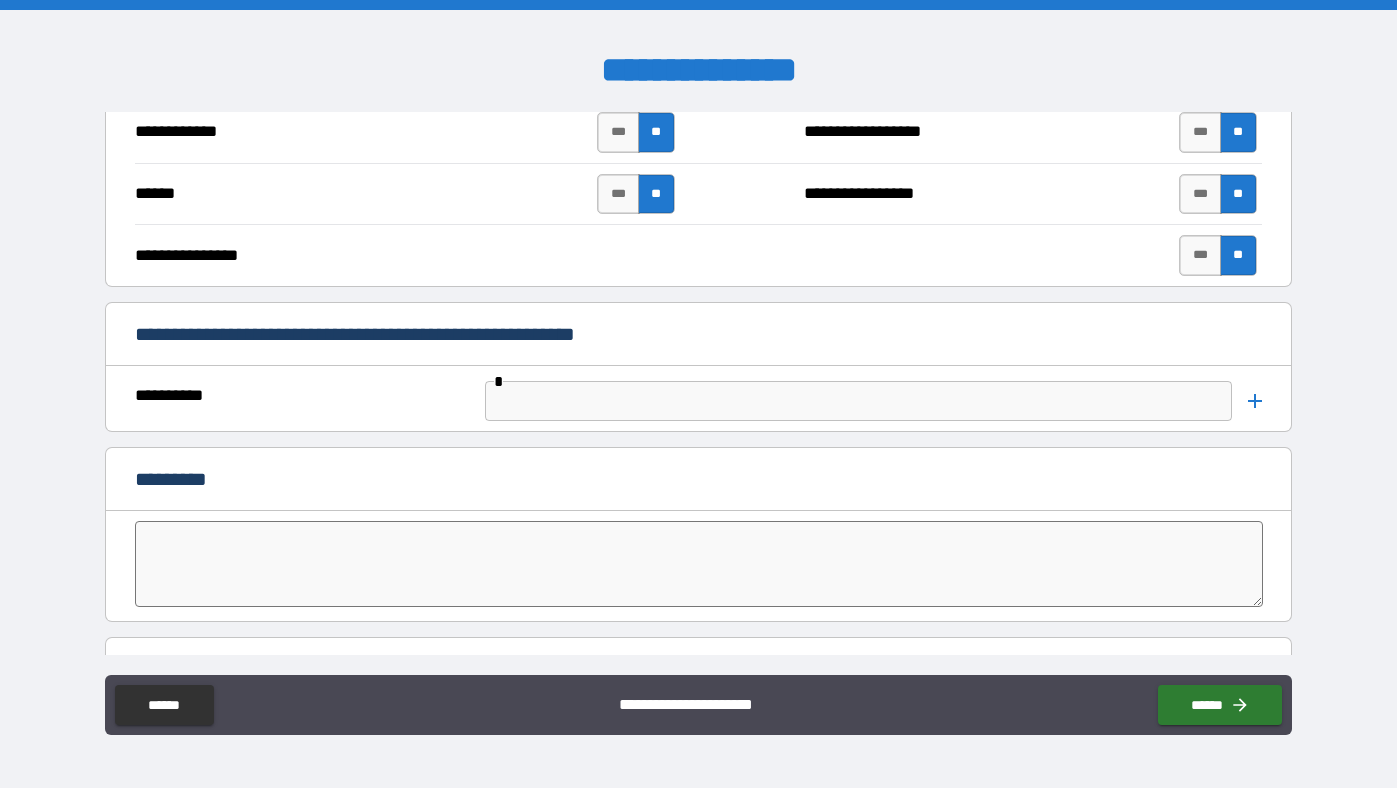 scroll, scrollTop: 4299, scrollLeft: 0, axis: vertical 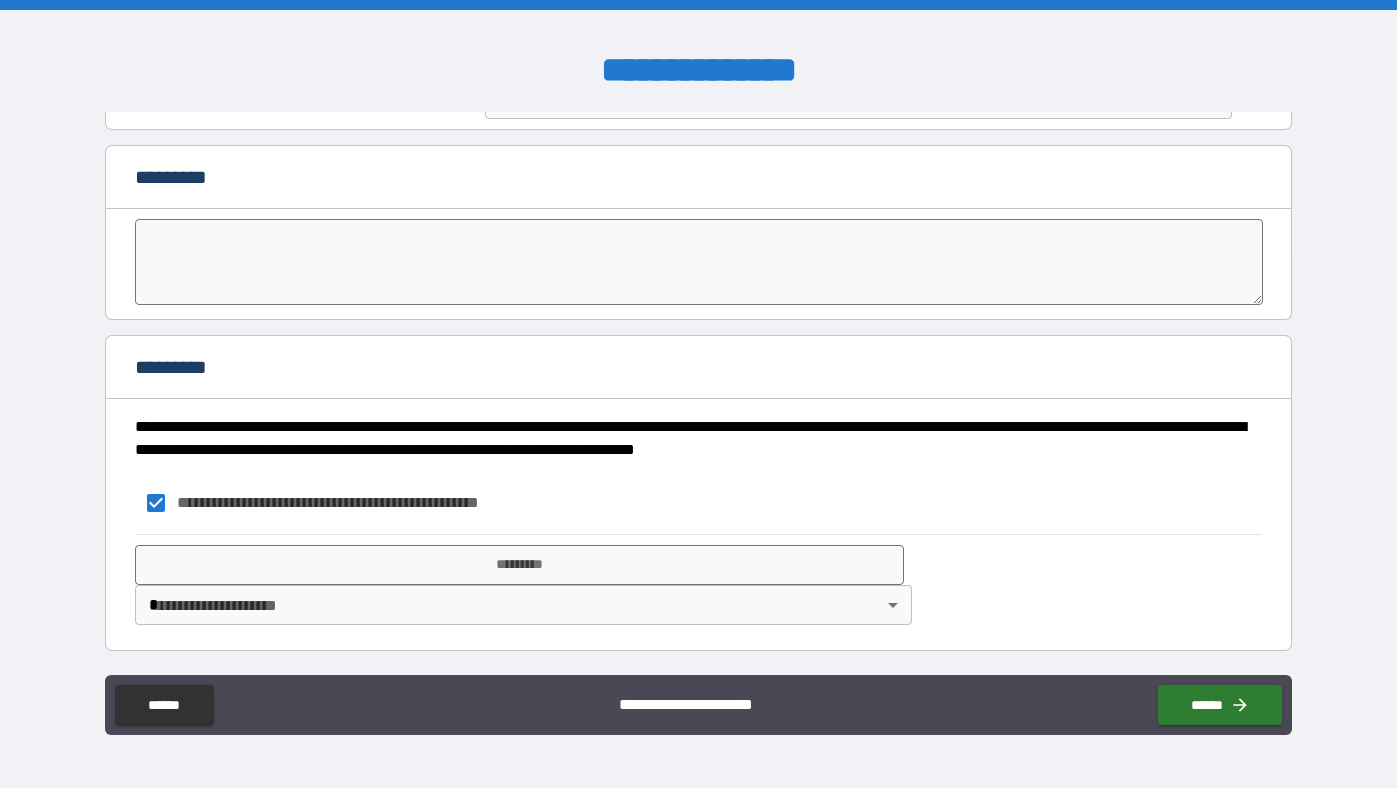 click on "**********" at bounding box center (698, 394) 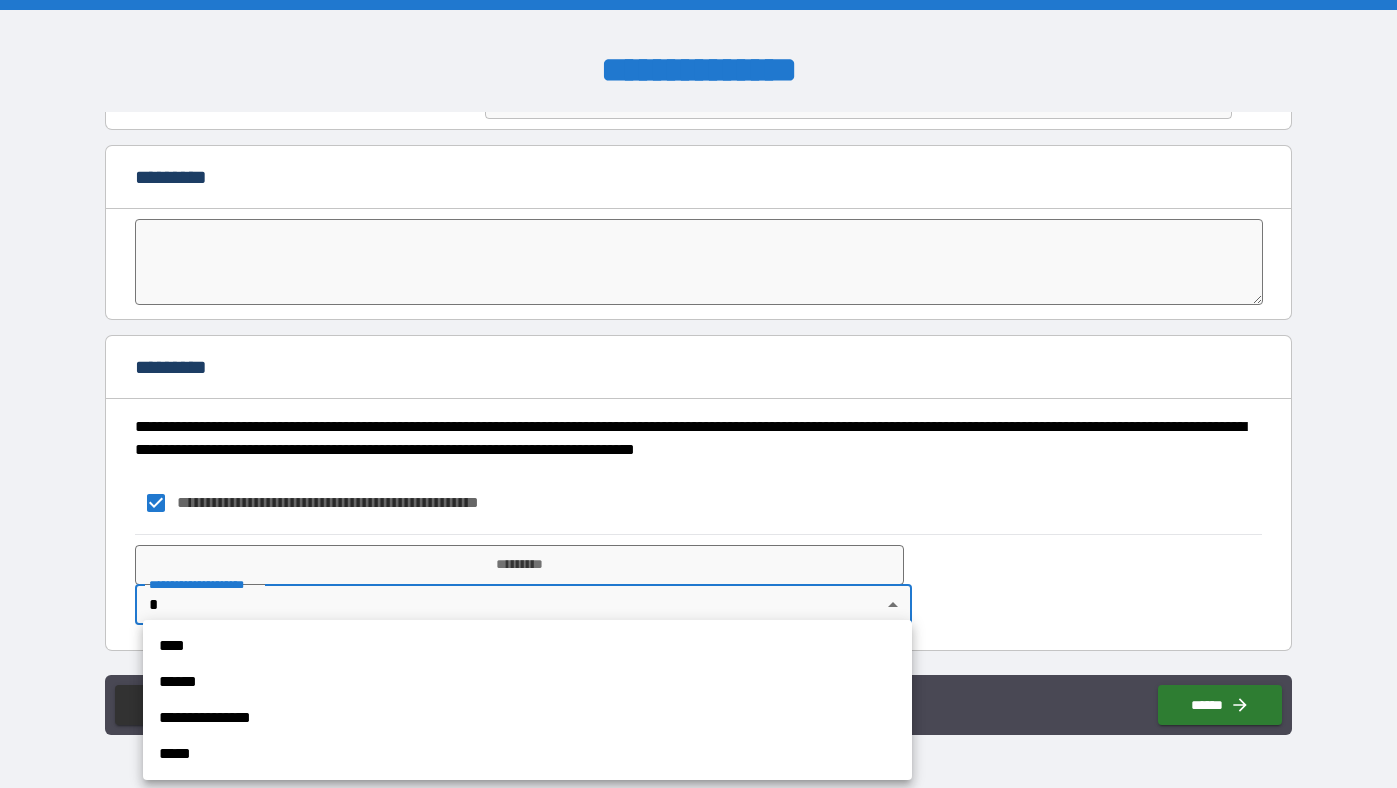 click on "**********" at bounding box center (527, 718) 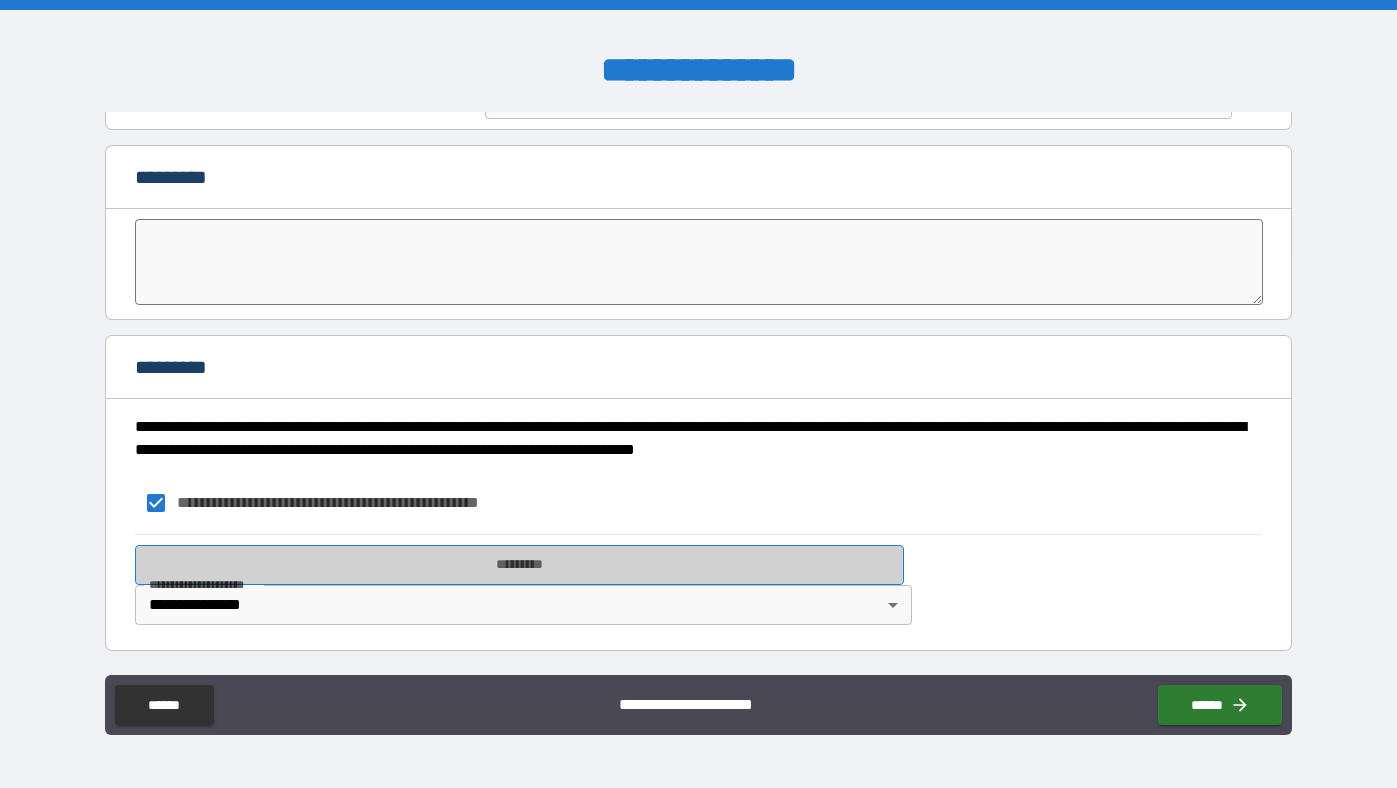 click on "*********" at bounding box center [519, 565] 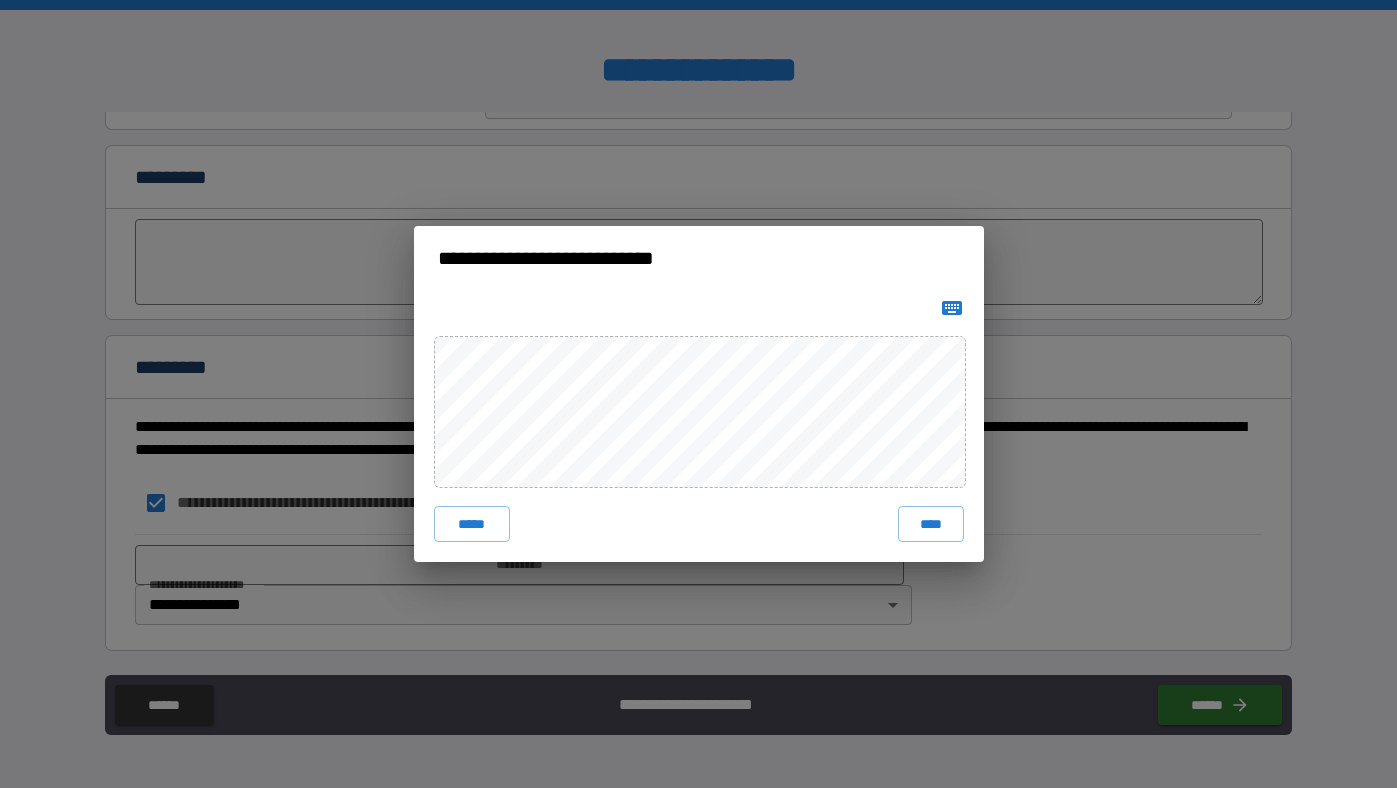 click 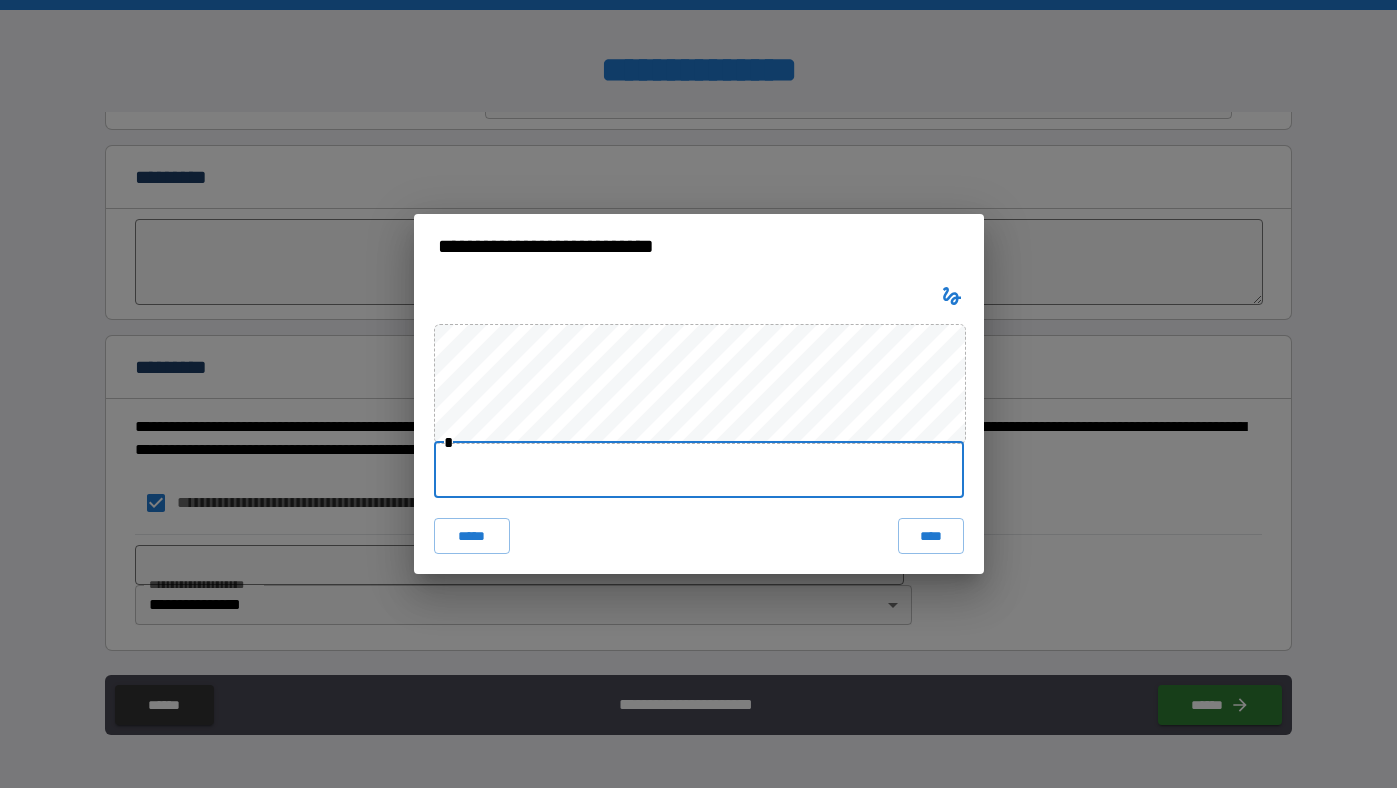 click at bounding box center (699, 470) 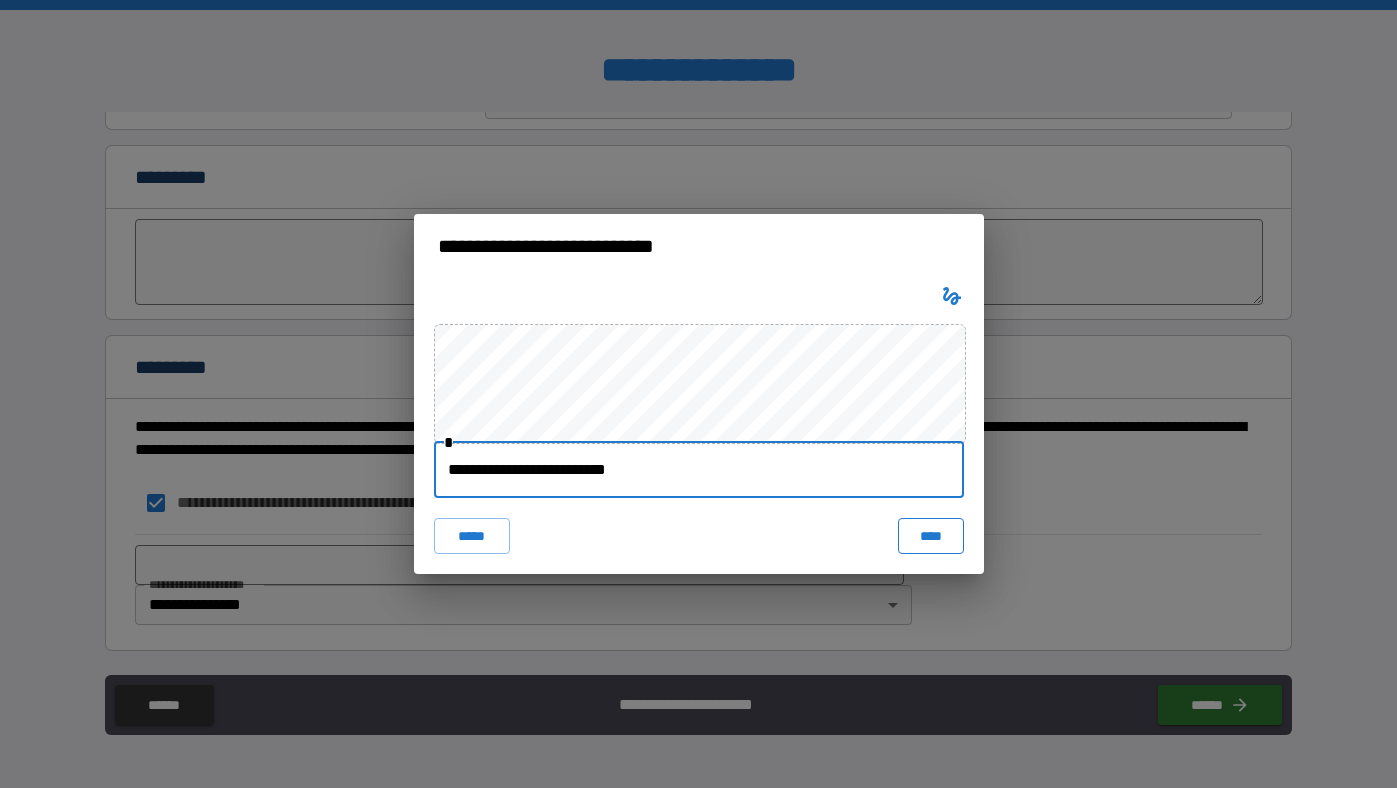 type on "**********" 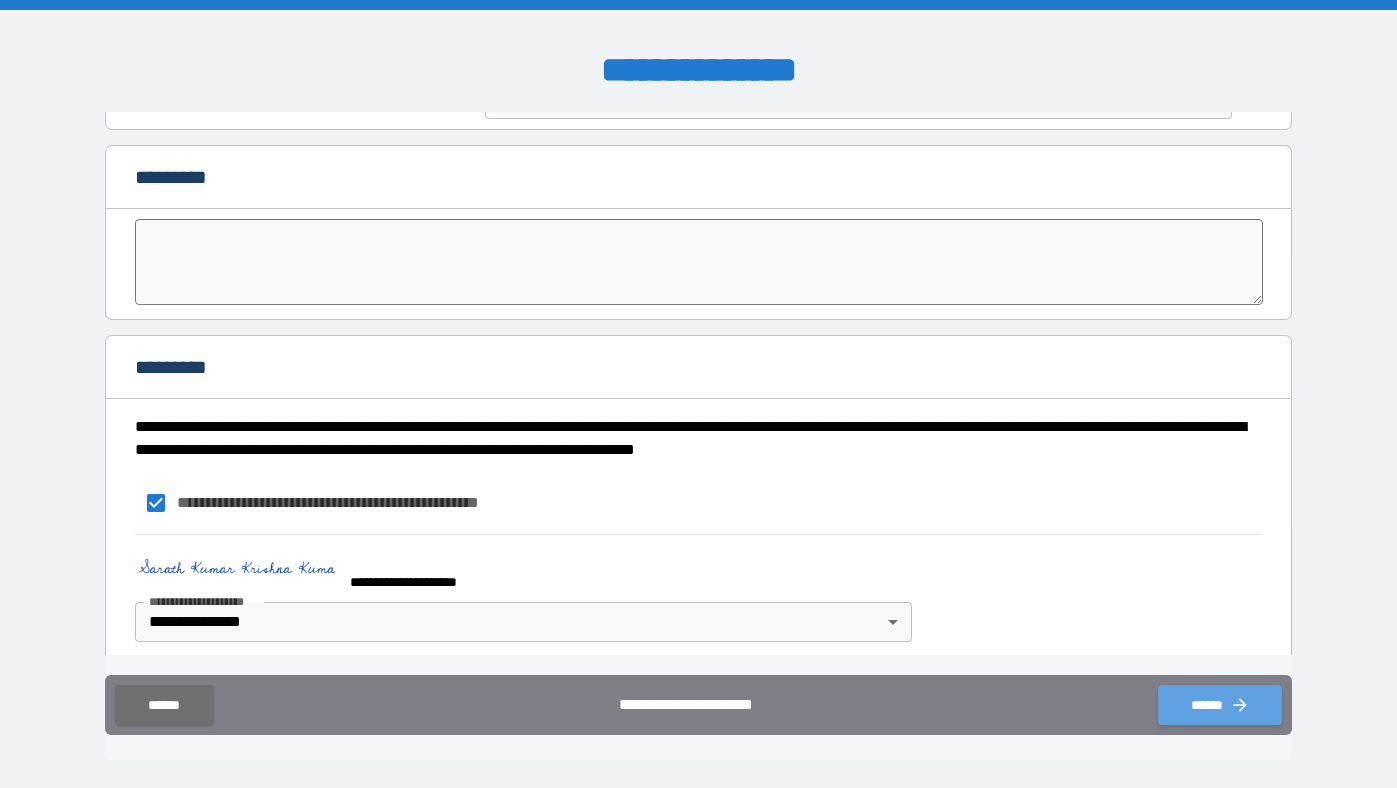click on "******" at bounding box center [1220, 705] 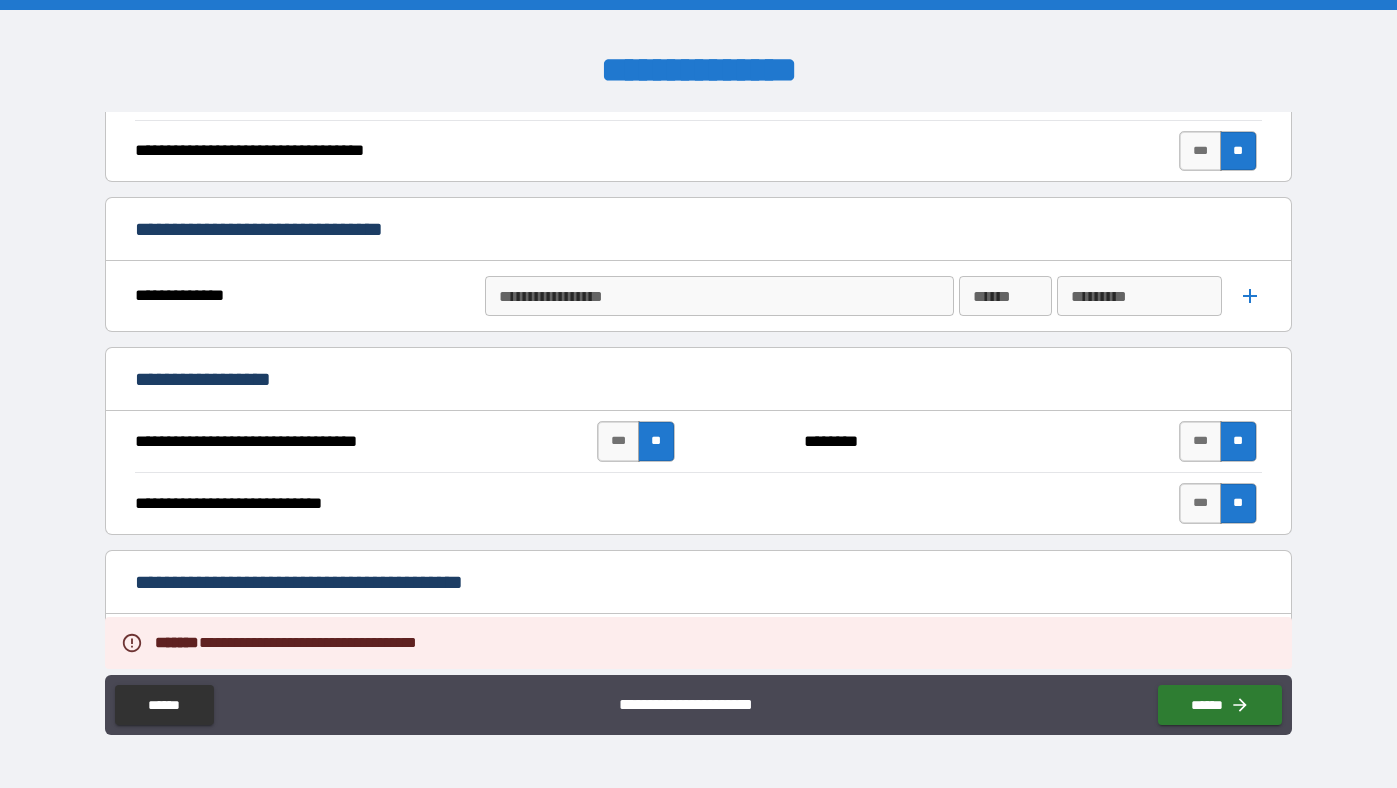 scroll, scrollTop: 0, scrollLeft: 0, axis: both 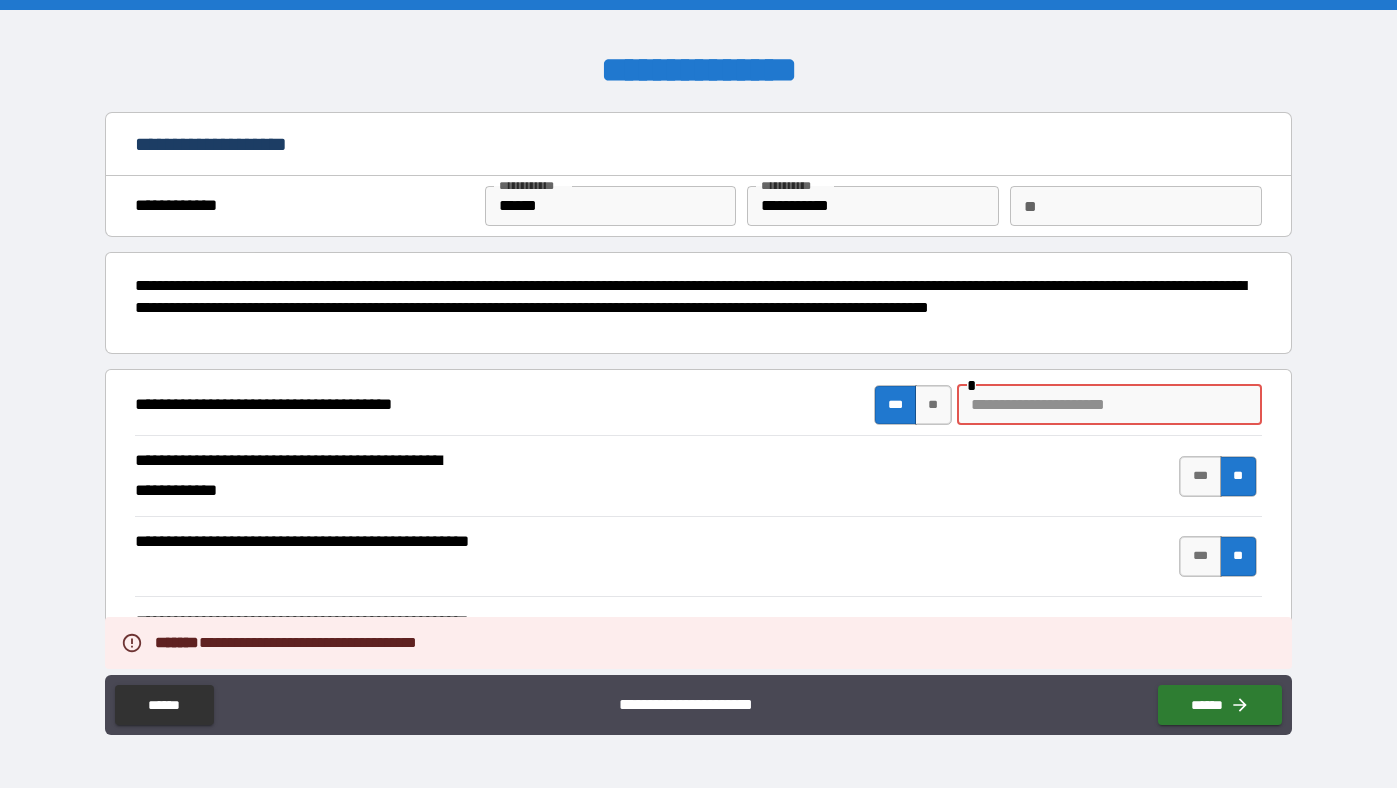 click at bounding box center [1109, 405] 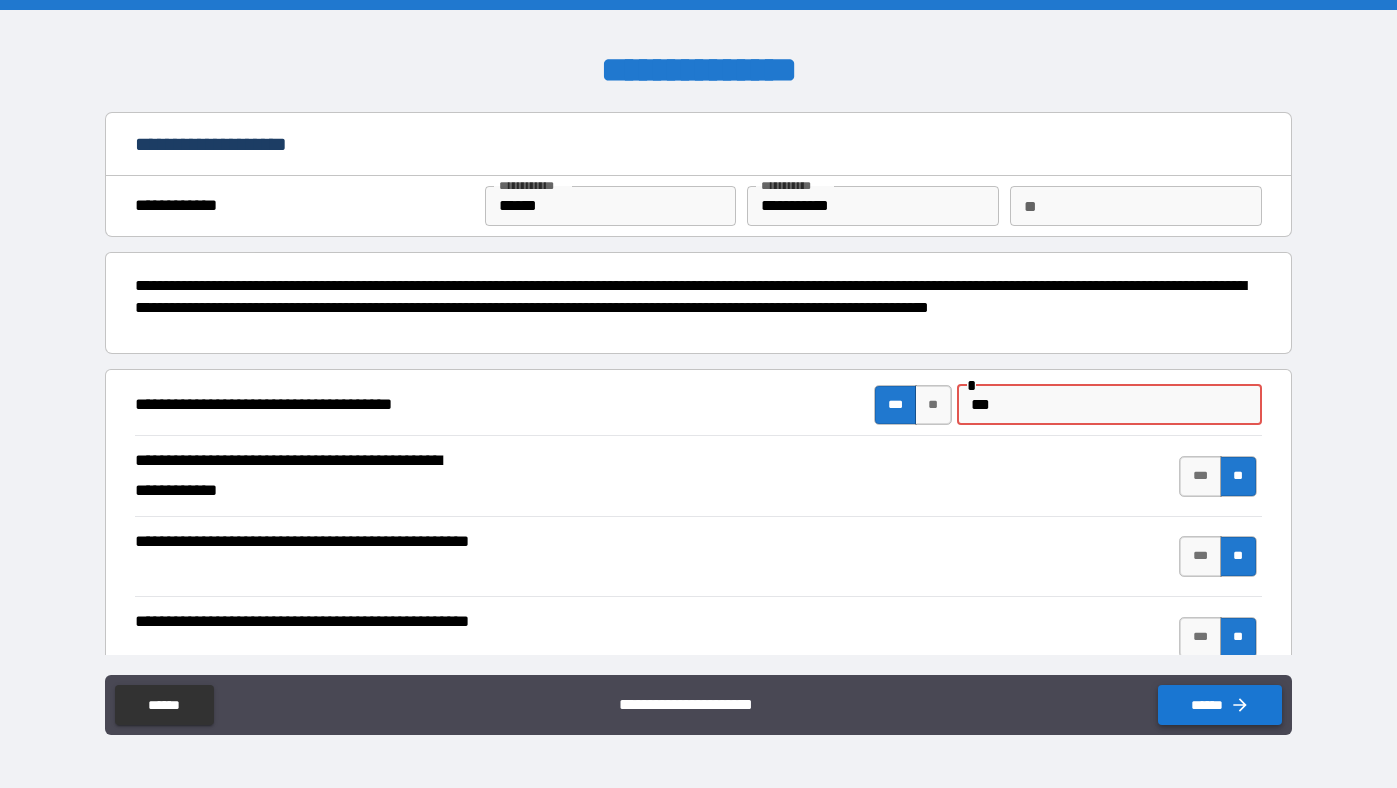 type on "***" 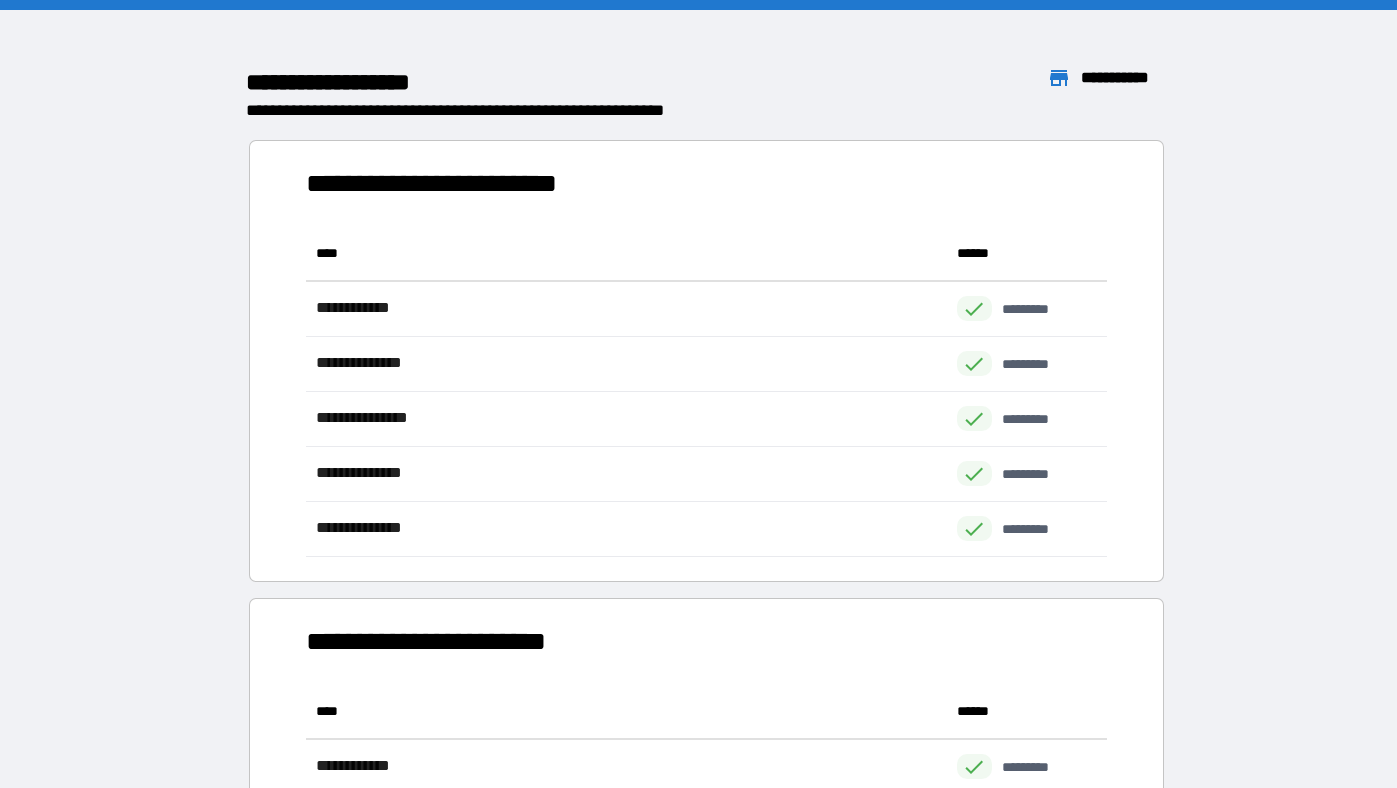 scroll, scrollTop: 1, scrollLeft: 0, axis: vertical 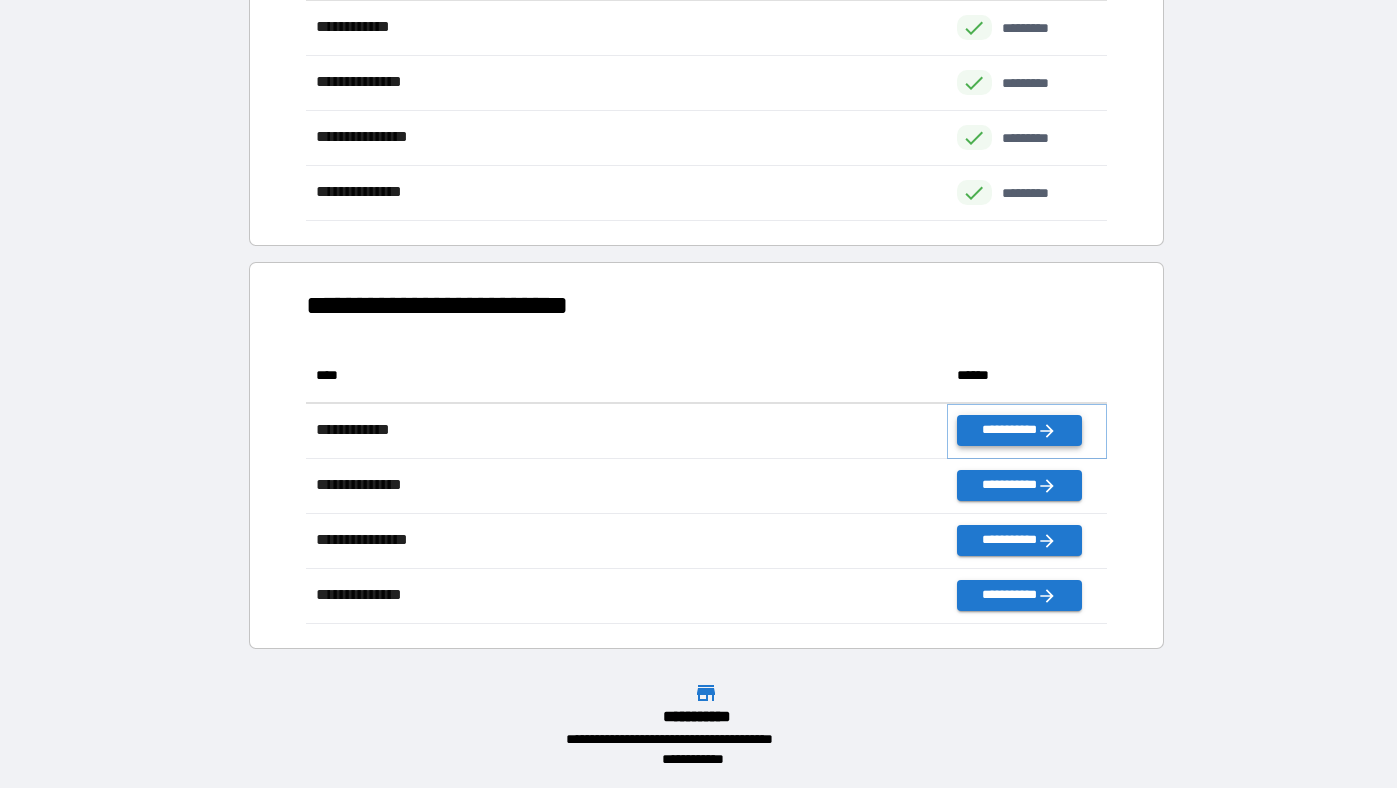 click on "**********" at bounding box center [1019, 430] 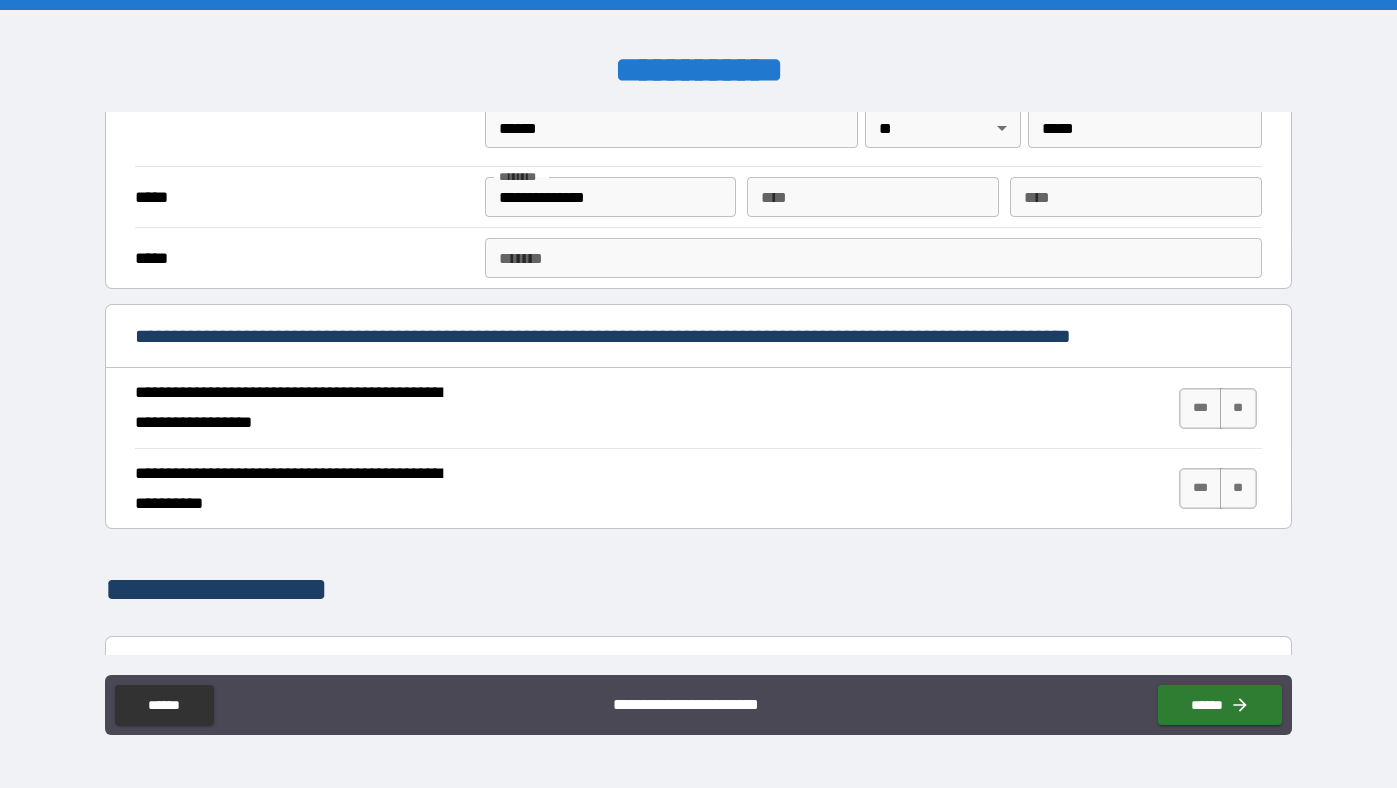 scroll, scrollTop: 578, scrollLeft: 0, axis: vertical 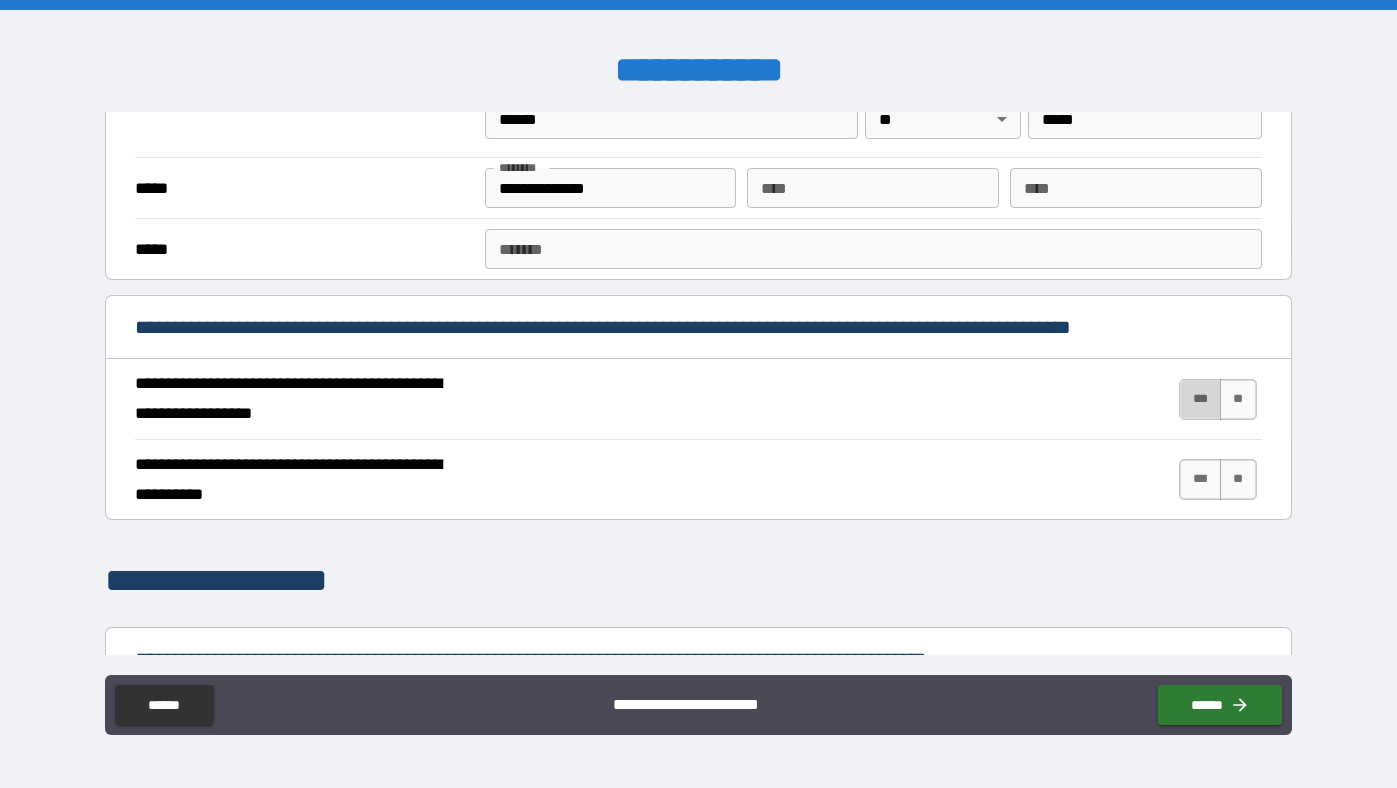 click on "***" at bounding box center (1200, 399) 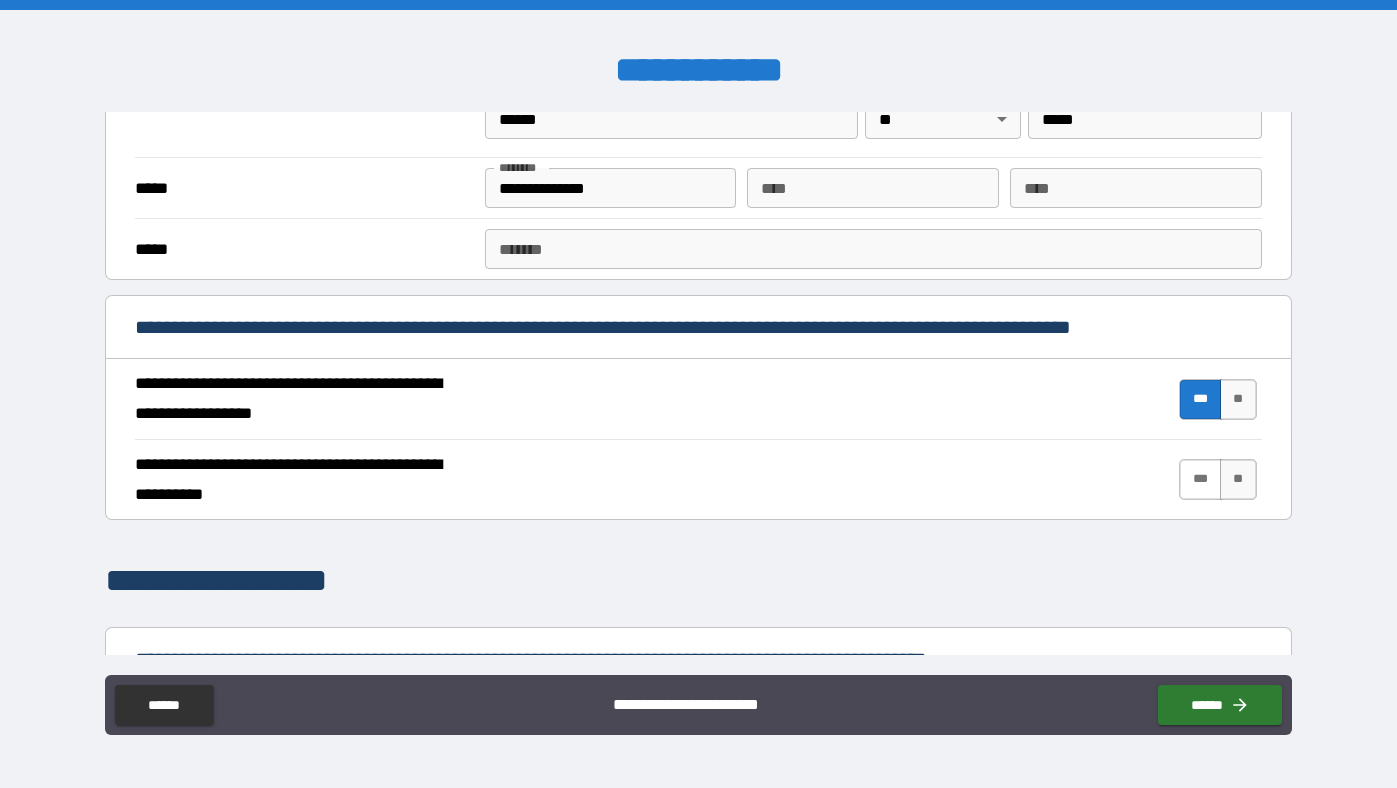 click on "***" at bounding box center [1200, 479] 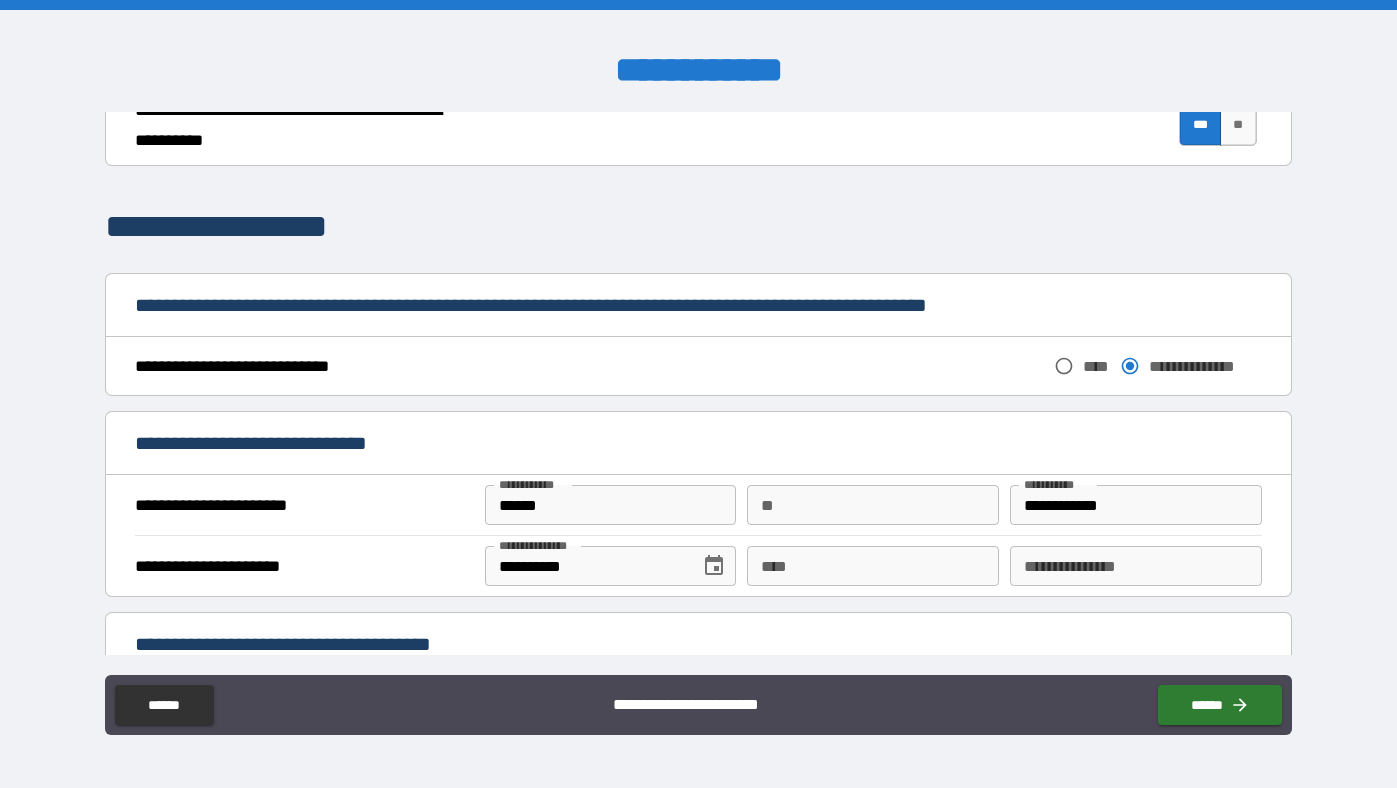 scroll, scrollTop: 992, scrollLeft: 0, axis: vertical 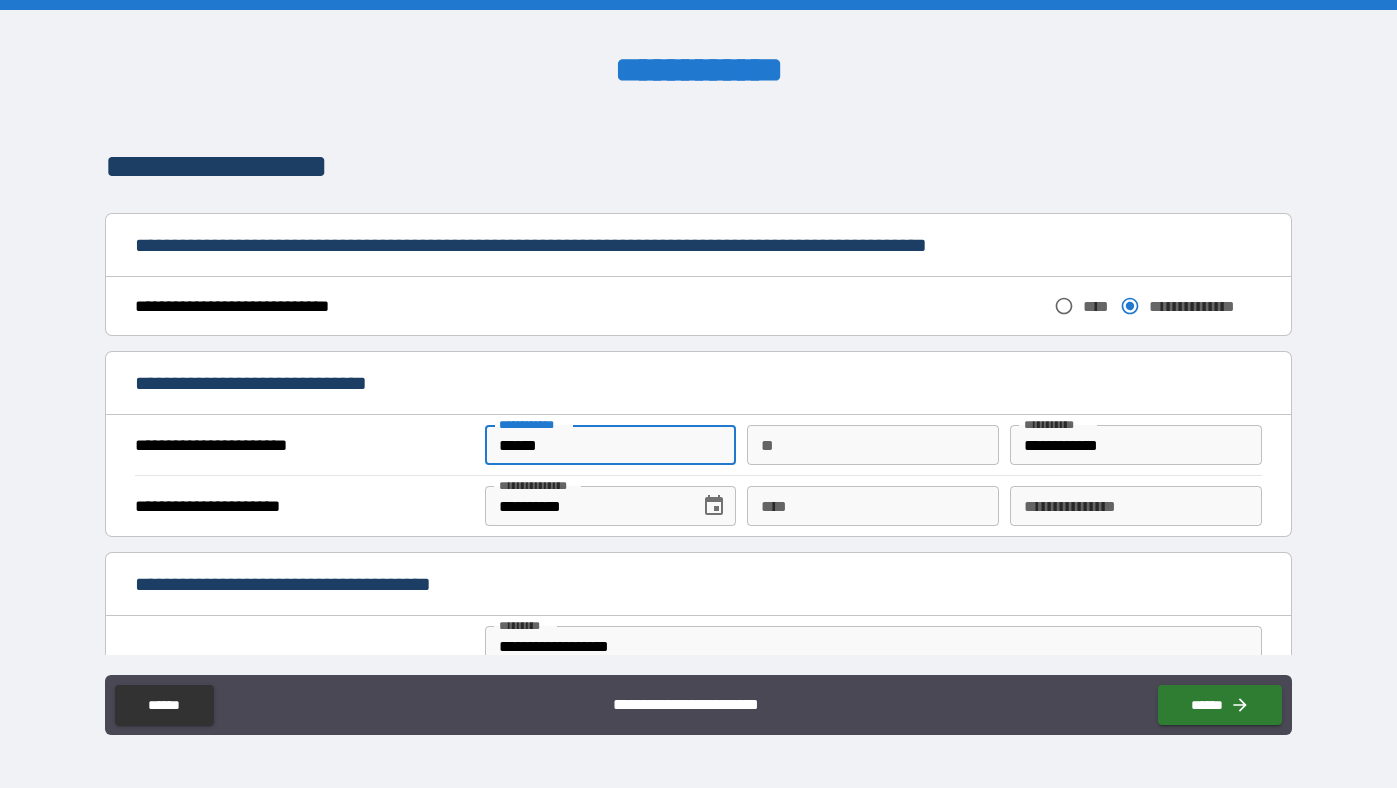 click on "******" at bounding box center [611, 445] 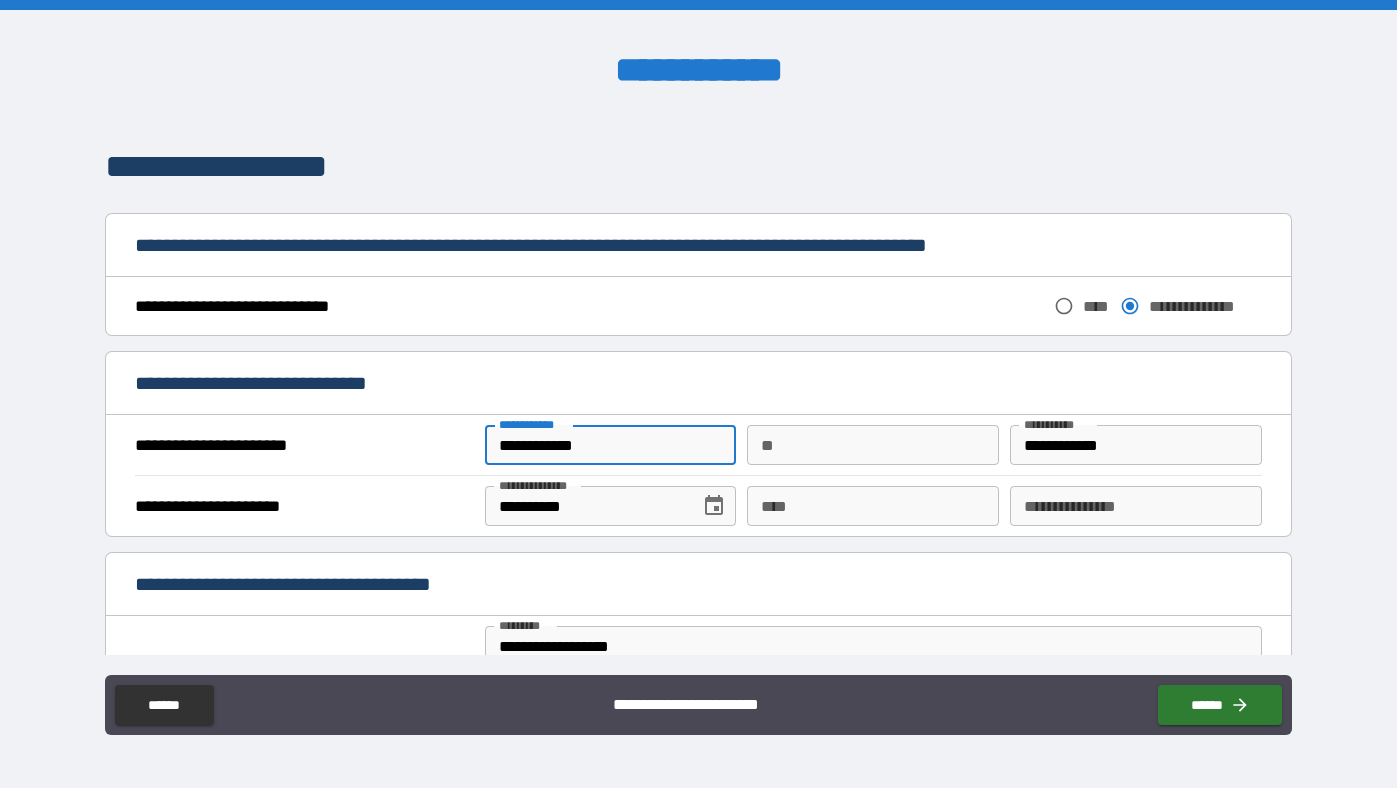 type on "**********" 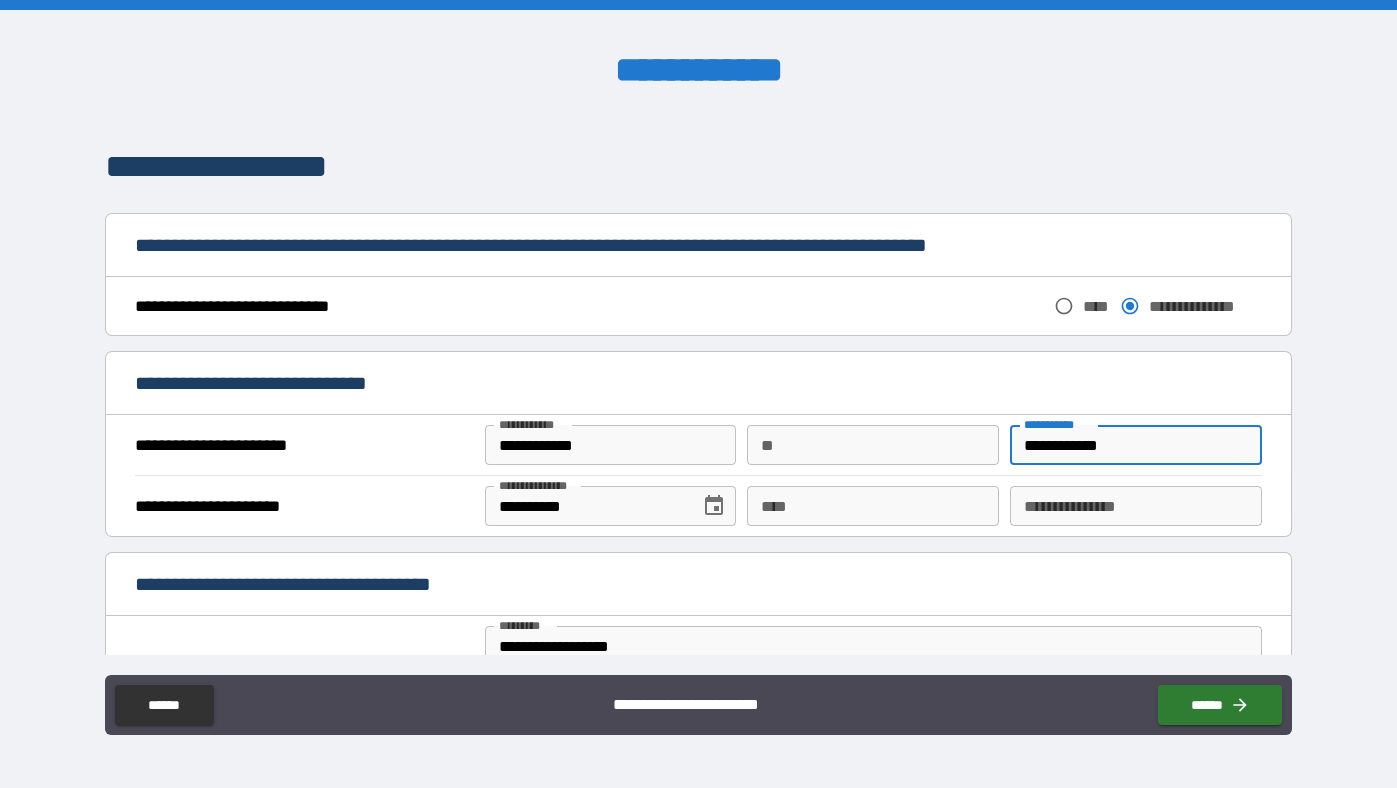 click on "**********" at bounding box center [1136, 445] 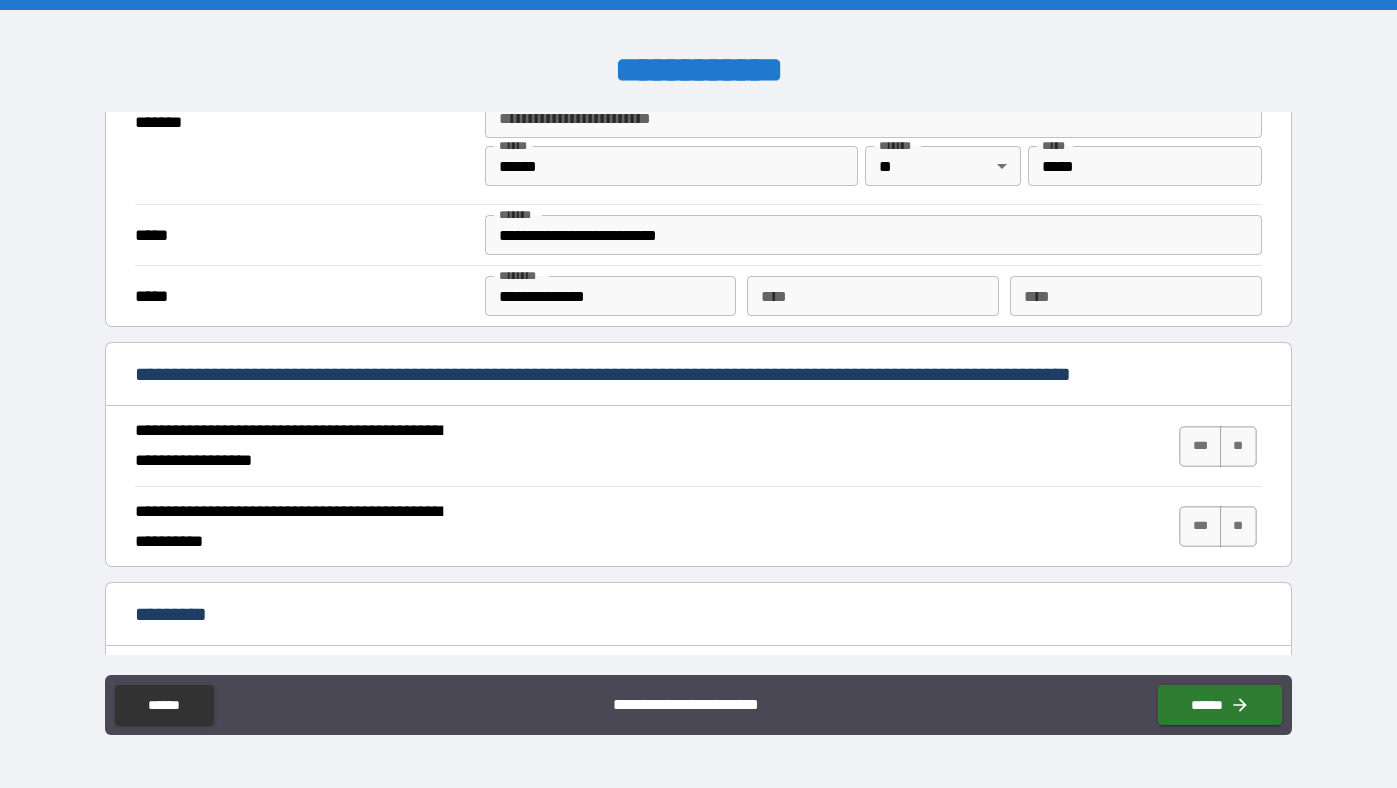 scroll, scrollTop: 1582, scrollLeft: 0, axis: vertical 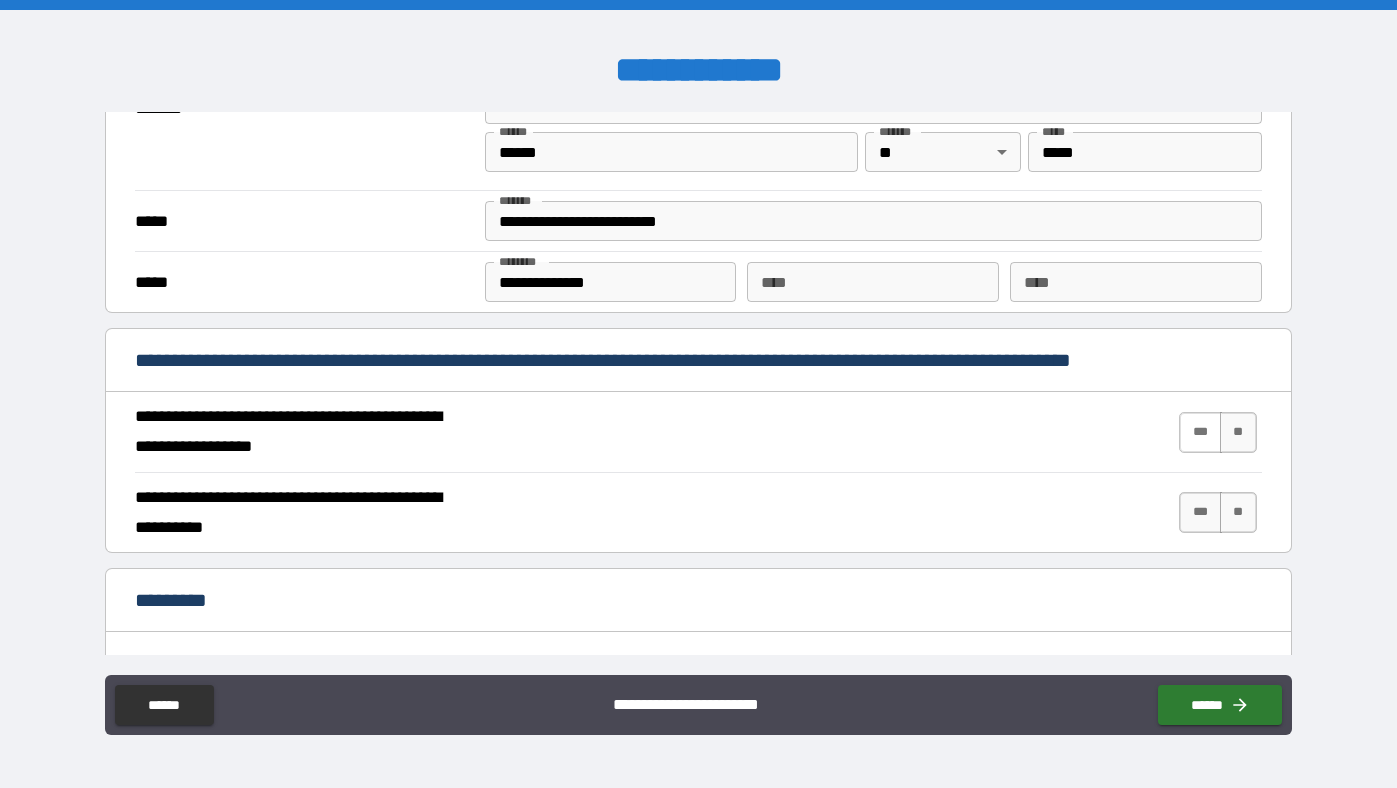 type on "**********" 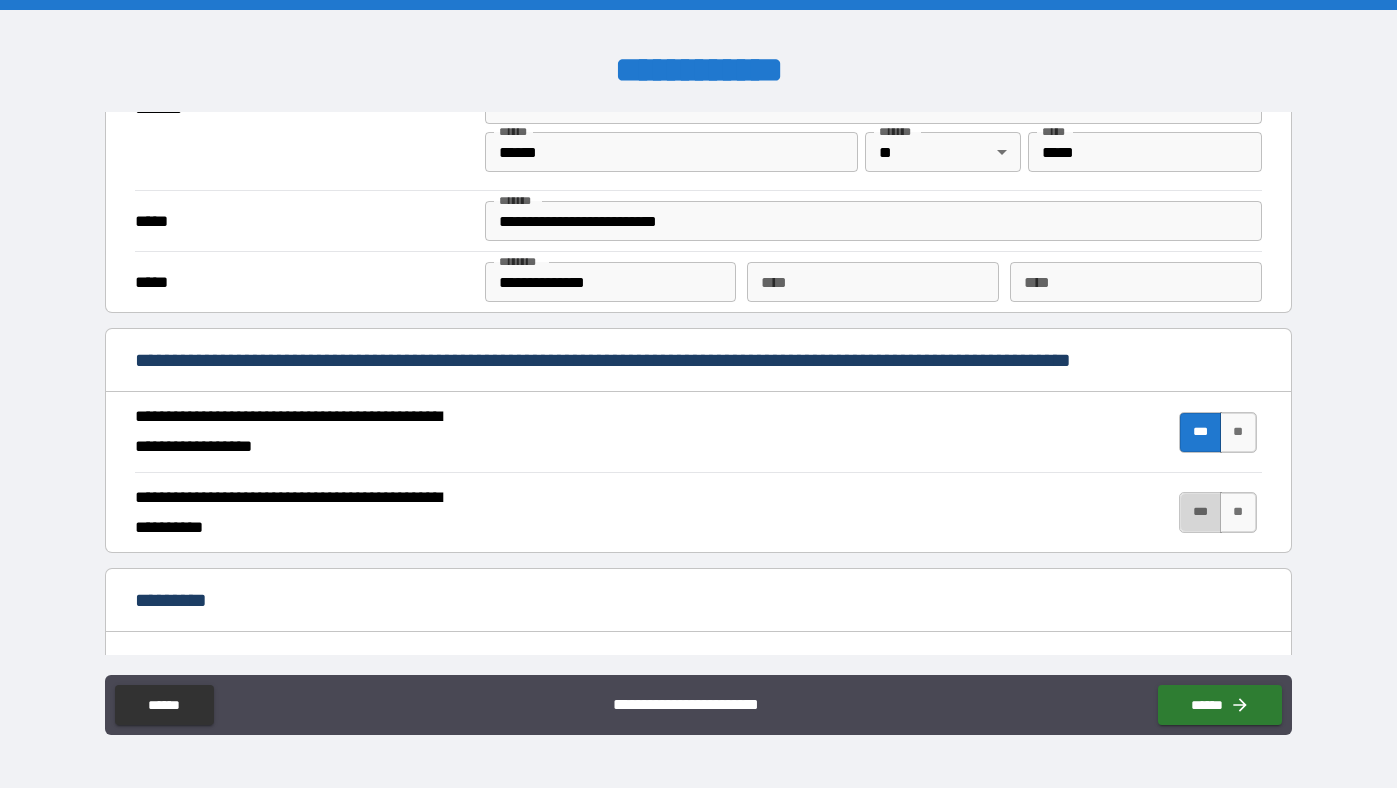click on "***" at bounding box center (1200, 512) 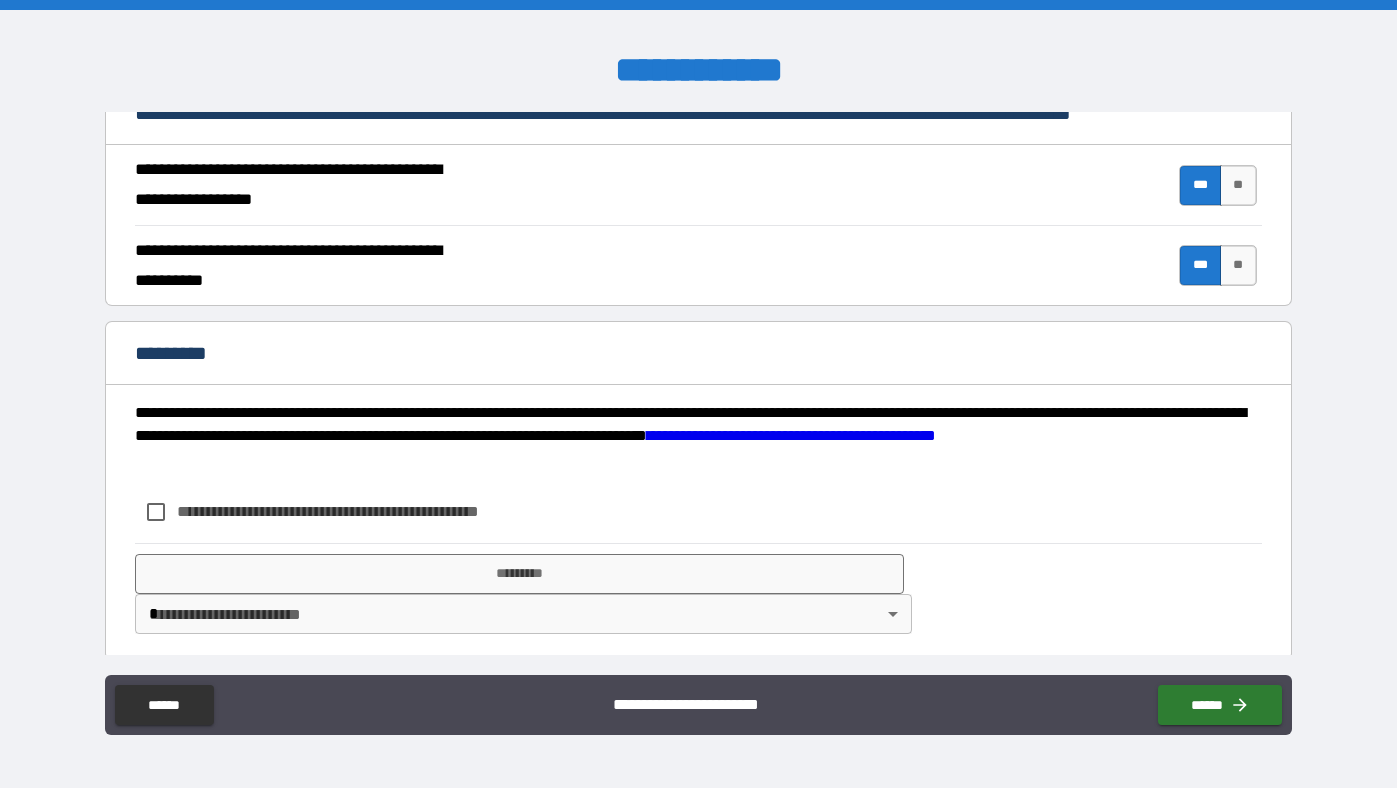 scroll, scrollTop: 1838, scrollLeft: 0, axis: vertical 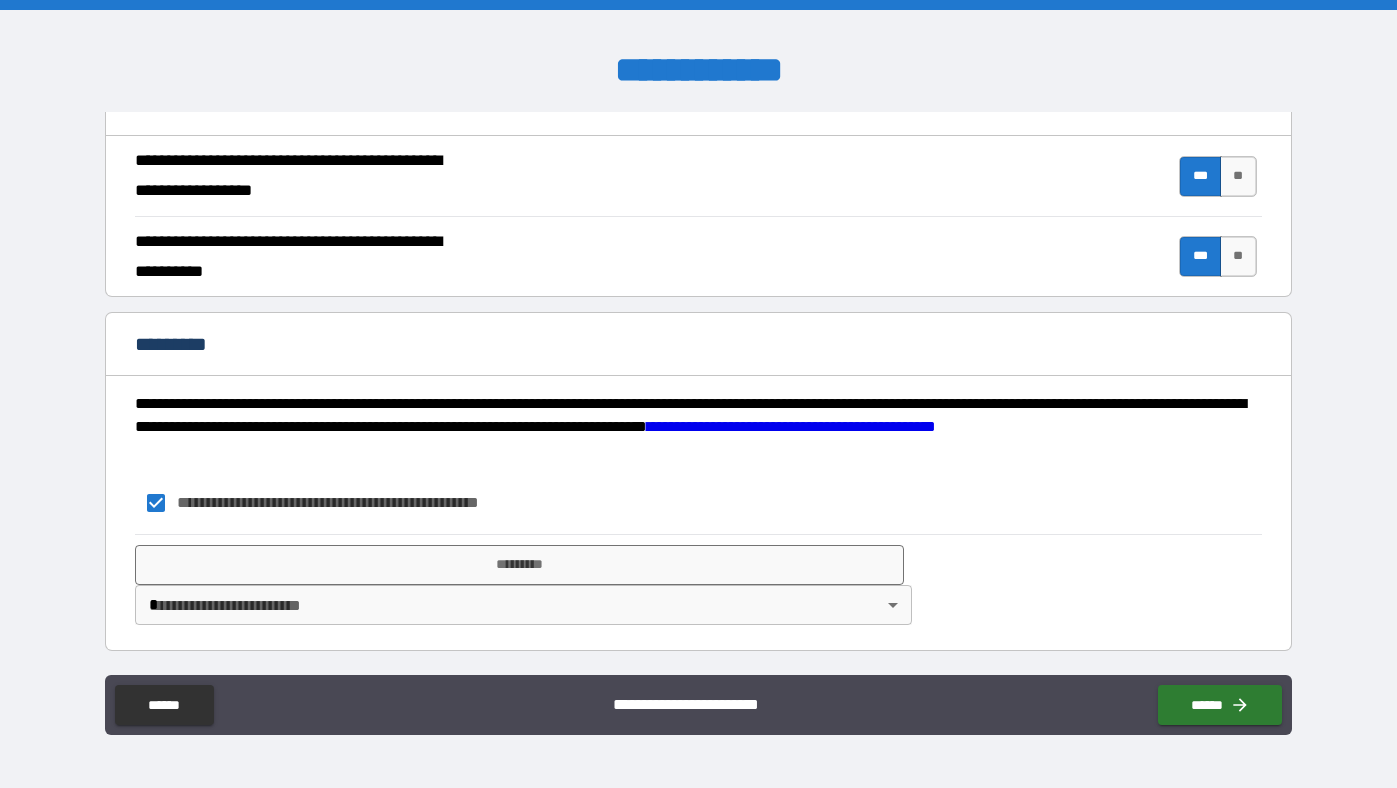 click on "**********" at bounding box center (698, 394) 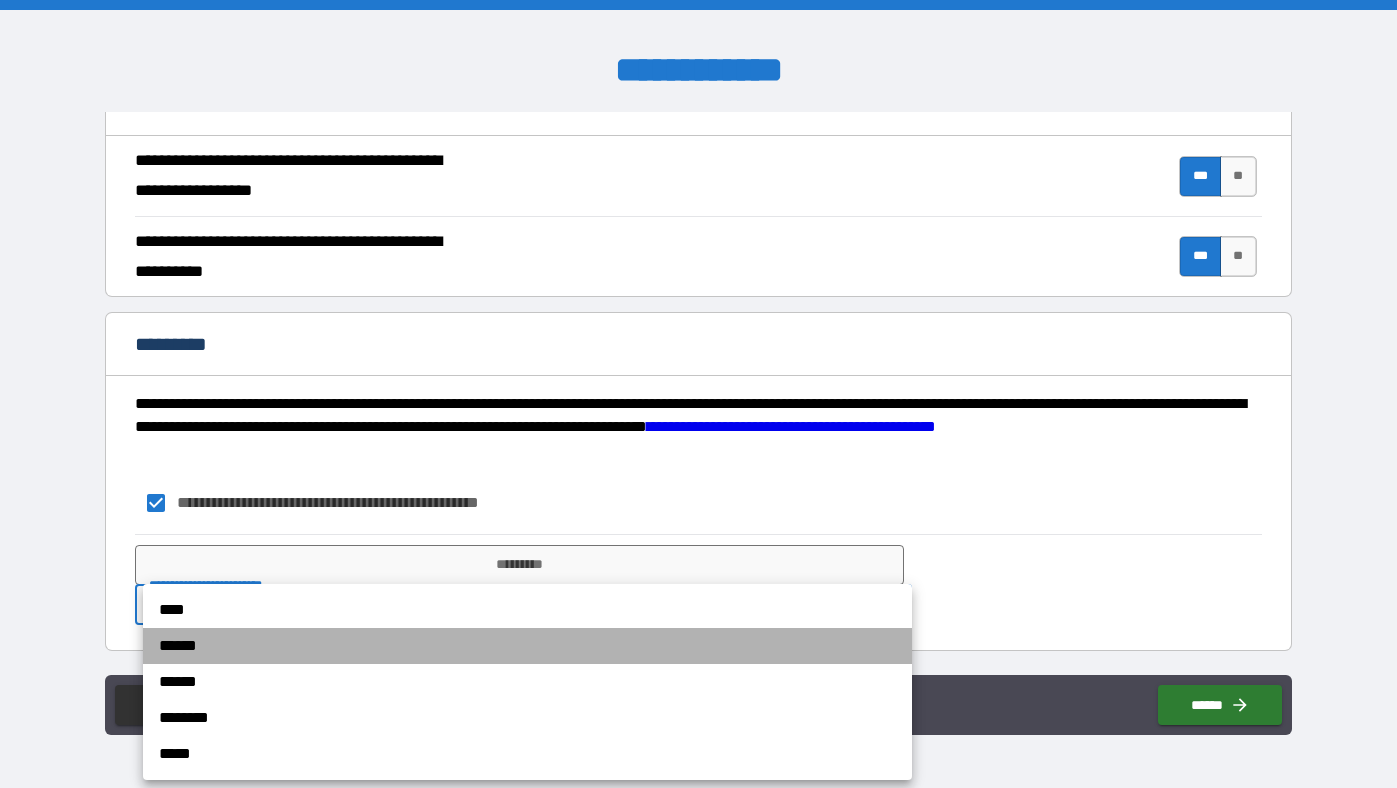 click on "******" at bounding box center (527, 646) 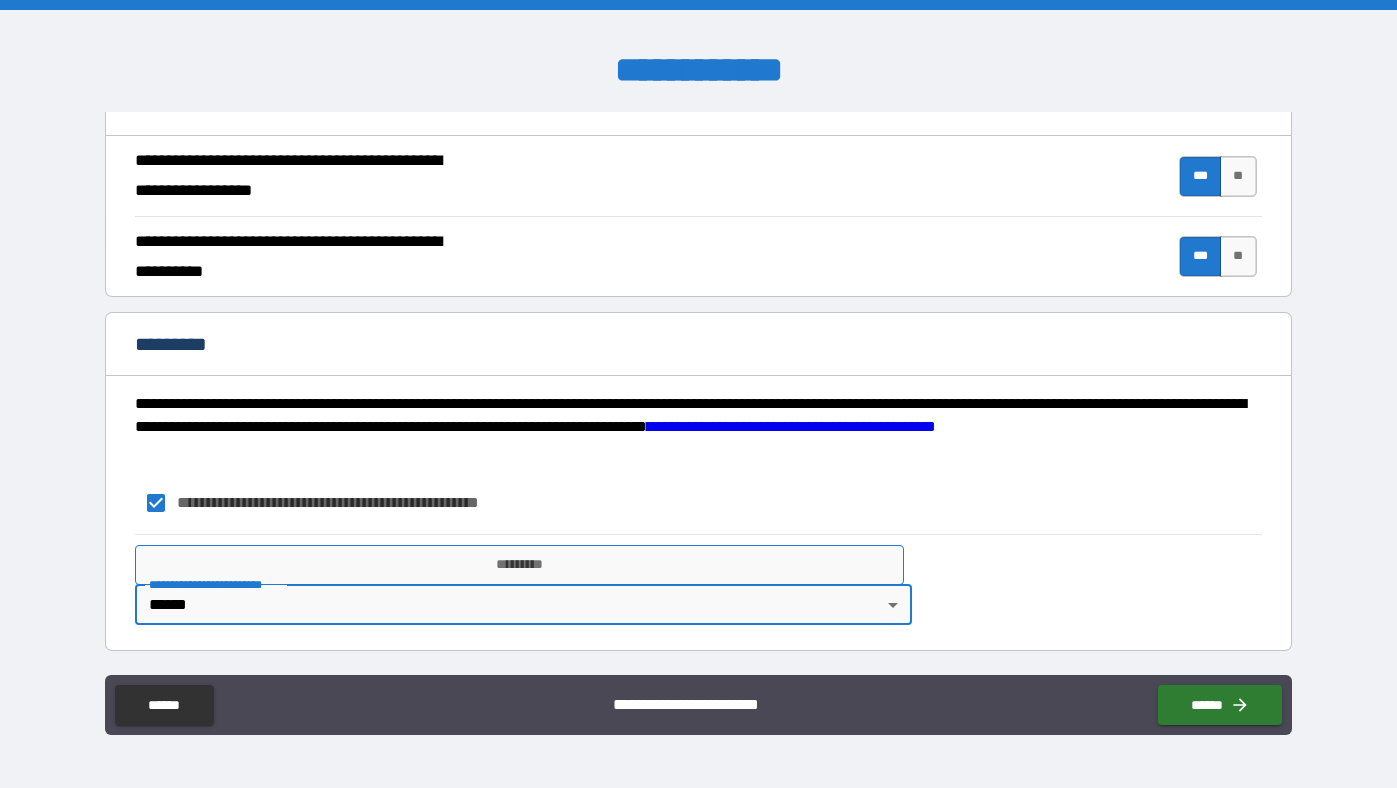 click on "*********" at bounding box center (519, 565) 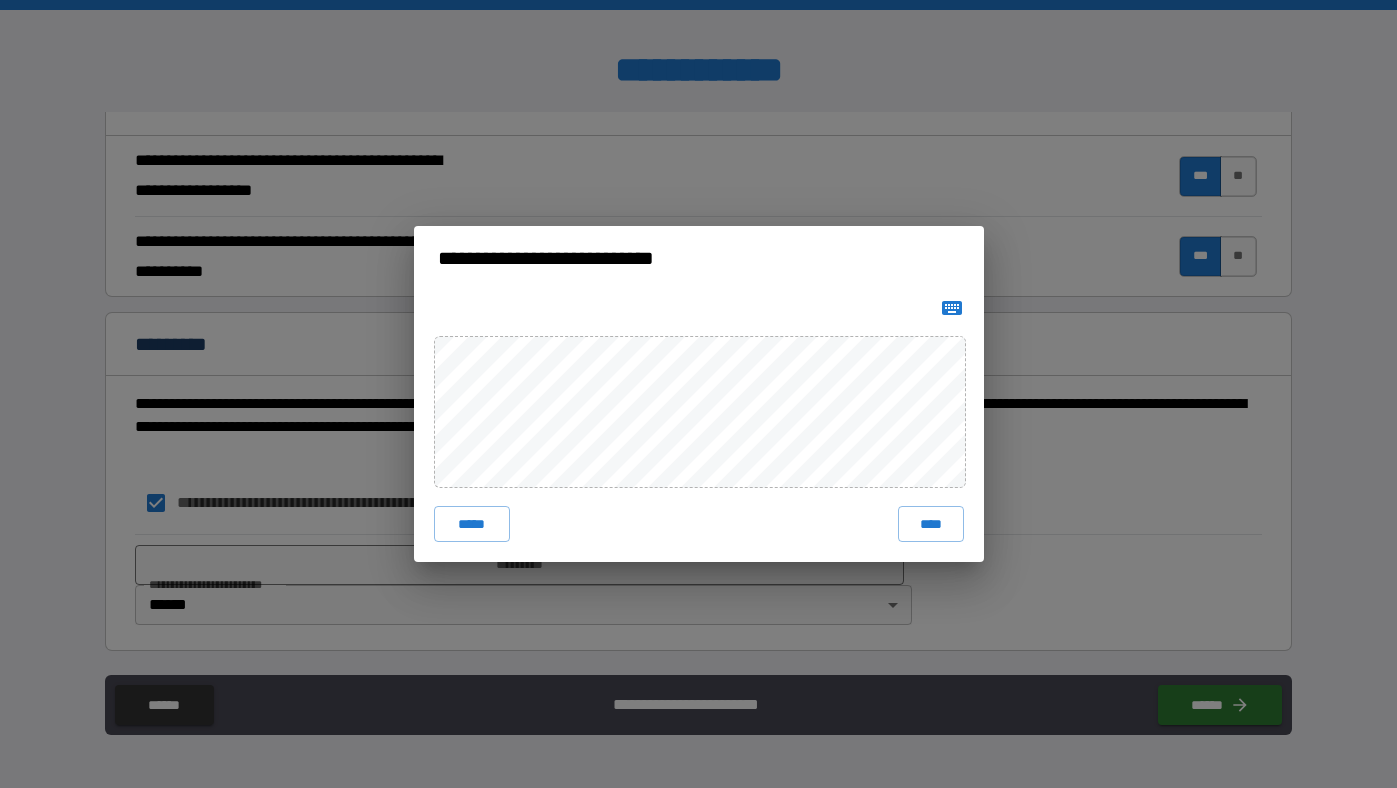 click 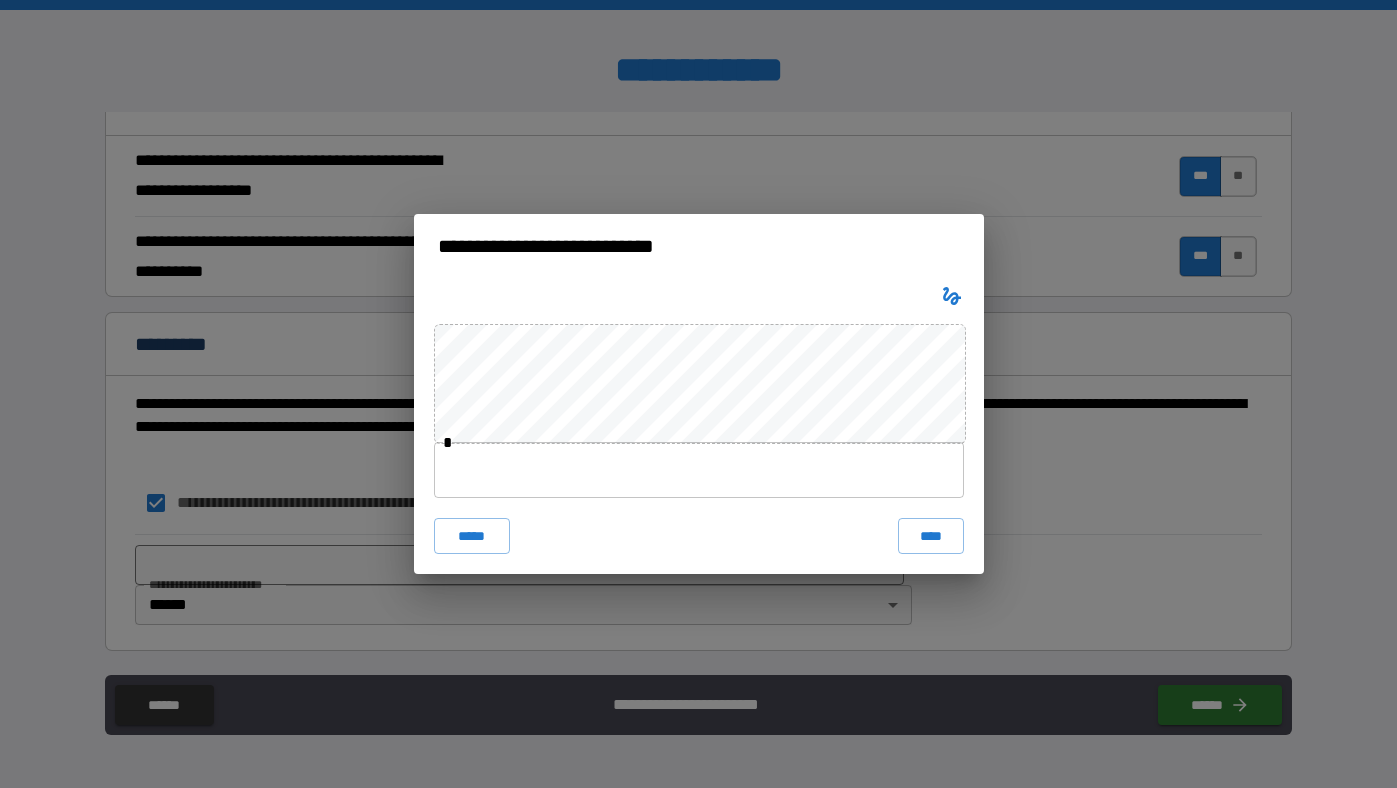 click at bounding box center [699, 470] 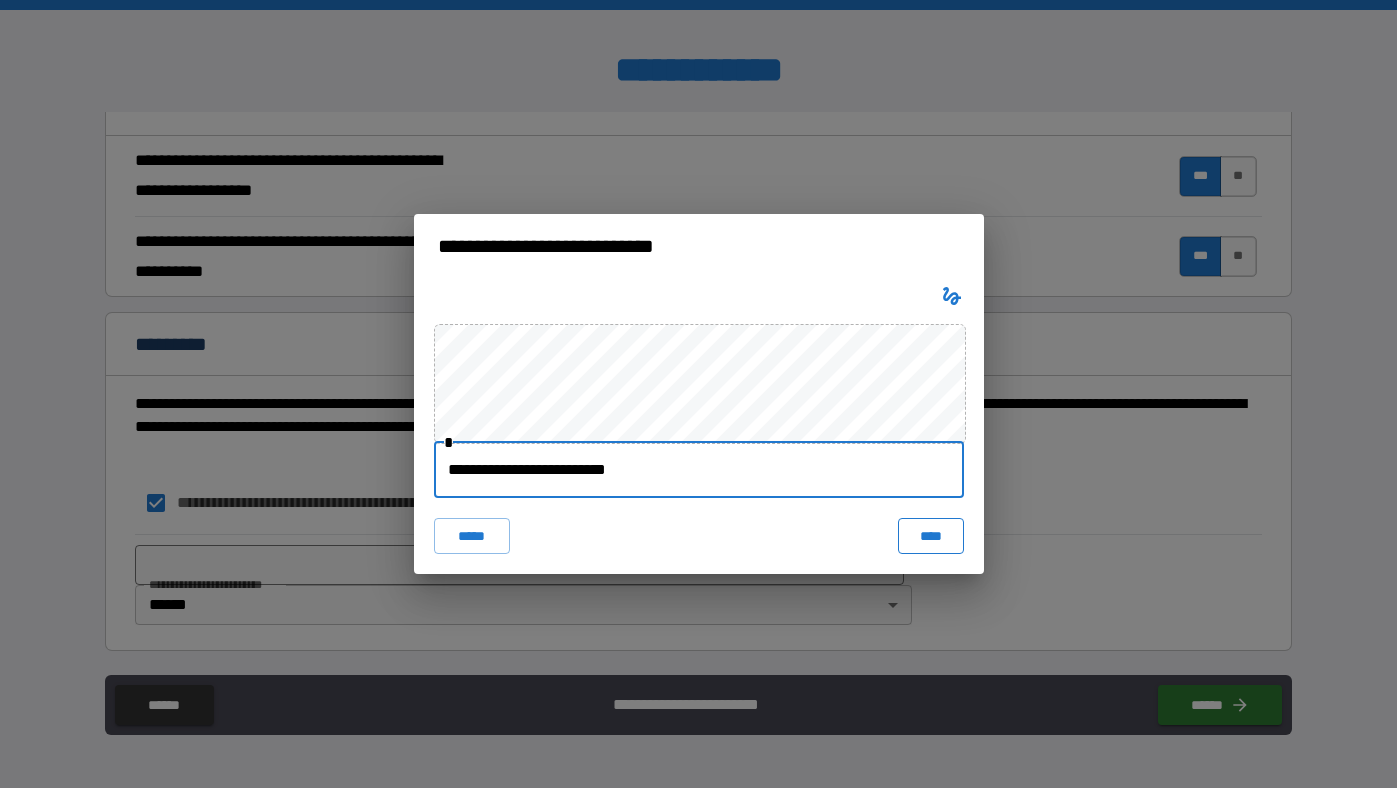 type on "**********" 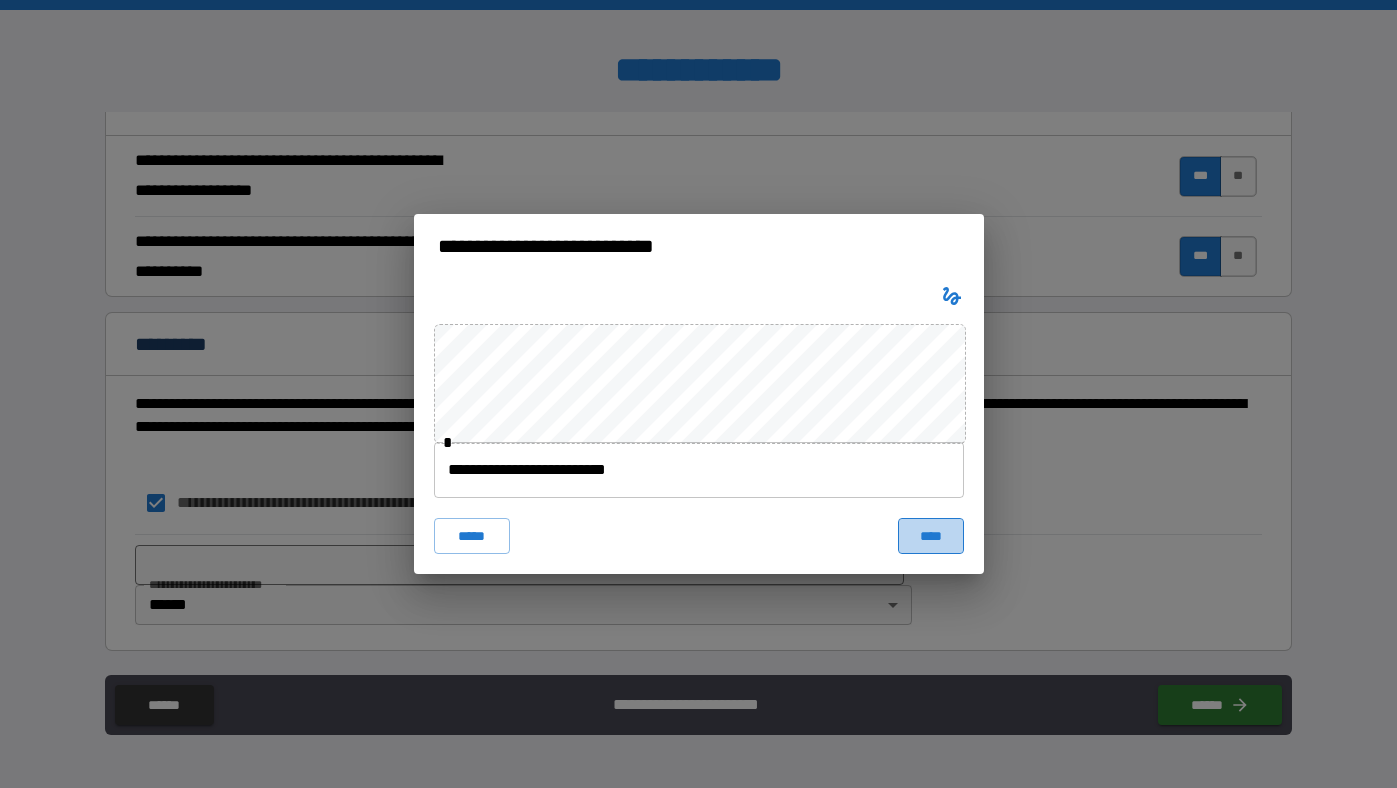 click on "****" at bounding box center [931, 536] 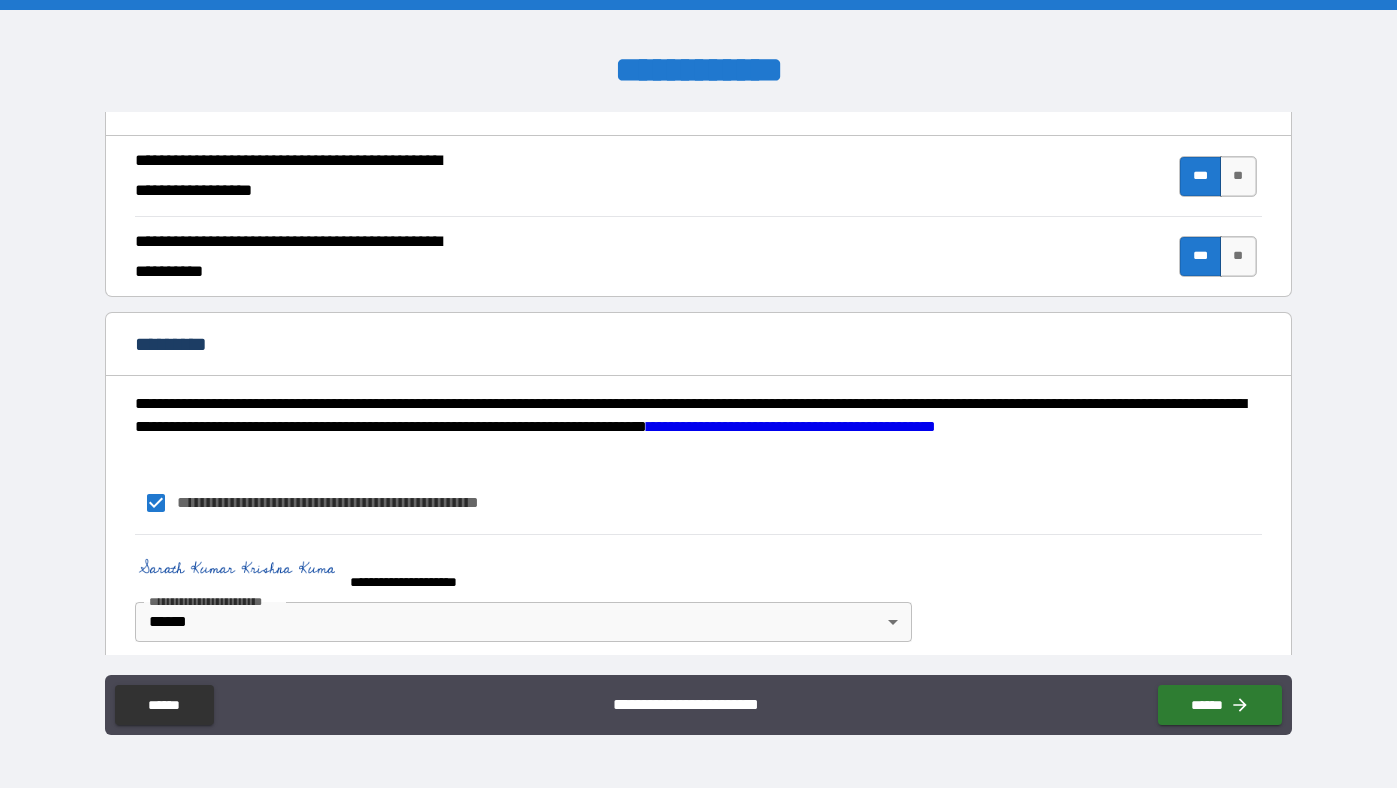 scroll, scrollTop: 1856, scrollLeft: 0, axis: vertical 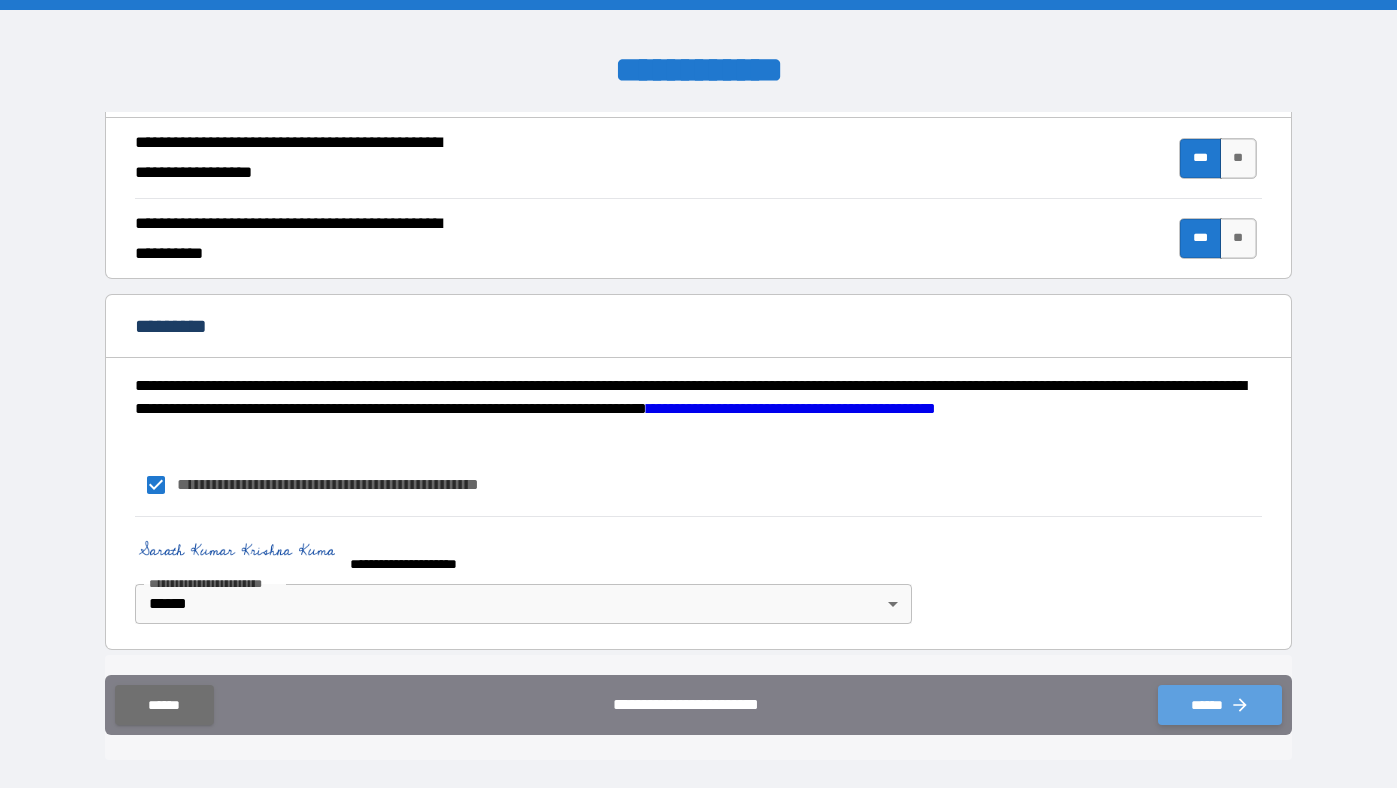 click on "******" at bounding box center (1220, 705) 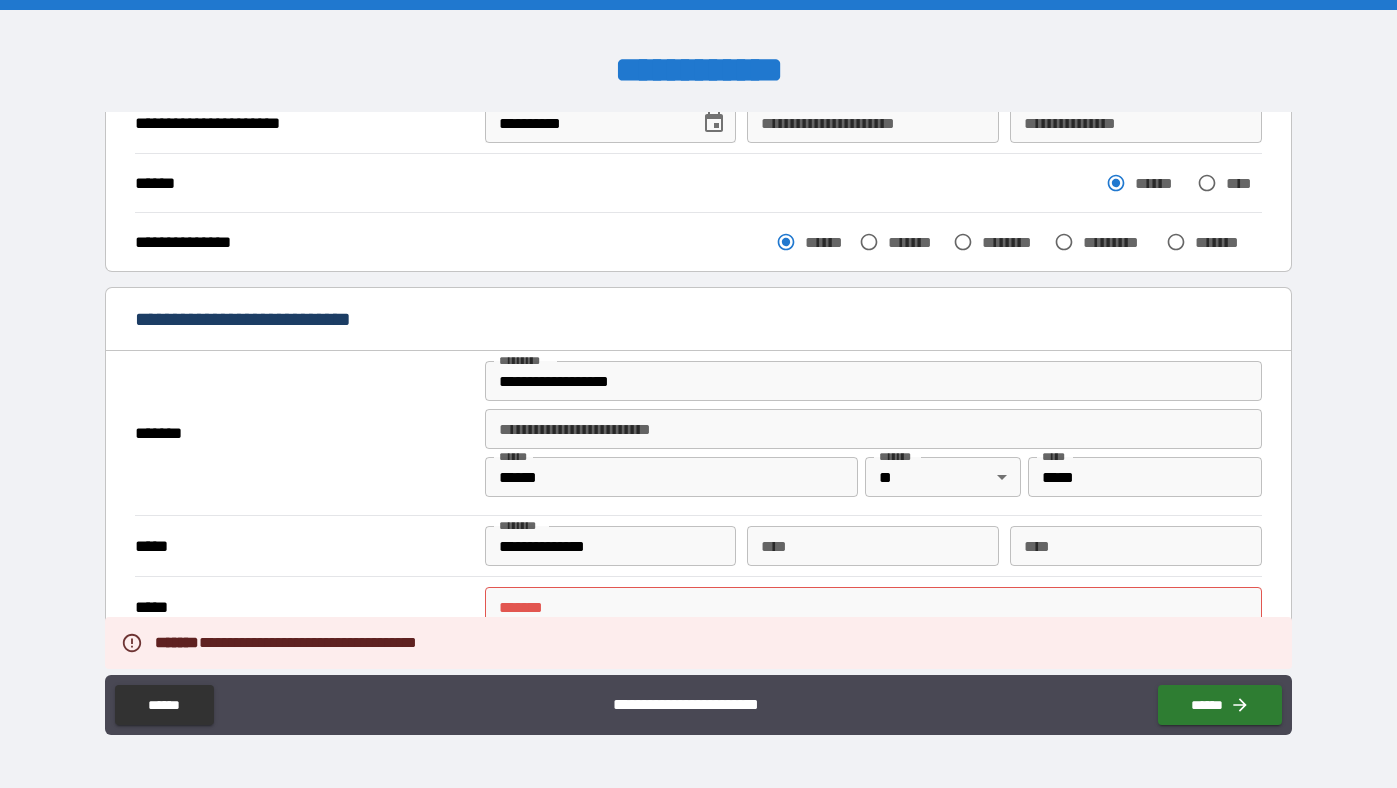 scroll, scrollTop: 331, scrollLeft: 0, axis: vertical 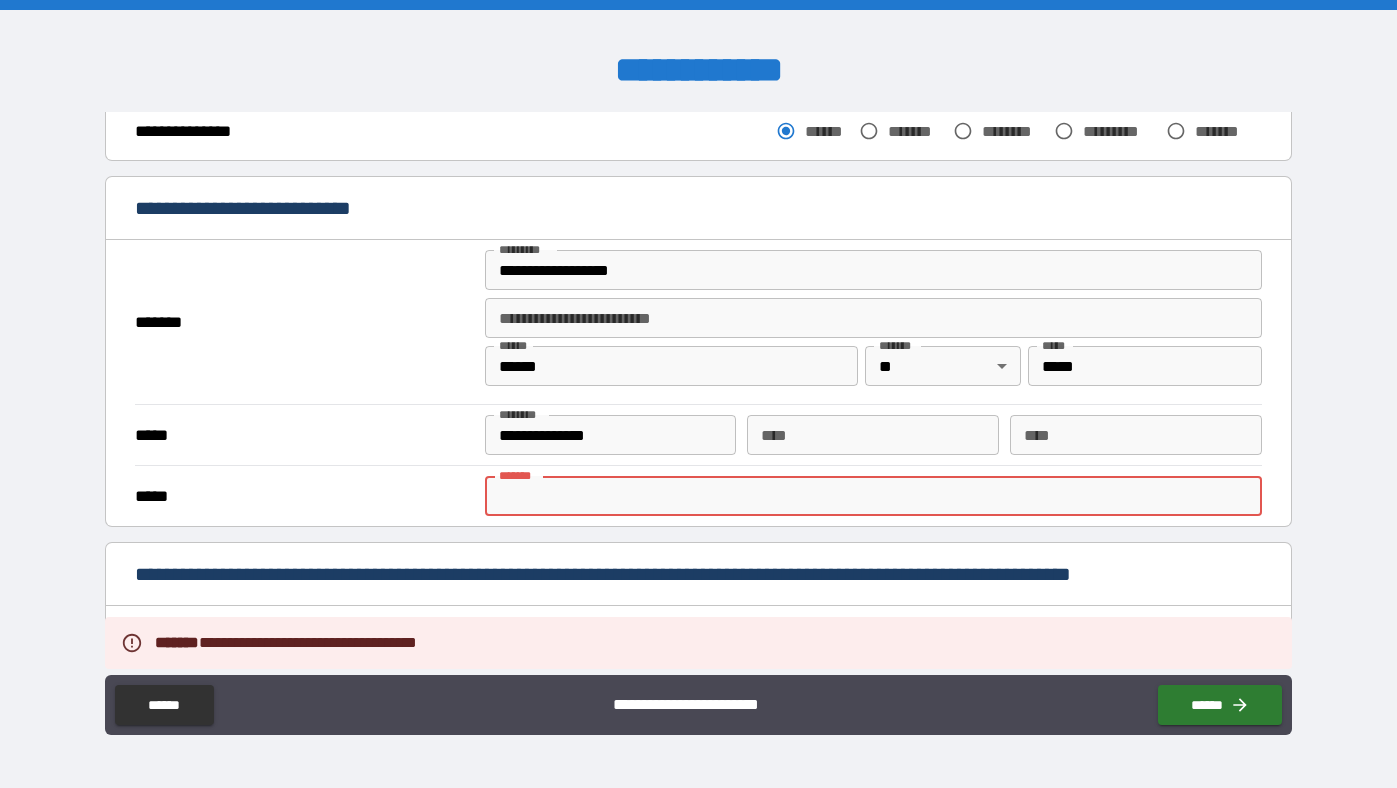 click on "*****   *" at bounding box center [873, 496] 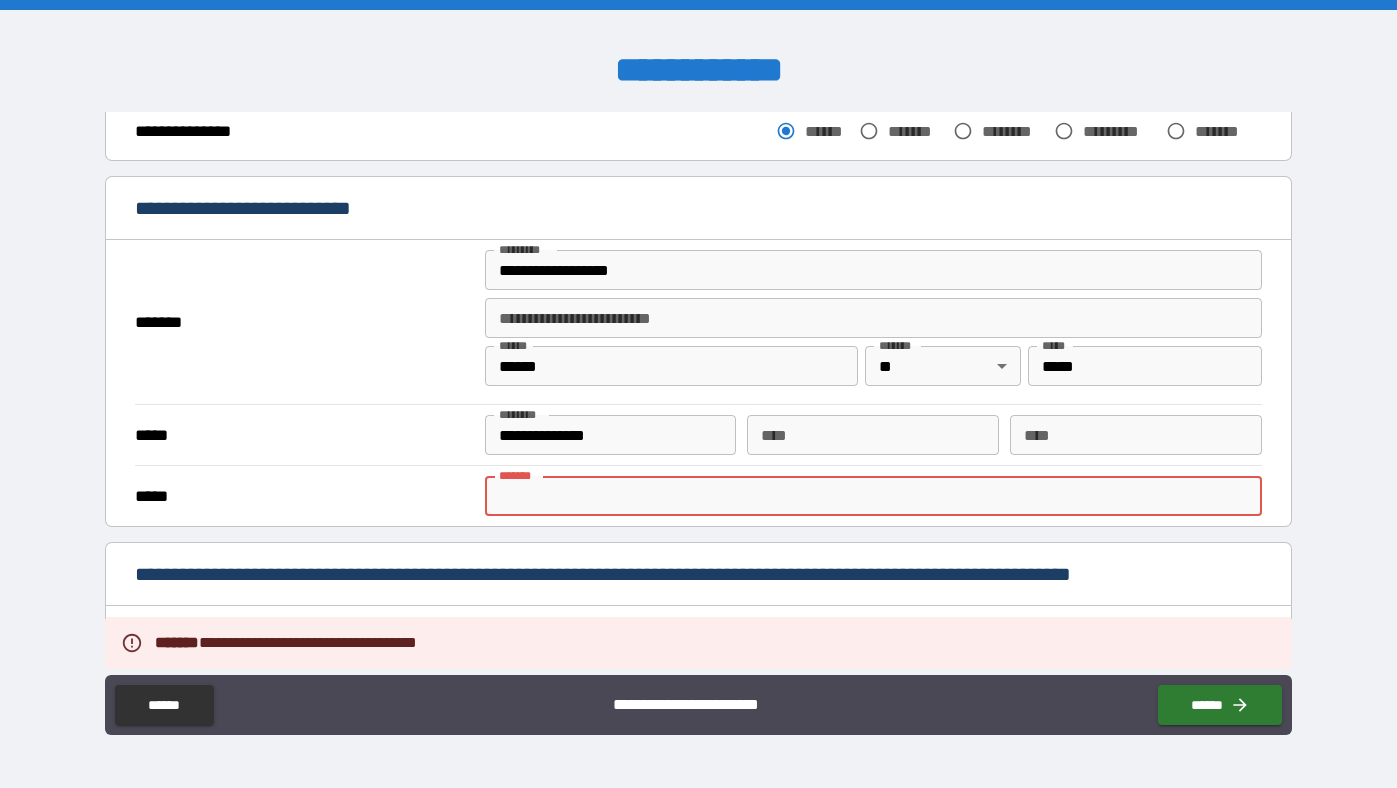 type on "**********" 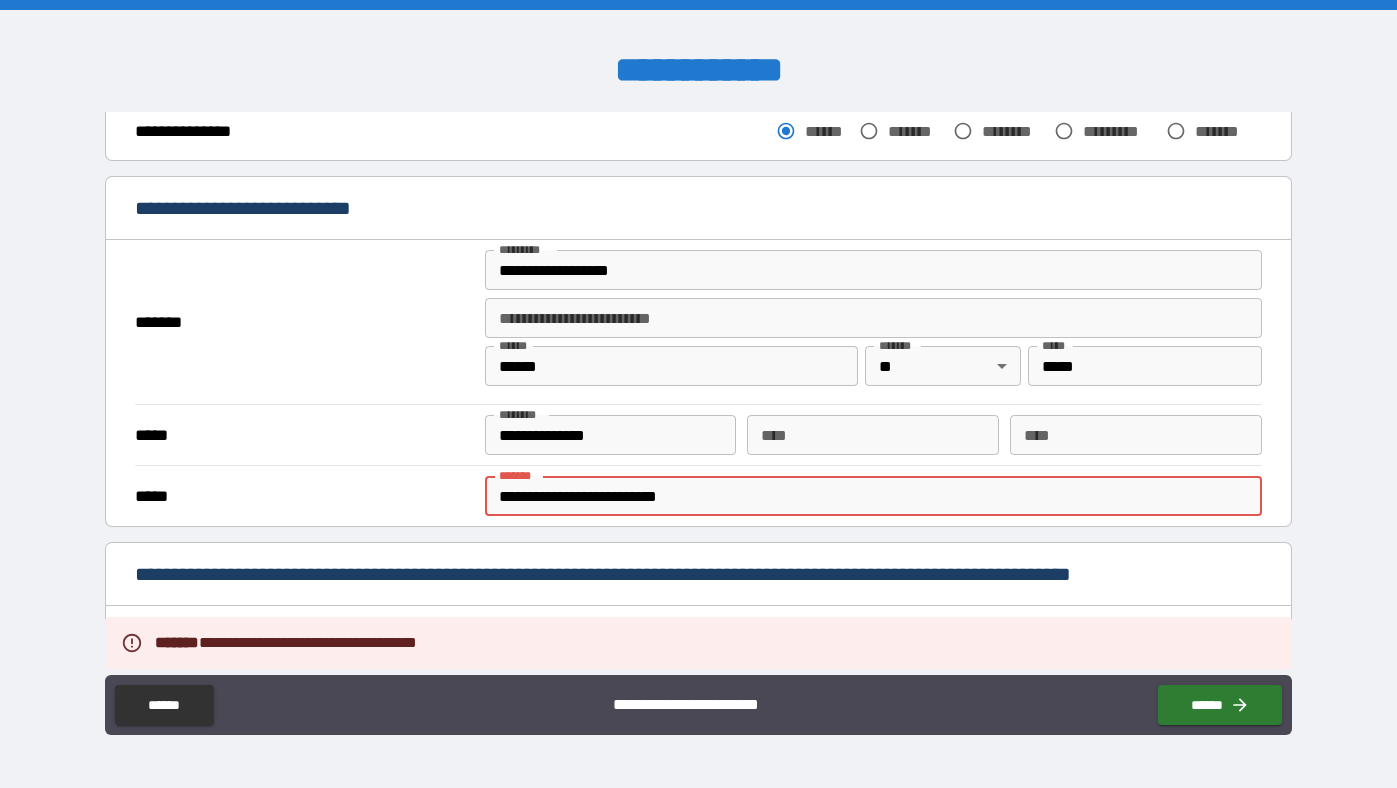 type on "**" 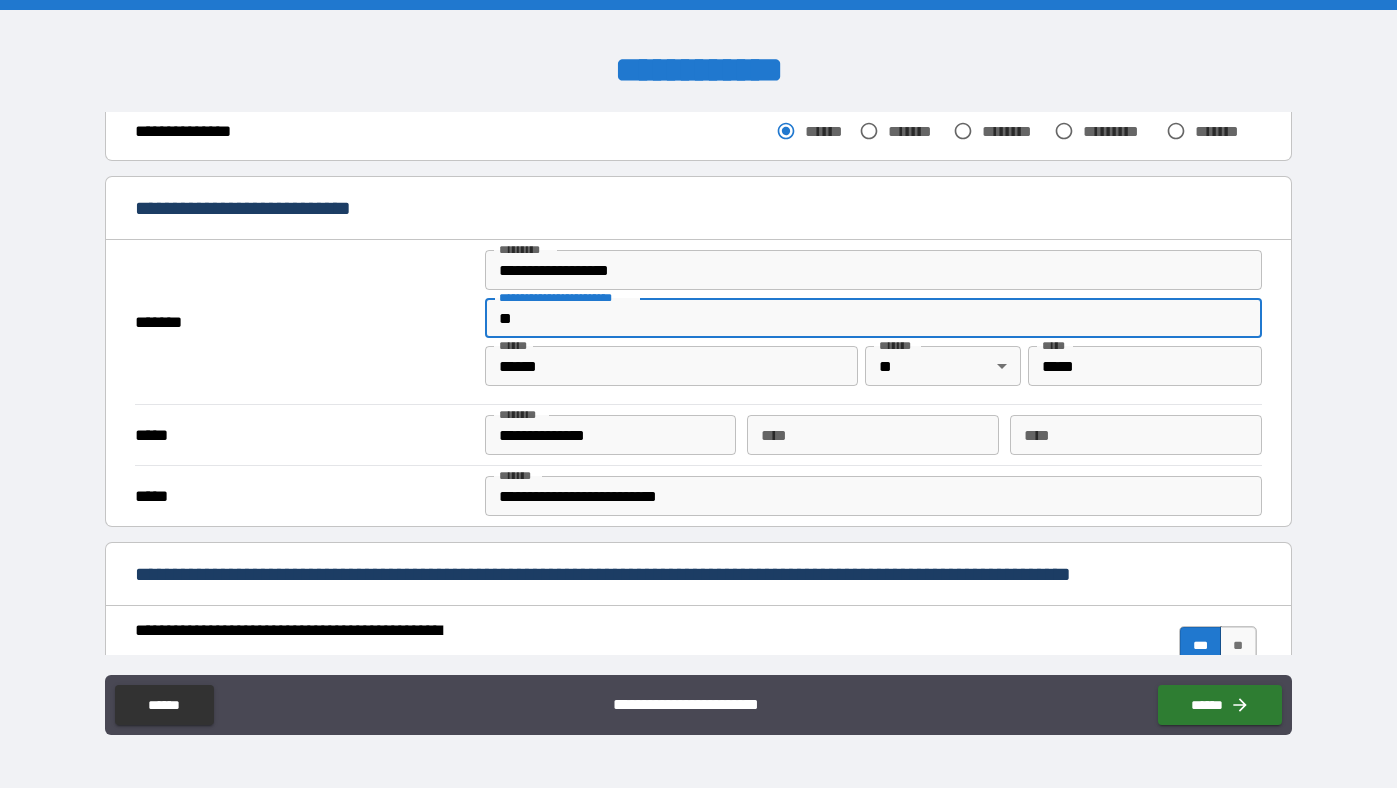 click on "**" at bounding box center (873, 318) 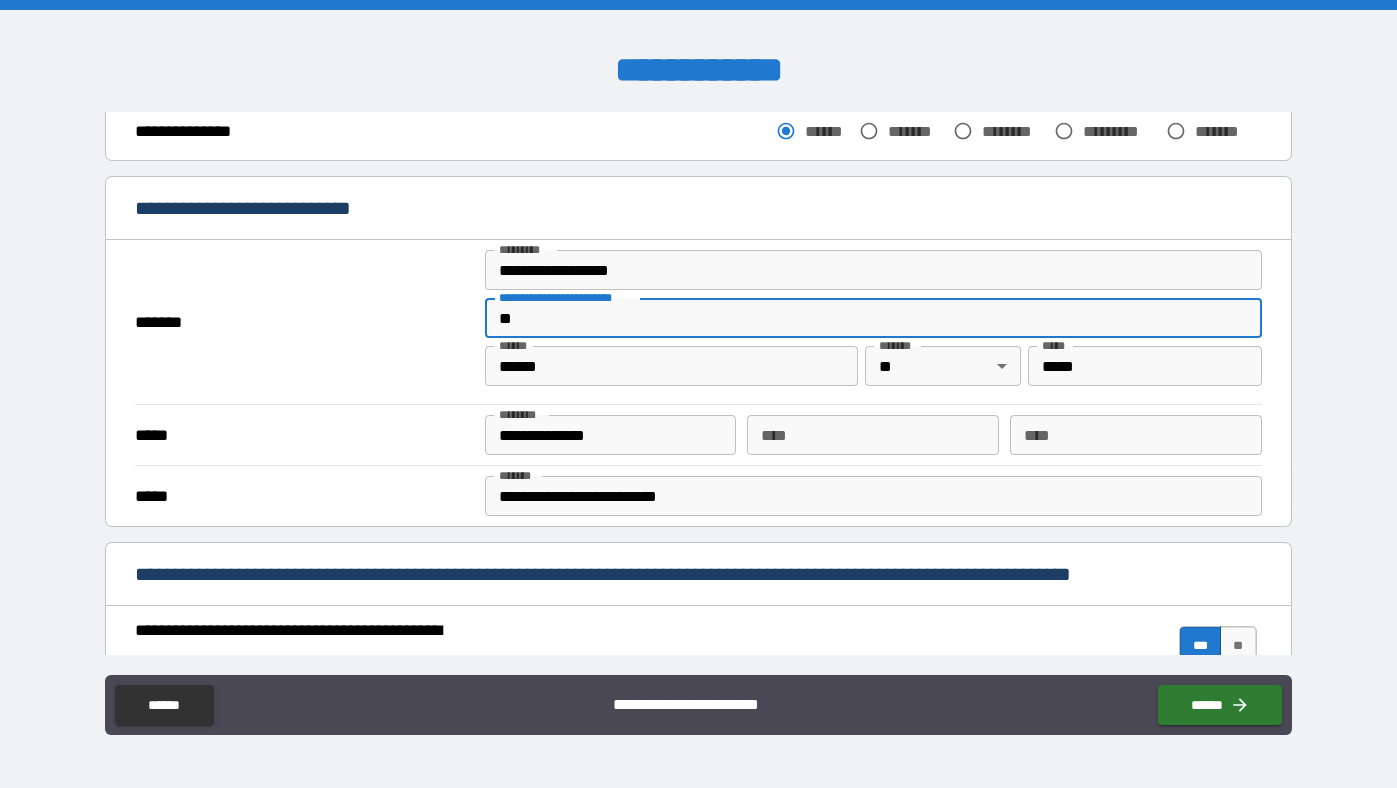 click on "**********" at bounding box center [698, 396] 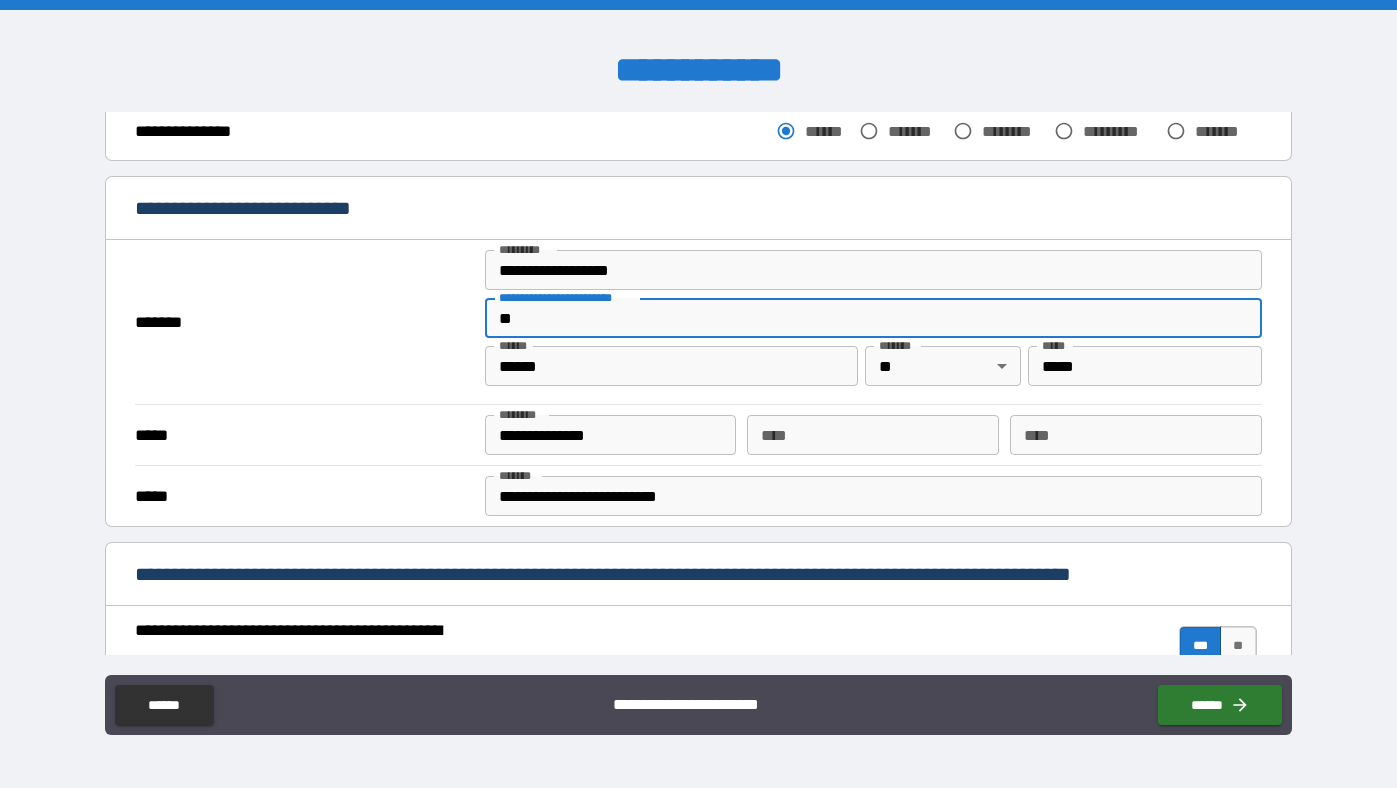 click on "**" at bounding box center (873, 318) 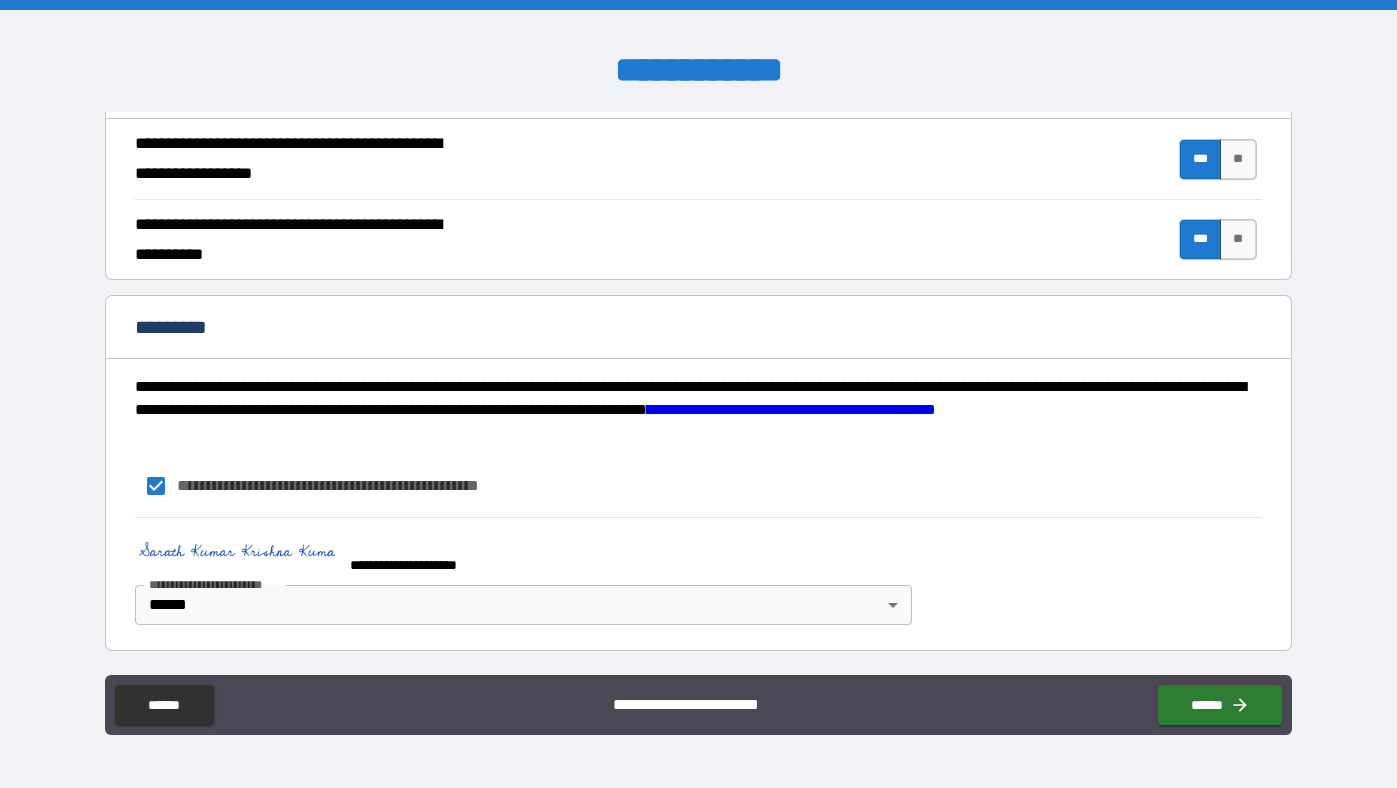scroll, scrollTop: 1856, scrollLeft: 0, axis: vertical 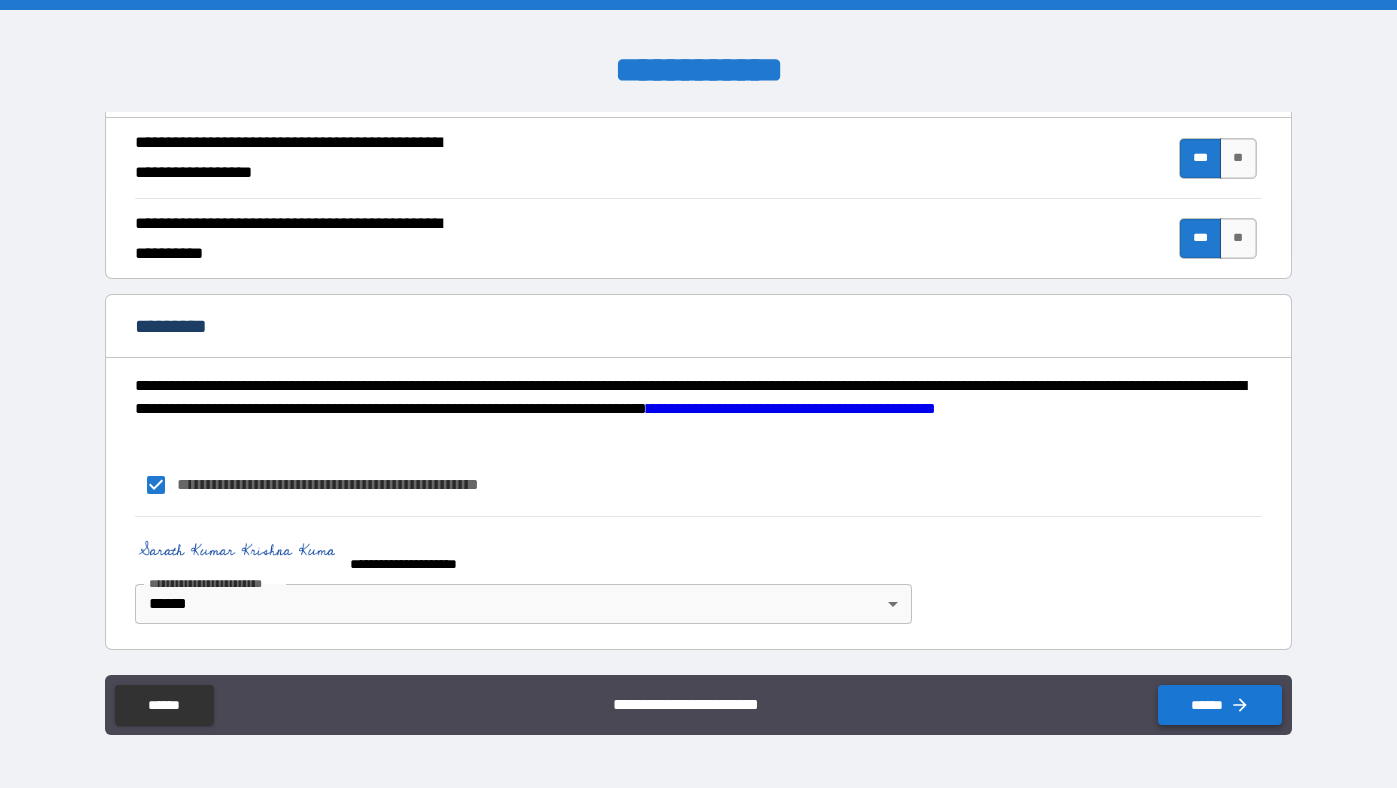 type 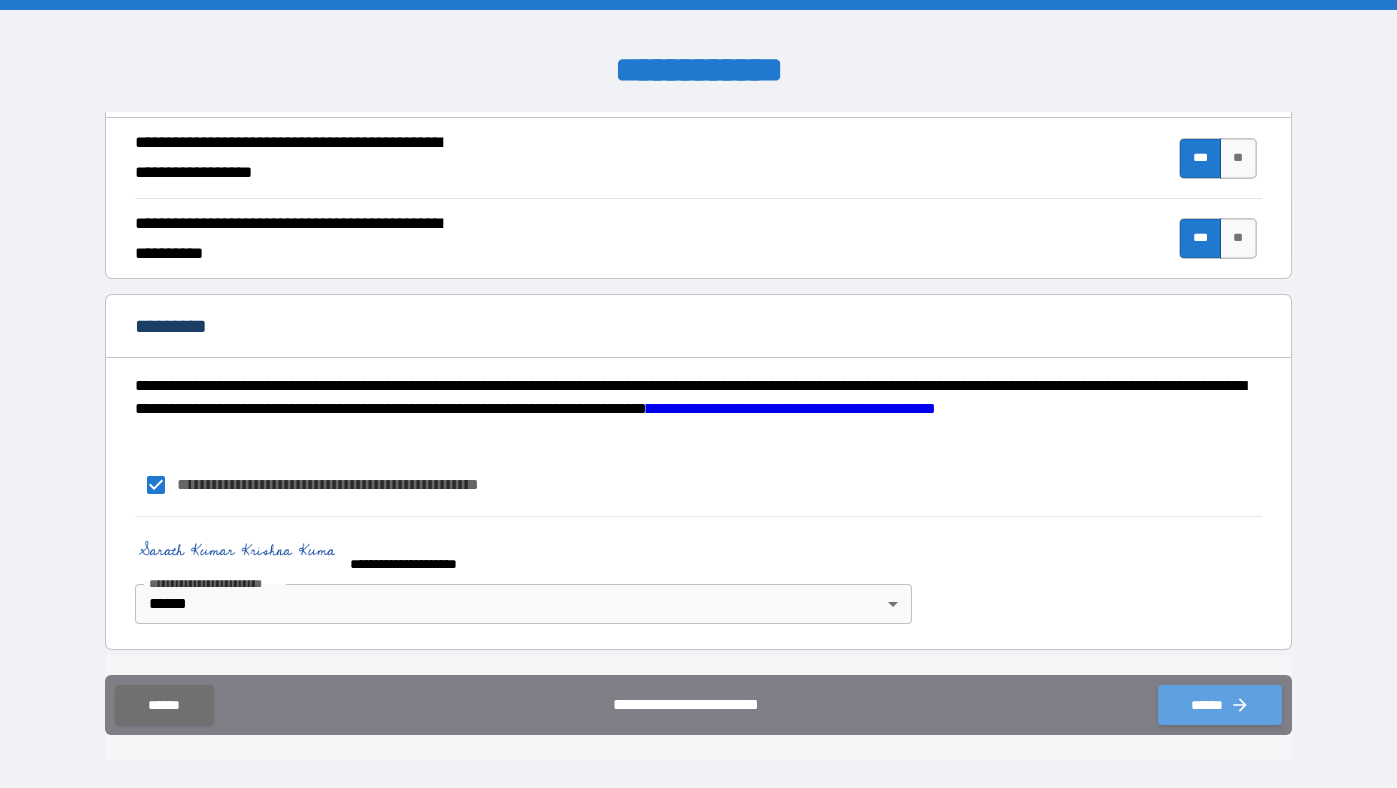 click 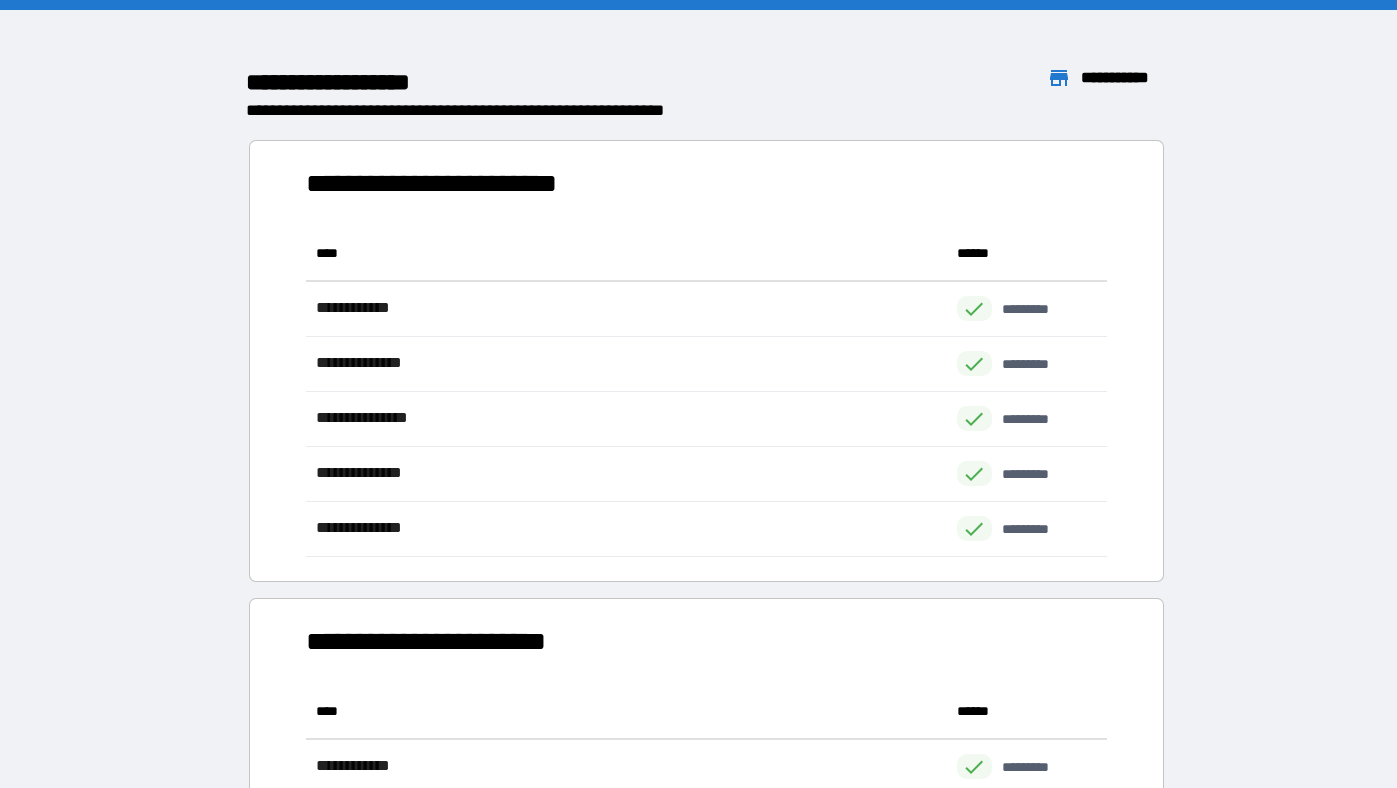 scroll, scrollTop: 1, scrollLeft: 0, axis: vertical 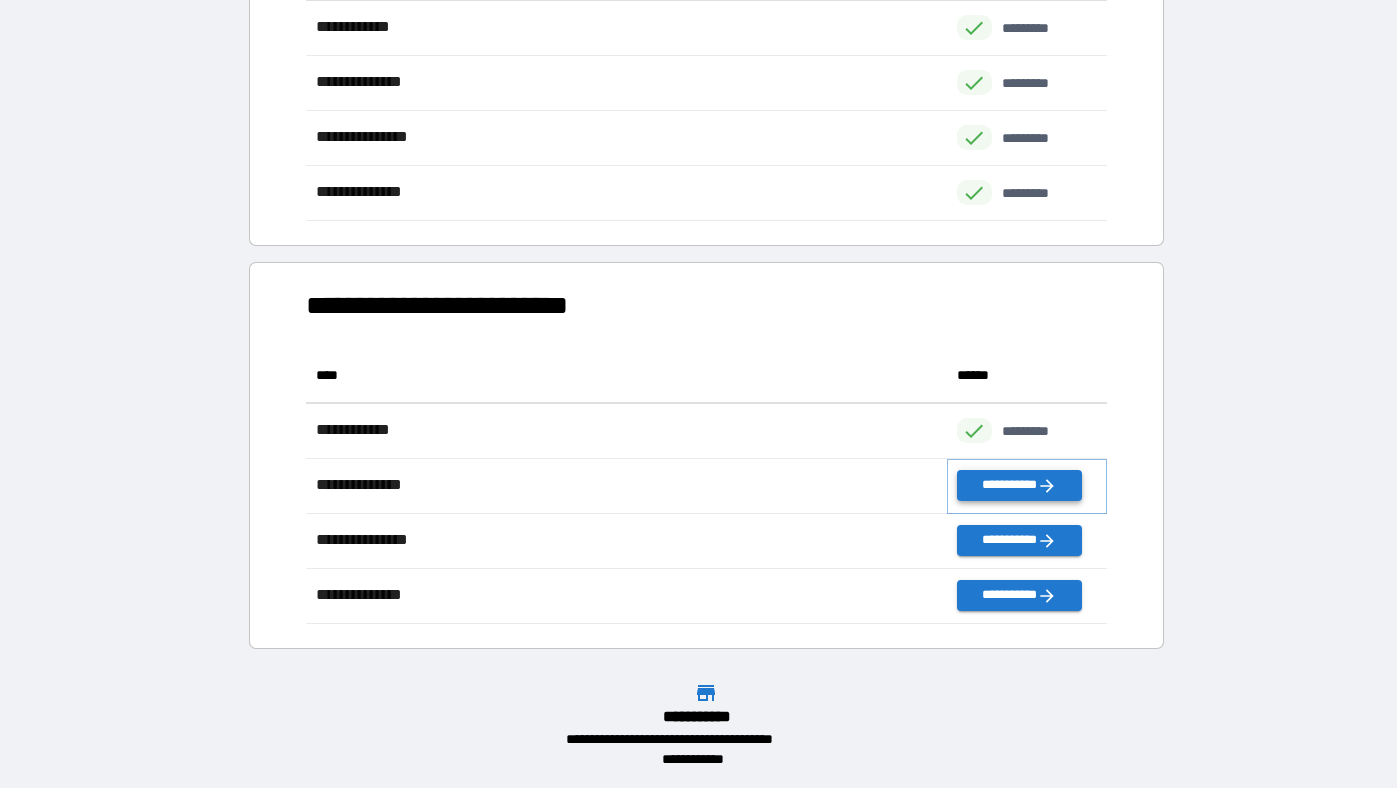 click on "**********" at bounding box center [1019, 485] 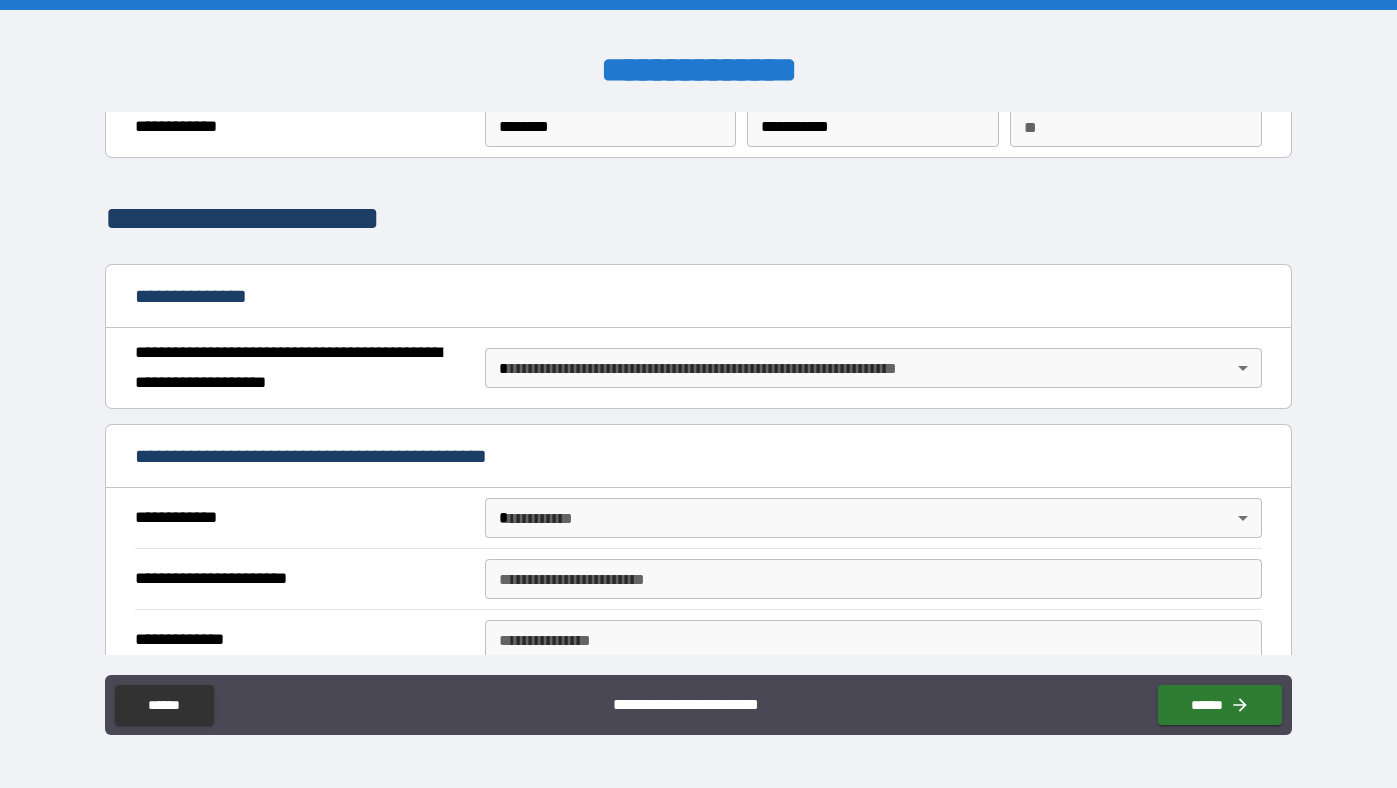 scroll, scrollTop: 80, scrollLeft: 0, axis: vertical 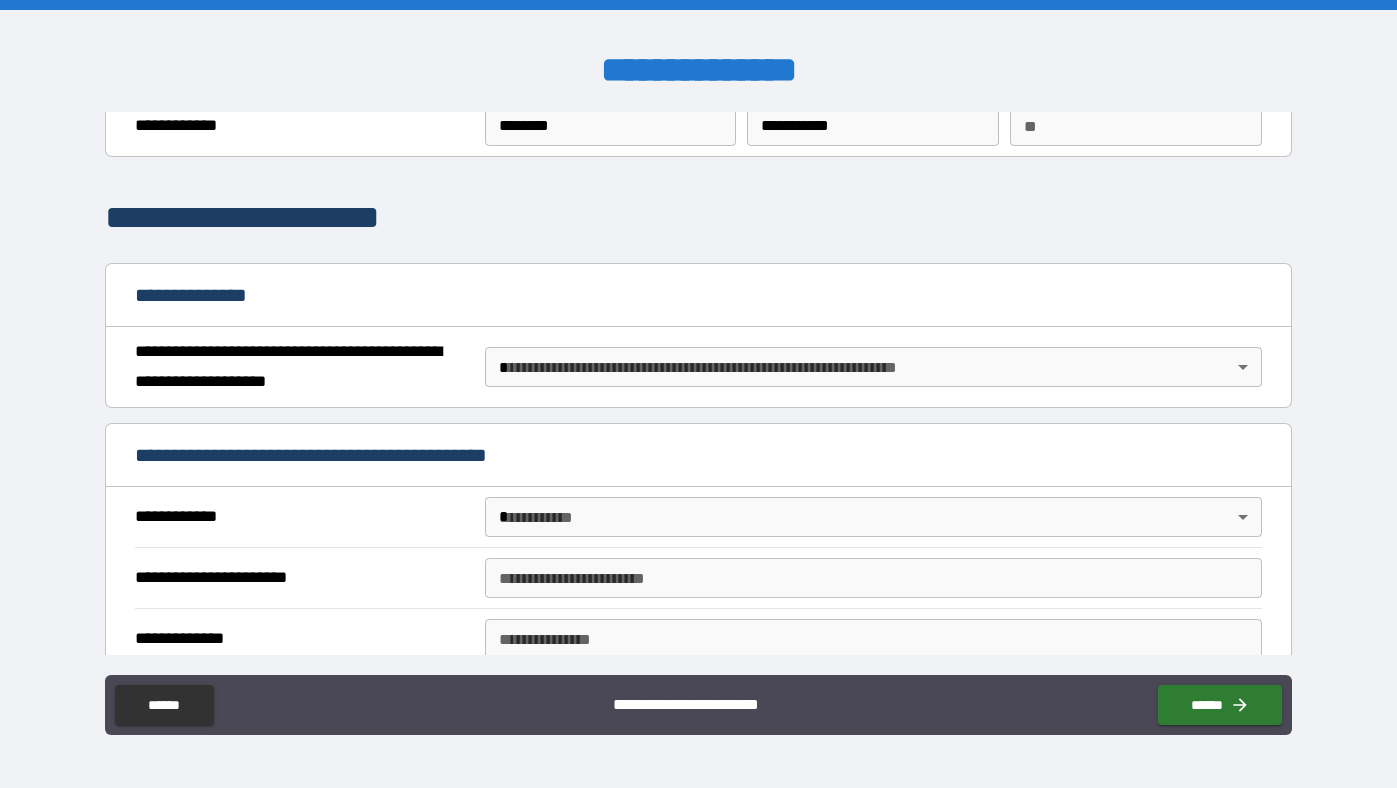 click on "**********" at bounding box center (698, 394) 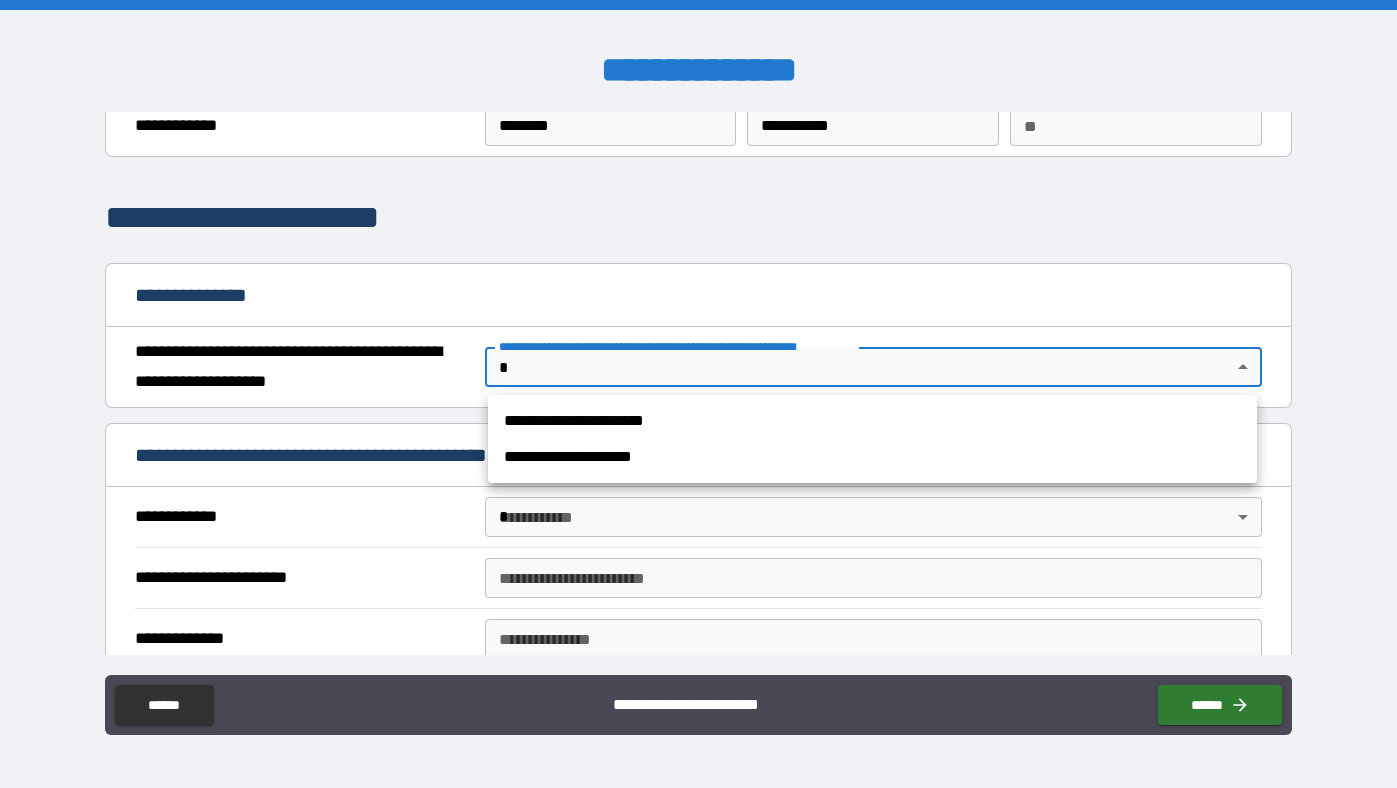 click on "**********" at bounding box center (872, 421) 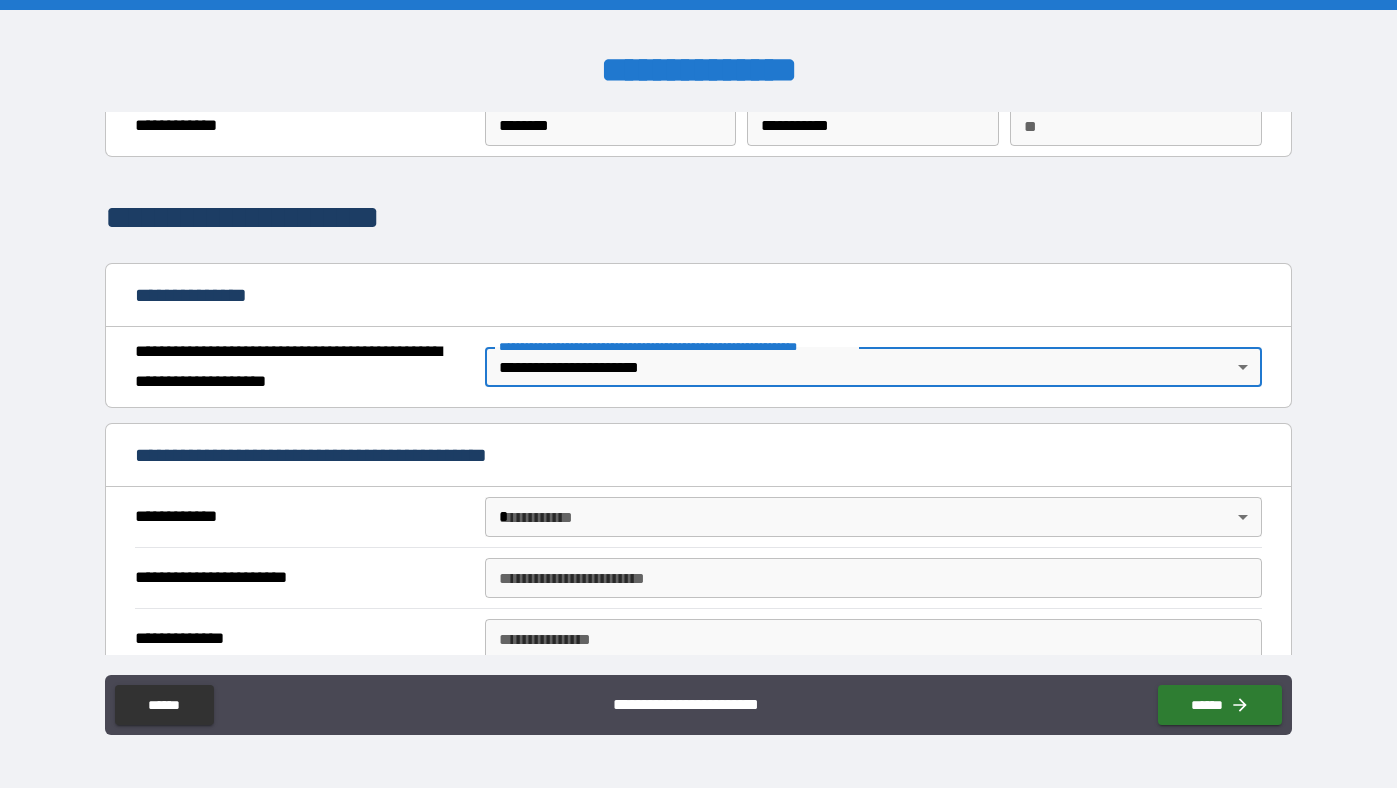 click on "**********" at bounding box center [698, 394] 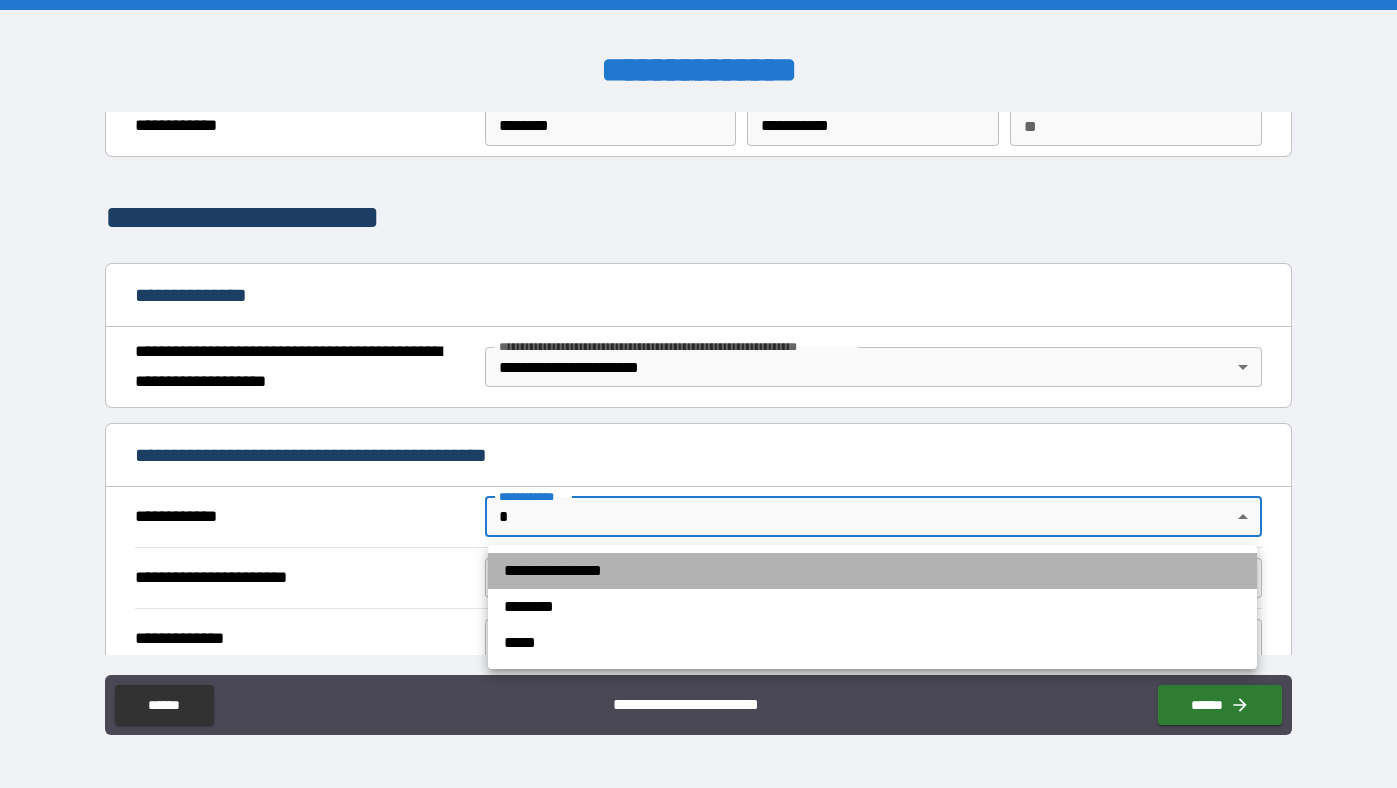 click on "**********" at bounding box center (872, 571) 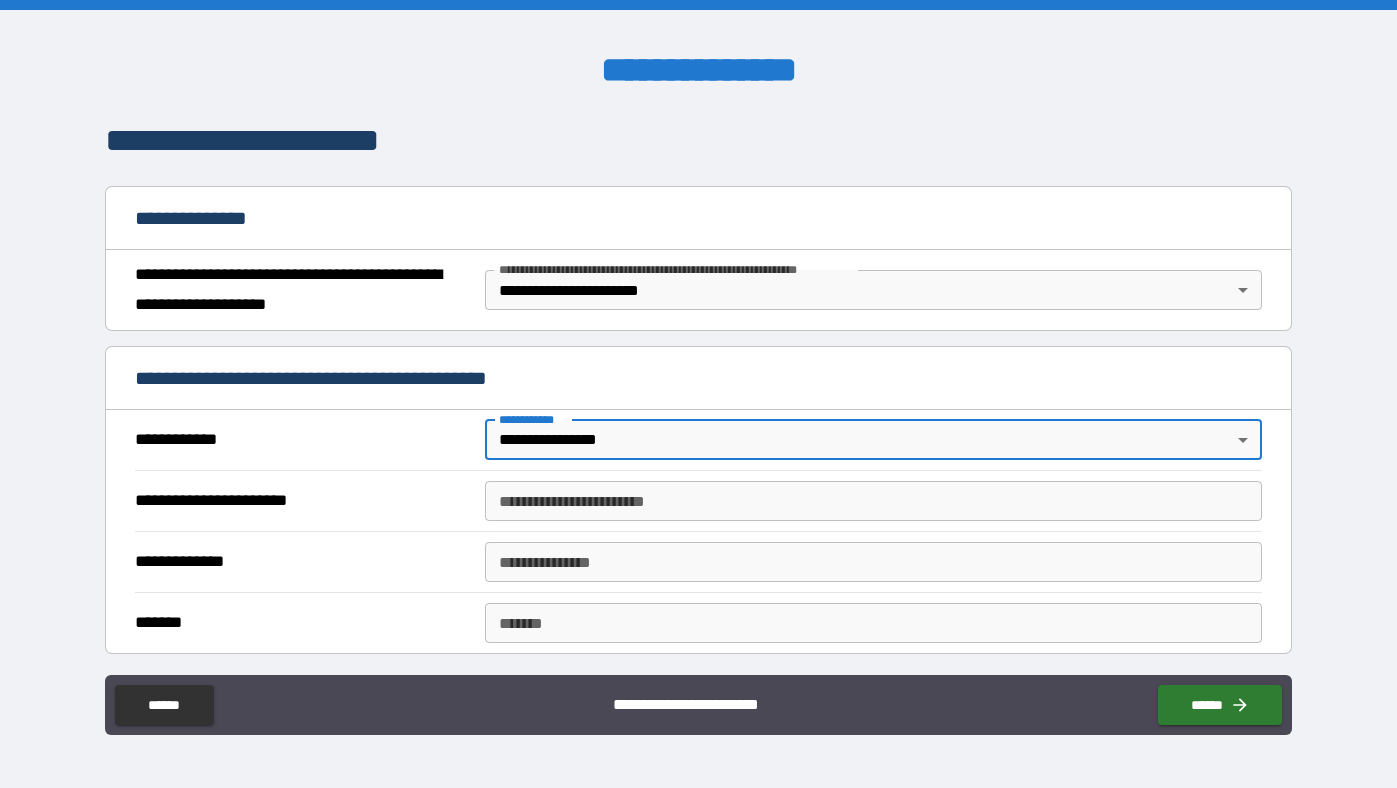 scroll, scrollTop: 214, scrollLeft: 0, axis: vertical 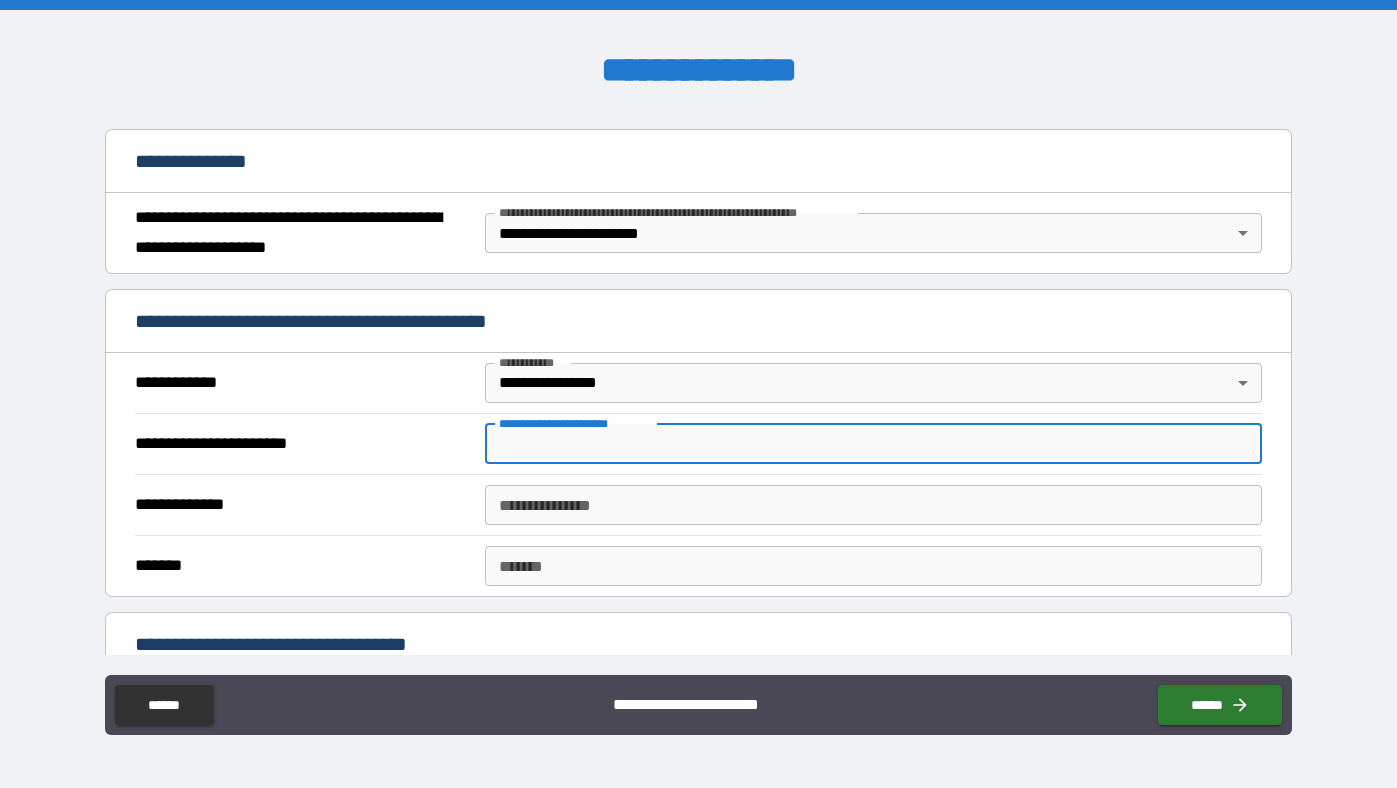 click on "**********" at bounding box center [873, 444] 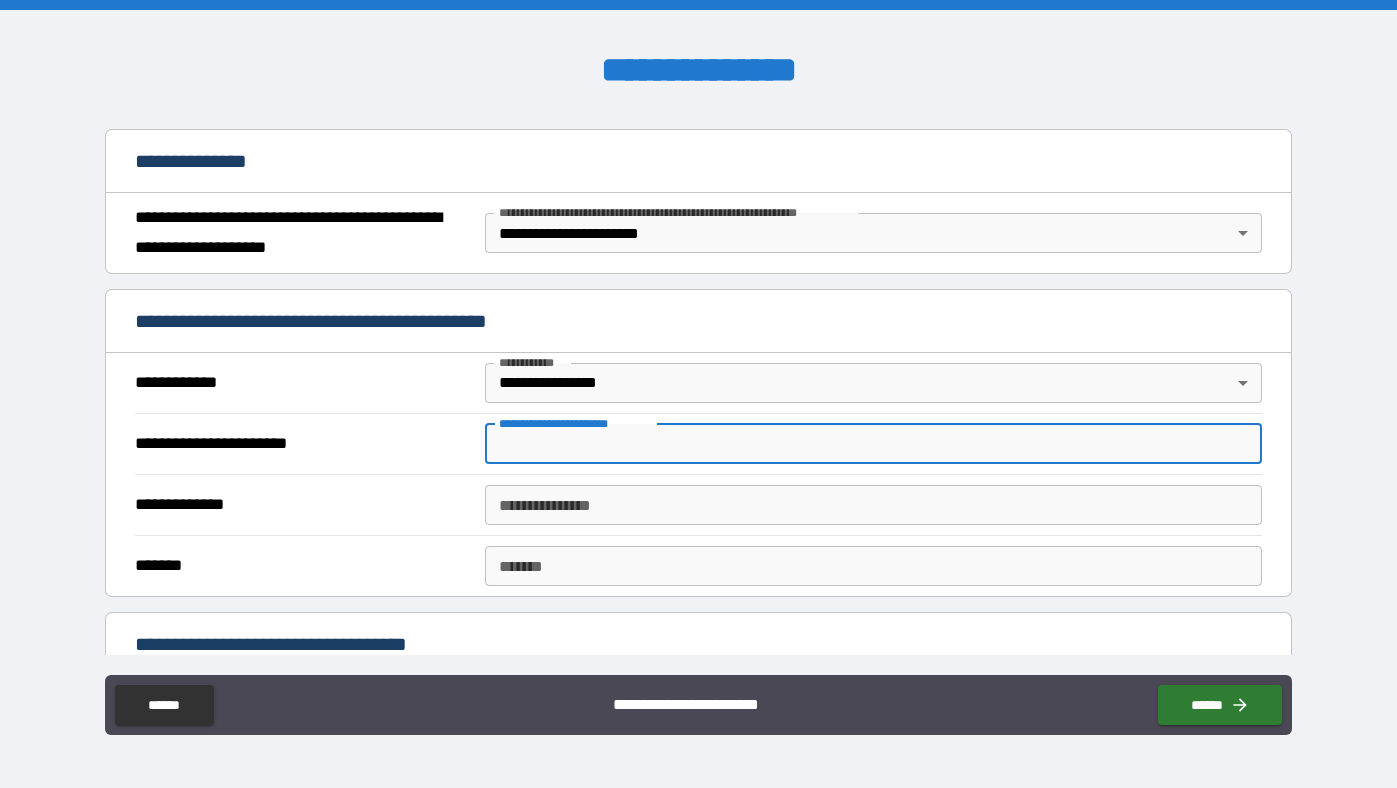 click on "**********" at bounding box center (873, 444) 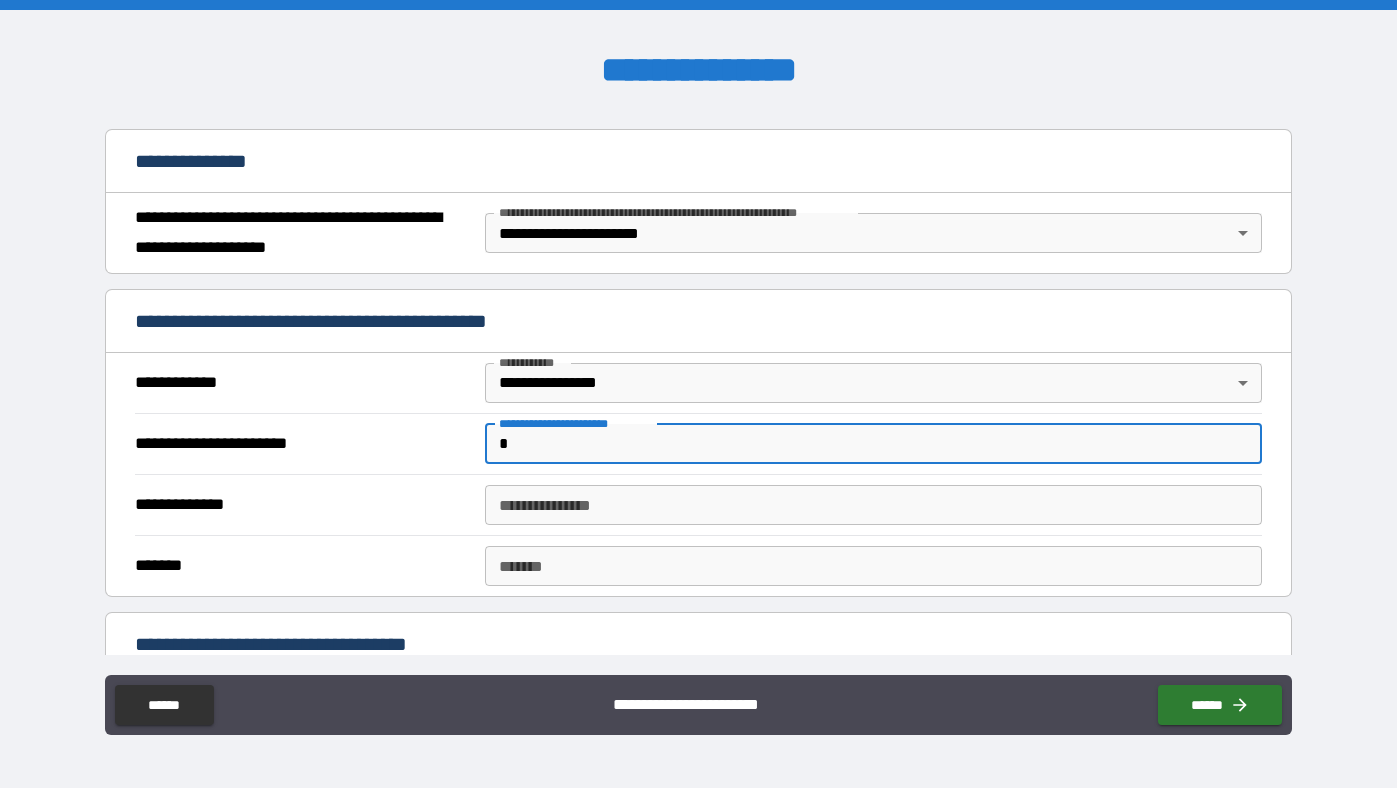 type on "**********" 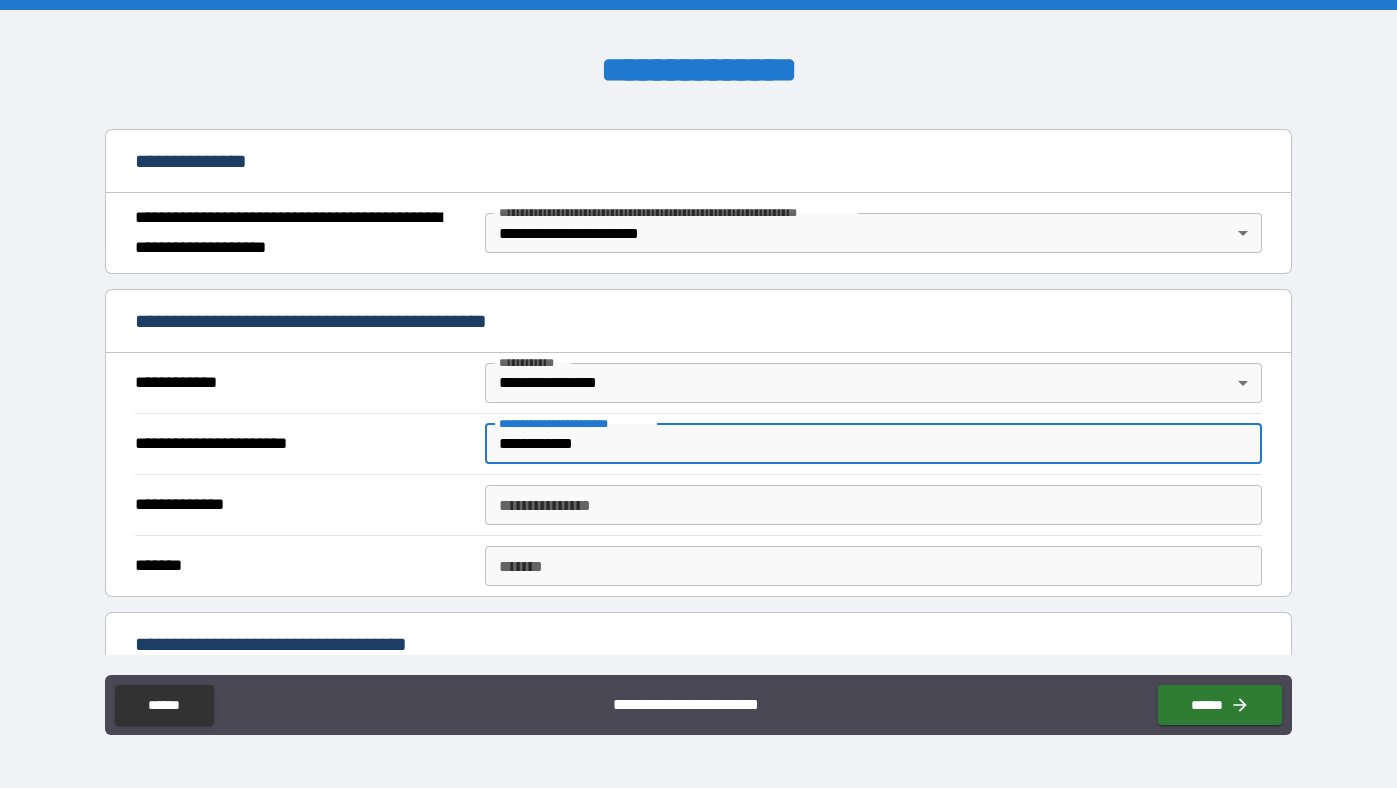 click on "**********" at bounding box center (873, 505) 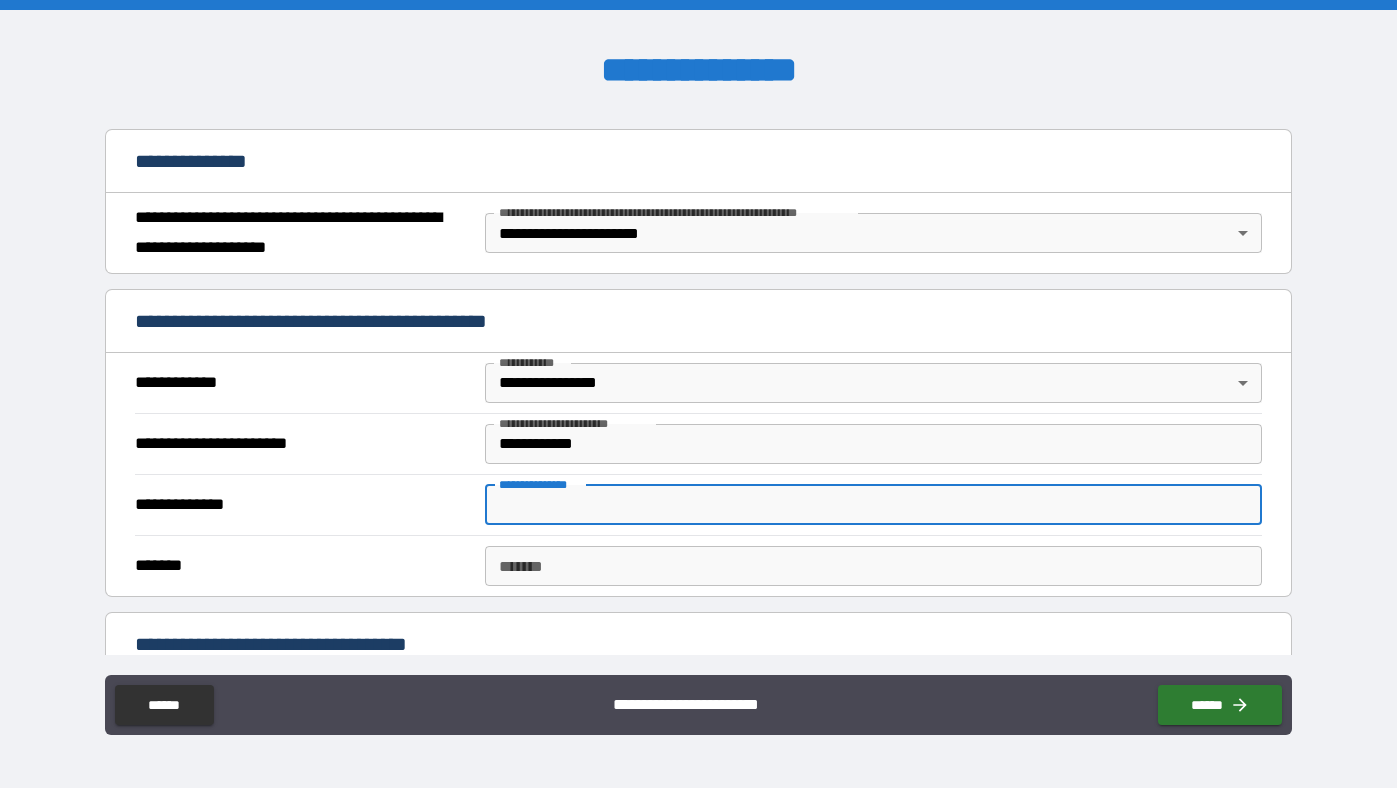 type on "******" 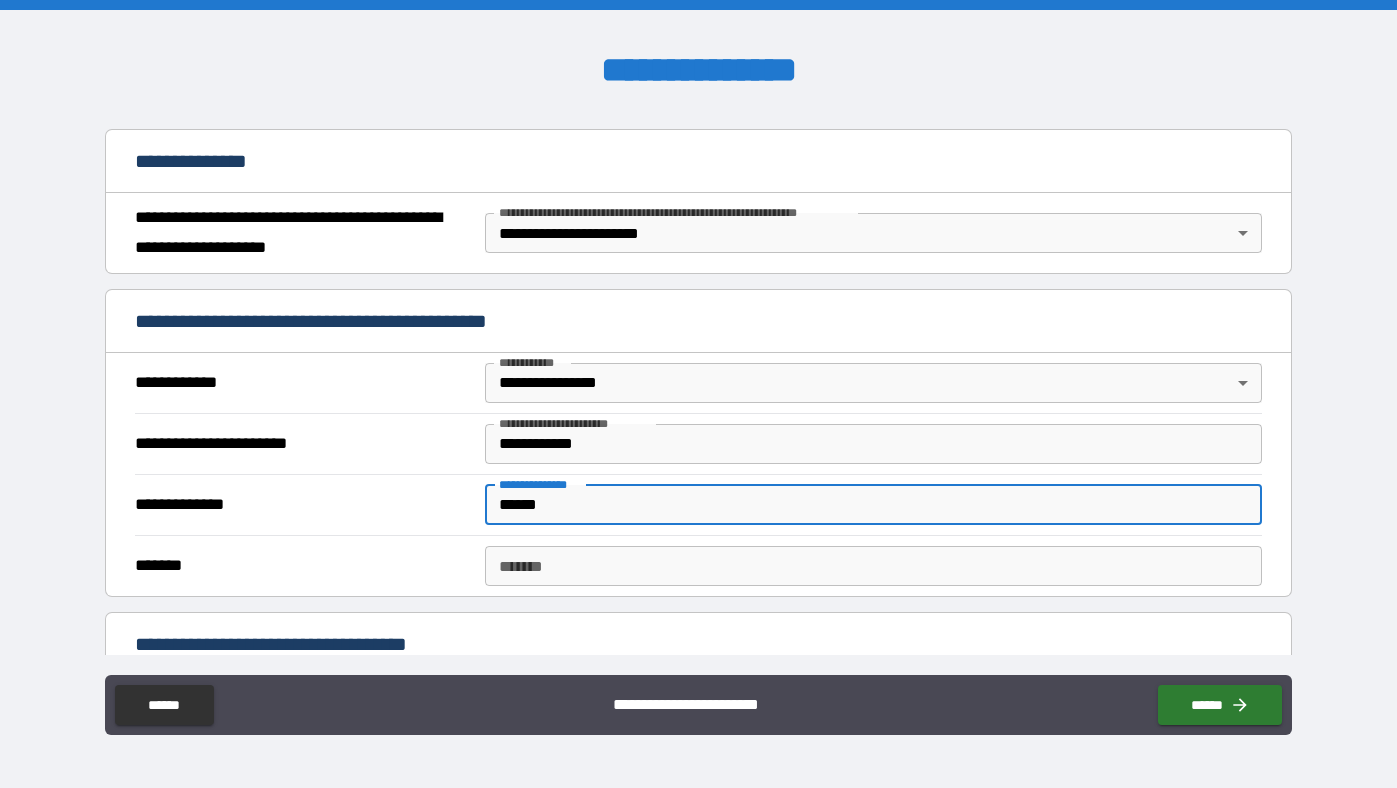 click on "*******" at bounding box center (873, 566) 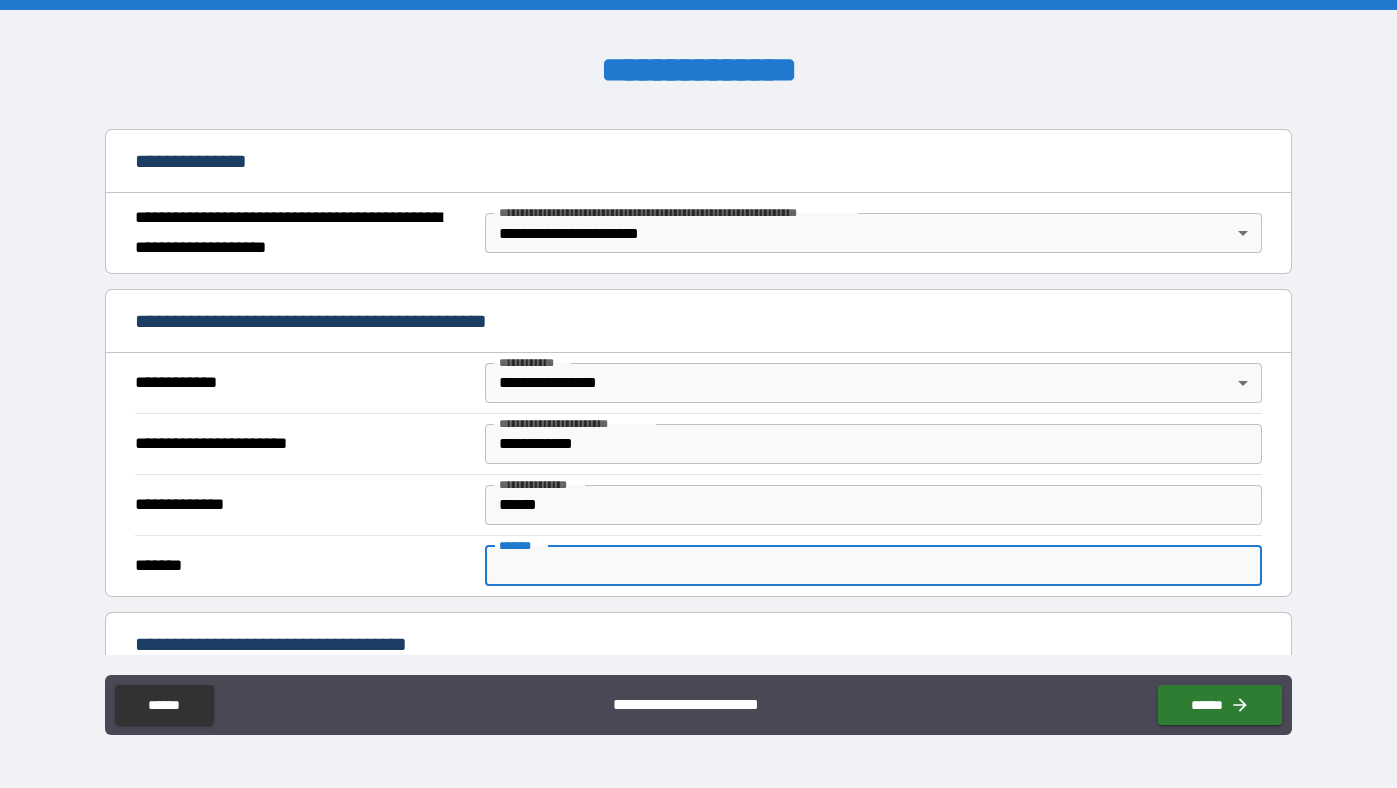type on "*****" 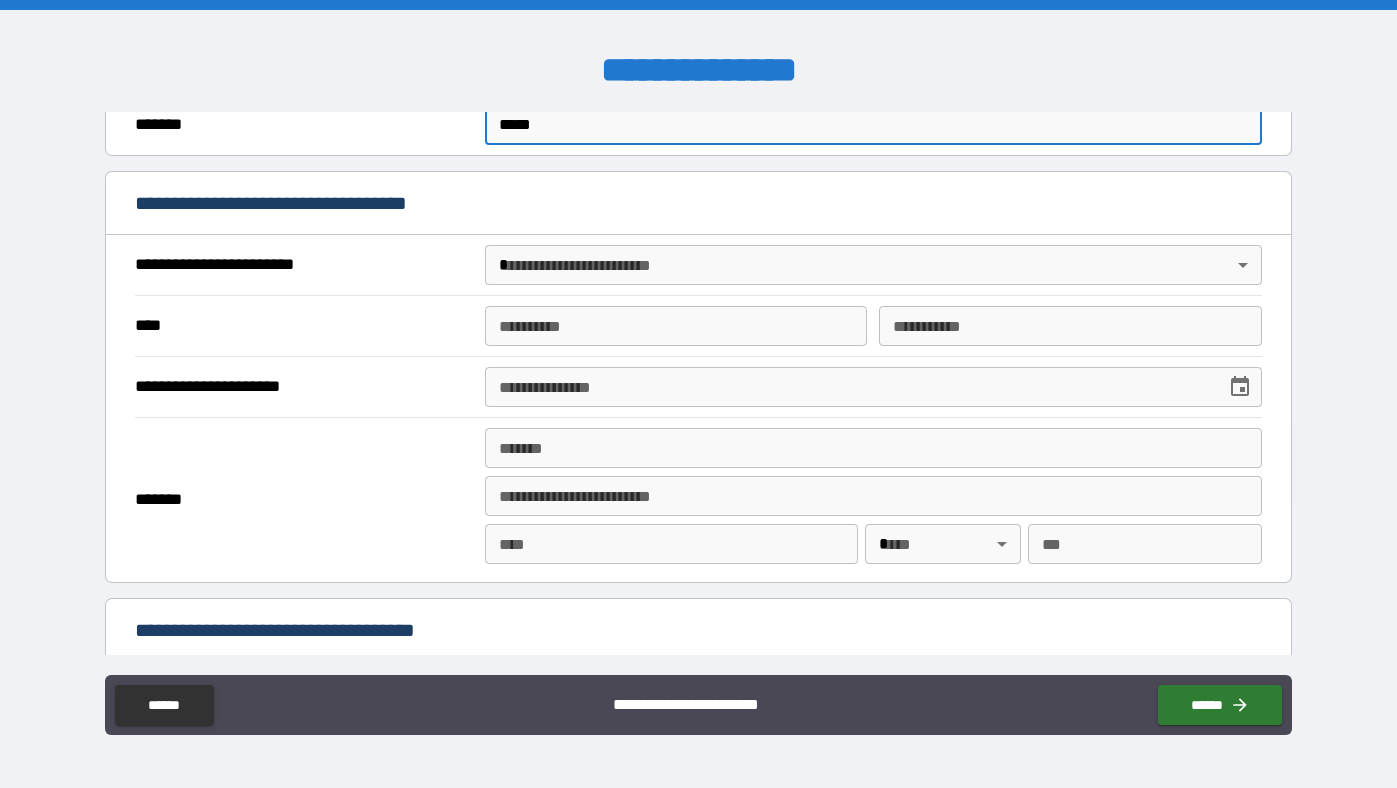 scroll, scrollTop: 685, scrollLeft: 0, axis: vertical 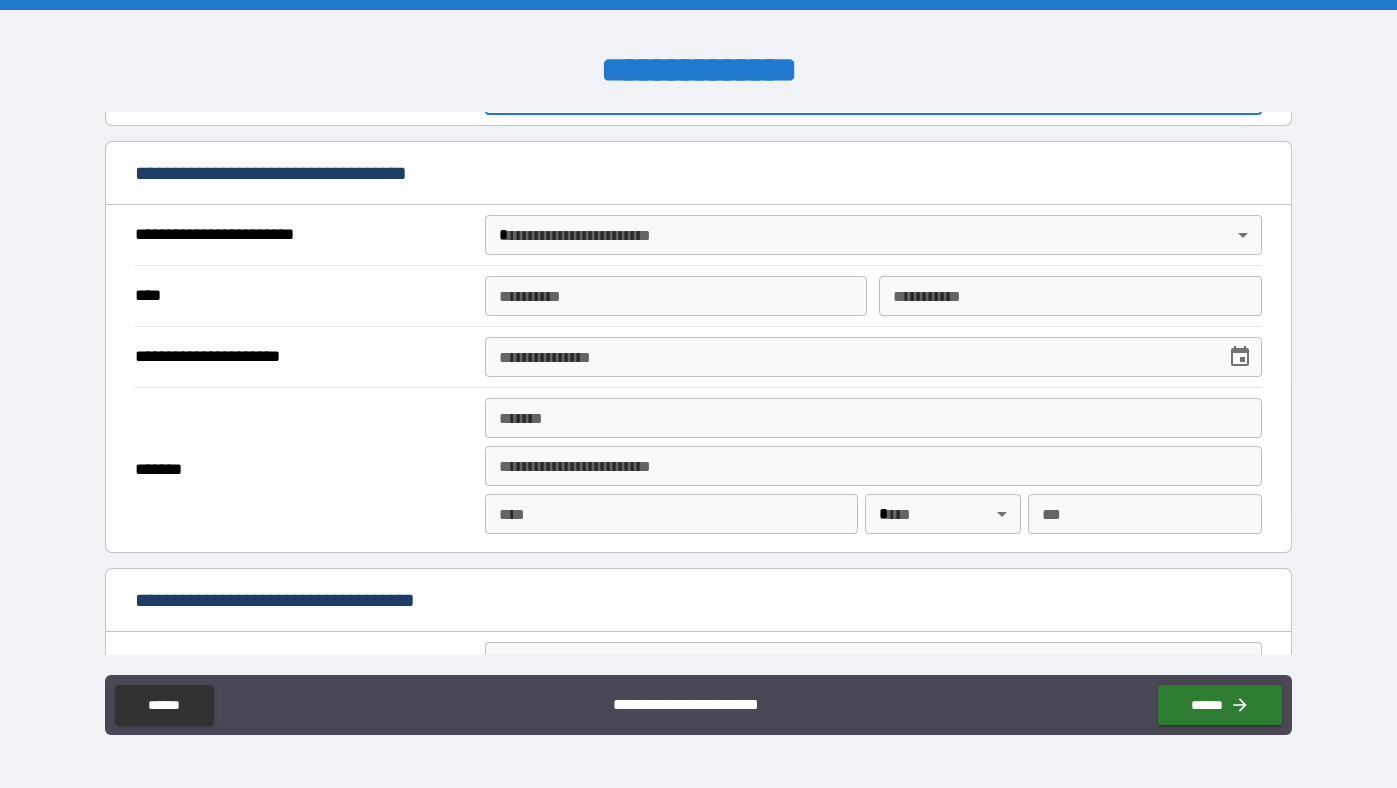 click on "**********" at bounding box center [698, 394] 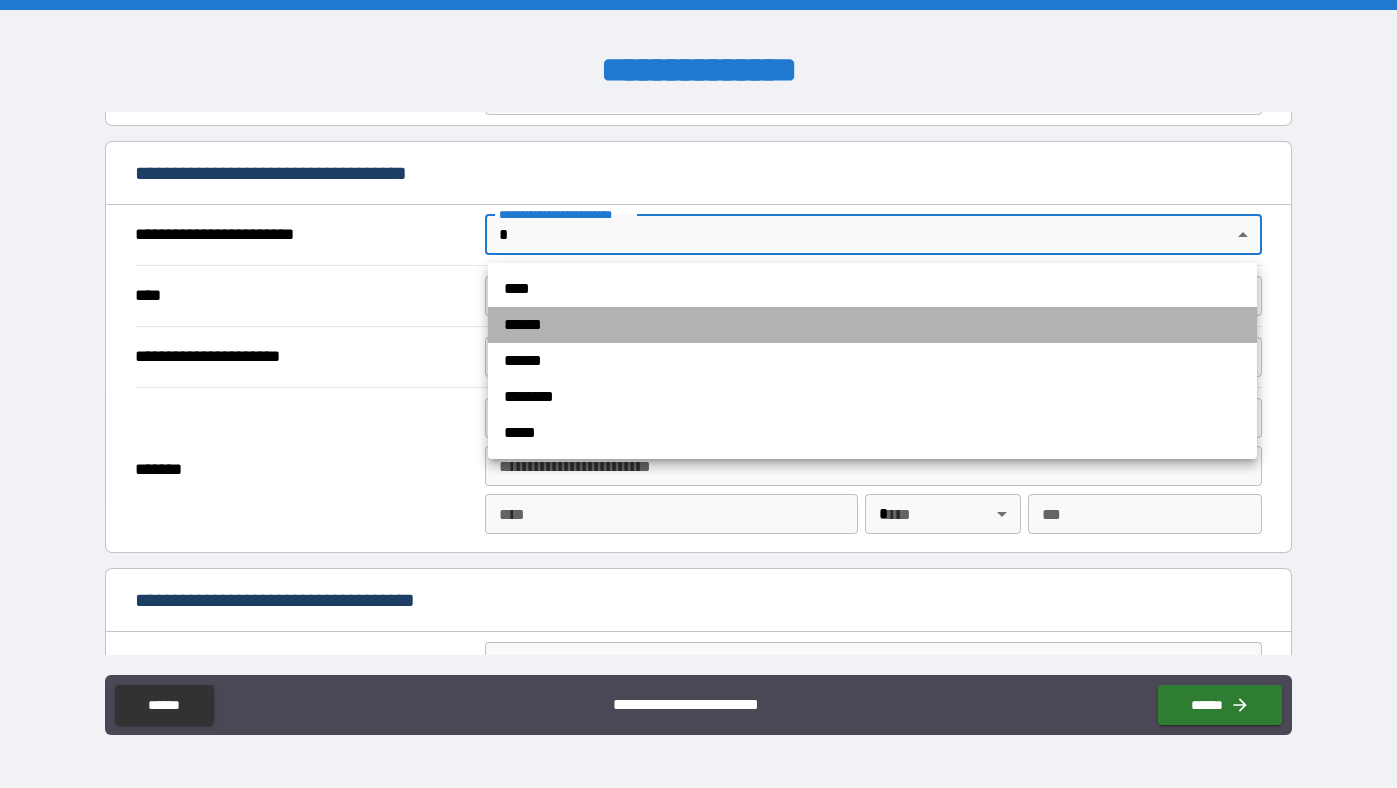 click on "******" at bounding box center (872, 325) 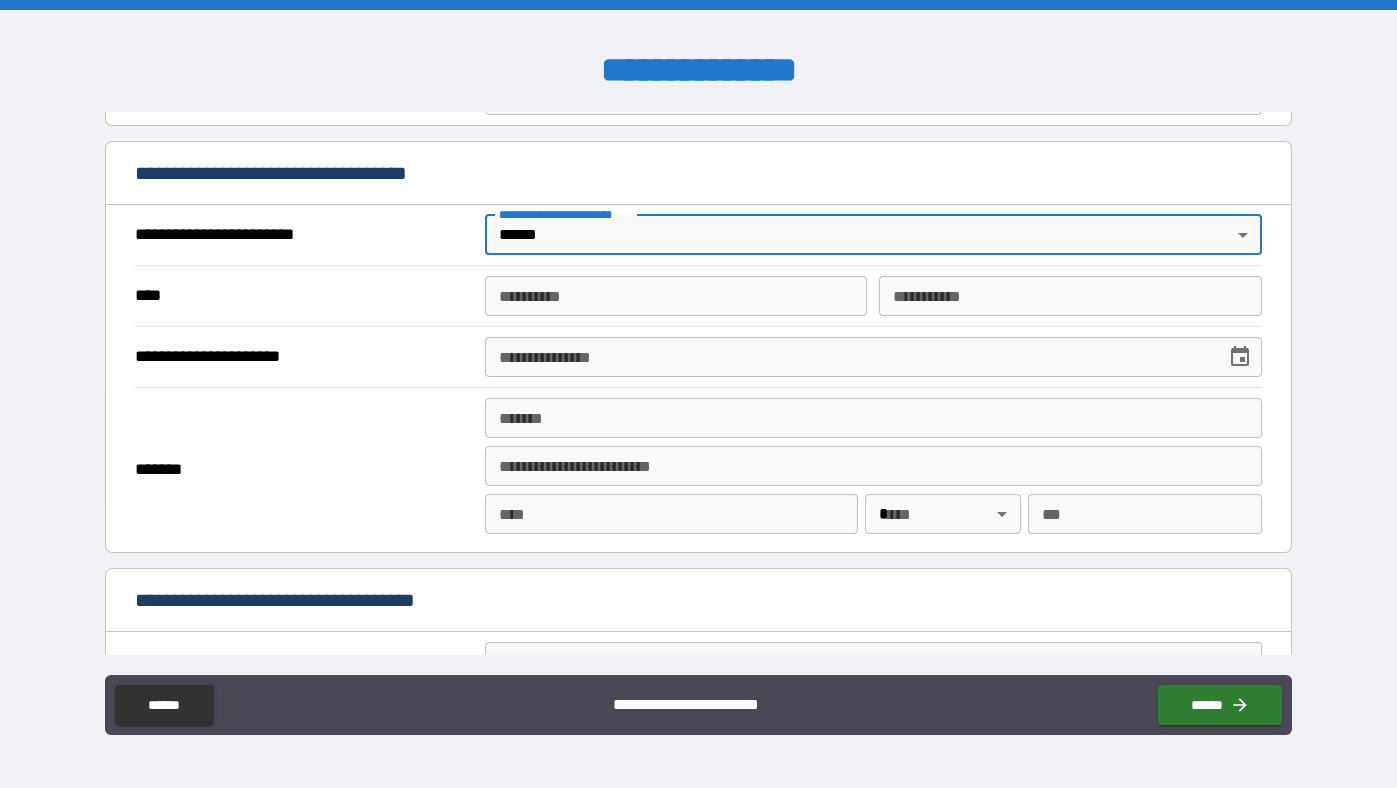 click on "**********" at bounding box center (676, 296) 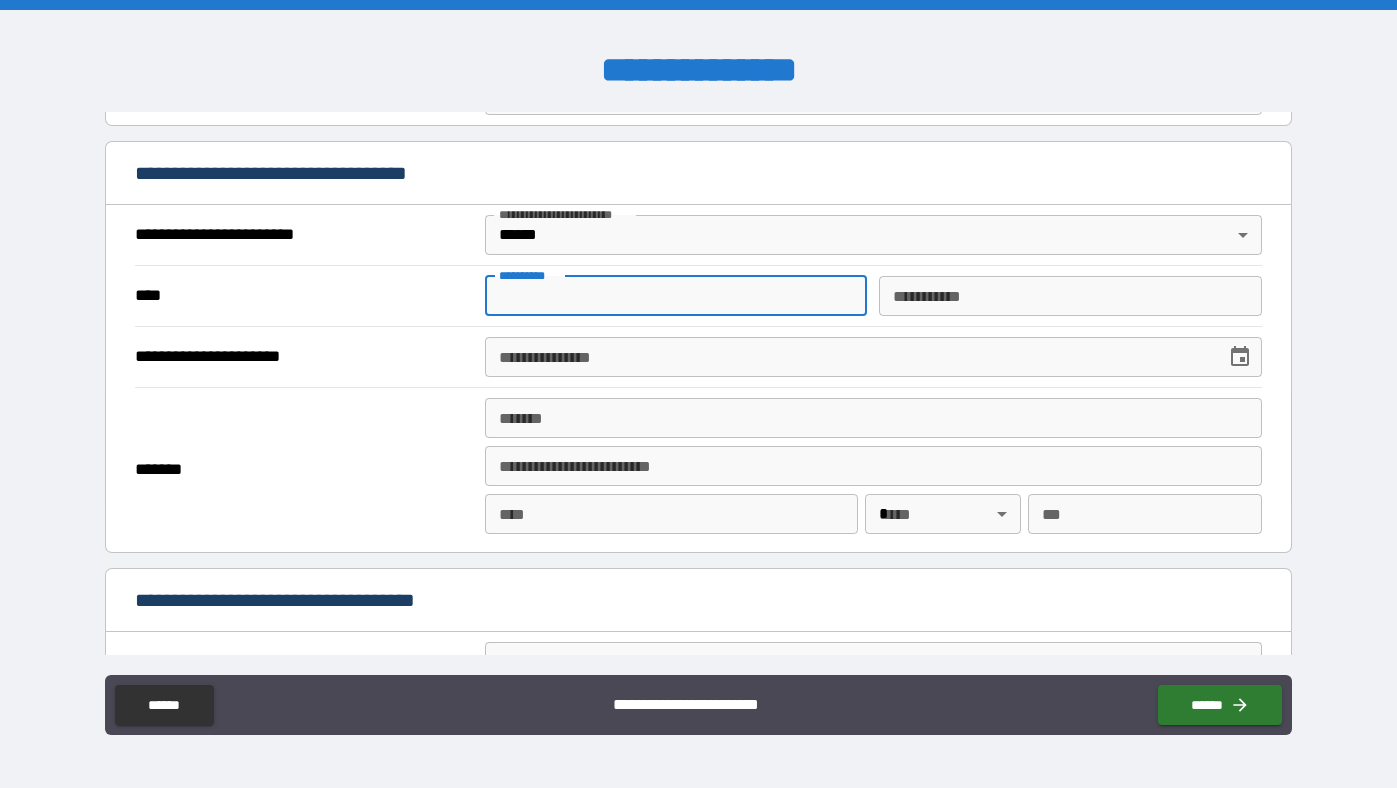 type on "**********" 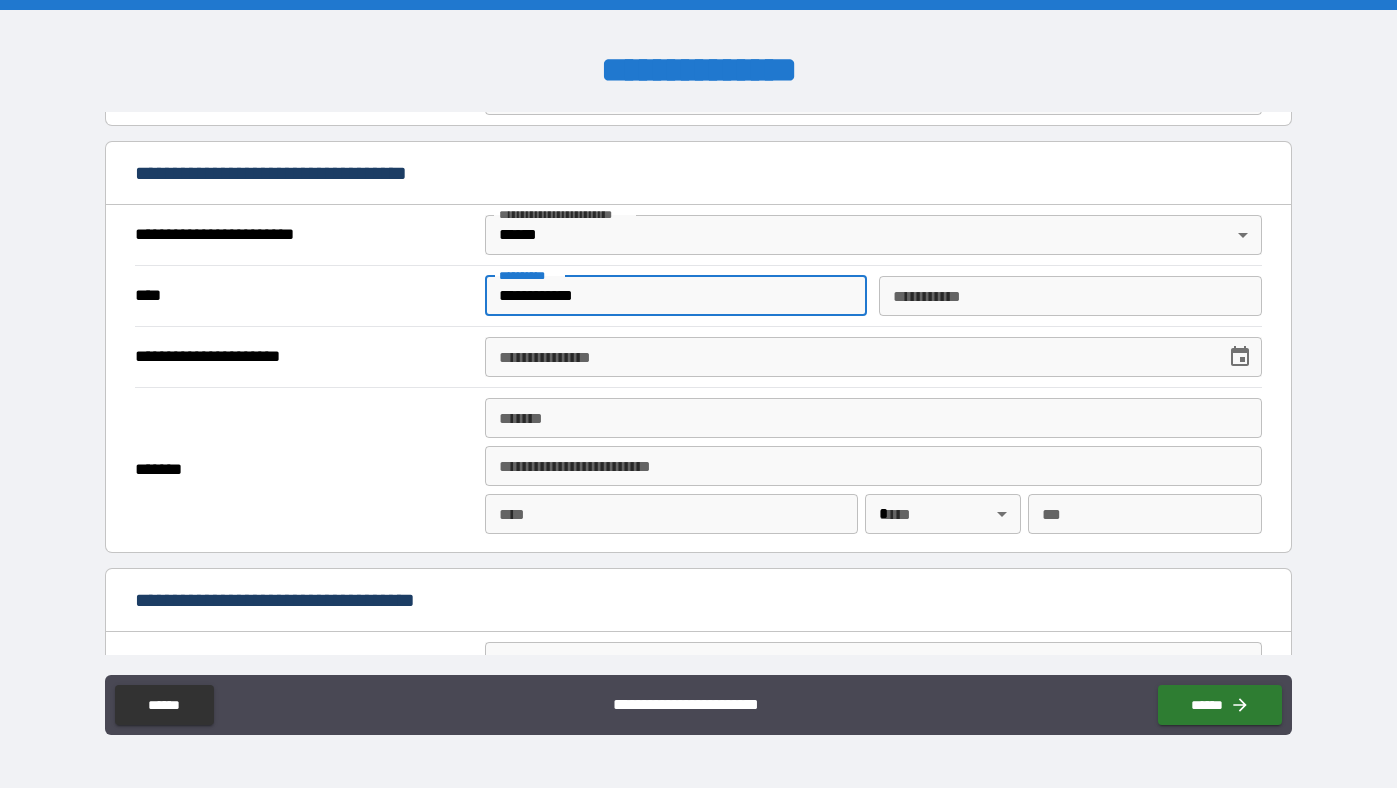 type on "**********" 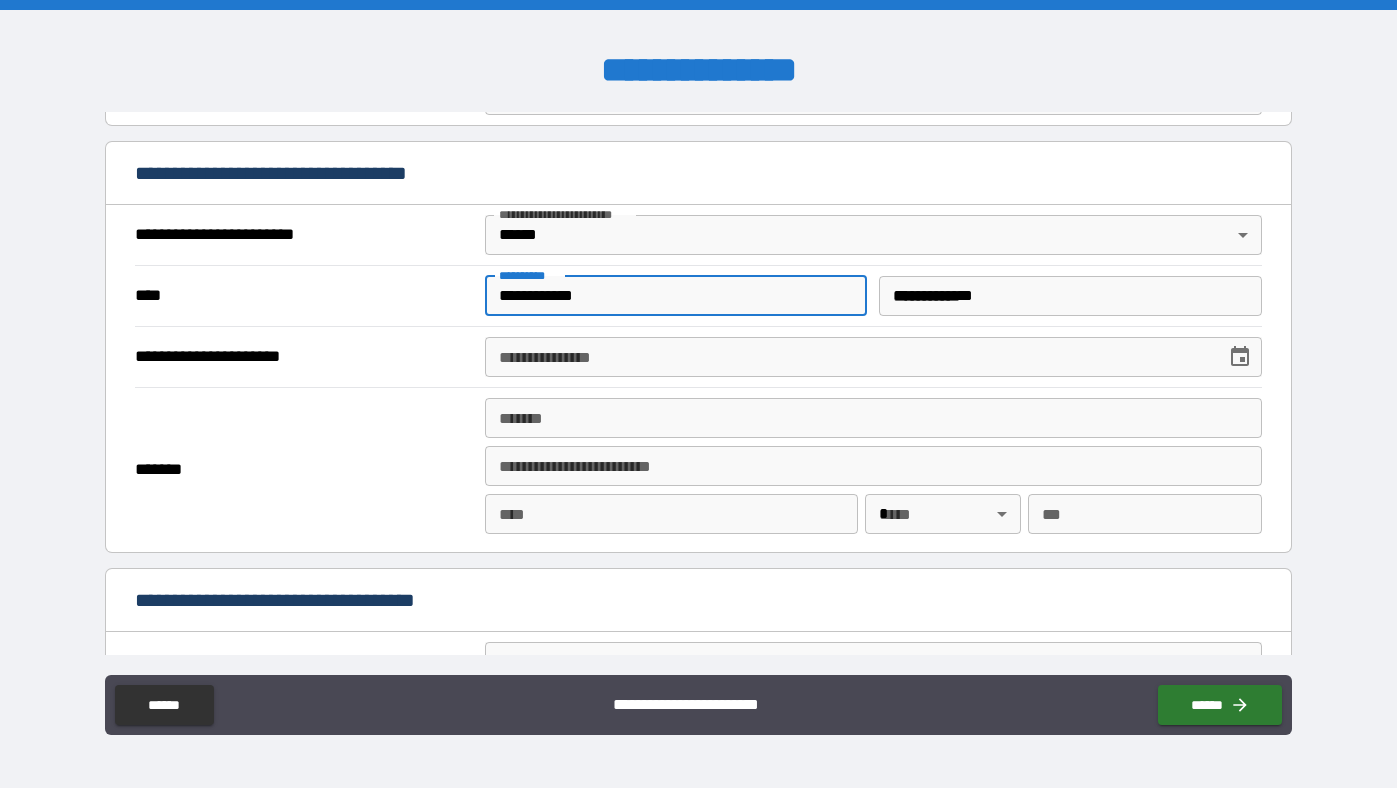 type on "**********" 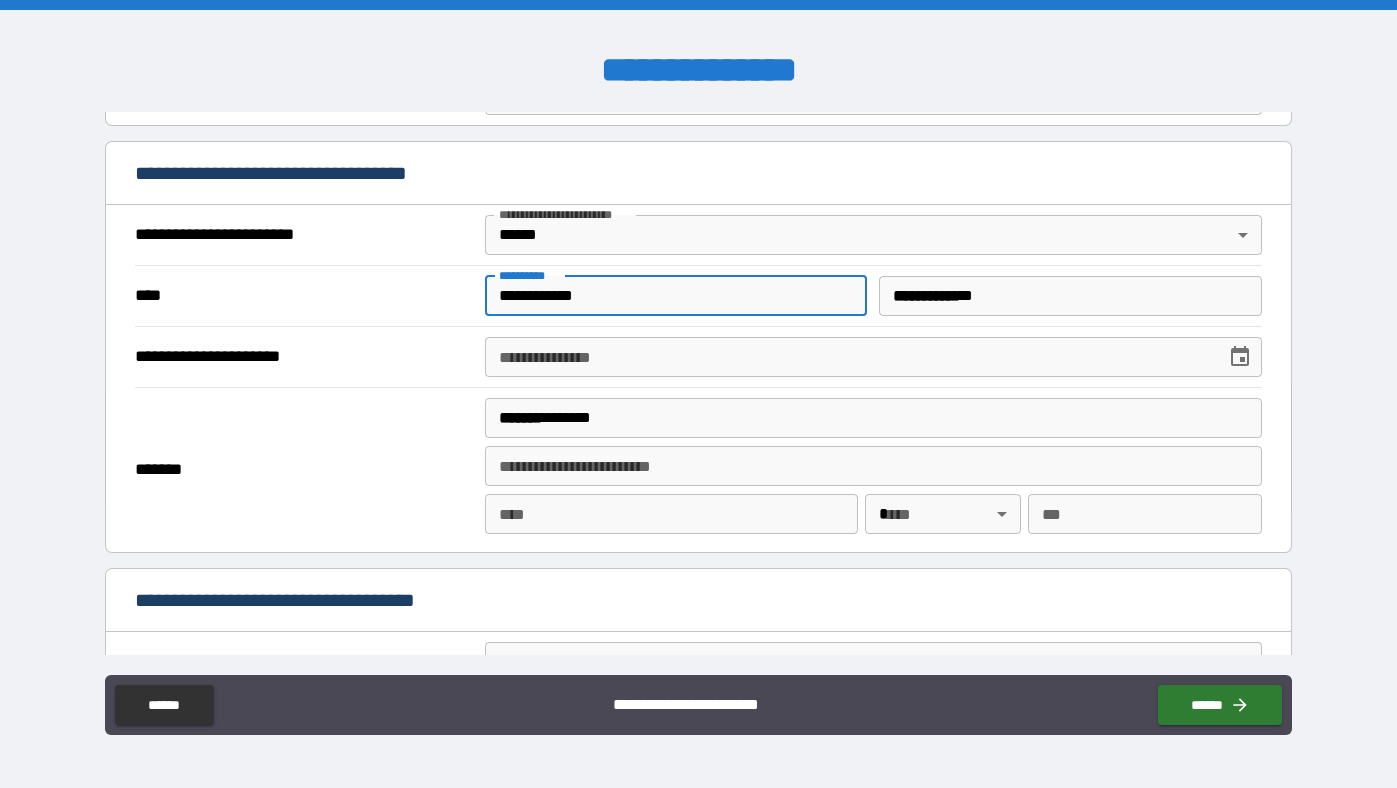 type on "**" 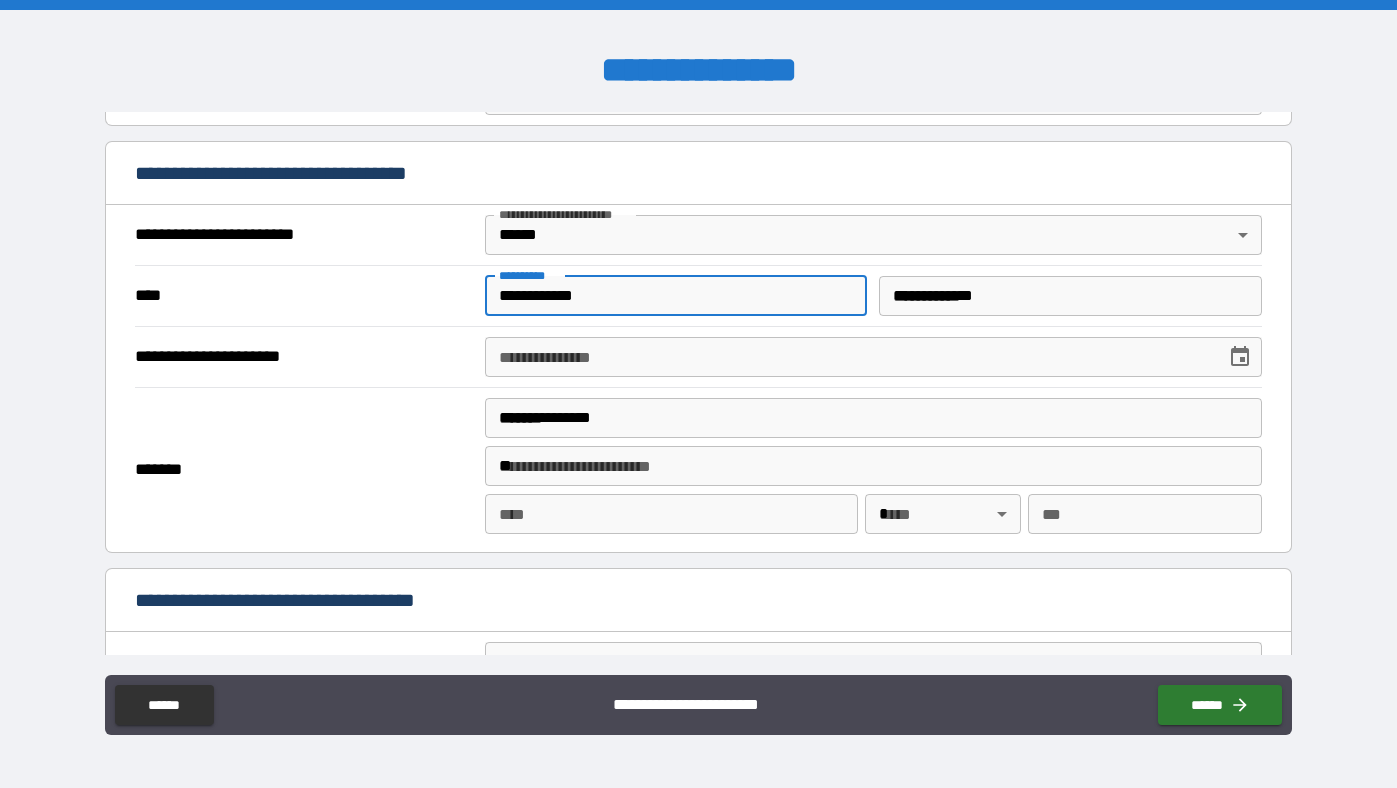 type on "******" 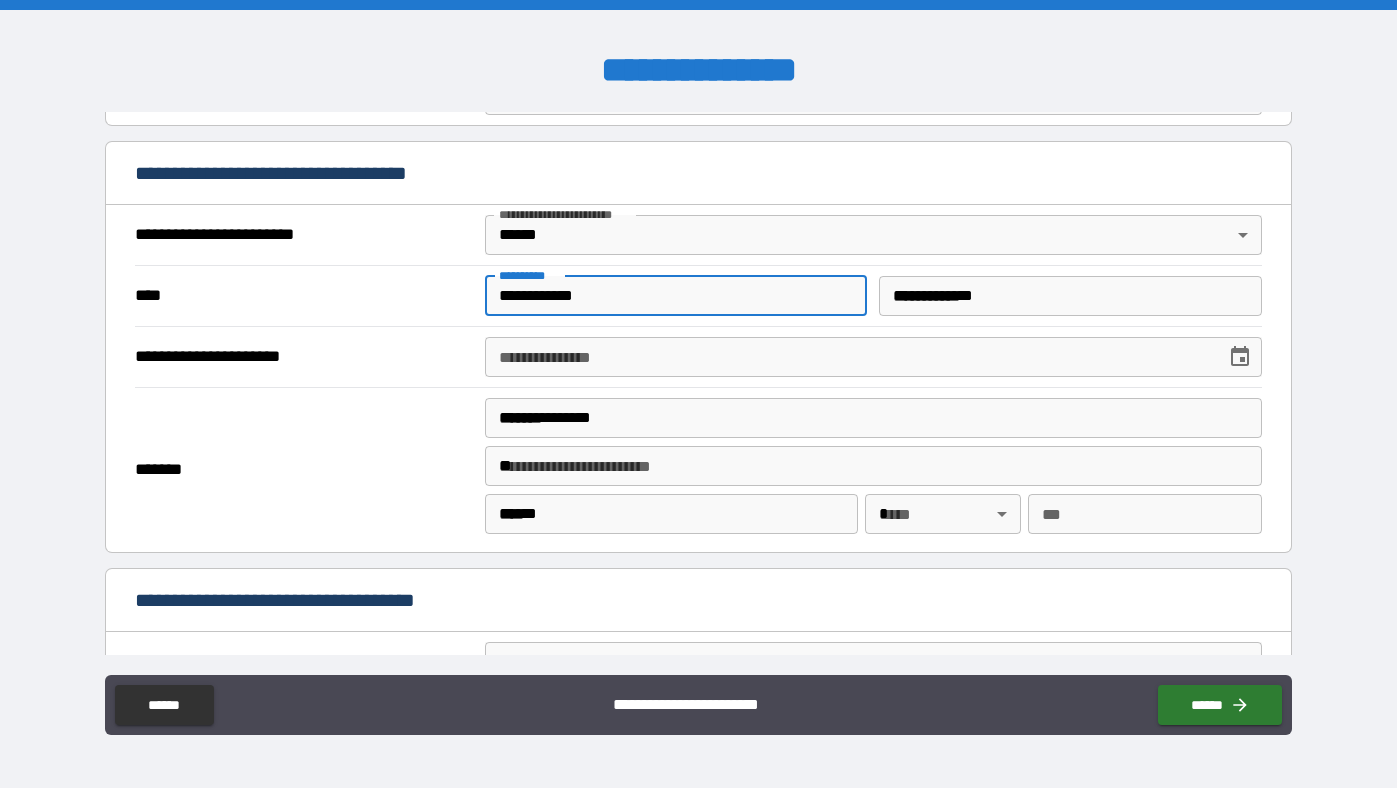type on "**" 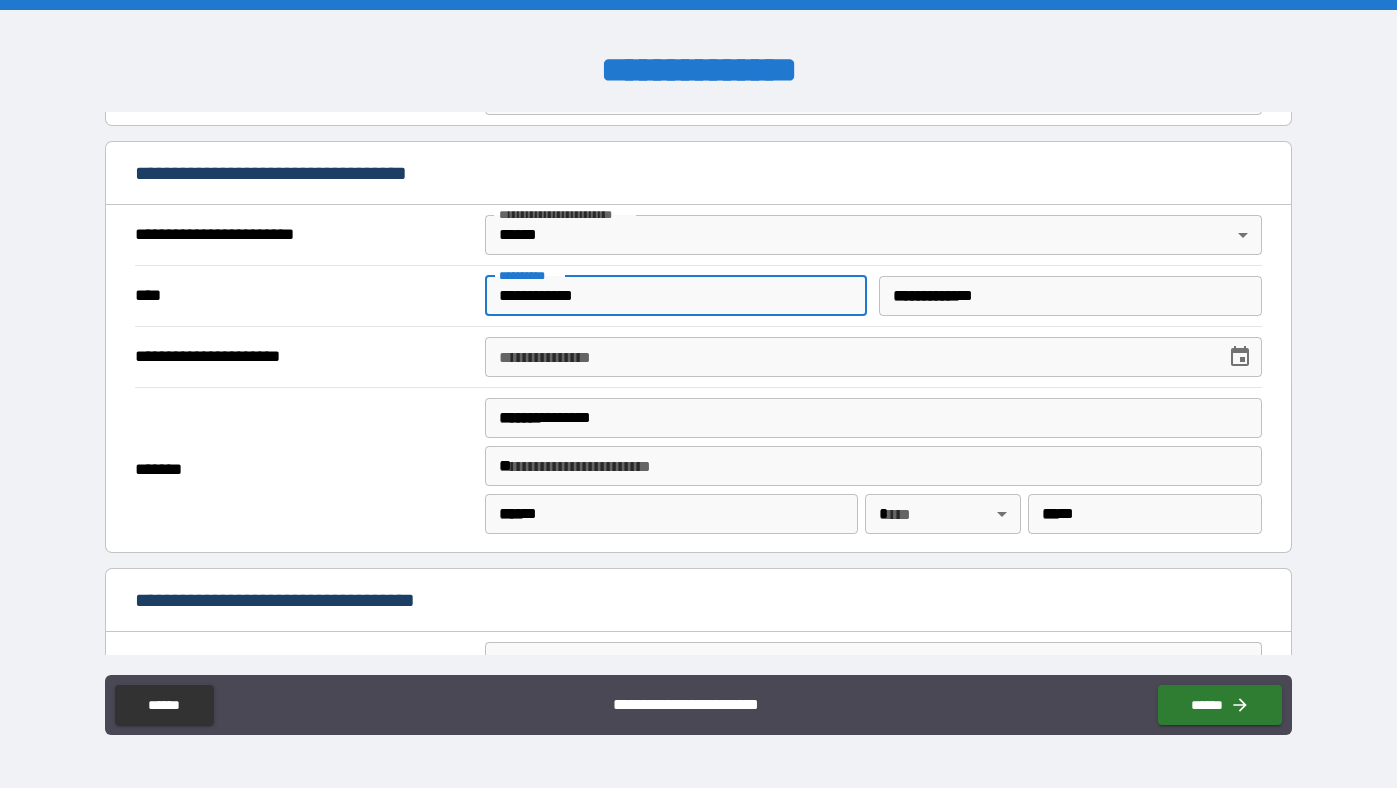 type on "*****" 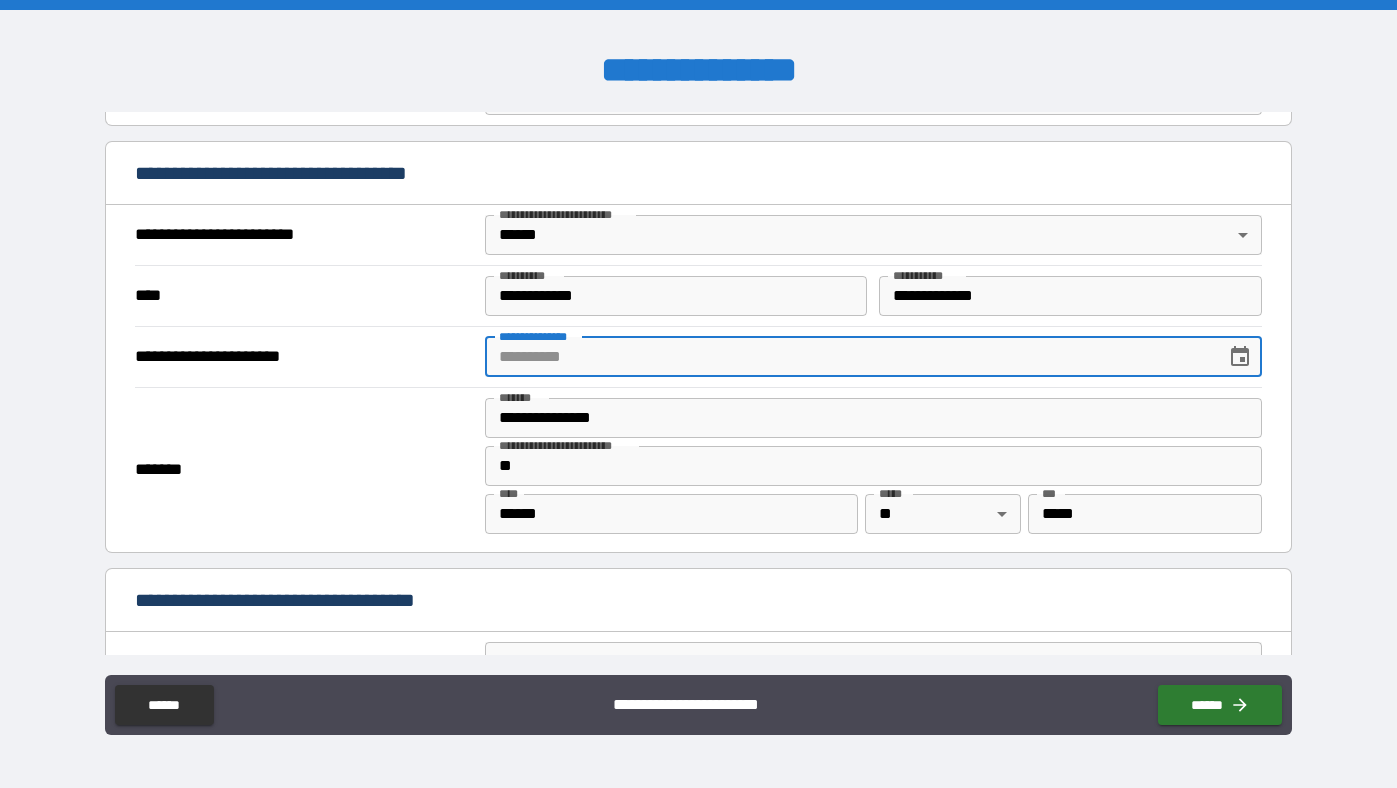 click on "**********" at bounding box center (848, 357) 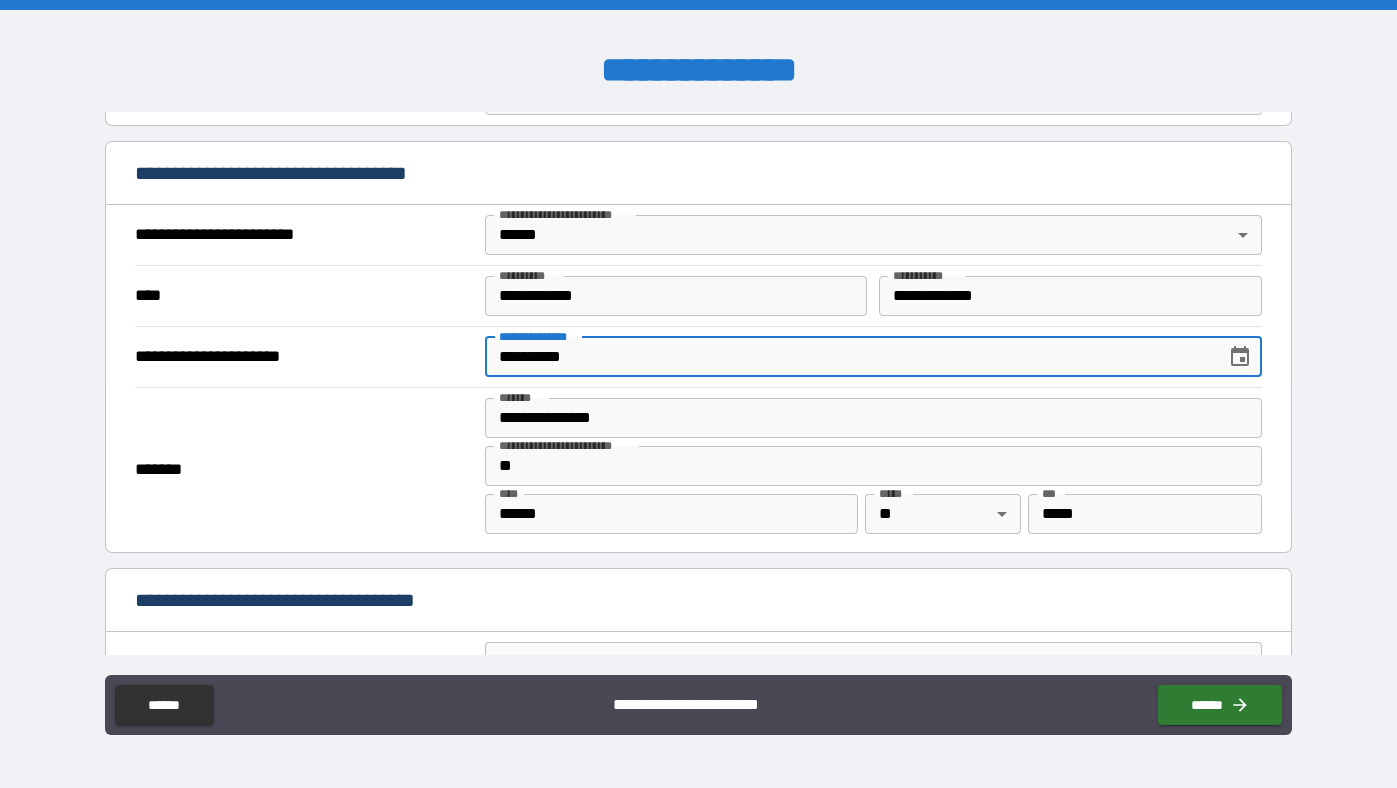 type on "**********" 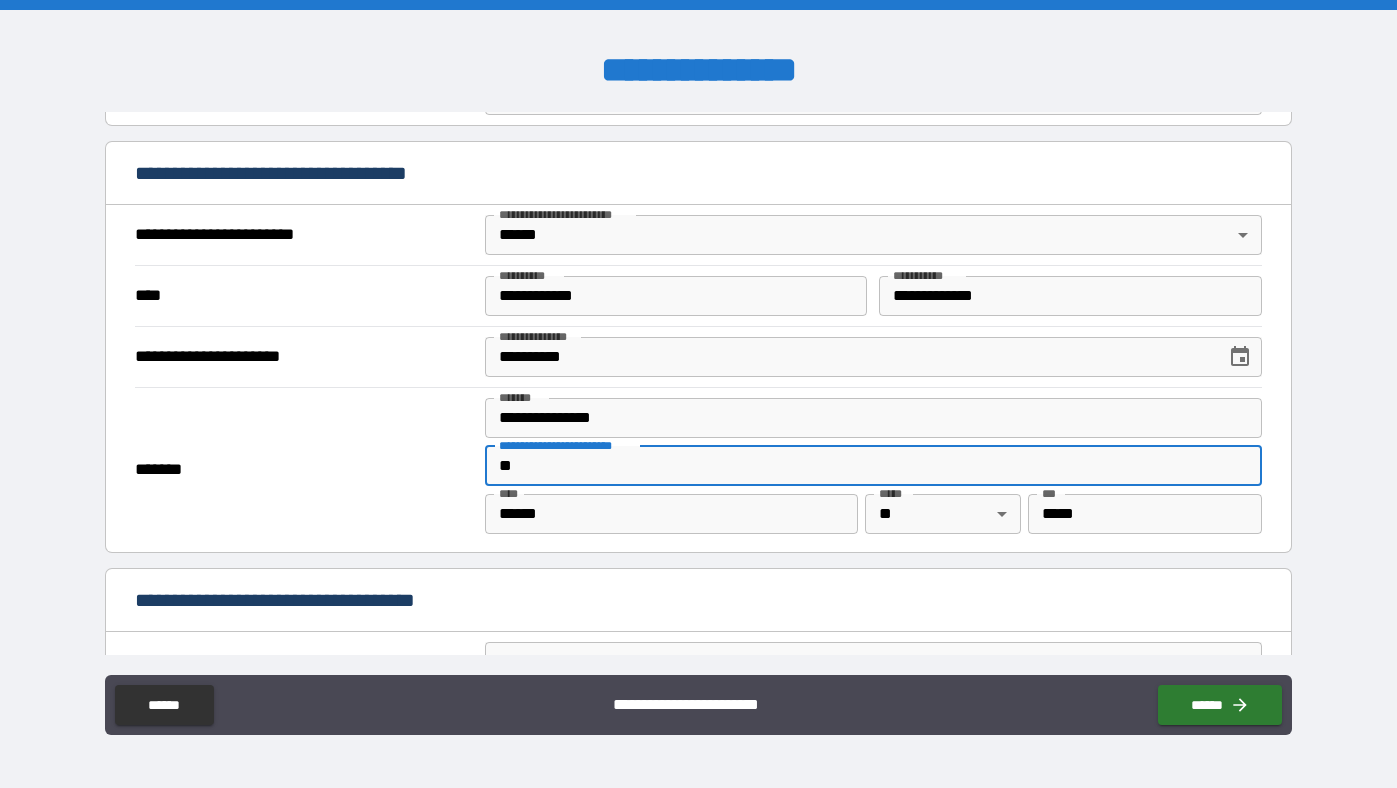 click on "**" at bounding box center [873, 466] 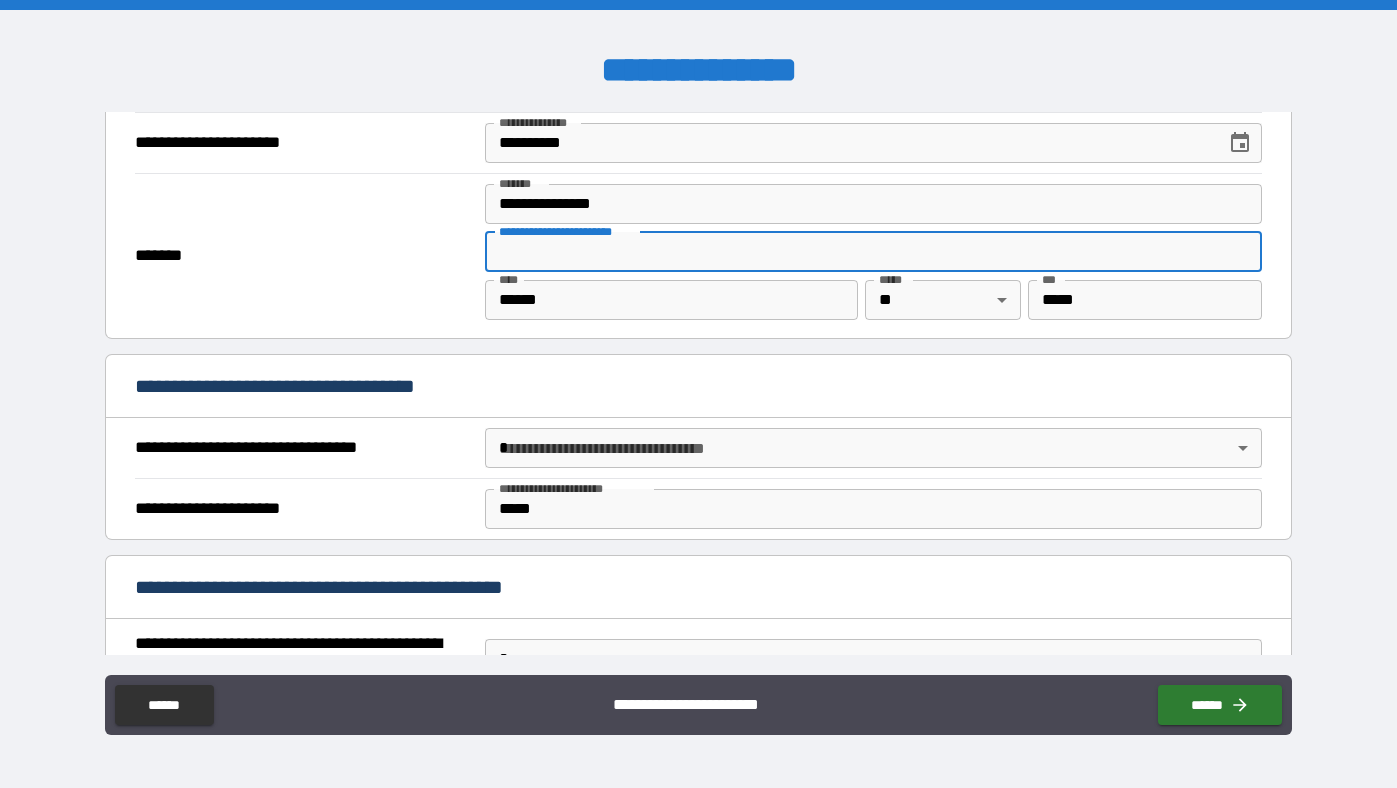 scroll, scrollTop: 904, scrollLeft: 0, axis: vertical 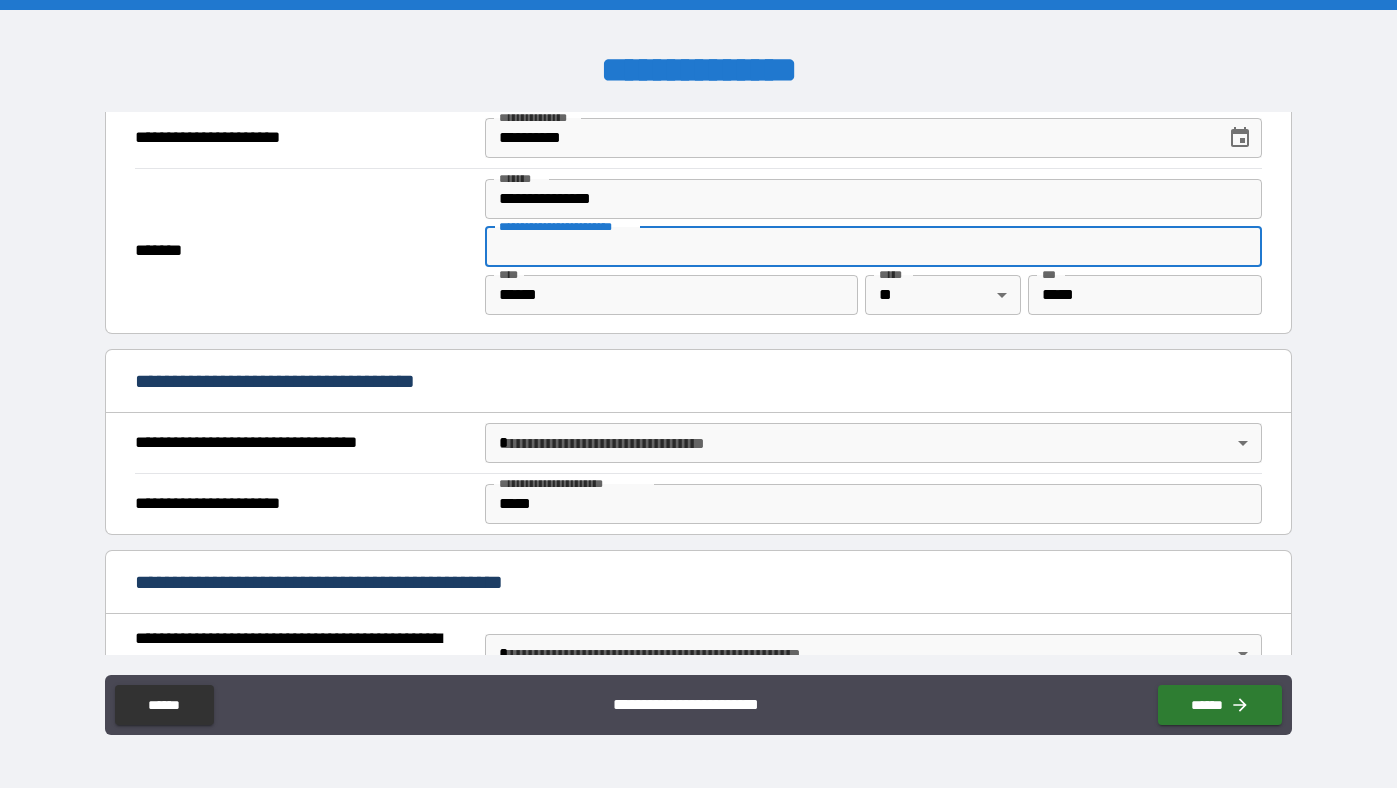 type 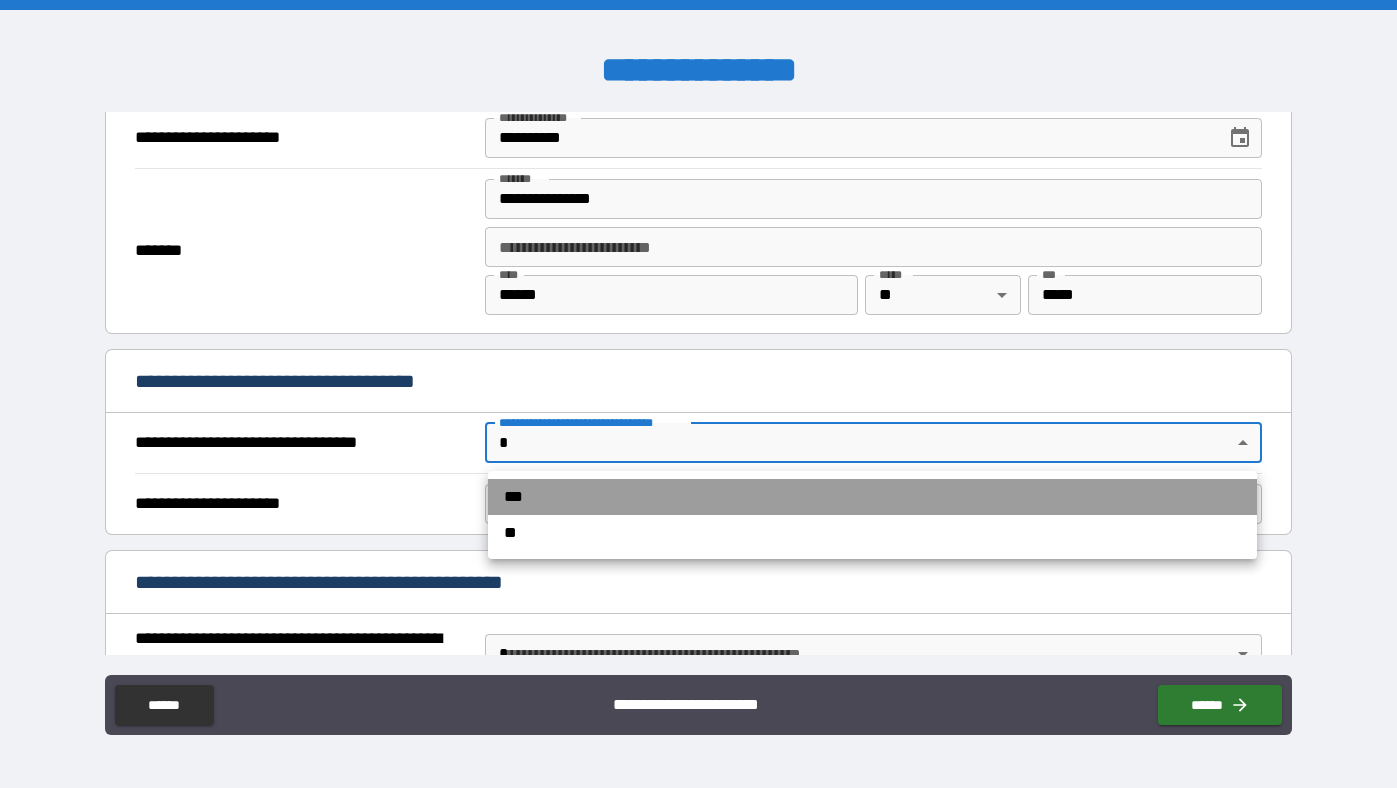 click on "***" at bounding box center (872, 497) 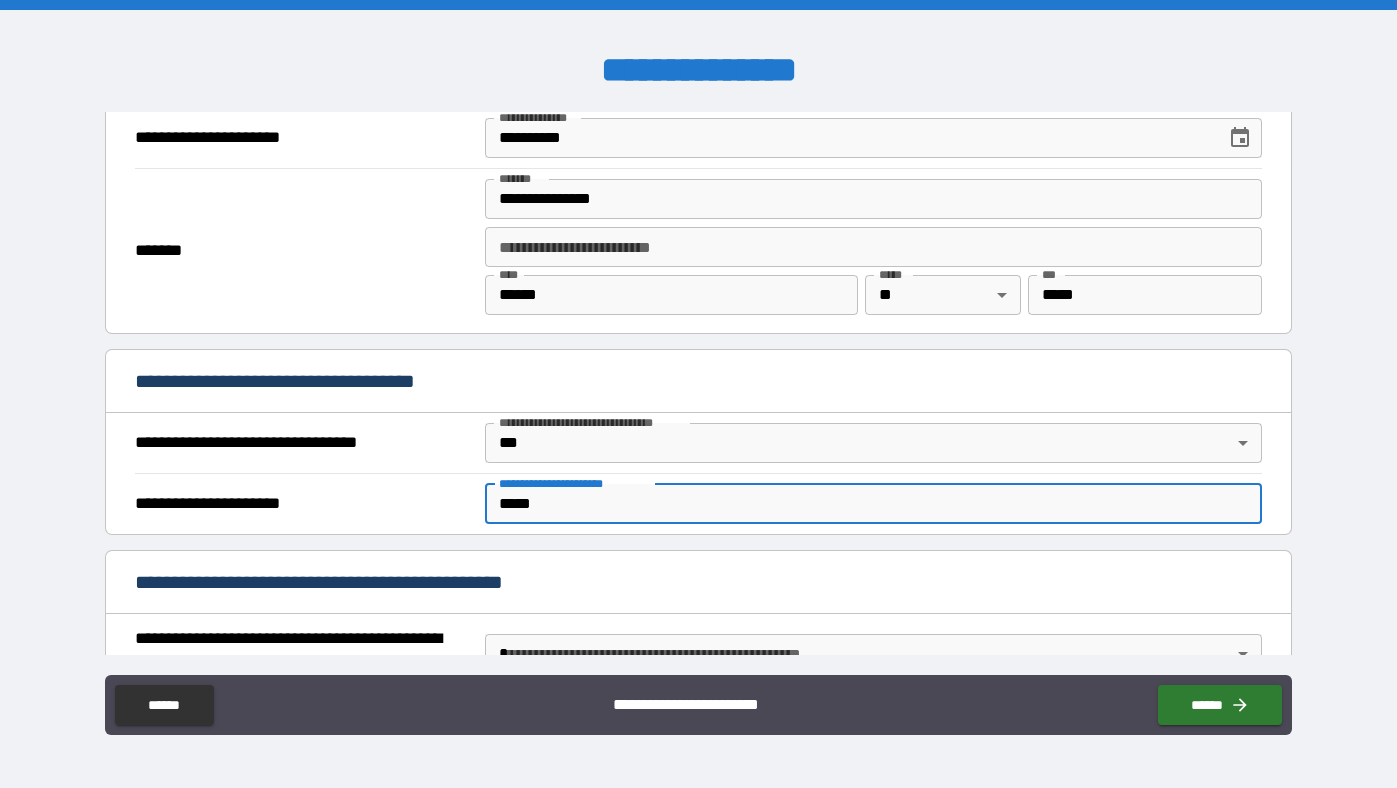 click on "*****" at bounding box center [873, 504] 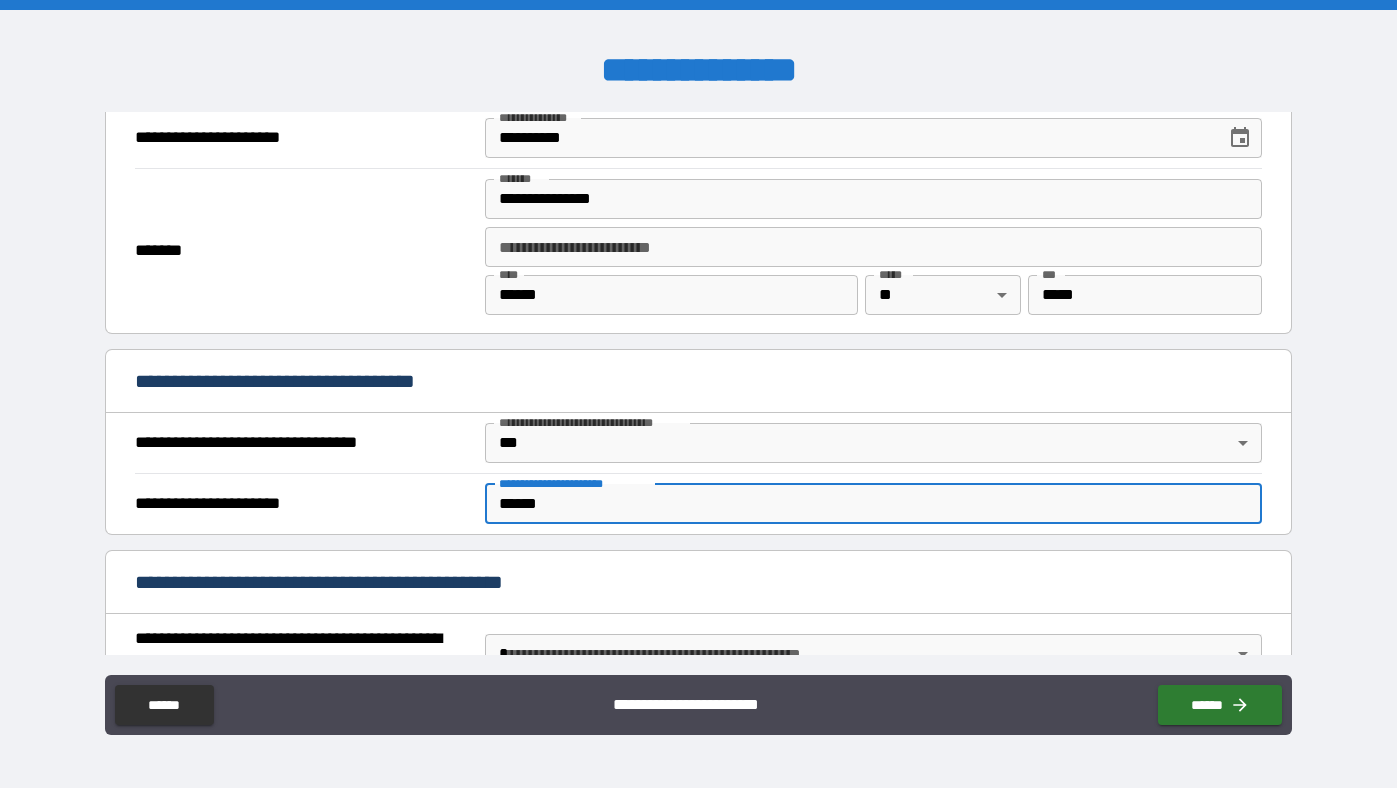 type on "******" 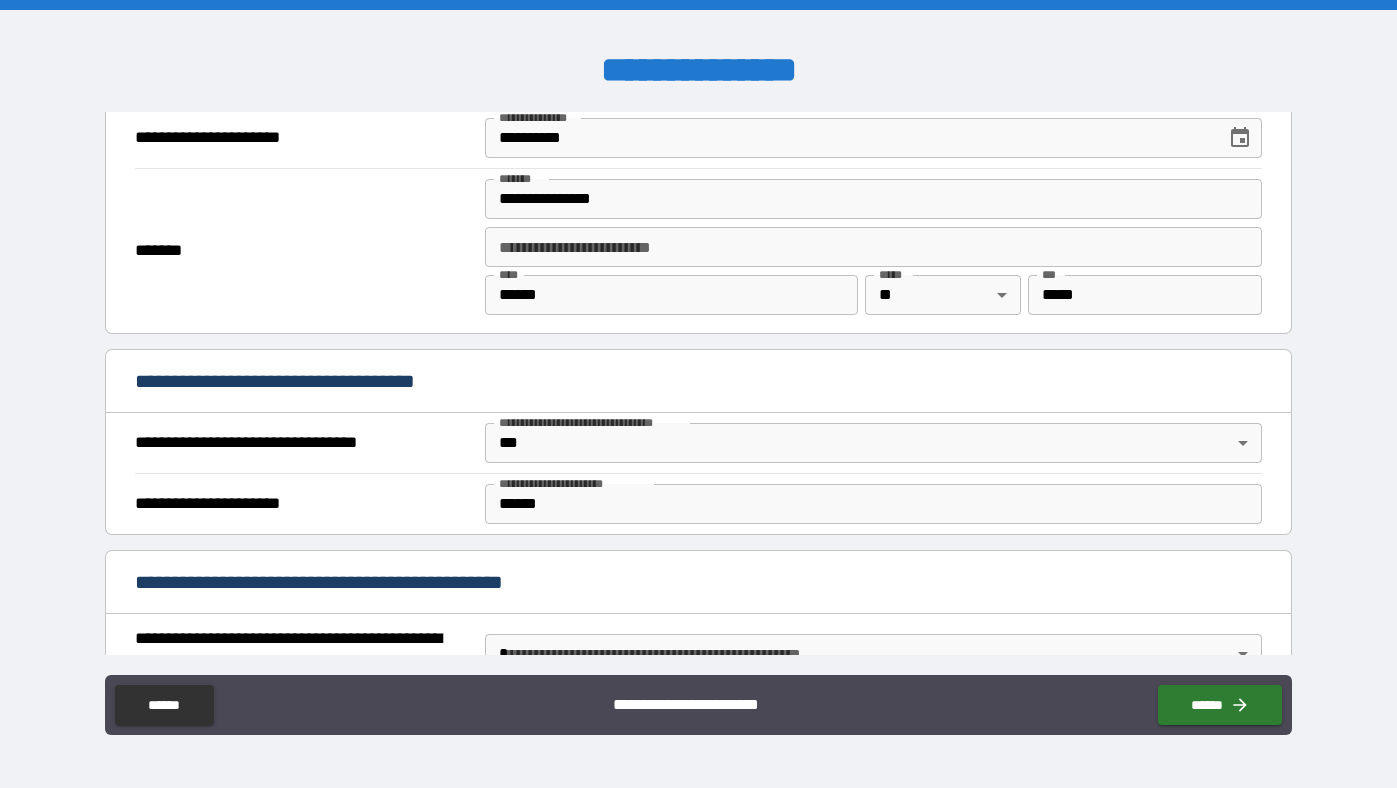 click on "**********" at bounding box center [698, 584] 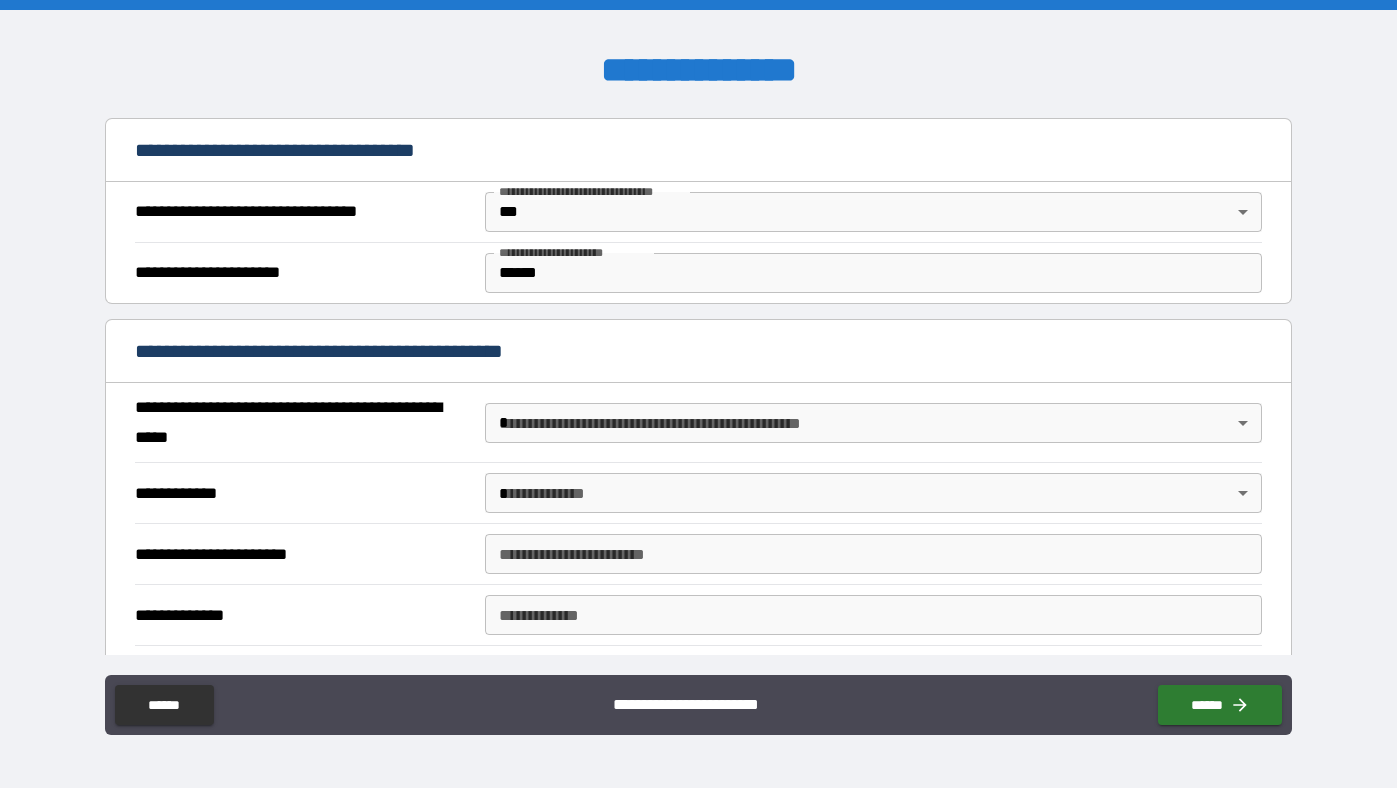 scroll, scrollTop: 1224, scrollLeft: 0, axis: vertical 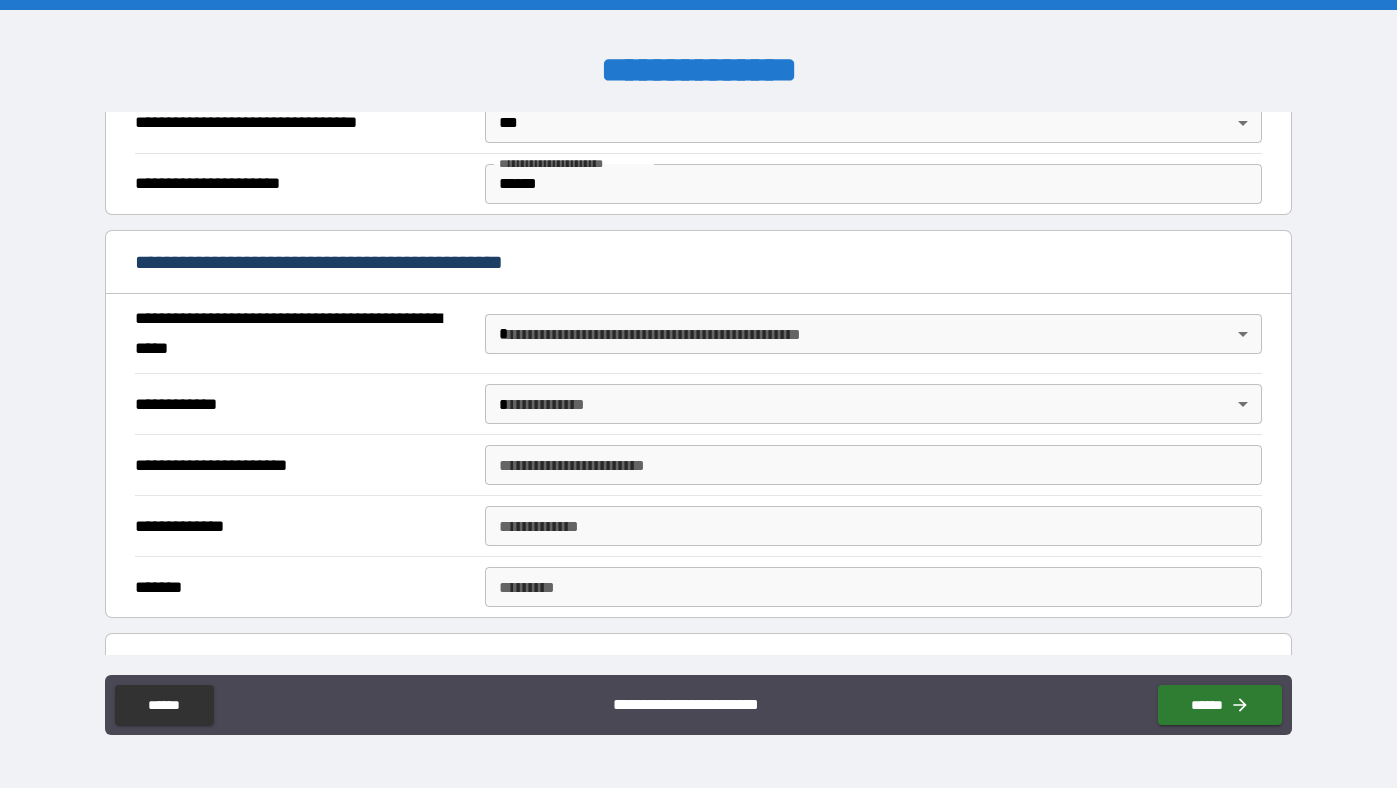 click on "**********" at bounding box center (698, 394) 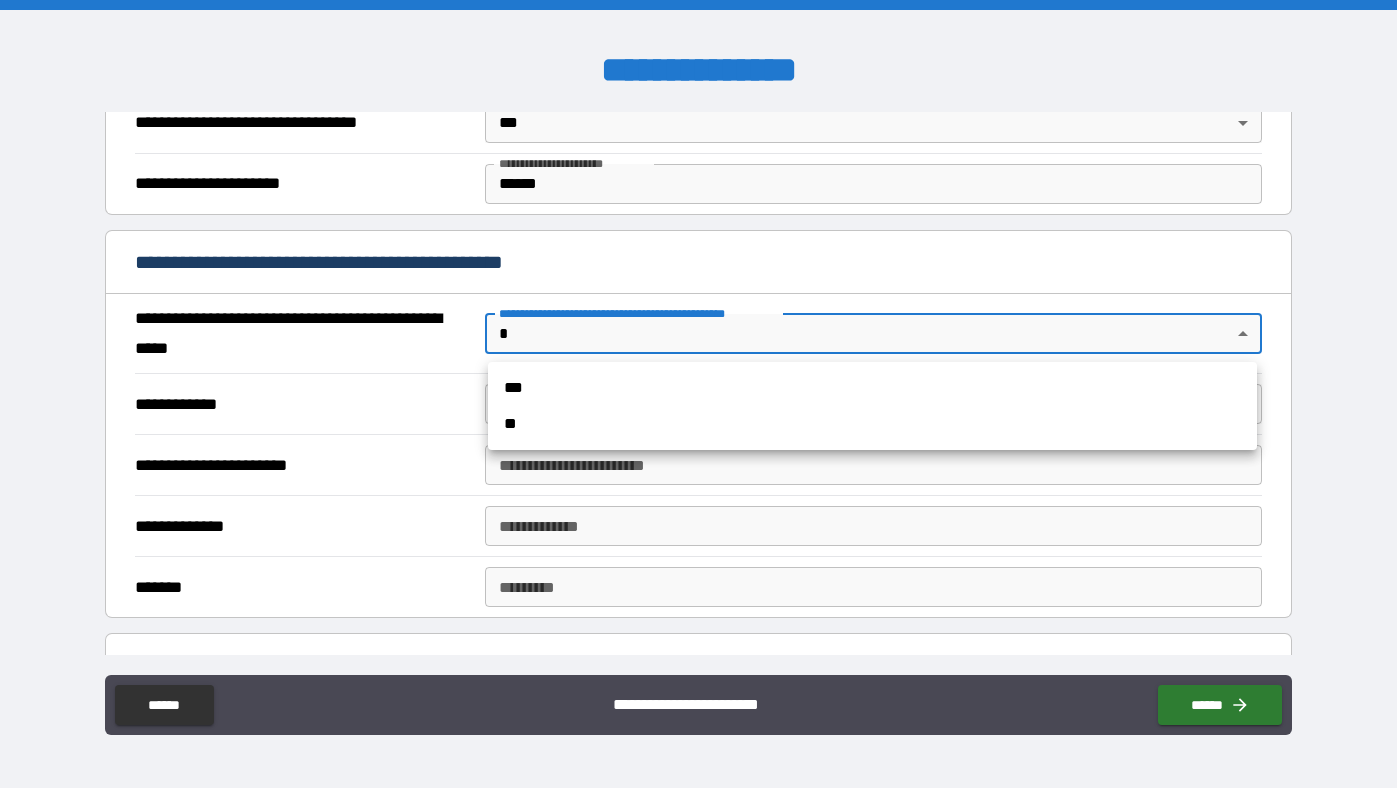 click on "**" at bounding box center (872, 424) 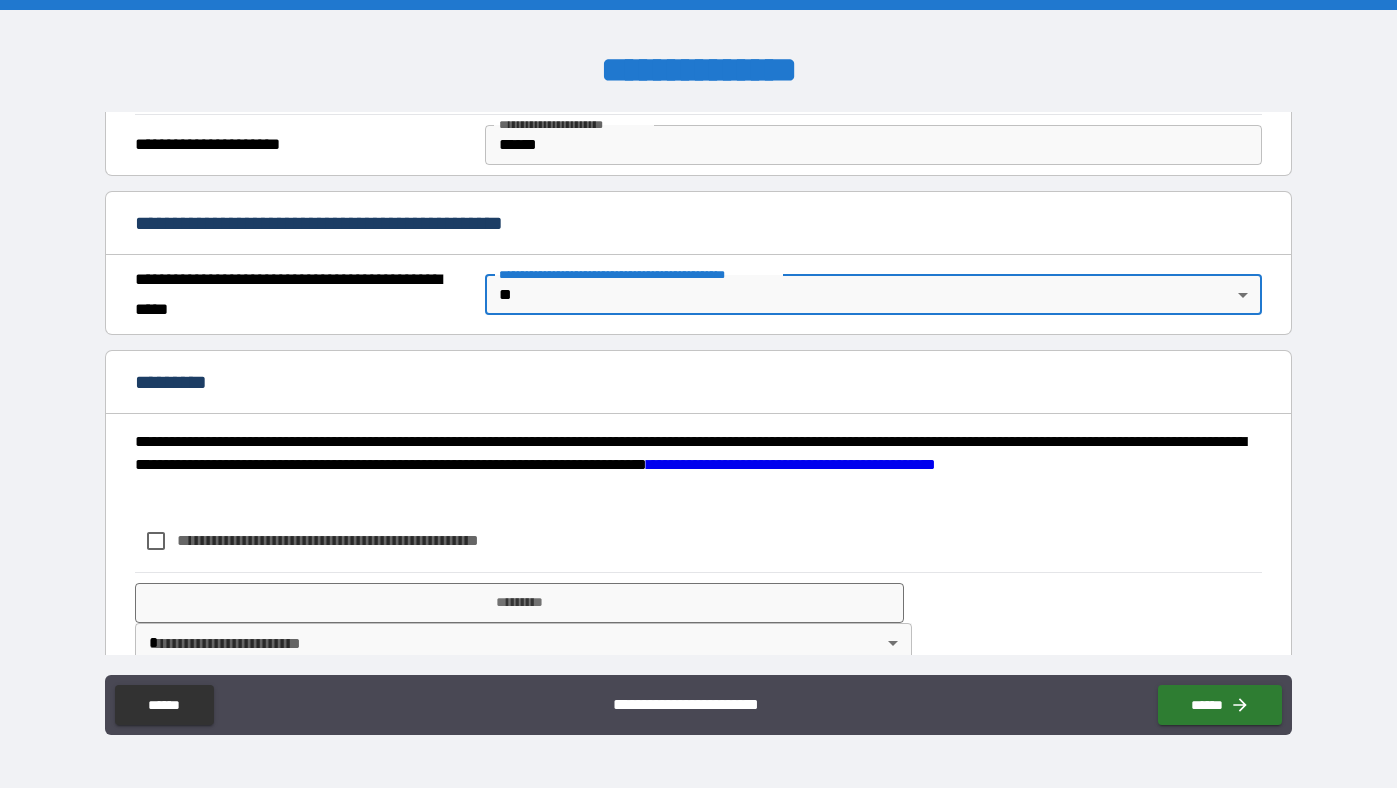 scroll, scrollTop: 1301, scrollLeft: 0, axis: vertical 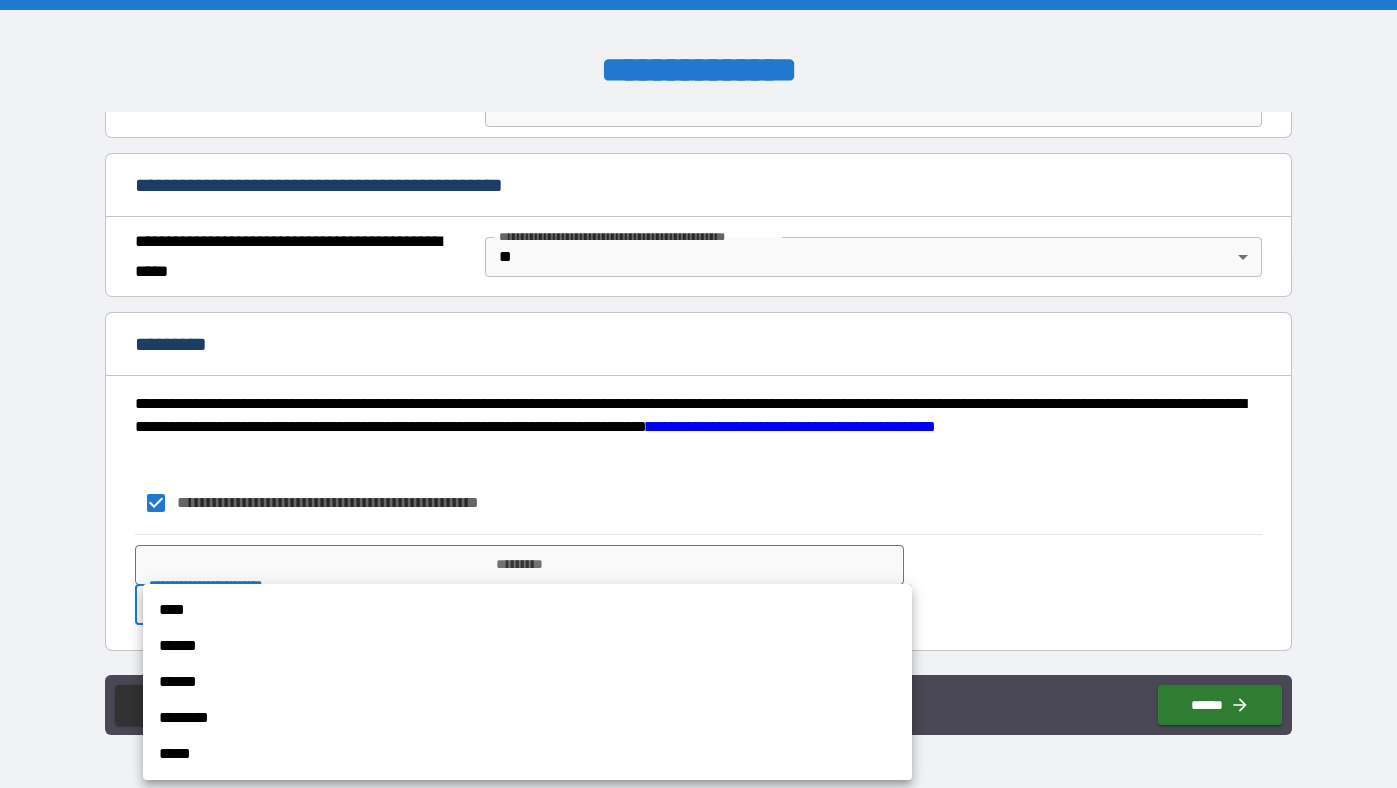 click on "**********" at bounding box center (698, 394) 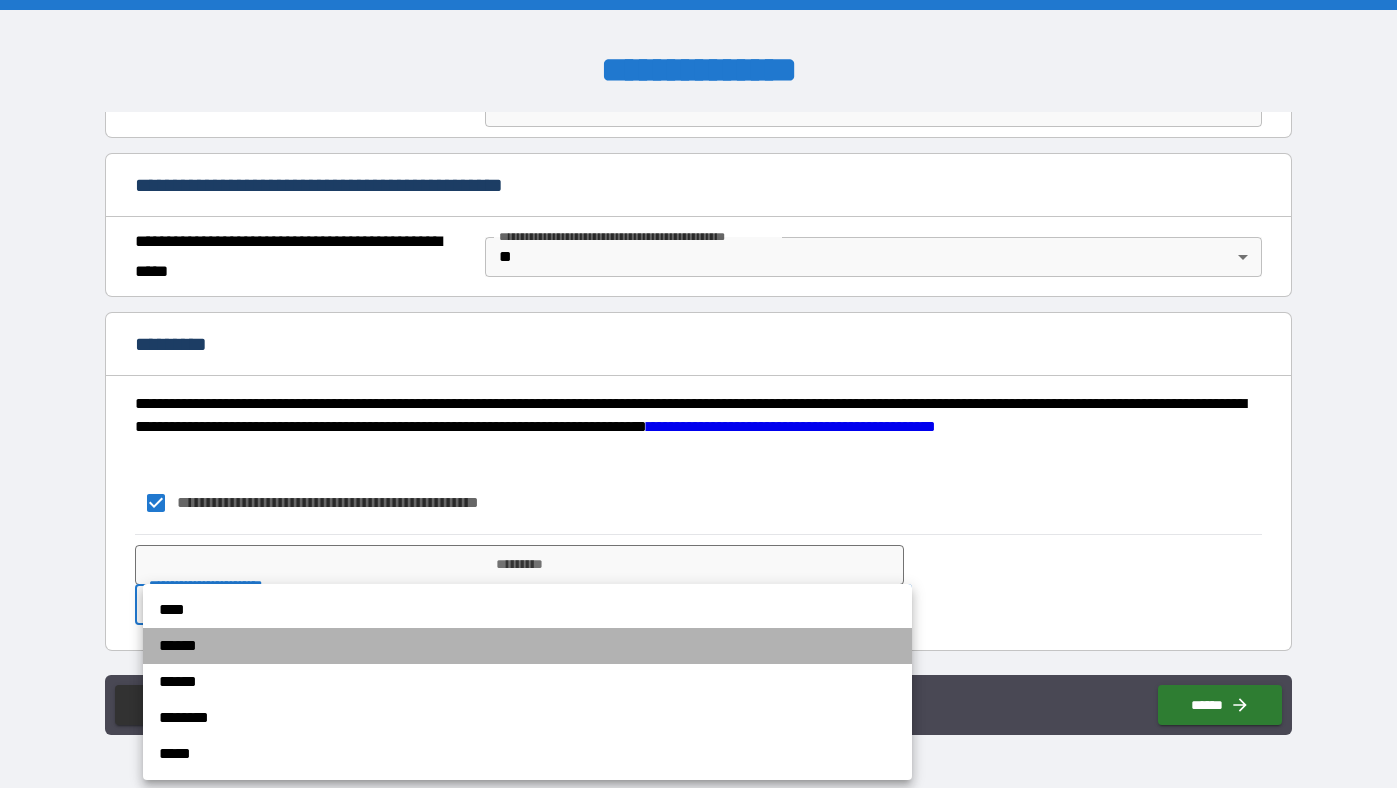 click on "******" at bounding box center (527, 646) 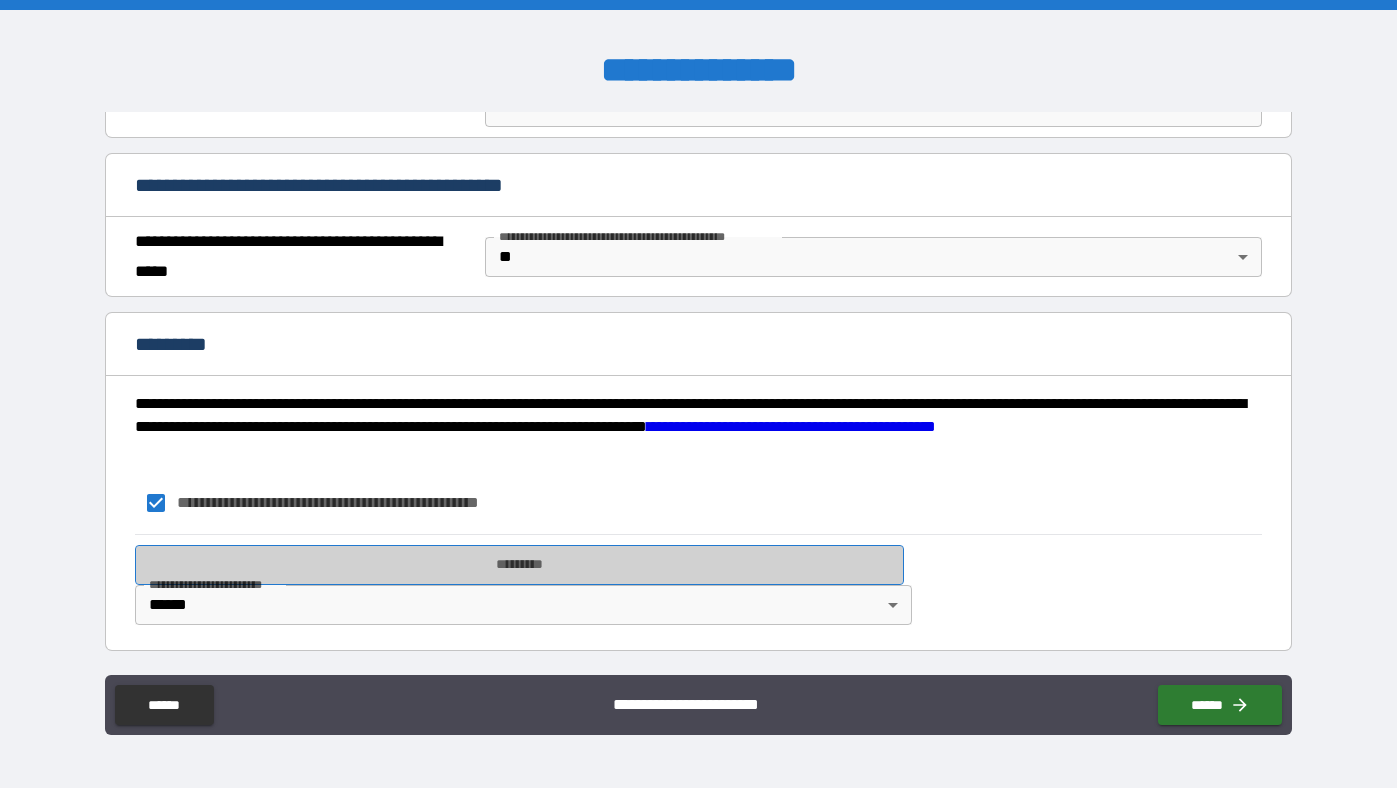 click on "*********" at bounding box center (519, 565) 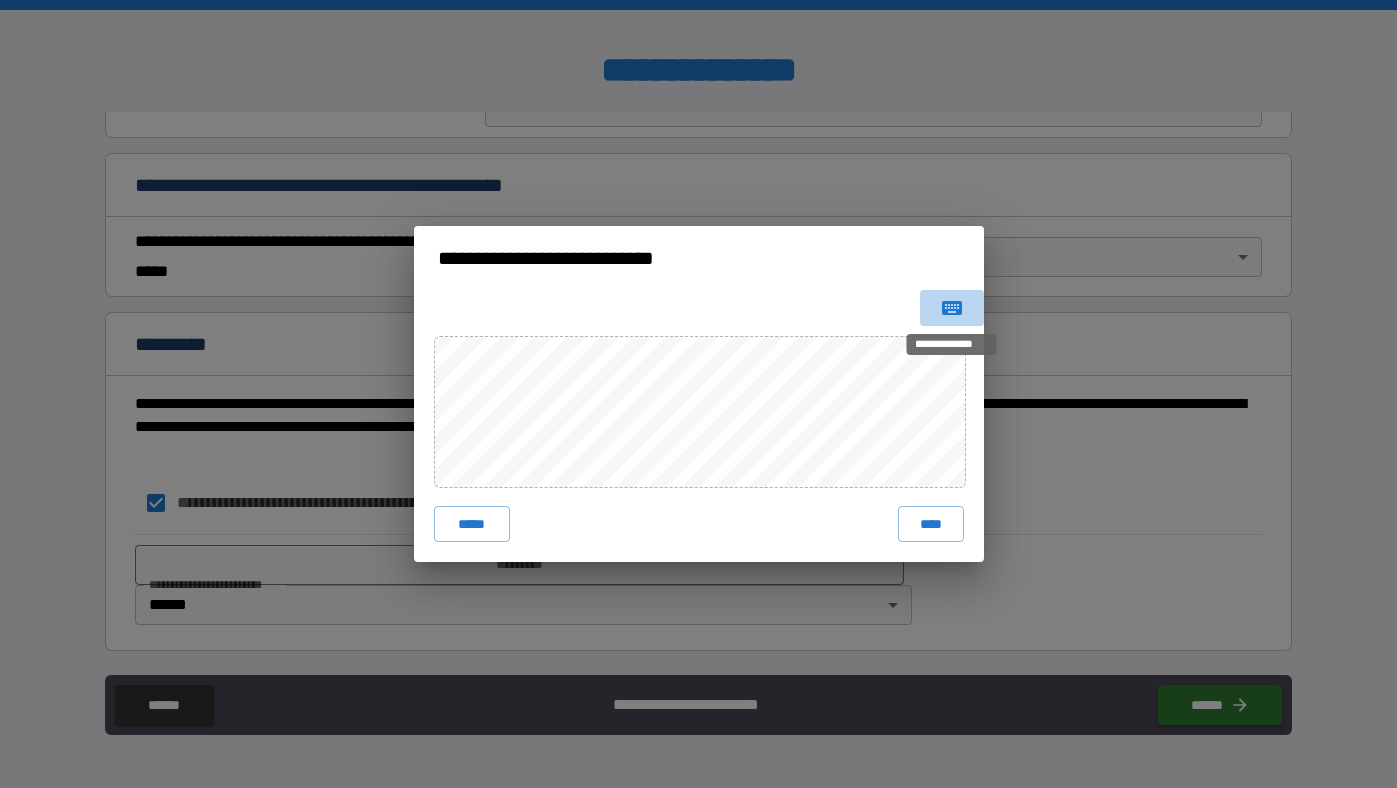 click 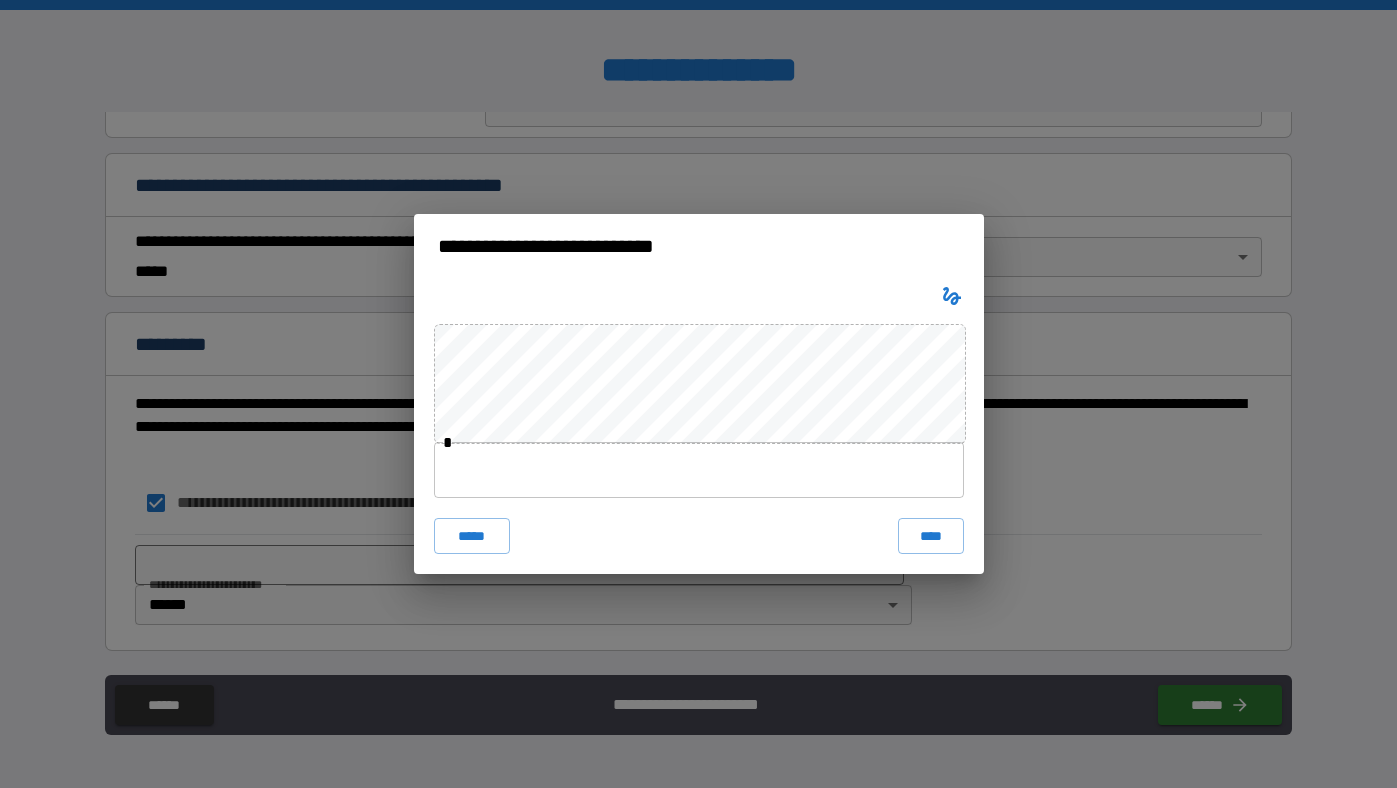 click at bounding box center [699, 470] 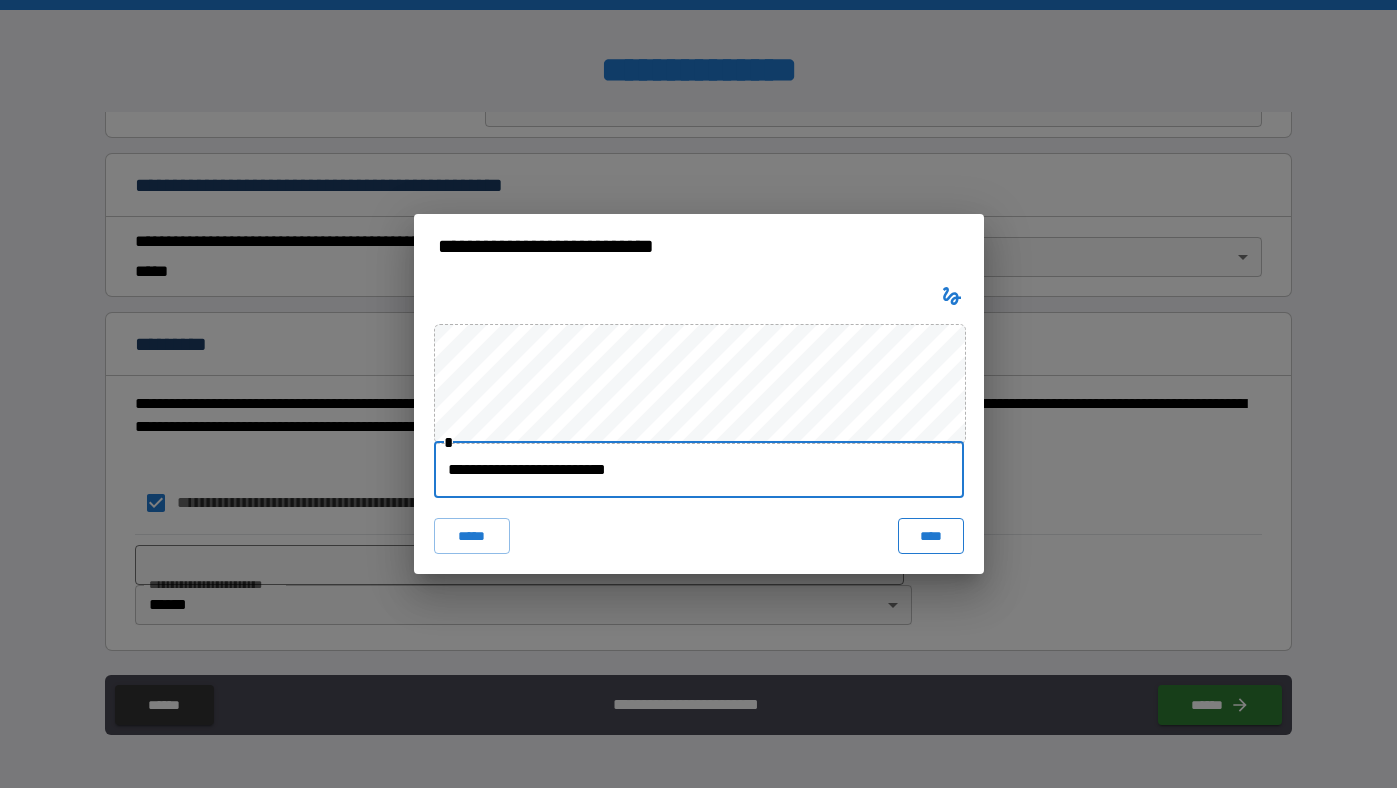 type on "**********" 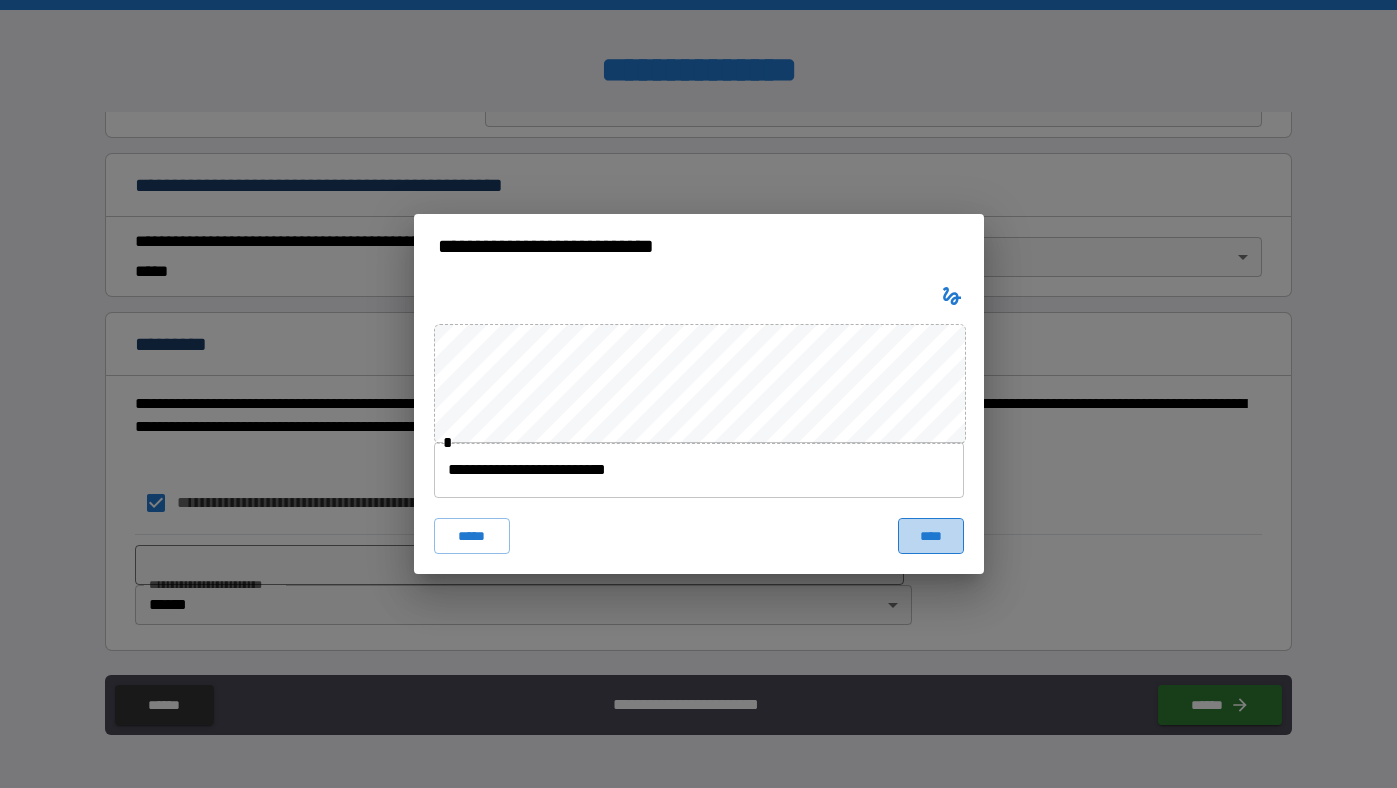 click on "****" at bounding box center (931, 536) 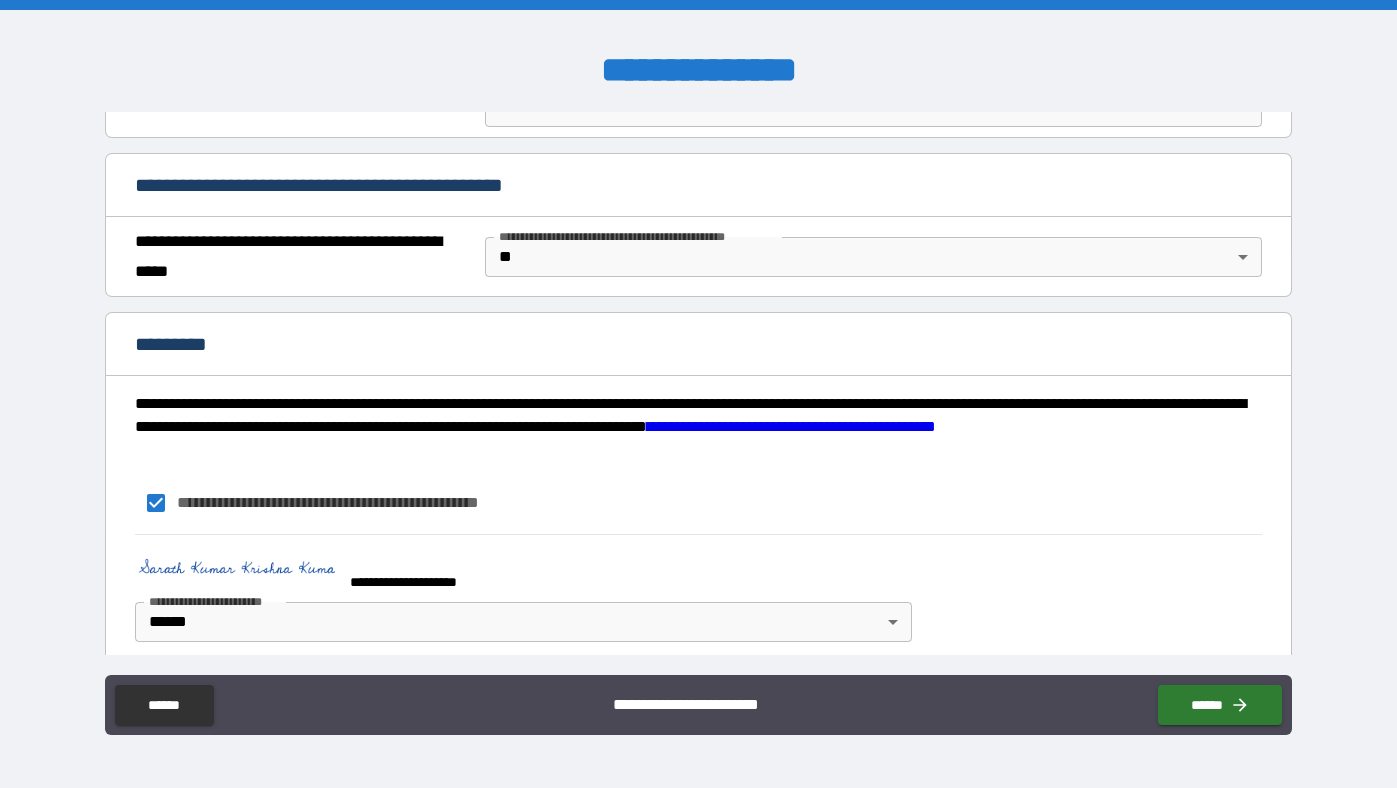 scroll, scrollTop: 1319, scrollLeft: 0, axis: vertical 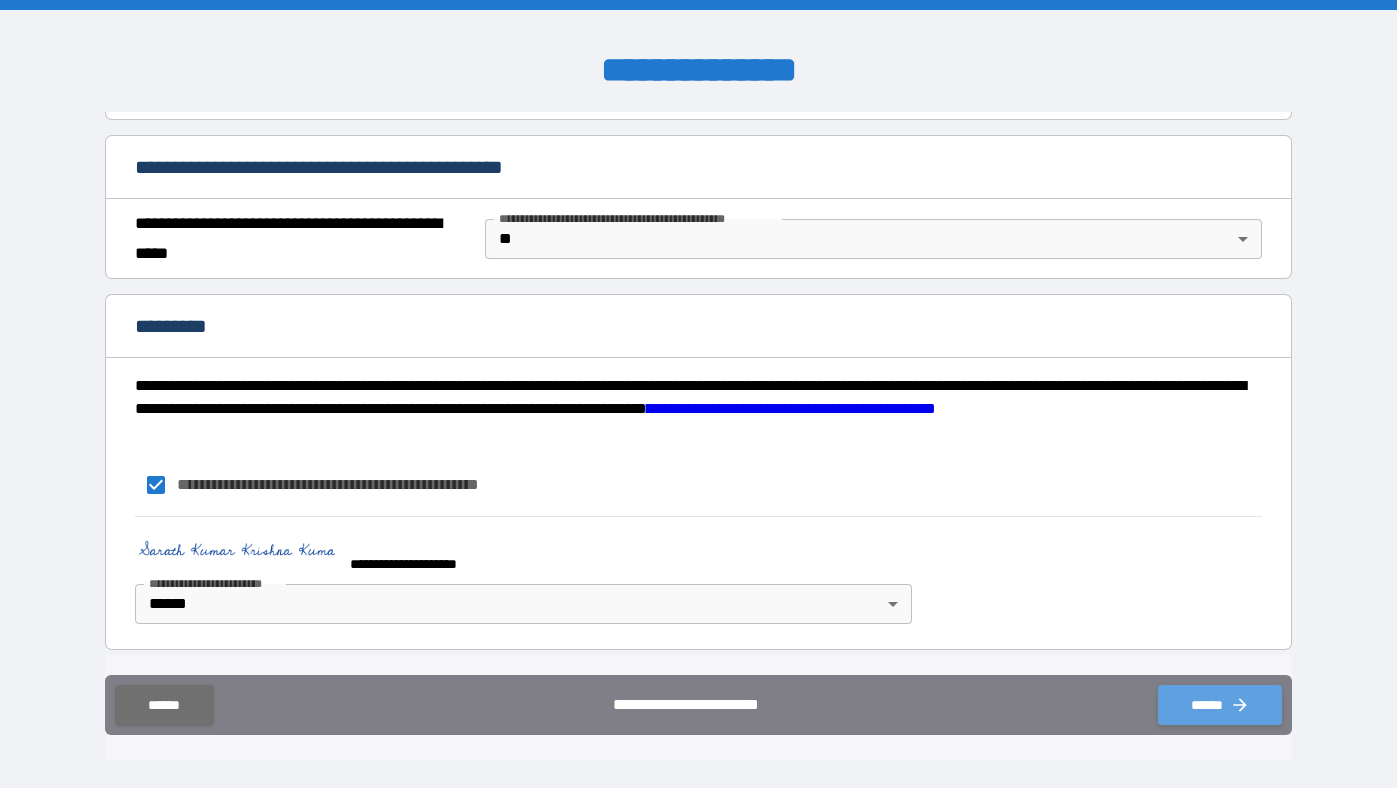 click on "******" at bounding box center [1220, 705] 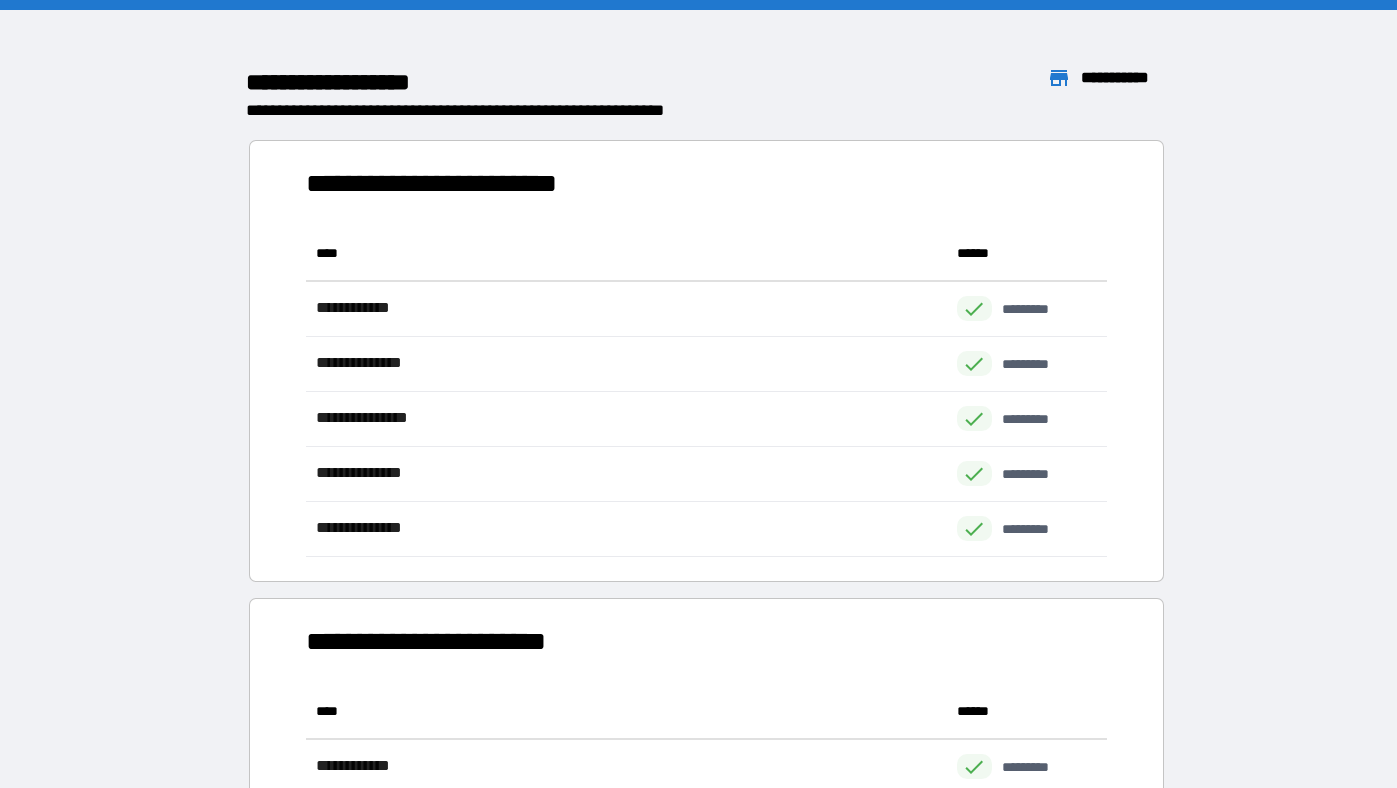scroll, scrollTop: 1, scrollLeft: 0, axis: vertical 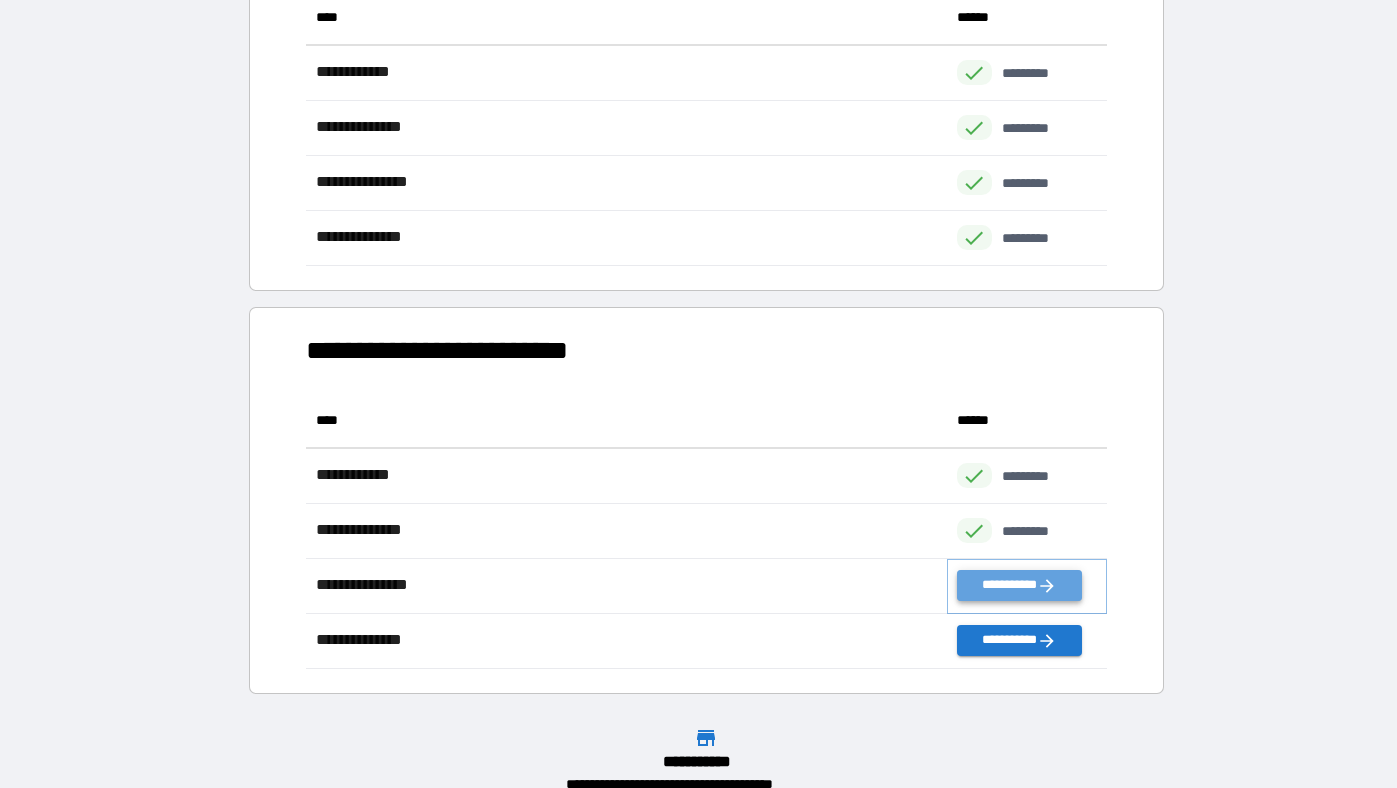 click on "**********" at bounding box center (1019, 585) 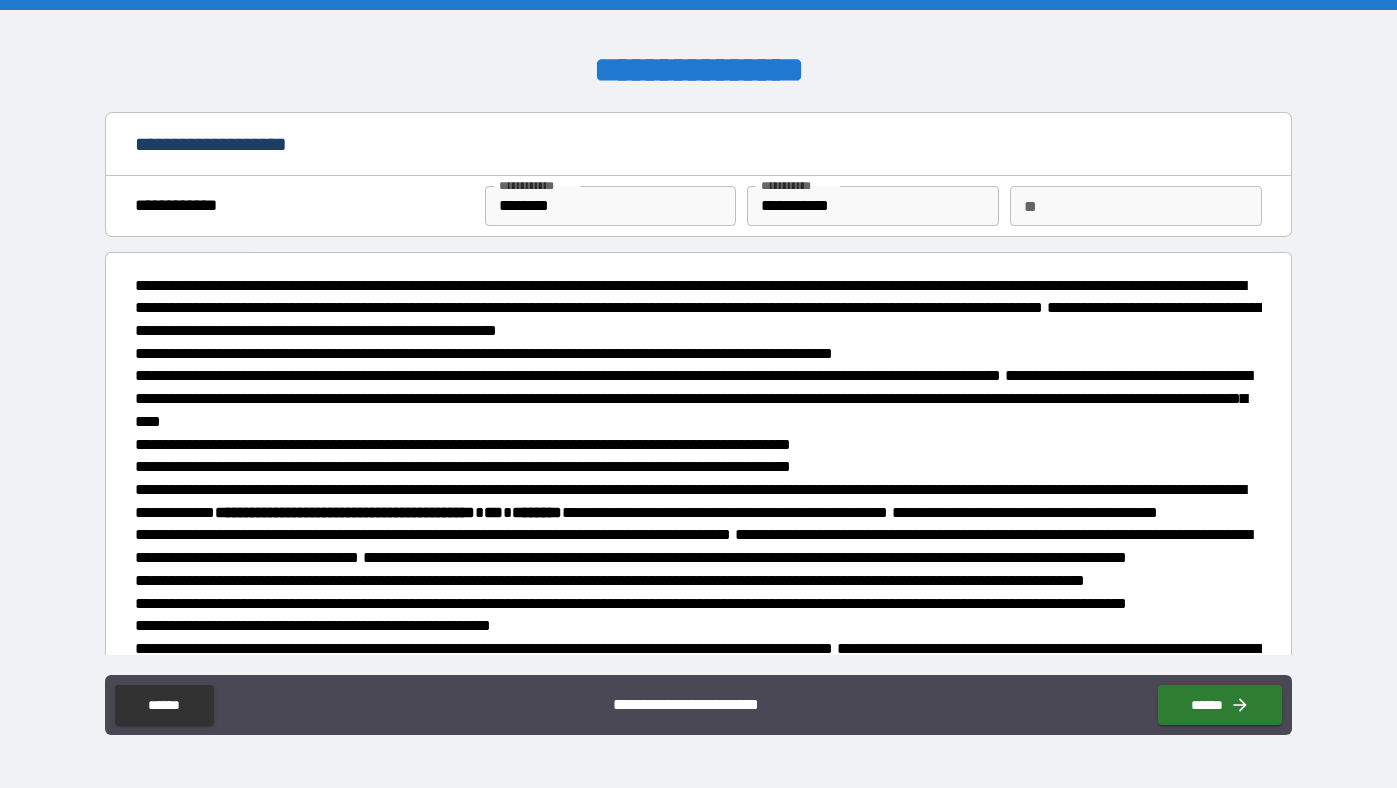 scroll, scrollTop: 462, scrollLeft: 0, axis: vertical 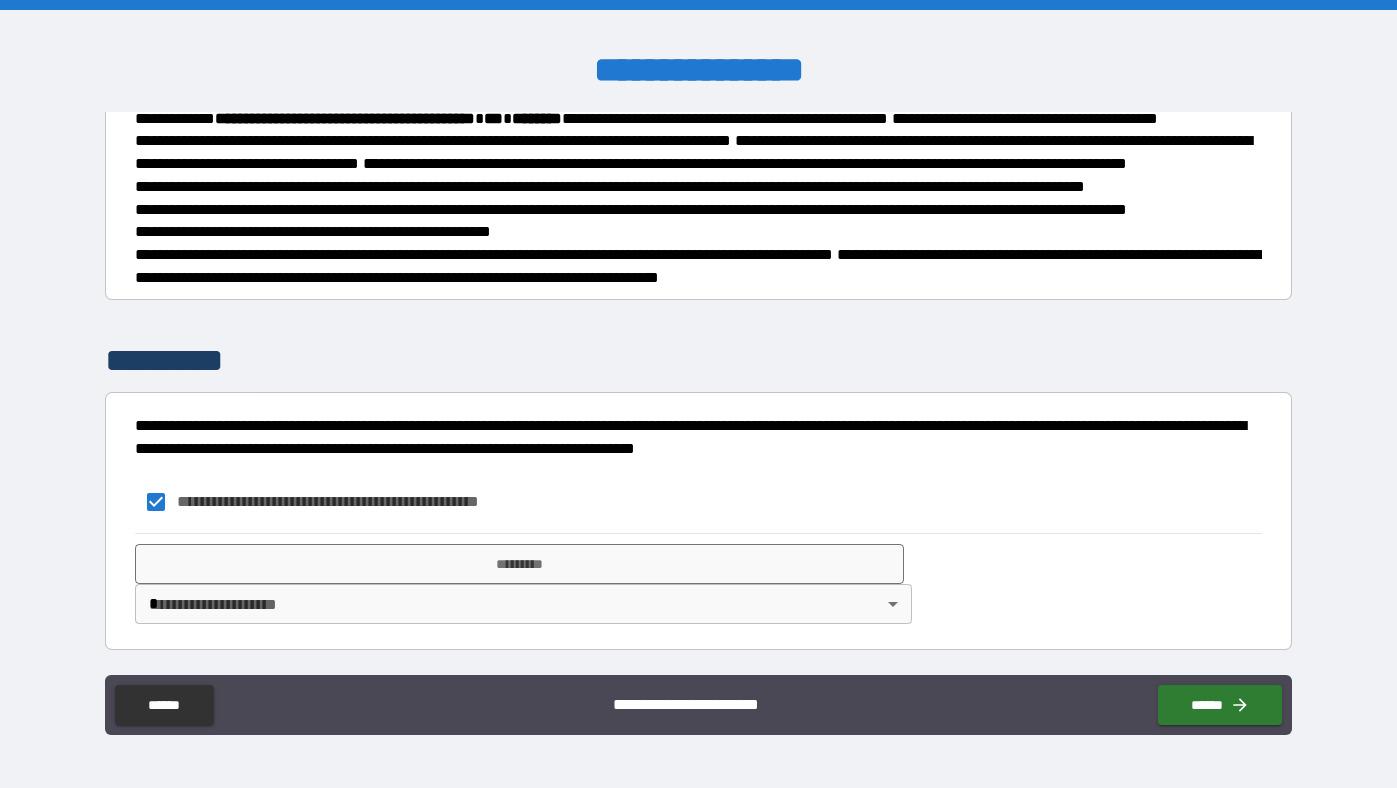 click on "**********" at bounding box center [698, 394] 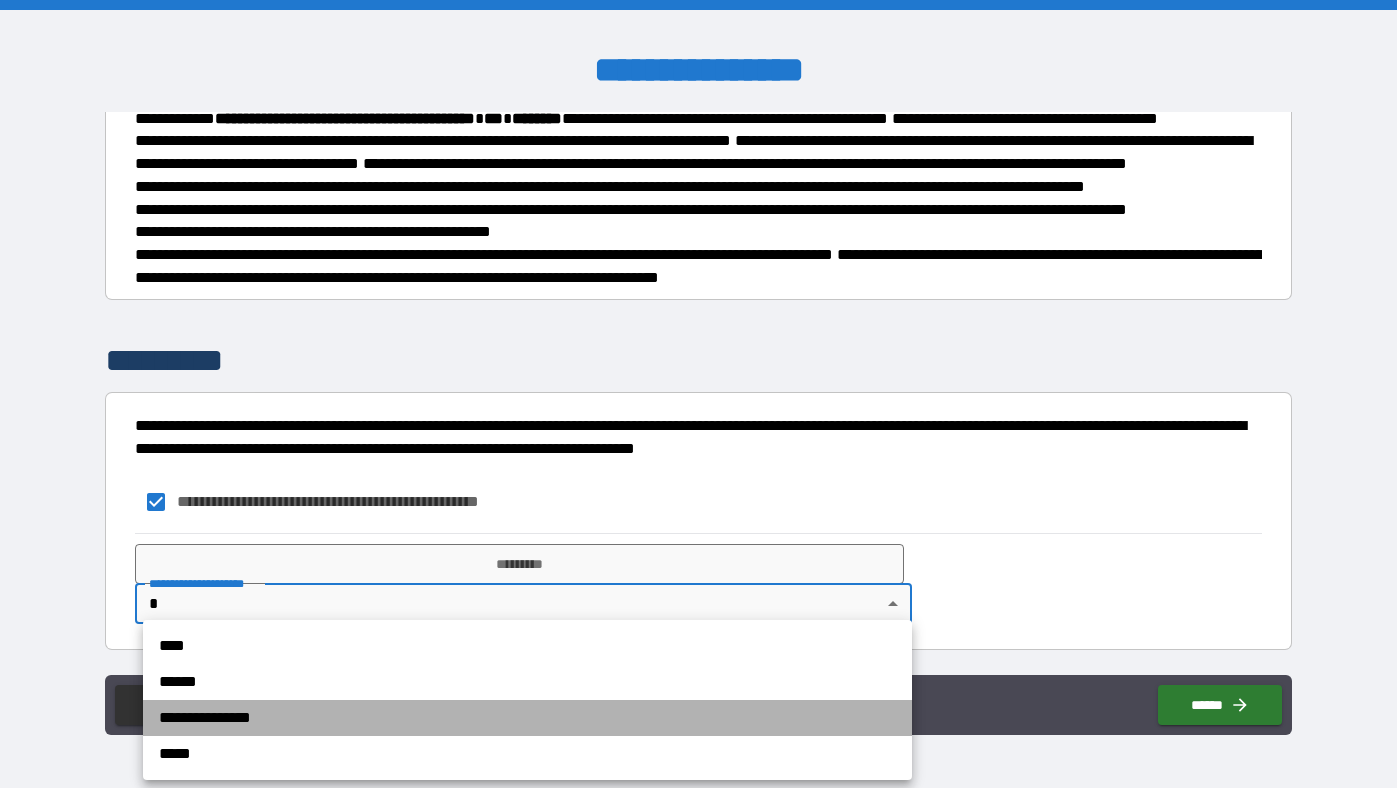 click on "**********" at bounding box center (527, 718) 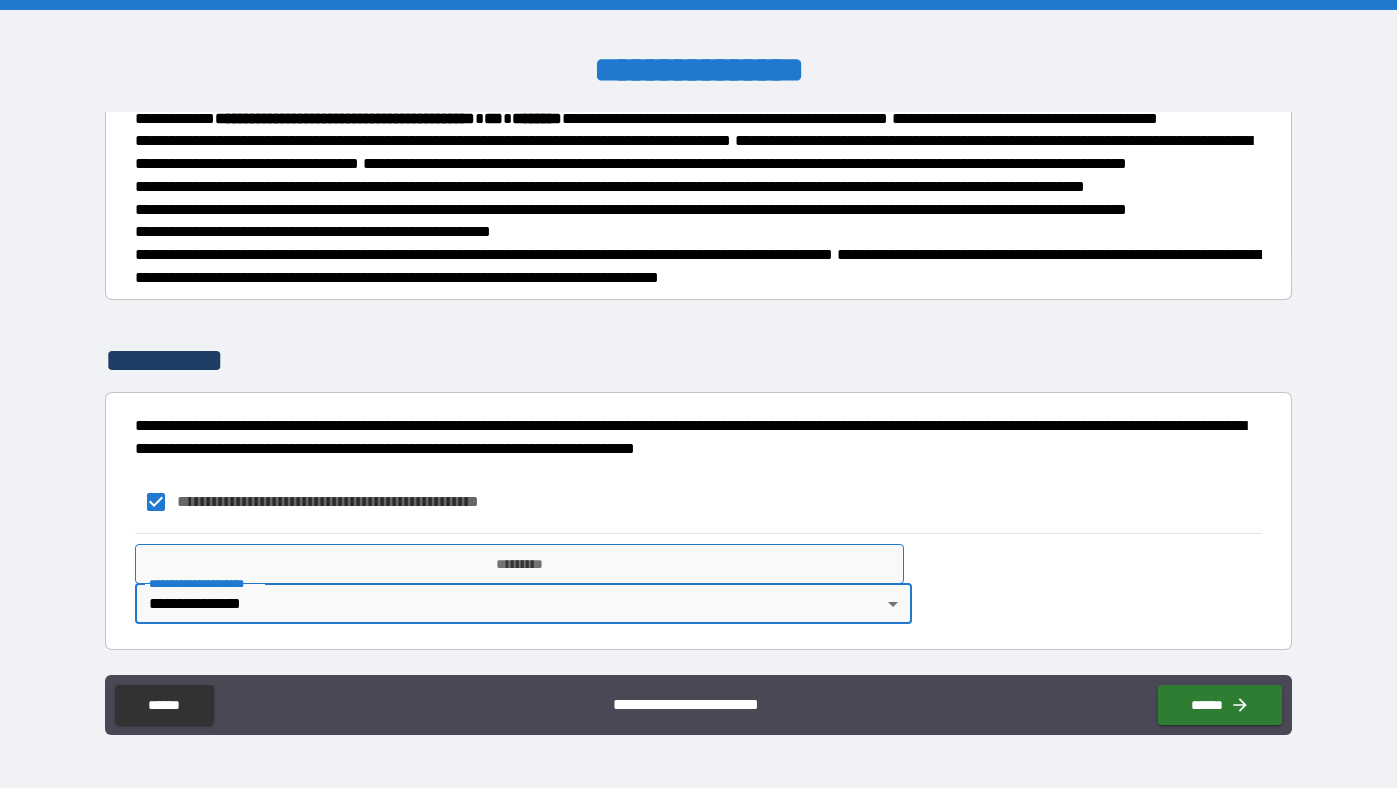 click on "*********" at bounding box center (519, 564) 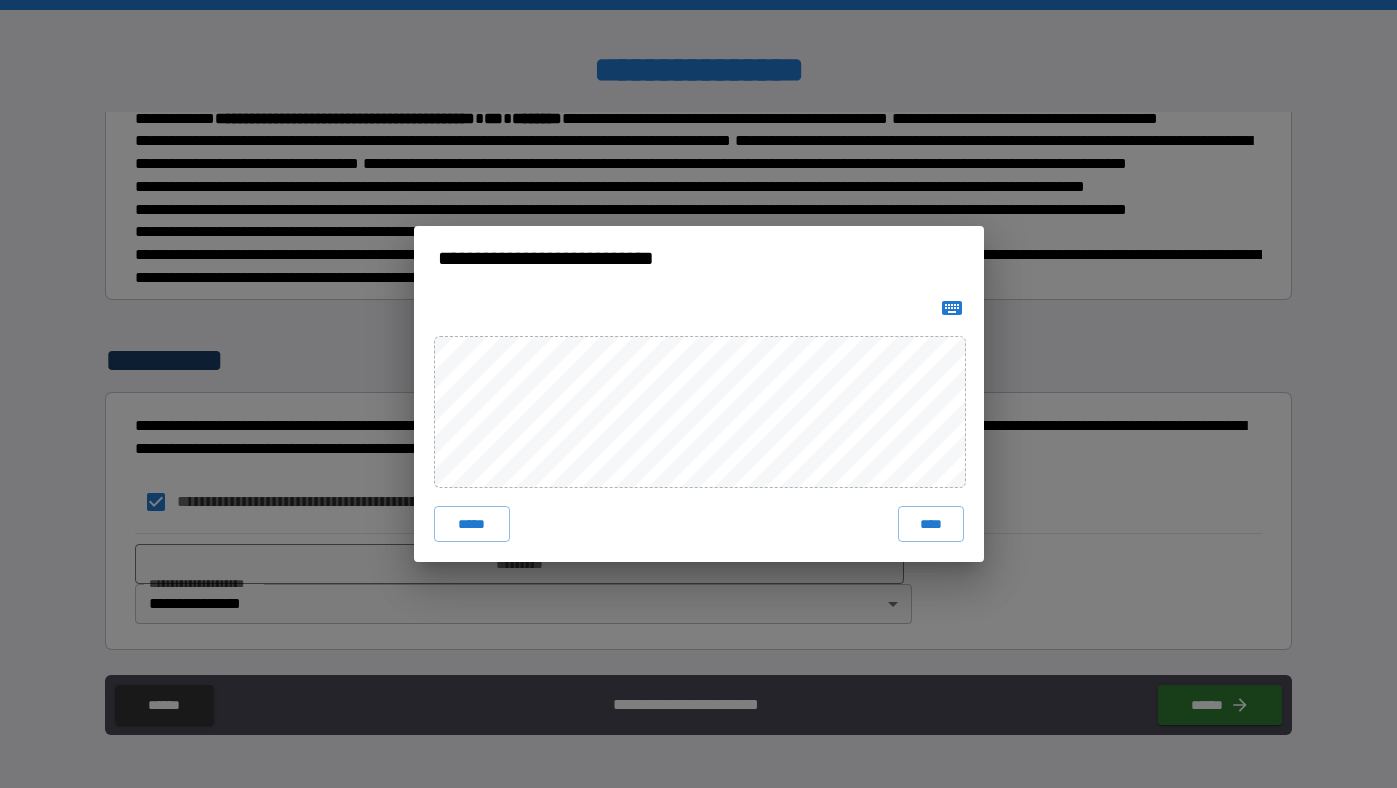 click at bounding box center (952, 308) 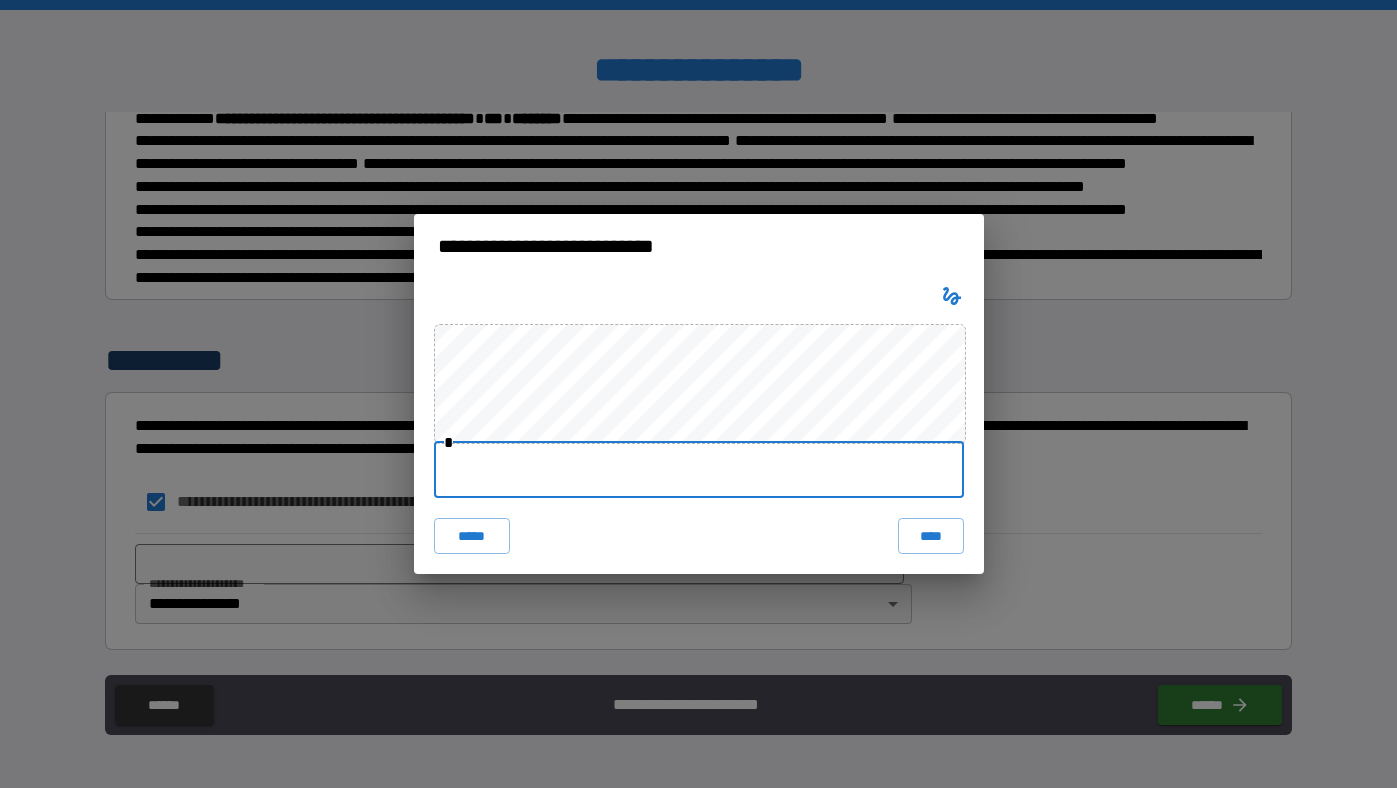 click at bounding box center (699, 470) 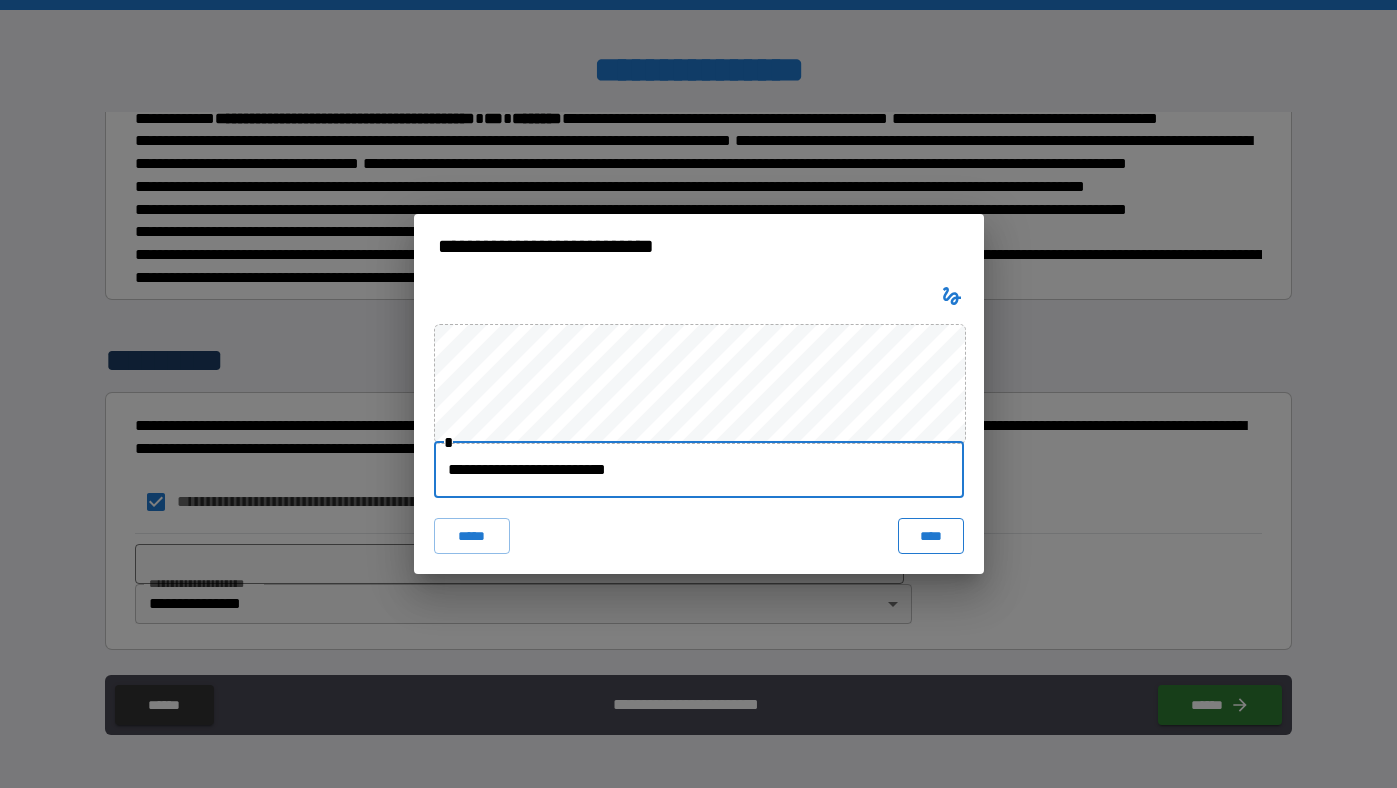 type on "**********" 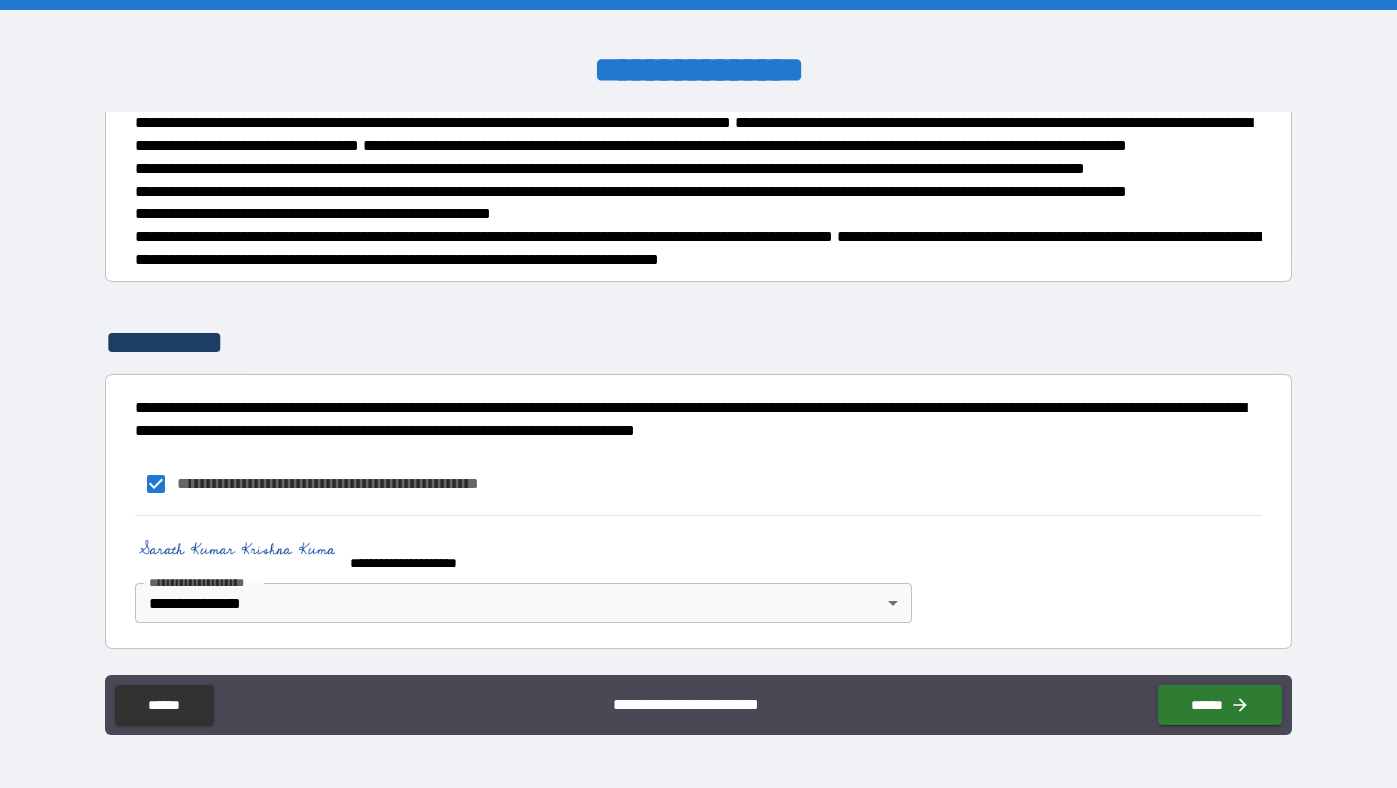 scroll, scrollTop: 473, scrollLeft: 0, axis: vertical 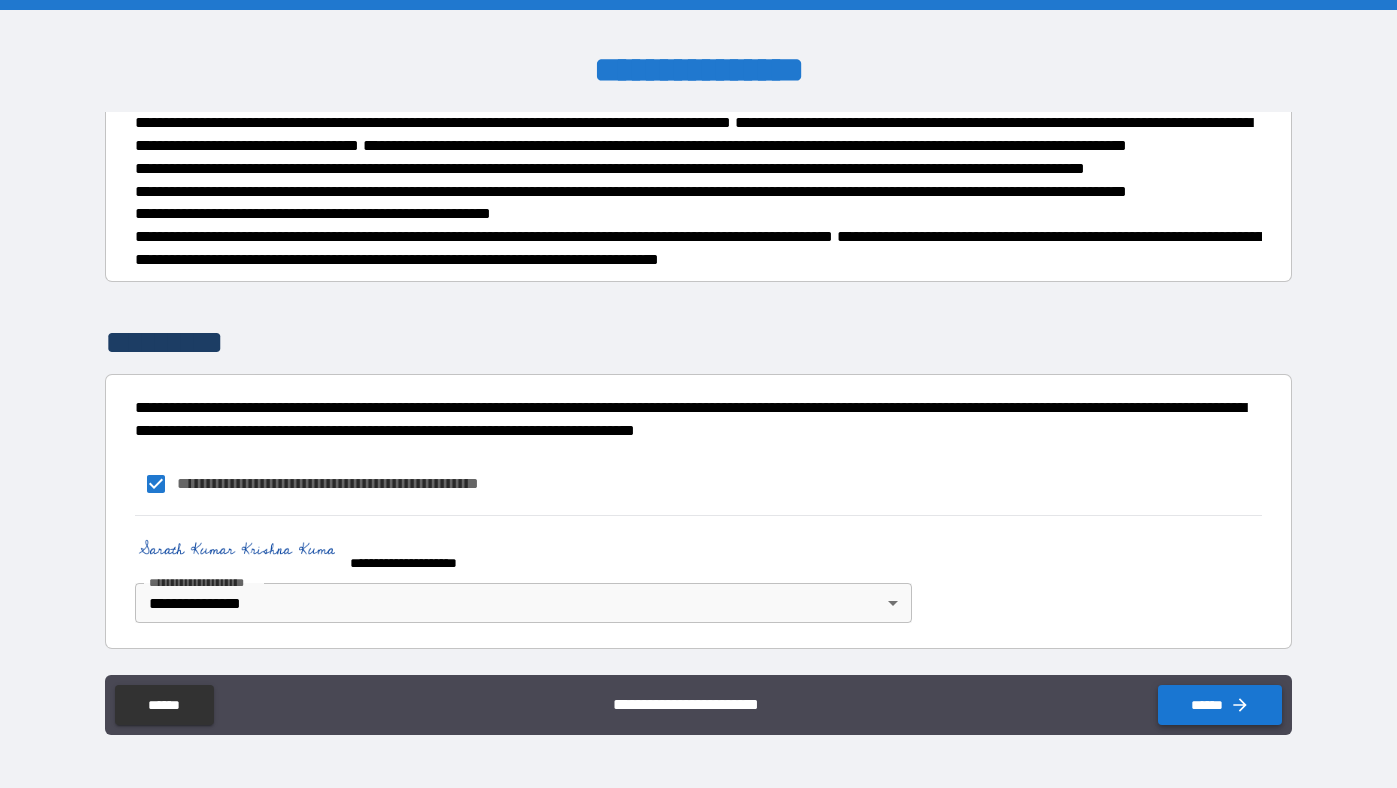 click on "******" at bounding box center (1220, 705) 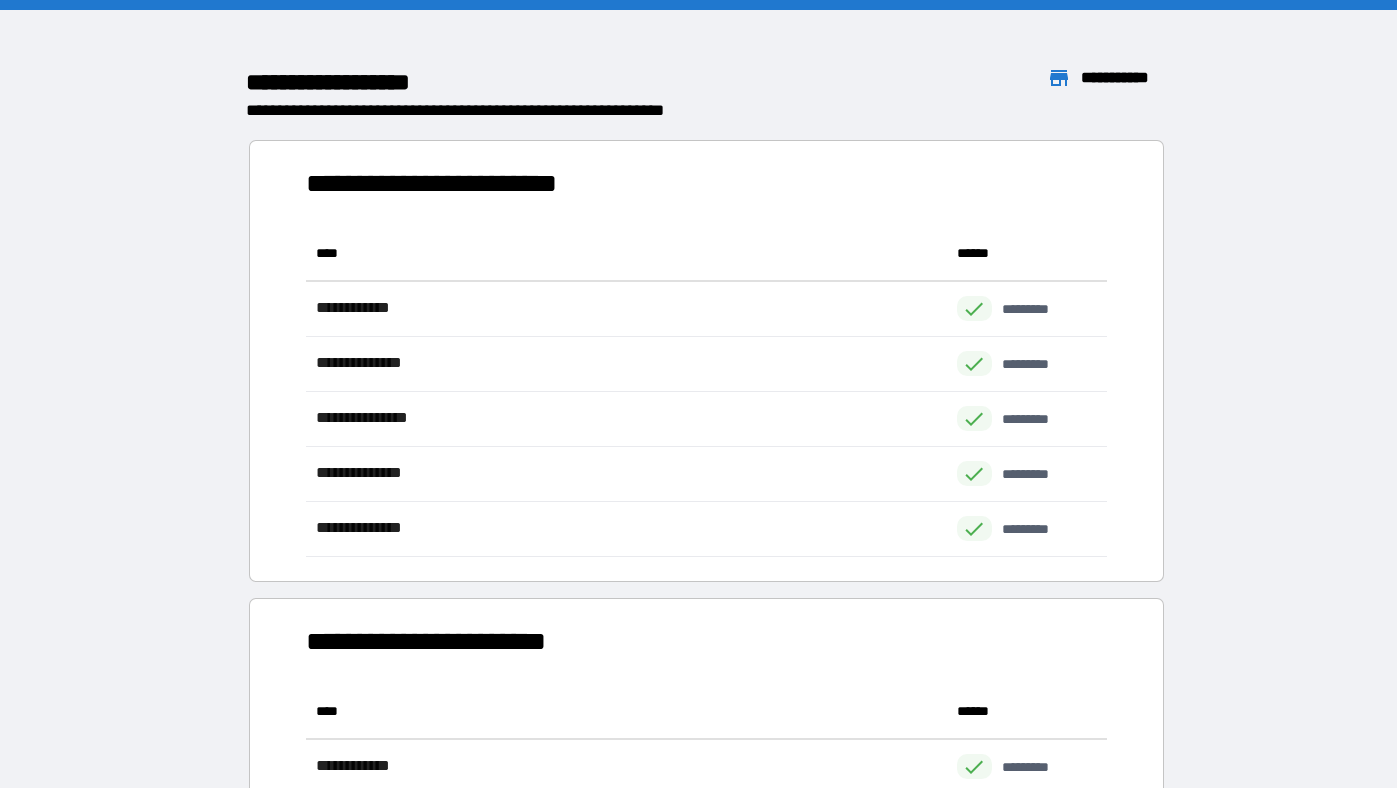 scroll, scrollTop: 1, scrollLeft: 0, axis: vertical 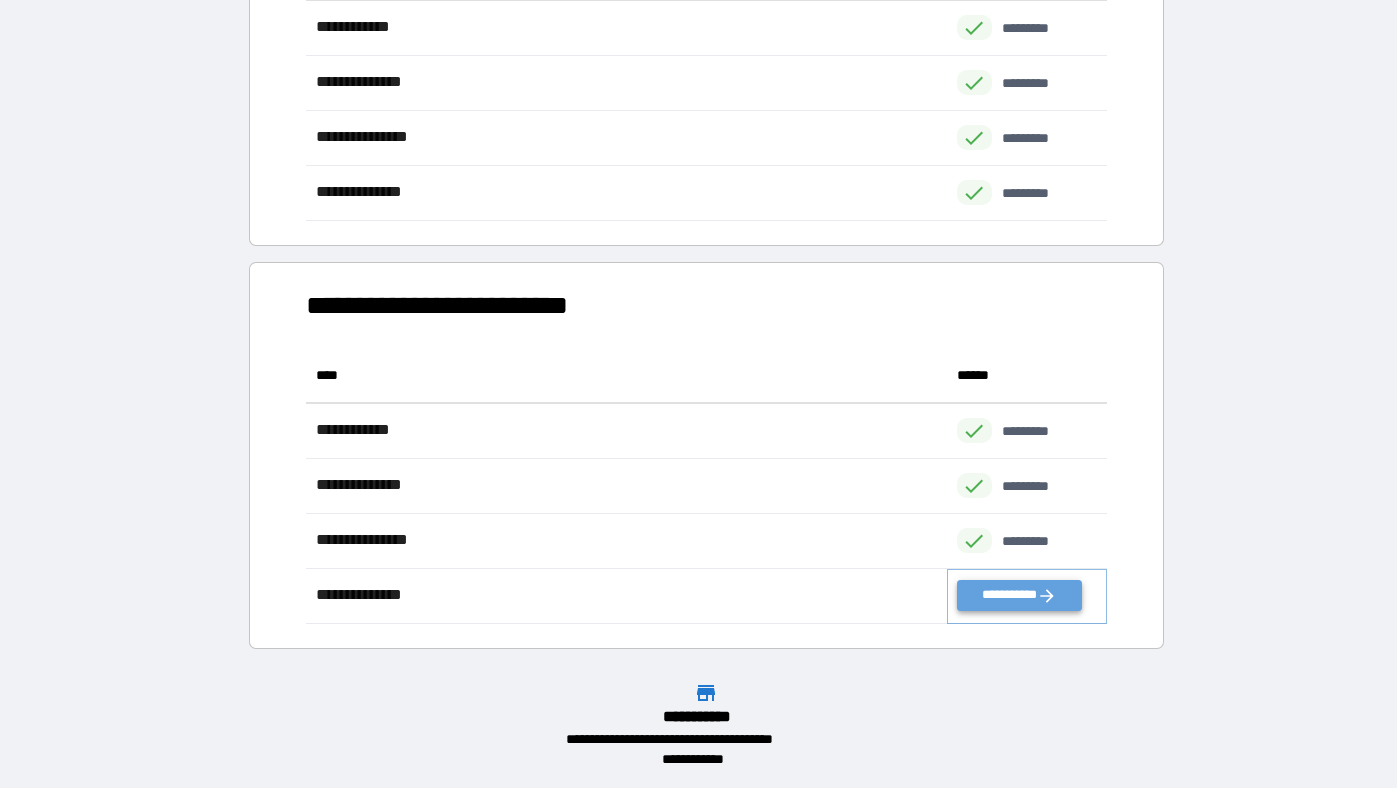 click on "**********" at bounding box center [1019, 595] 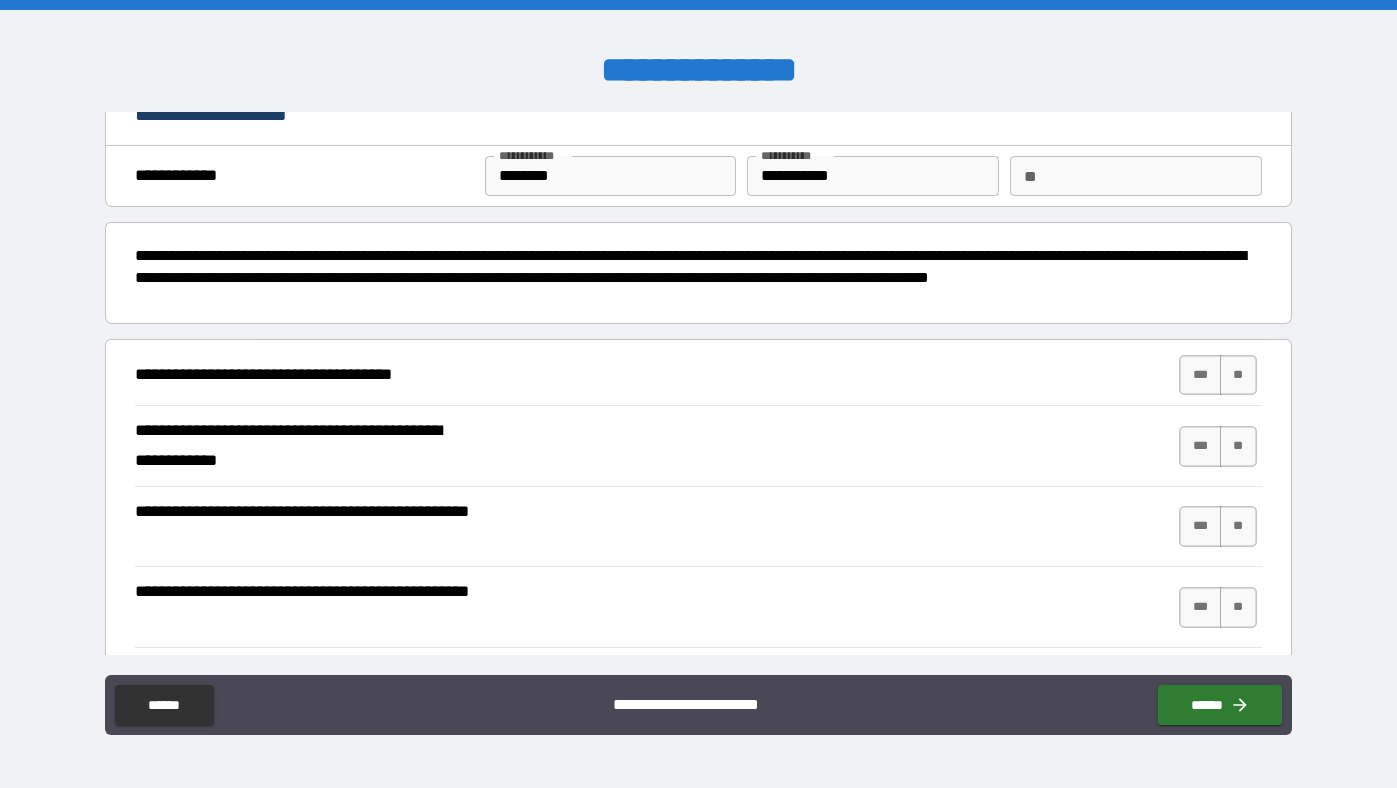 scroll, scrollTop: 60, scrollLeft: 0, axis: vertical 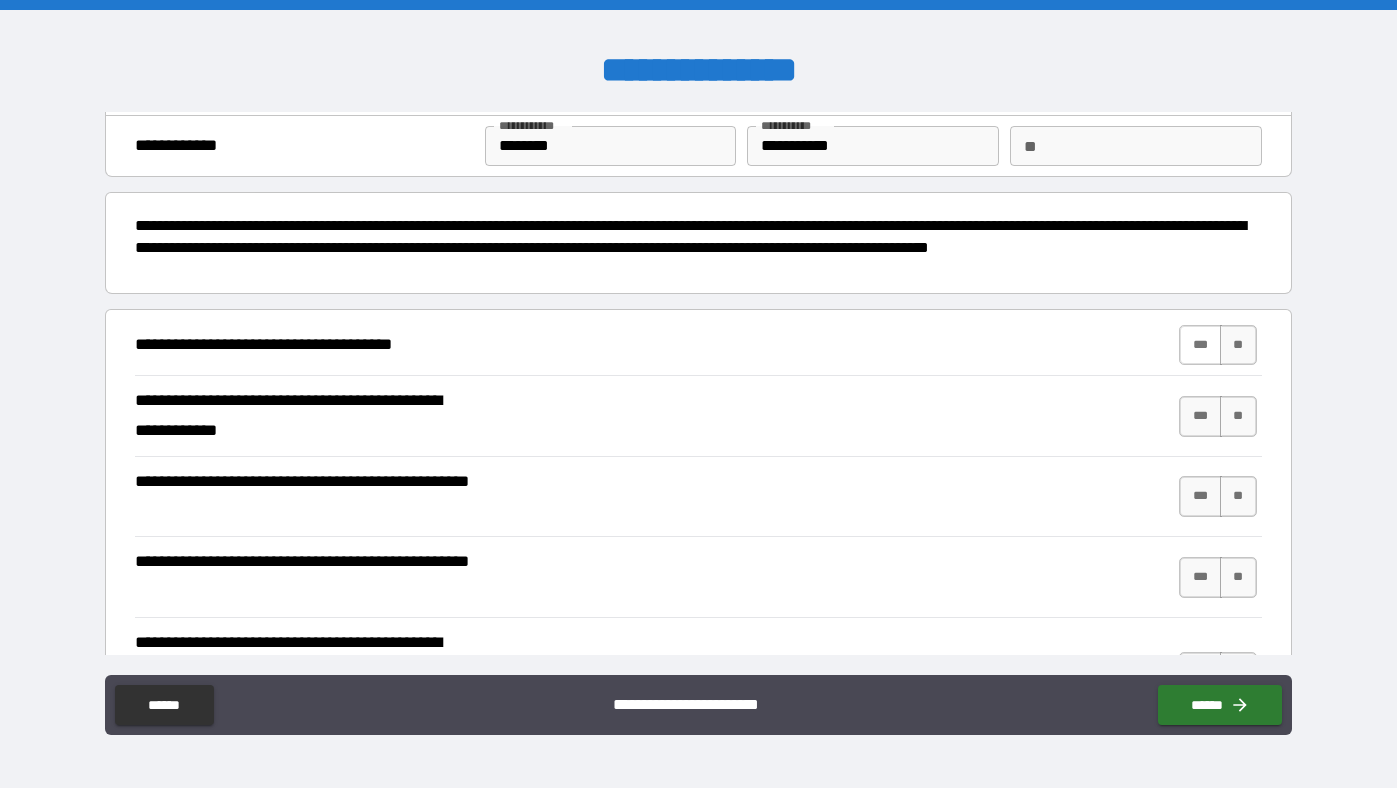 click on "***" at bounding box center (1200, 345) 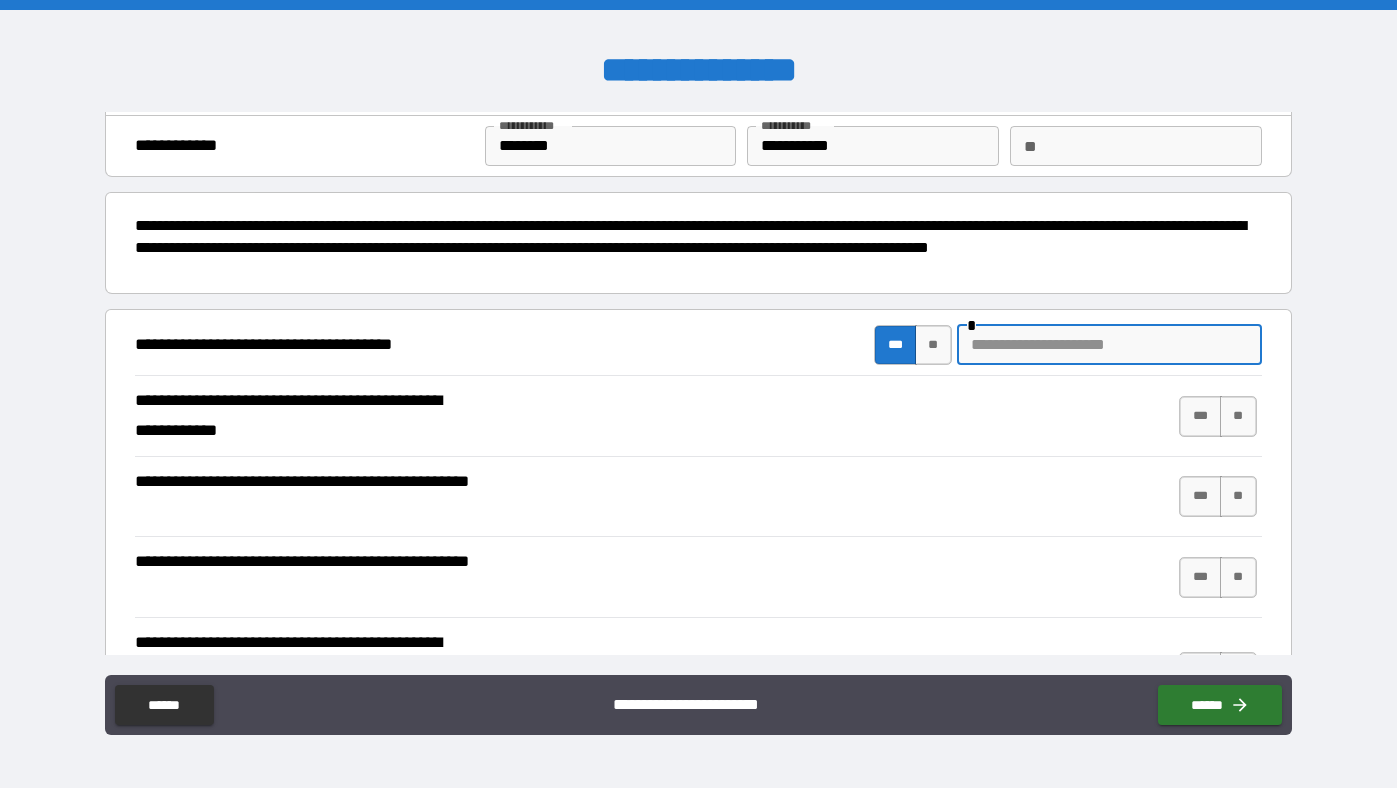 click at bounding box center [1109, 345] 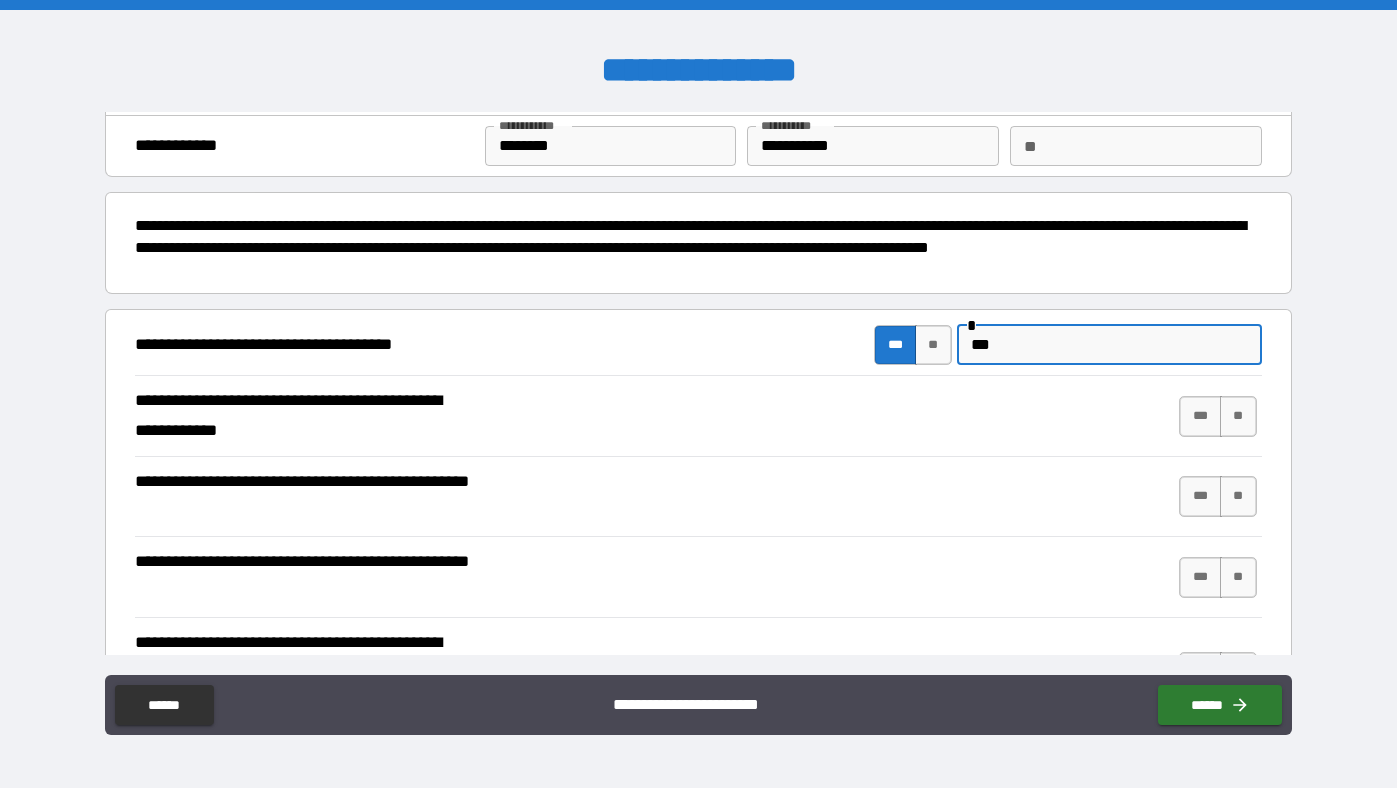 type on "***" 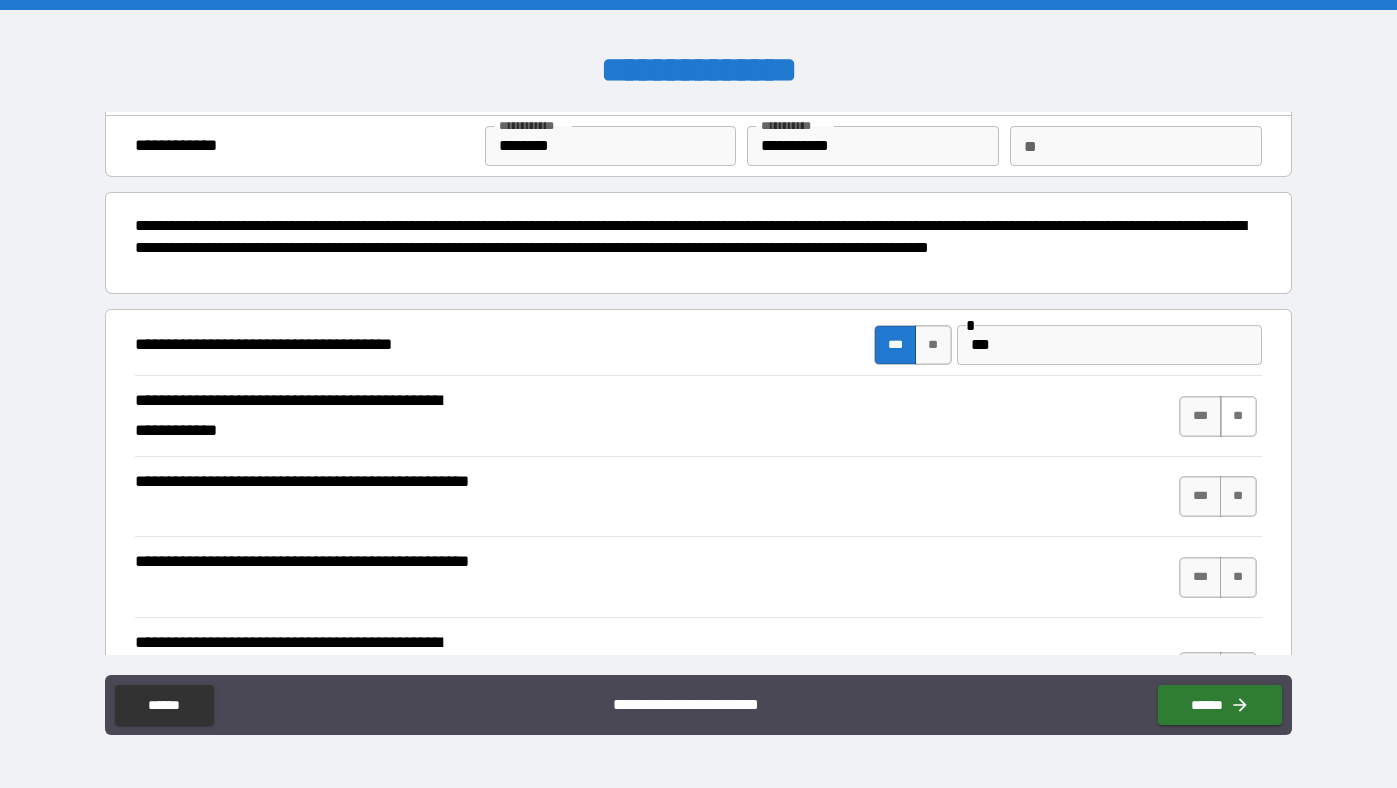 click on "**" at bounding box center [1238, 416] 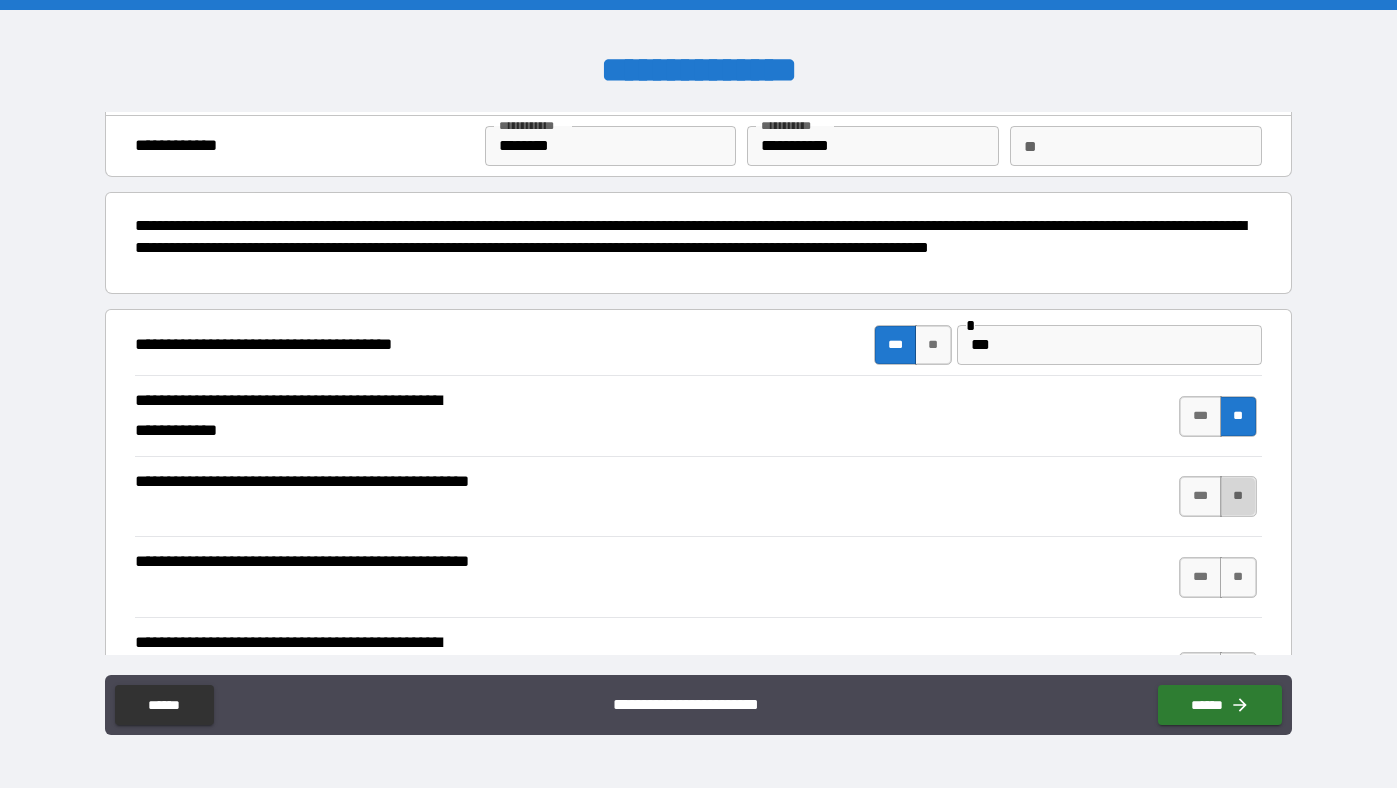 click on "**" at bounding box center (1238, 496) 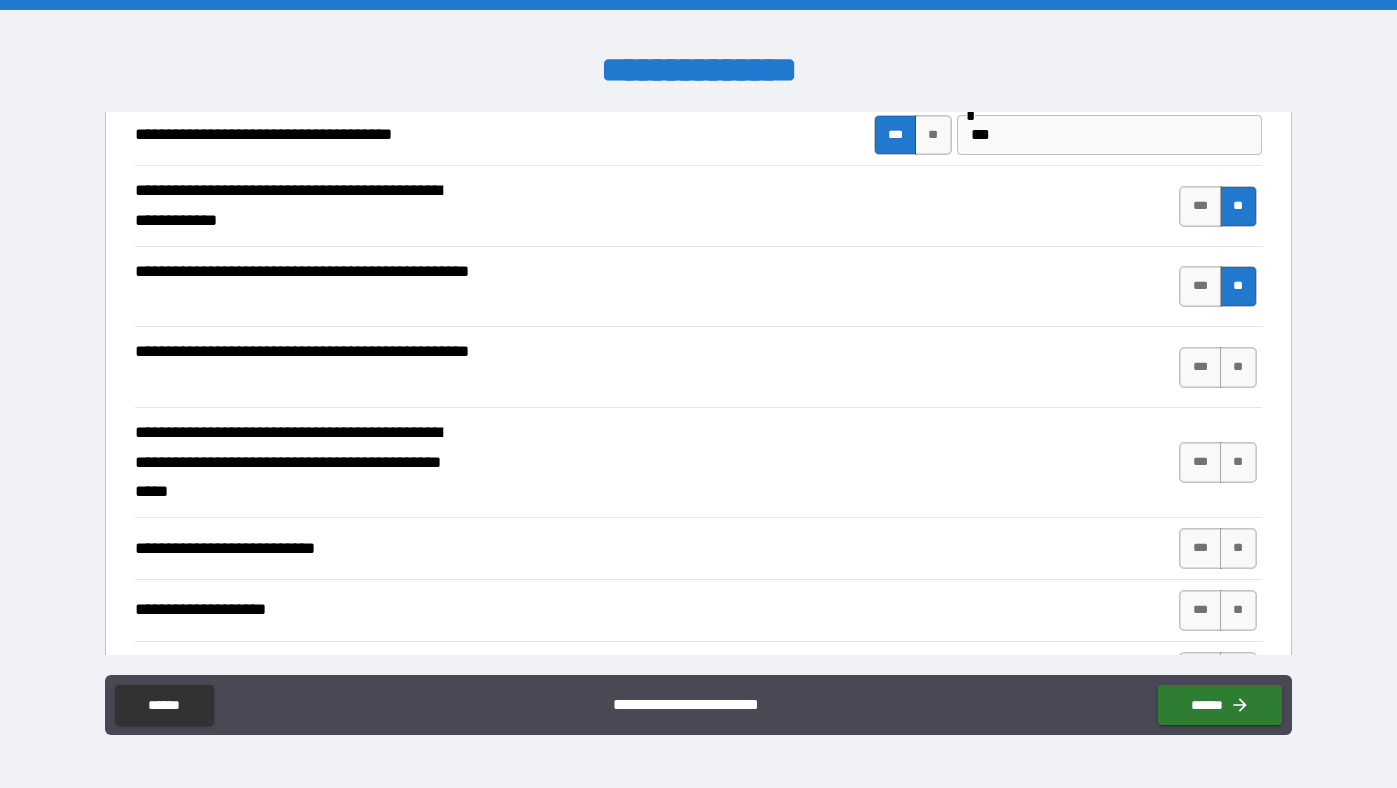 scroll, scrollTop: 290, scrollLeft: 0, axis: vertical 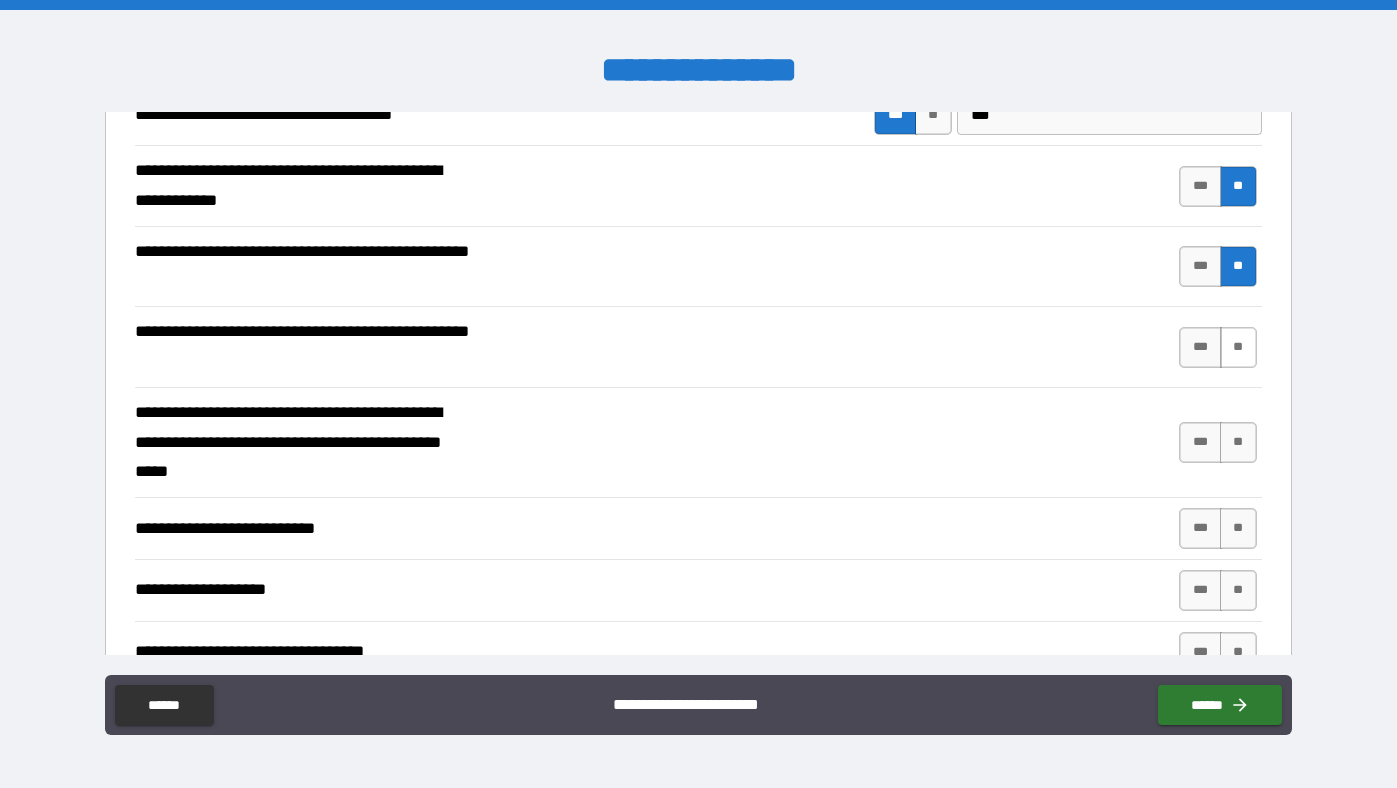 click on "**" at bounding box center (1238, 347) 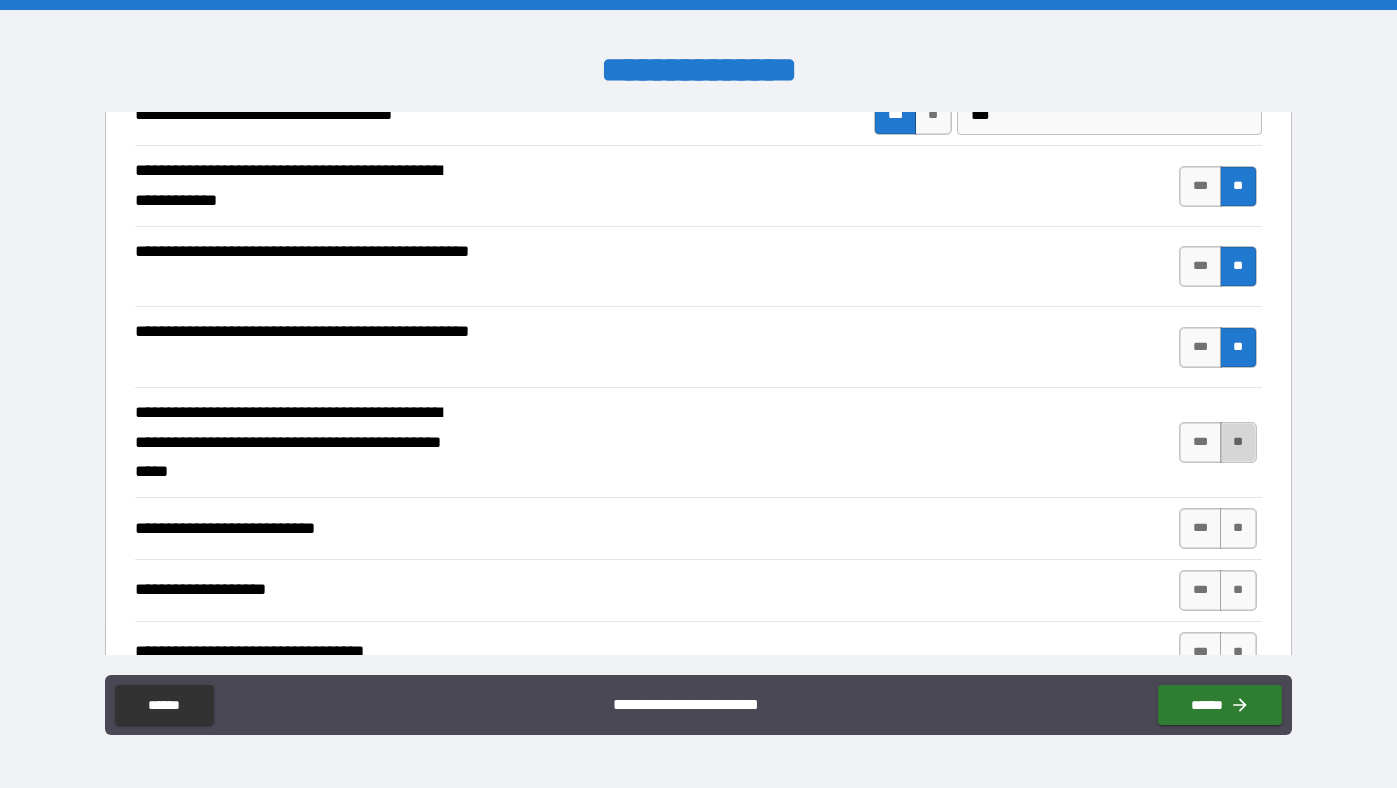 click on "**" at bounding box center (1238, 442) 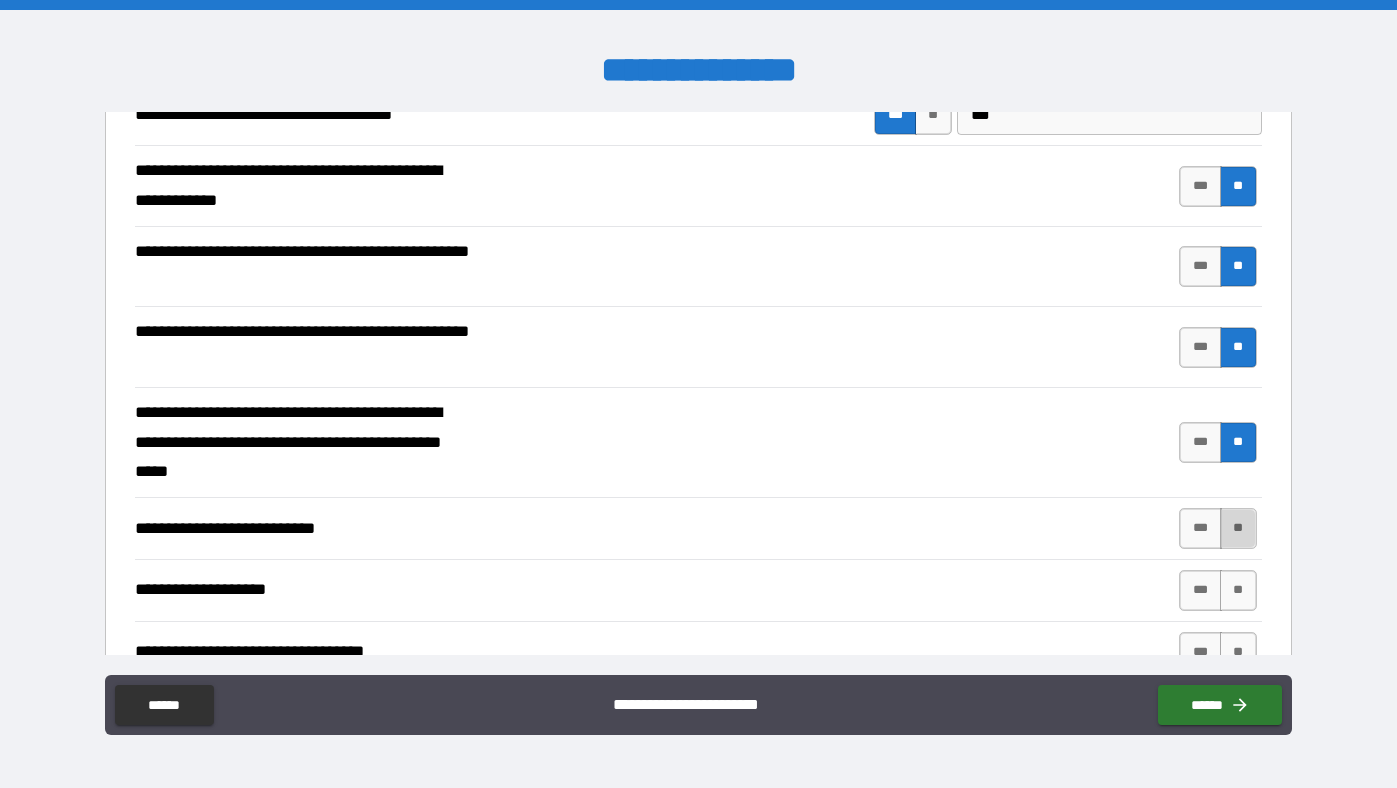 click on "**" at bounding box center (1238, 528) 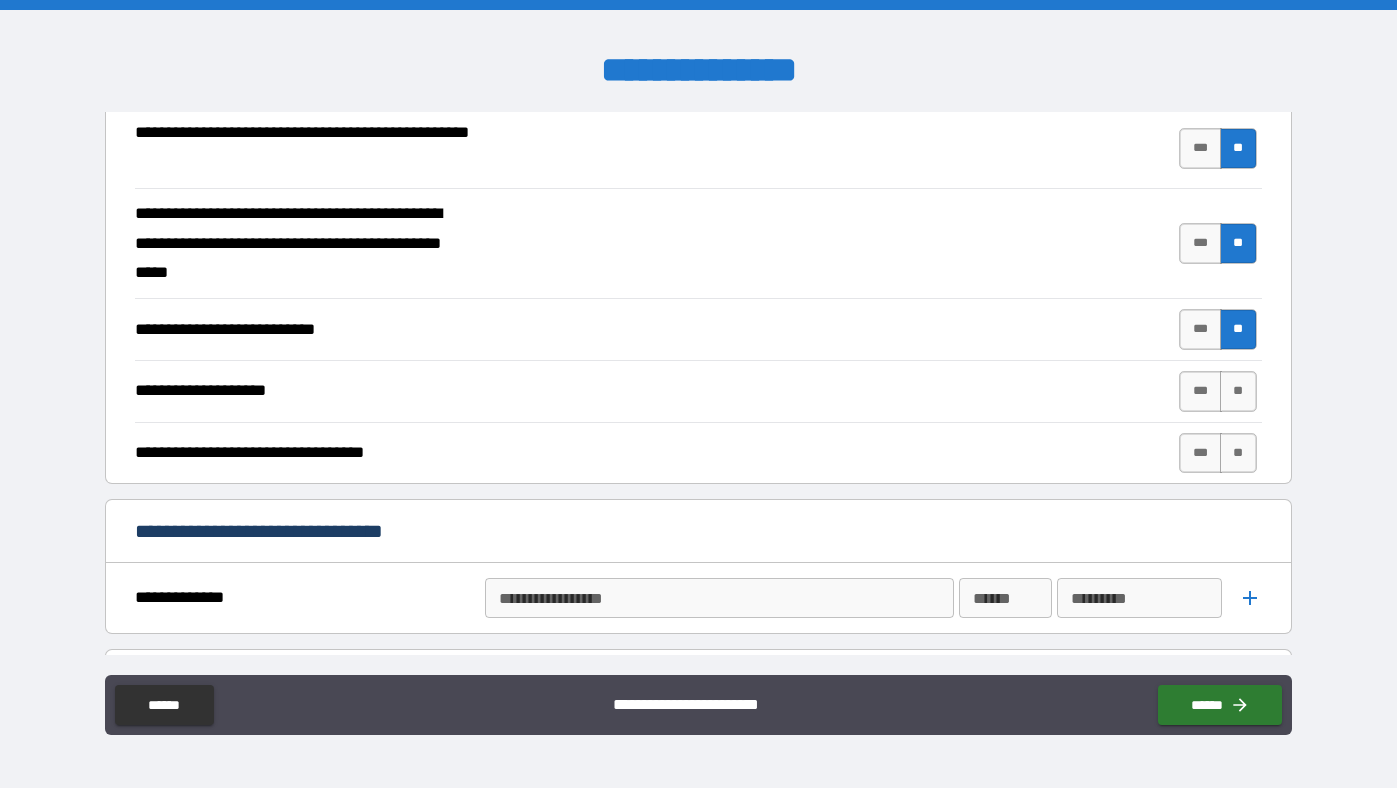 scroll, scrollTop: 495, scrollLeft: 0, axis: vertical 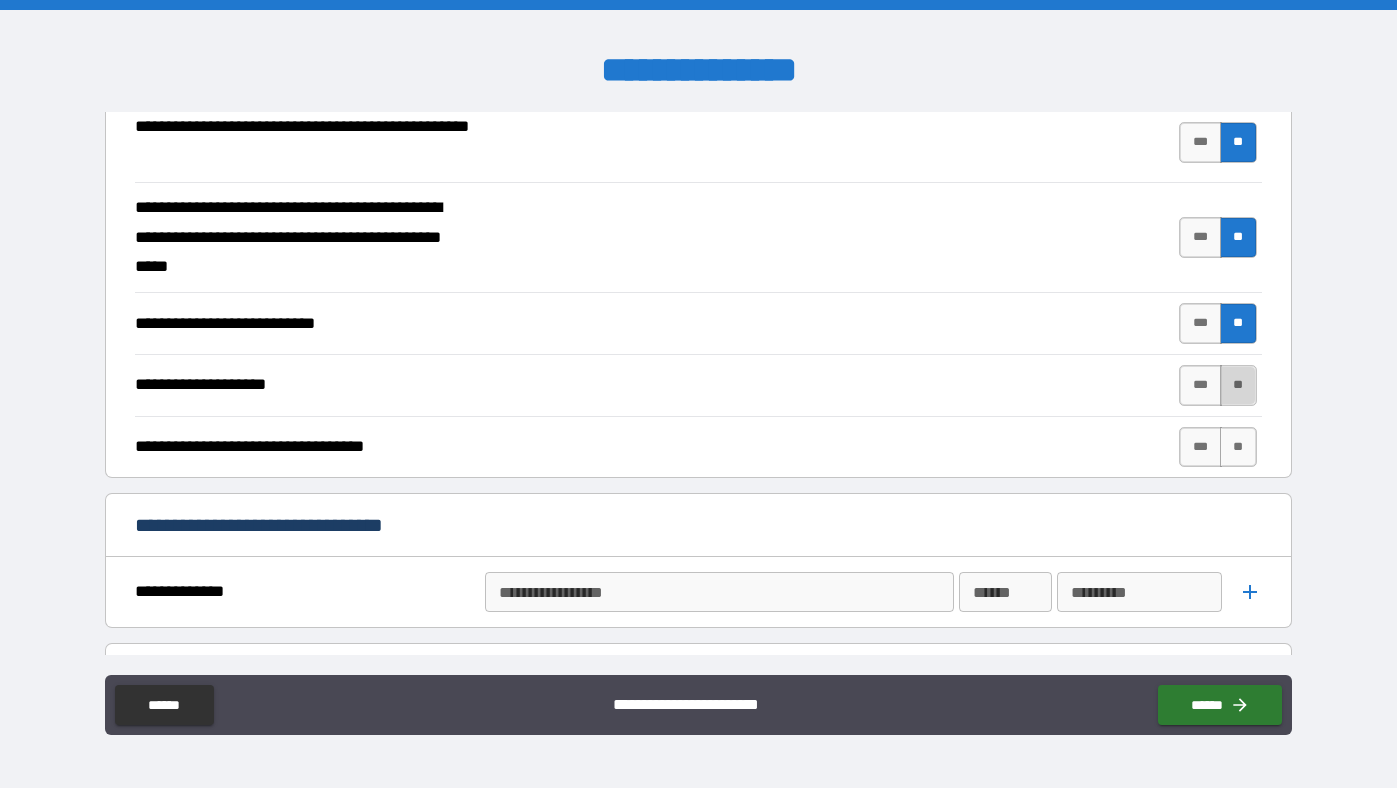click on "**" at bounding box center (1238, 385) 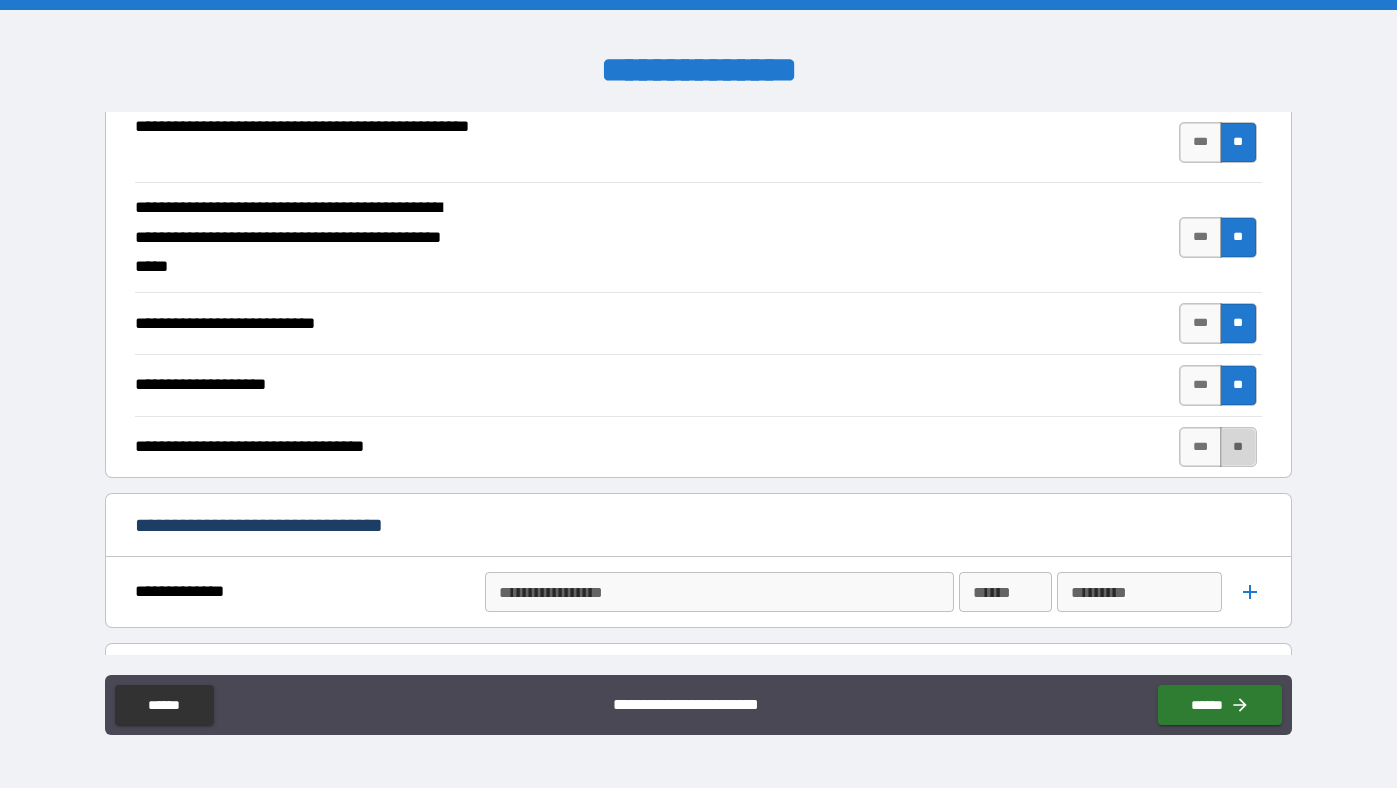 click on "**" at bounding box center (1238, 447) 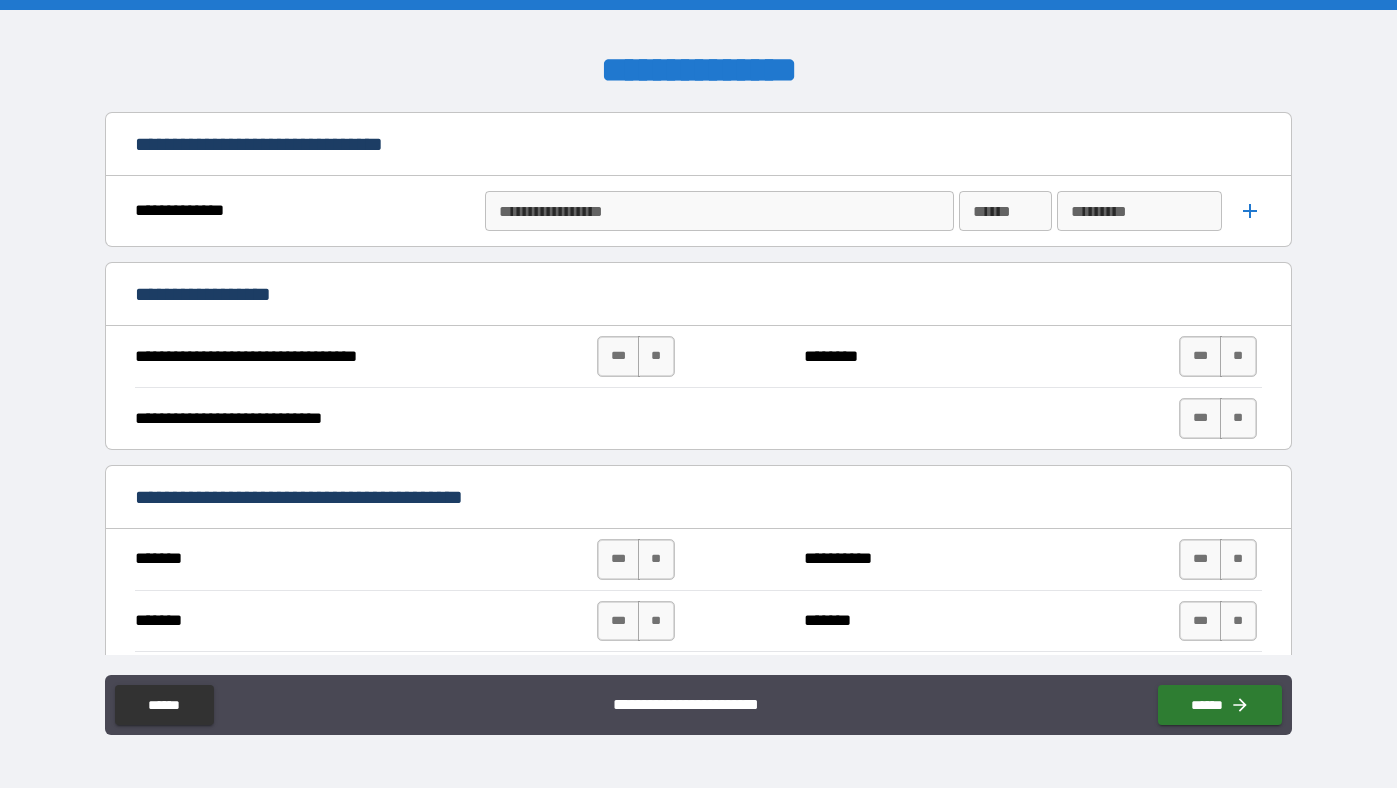 scroll, scrollTop: 886, scrollLeft: 0, axis: vertical 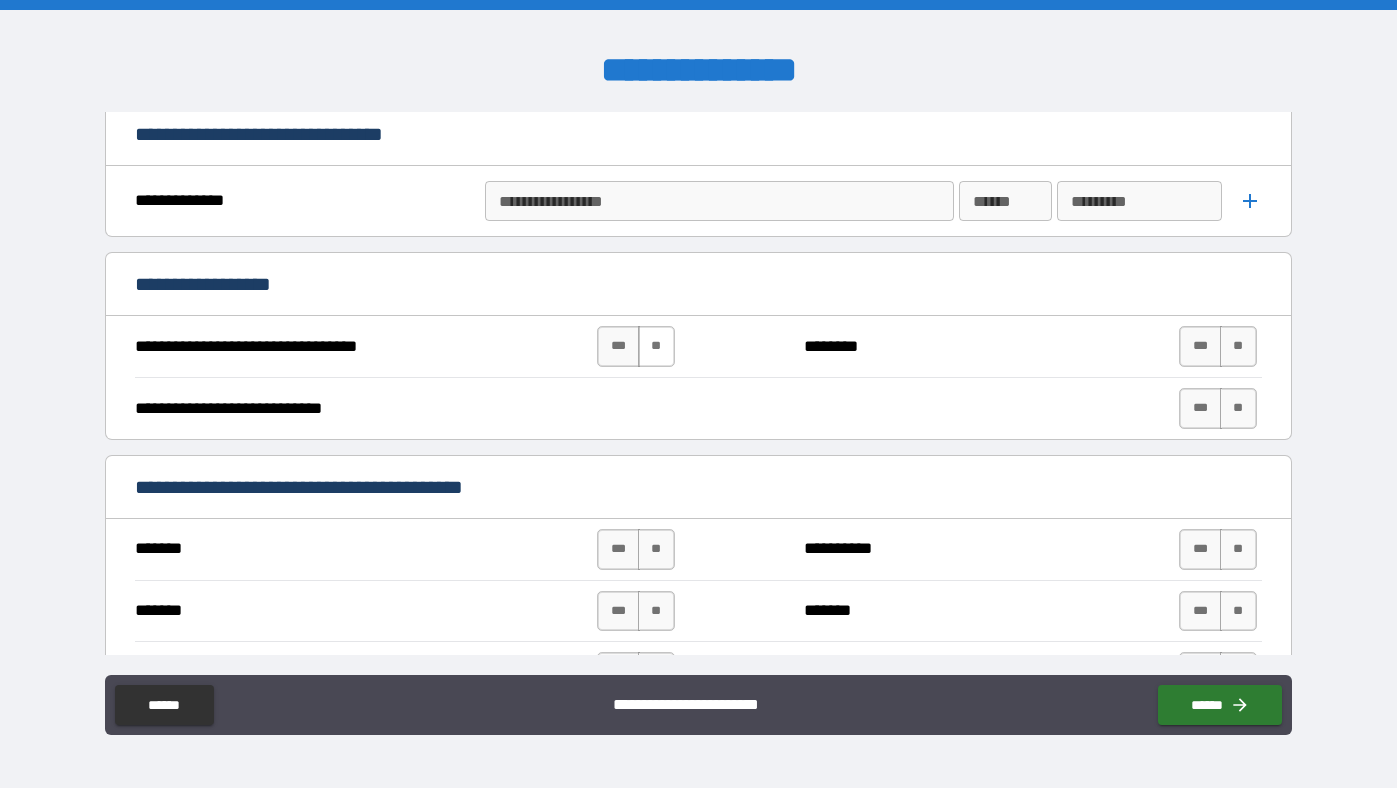 click on "**" at bounding box center (656, 346) 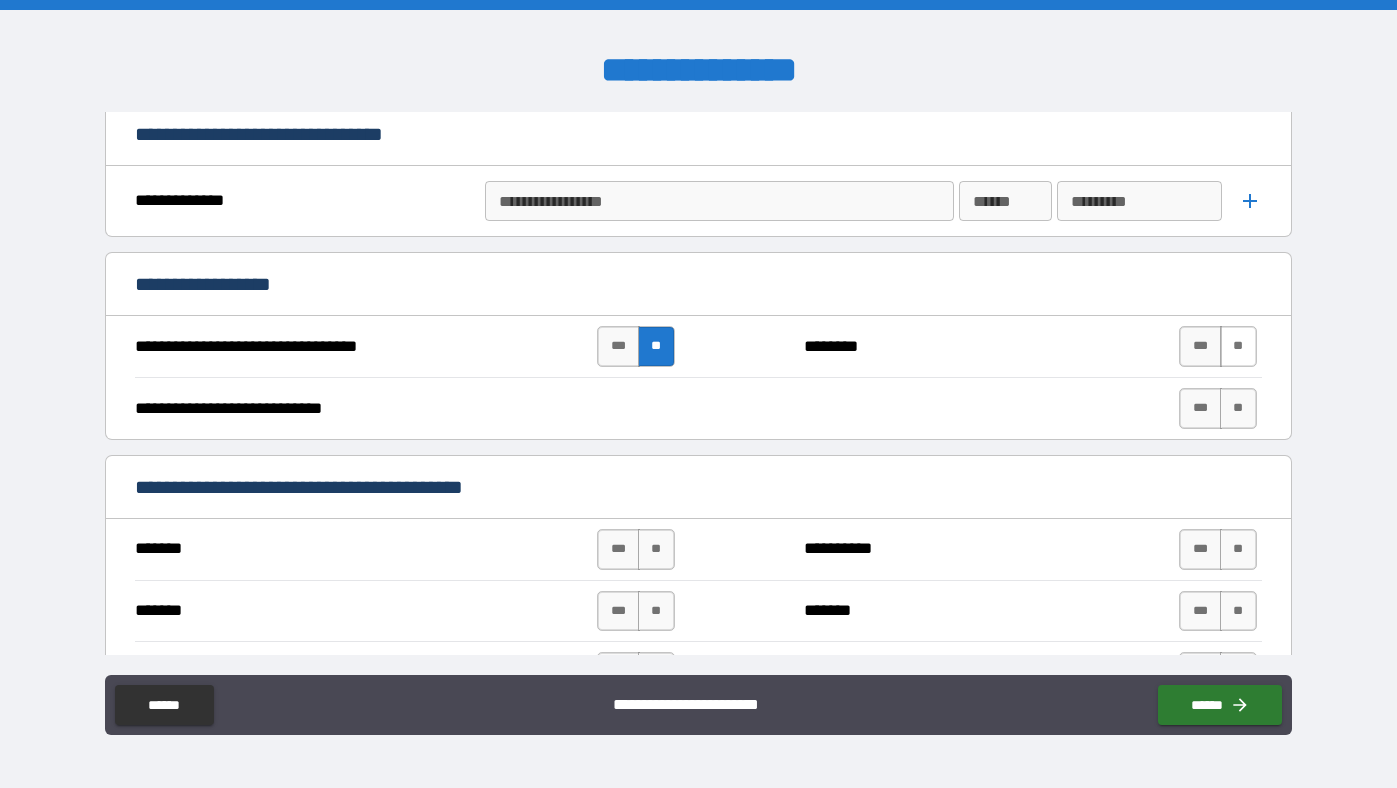 click on "**" at bounding box center (1238, 346) 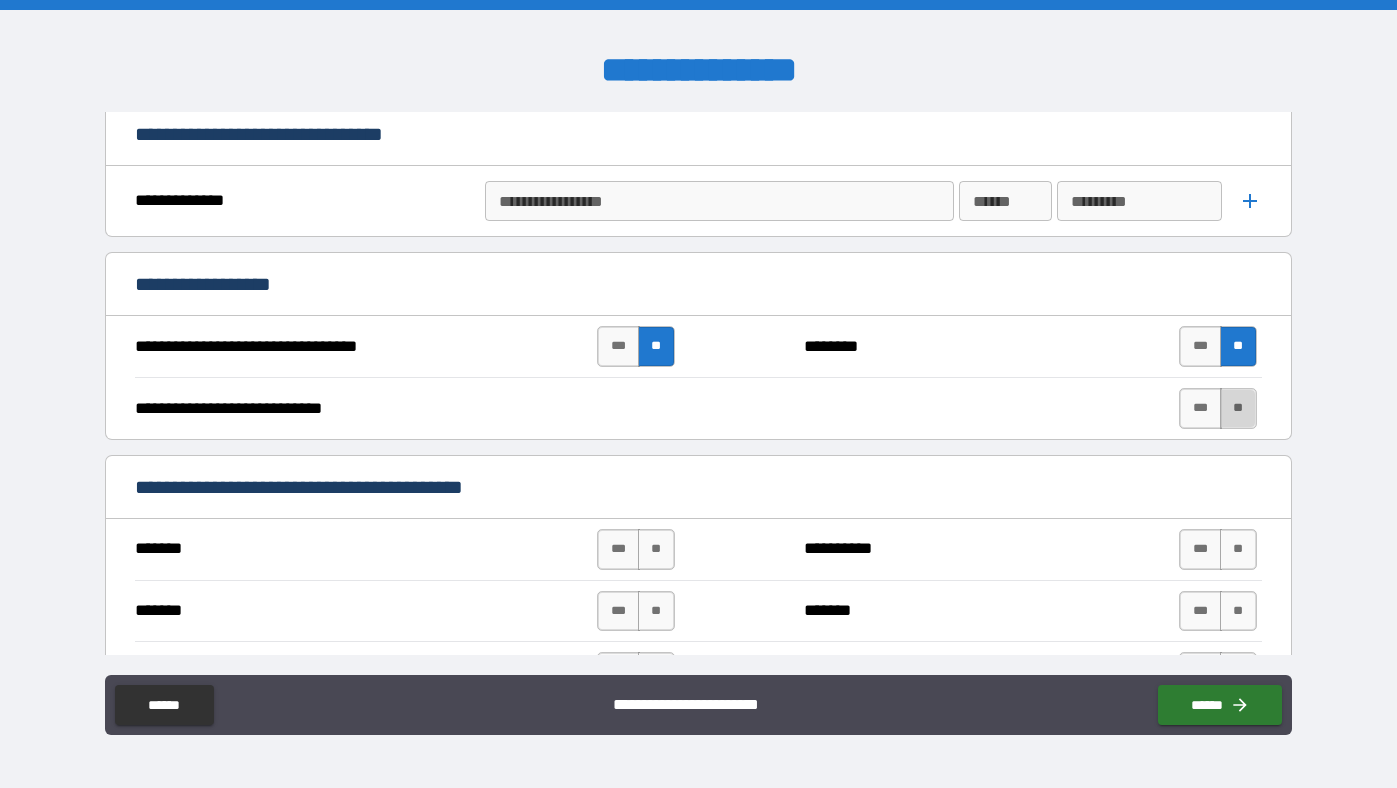 click on "**" at bounding box center (1238, 408) 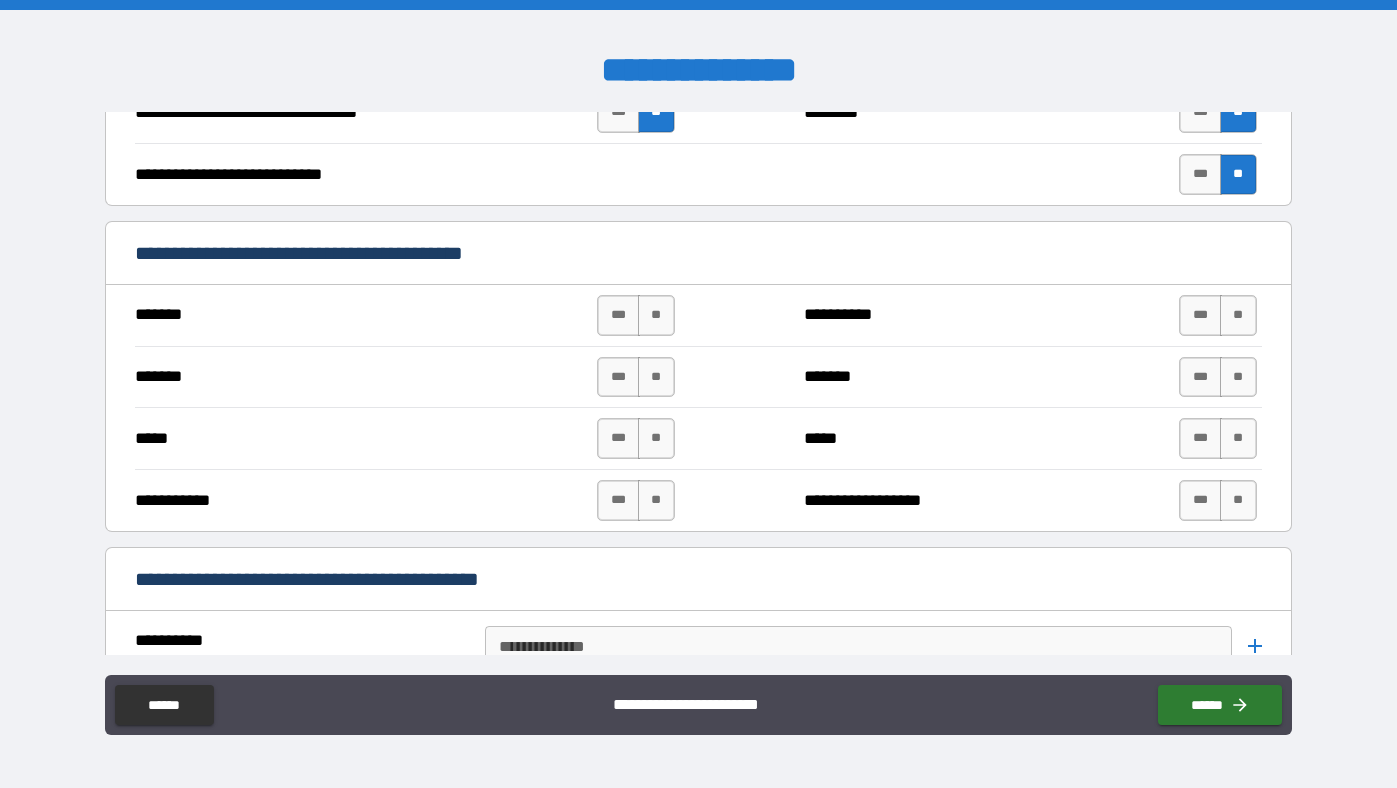 scroll, scrollTop: 1028, scrollLeft: 0, axis: vertical 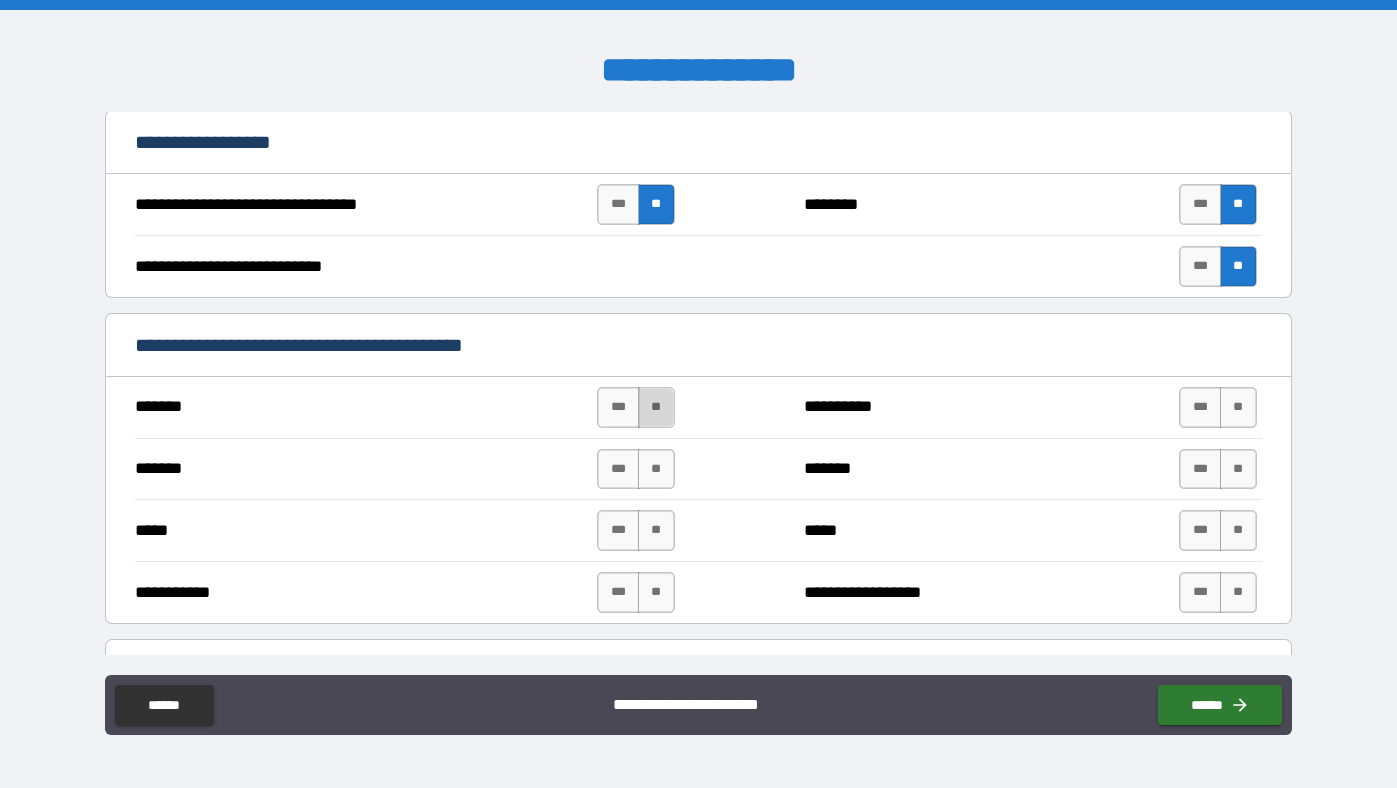 click on "**" at bounding box center (656, 407) 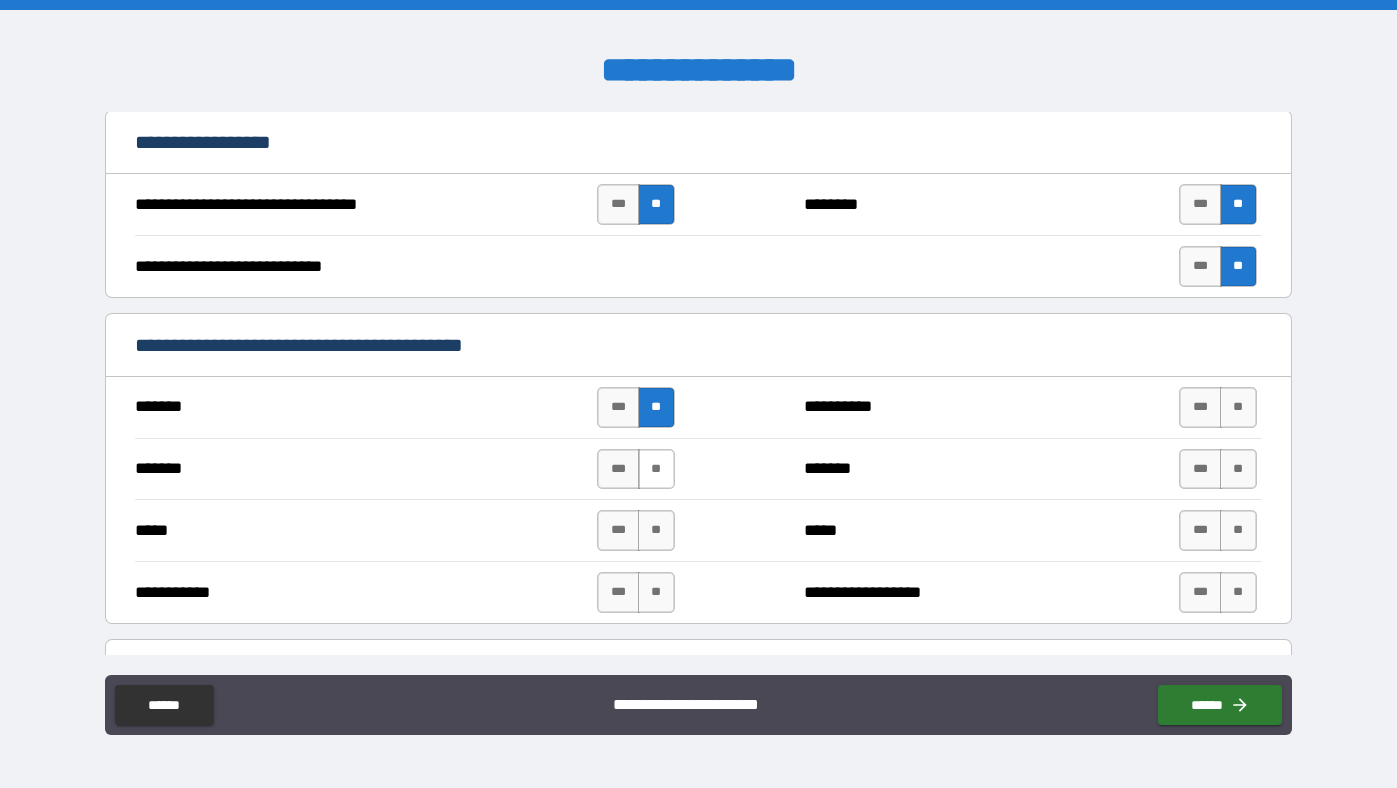 click on "**" at bounding box center [656, 469] 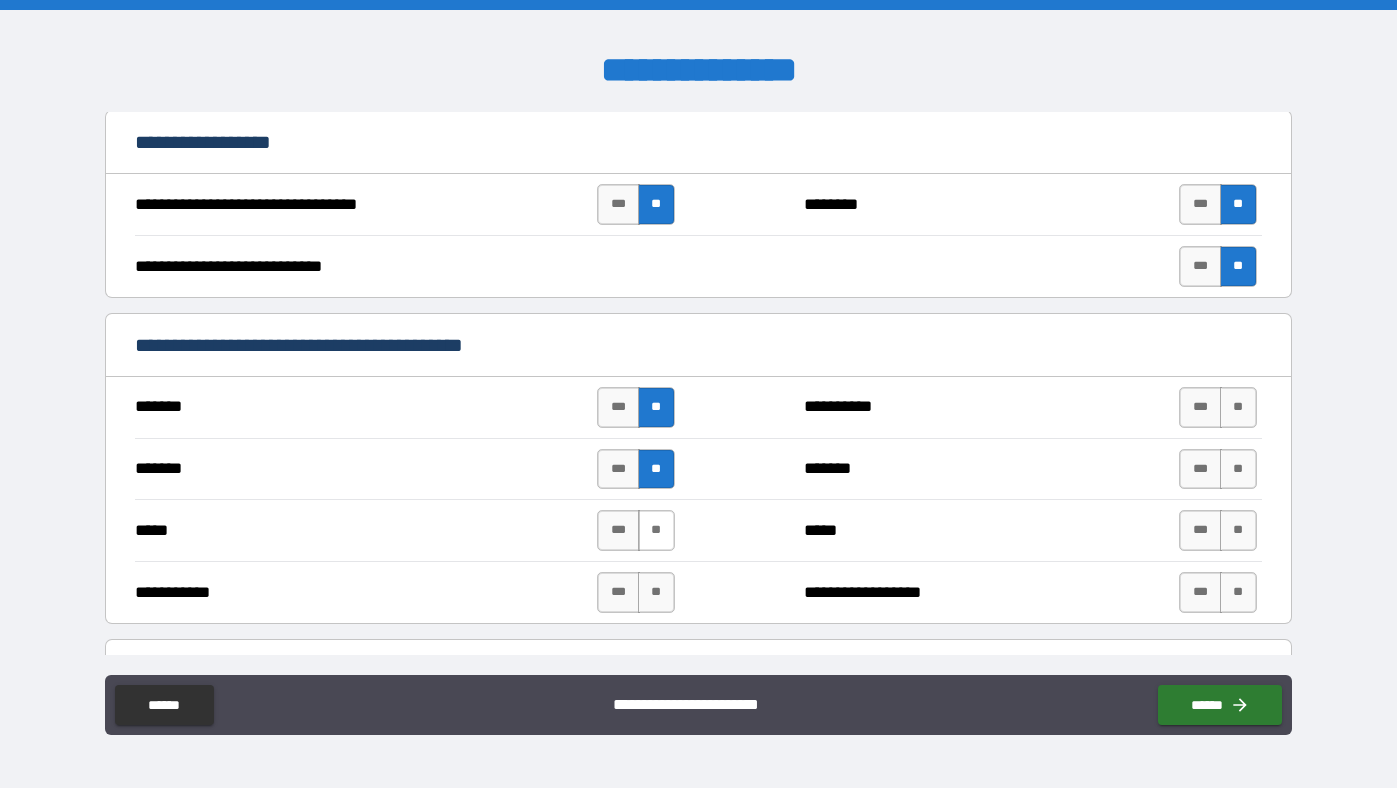 click on "**" at bounding box center [656, 530] 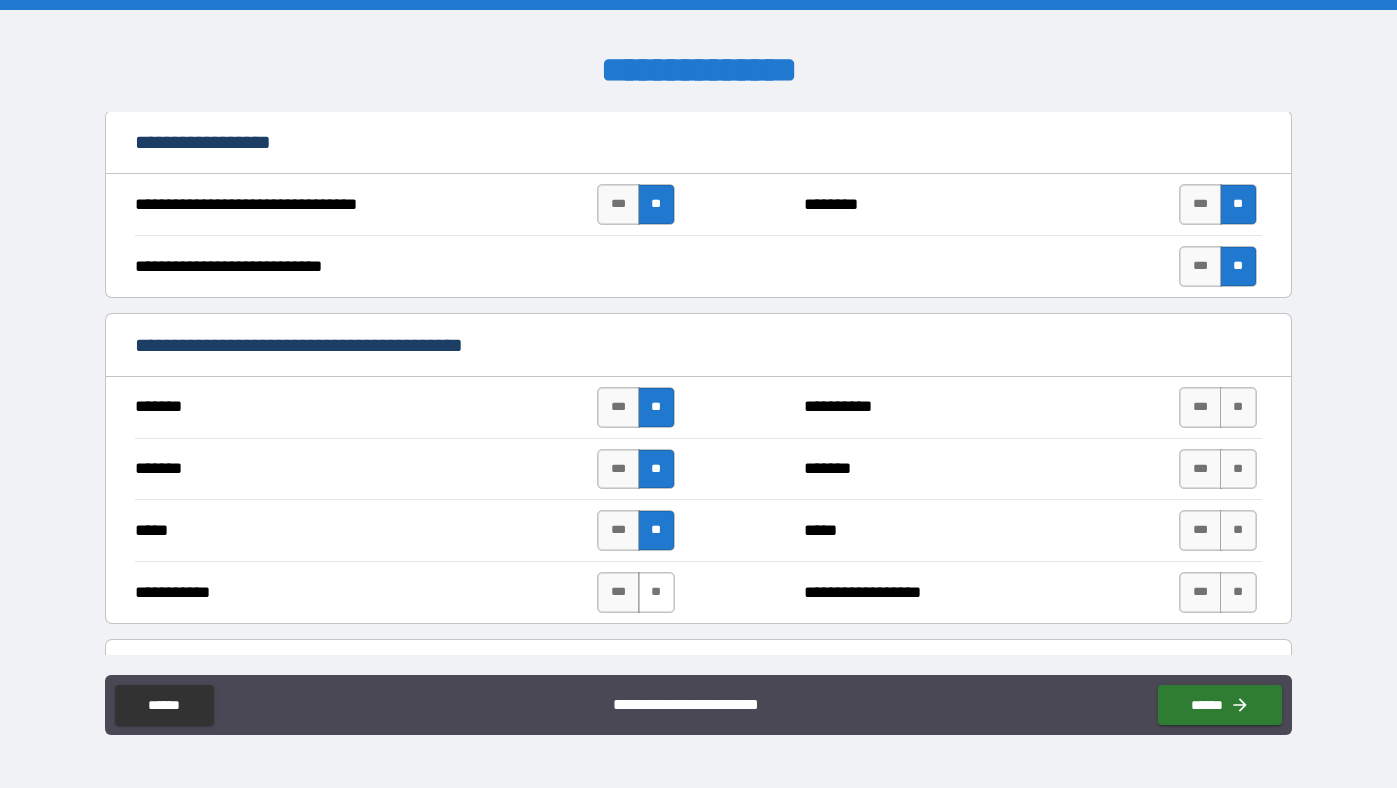 click on "**" at bounding box center (656, 592) 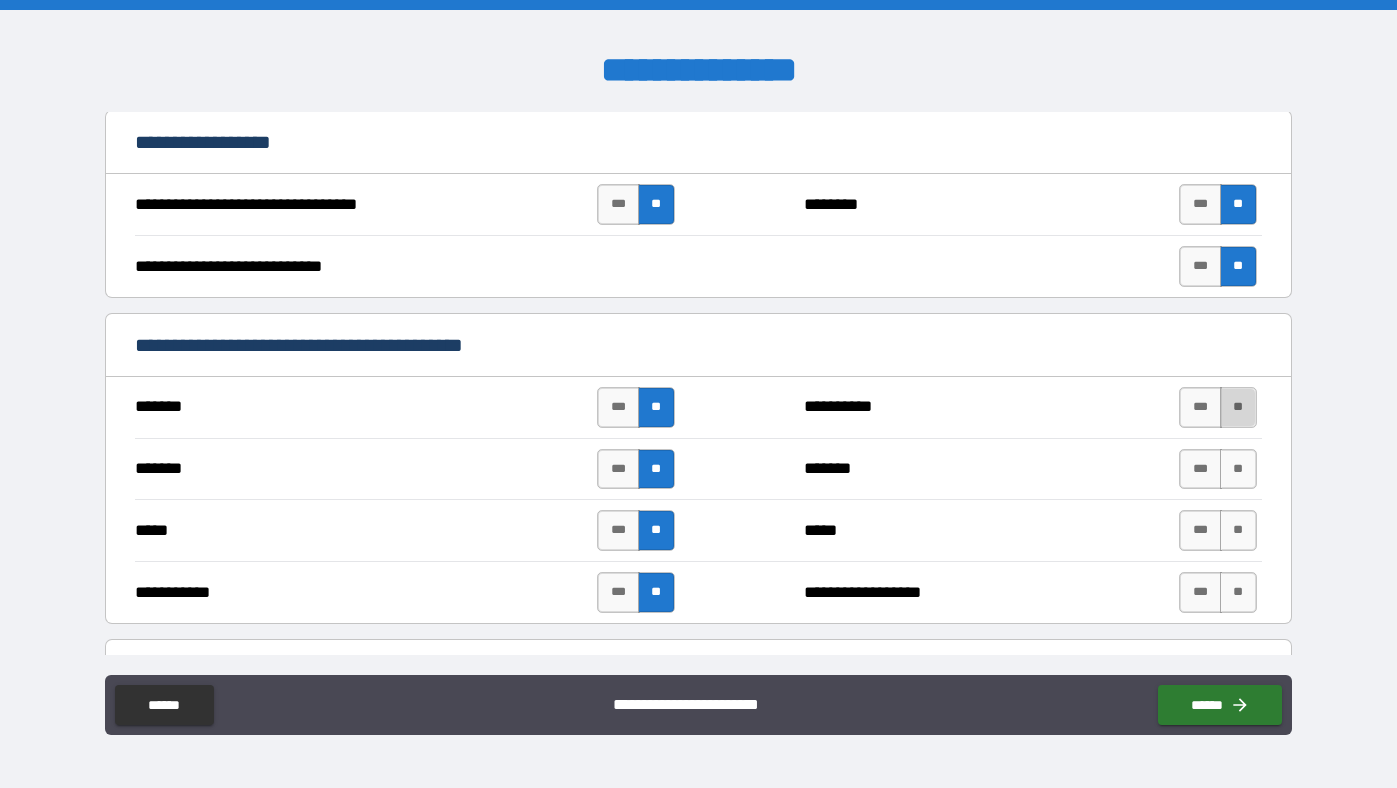 click on "**" at bounding box center (1238, 407) 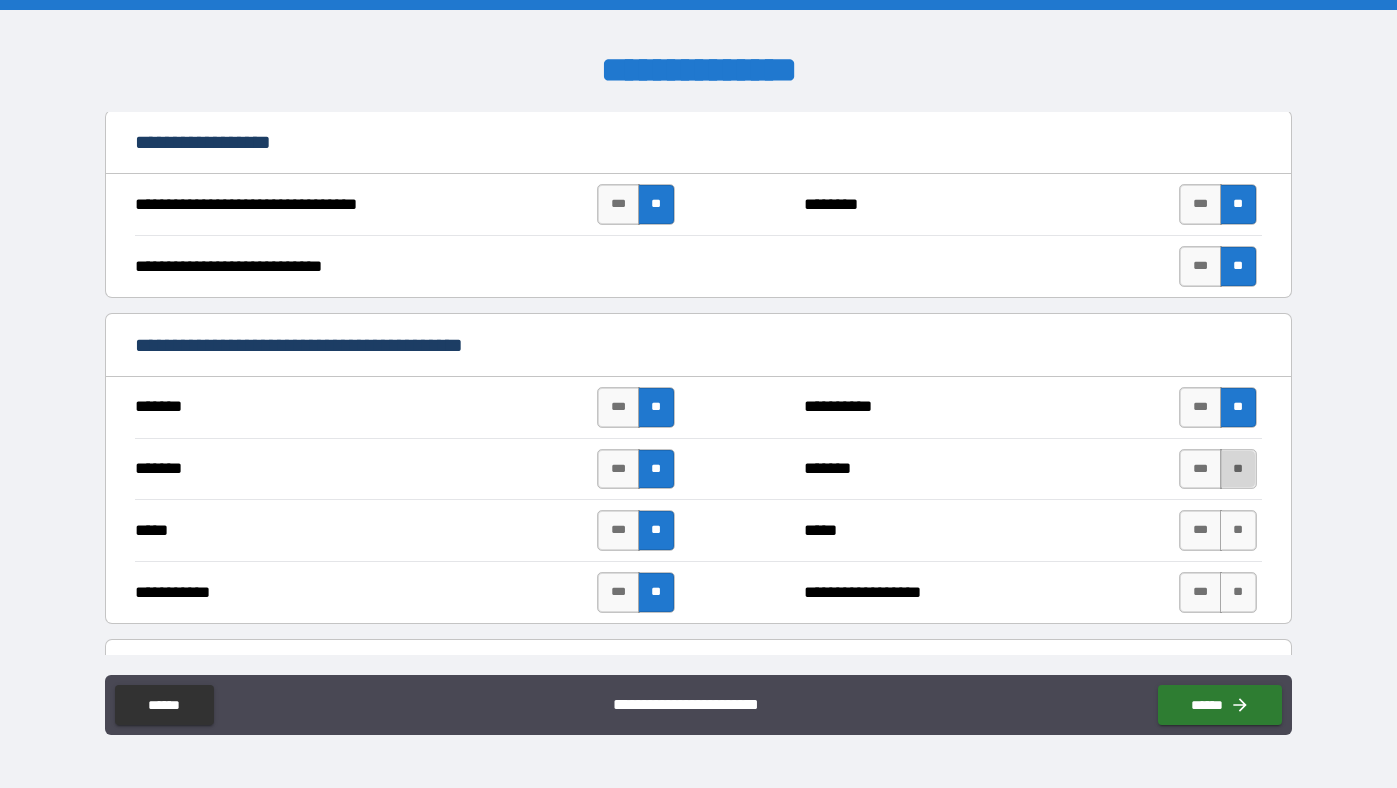 click on "**" at bounding box center (1238, 469) 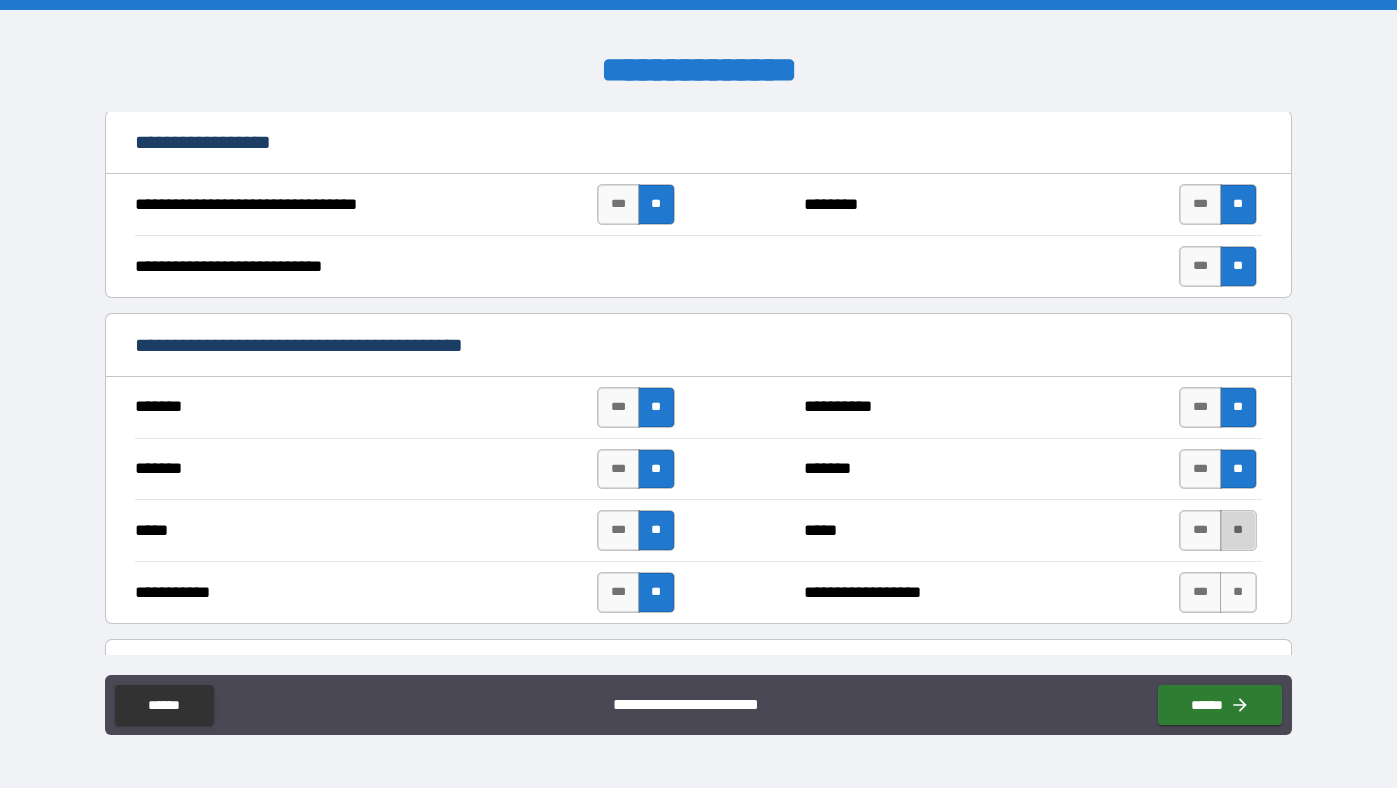 click on "**" at bounding box center [1238, 530] 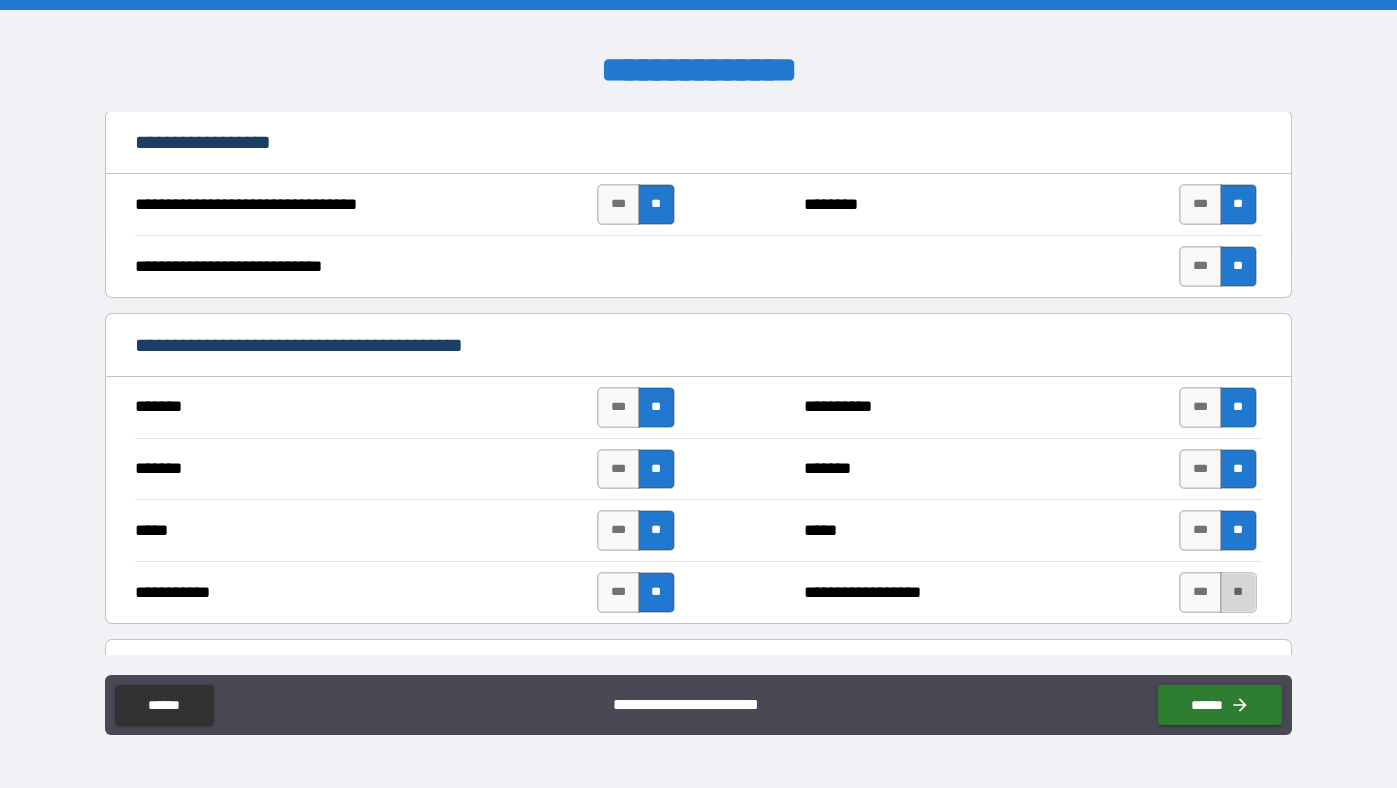 click on "**" at bounding box center [1238, 592] 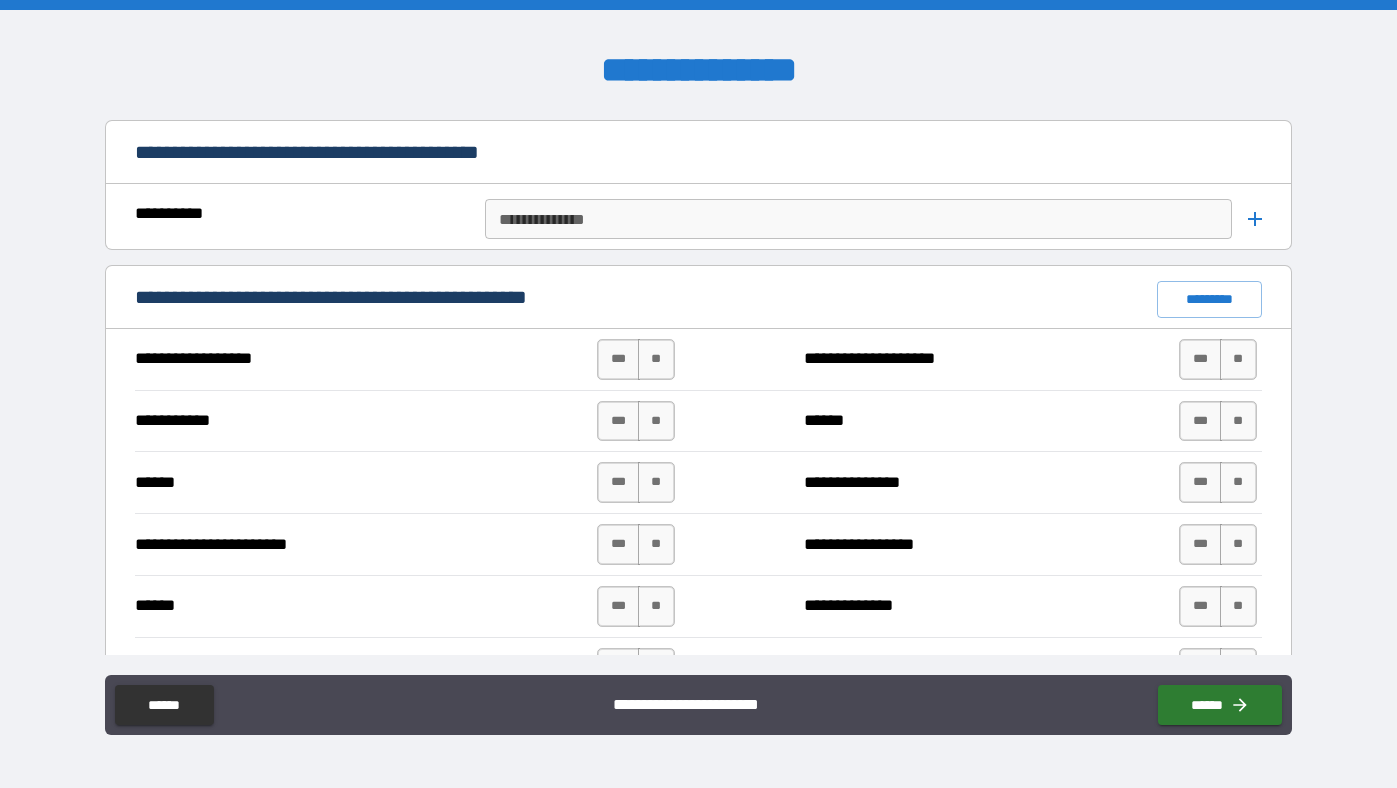 scroll, scrollTop: 1548, scrollLeft: 0, axis: vertical 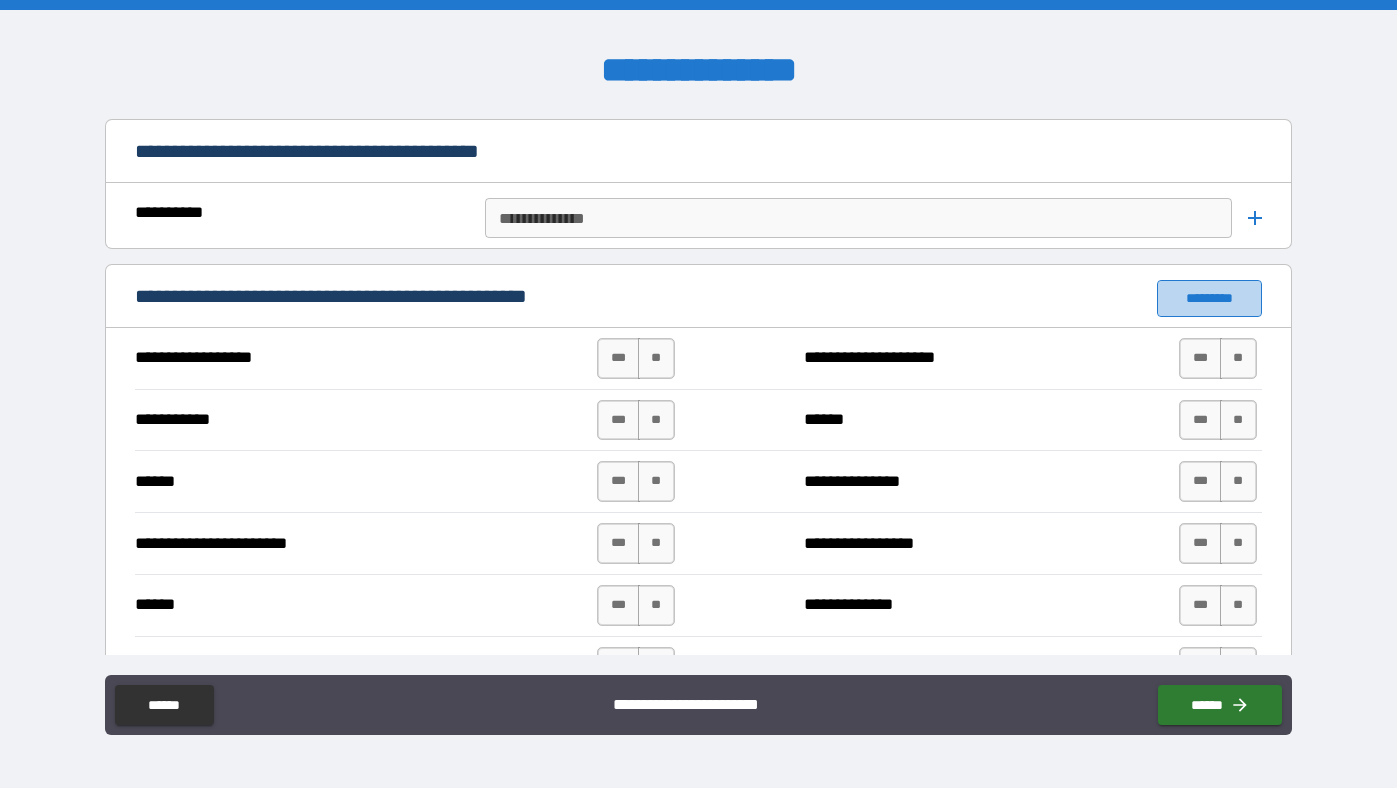 click on "*********" at bounding box center [1209, 298] 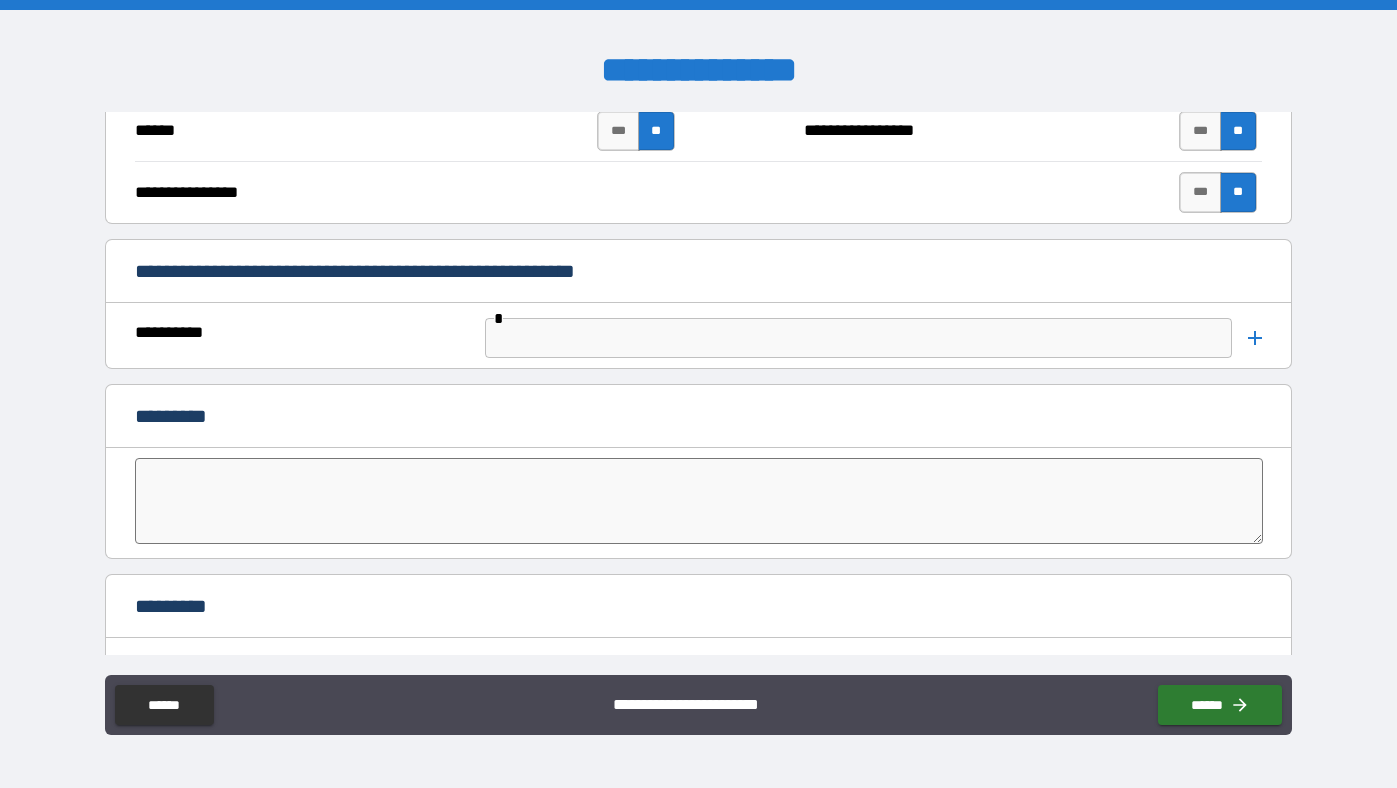 scroll, scrollTop: 4198, scrollLeft: 0, axis: vertical 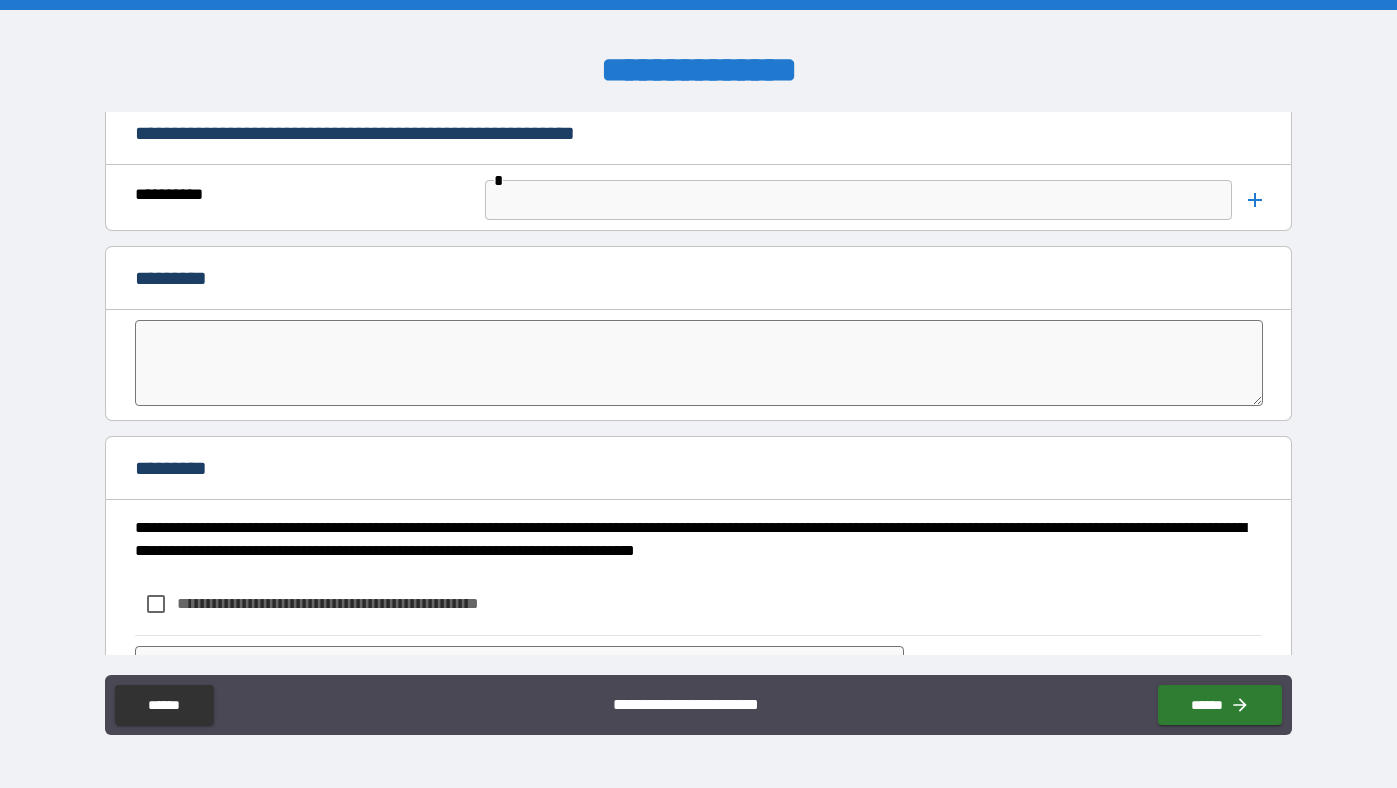 click on "**********" at bounding box center (361, 603) 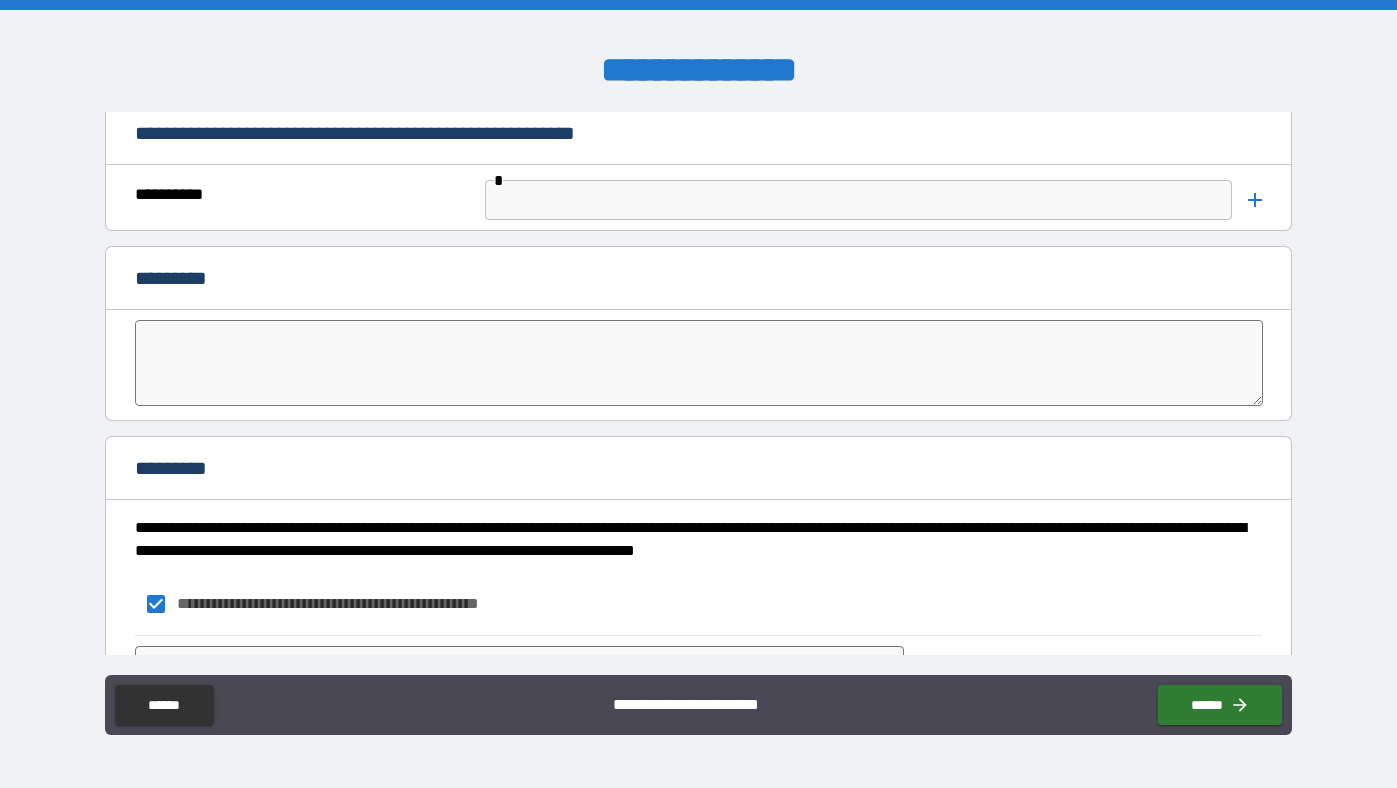 scroll, scrollTop: 4299, scrollLeft: 0, axis: vertical 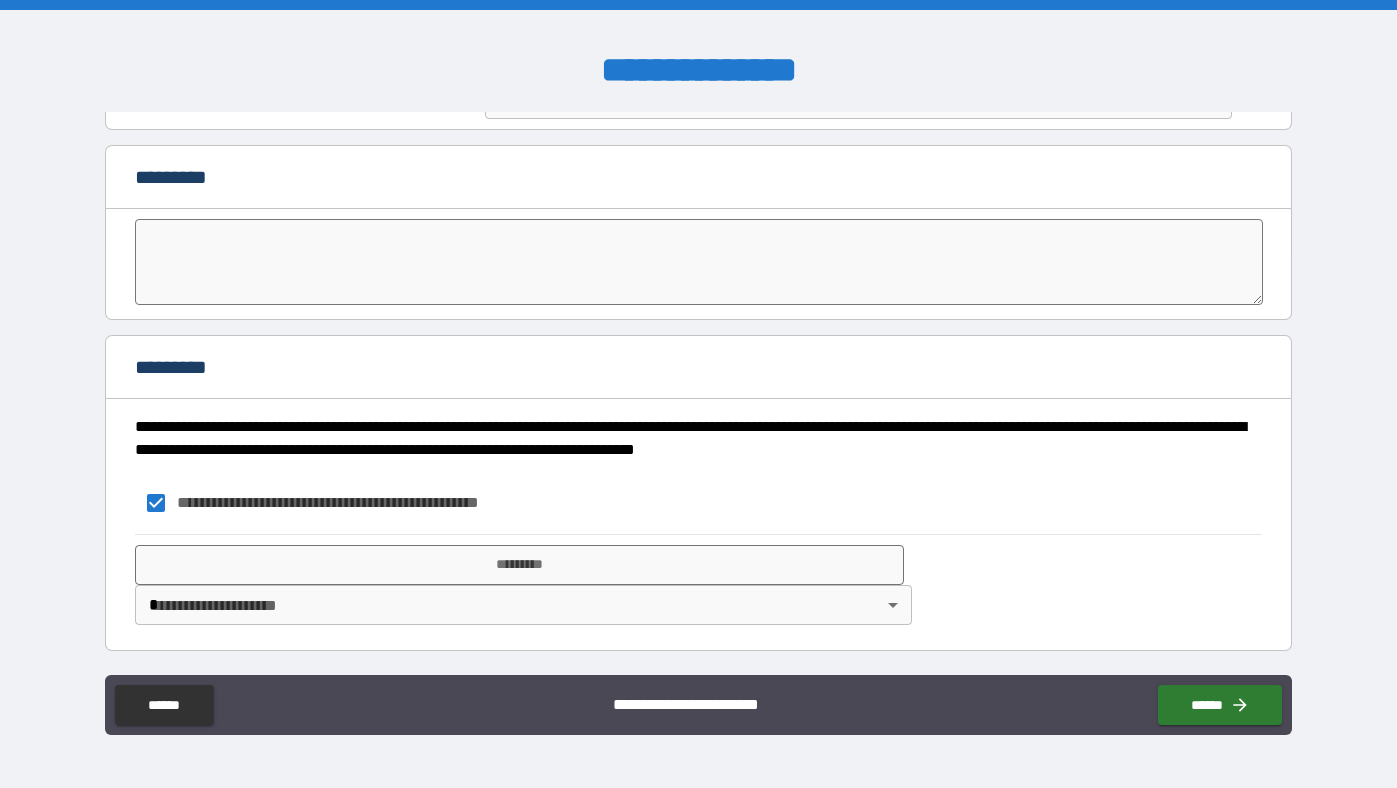 click on "**********" at bounding box center [698, 394] 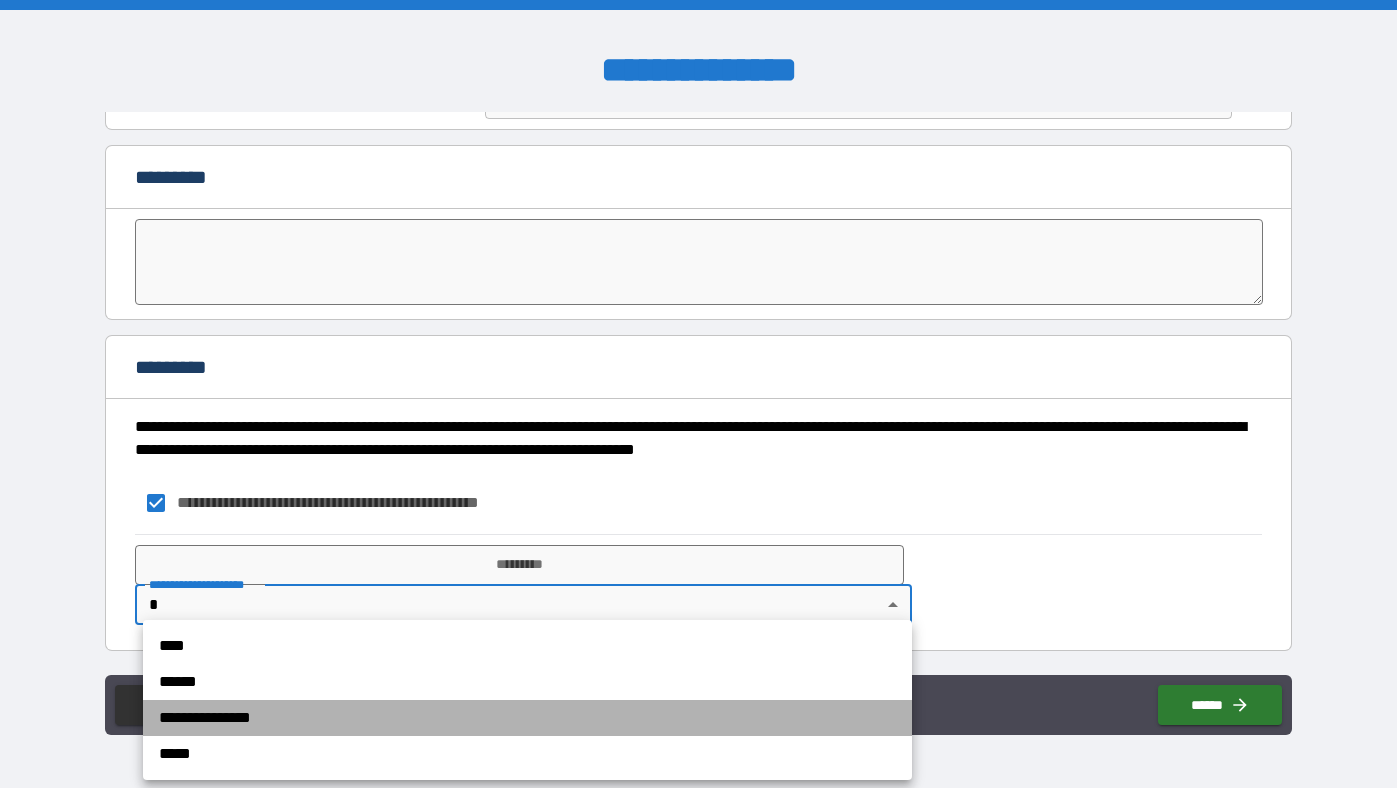 click on "**********" at bounding box center (527, 718) 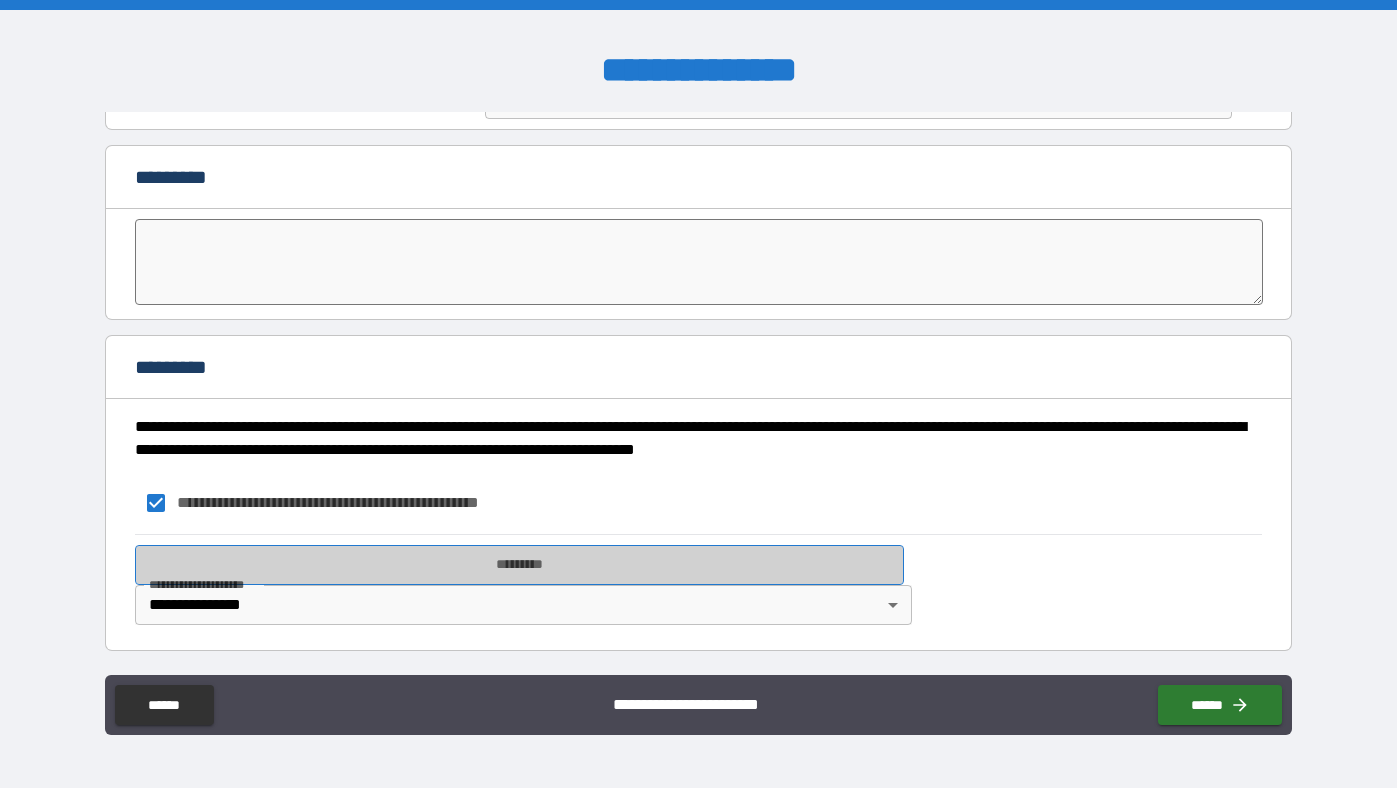 click on "*********" at bounding box center (519, 565) 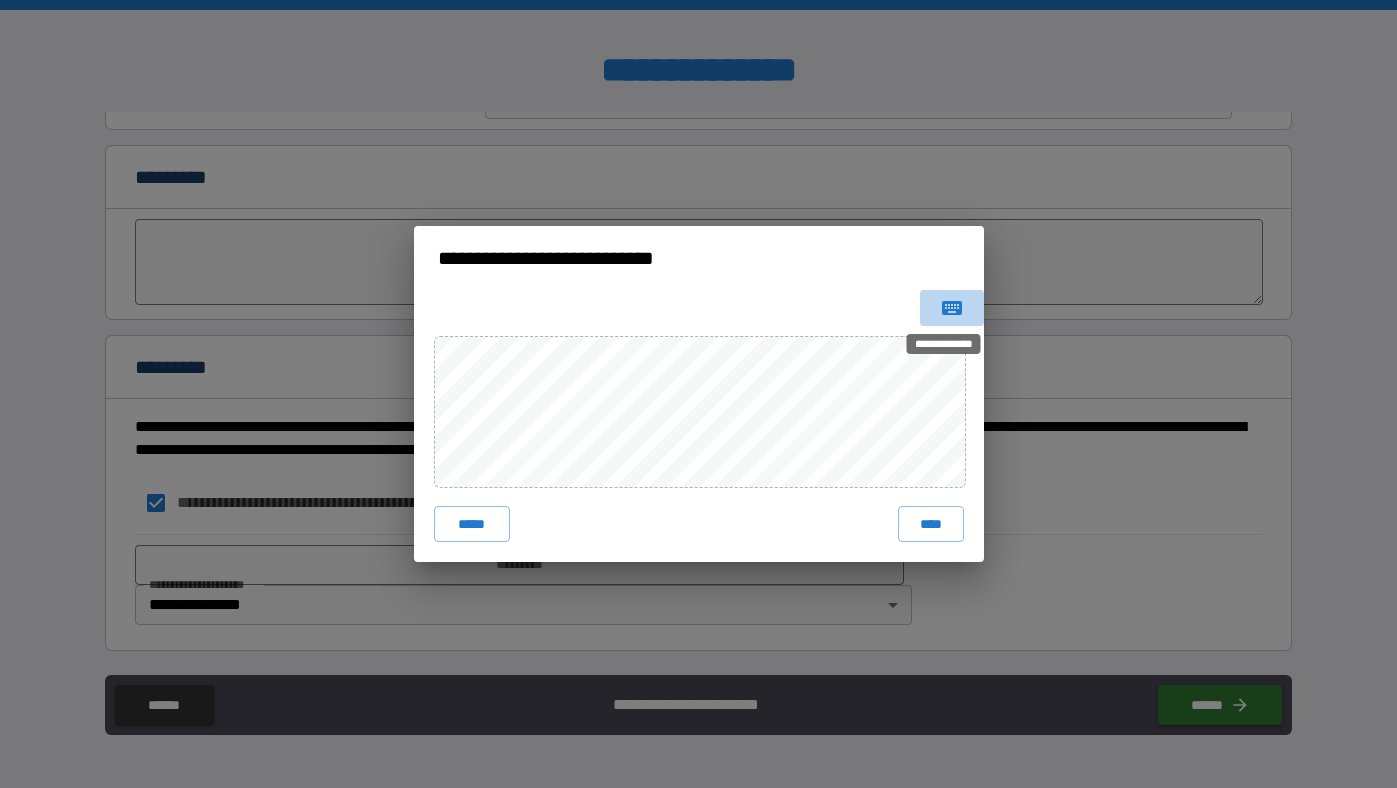 click 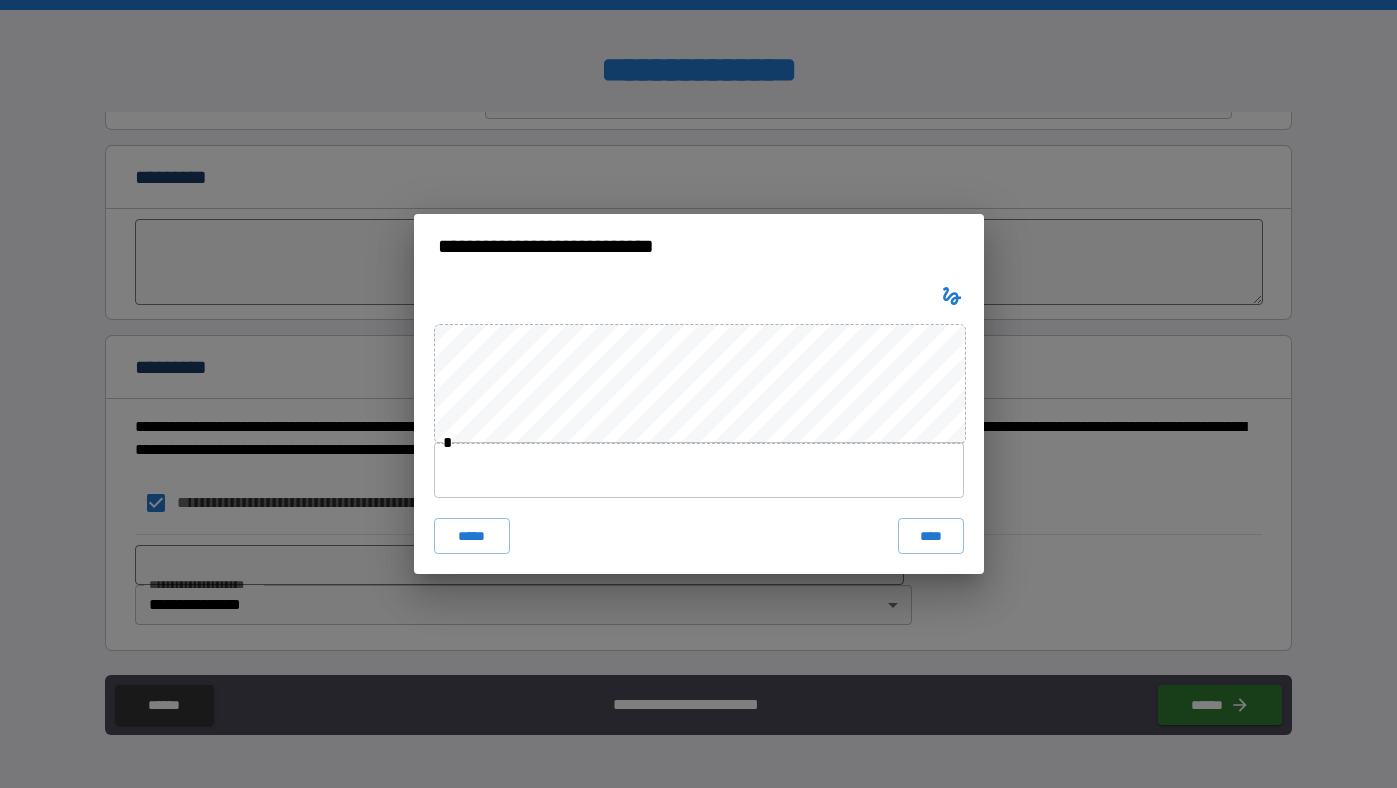 click at bounding box center [699, 470] 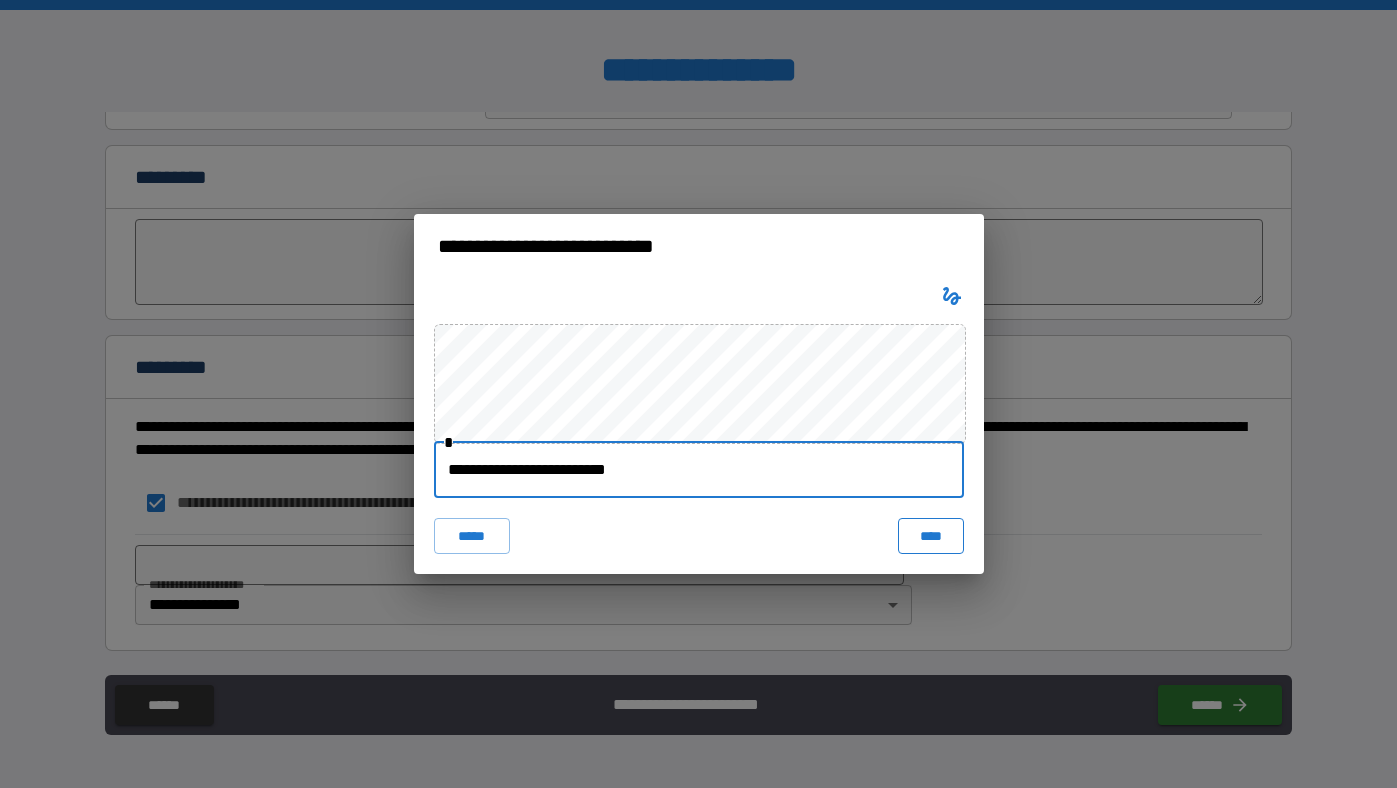 type on "**********" 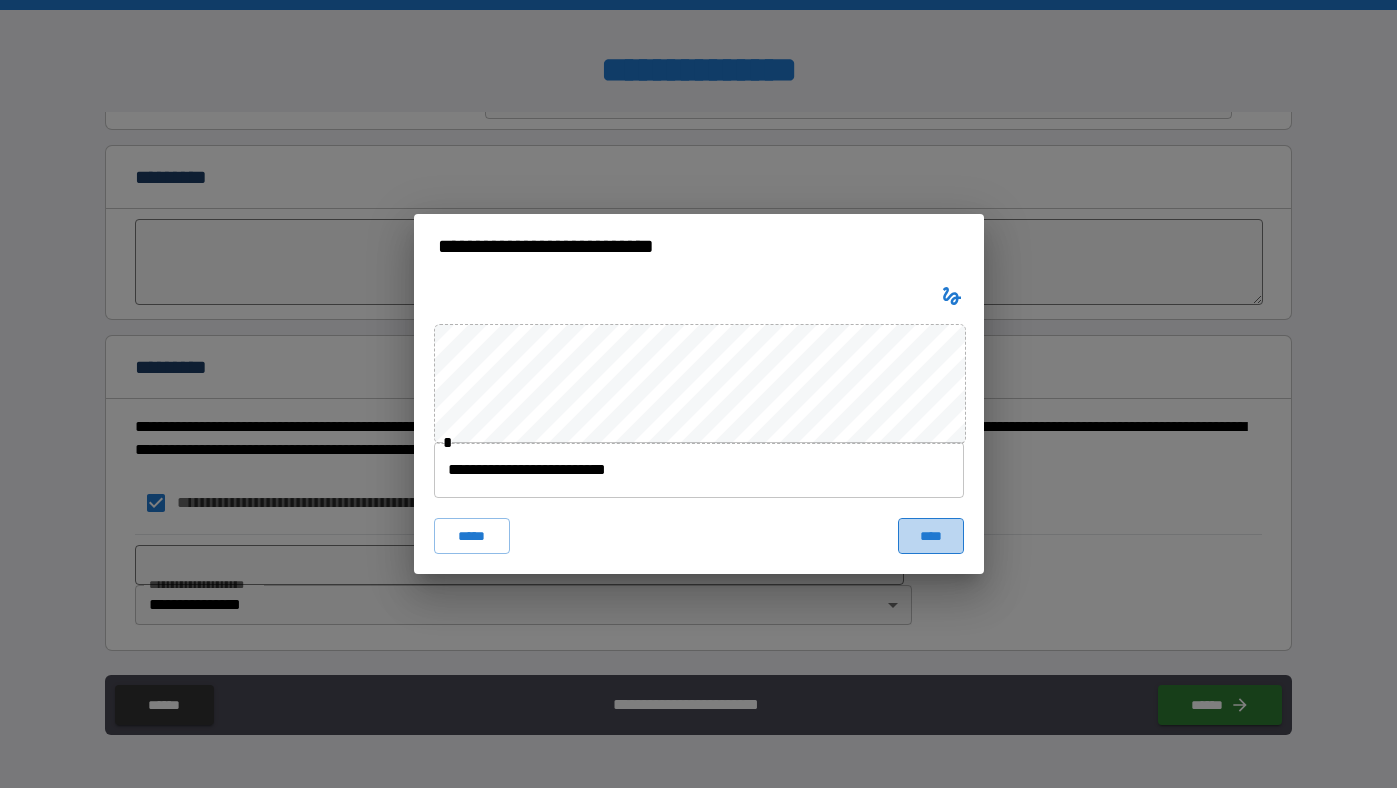 click on "****" at bounding box center [931, 536] 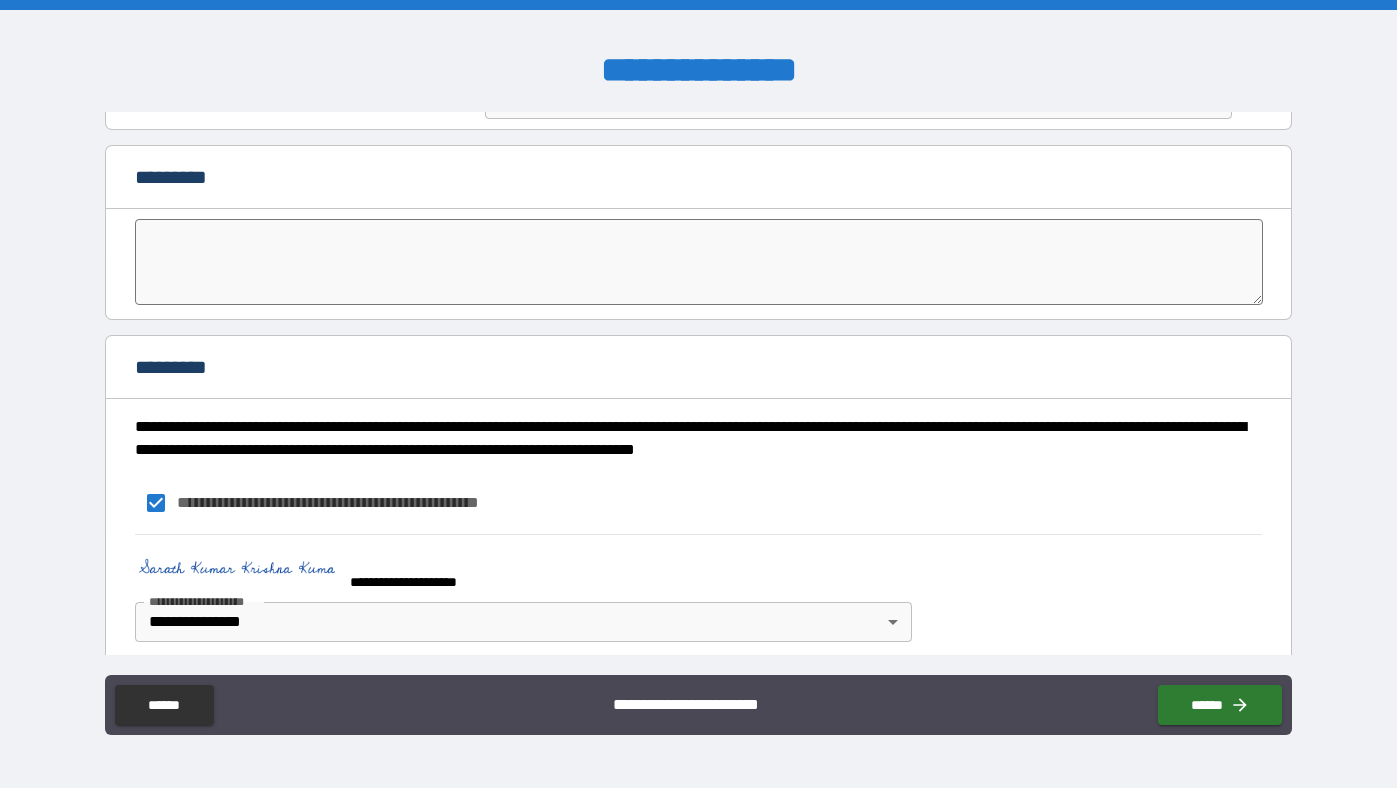 scroll, scrollTop: 4316, scrollLeft: 0, axis: vertical 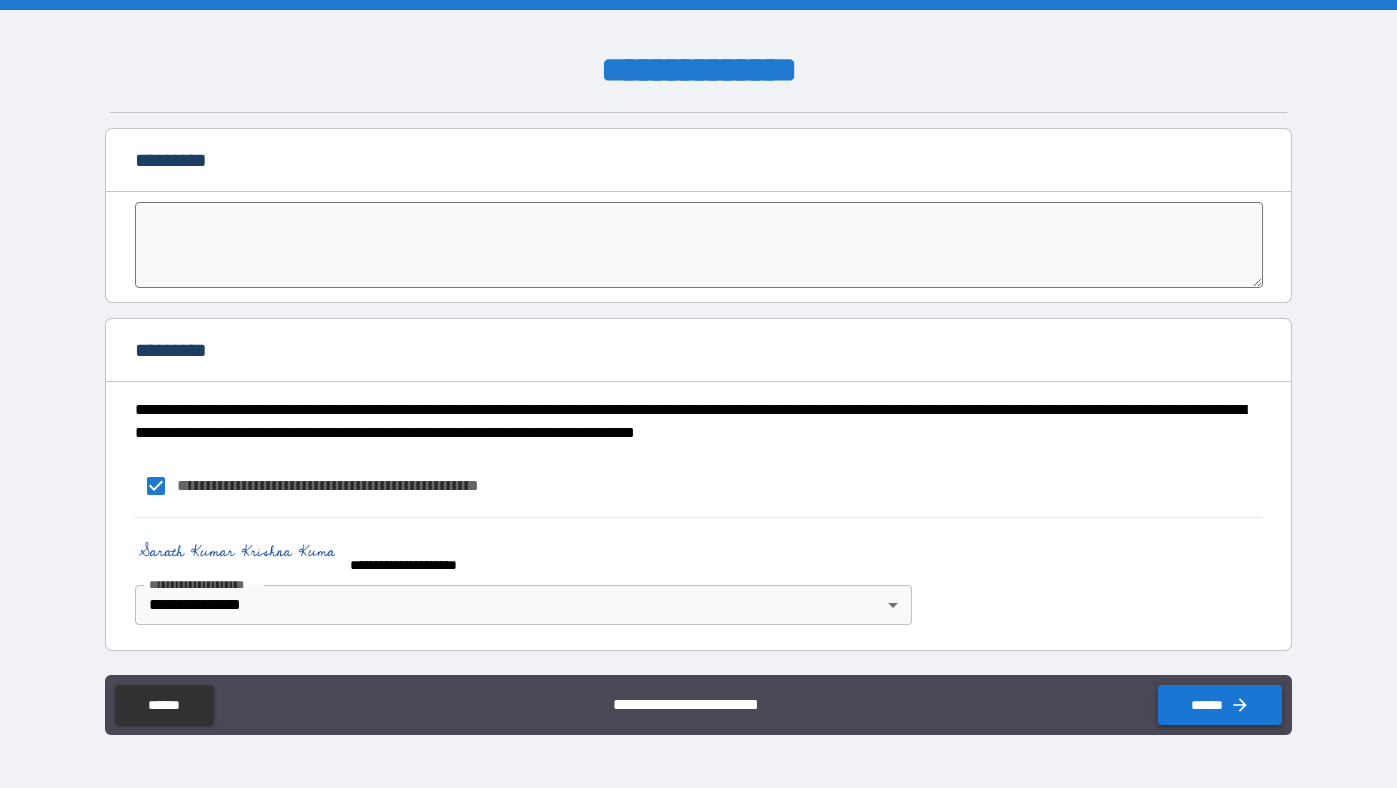 click on "******" at bounding box center [1220, 705] 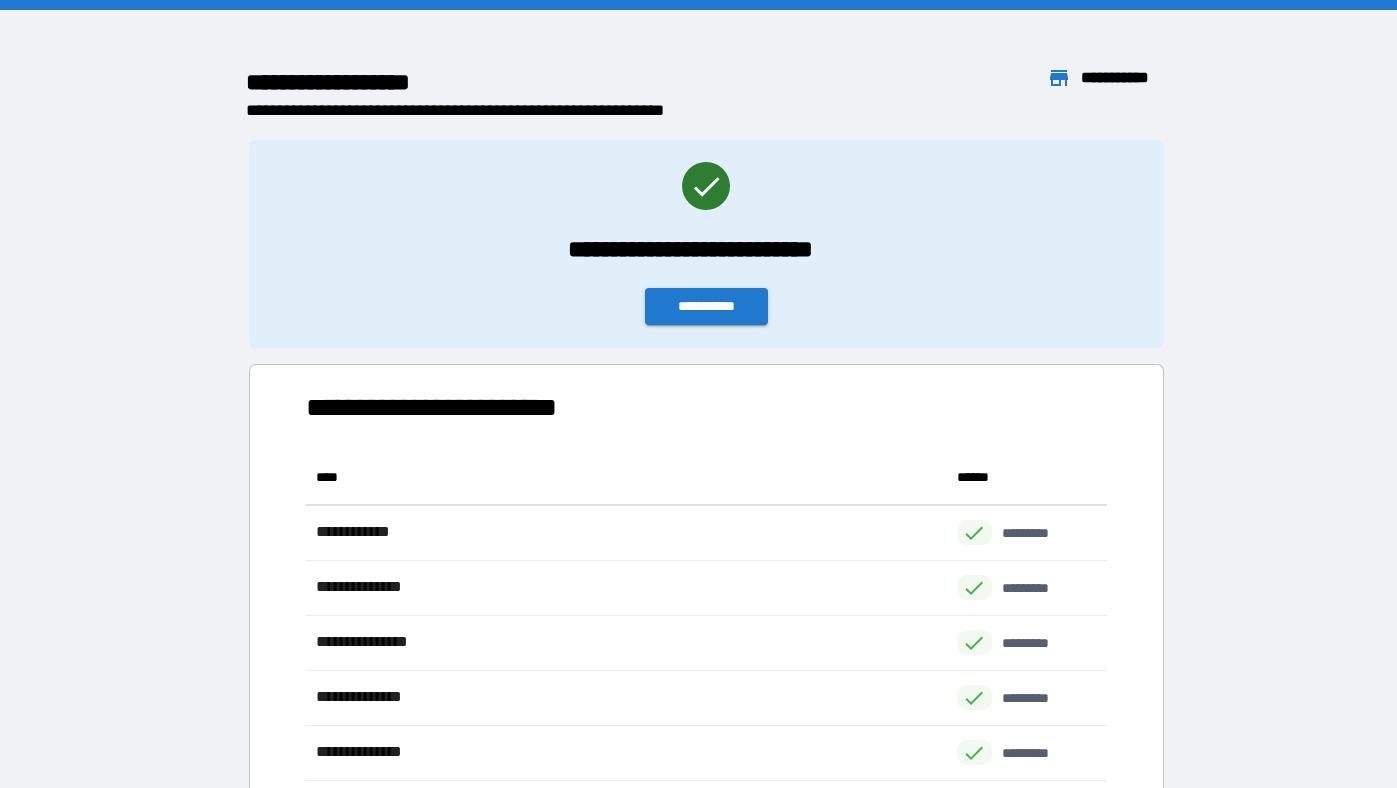 scroll, scrollTop: 1, scrollLeft: 0, axis: vertical 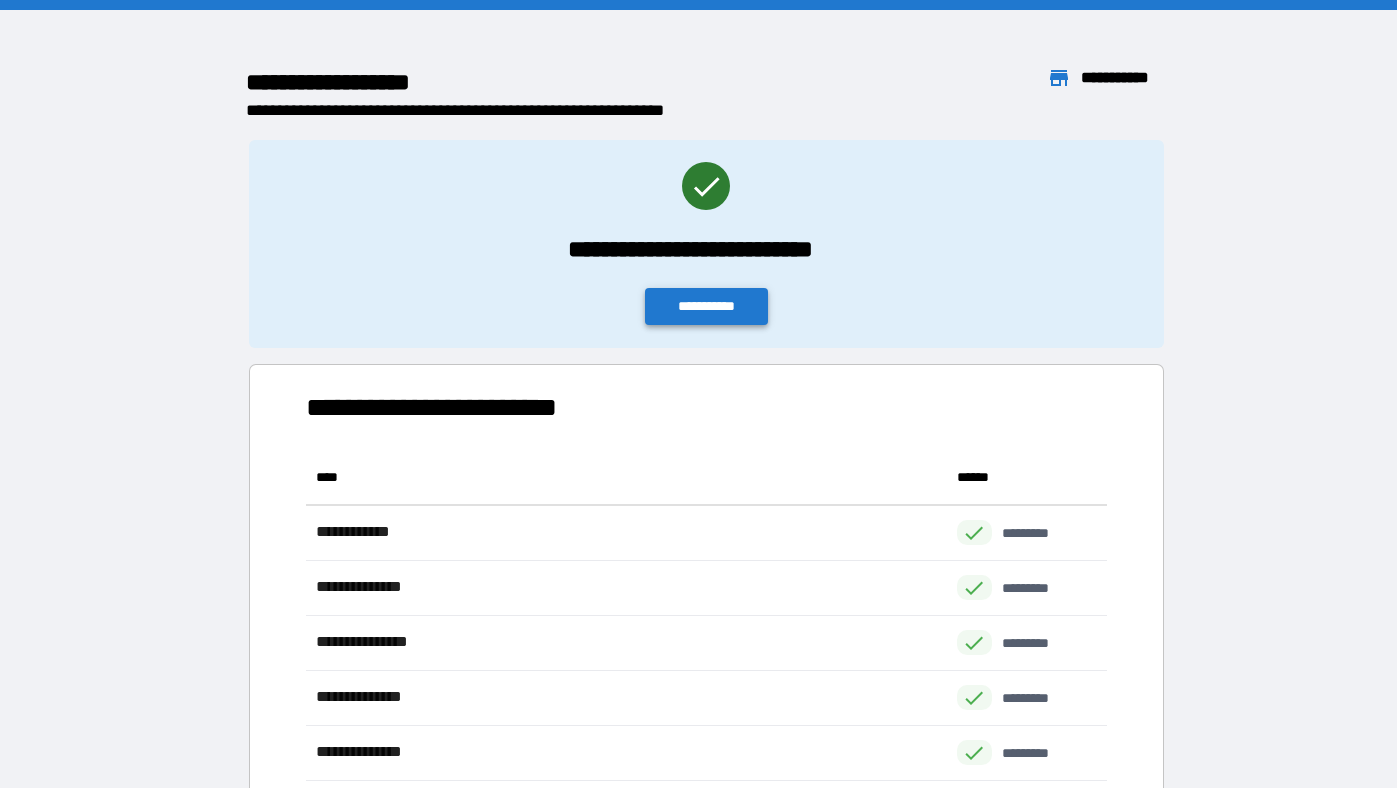 click on "**********" at bounding box center [707, 306] 